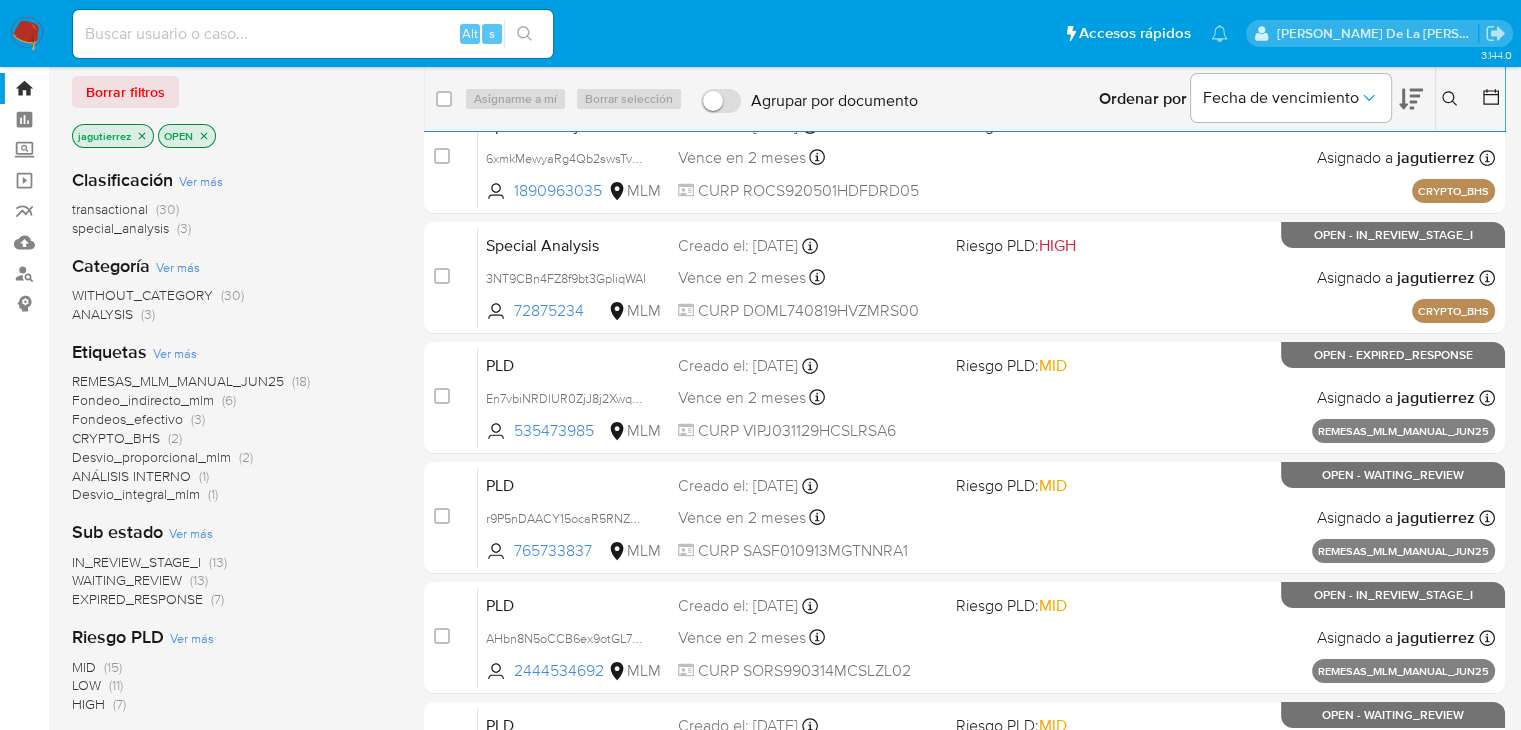 scroll, scrollTop: 0, scrollLeft: 0, axis: both 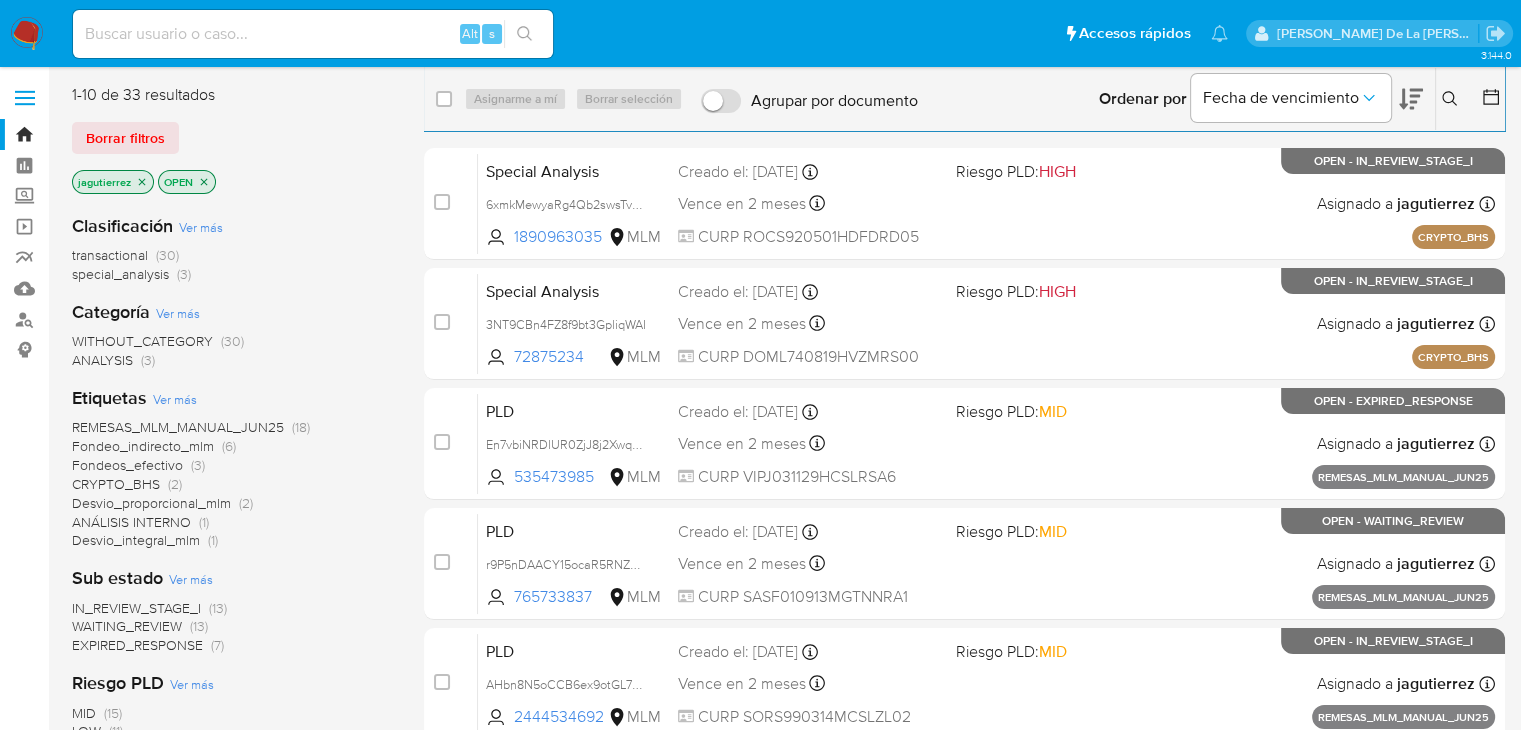 click on "EXPIRED_RESPONSE" at bounding box center (137, 645) 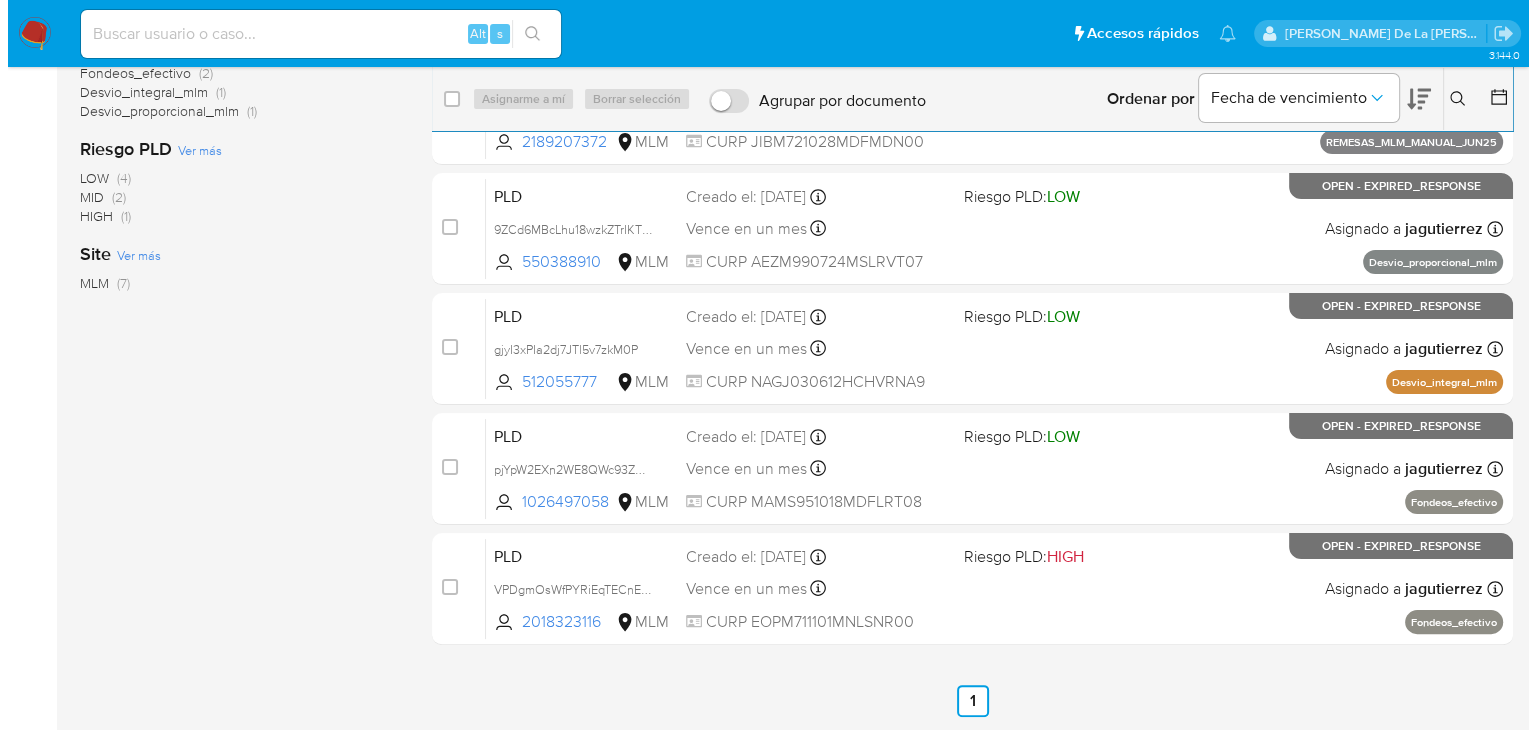 scroll, scrollTop: 0, scrollLeft: 0, axis: both 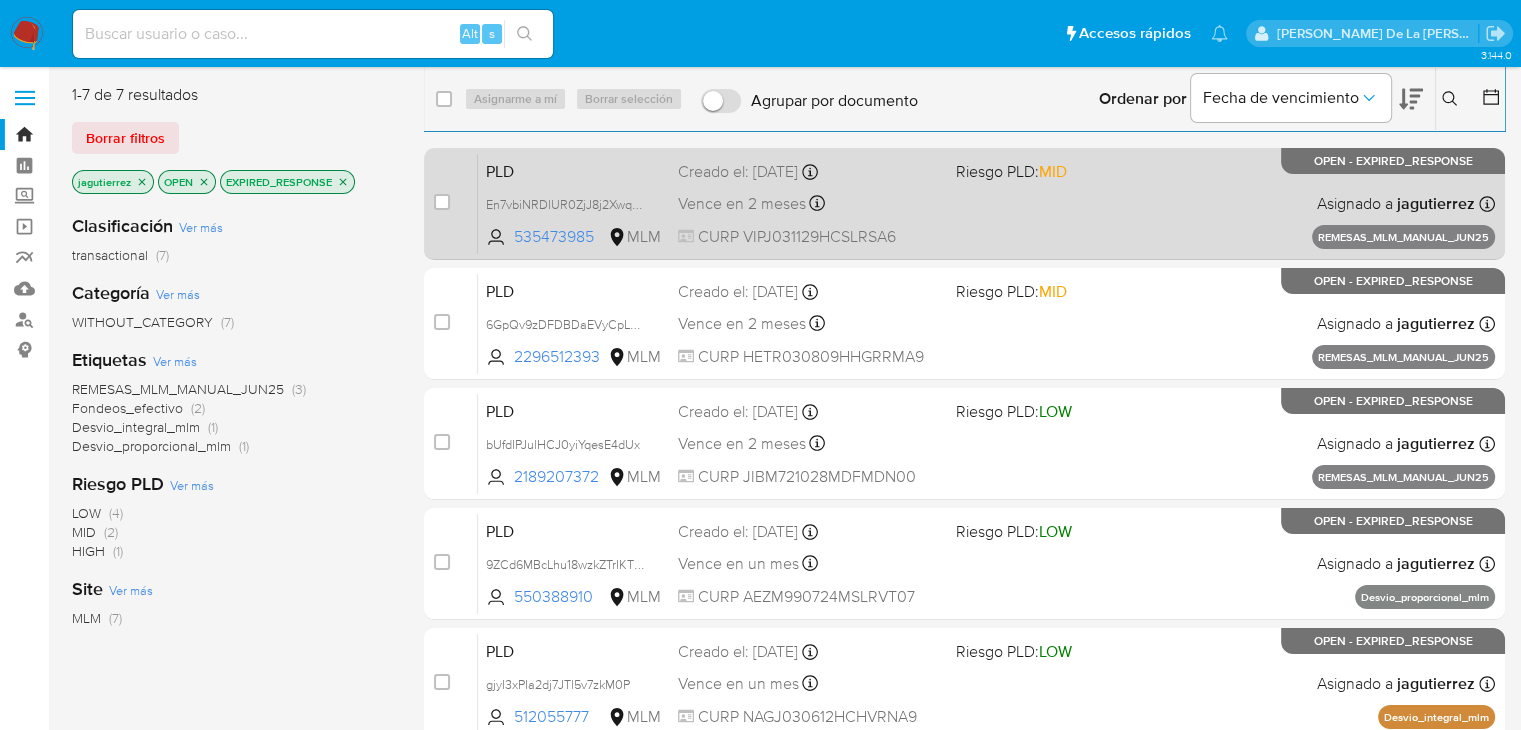 click on "PLD En7vbiNRDlUR0ZjJ8j2XwqEG 535473985 MLM Riesgo PLD:  MID Creado el: 25/06/2025   Creado el: 25/06/2025 13:18:48 Vence en 2 meses   Vence el 24/08/2025 13:18:49 CURP   VIPJ031129HCSLRSA6 Asignado a   jagutierrez   Asignado el: 25/06/2025 13:18:48 REMESAS_MLM_MANUAL_JUN25 OPEN - EXPIRED_RESPONSE" at bounding box center [986, 203] 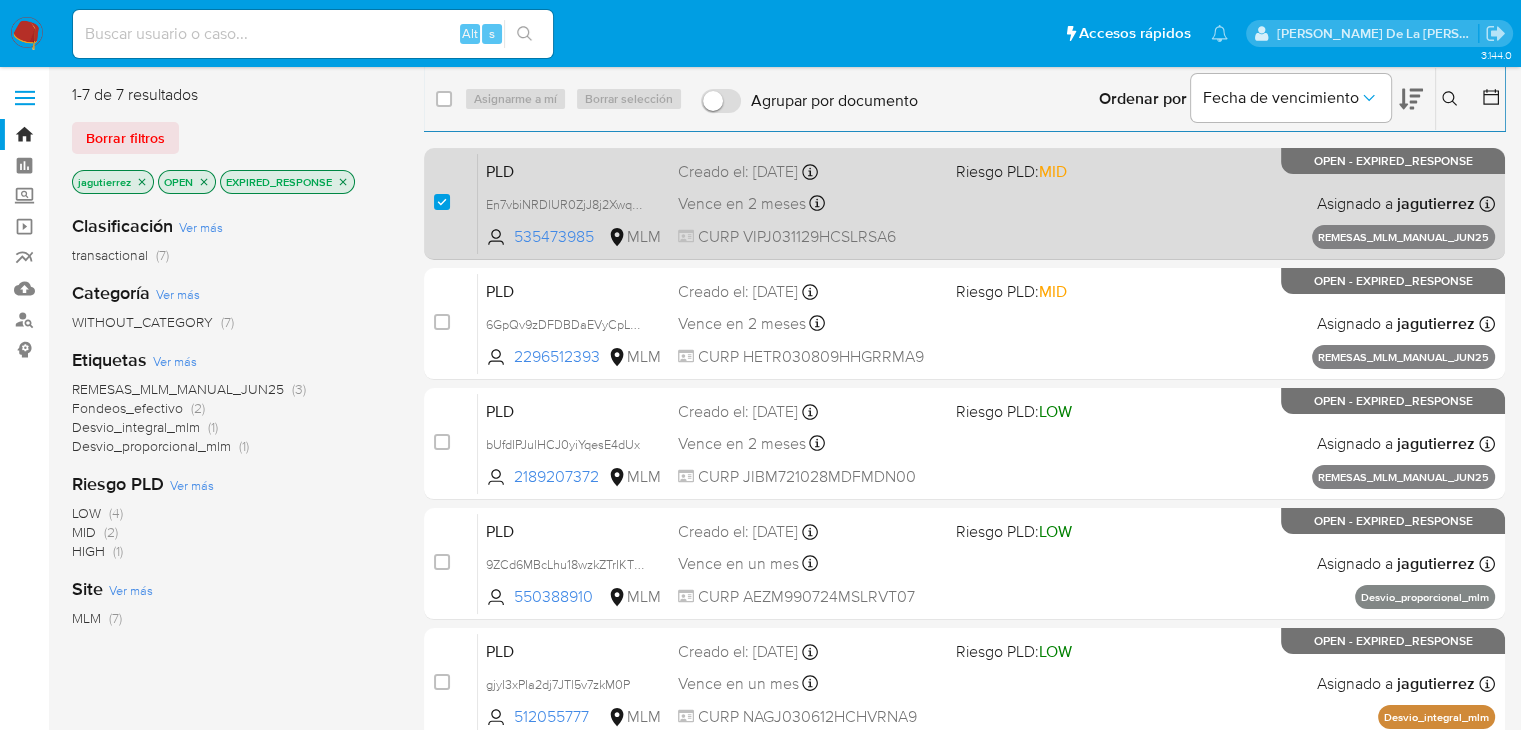 checkbox on "true" 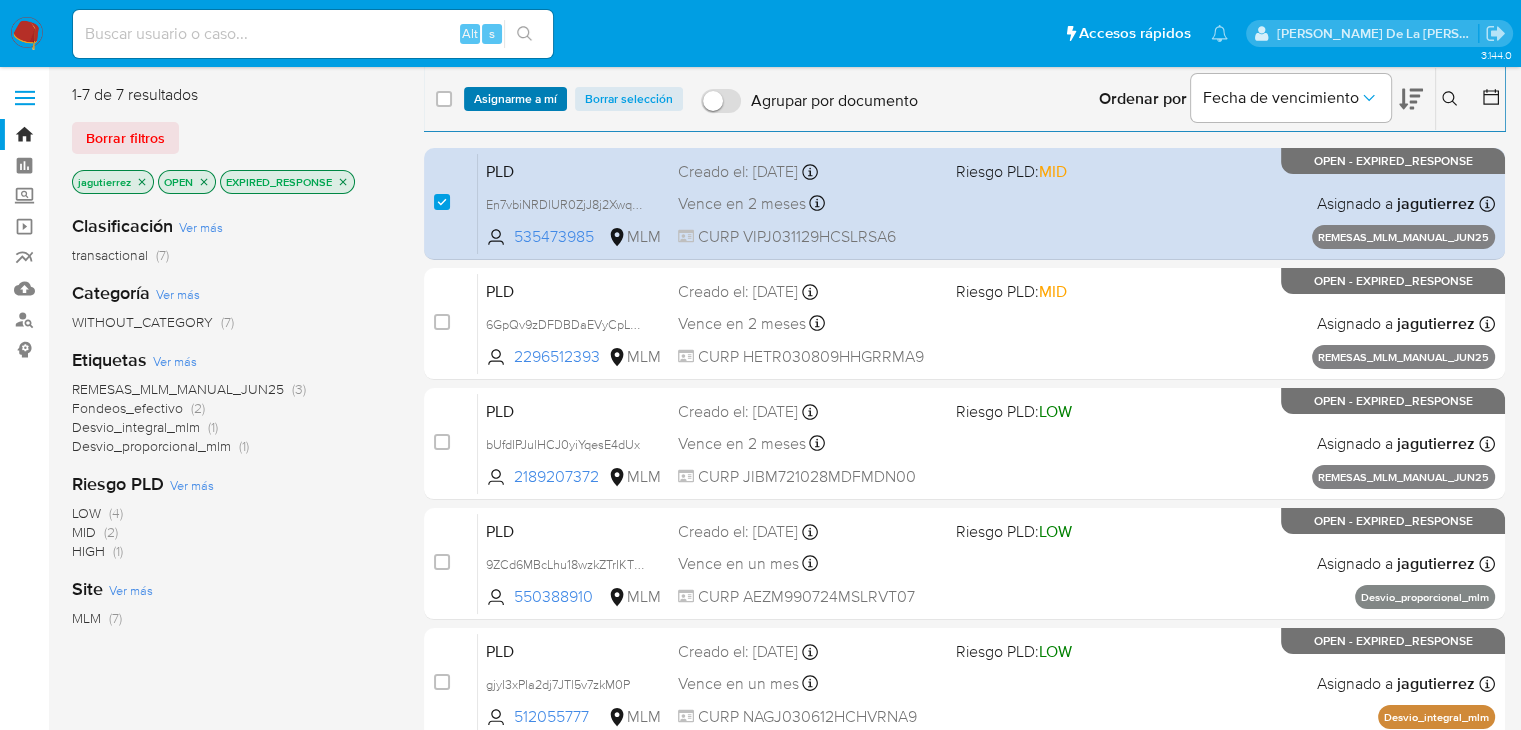 click on "Asignarme a mí" at bounding box center [515, 99] 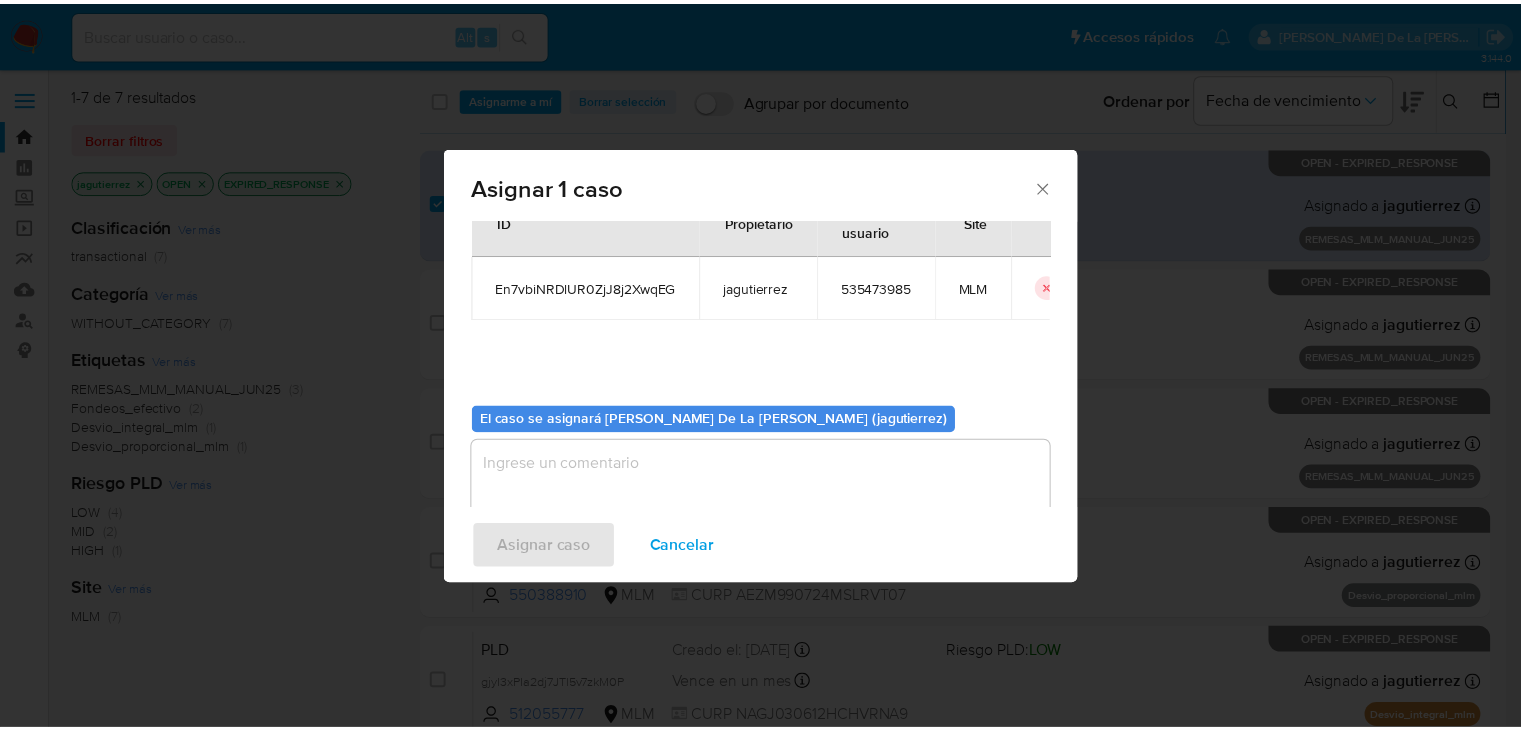 scroll, scrollTop: 104, scrollLeft: 0, axis: vertical 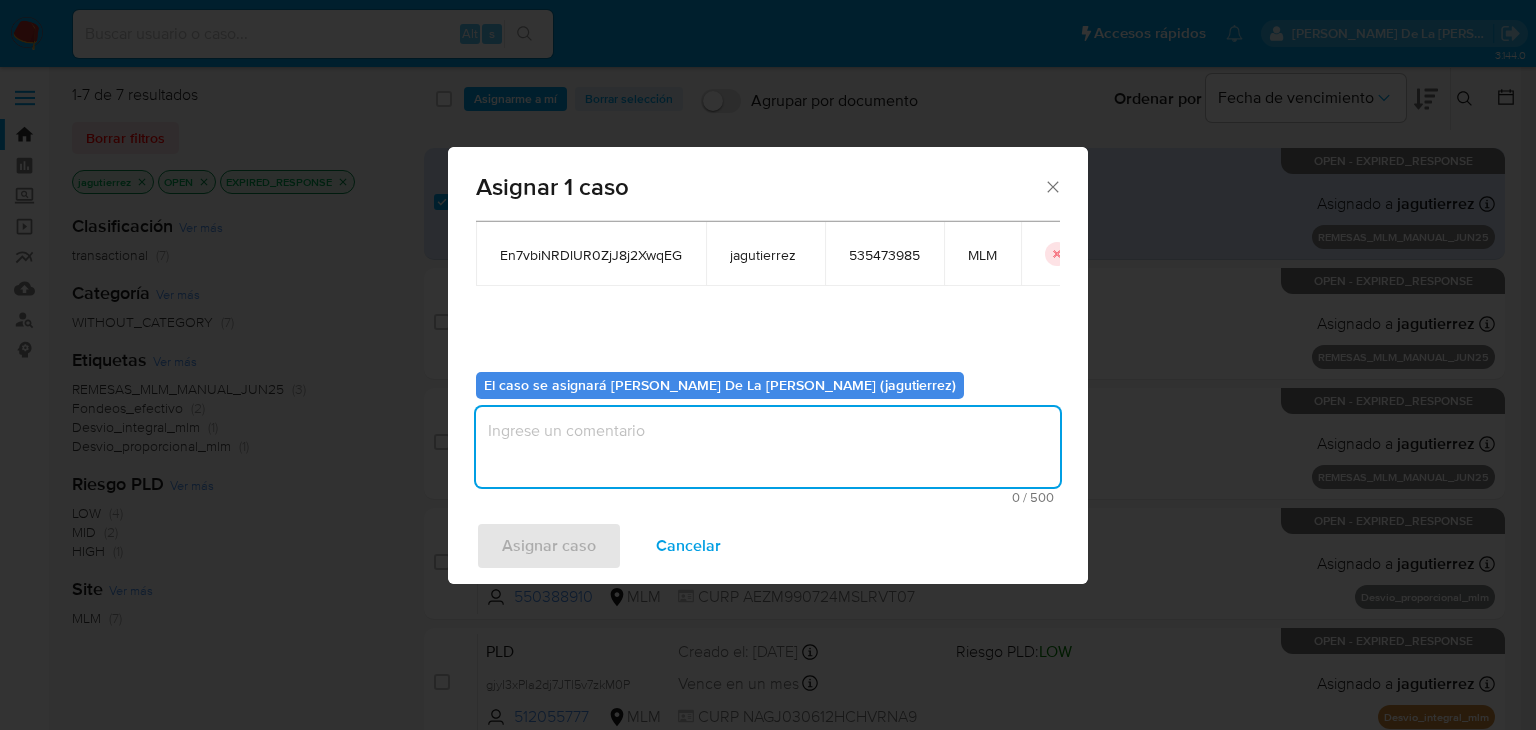 click at bounding box center [768, 447] 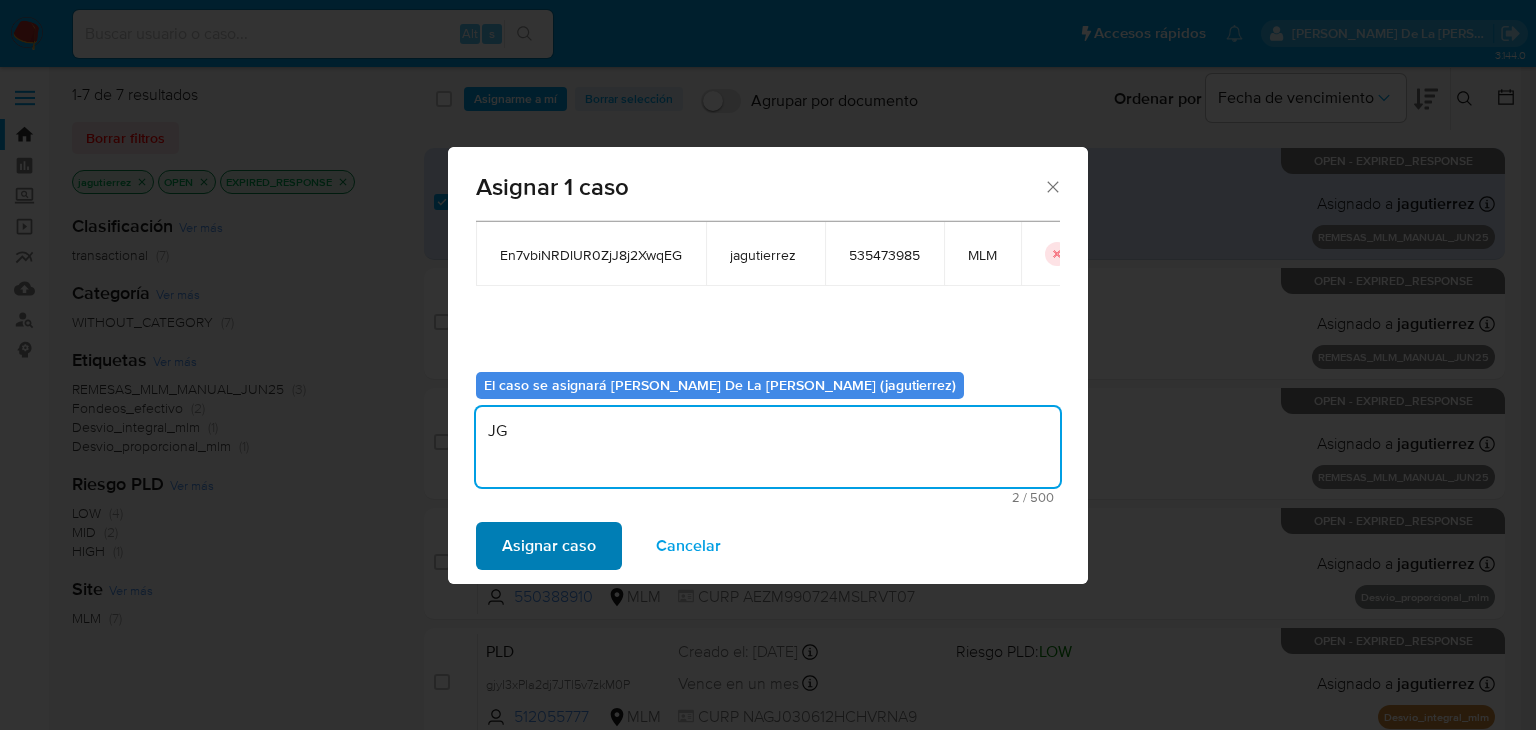 type on "JG" 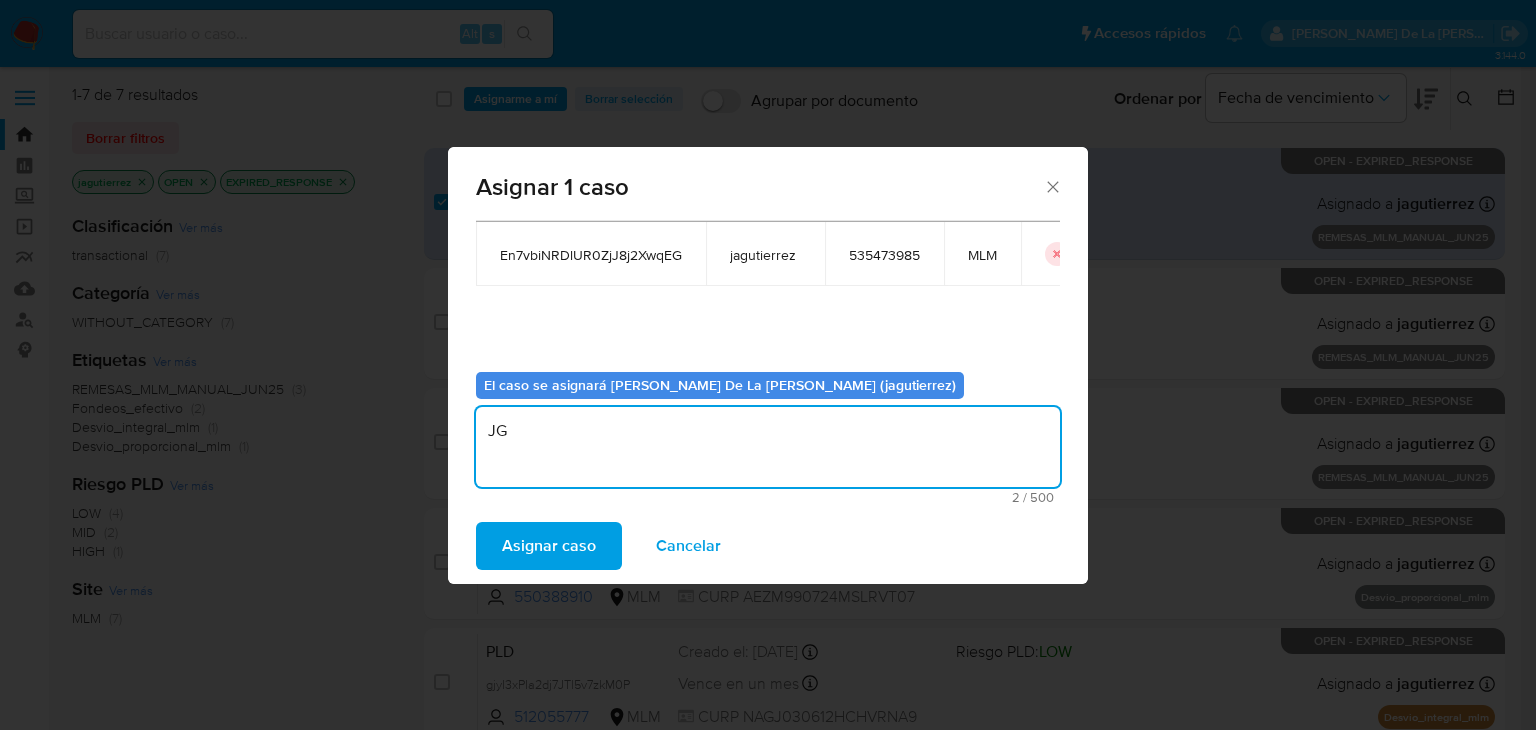click on "Asignar caso" at bounding box center [549, 546] 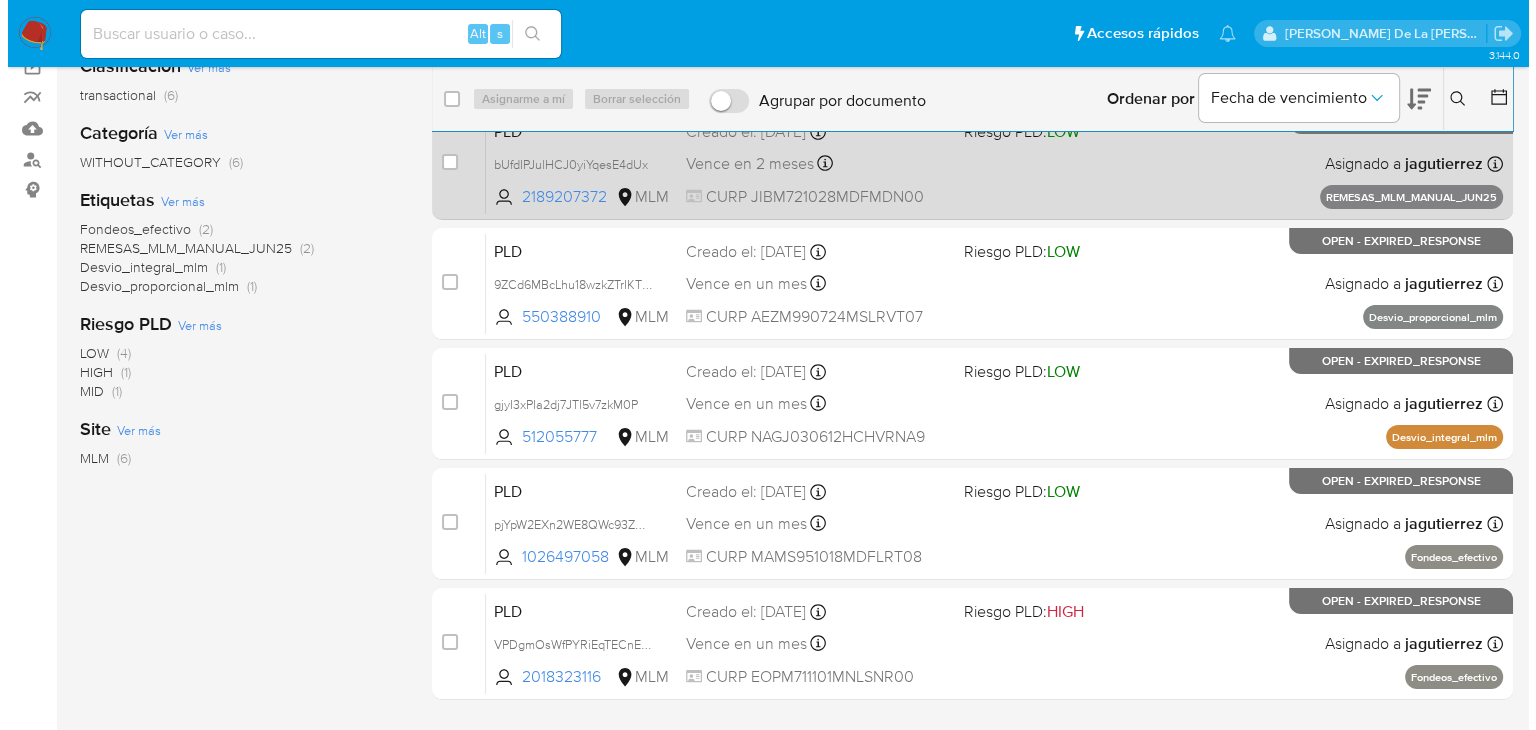 scroll, scrollTop: 0, scrollLeft: 0, axis: both 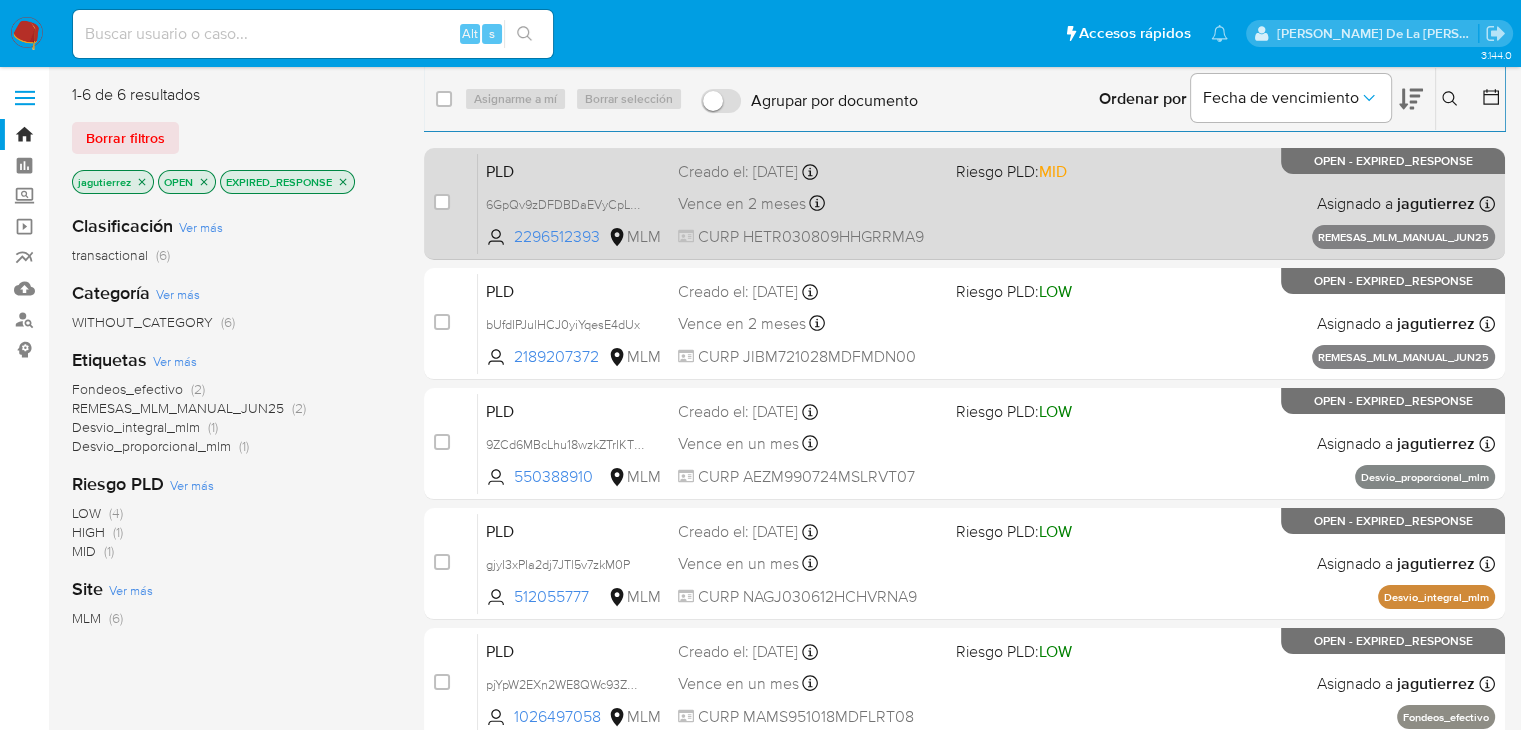 click on "PLD 6GpQv9zDFDBDaEVyCpLRDC5F 2296512393 MLM Riesgo PLD:  MID Creado el: 25/06/2025   Creado el: 25/06/2025 13:17:01 Vence en 2 meses   Vence el 24/08/2025 13:17:01 CURP   HETR030809HHGRRMA9 Asignado a   jagutierrez   Asignado el: 25/06/2025 13:17:01 REMESAS_MLM_MANUAL_JUN25 OPEN - EXPIRED_RESPONSE" at bounding box center (986, 203) 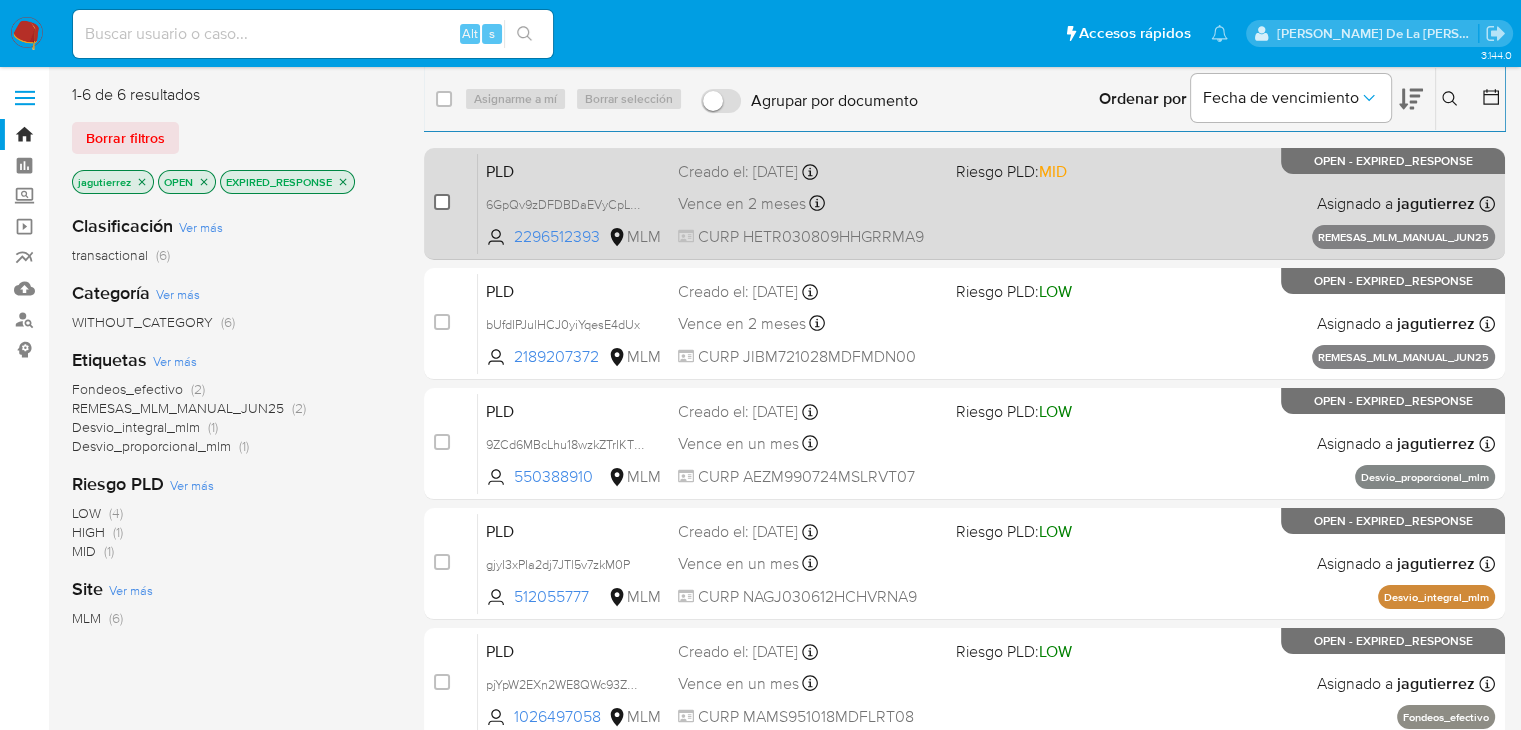 click at bounding box center (442, 202) 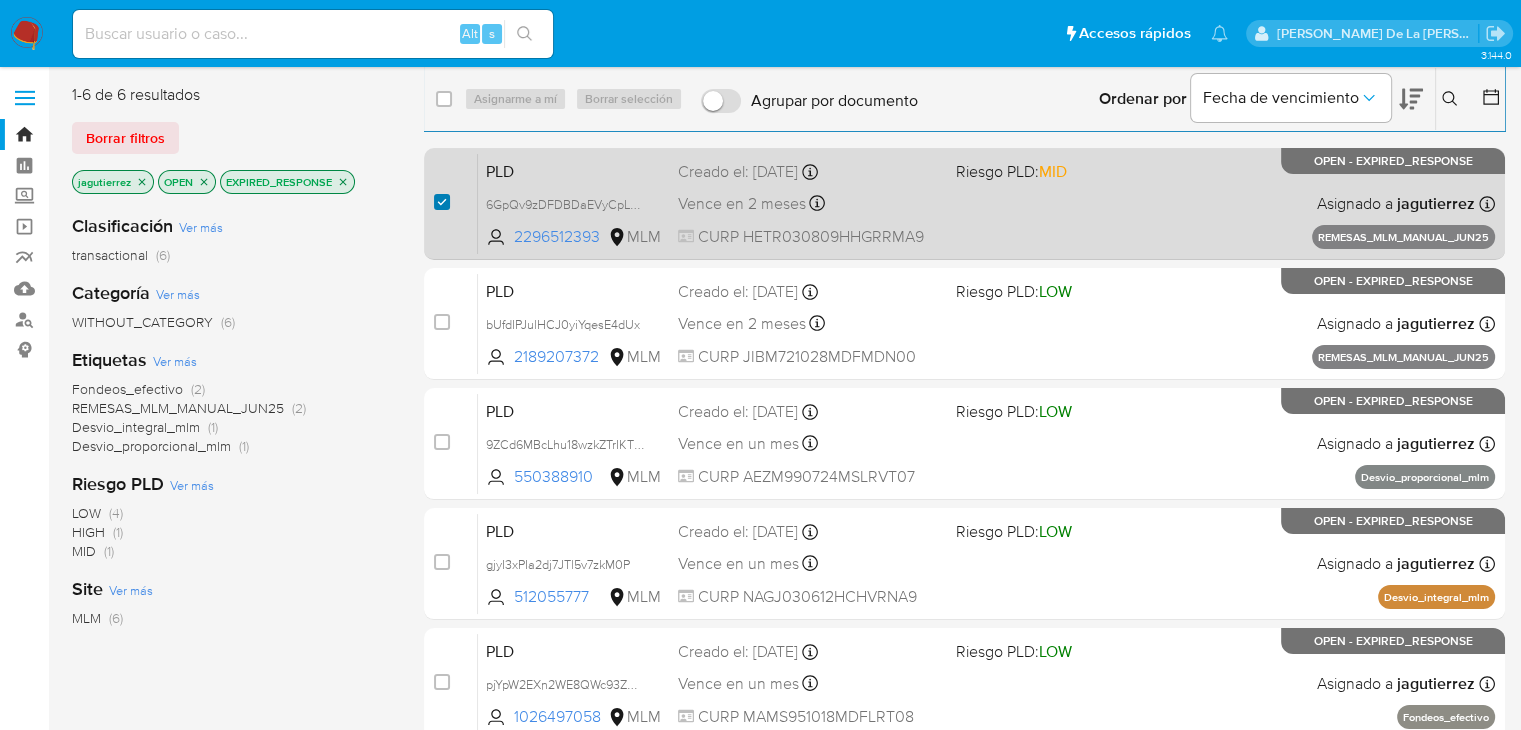 checkbox on "true" 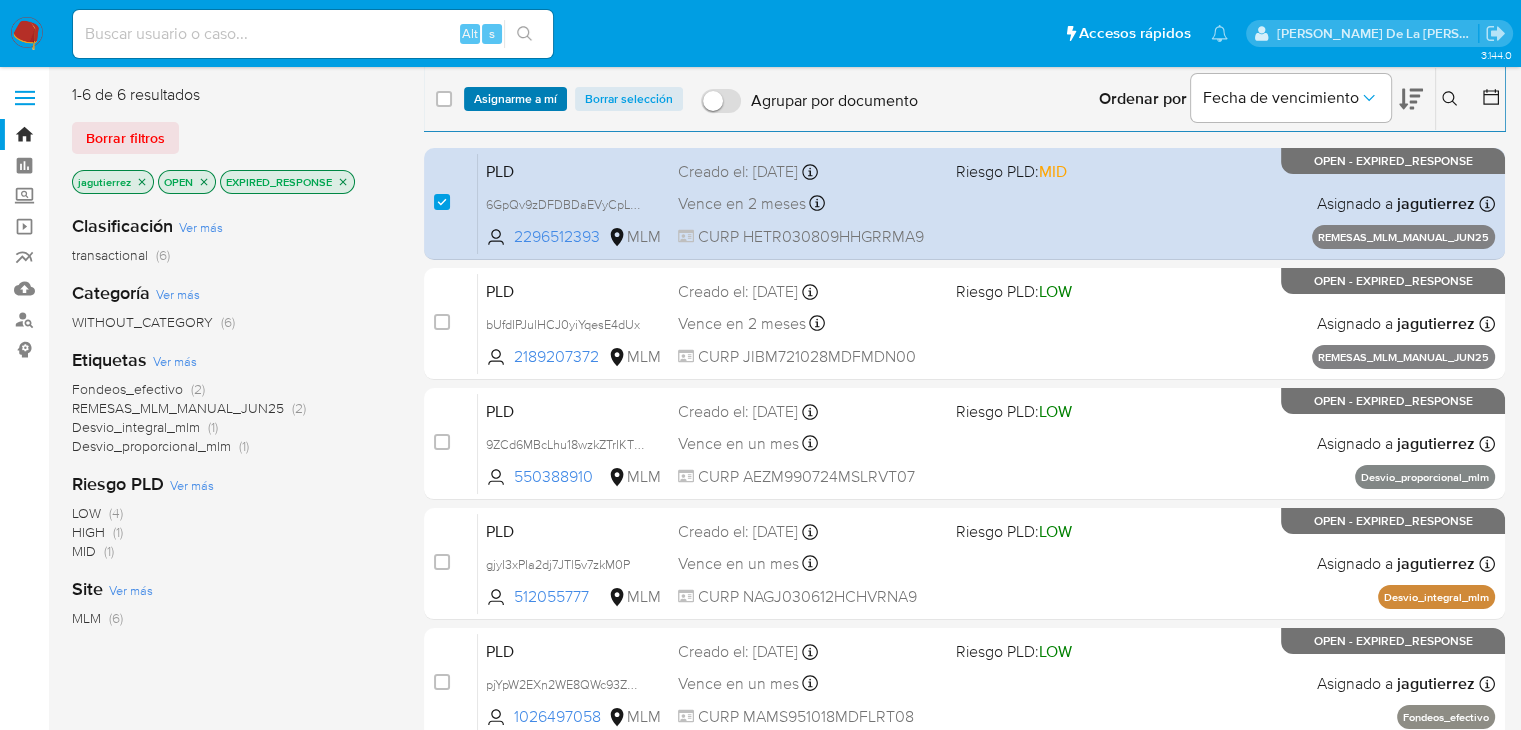 click on "Asignarme a mí" at bounding box center [515, 99] 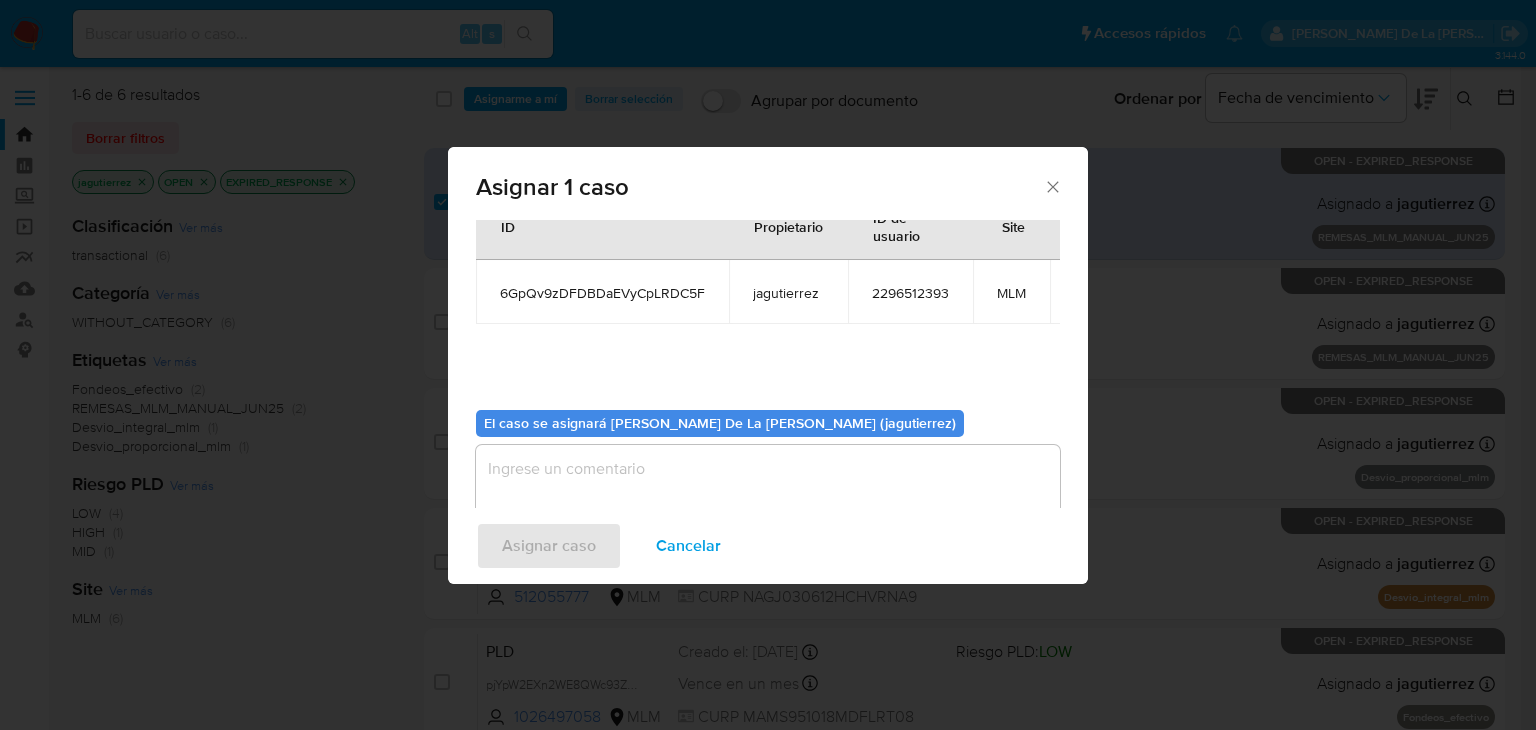 scroll, scrollTop: 119, scrollLeft: 0, axis: vertical 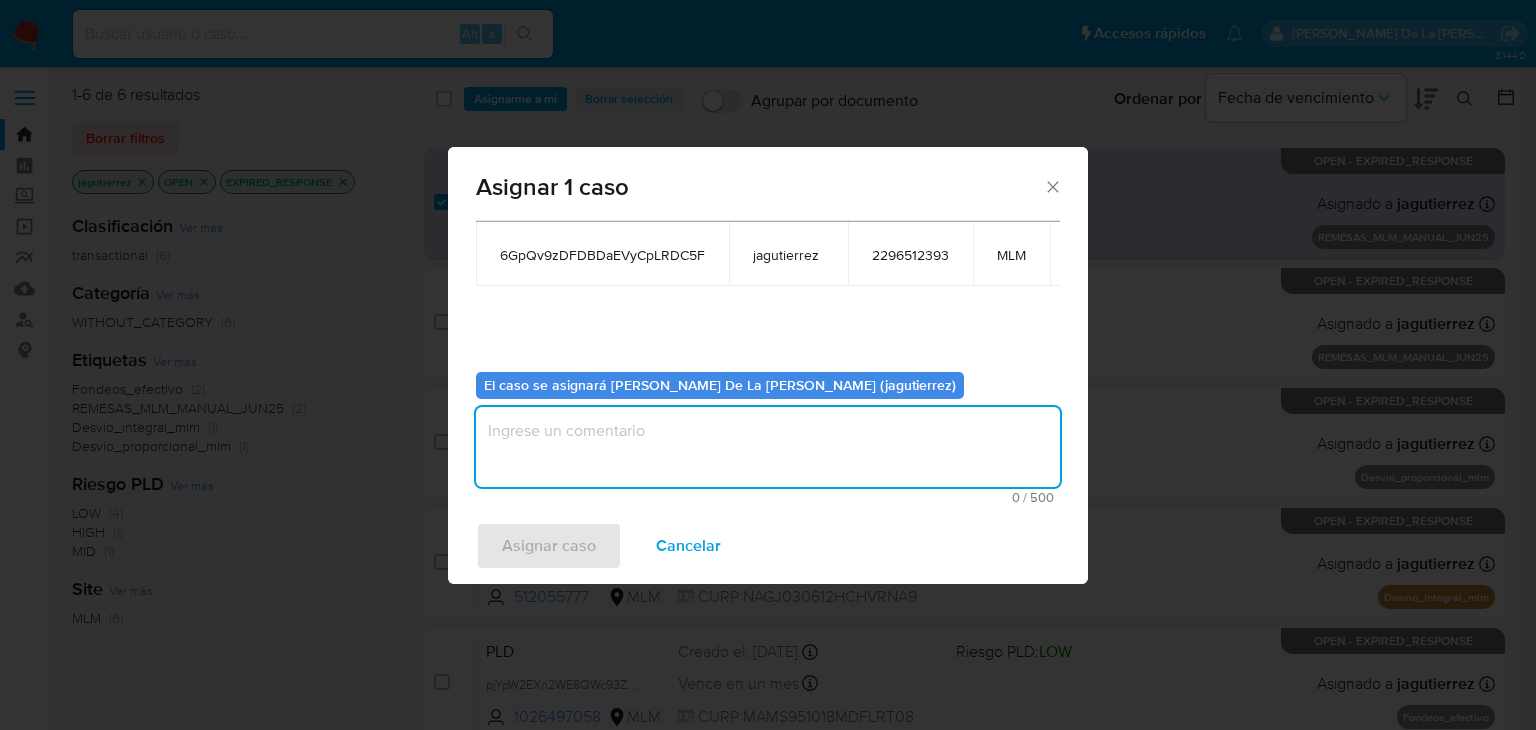 click at bounding box center (768, 447) 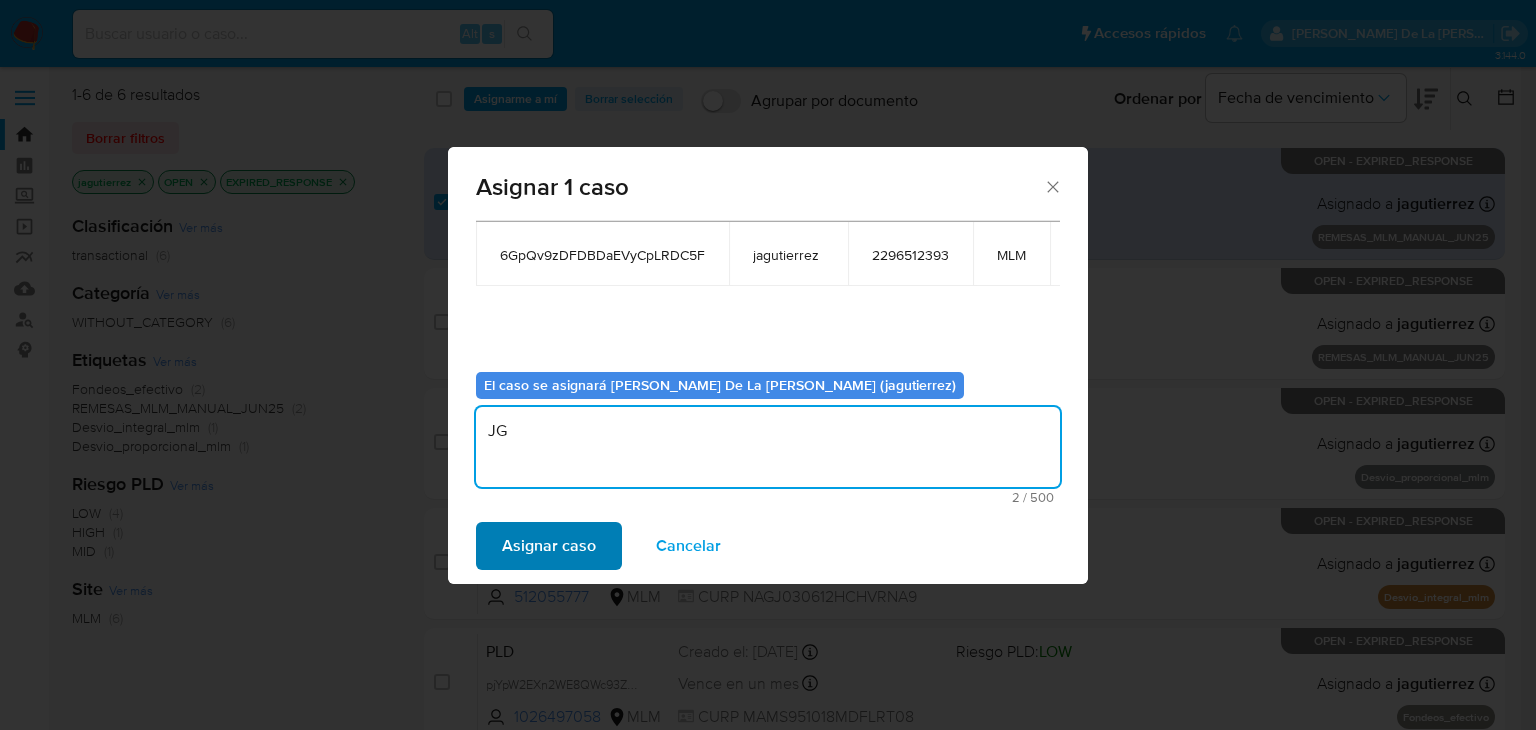 type on "JG" 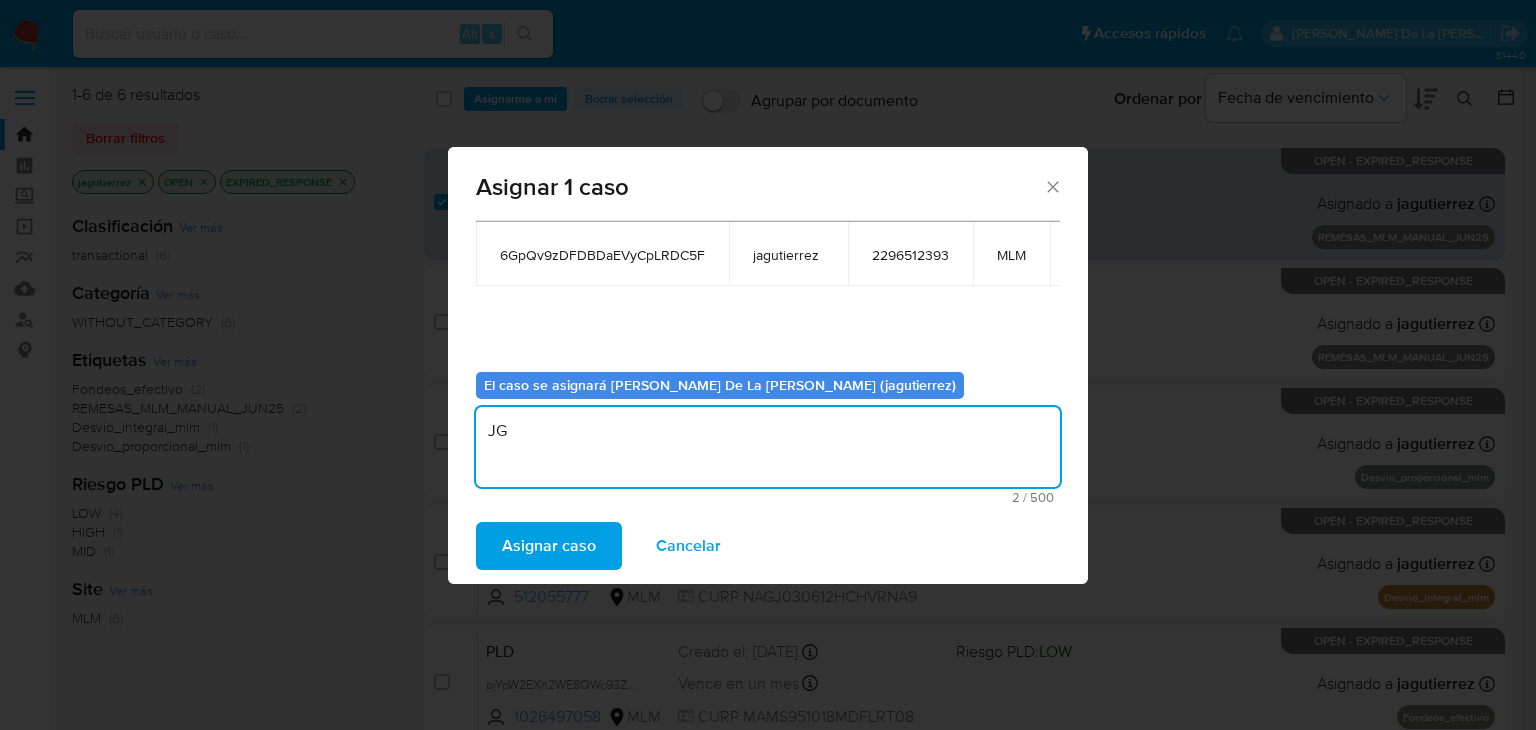 click on "Asignar caso" at bounding box center (549, 546) 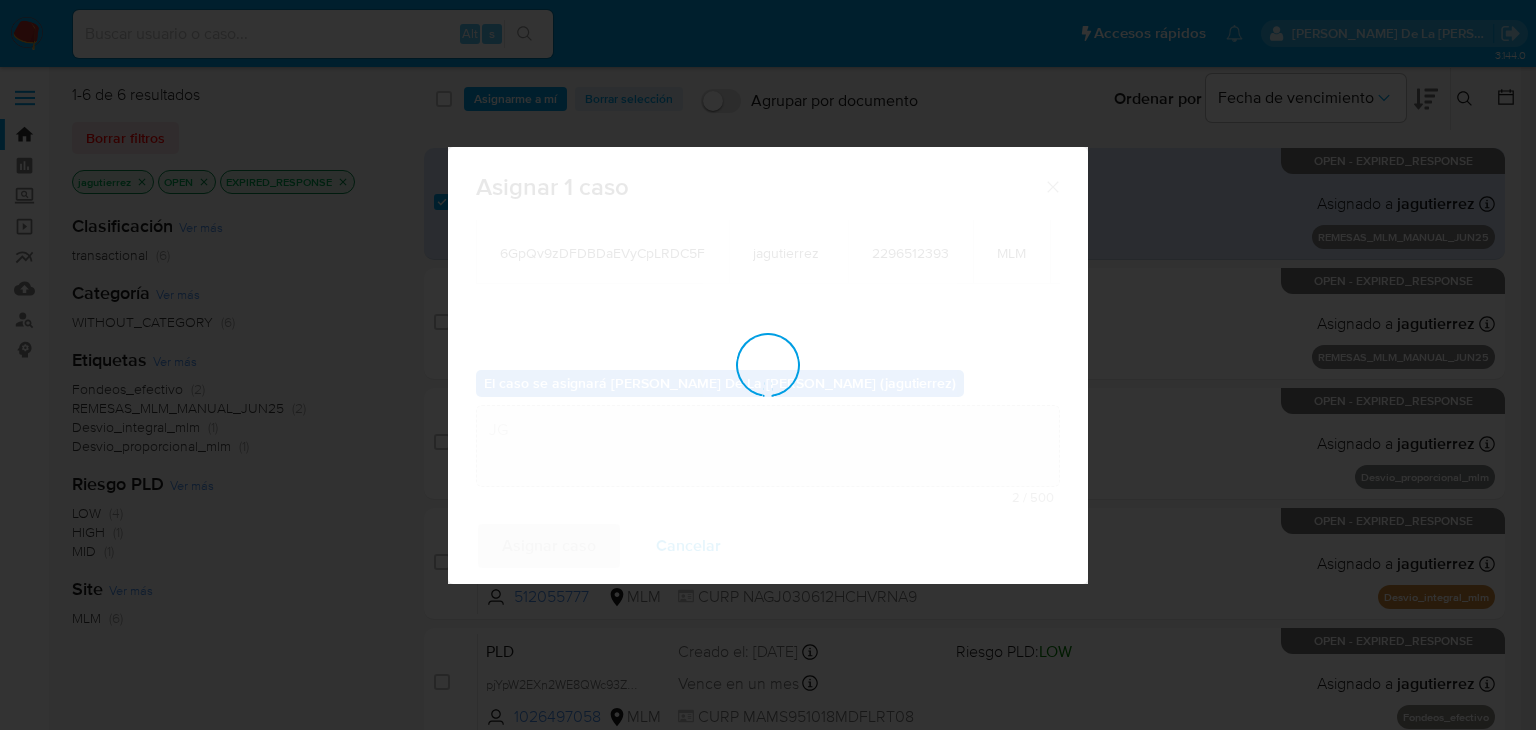 type 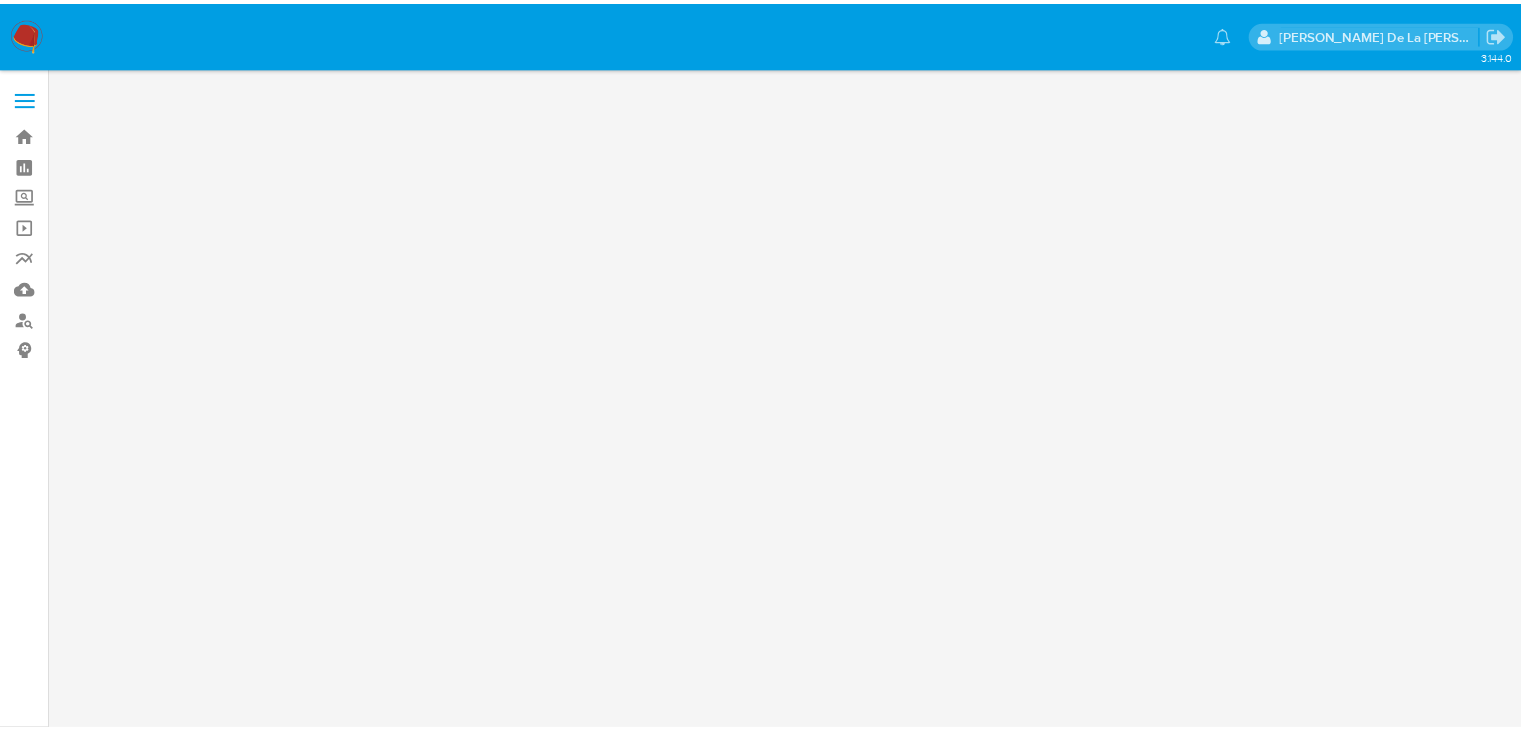 scroll, scrollTop: 0, scrollLeft: 0, axis: both 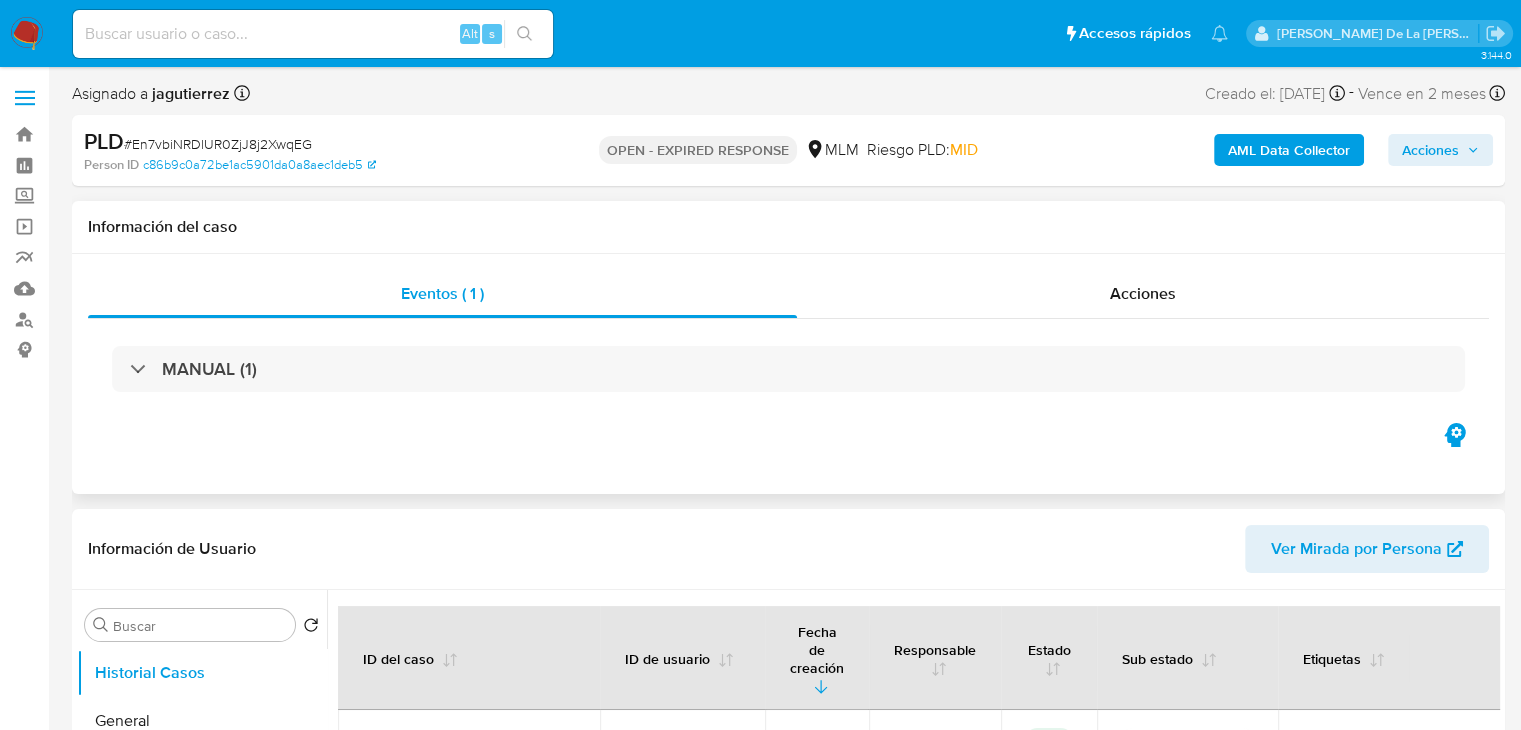 select on "10" 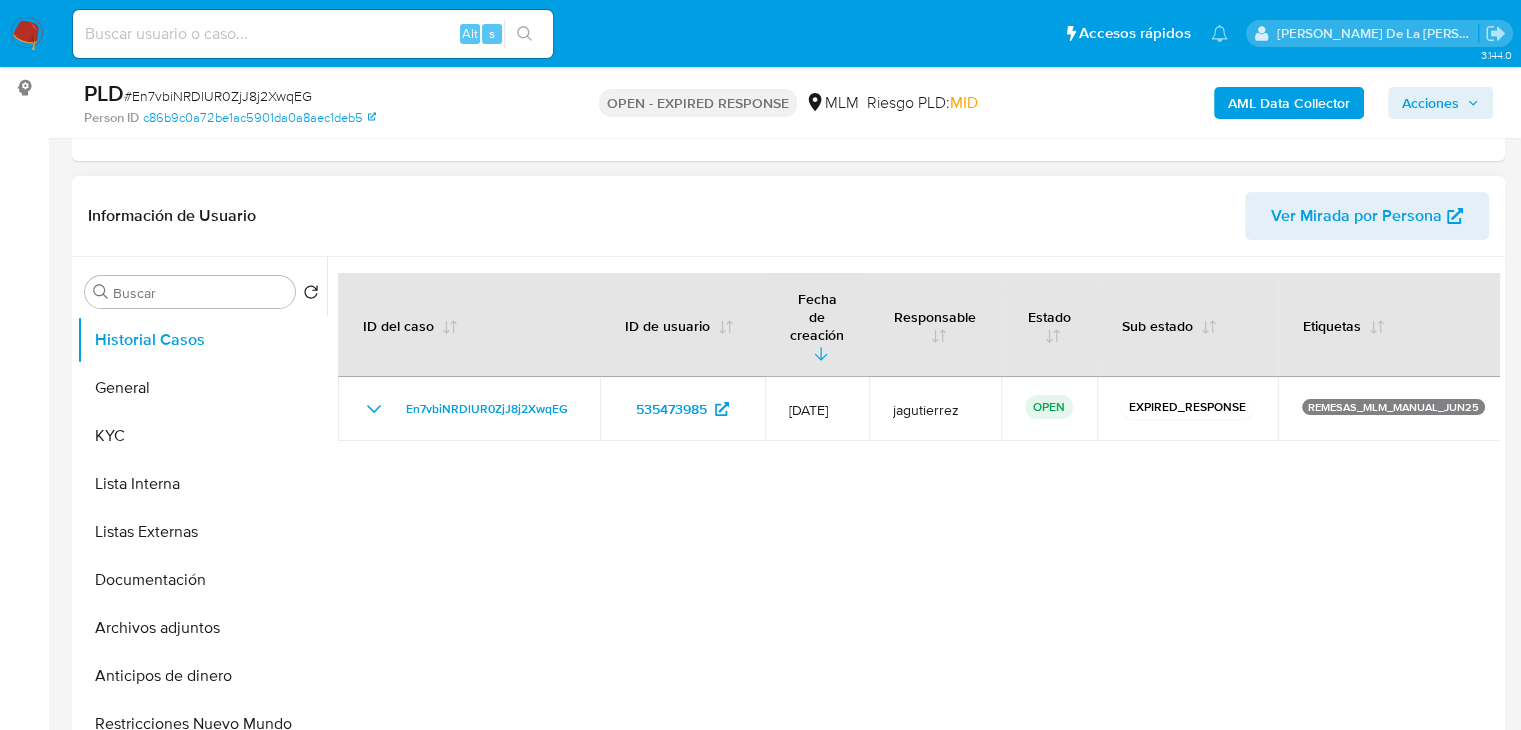 scroll, scrollTop: 300, scrollLeft: 0, axis: vertical 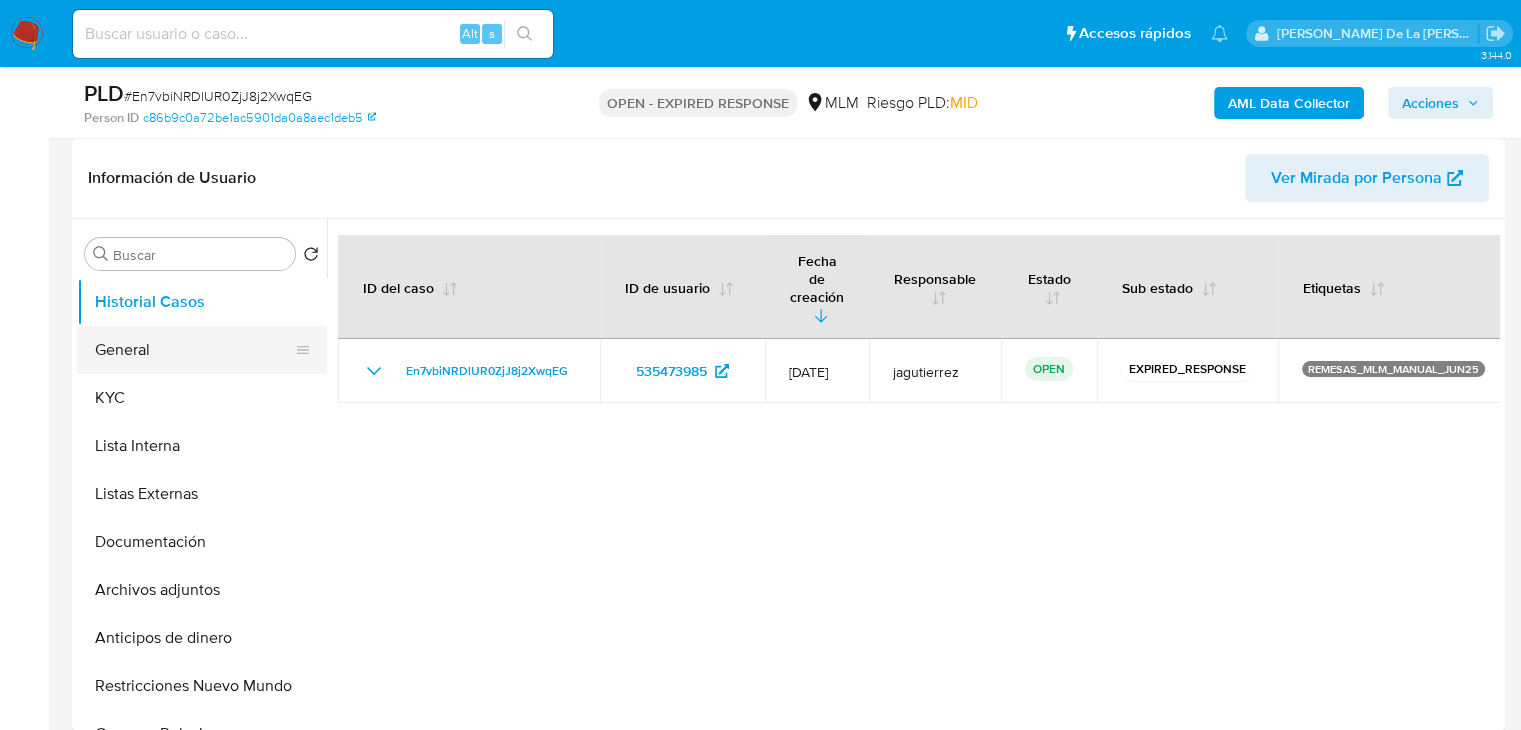 click on "General" at bounding box center (194, 350) 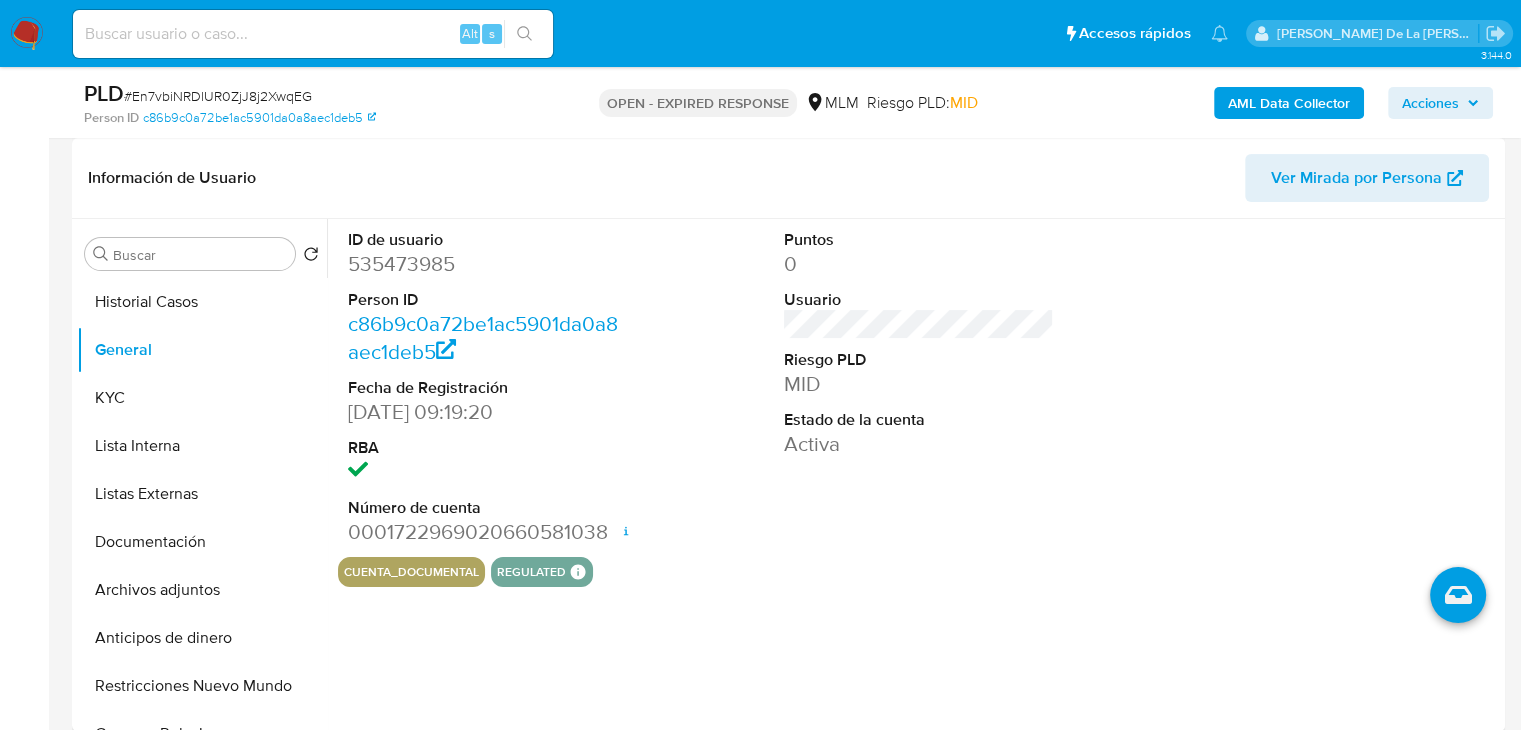 click on "535473985" at bounding box center [483, 264] 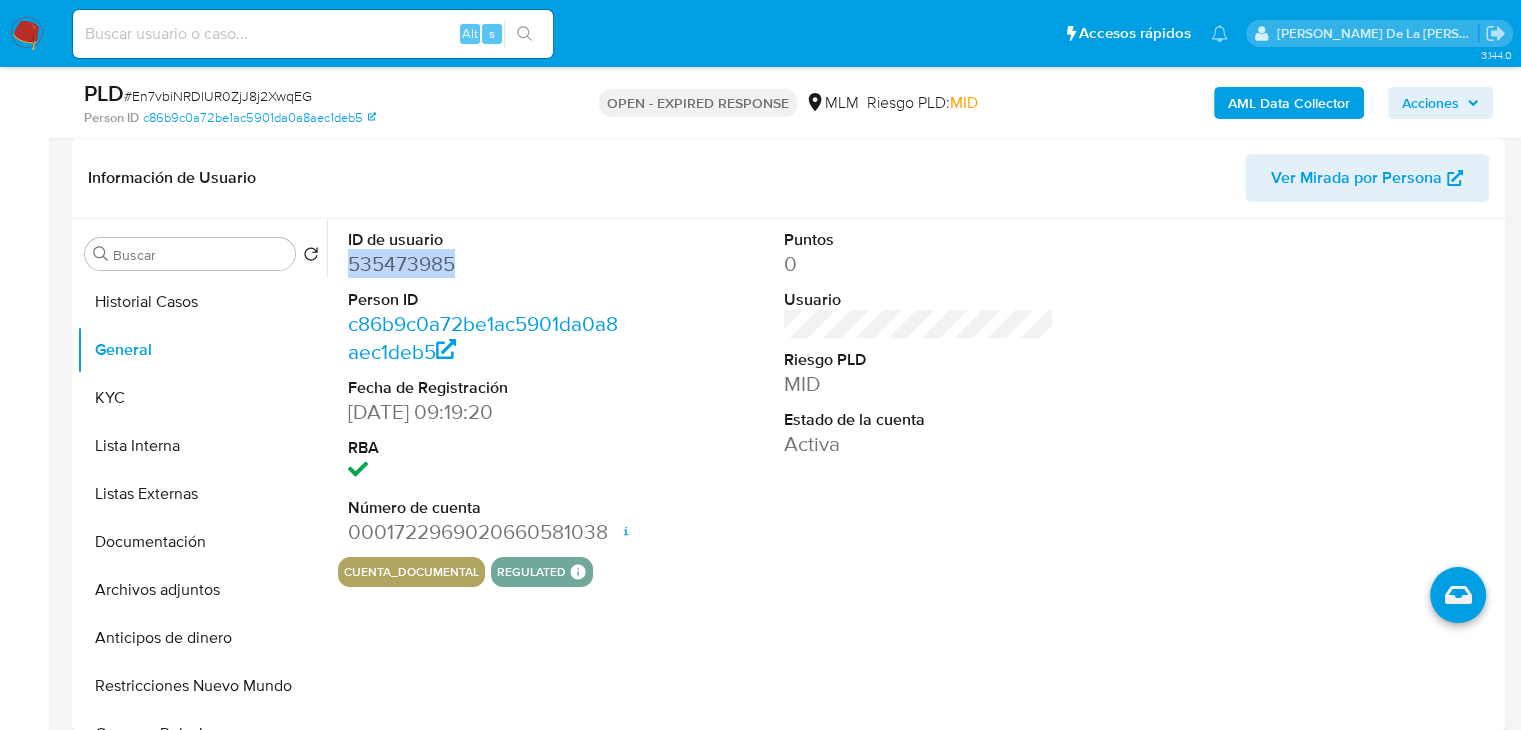 click on "535473985" at bounding box center (483, 264) 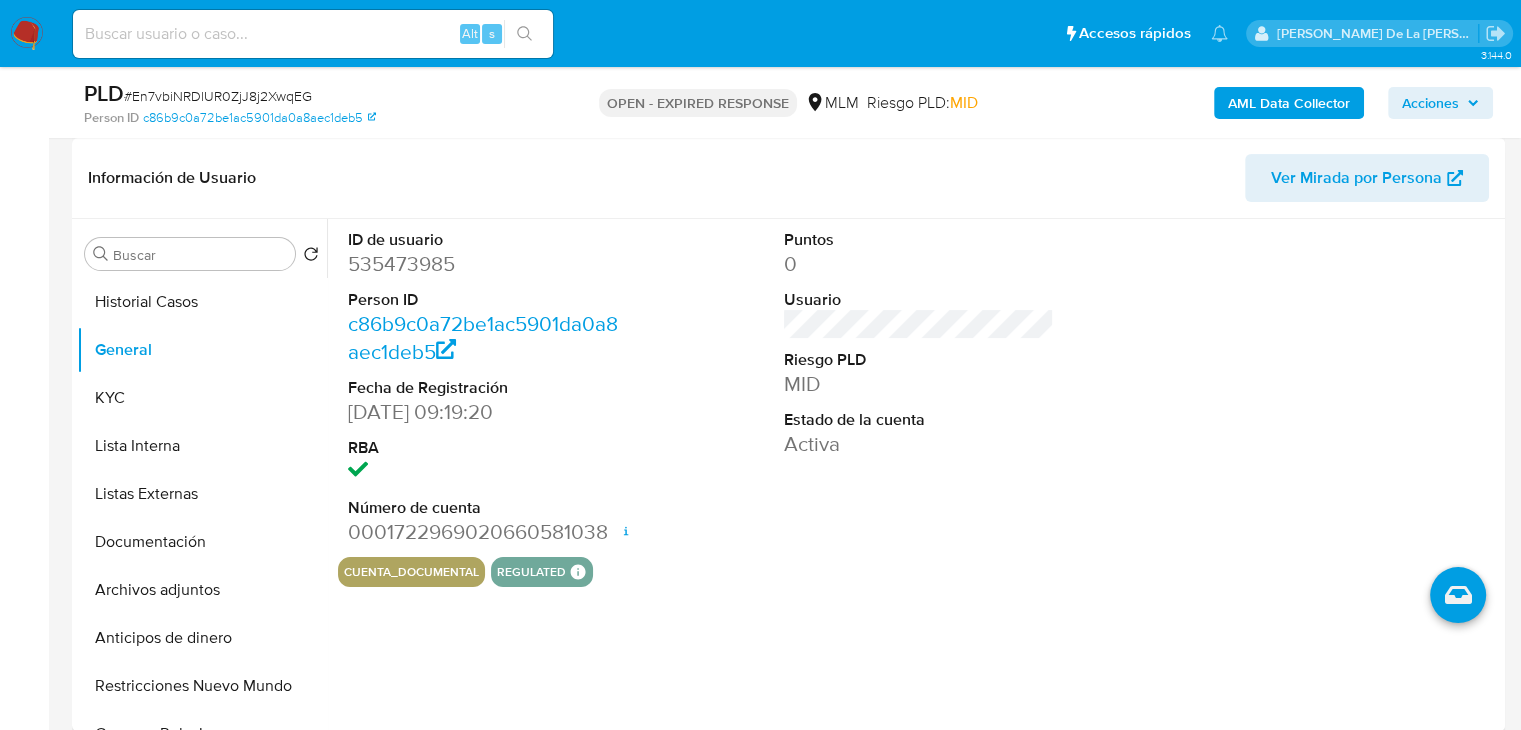 drag, startPoint x: 688, startPoint y: 629, endPoint x: 724, endPoint y: 651, distance: 42.190044 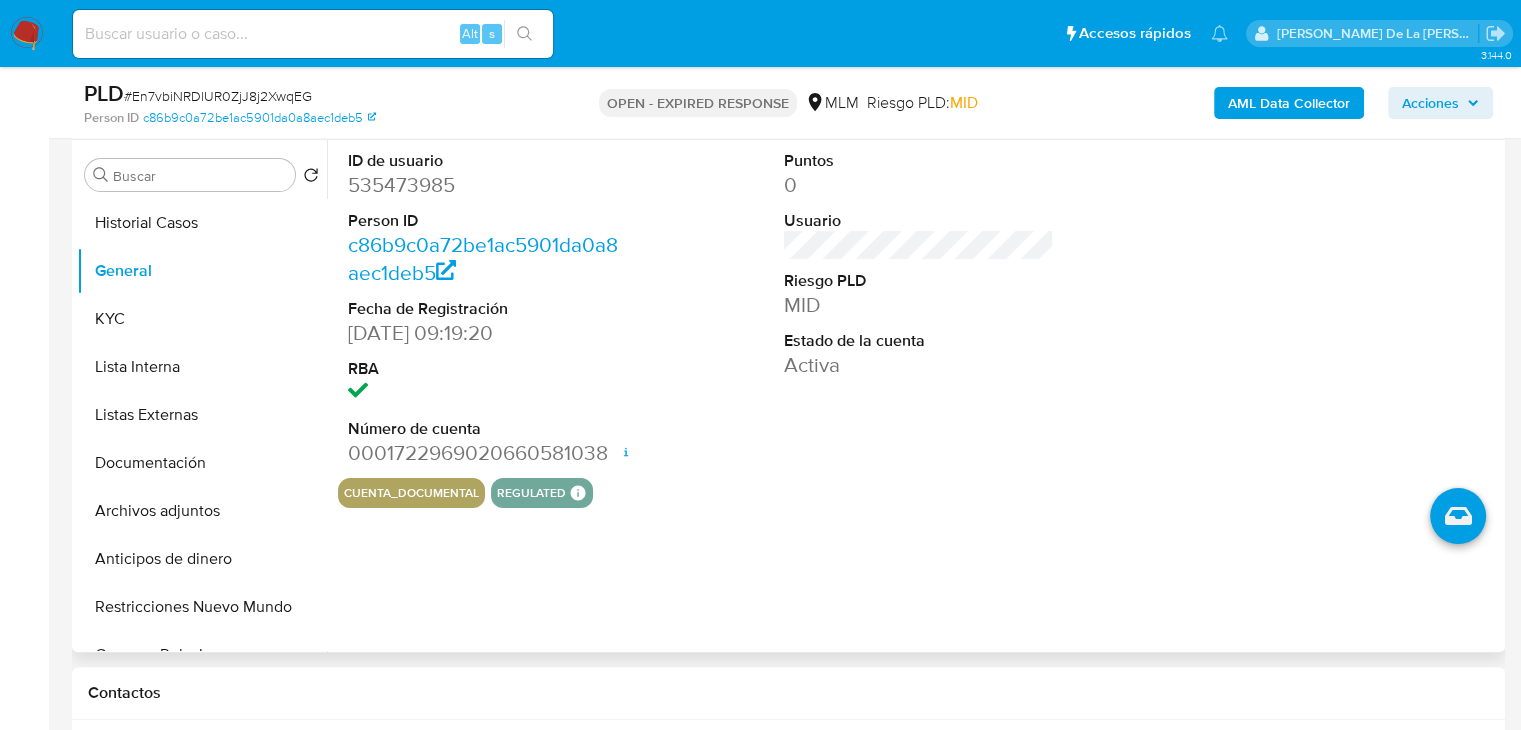 scroll, scrollTop: 500, scrollLeft: 0, axis: vertical 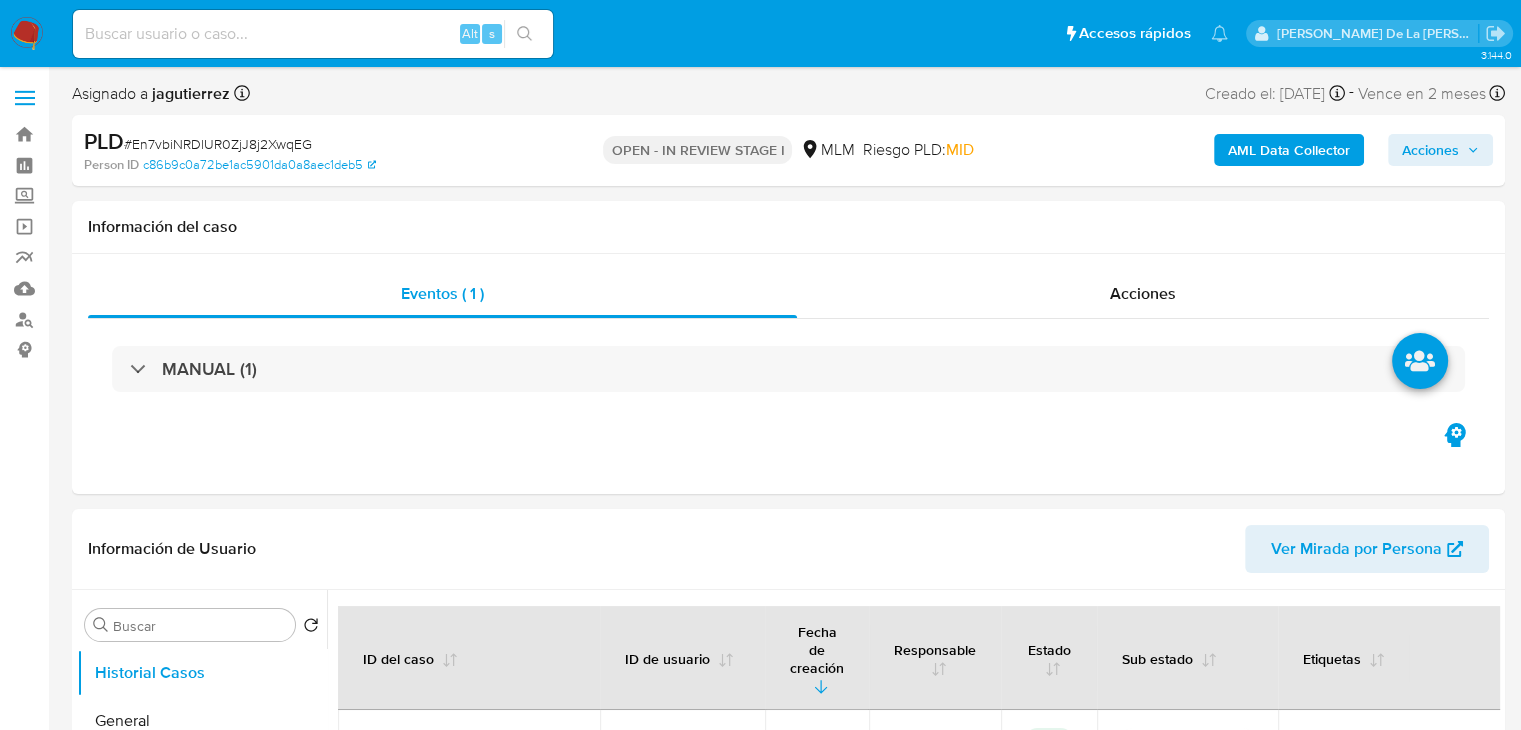 select on "10" 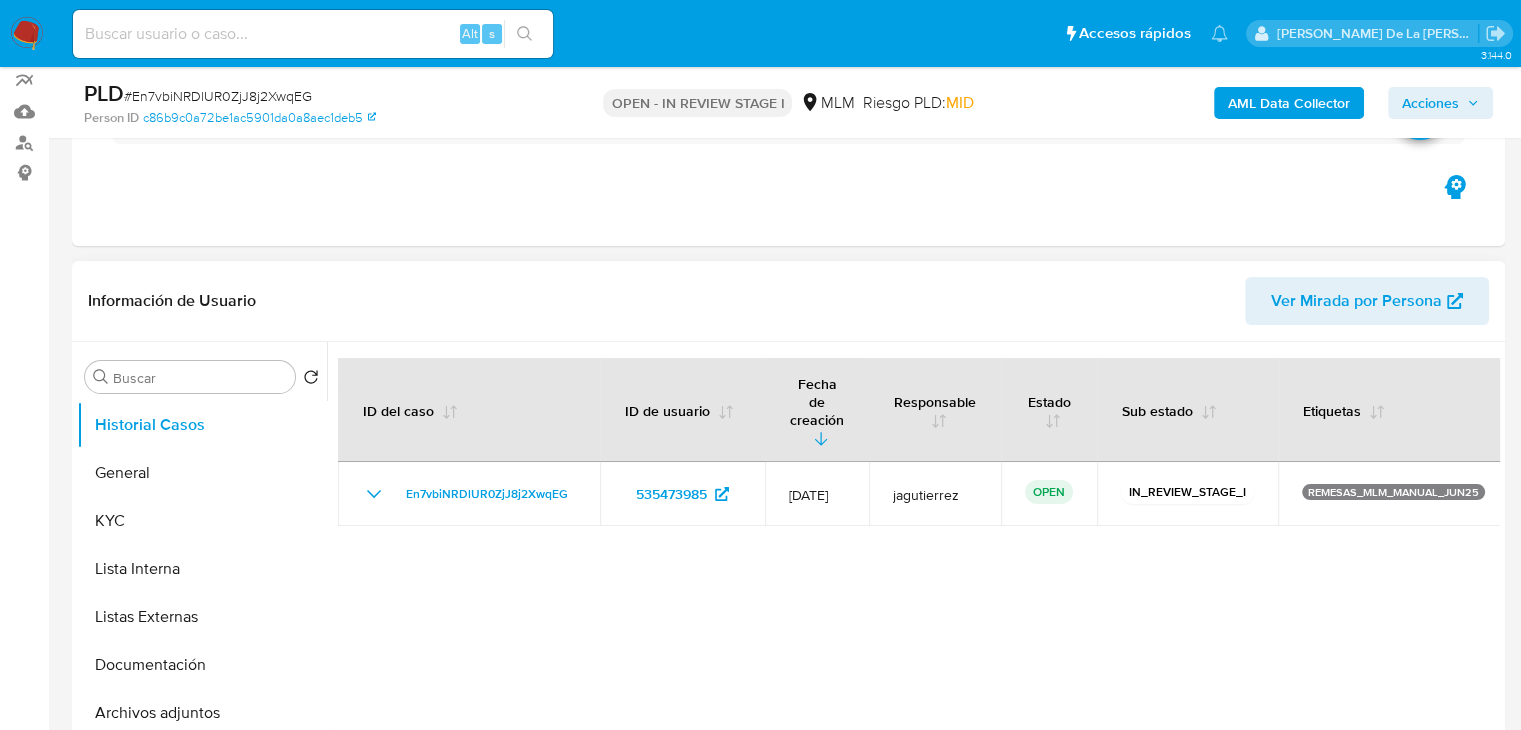 scroll, scrollTop: 300, scrollLeft: 0, axis: vertical 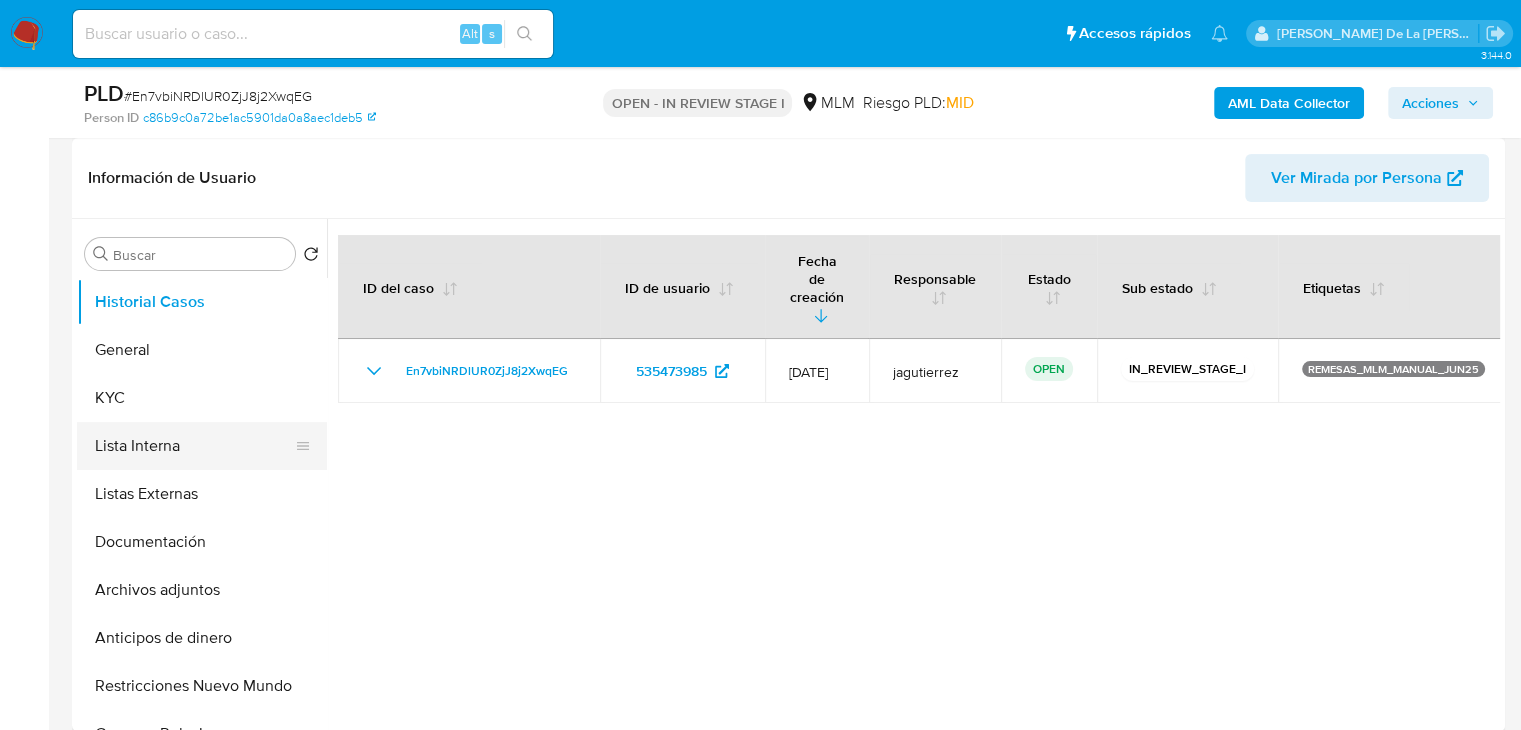 drag, startPoint x: 157, startPoint y: 445, endPoint x: 169, endPoint y: 457, distance: 16.970562 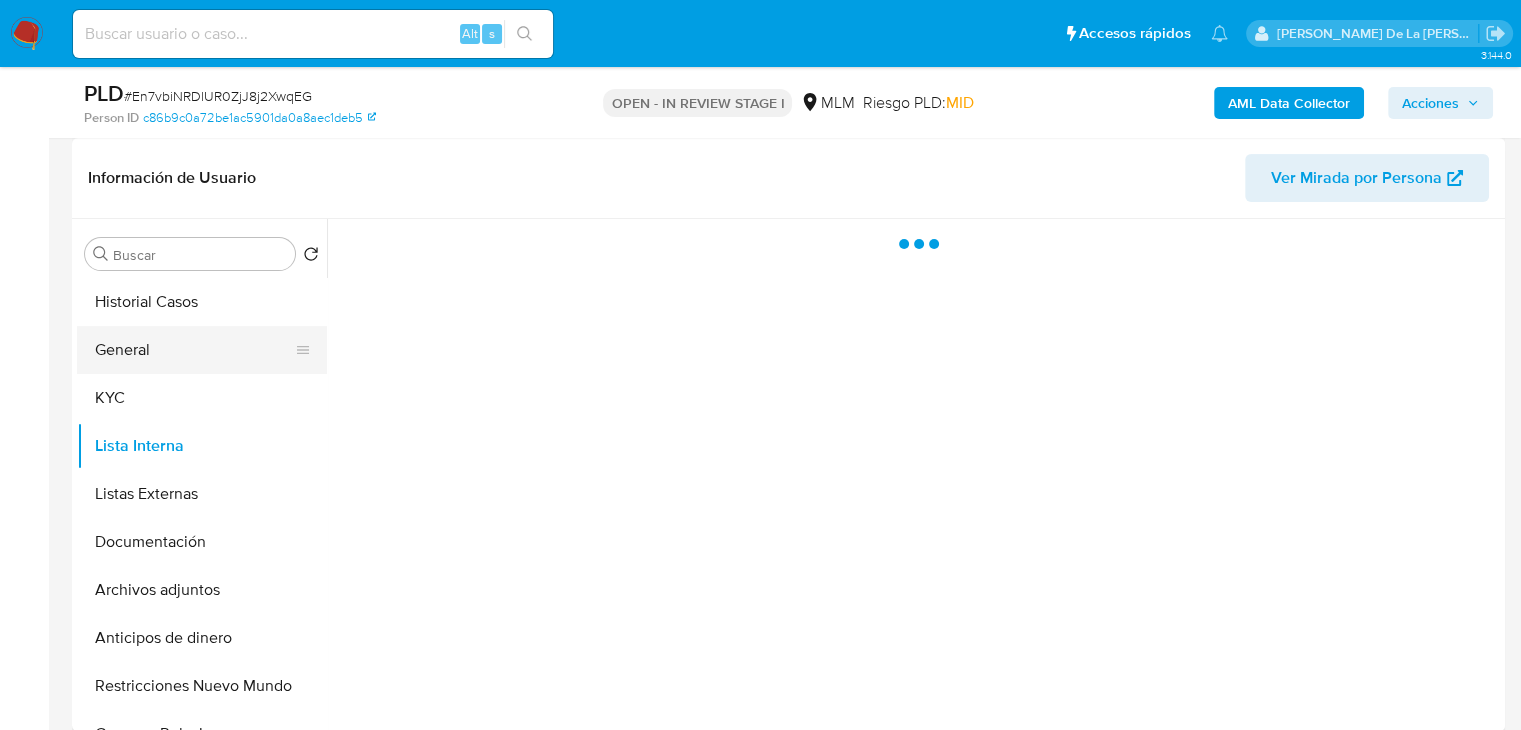 click on "General" at bounding box center [194, 350] 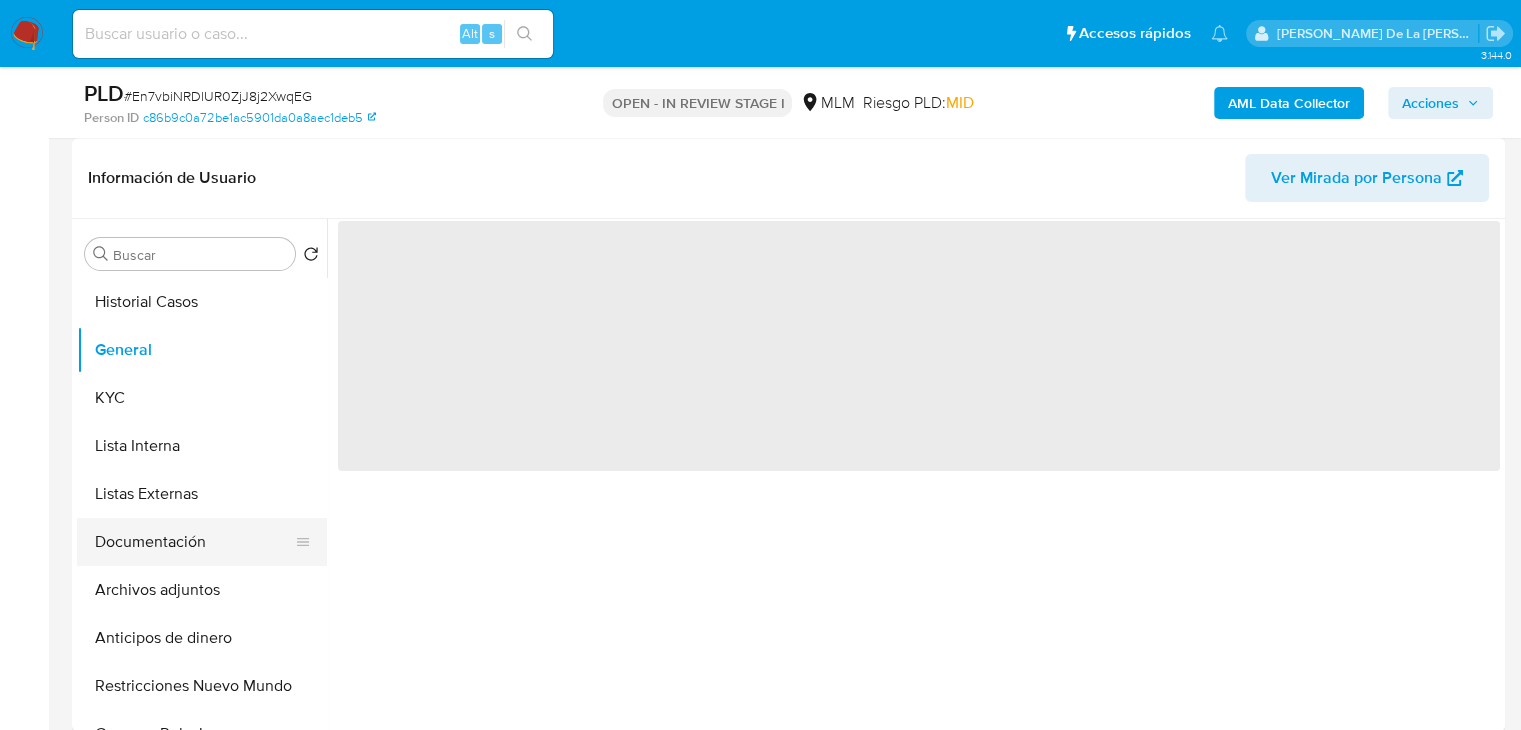 click on "Documentación" at bounding box center [194, 542] 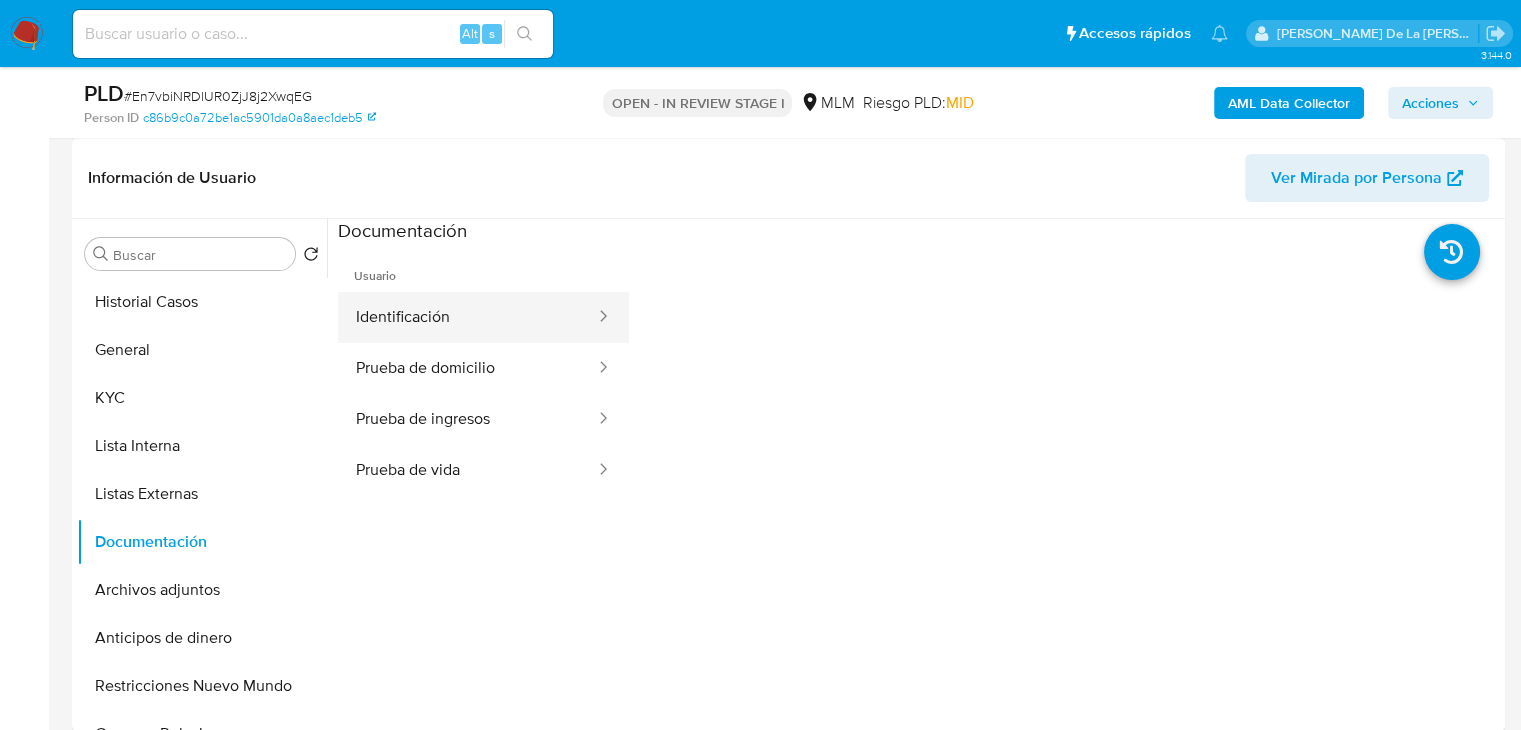 click on "Identificación" at bounding box center [467, 317] 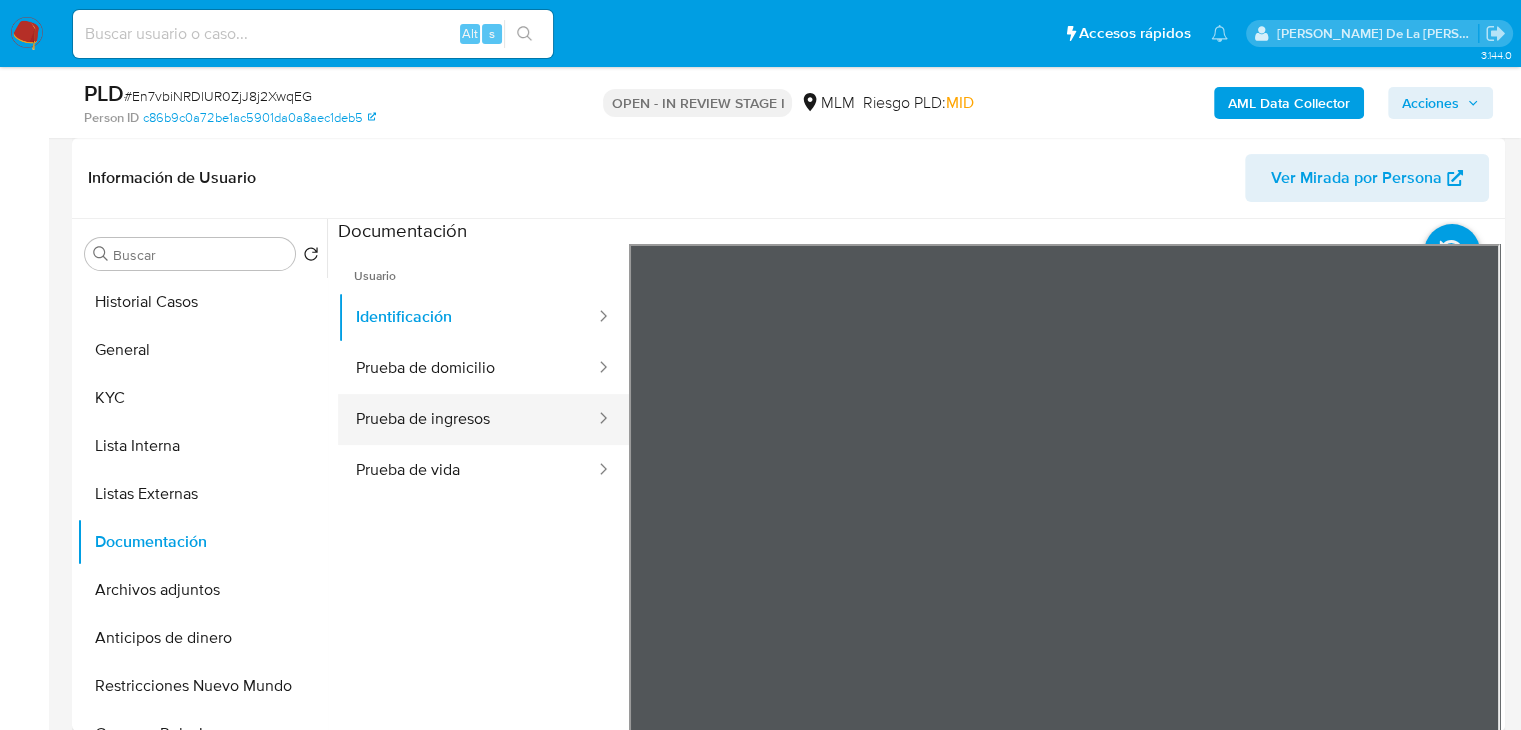 click on "Prueba de ingresos" at bounding box center (483, 419) 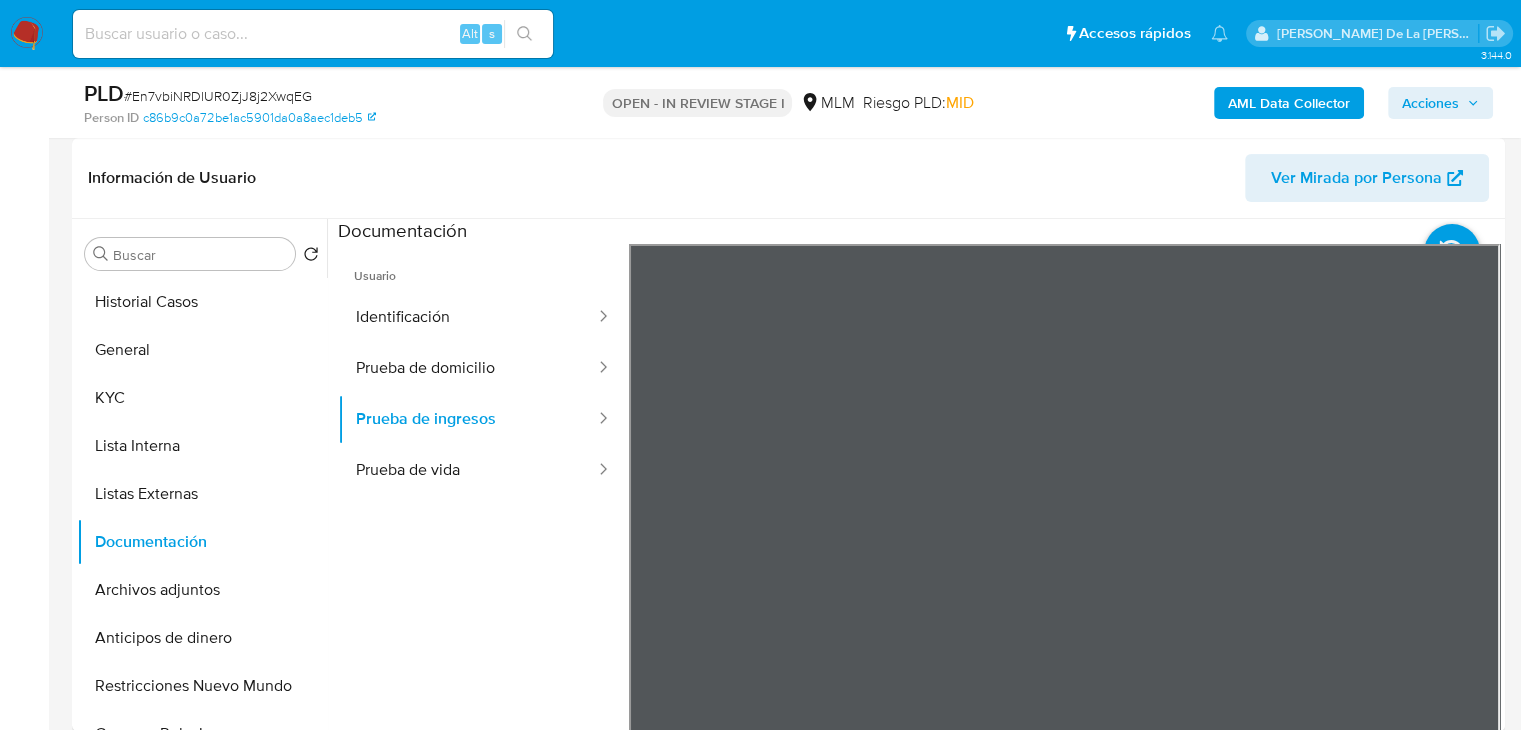 click on "Pausado Ver notificaciones Alt s Accesos rápidos   Presiona las siguientes teclas para acceder a algunas de las funciones Buscar caso o usuario Alt s Volver al home Alt h Agregar un comentario Alt c Ir a la resolucion de un caso Alt r Agregar un archivo adjunto Alt a Solicitar KYC challenge Alt 3 Agregar restricción Alt 4 Eliminar restricción Alt 5 Javier De La Cruz Gutierrez Bandeja Tablero Screening Búsqueda en Listas Watchlist Herramientas Operaciones masivas Reportes Mulan Buscador de personas Consolidado 3.144.0 Asignado a   jagutierrez   Asignado el: 25/06/2025 14:18:48 Creado el: 25/06/2025   Creado el: 25/06/2025 14:18:48 - Vence en 2 meses   Vence el 24/08/2025 14:18:49 PLD # En7vbiNRDlUR0ZjJ8j2XwqEG Person ID c86b9c0a72be1ac5901da0a8aec1deb5 OPEN - IN REVIEW STAGE I  MLM Riesgo PLD:  MID AML Data Collector Acciones Información del caso Eventos ( 1 ) Acciones MANUAL (1) Información de Usuario Ver Mirada por Persona Buscar   Volver al orden por defecto Historial Casos General KYC Lista Interna" at bounding box center [760, 1763] 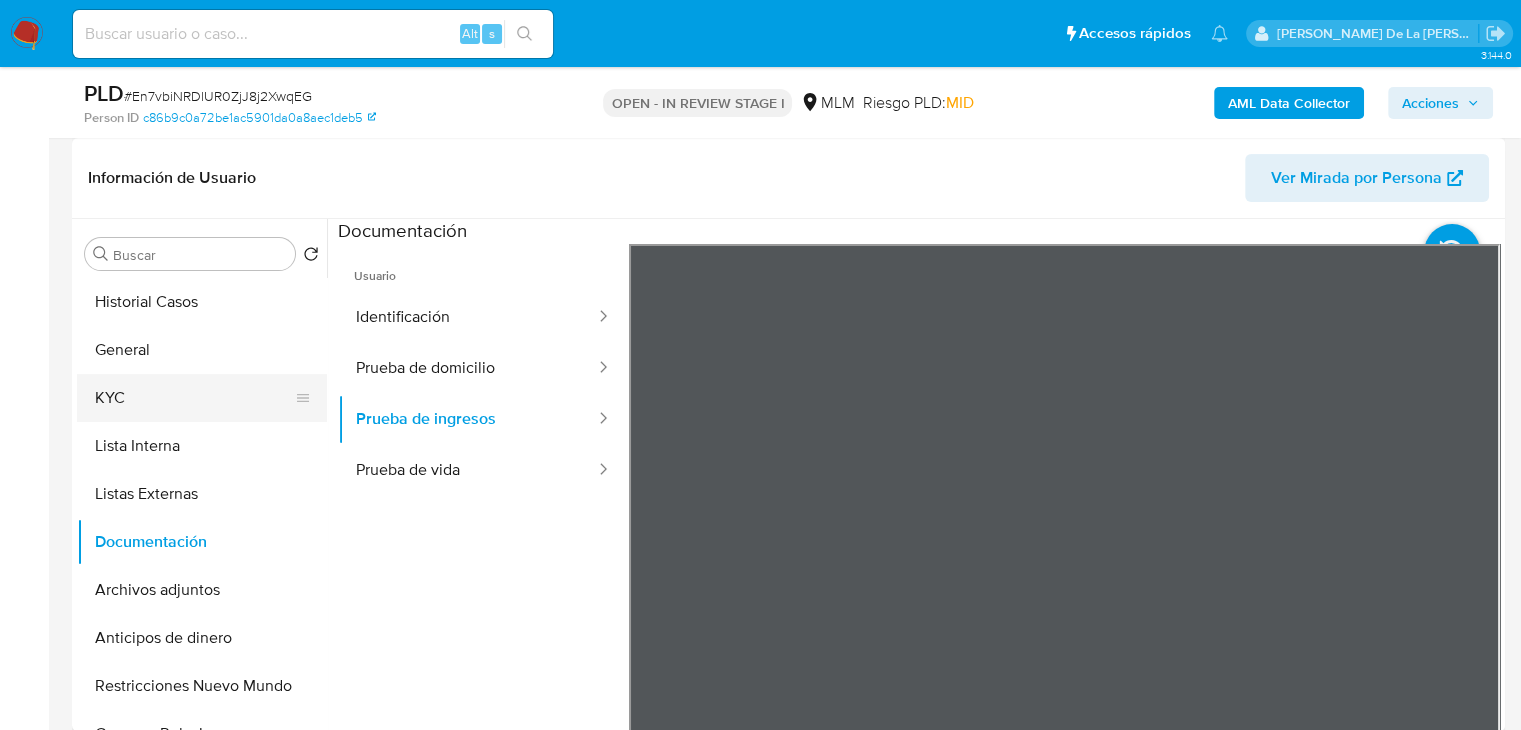 click on "KYC" at bounding box center (194, 398) 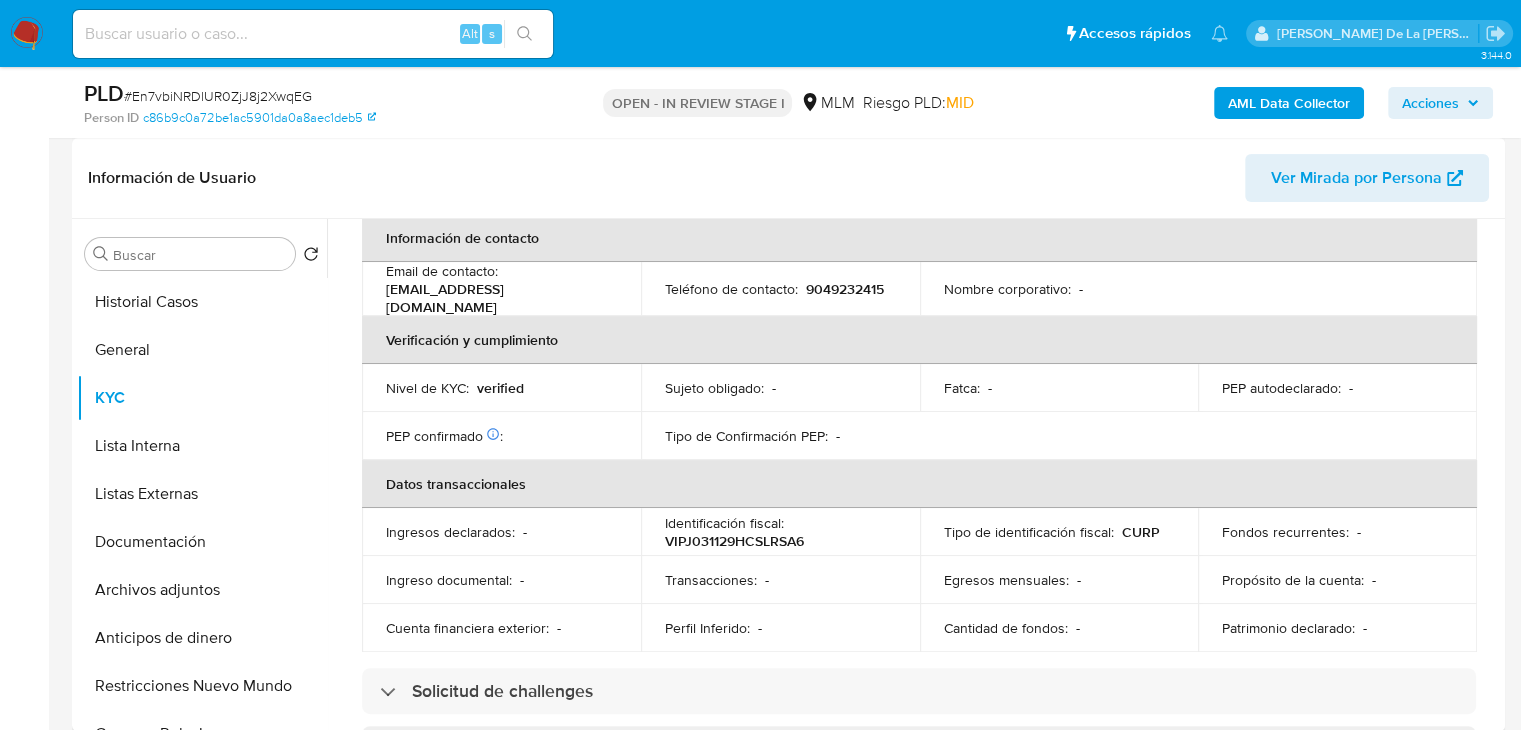 scroll, scrollTop: 877, scrollLeft: 0, axis: vertical 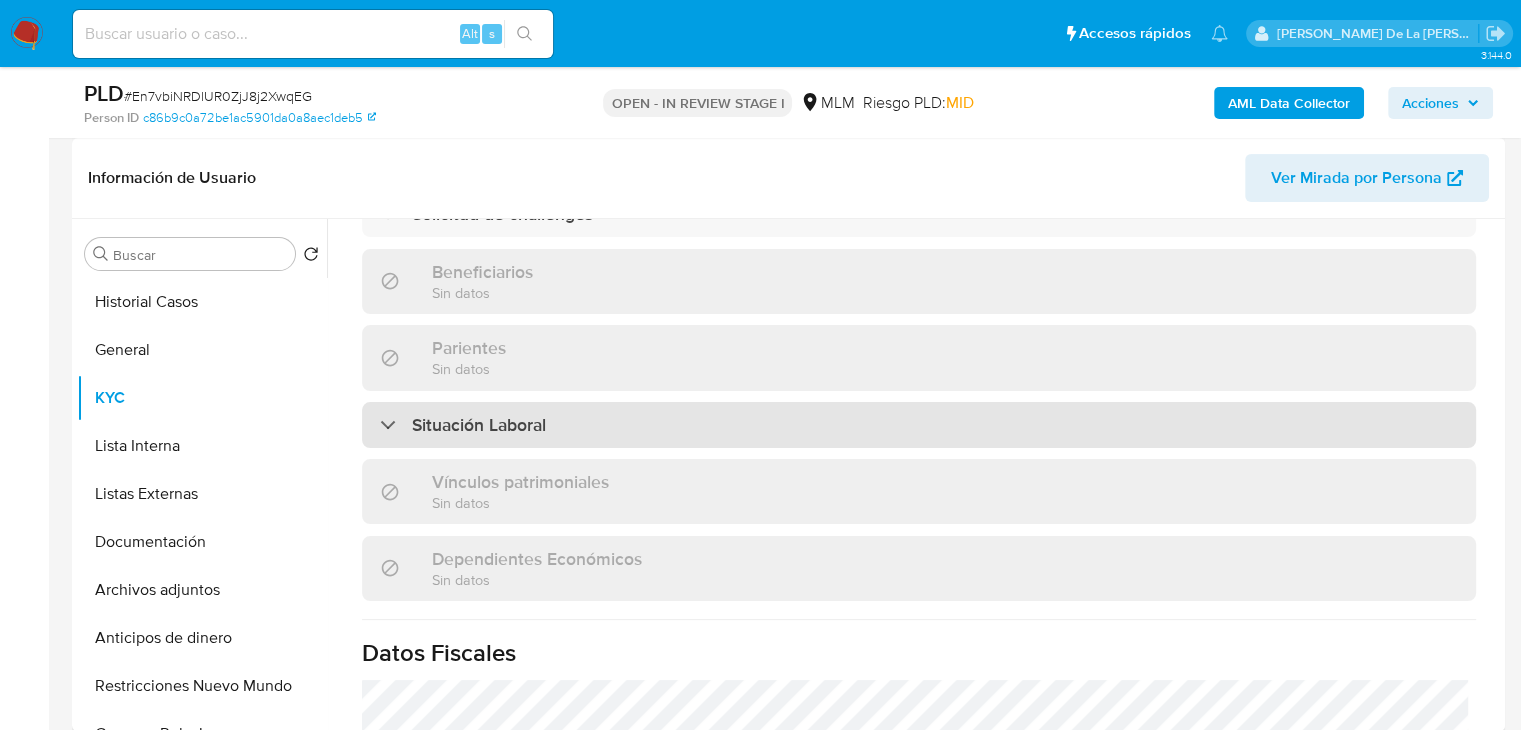 click on "Situación Laboral" at bounding box center (463, 425) 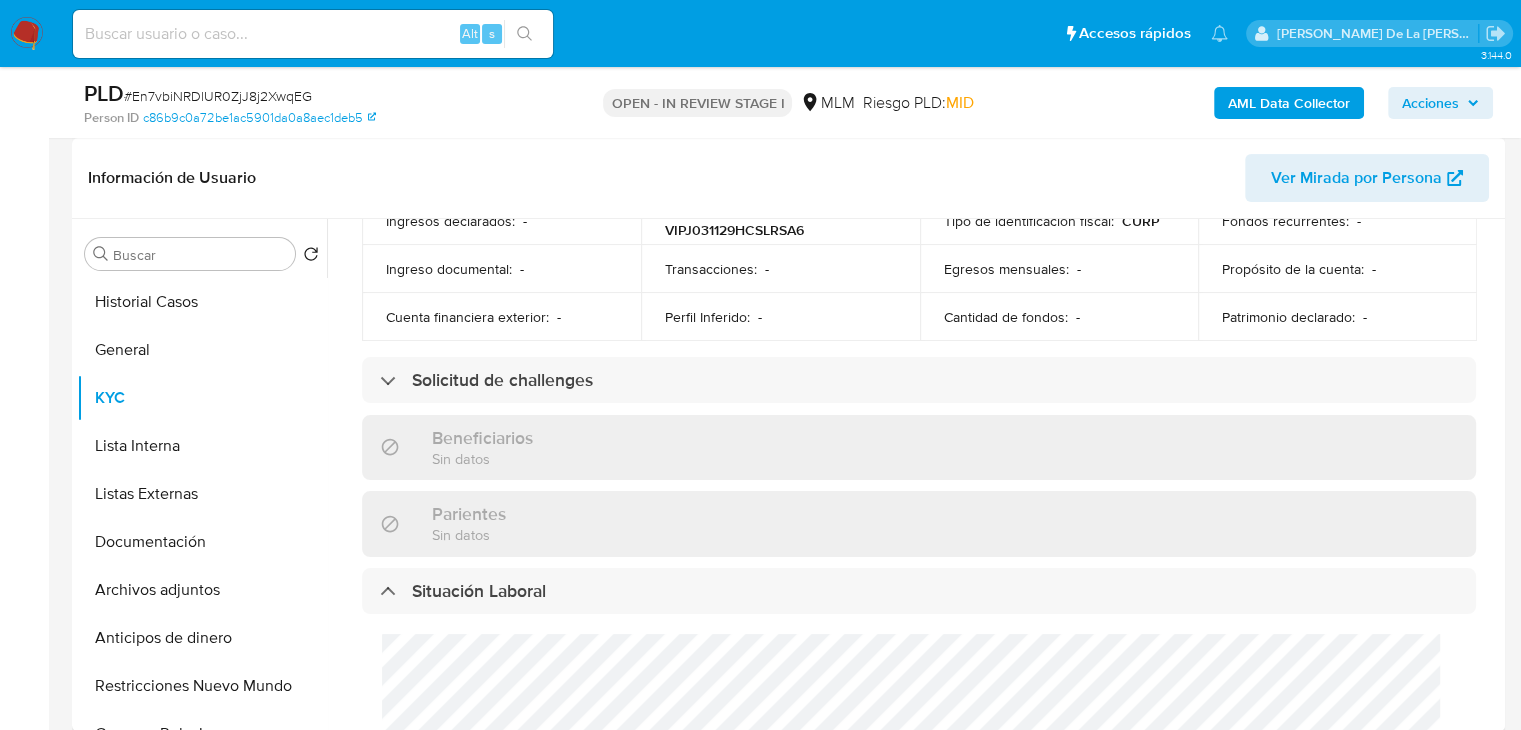 scroll, scrollTop: 677, scrollLeft: 0, axis: vertical 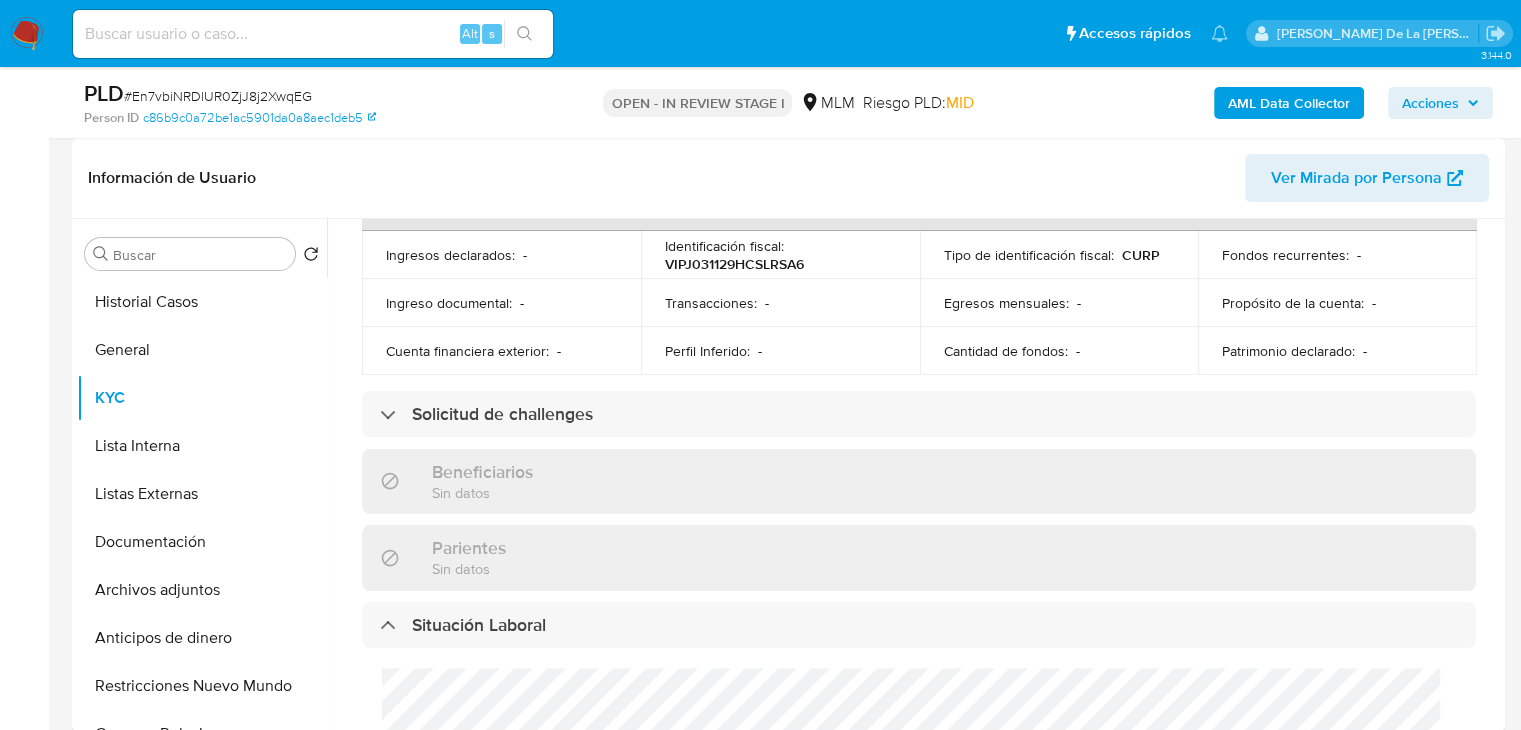 click on "Actualizado hace 23 días   Creado: 15/06/2020 22:39:40 Actualizado: 10/06/2025 09:33:22 Datos personales   ID de usuario :    535473985   Tipo entidad :    Persona   Sitio :    MLM   Nombre completo :    Jesus Aron Villarreal Perez   Nombre :    Jesus Aron   Apellido :    Villarreal   Segundo apellido :    Perez   Nombre social :    Aron   Nombre del comercio :    -   Soft descriptor :    -   Lugar de nacimiento :    MEXICO, CHIAPAS   Fecha de nacimiento :    29/11/2003   Identificación :    CURP VIPJ031129HCSLRSA6   Fecha de vencimiento INE / Pasaporte :    28/05/2028   Nacionalidad :    MX   País de residencia :    -   Género :    M   Ocupación :    Desempleado   Estado Civil :    -   Ingresos mensuales :    - Información de contacto   Email de contacto :    aronperez5272@gmail.com   Teléfono de contacto :    9049232415   Nombre corporativo :    - Verificación y cumplimiento   Nivel de KYC :    verified   Sujeto obligado :    -   Fatca :    -   PEP autodeclarado :    -" at bounding box center [919, 595] 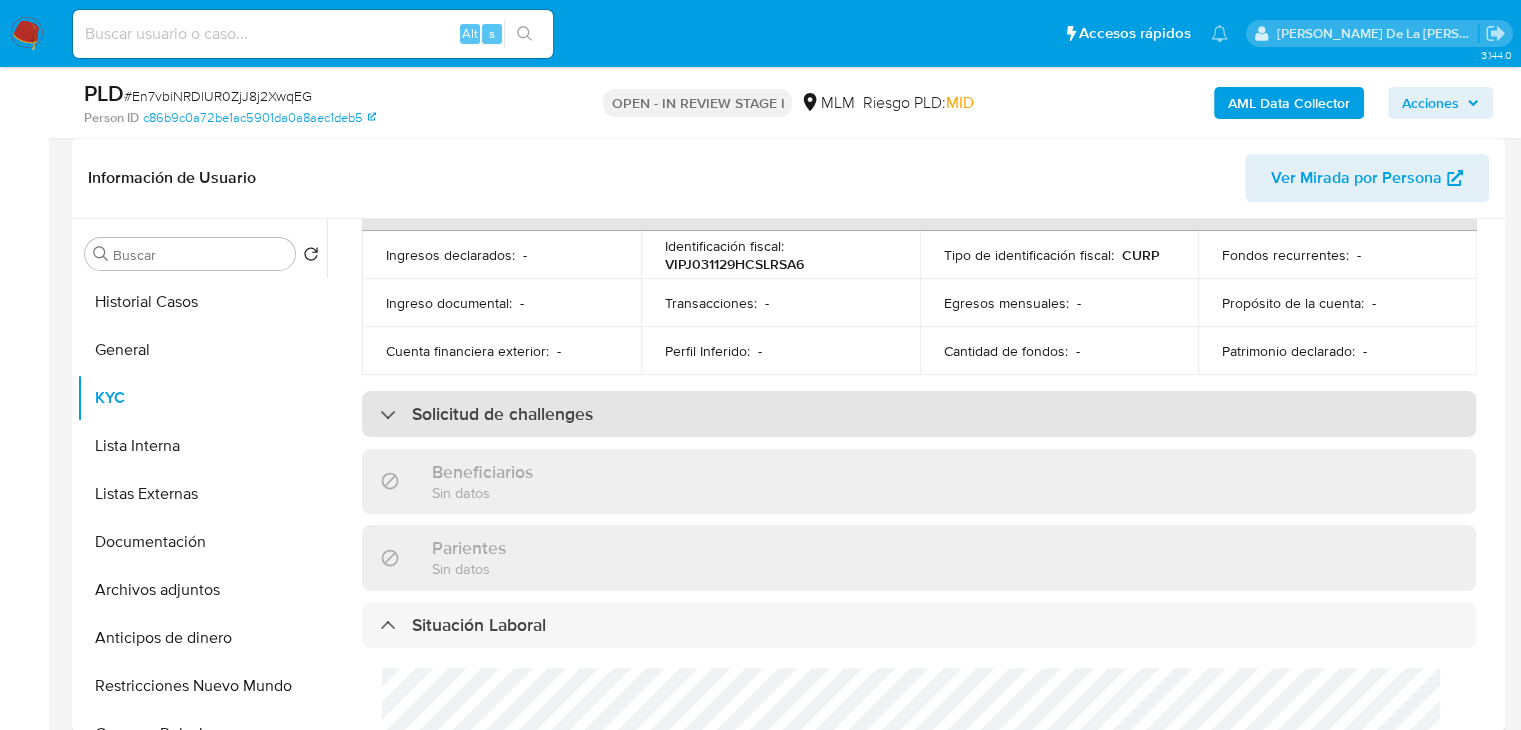 click on "Solicitud de challenges" at bounding box center (919, 414) 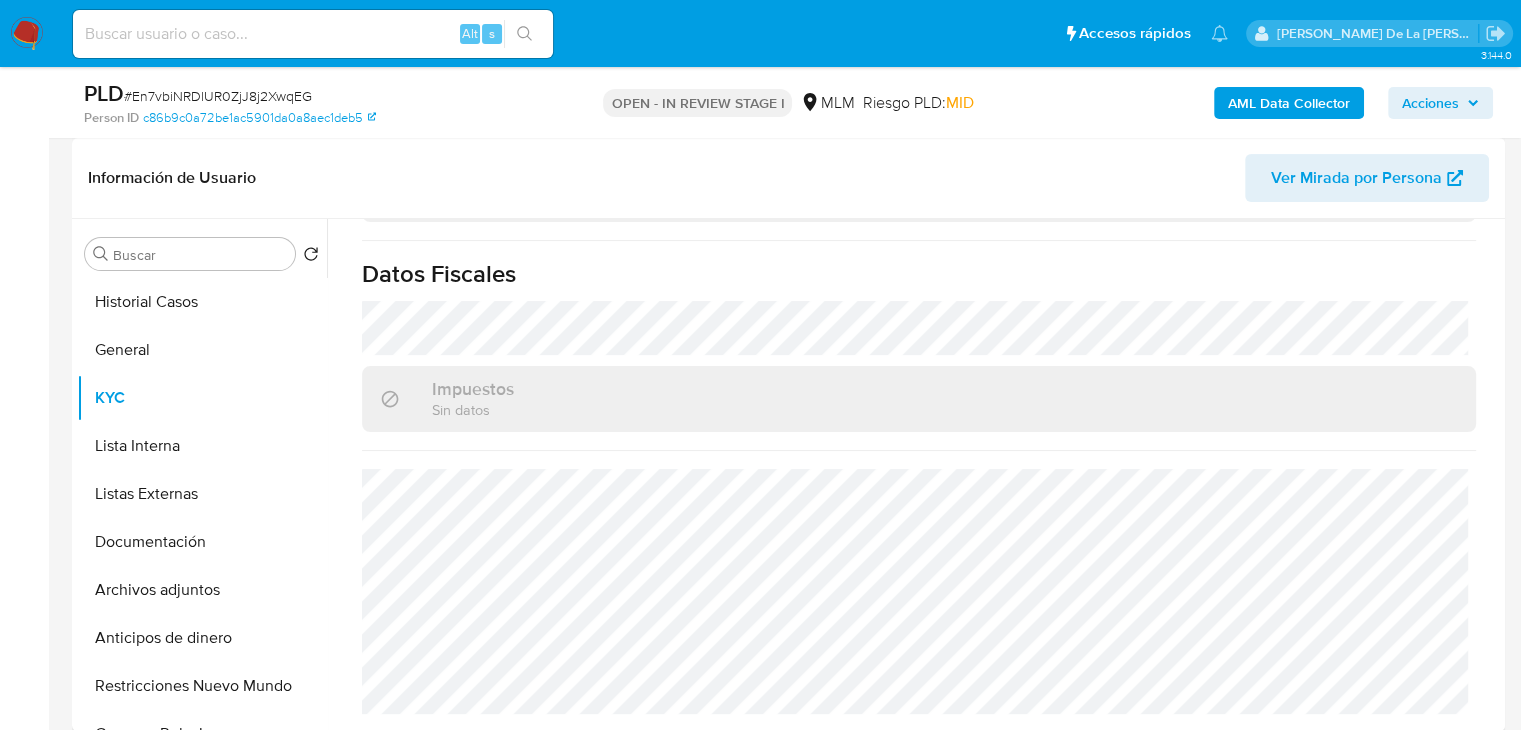scroll, scrollTop: 1686, scrollLeft: 0, axis: vertical 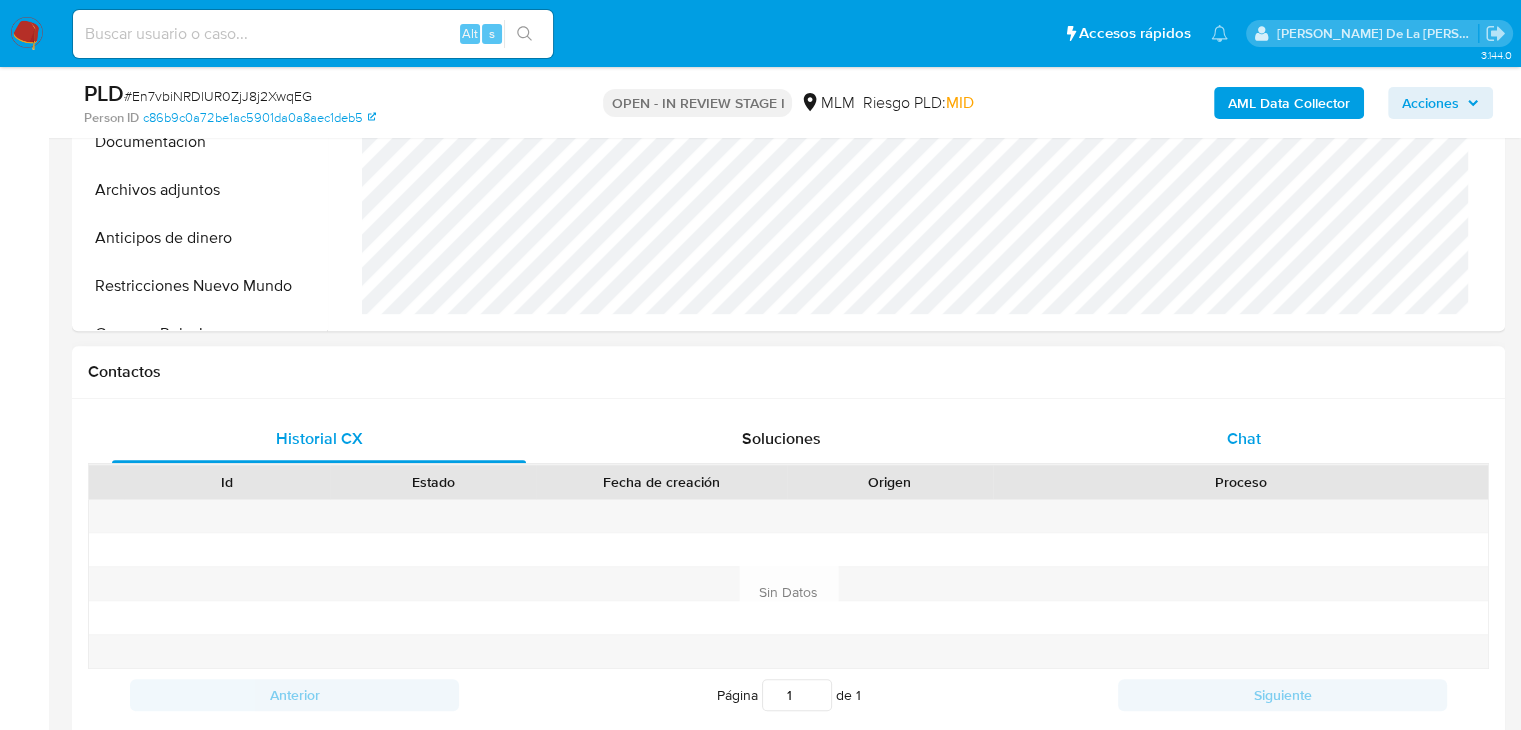 click on "Chat" at bounding box center (1244, 439) 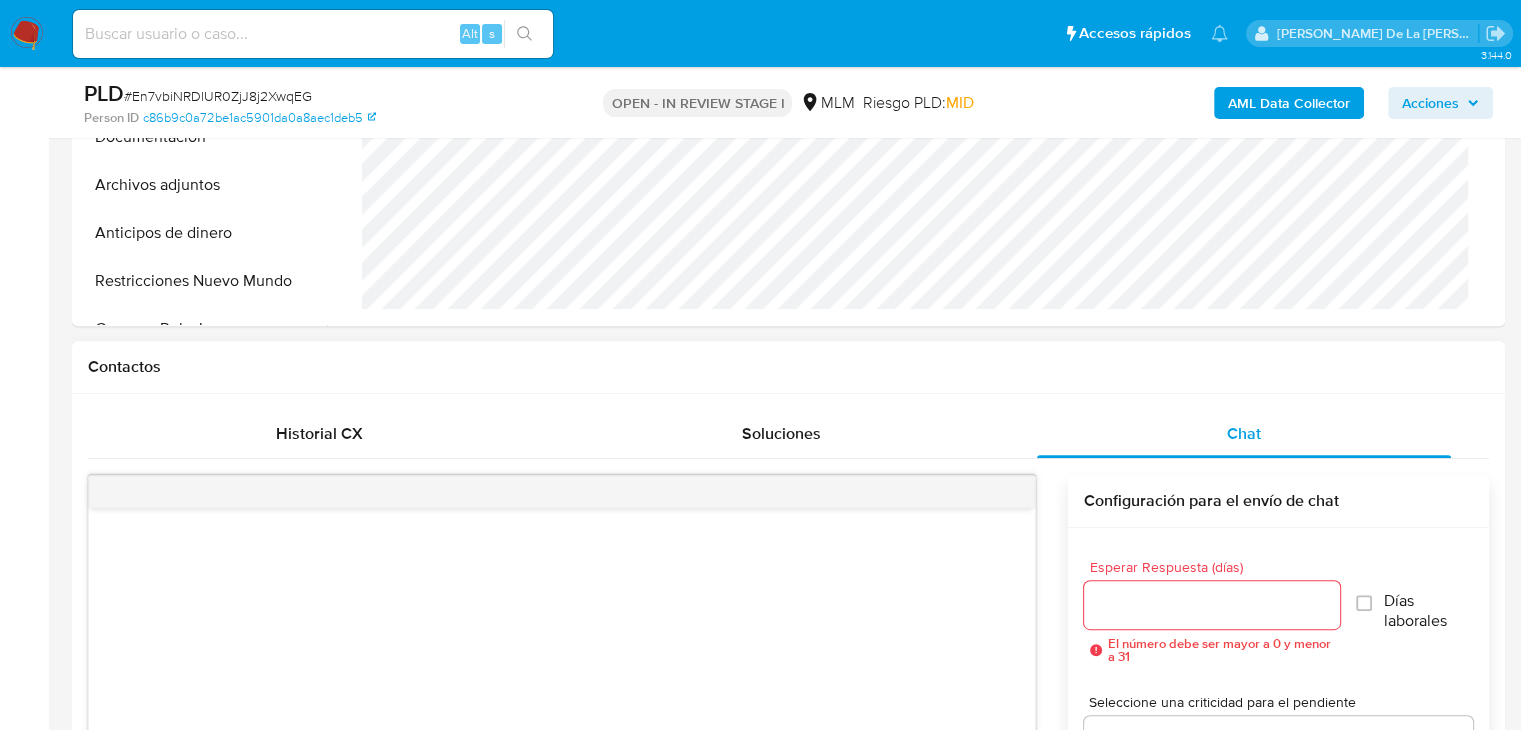 scroll, scrollTop: 900, scrollLeft: 0, axis: vertical 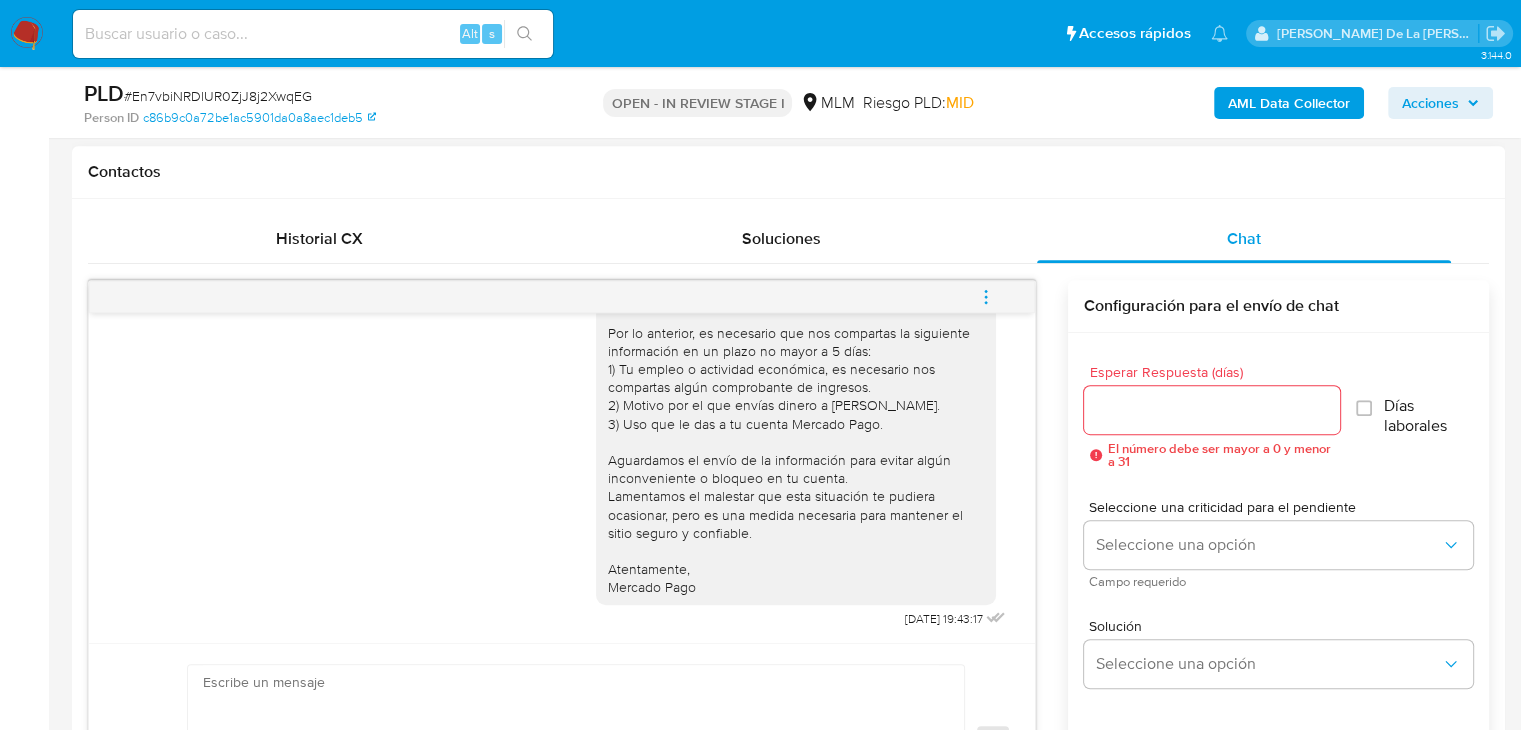 click at bounding box center (986, 297) 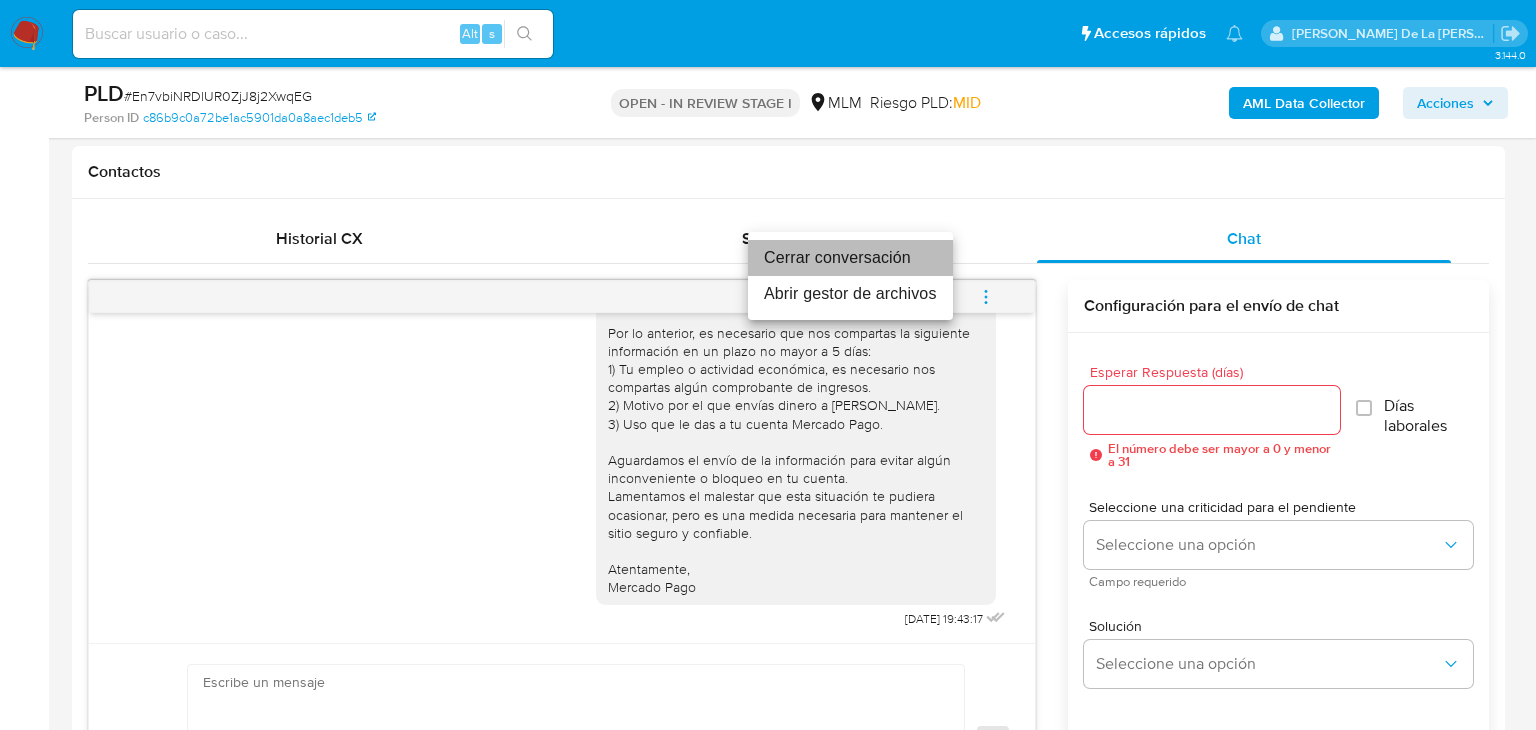 click on "Cerrar conversación" at bounding box center (850, 258) 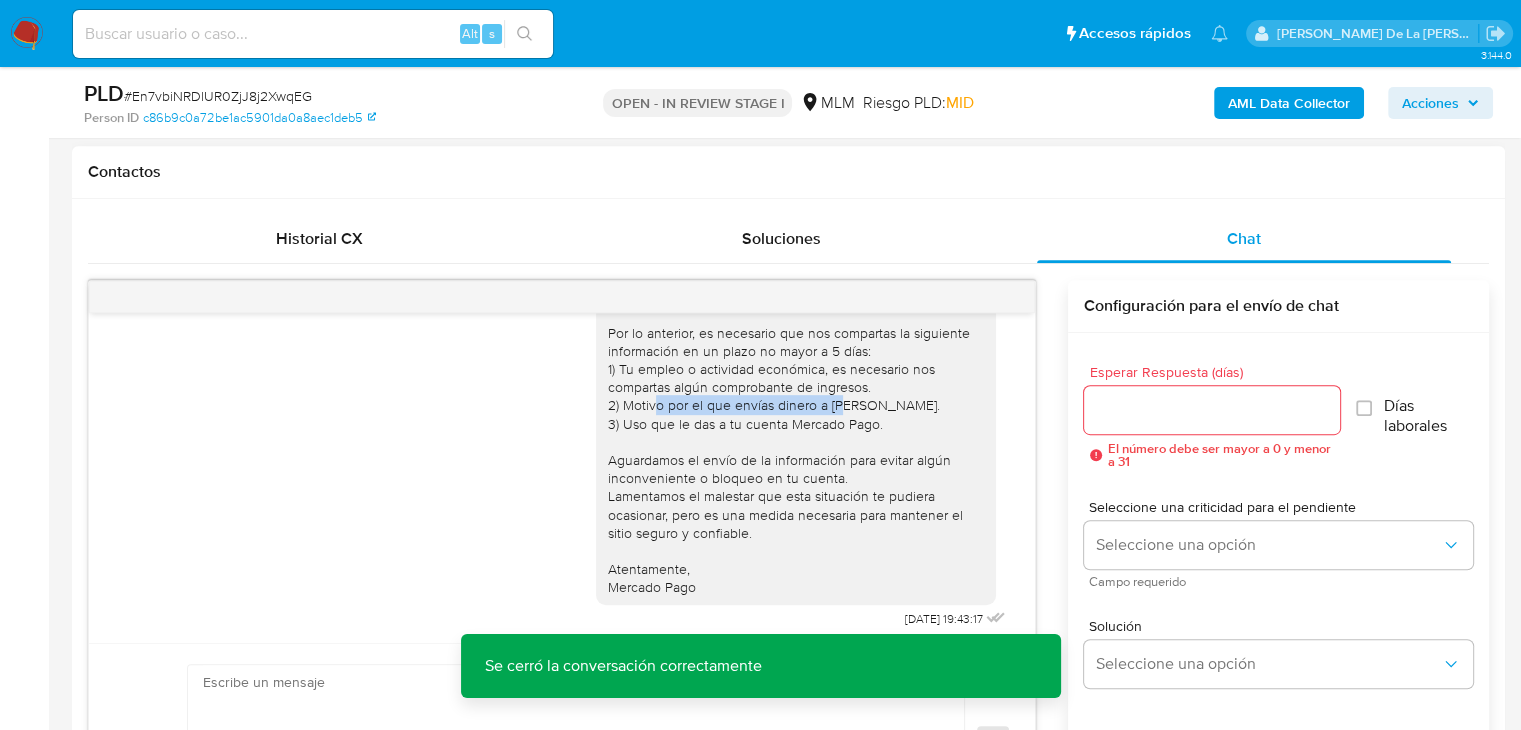 drag, startPoint x: 658, startPoint y: 404, endPoint x: 842, endPoint y: 407, distance: 184.02446 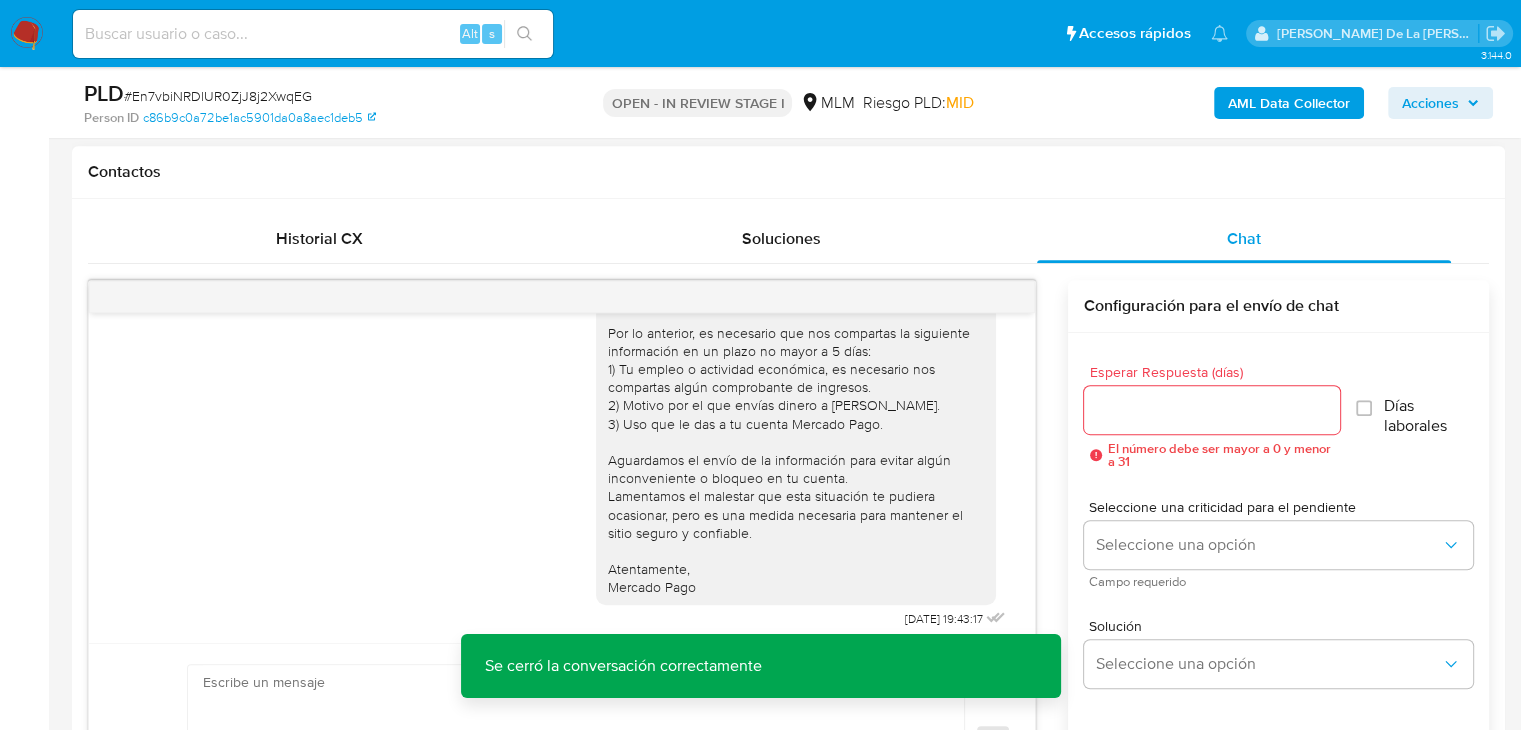 scroll, scrollTop: 31, scrollLeft: 0, axis: vertical 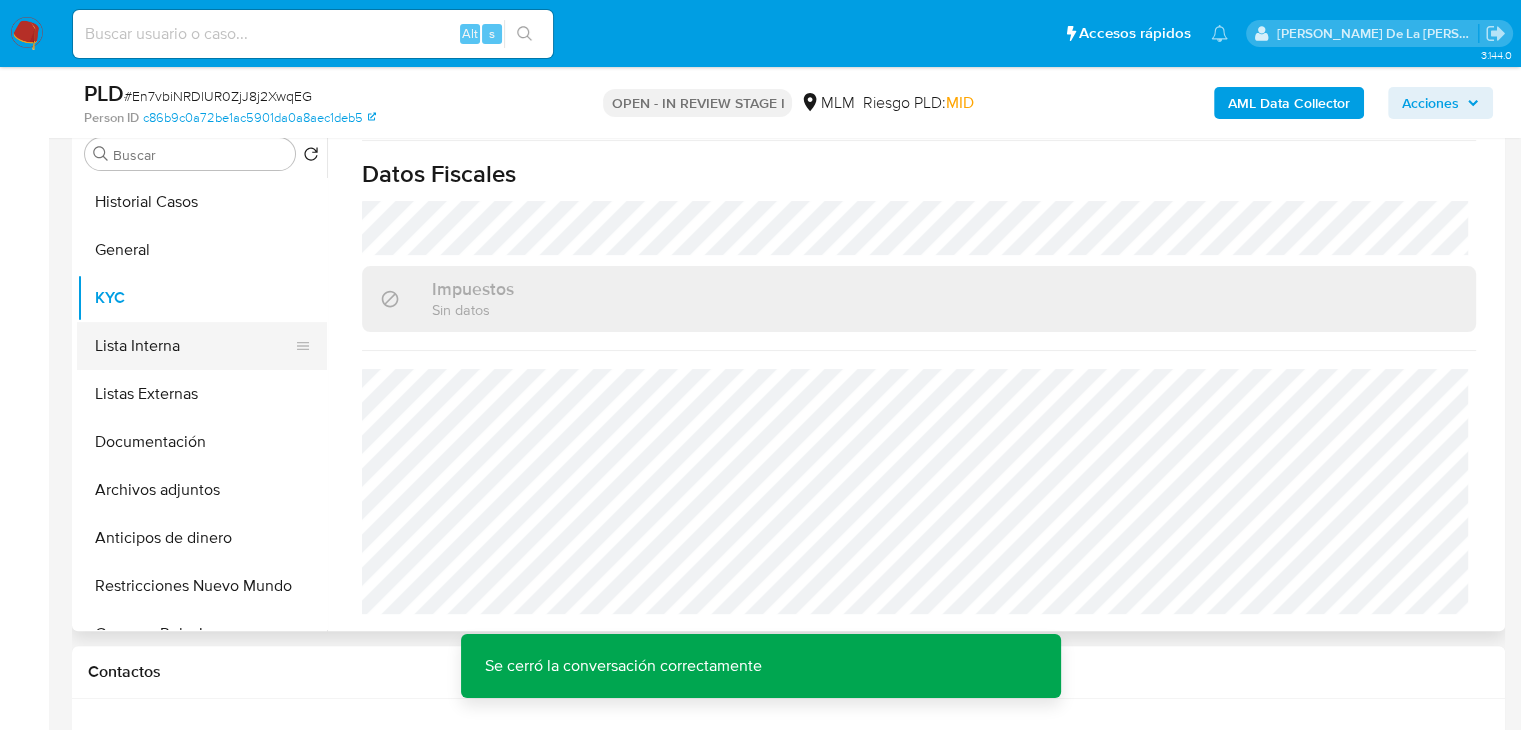 click on "Lista Interna" at bounding box center [194, 346] 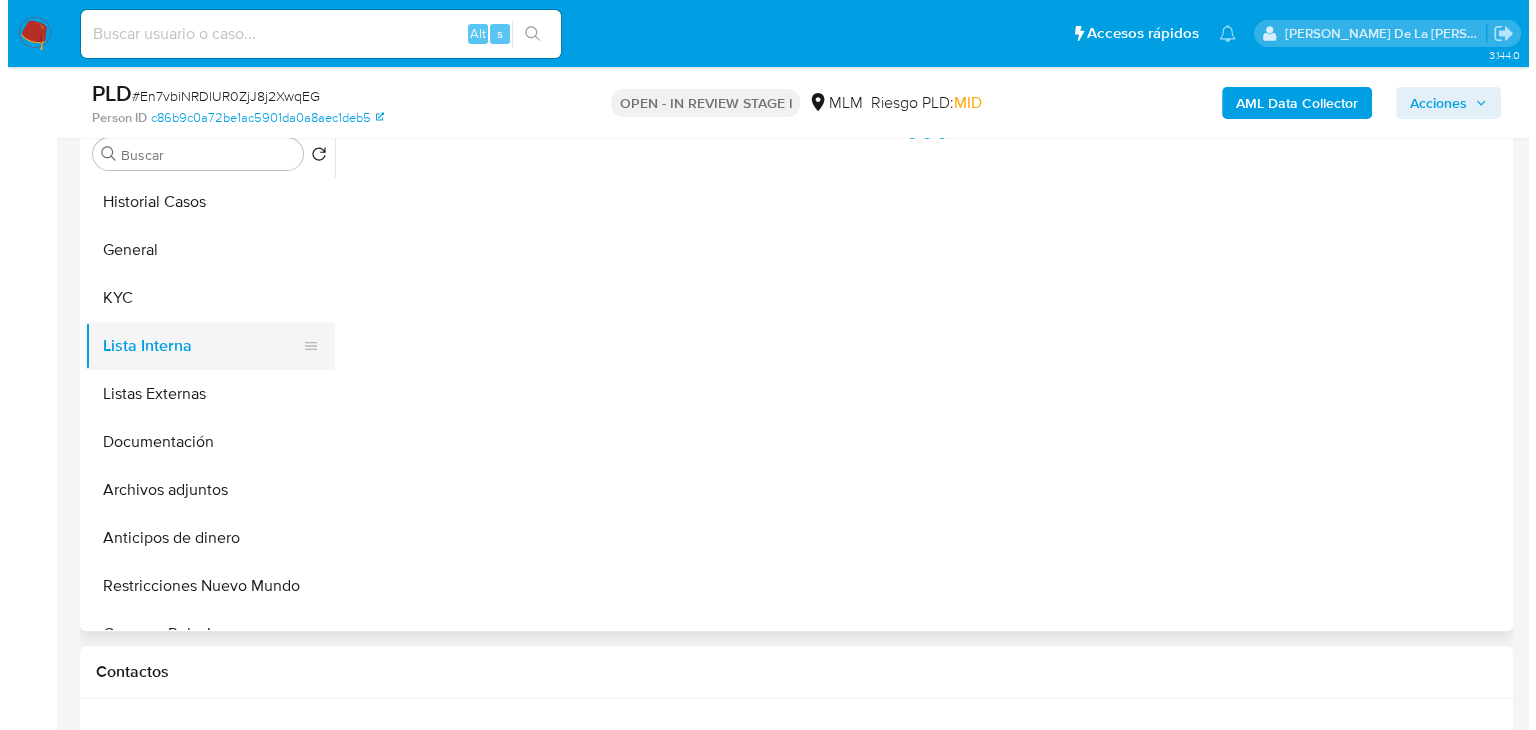 scroll, scrollTop: 0, scrollLeft: 0, axis: both 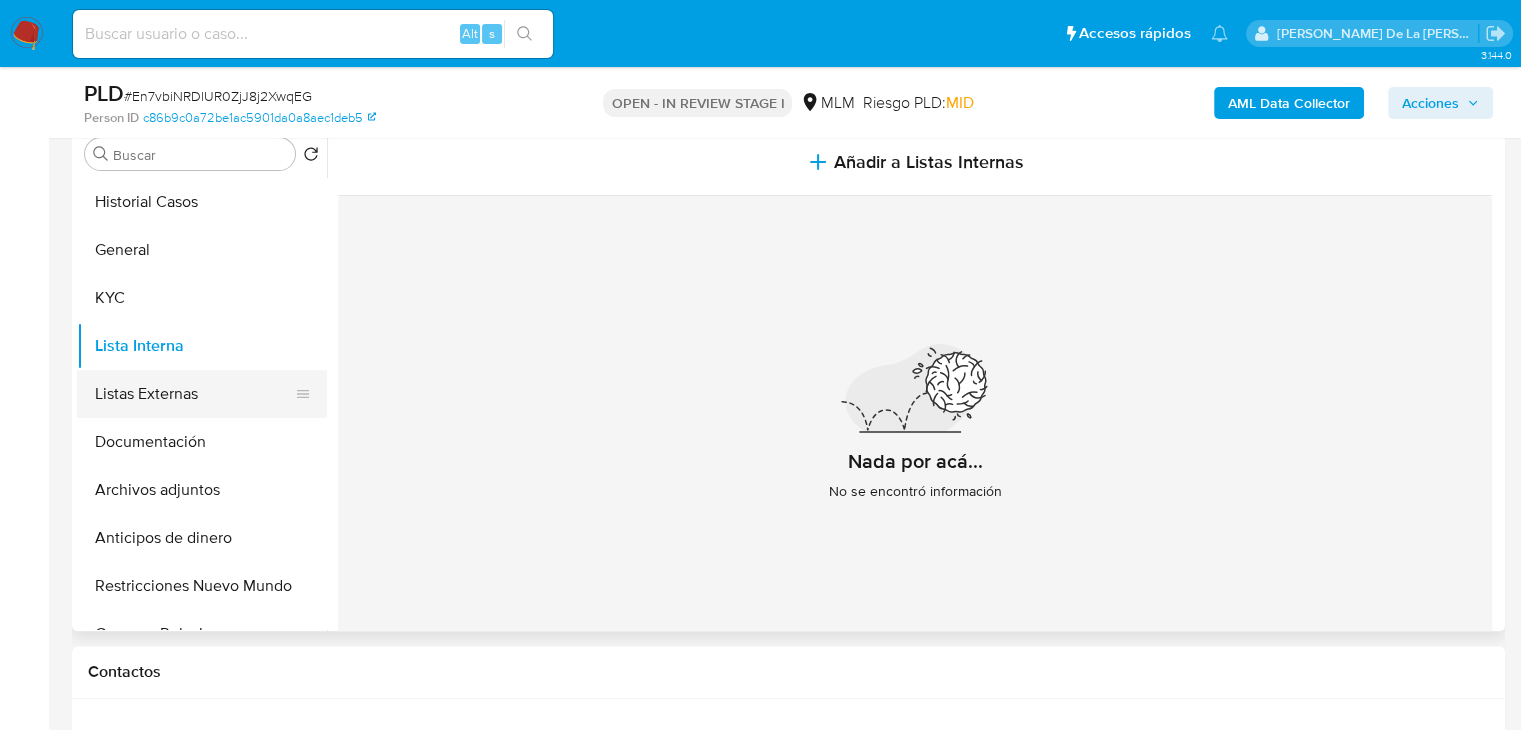 click on "Listas Externas" at bounding box center [194, 394] 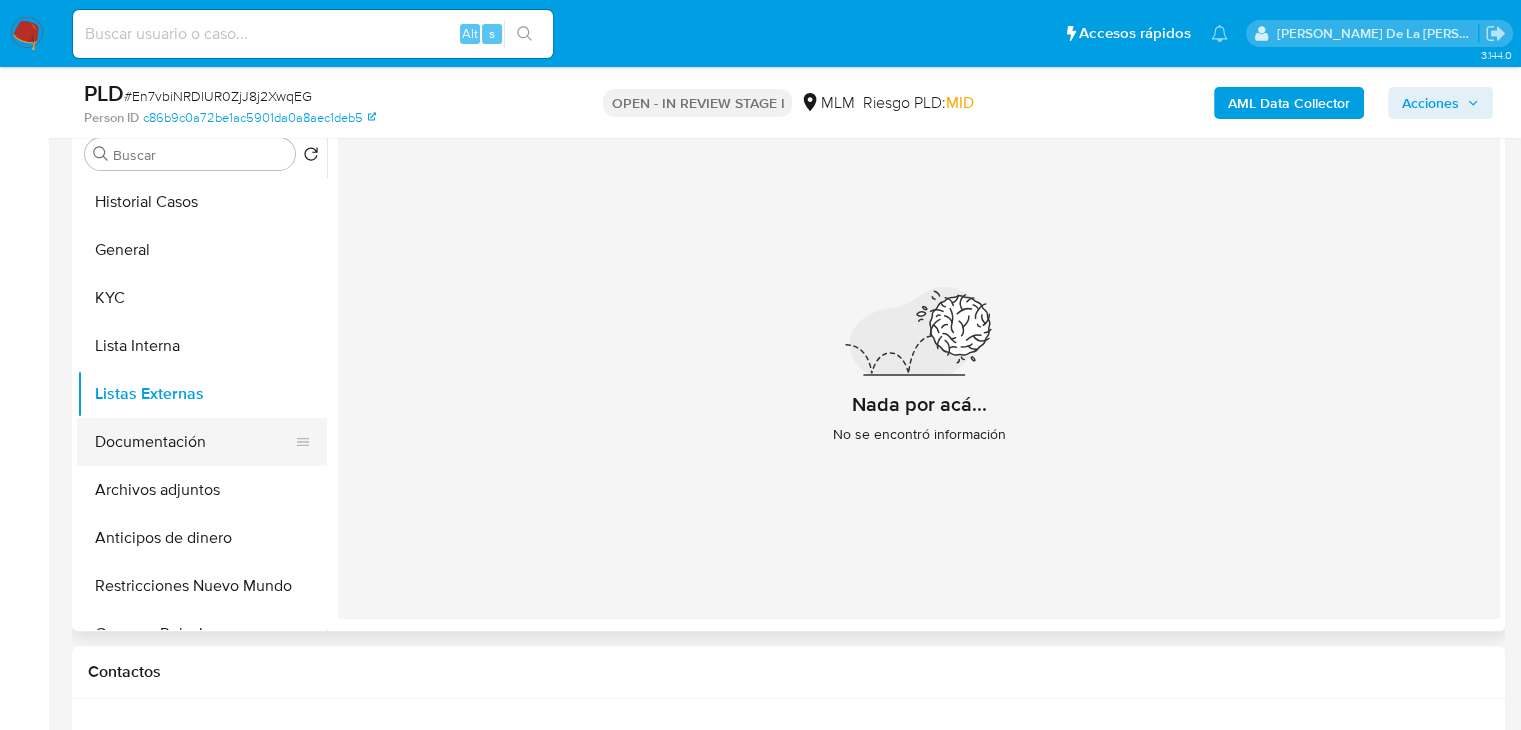 click on "Documentación" at bounding box center (194, 442) 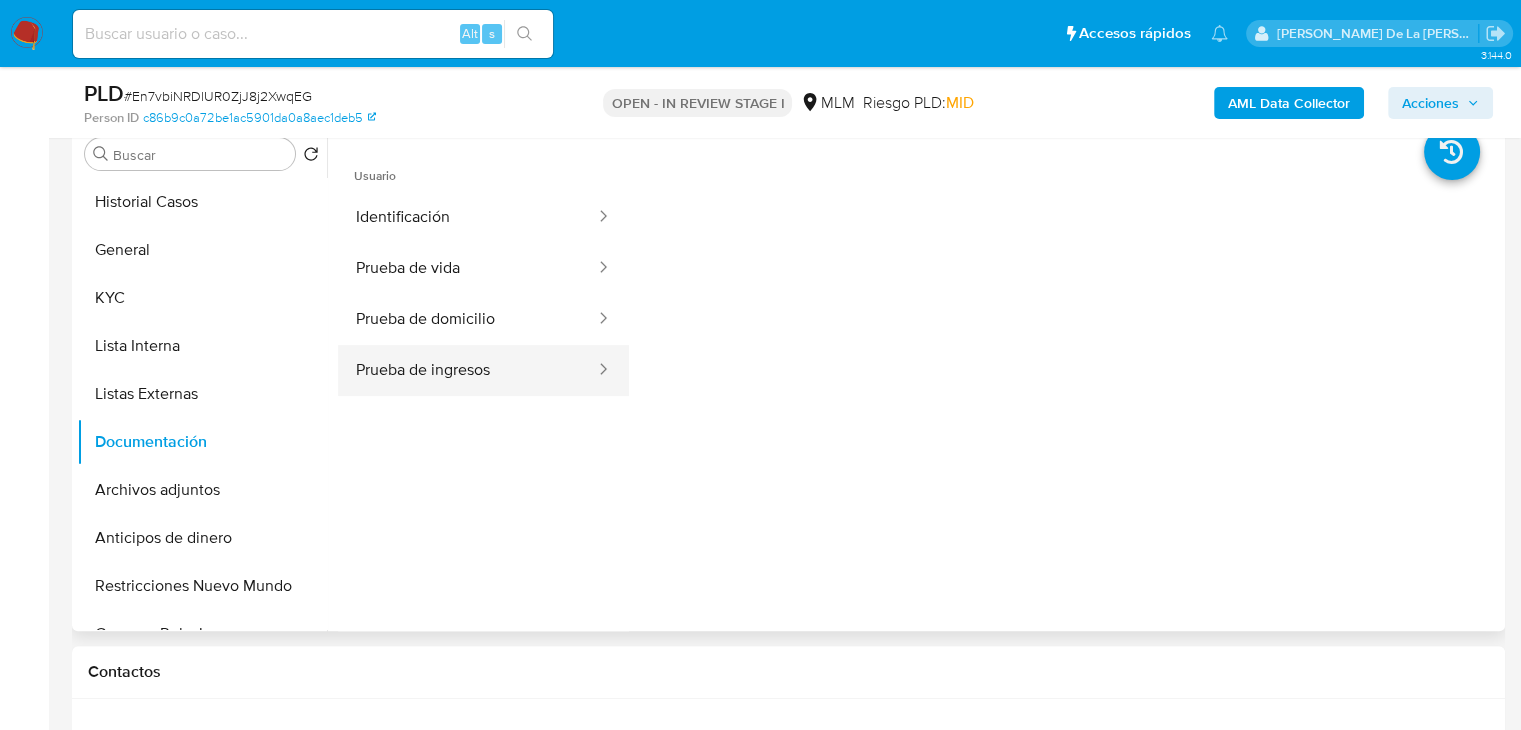 click on "Prueba de ingresos" at bounding box center [467, 370] 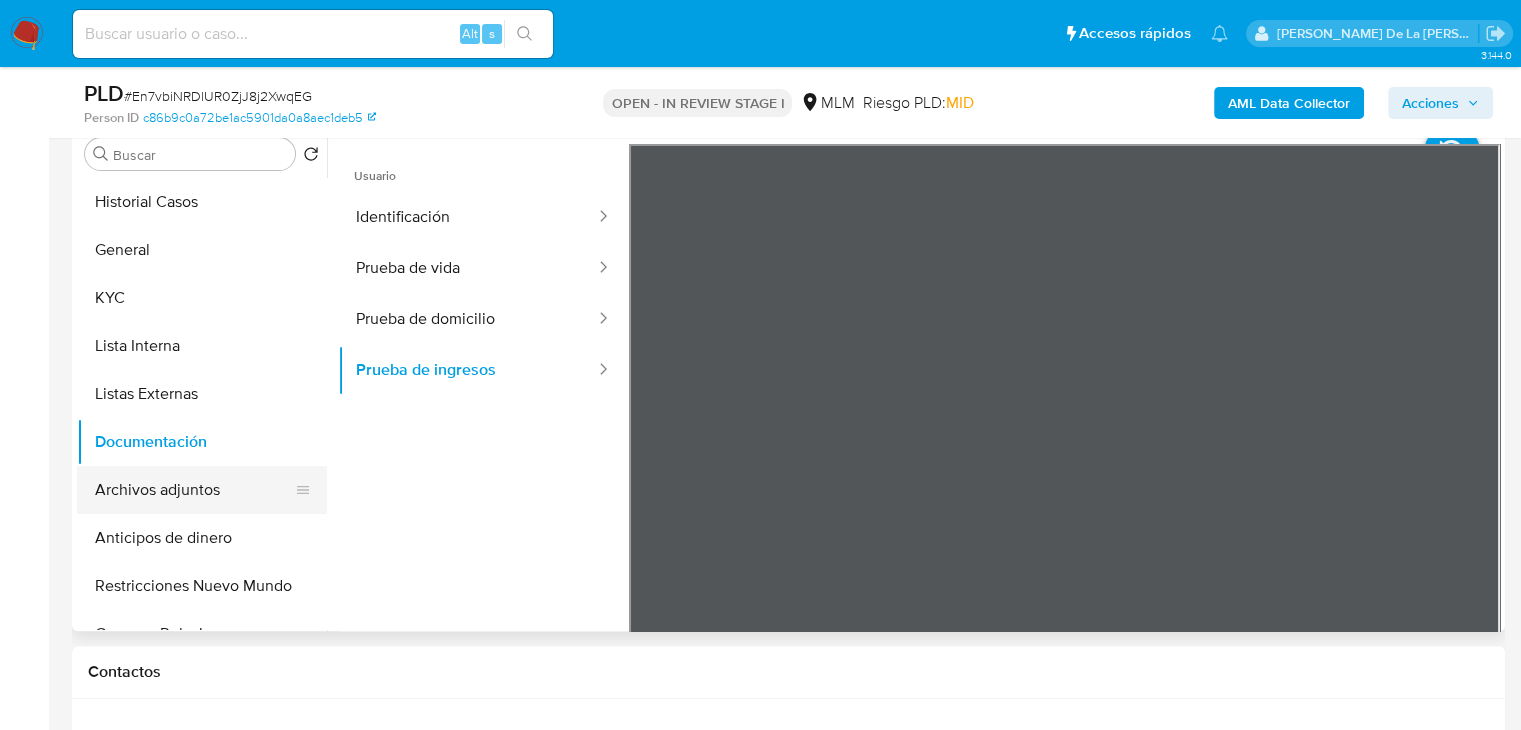 click on "Archivos adjuntos" at bounding box center (194, 490) 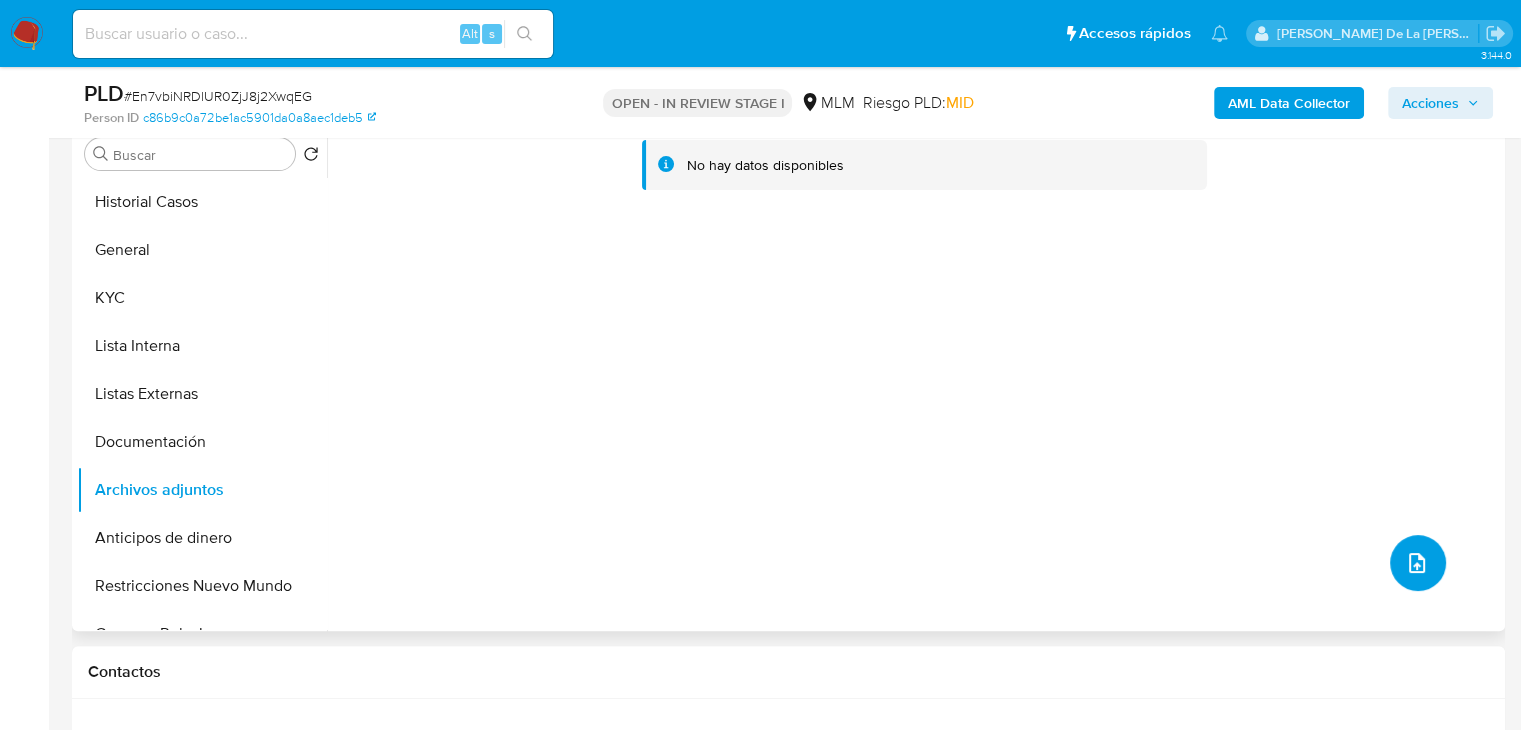 click at bounding box center [1418, 563] 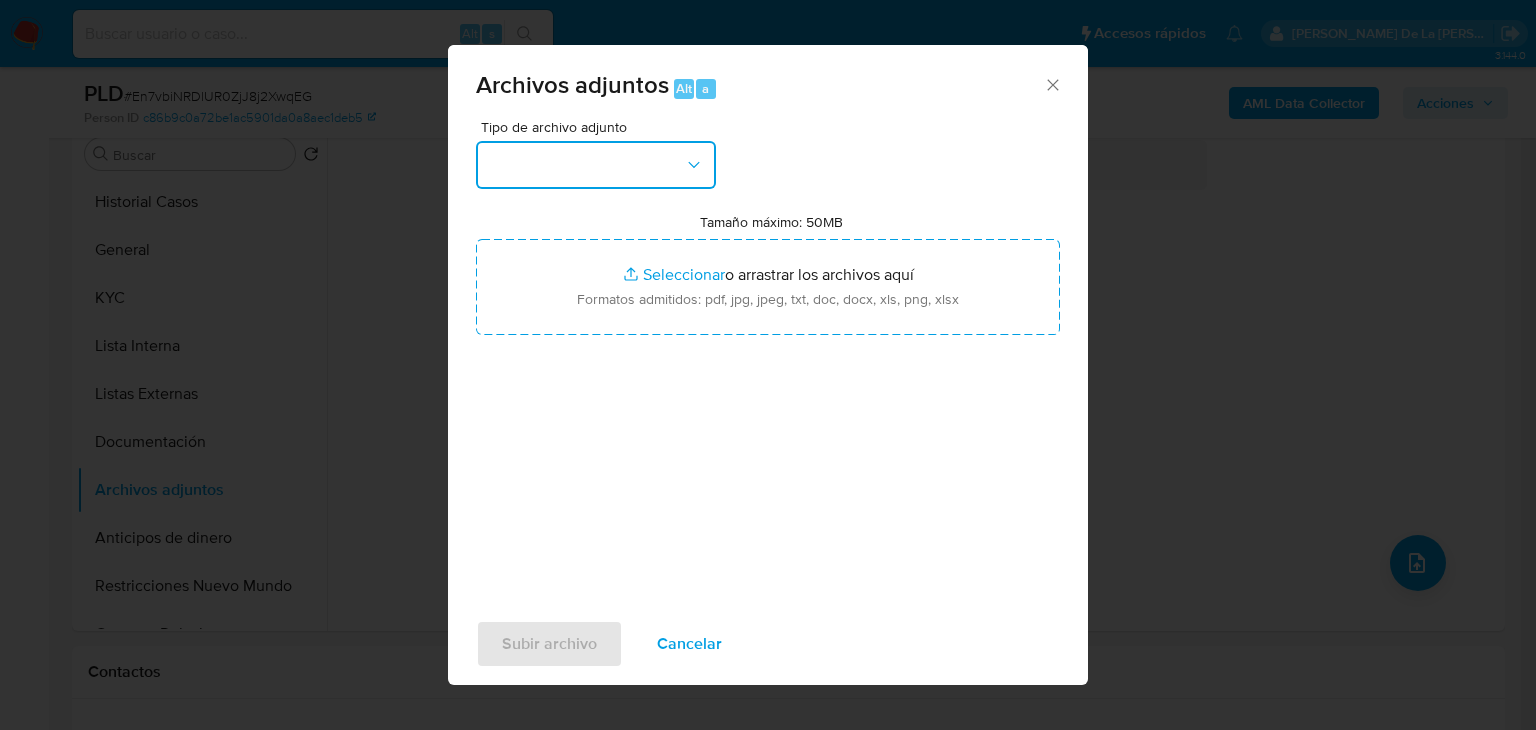 click at bounding box center [596, 165] 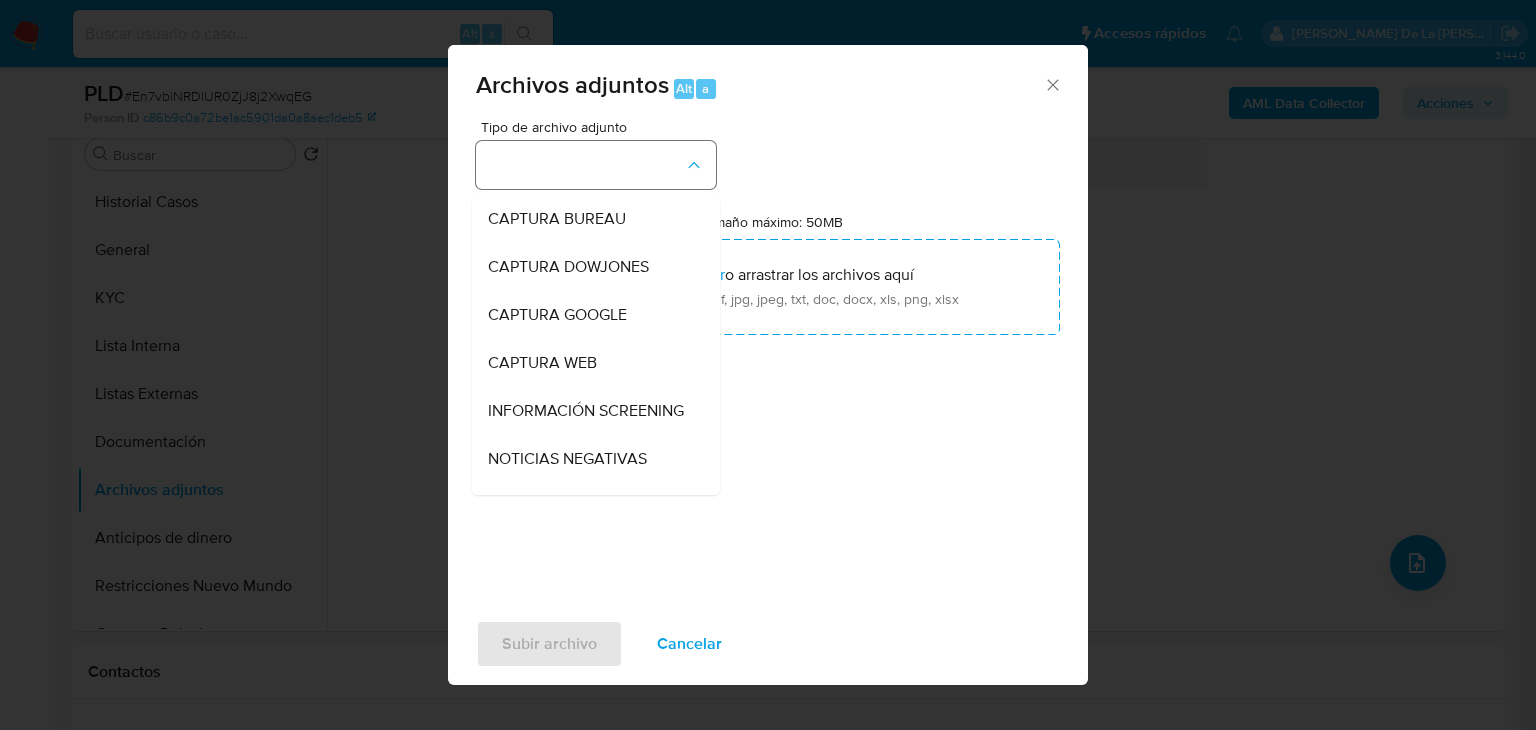 type 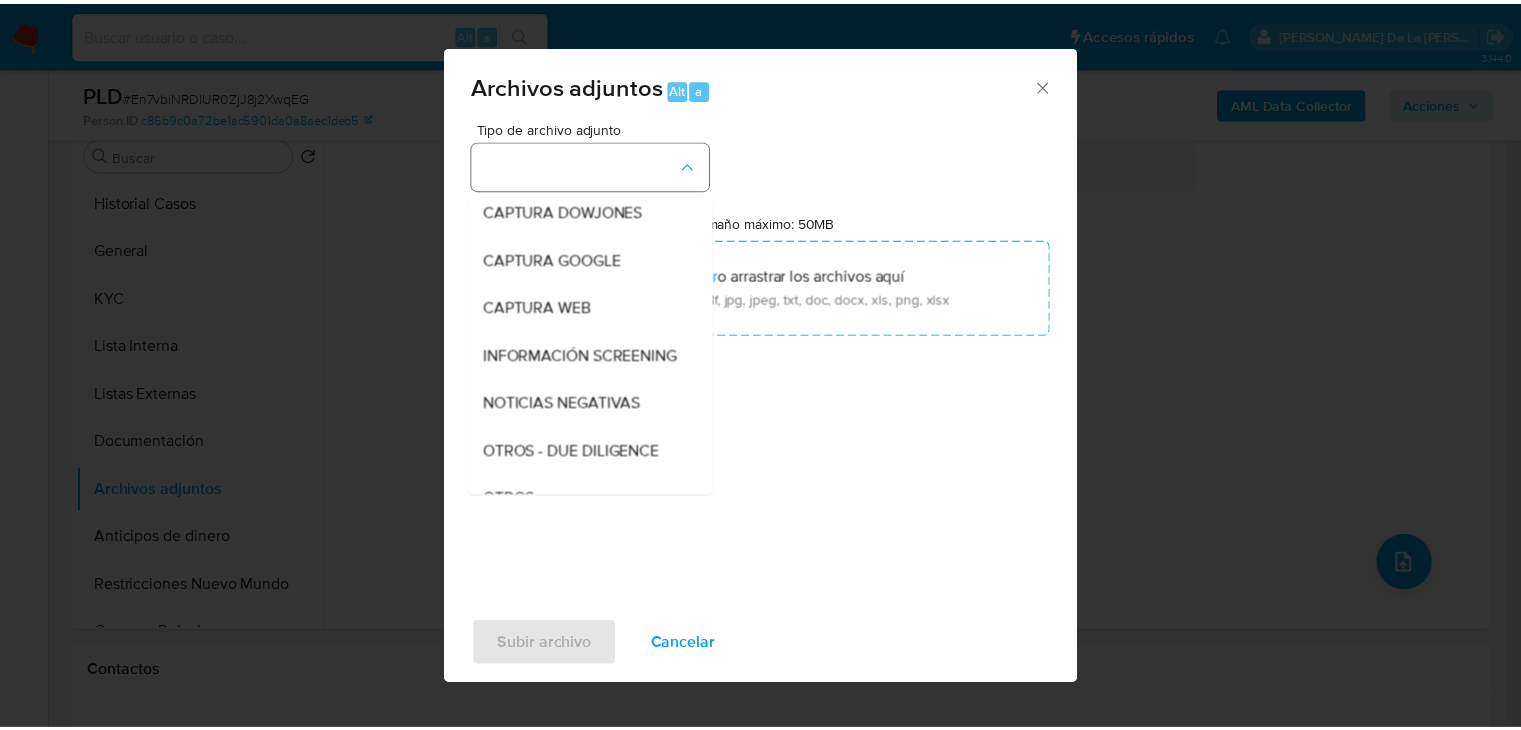 scroll, scrollTop: 104, scrollLeft: 0, axis: vertical 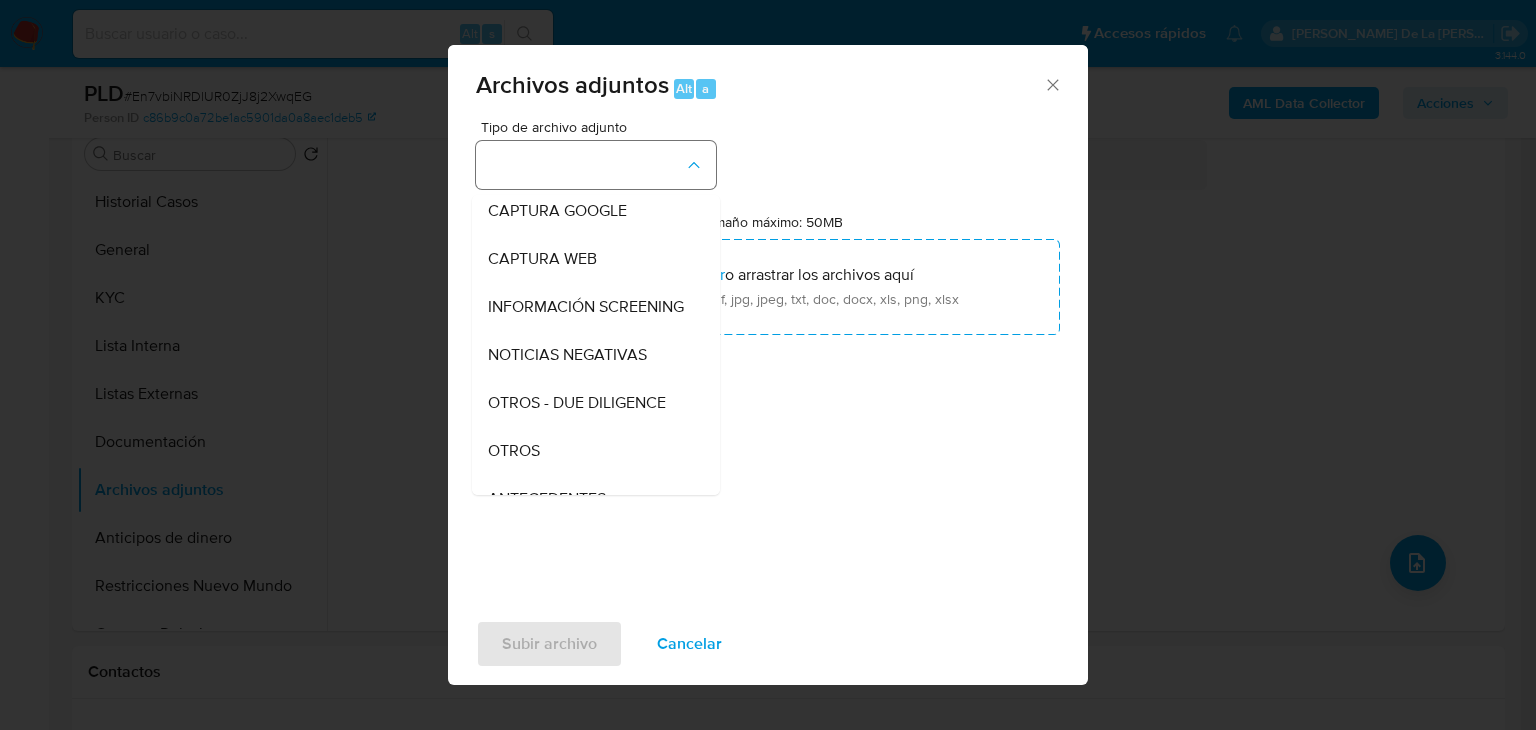 type 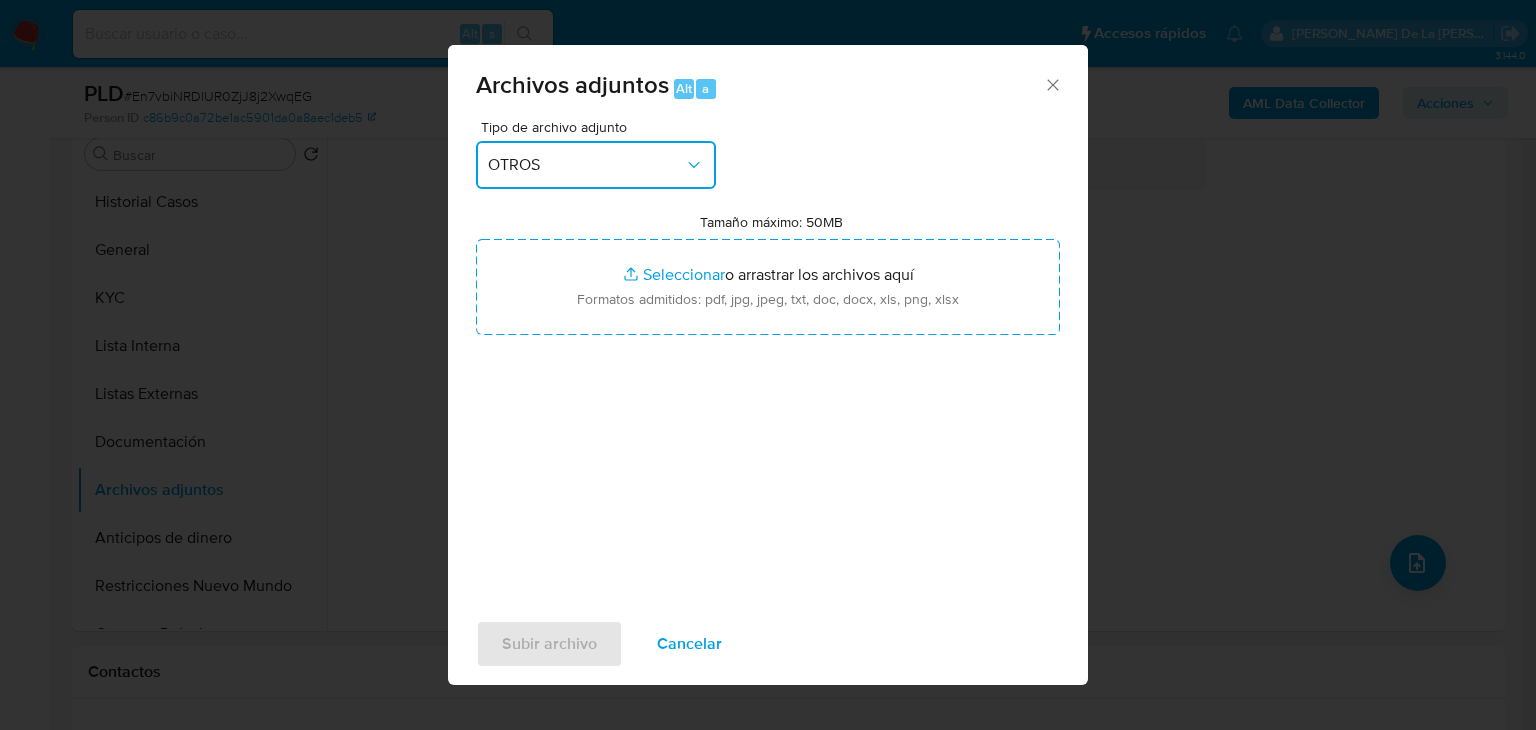 type 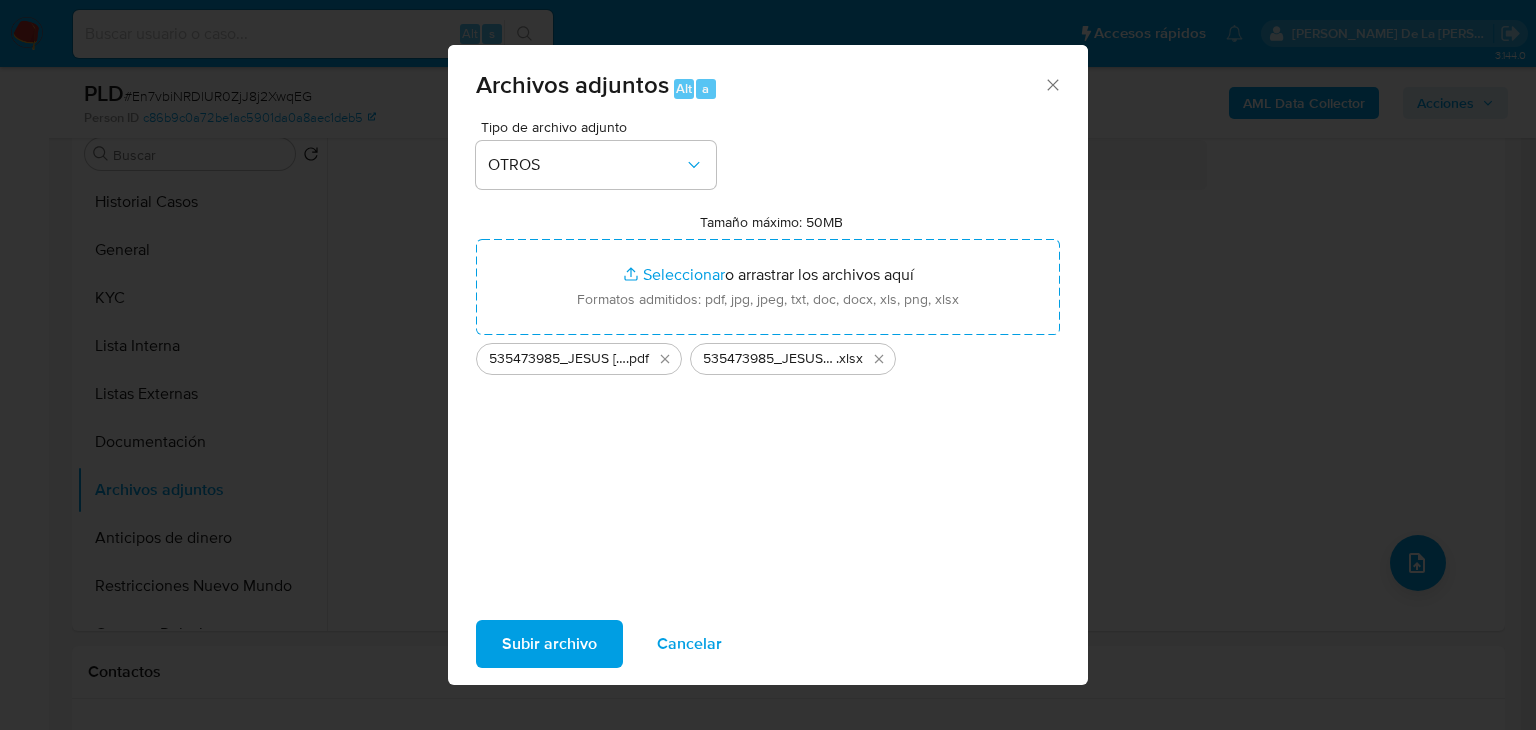 click on "Subir archivo" at bounding box center (549, 644) 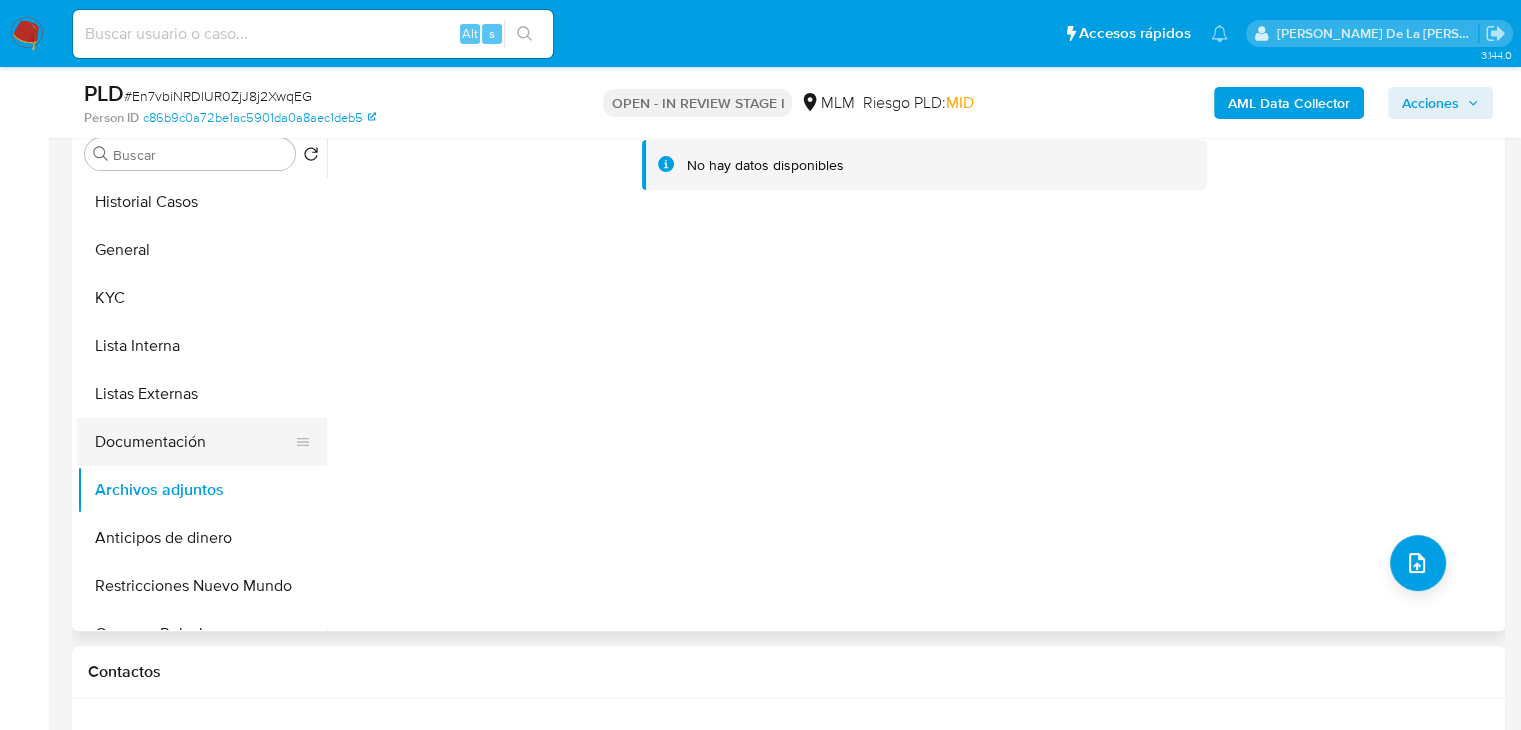 click on "Documentación" at bounding box center [194, 442] 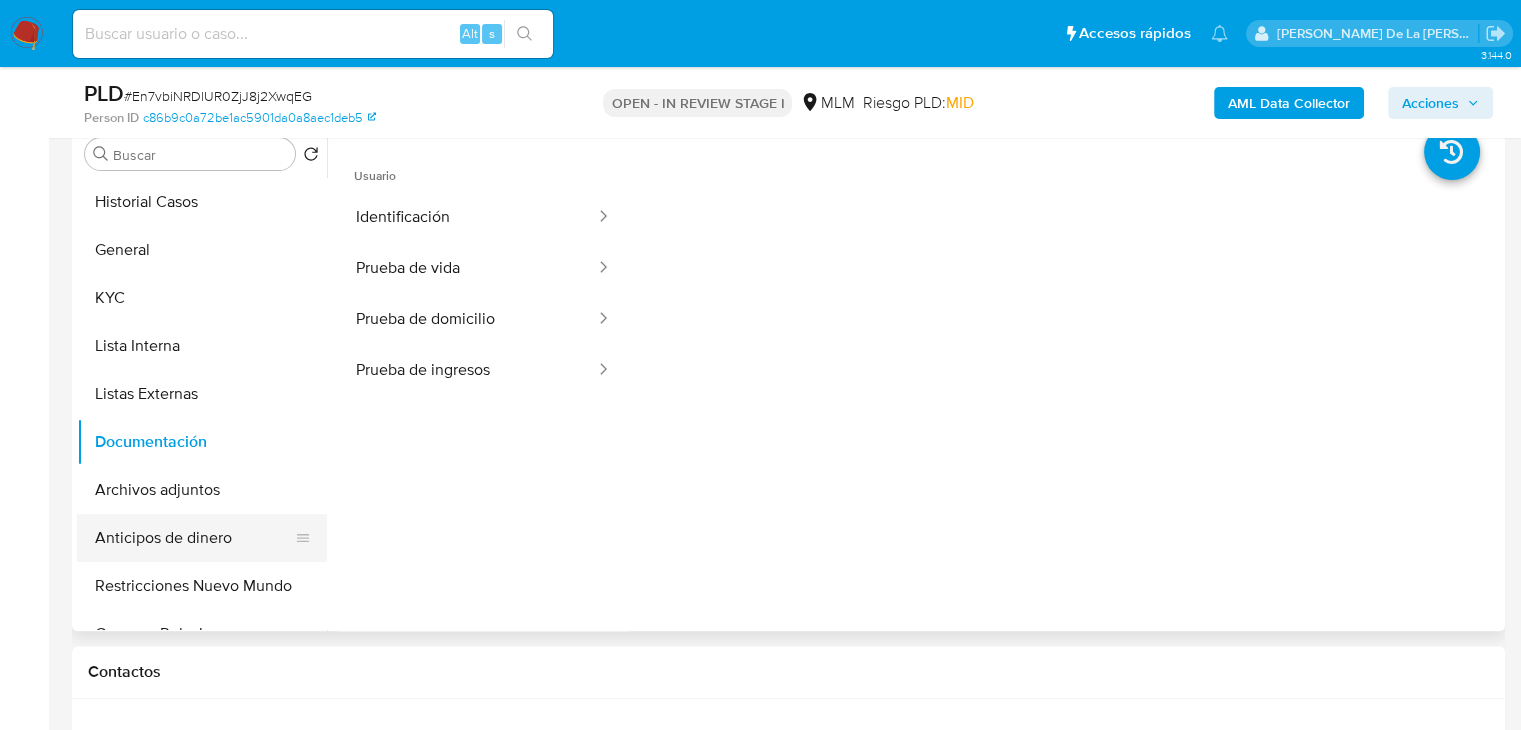 click on "Anticipos de dinero" at bounding box center [194, 538] 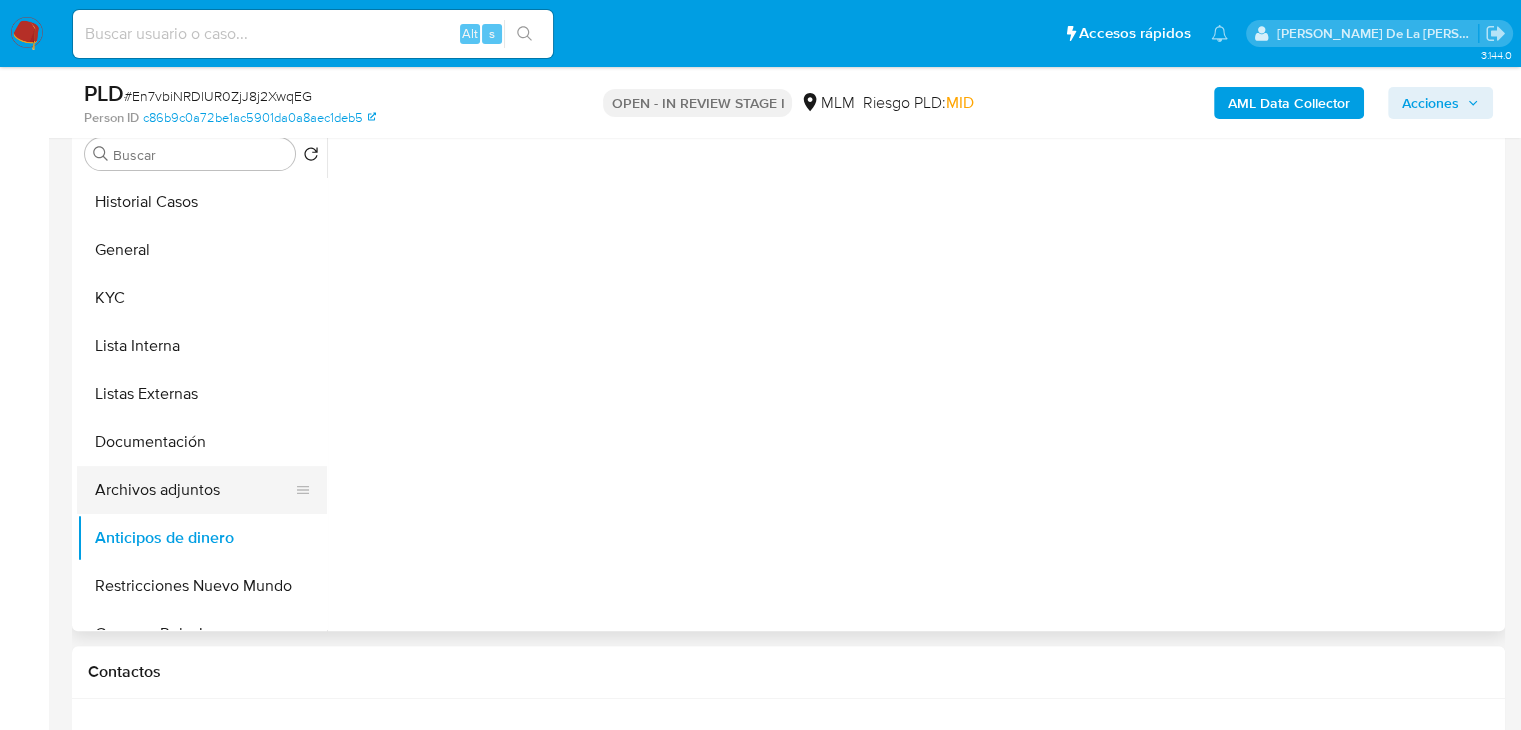 click on "Archivos adjuntos" at bounding box center (194, 490) 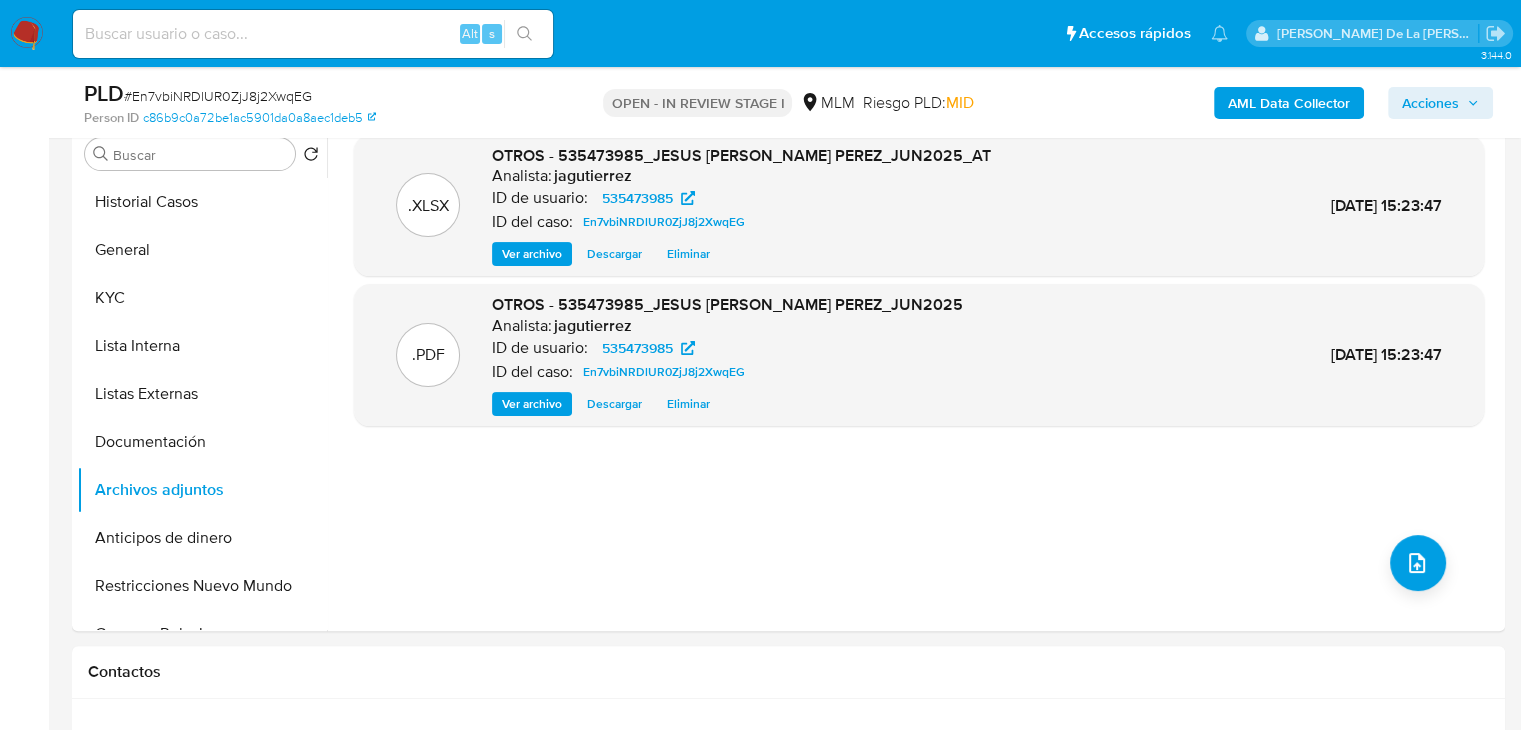 click on "Acciones" at bounding box center (1430, 103) 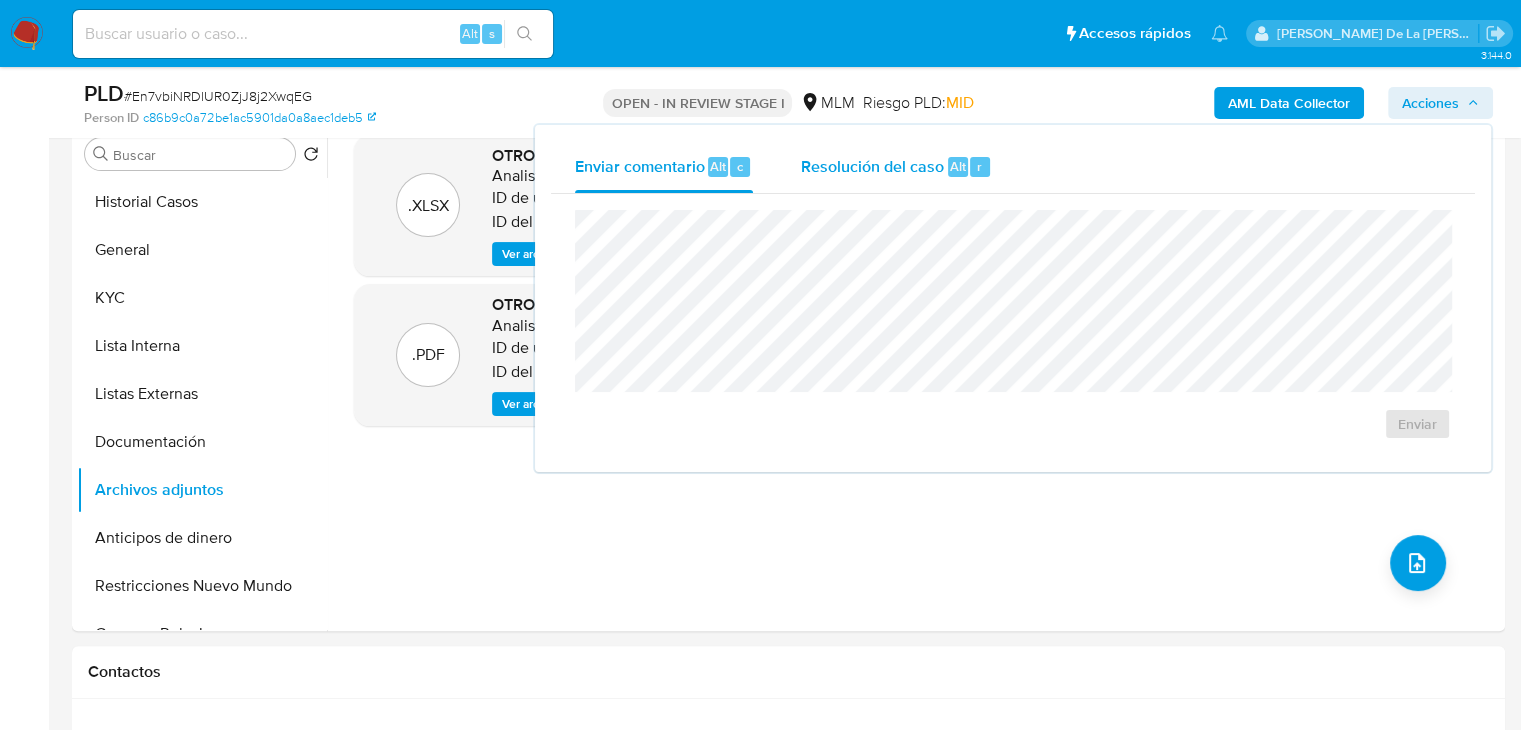 click on "Resolución del caso Alt r" at bounding box center [896, 167] 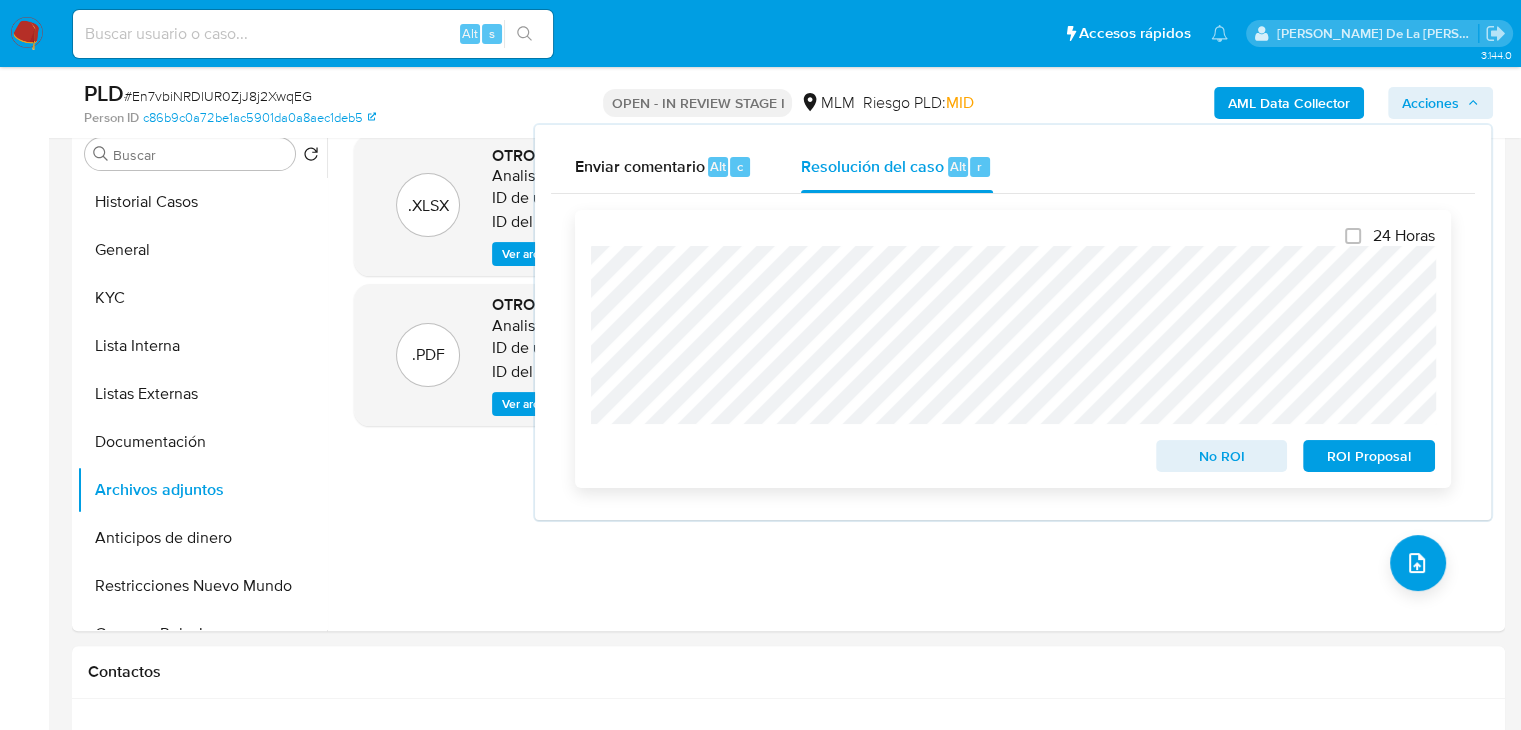 click on "No ROI" at bounding box center (1222, 456) 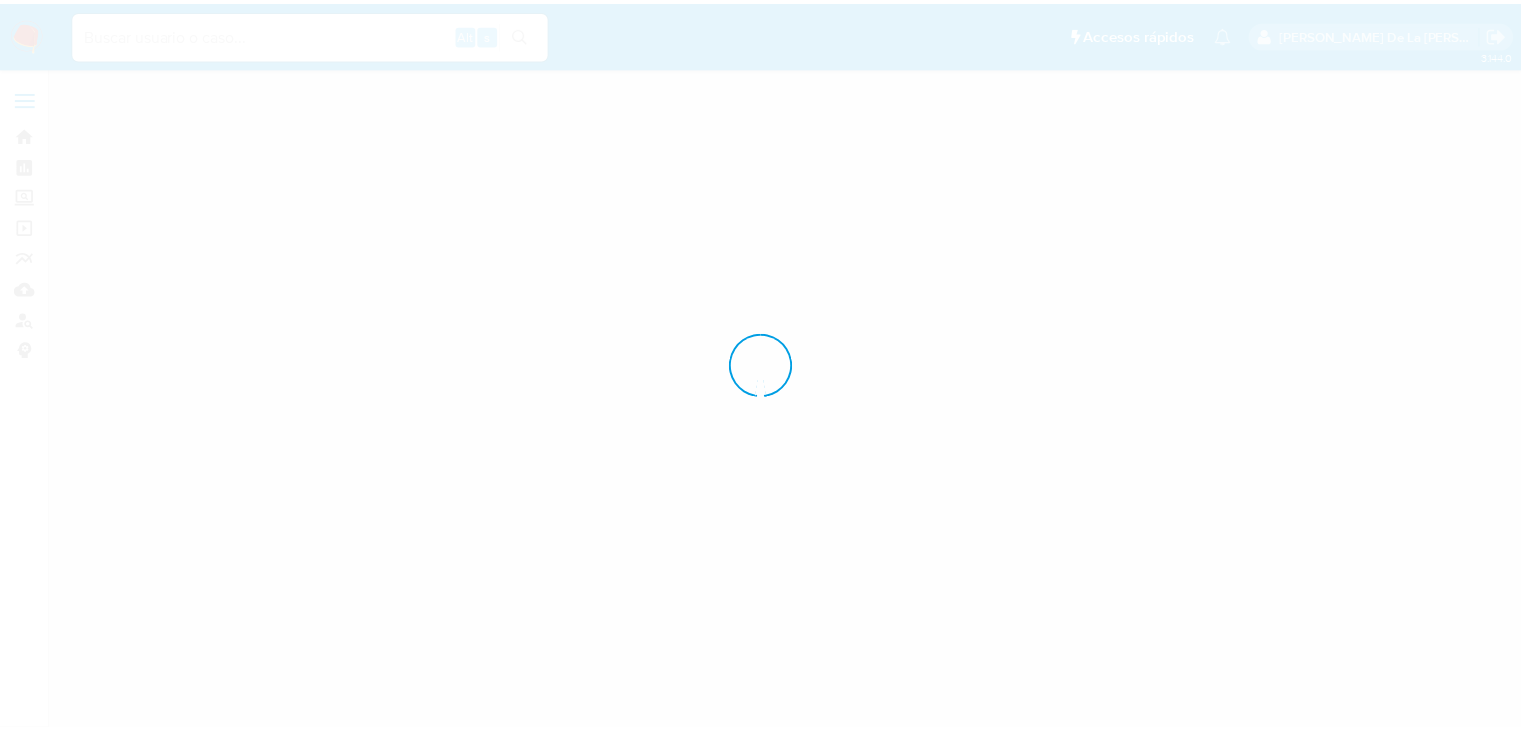 scroll, scrollTop: 0, scrollLeft: 0, axis: both 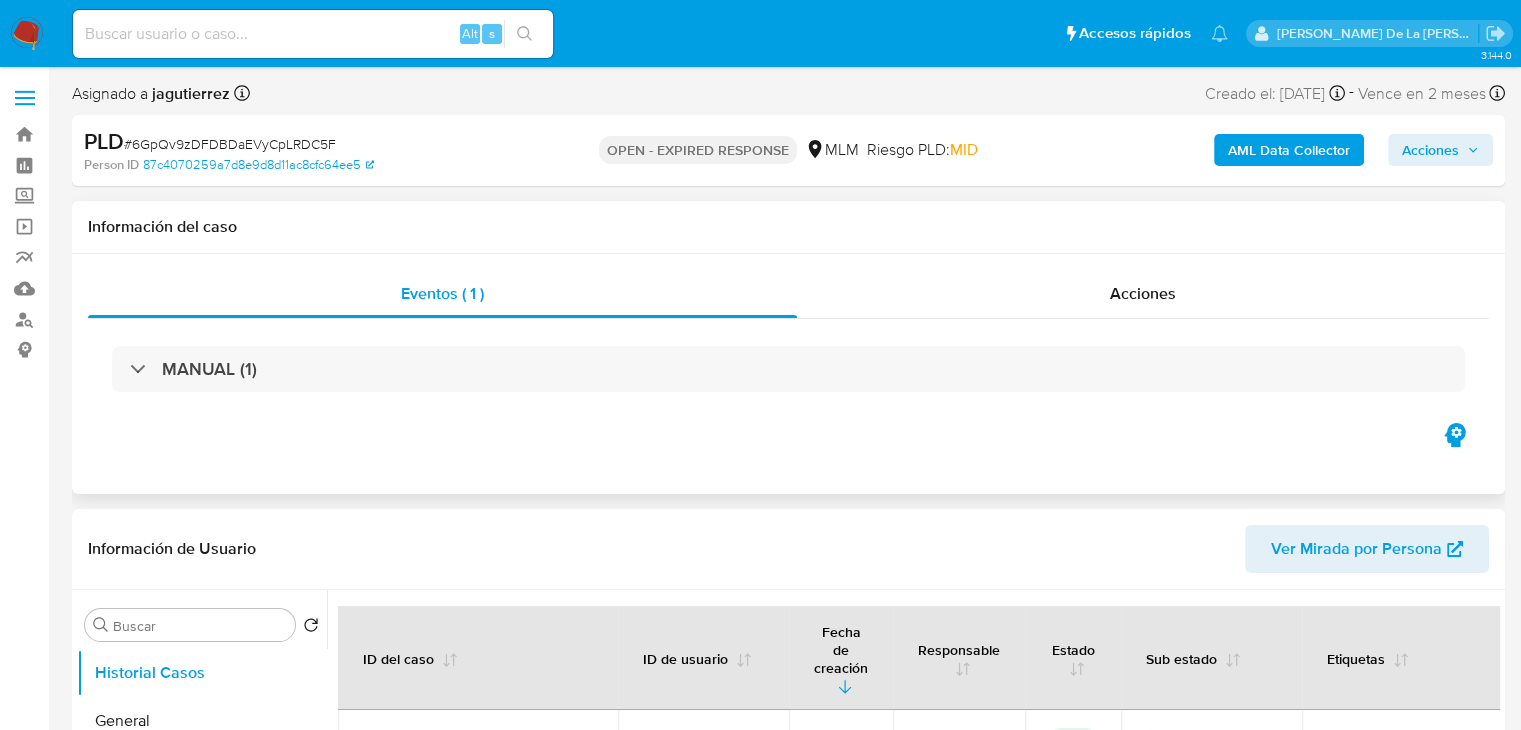 select on "10" 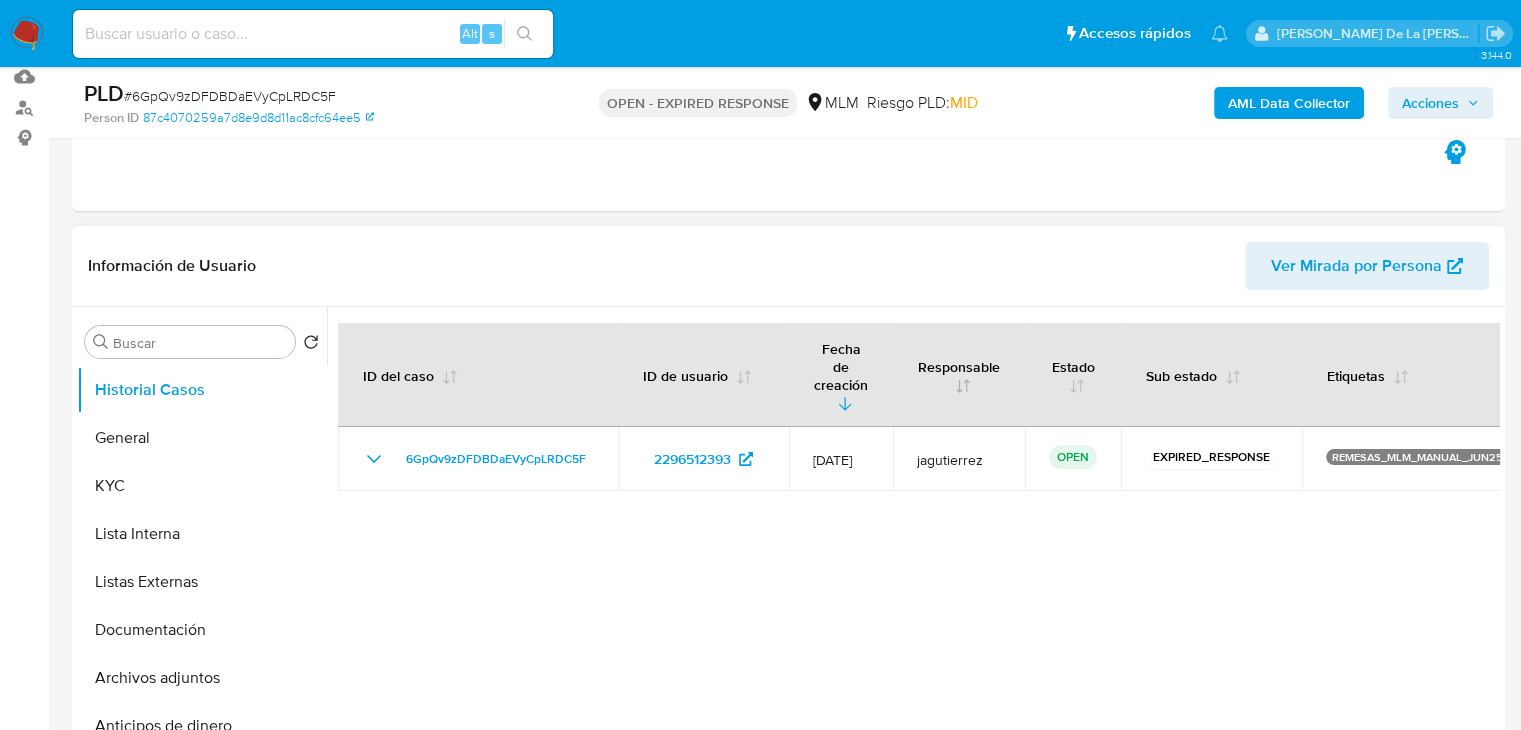 scroll, scrollTop: 300, scrollLeft: 0, axis: vertical 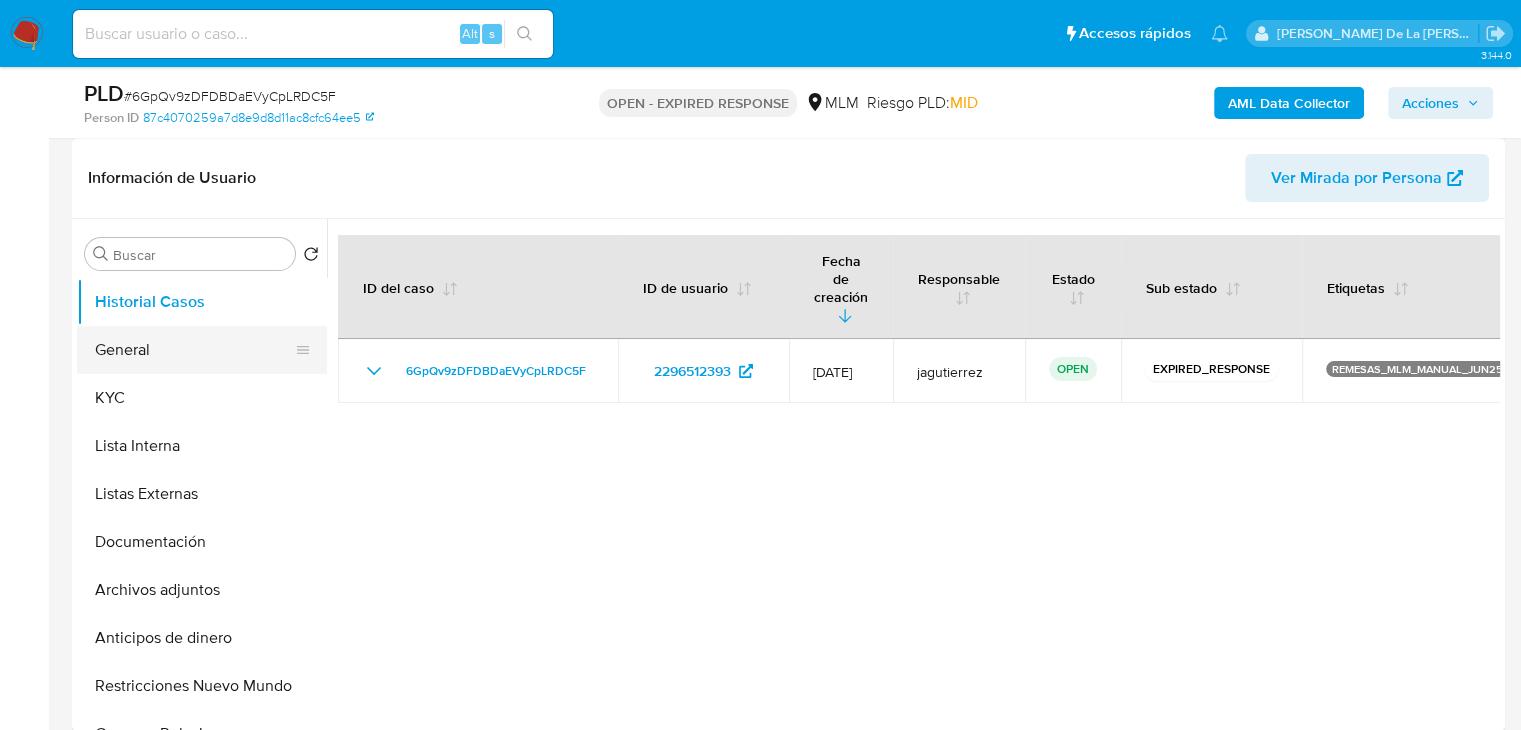 click on "General" at bounding box center [194, 350] 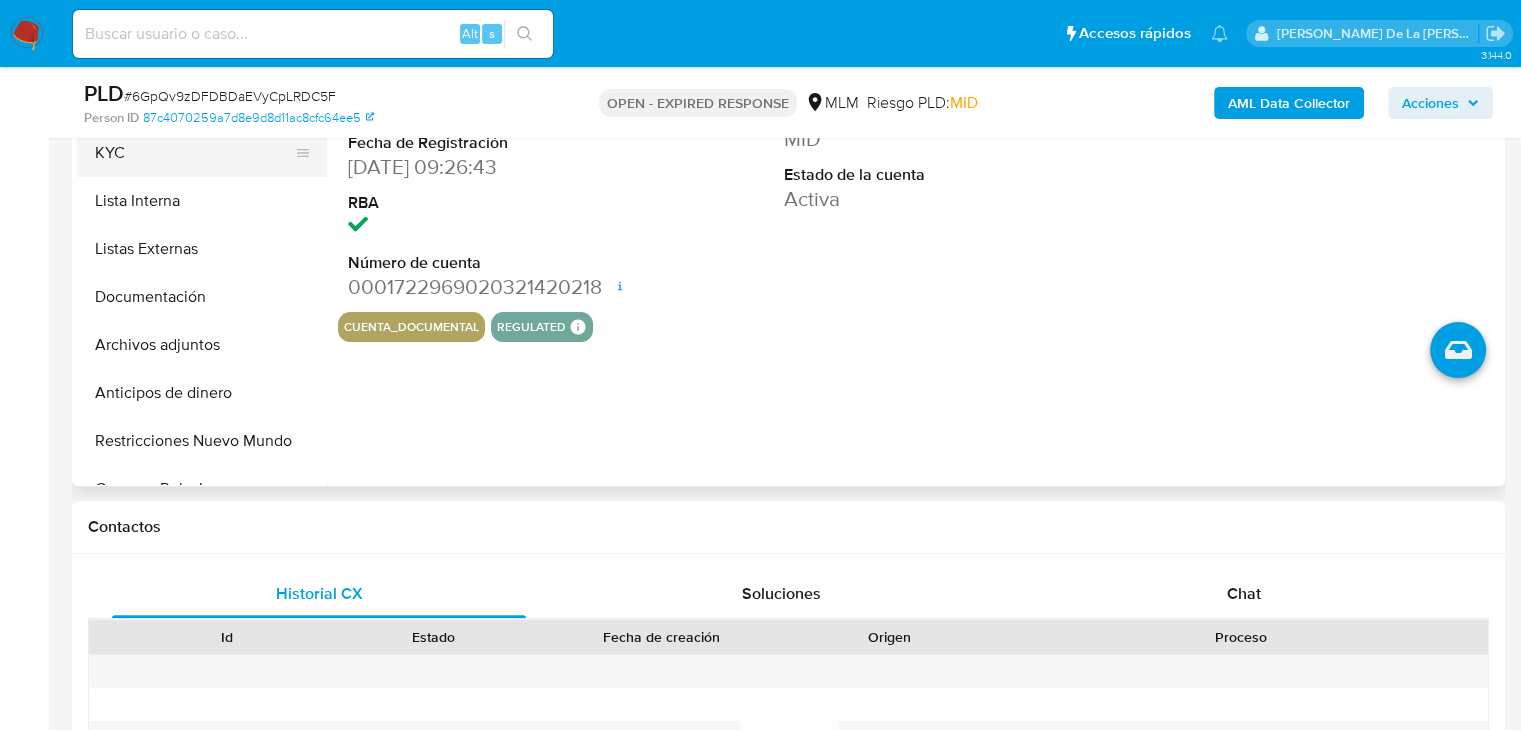scroll, scrollTop: 400, scrollLeft: 0, axis: vertical 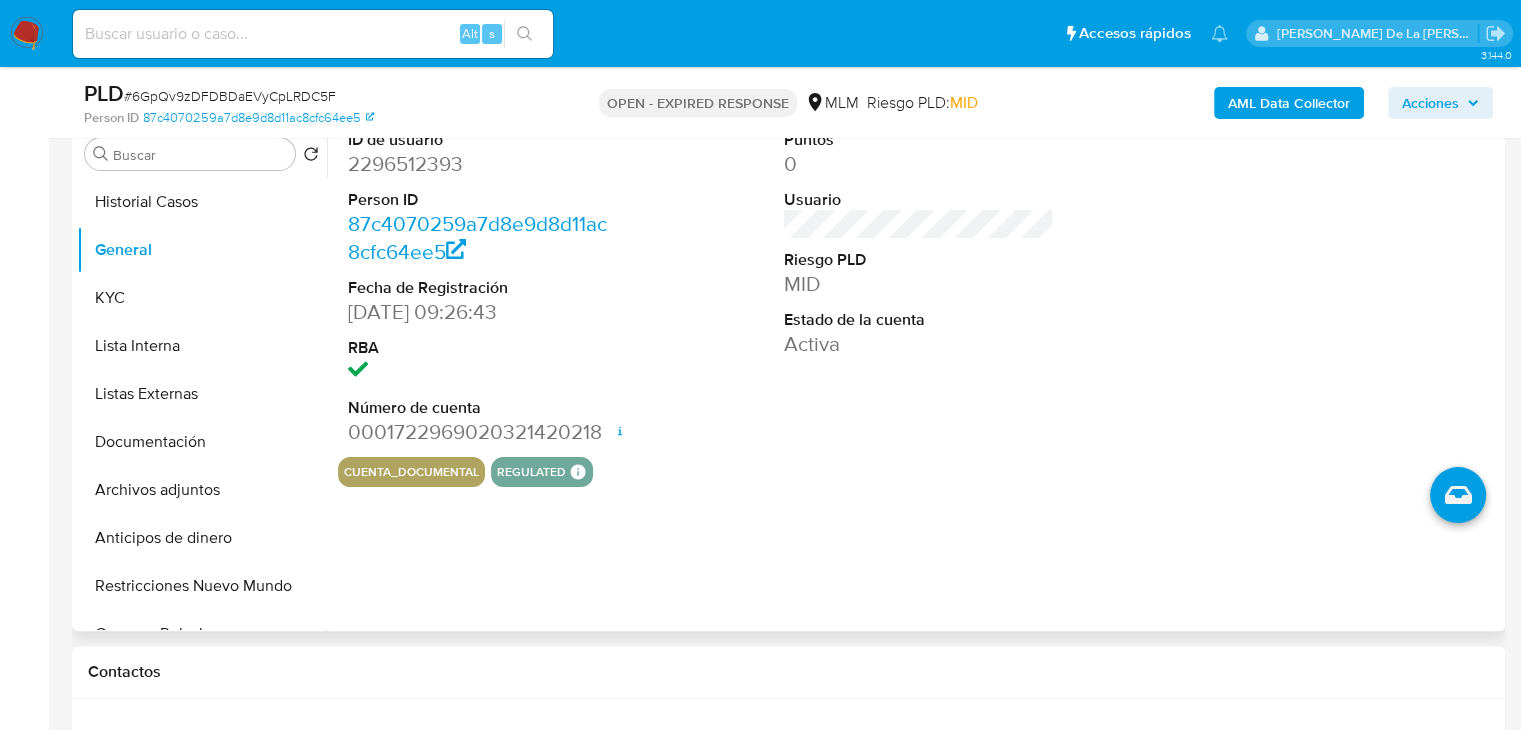 click on "2296512393" at bounding box center [483, 164] 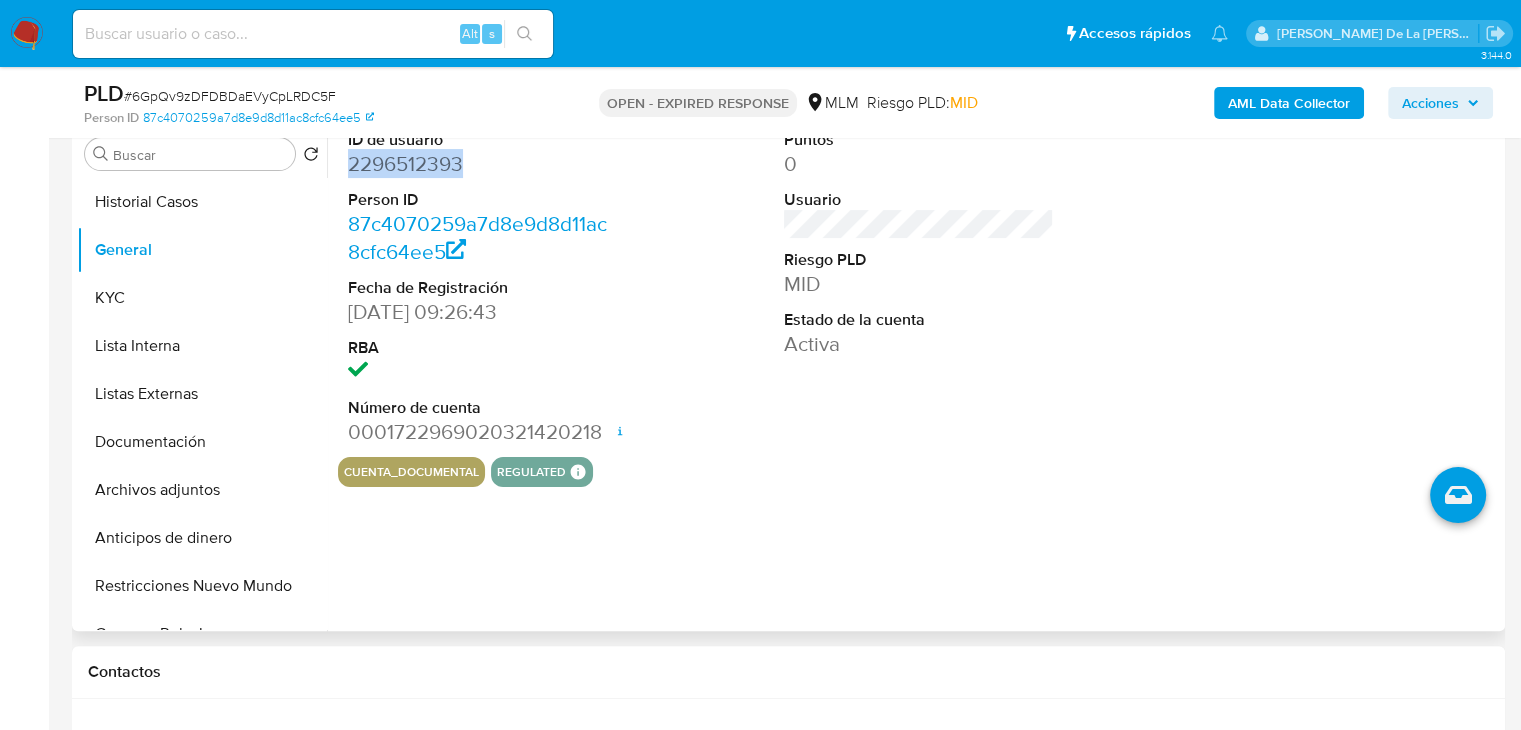click on "2296512393" at bounding box center (483, 164) 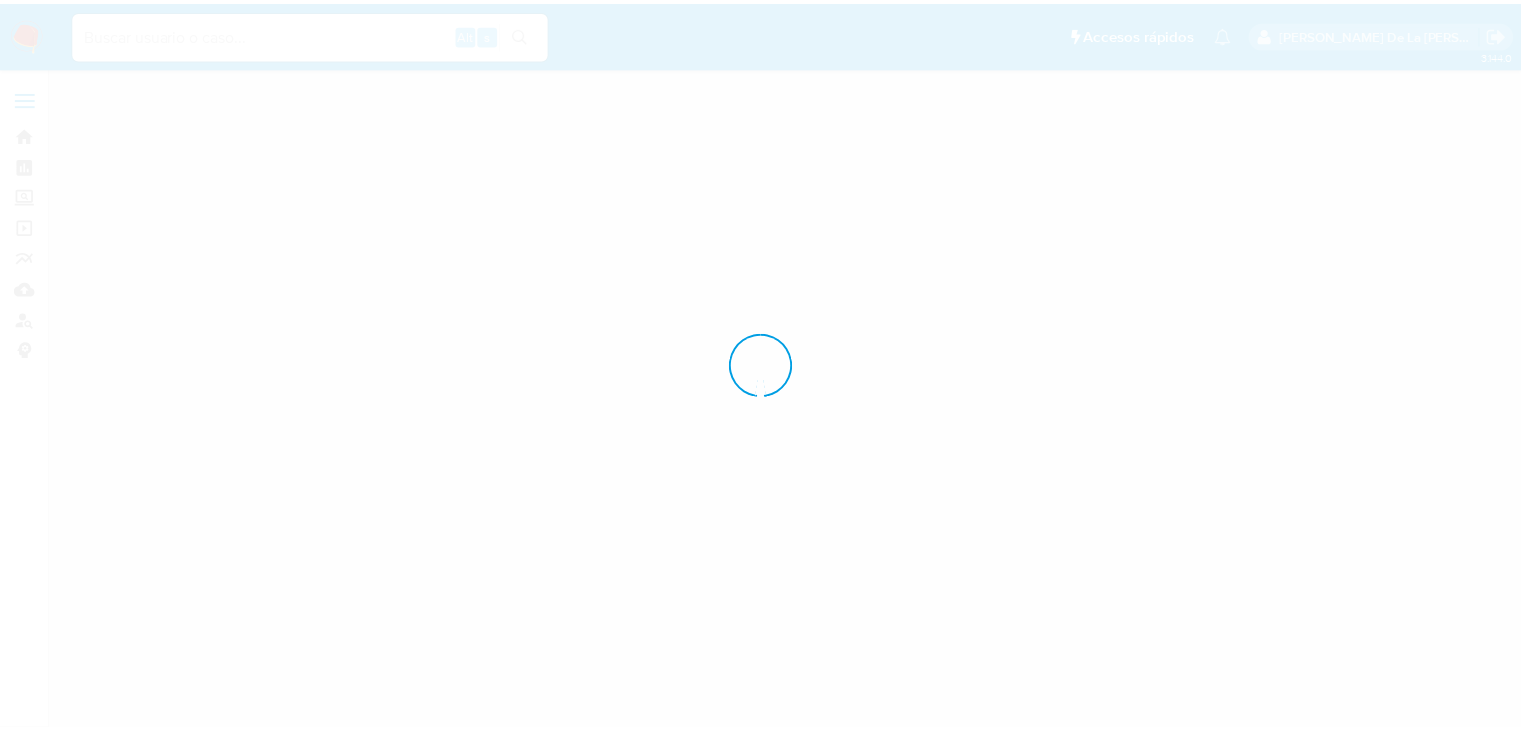 scroll, scrollTop: 0, scrollLeft: 0, axis: both 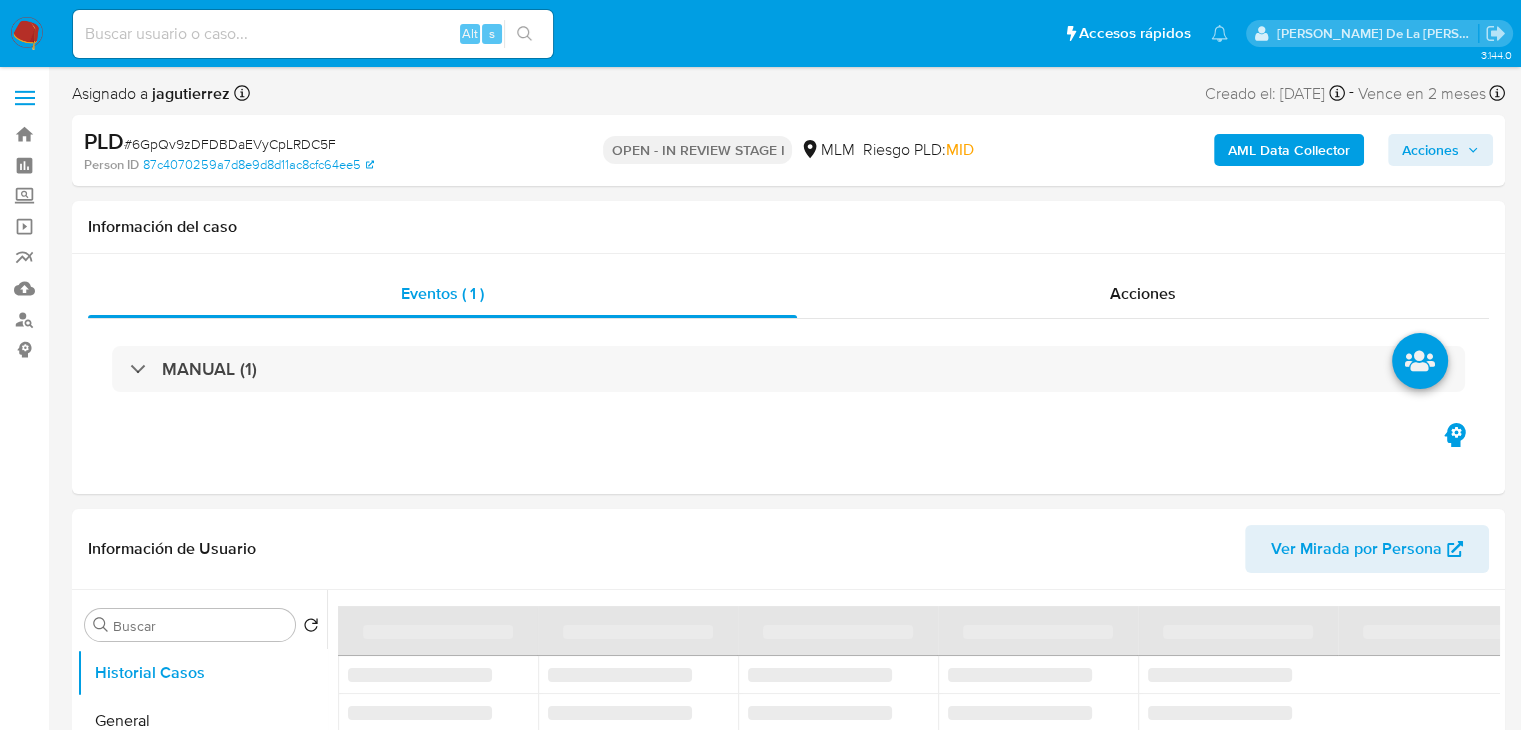 select on "10" 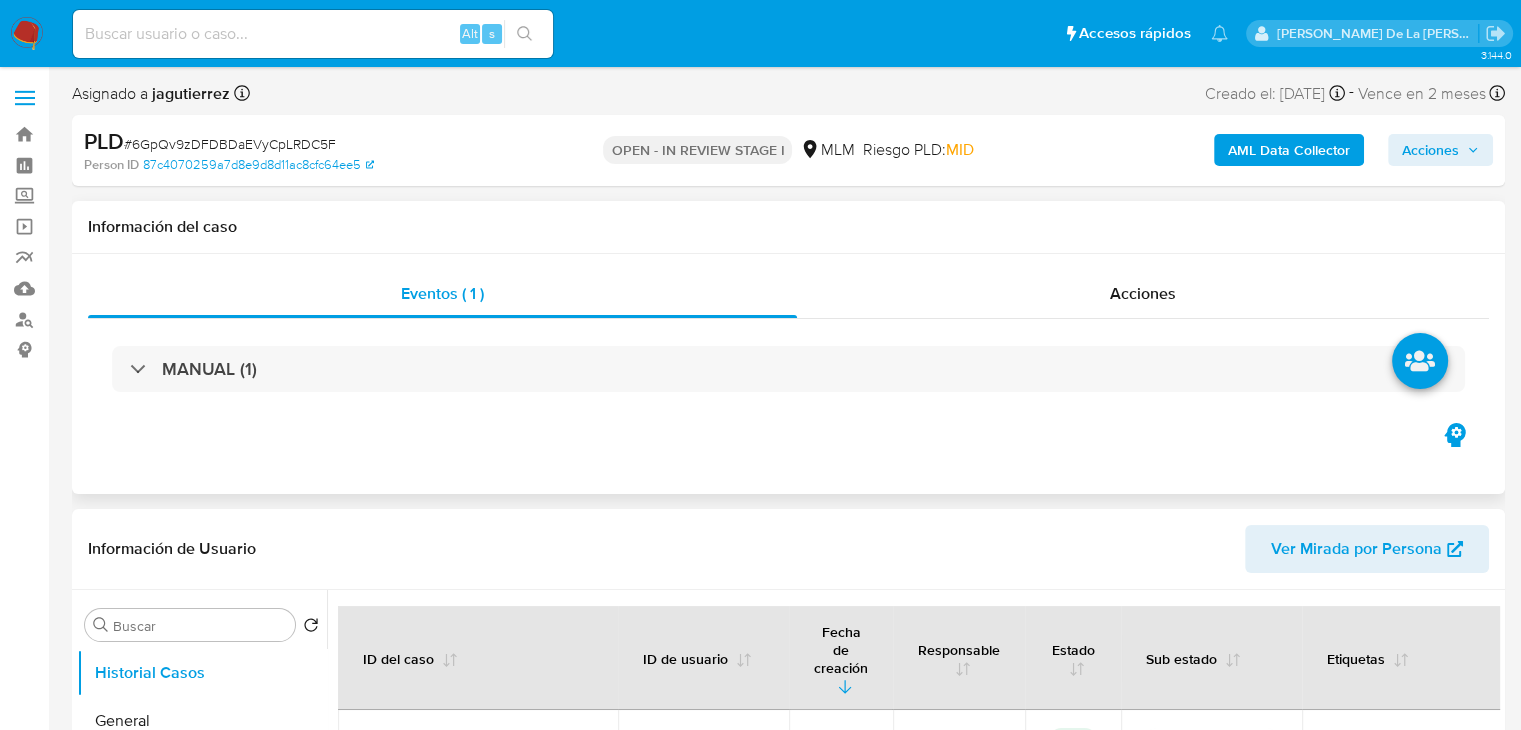 click on "Eventos ( 1 ) Acciones MANUAL (1)" at bounding box center [788, 374] 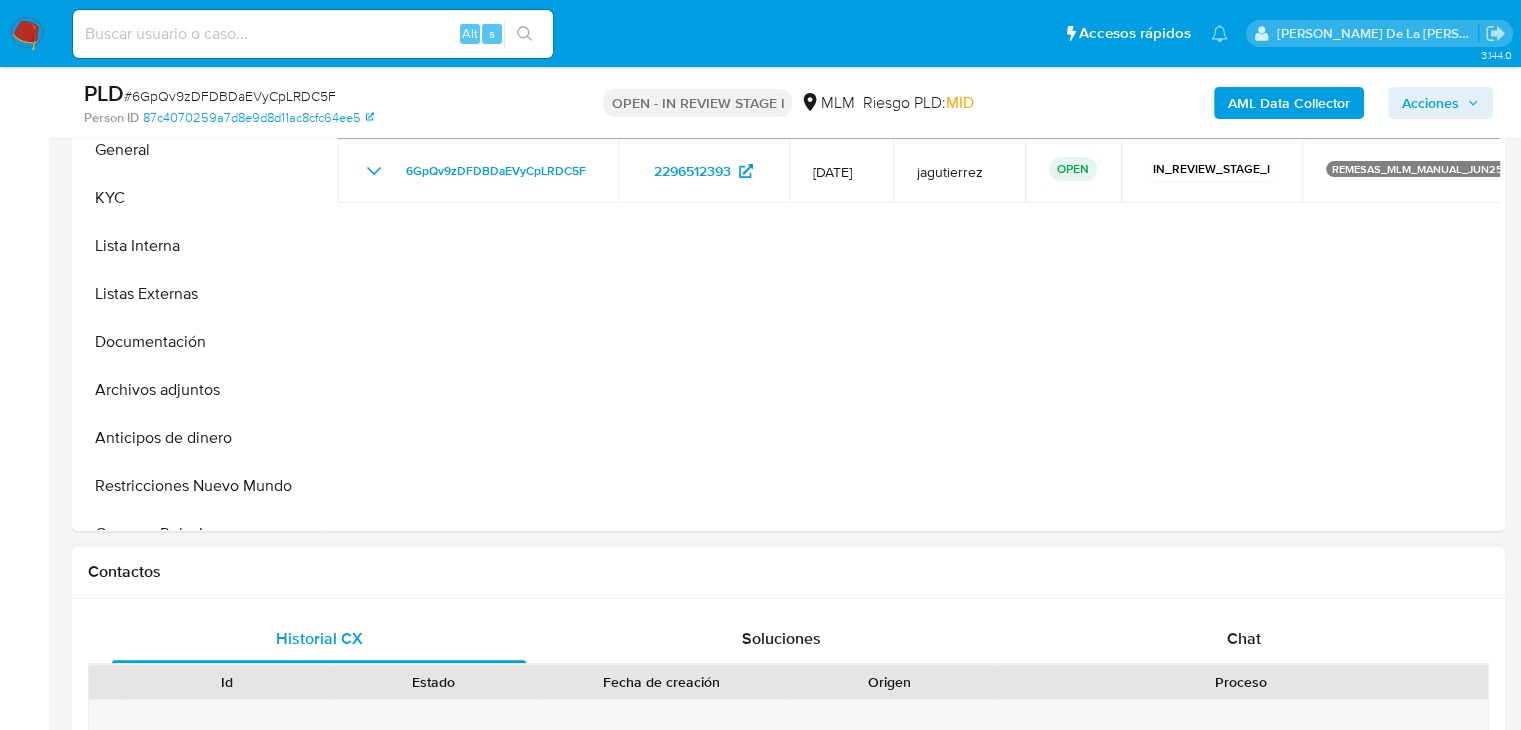 scroll, scrollTop: 800, scrollLeft: 0, axis: vertical 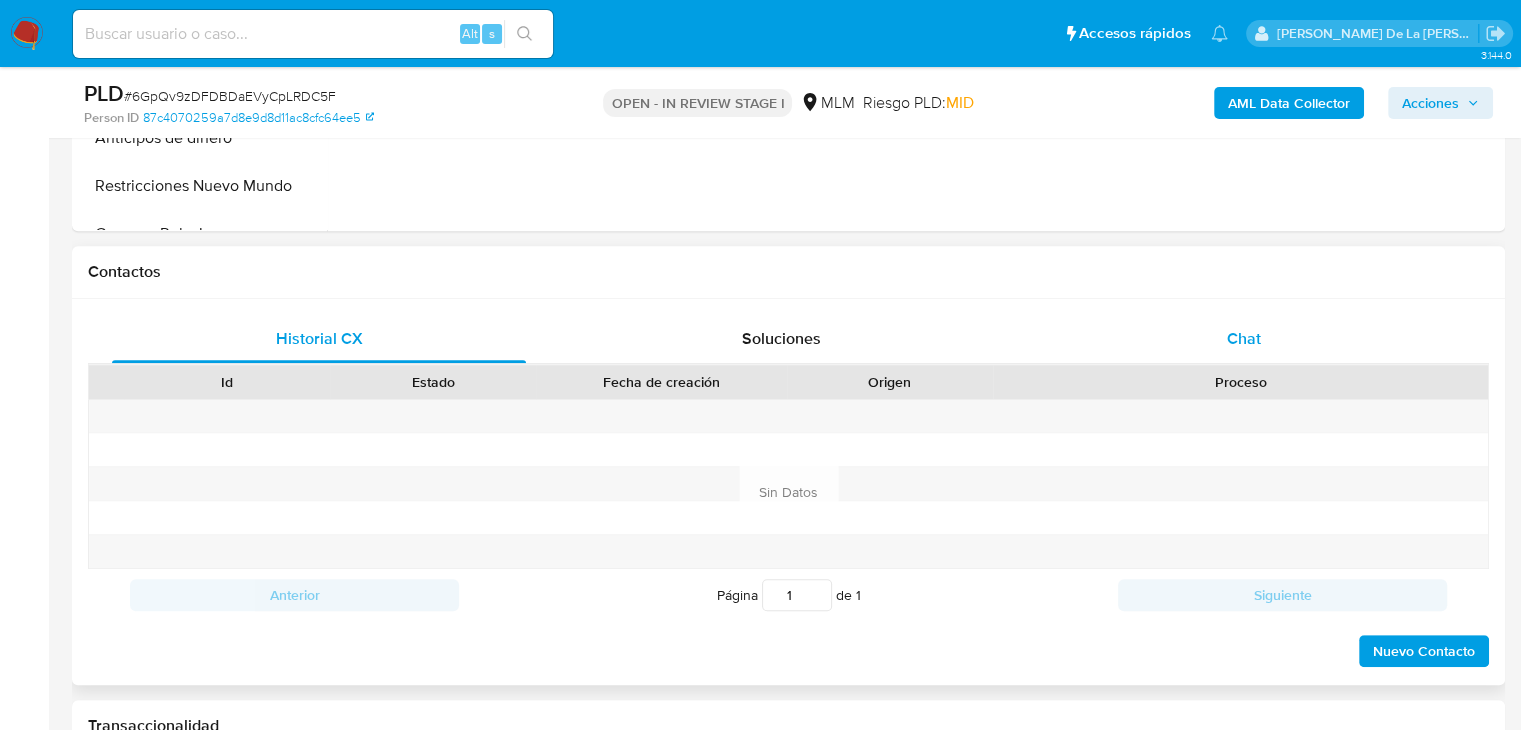 click on "Chat" at bounding box center [1244, 338] 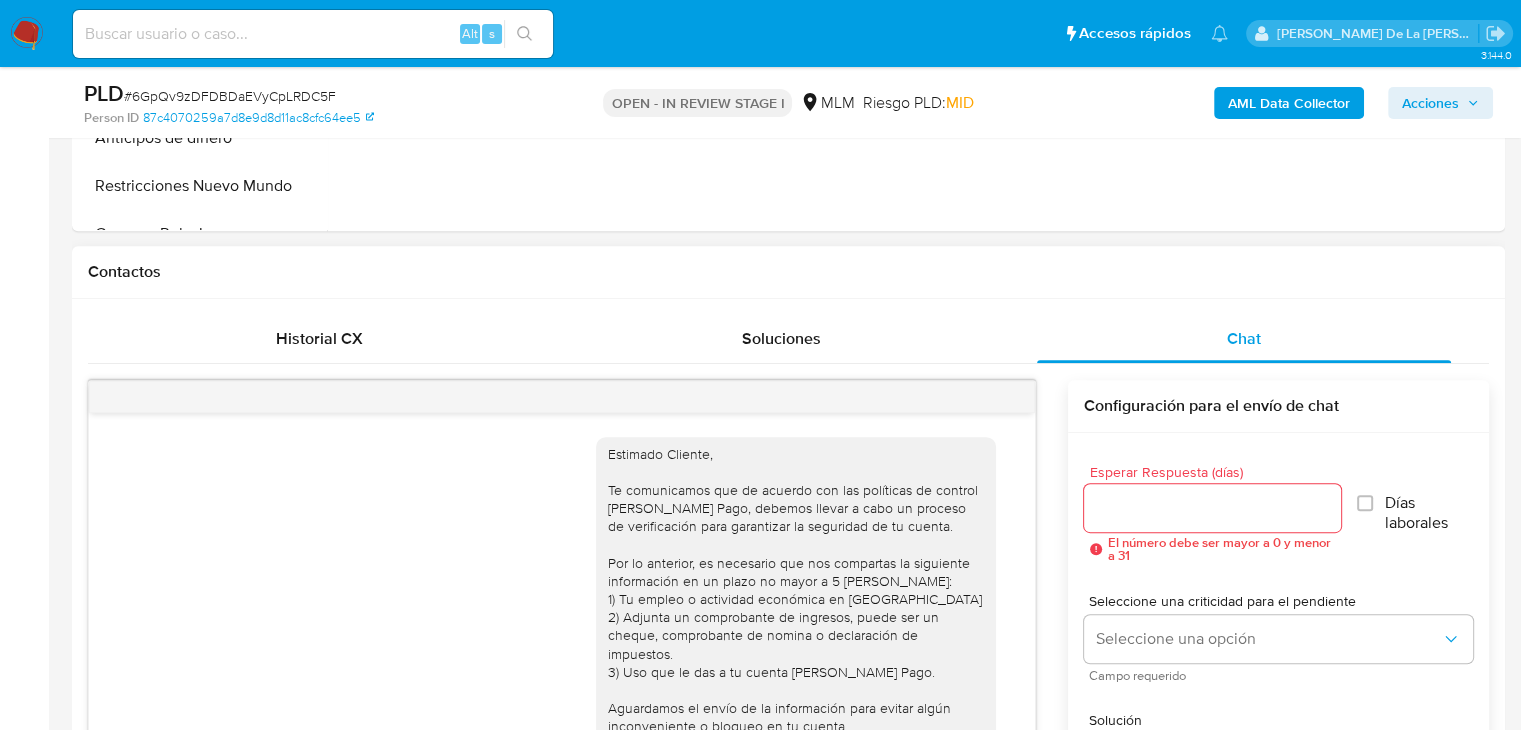 scroll, scrollTop: 131, scrollLeft: 0, axis: vertical 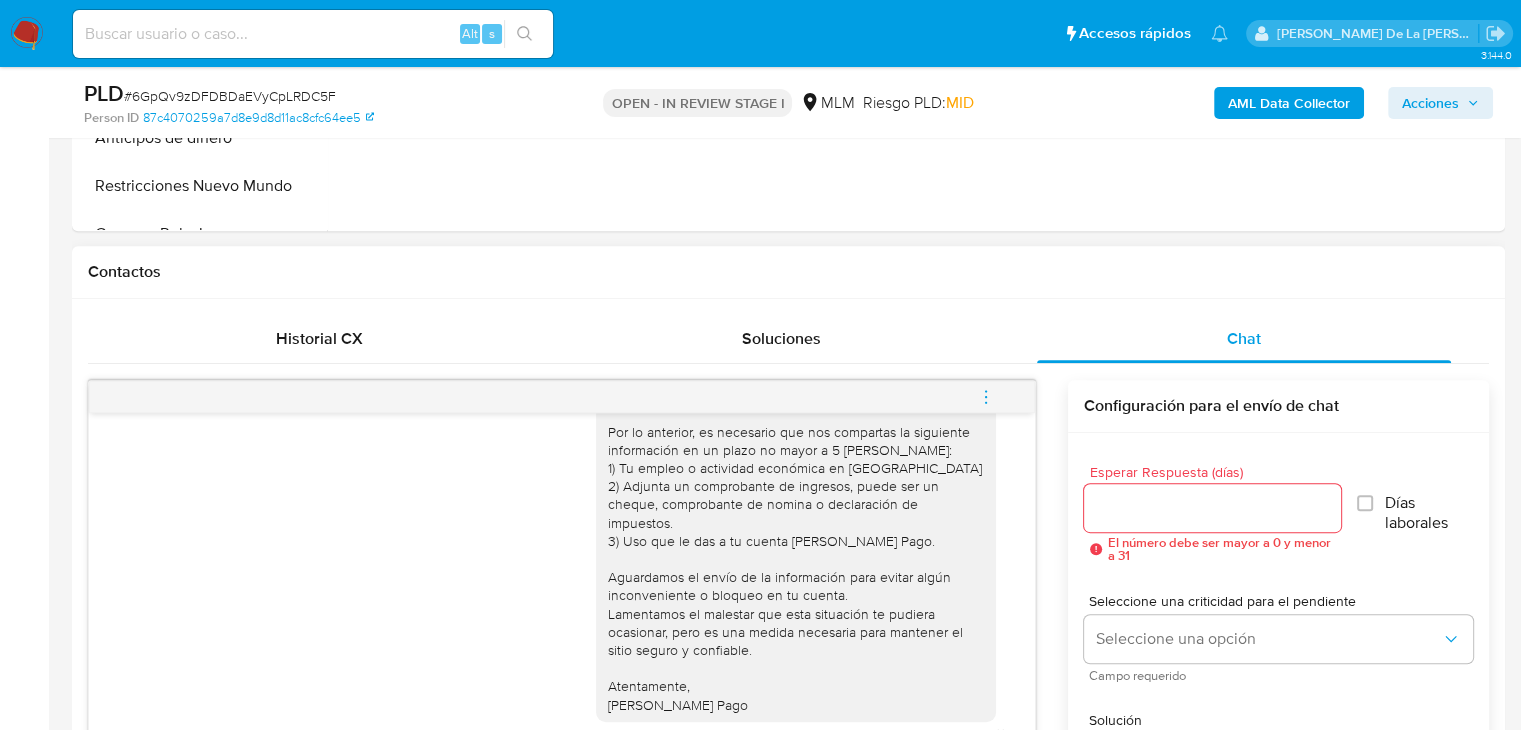click 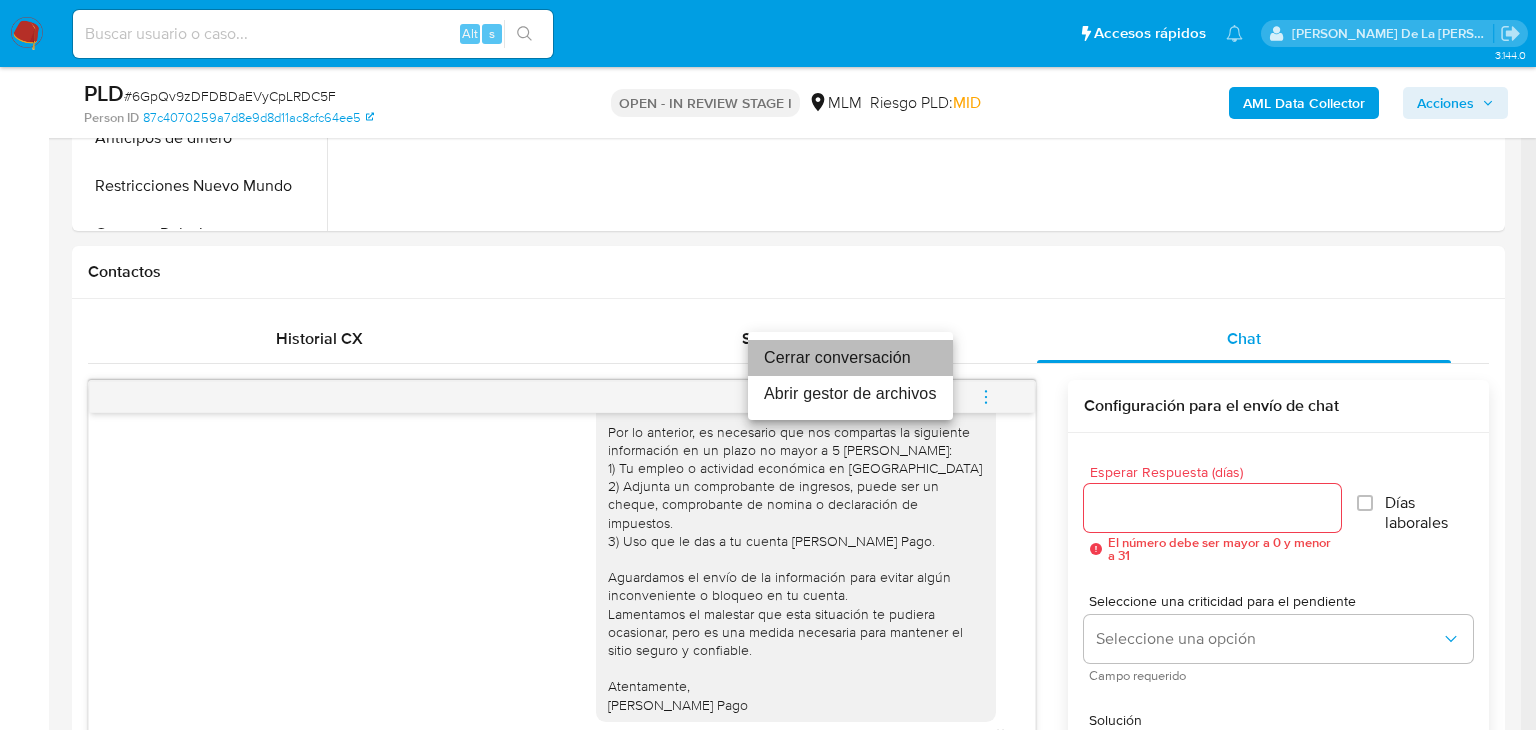 click on "Cerrar conversación" at bounding box center (850, 358) 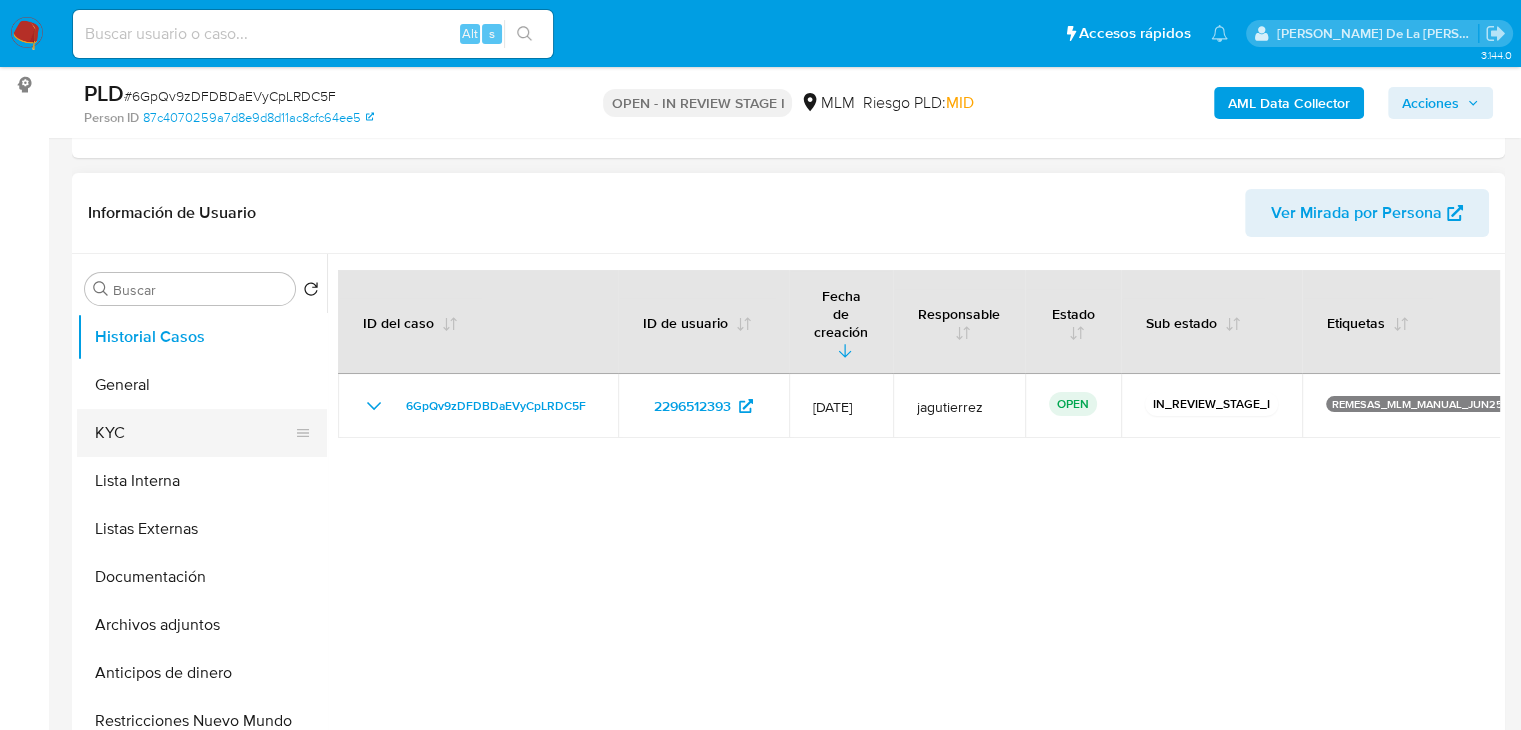 scroll, scrollTop: 300, scrollLeft: 0, axis: vertical 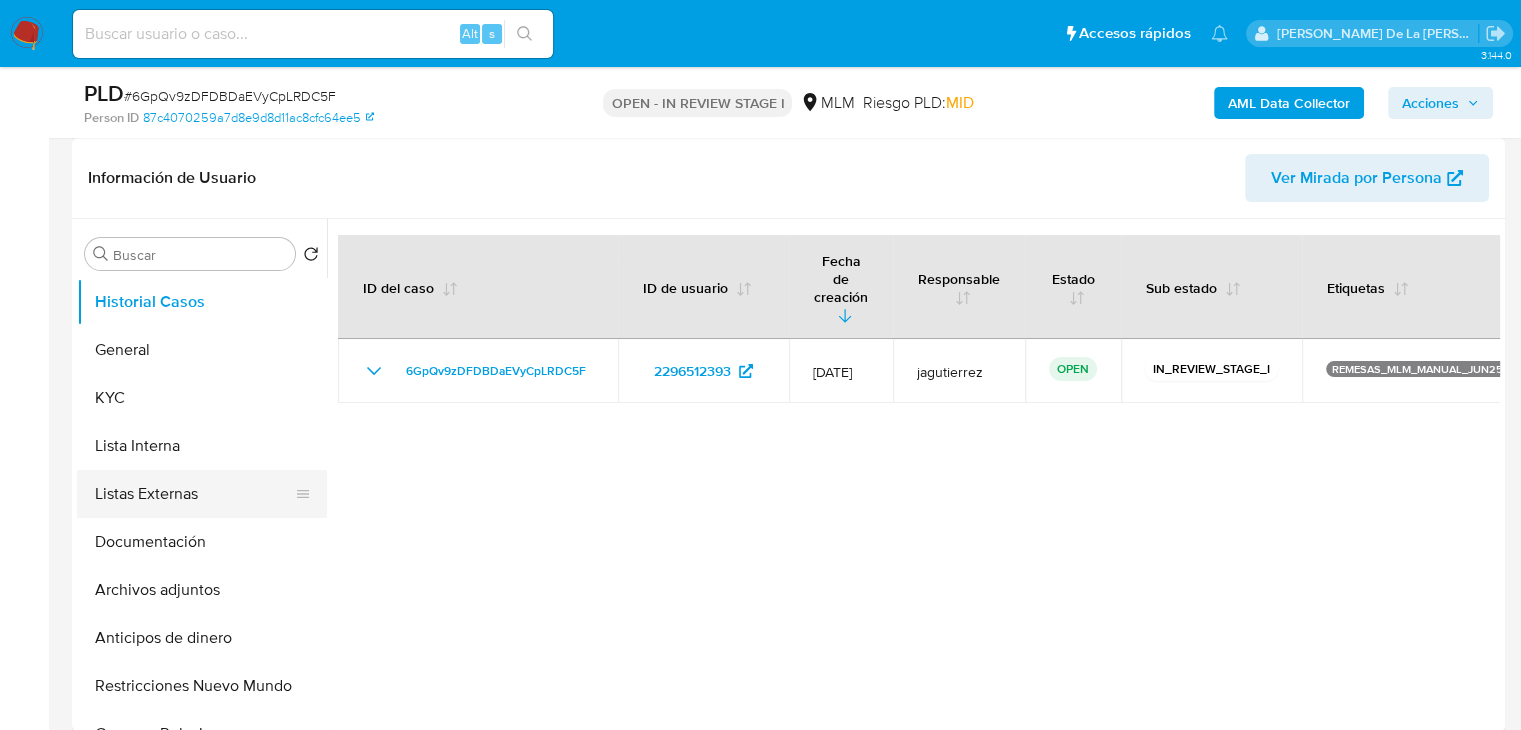 drag, startPoint x: 176, startPoint y: 528, endPoint x: 195, endPoint y: 513, distance: 24.207438 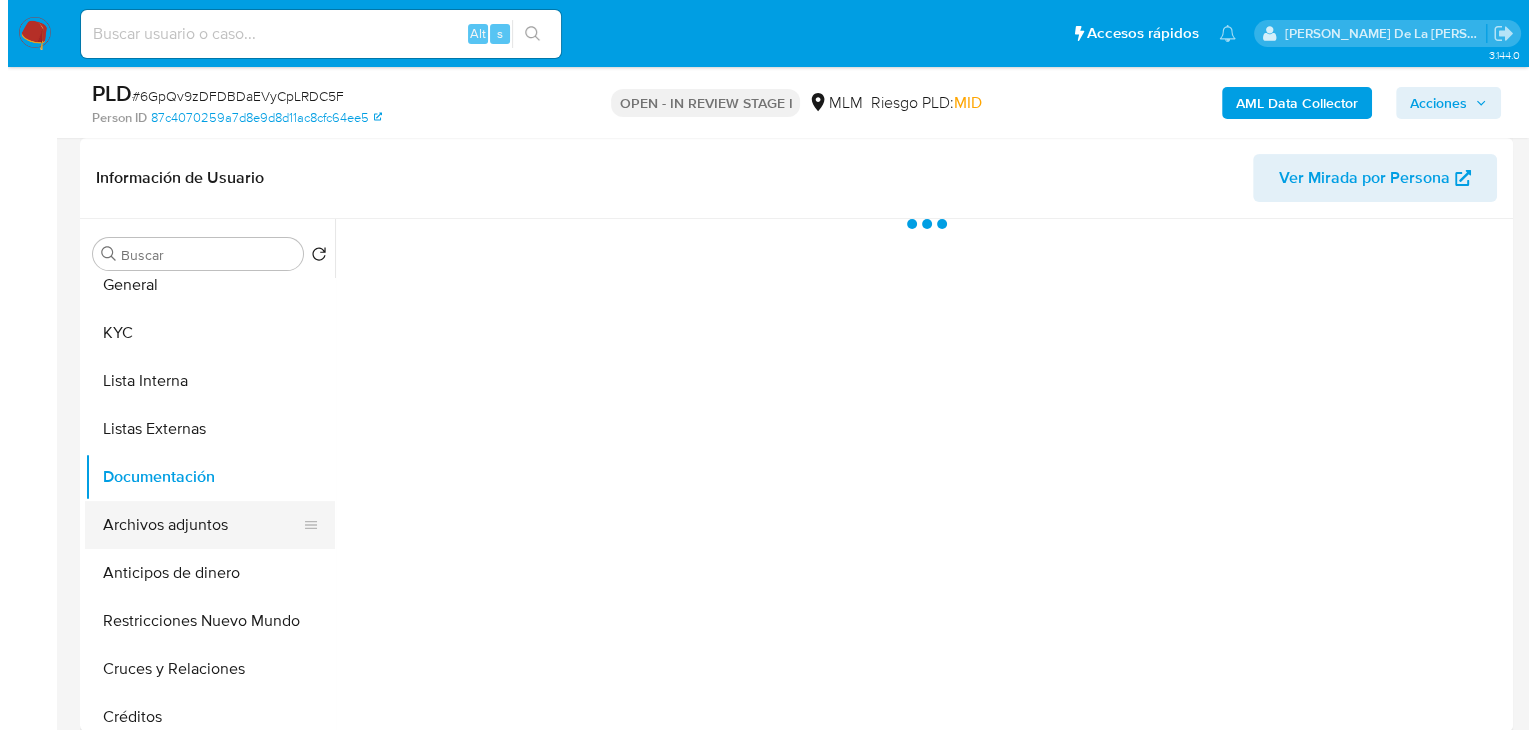 scroll, scrollTop: 100, scrollLeft: 0, axis: vertical 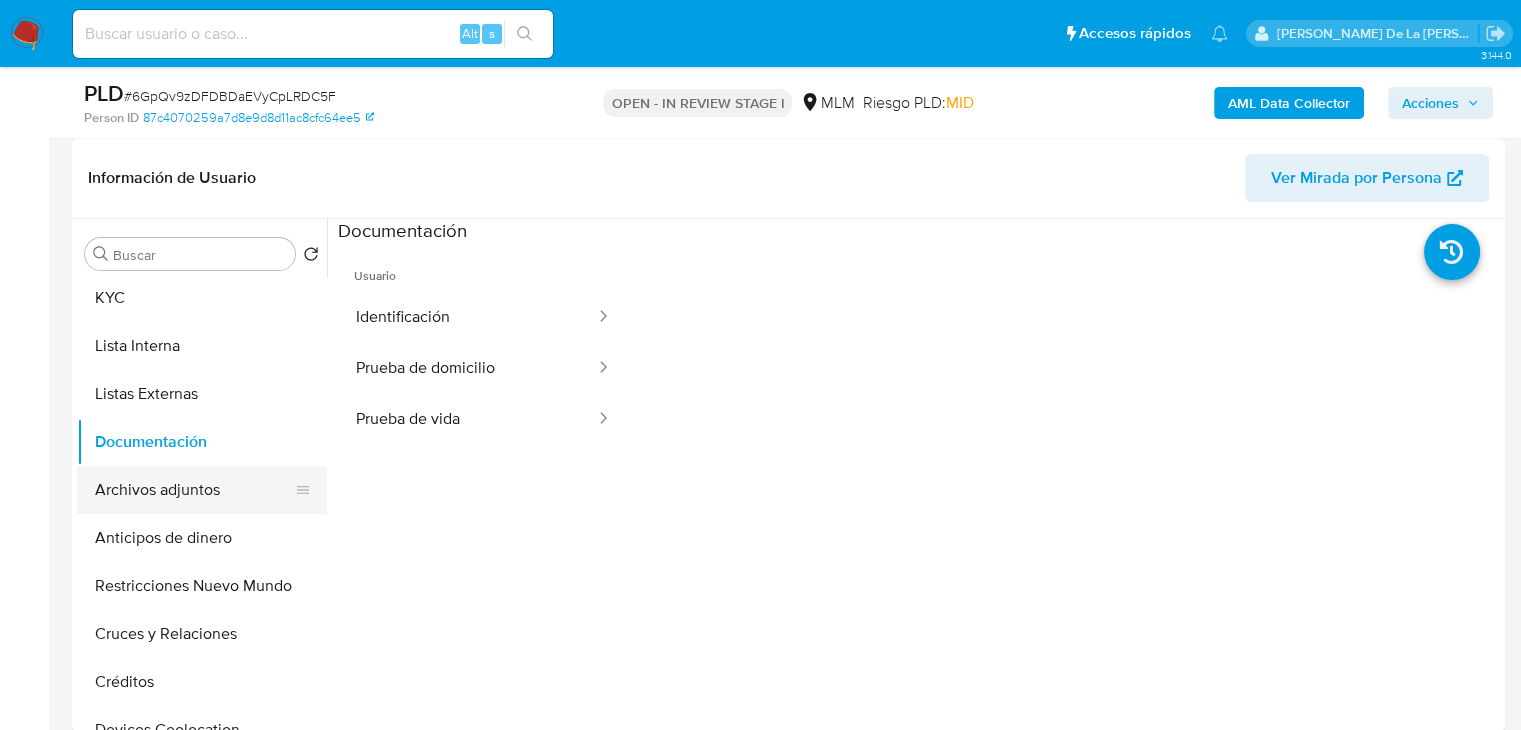 click on "Archivos adjuntos" at bounding box center [194, 490] 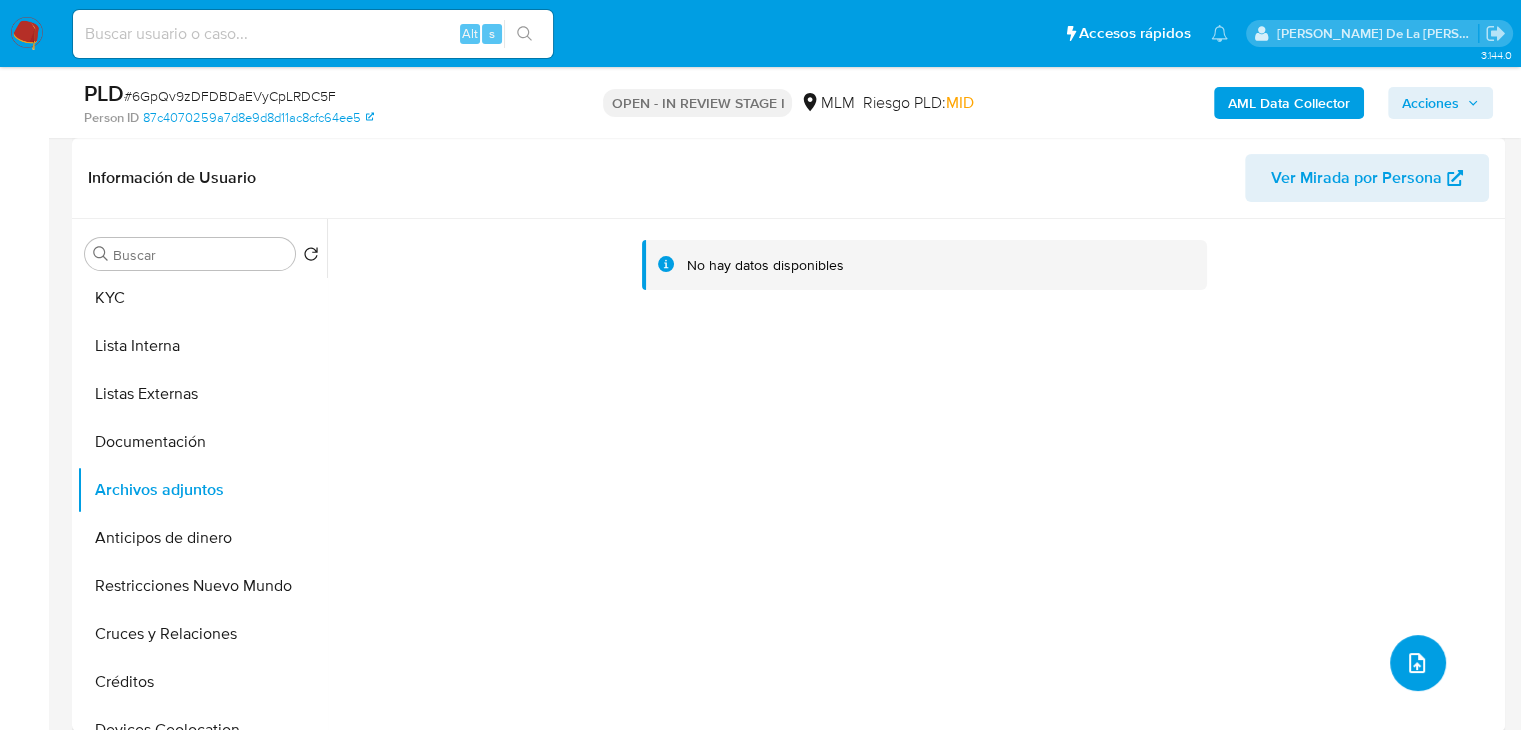 click 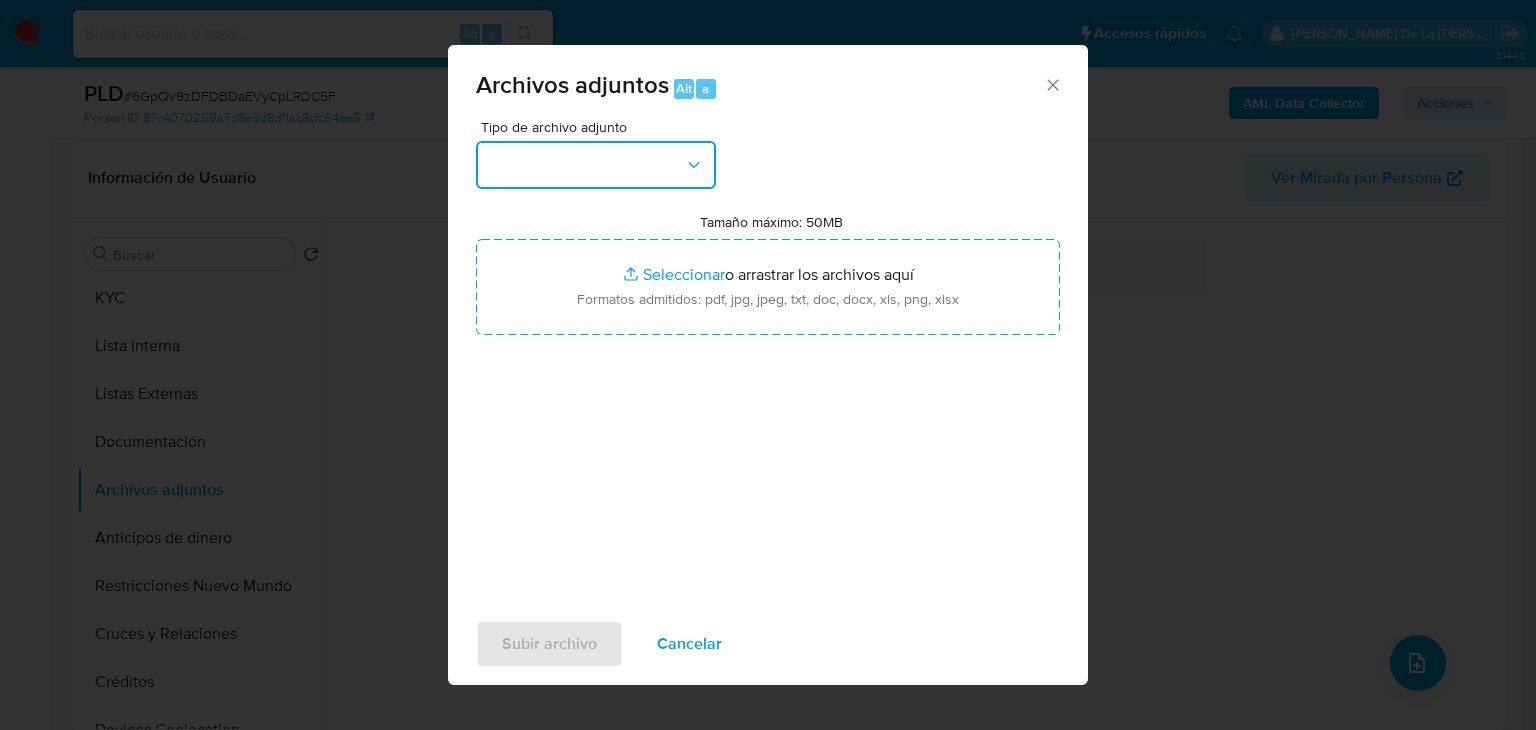 click at bounding box center (596, 165) 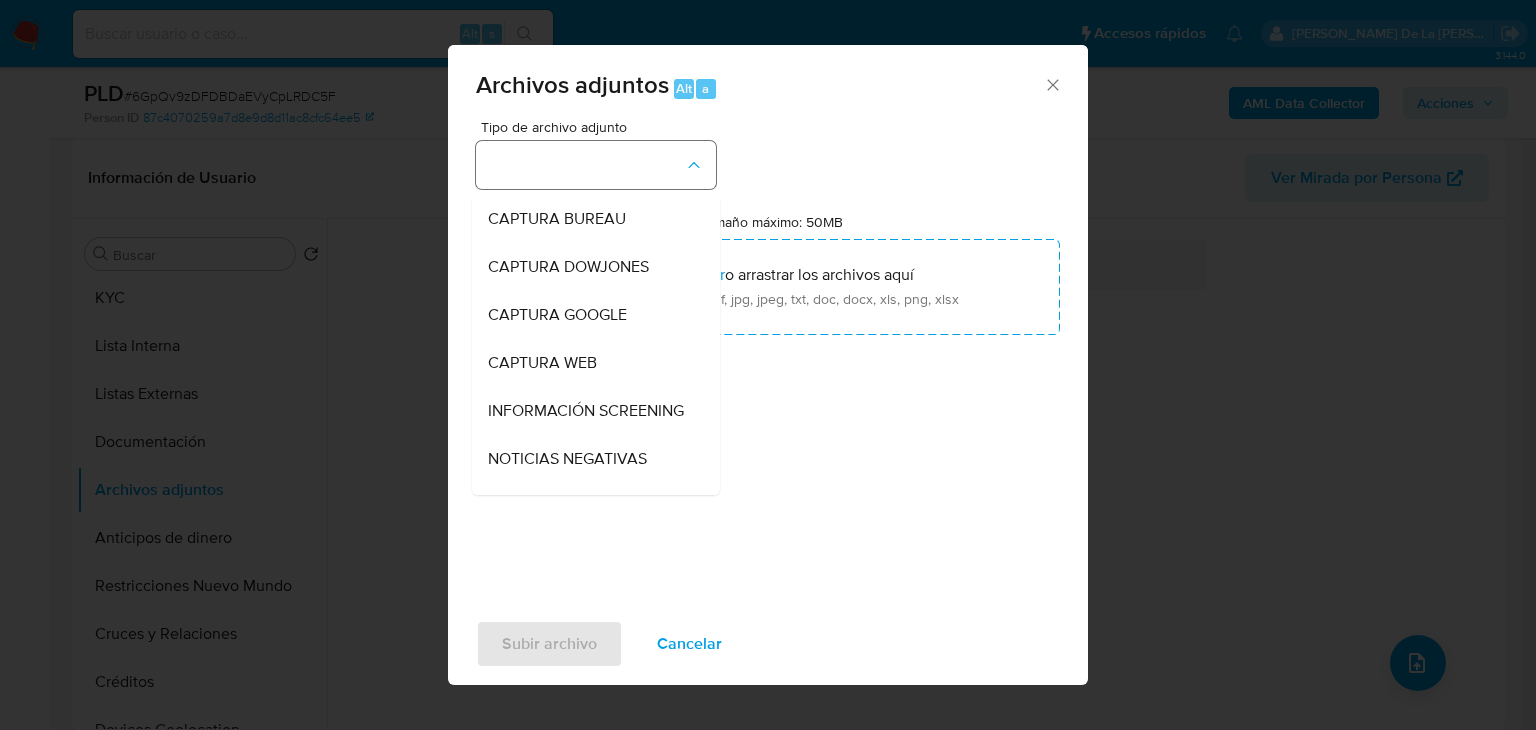 type 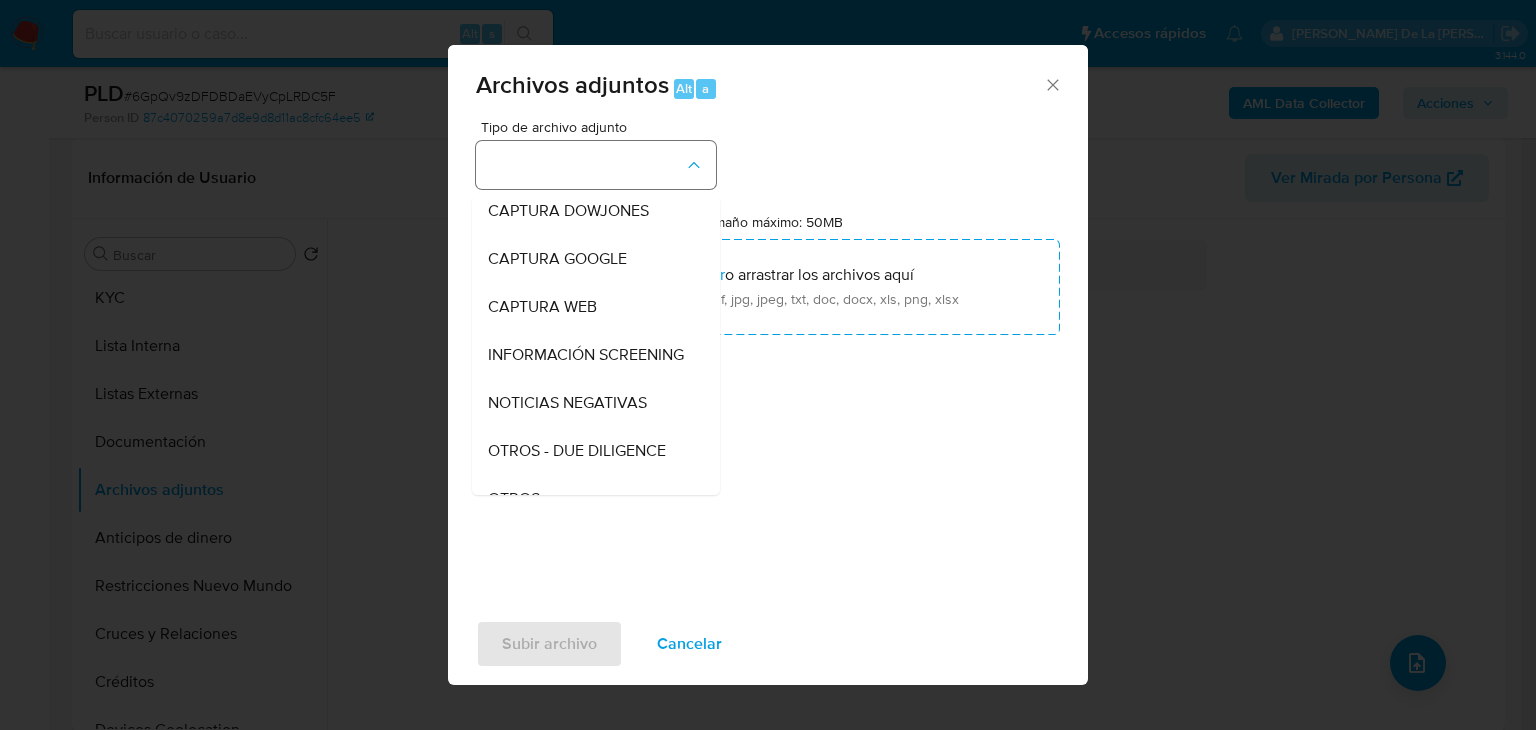 scroll, scrollTop: 104, scrollLeft: 0, axis: vertical 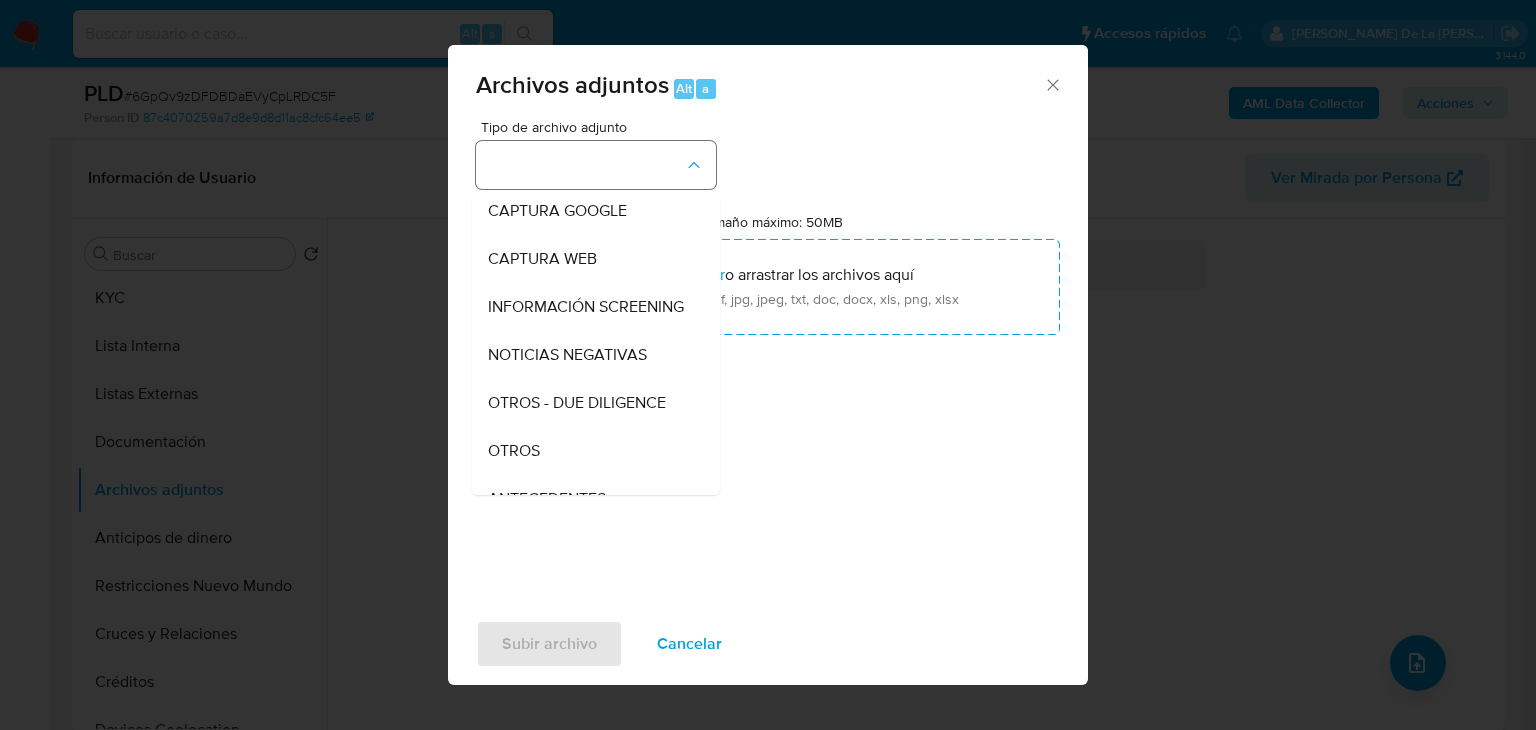 type 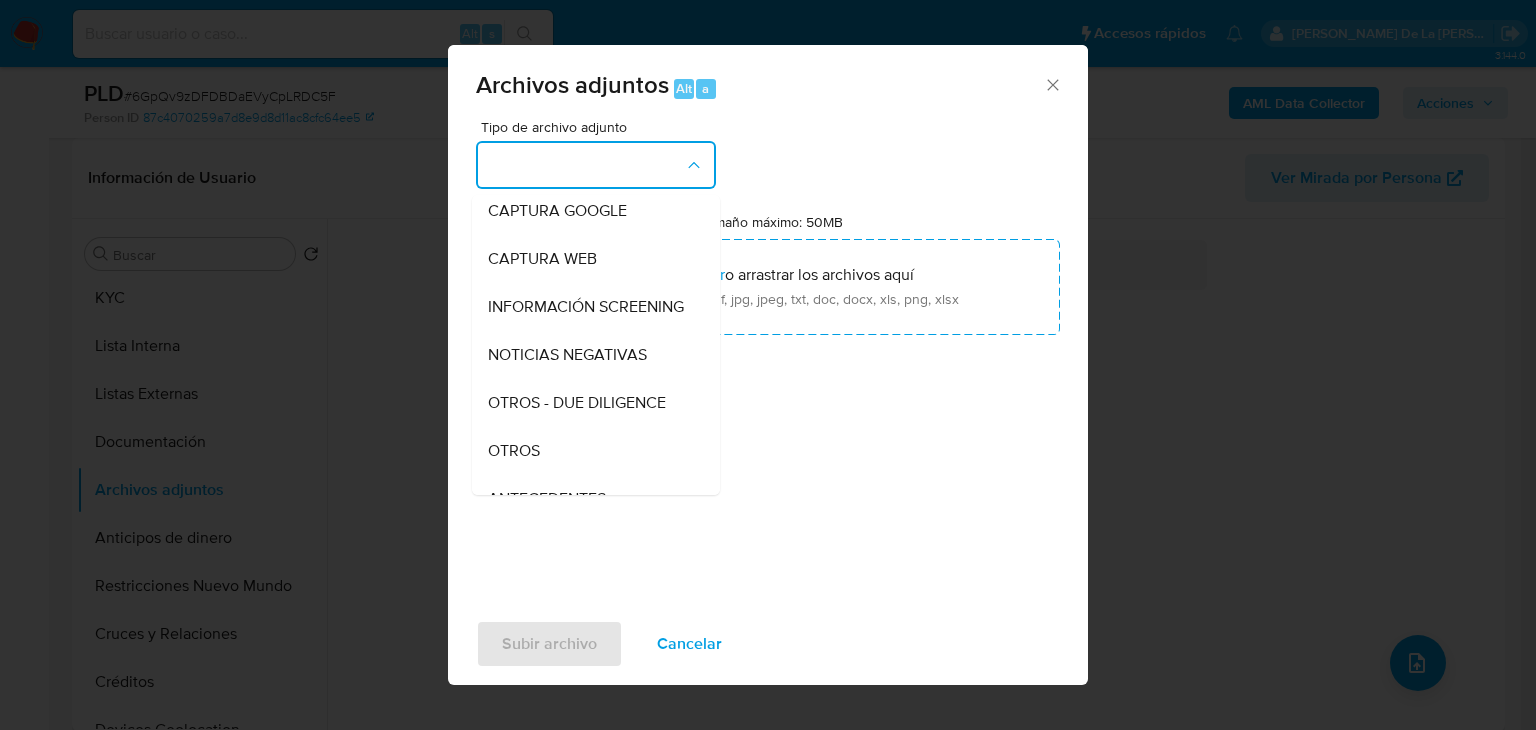 type 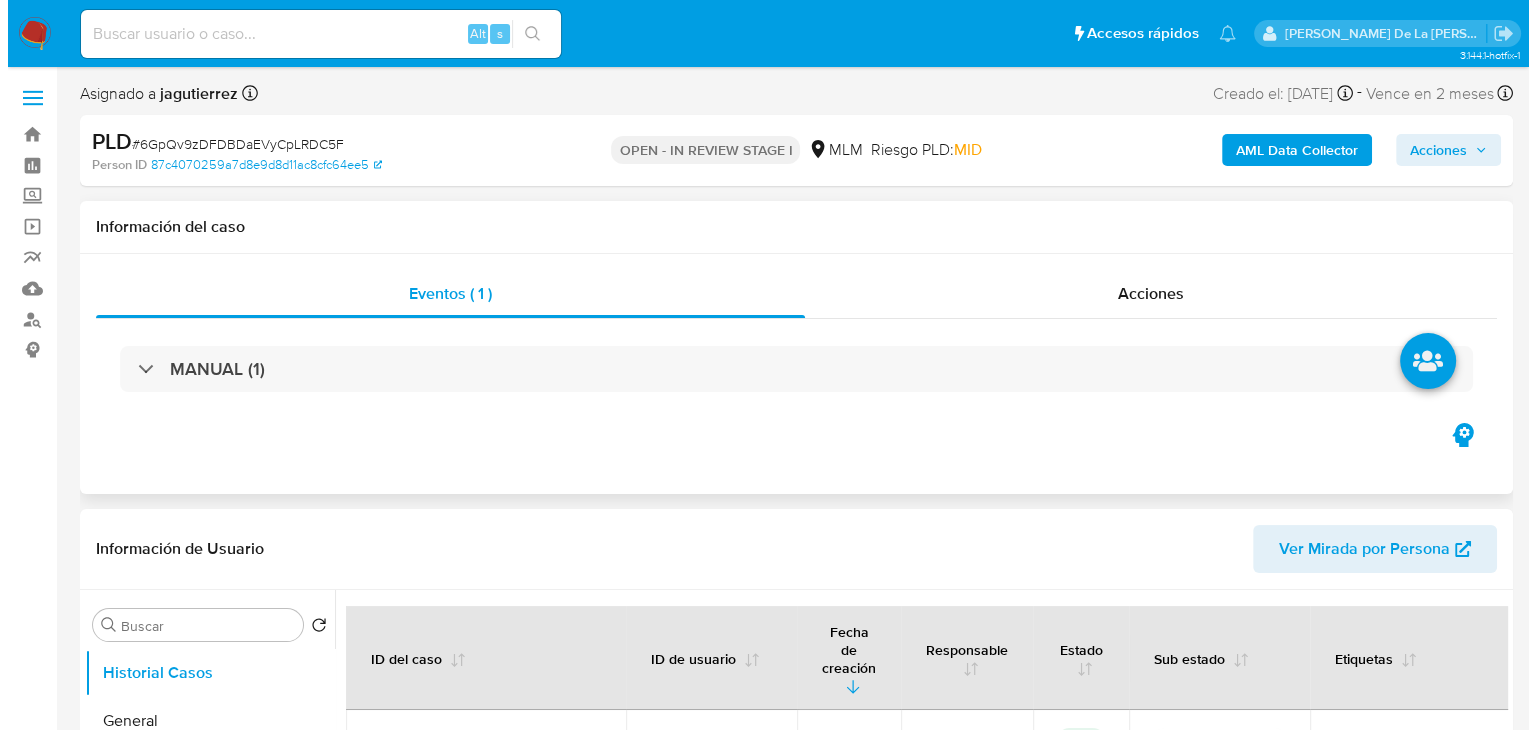 scroll, scrollTop: 300, scrollLeft: 0, axis: vertical 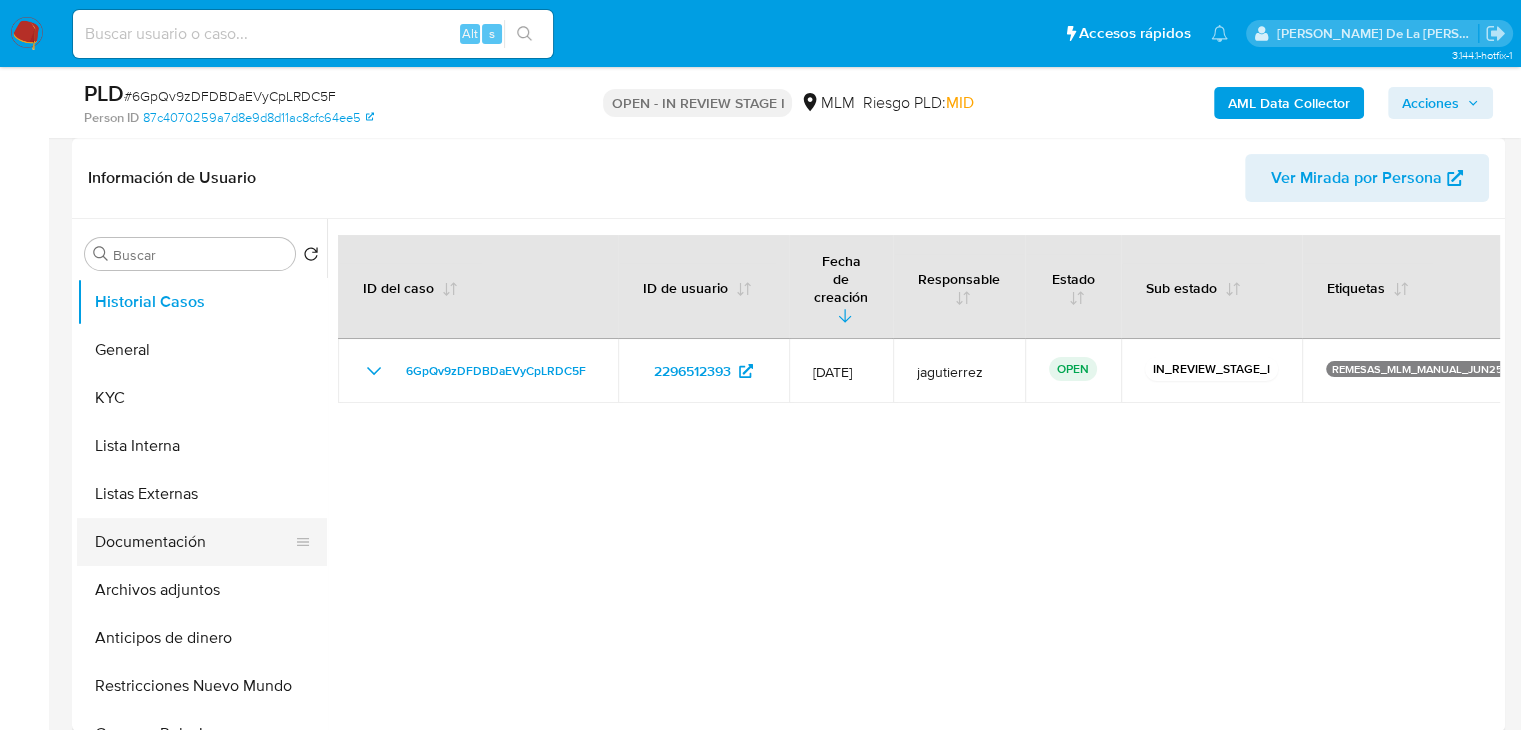select on "10" 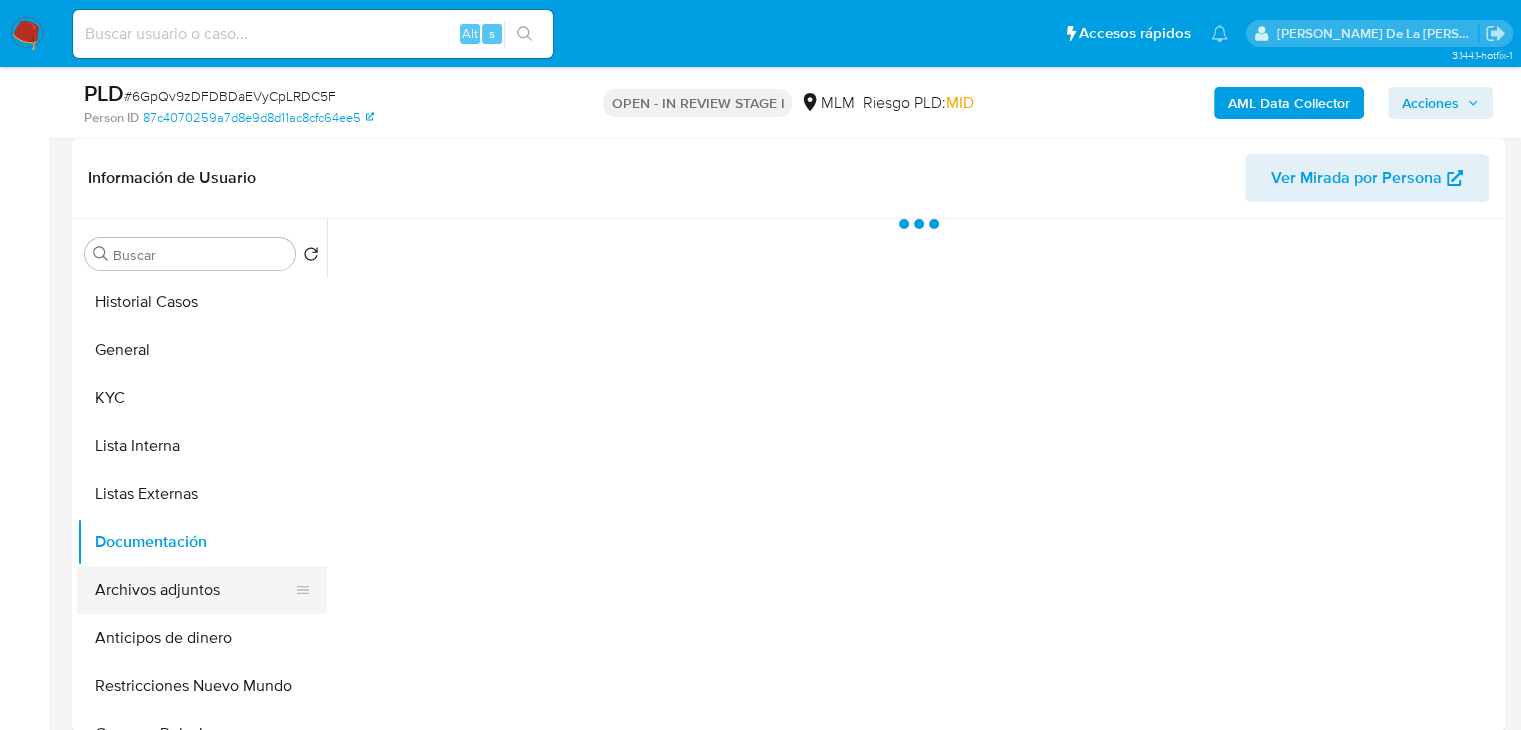 click on "Archivos adjuntos" at bounding box center (194, 590) 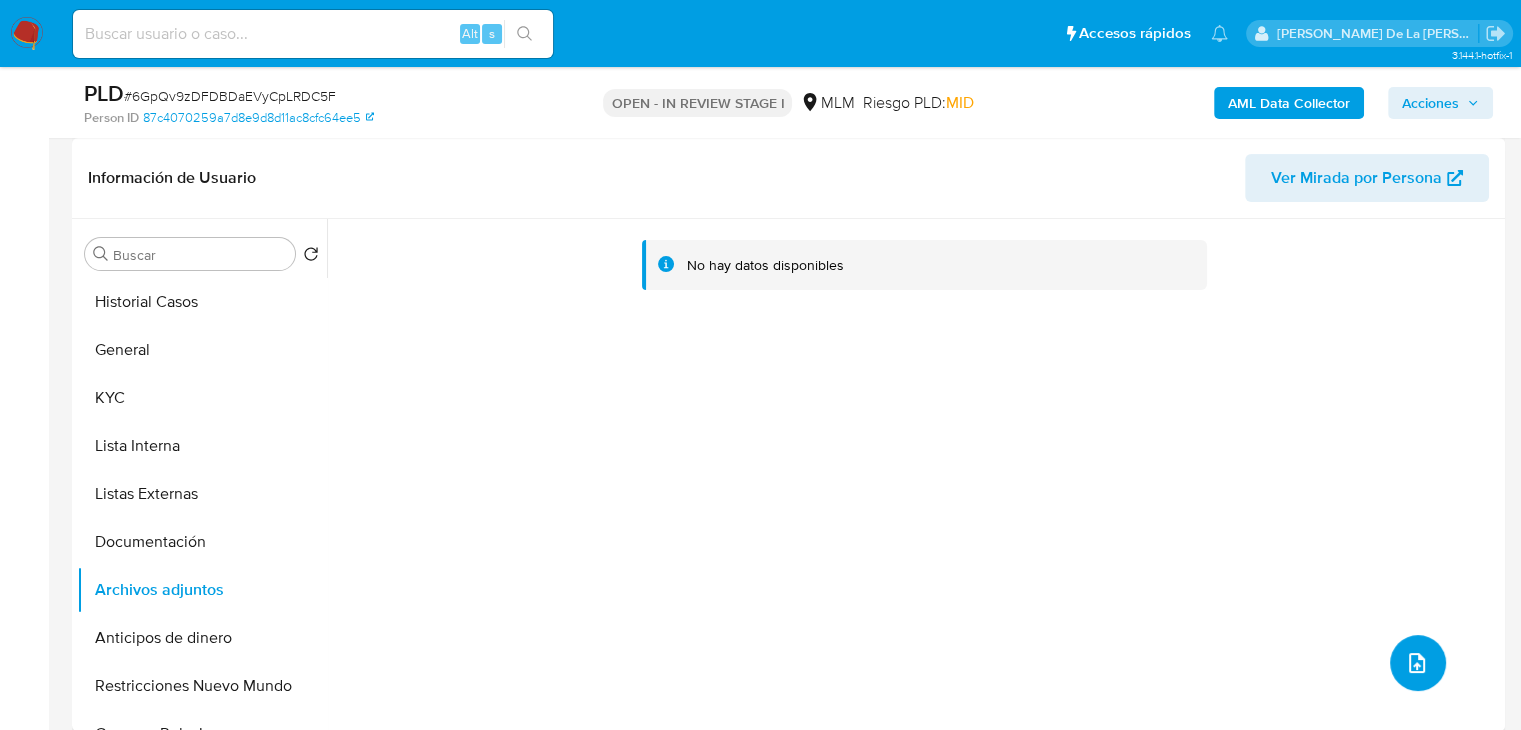 click at bounding box center (1418, 663) 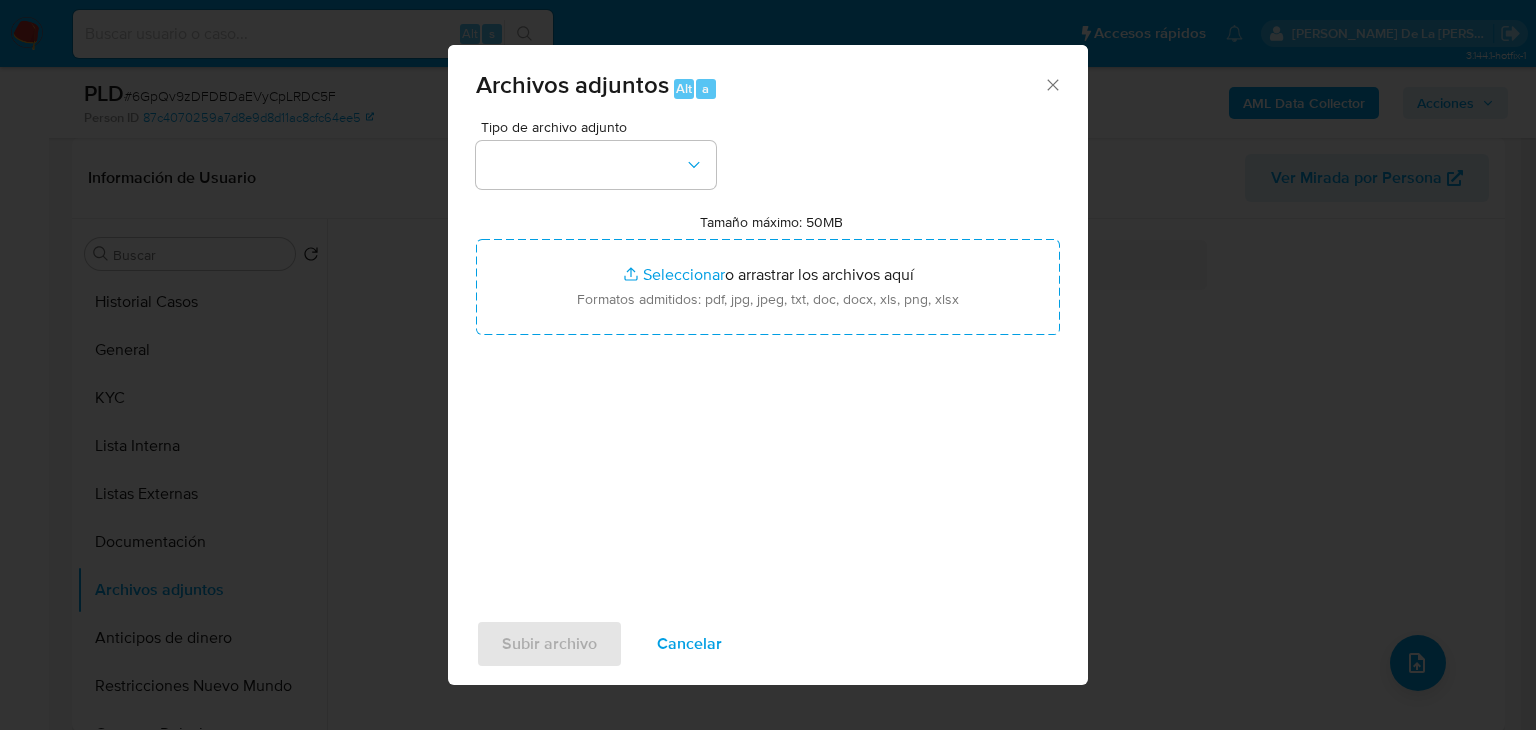 click on "Tipo de archivo adjunto Tamaño máximo: 50MB Seleccionar archivos Seleccionar  o arrastrar los archivos aquí Formatos admitidos: pdf, jpg, jpeg, txt, doc, docx, xls, png, xlsx" at bounding box center [768, 356] 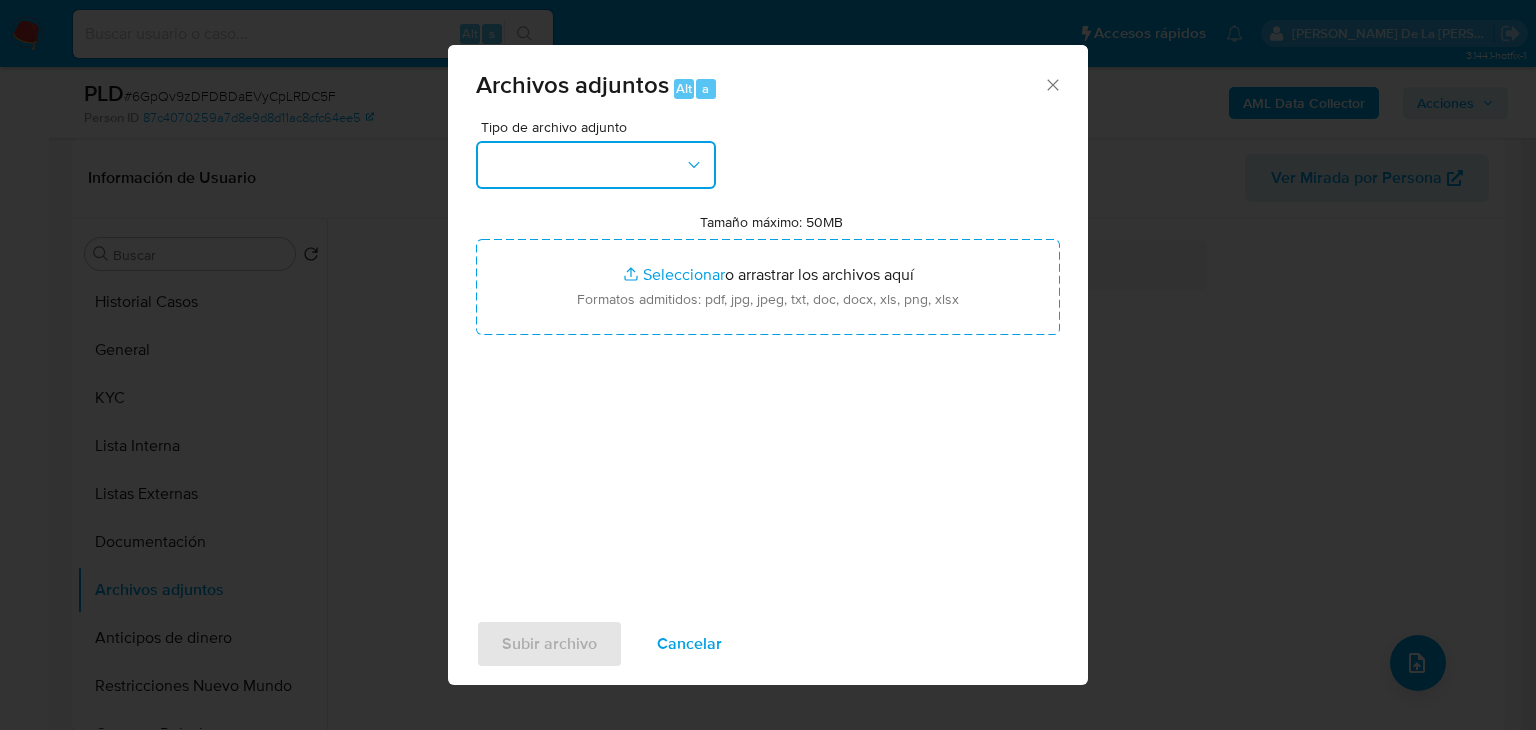 click at bounding box center [596, 165] 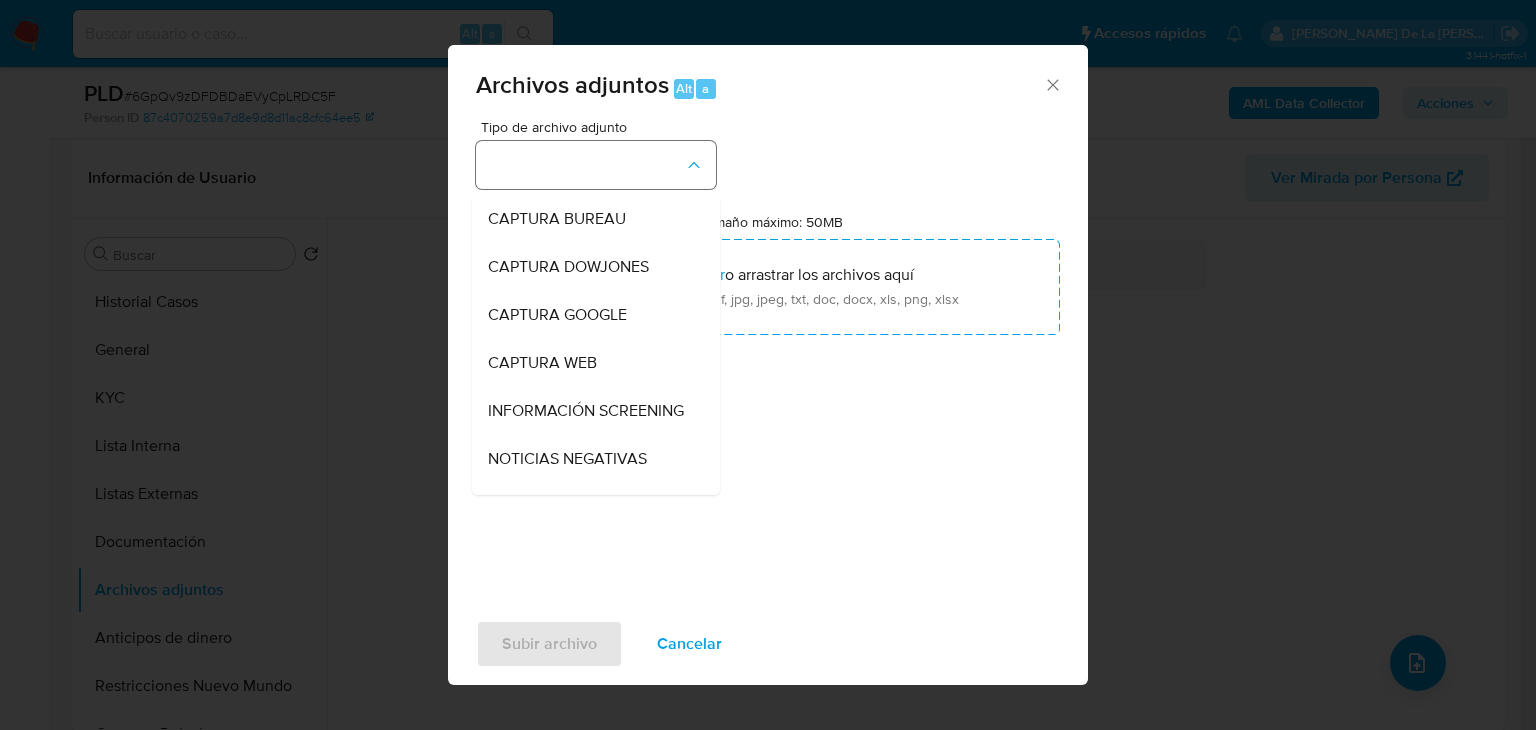 type 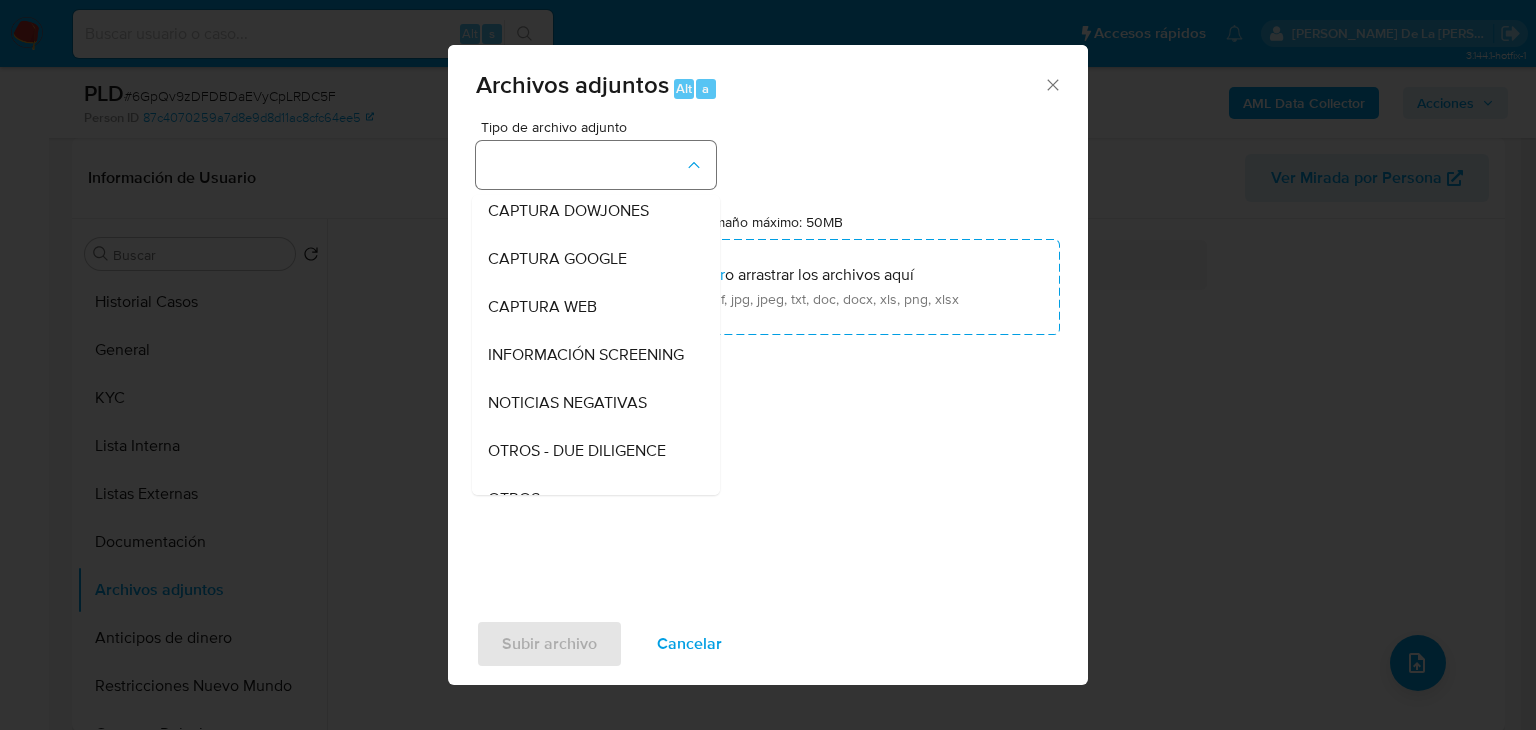 type 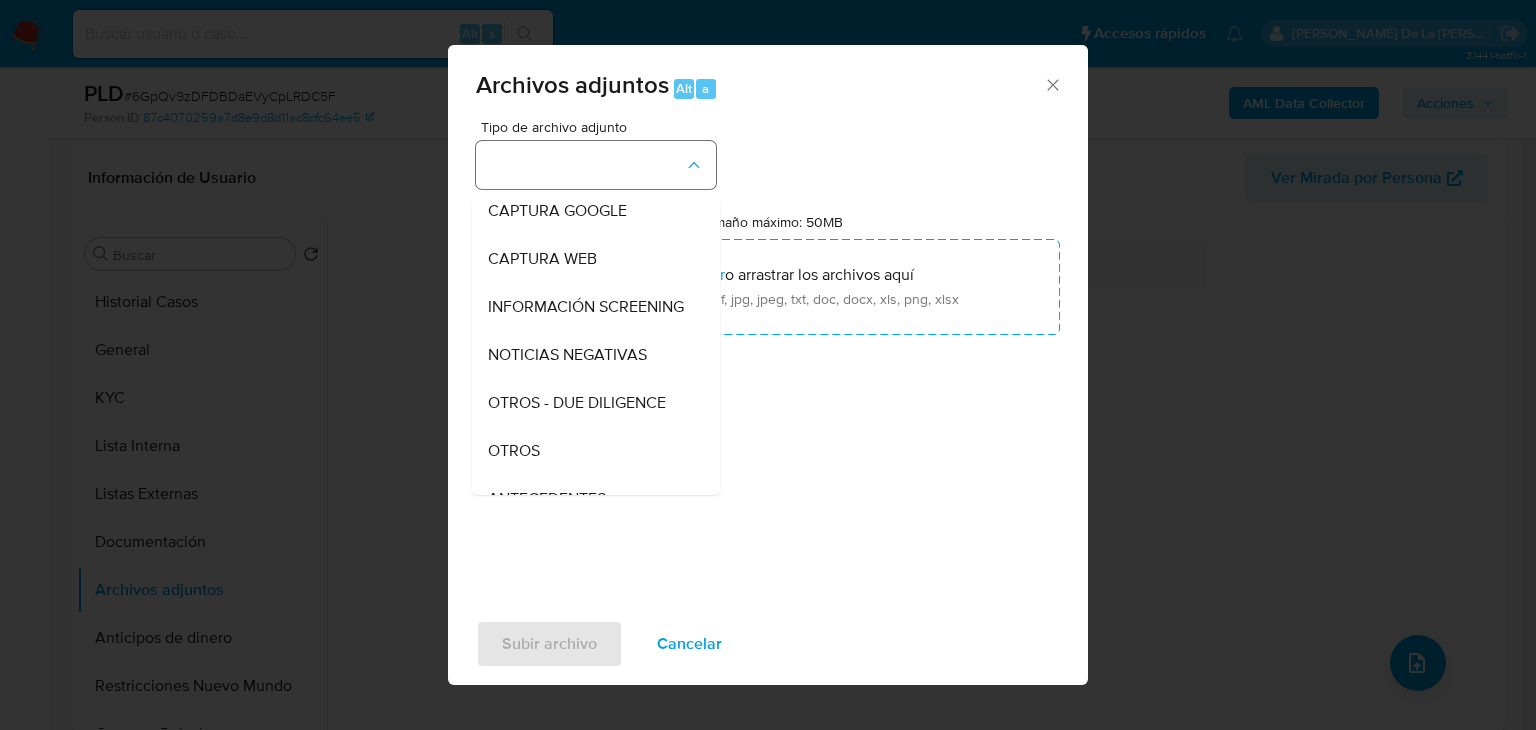 type 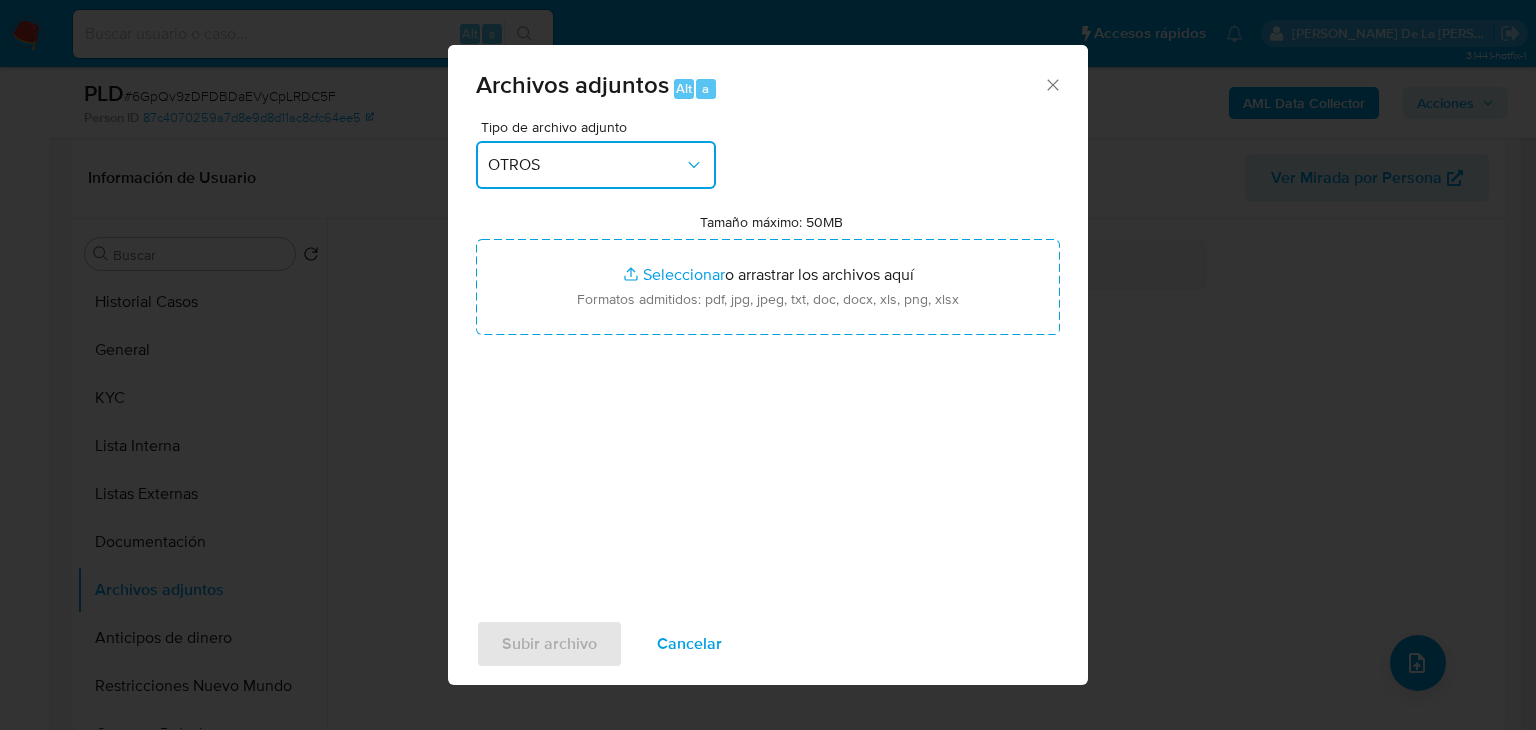 type 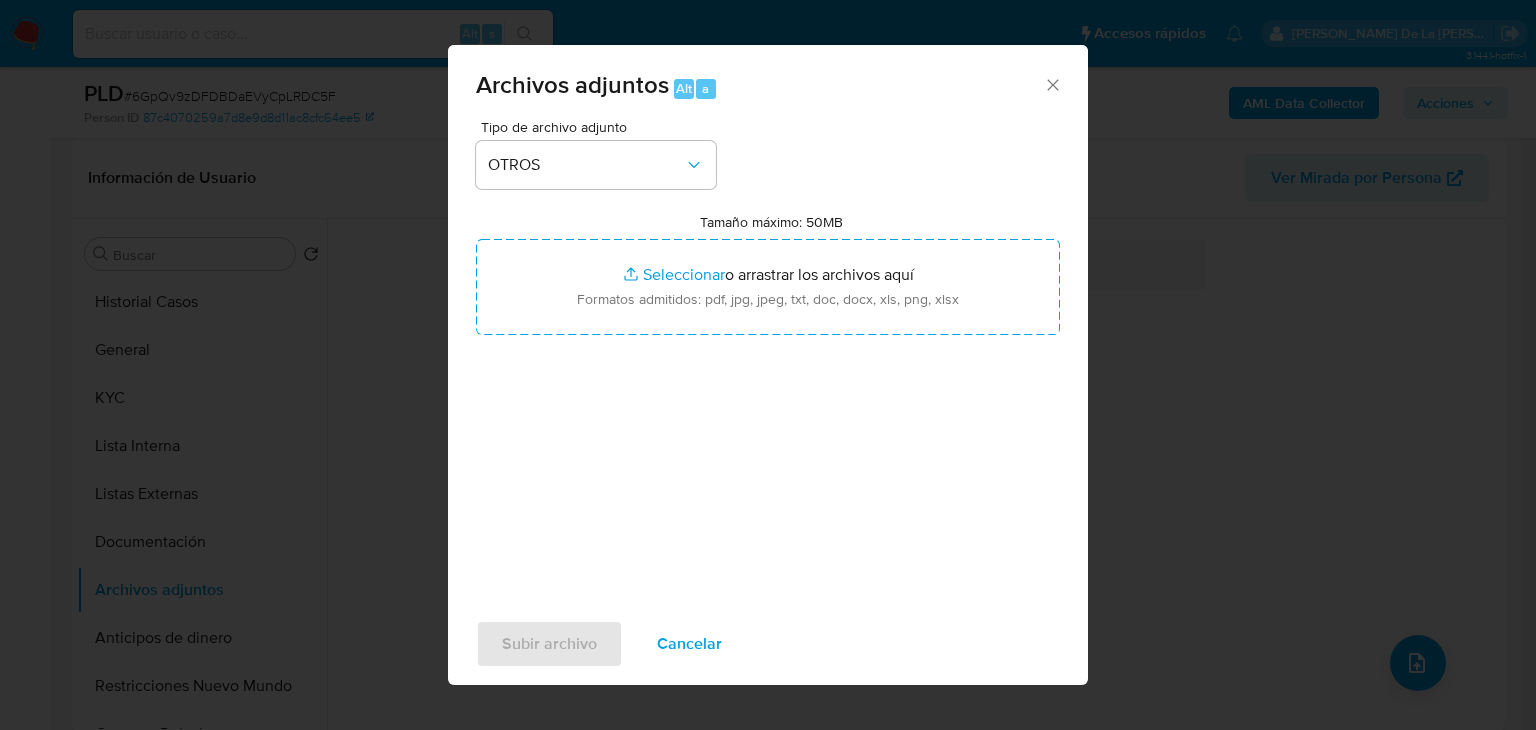 click 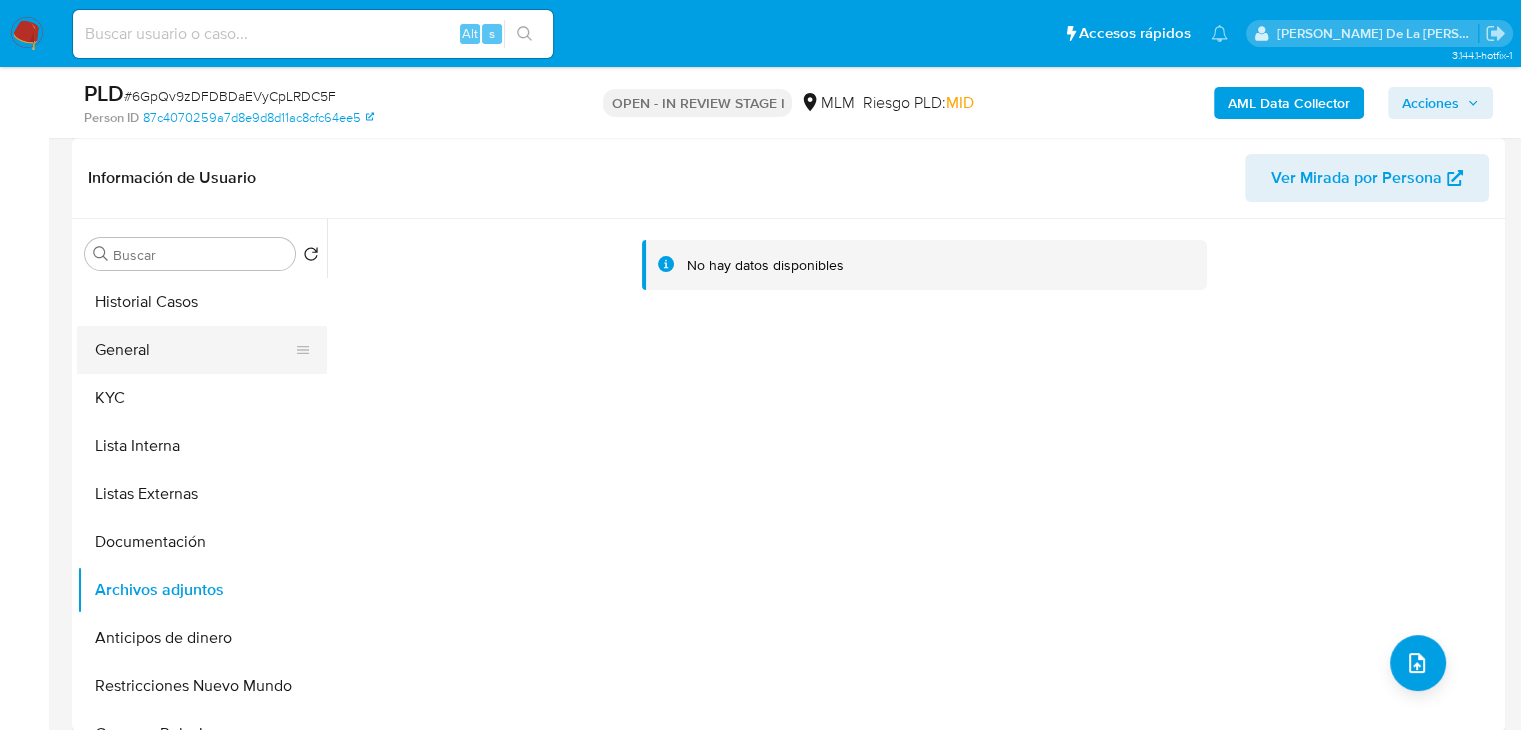click on "General" at bounding box center (194, 350) 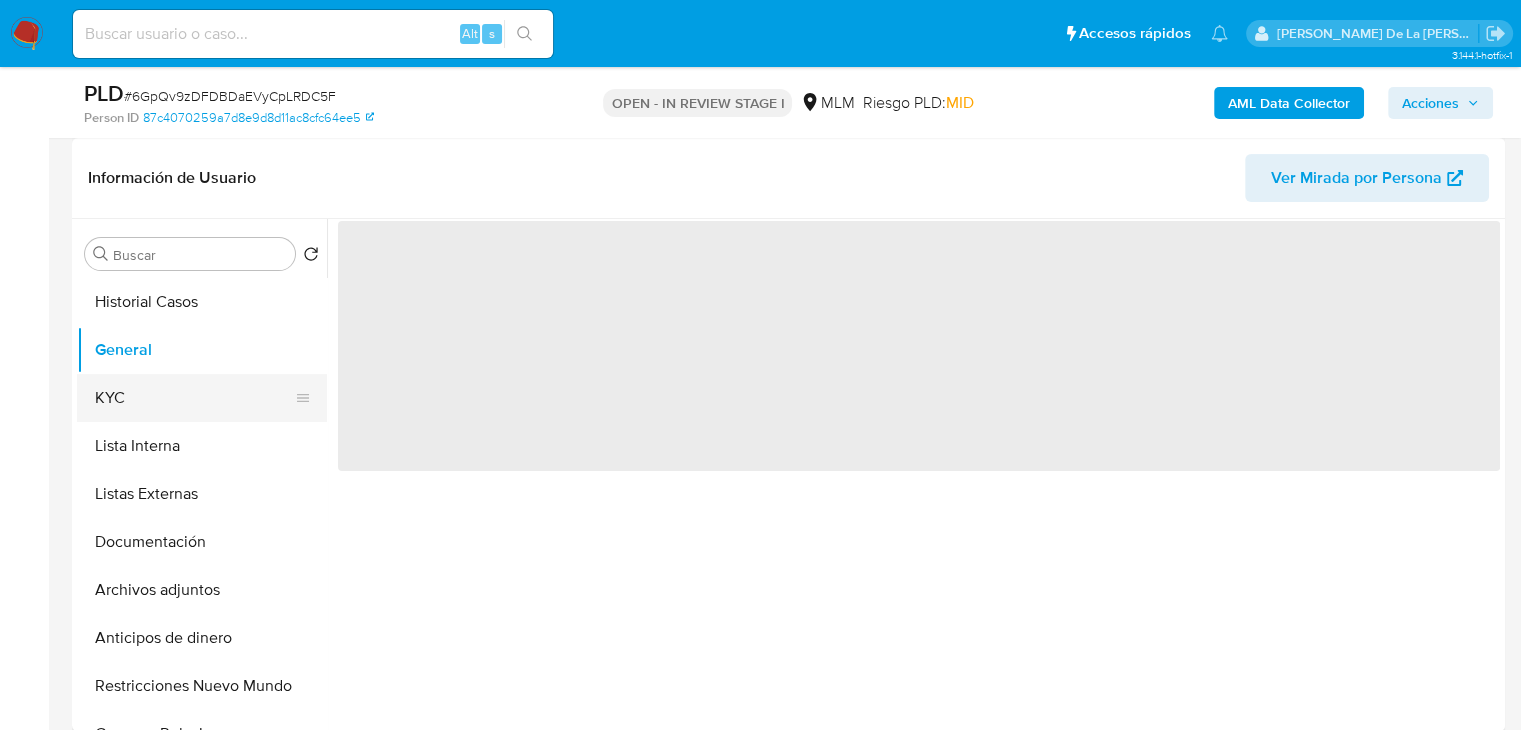 click on "KYC" at bounding box center [194, 398] 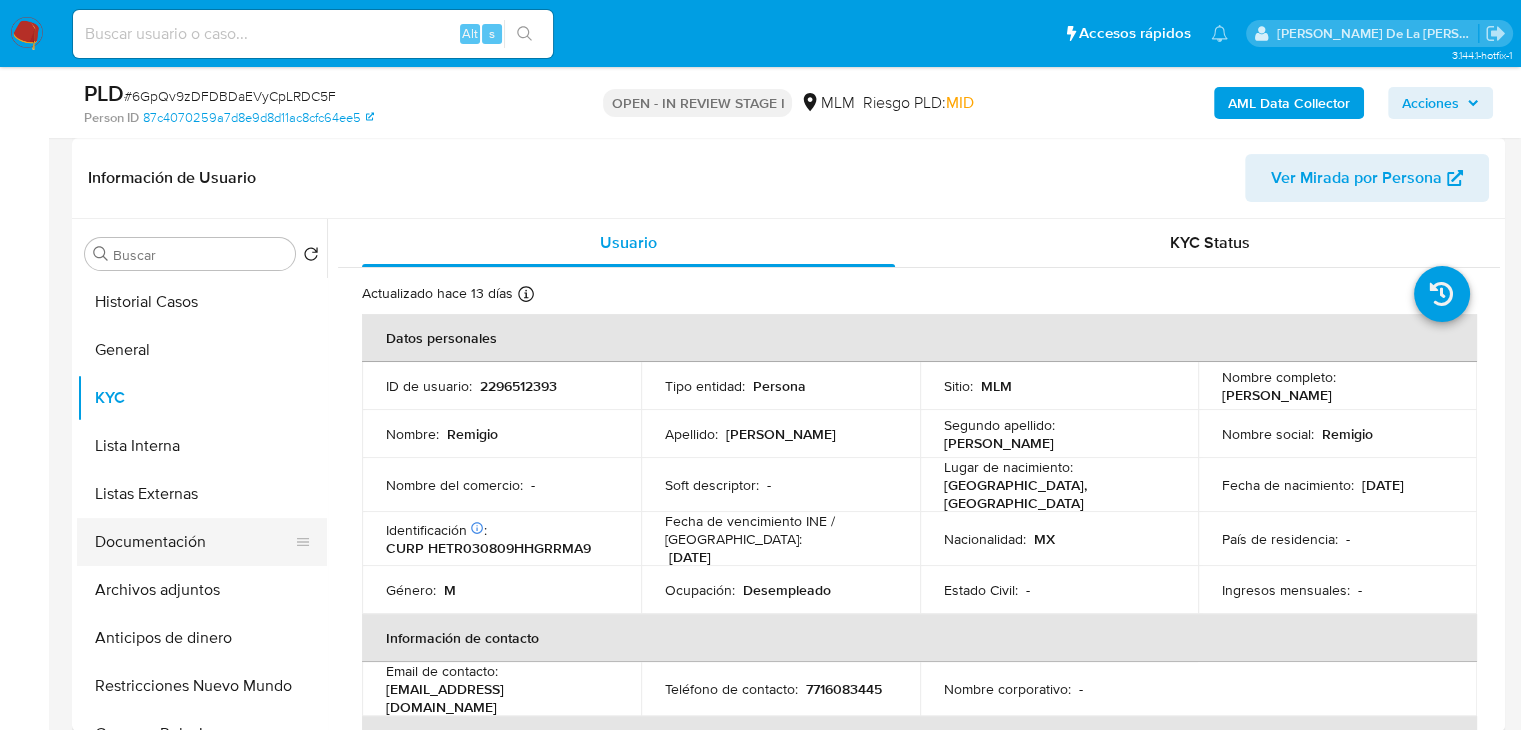 click on "Documentación" at bounding box center [194, 542] 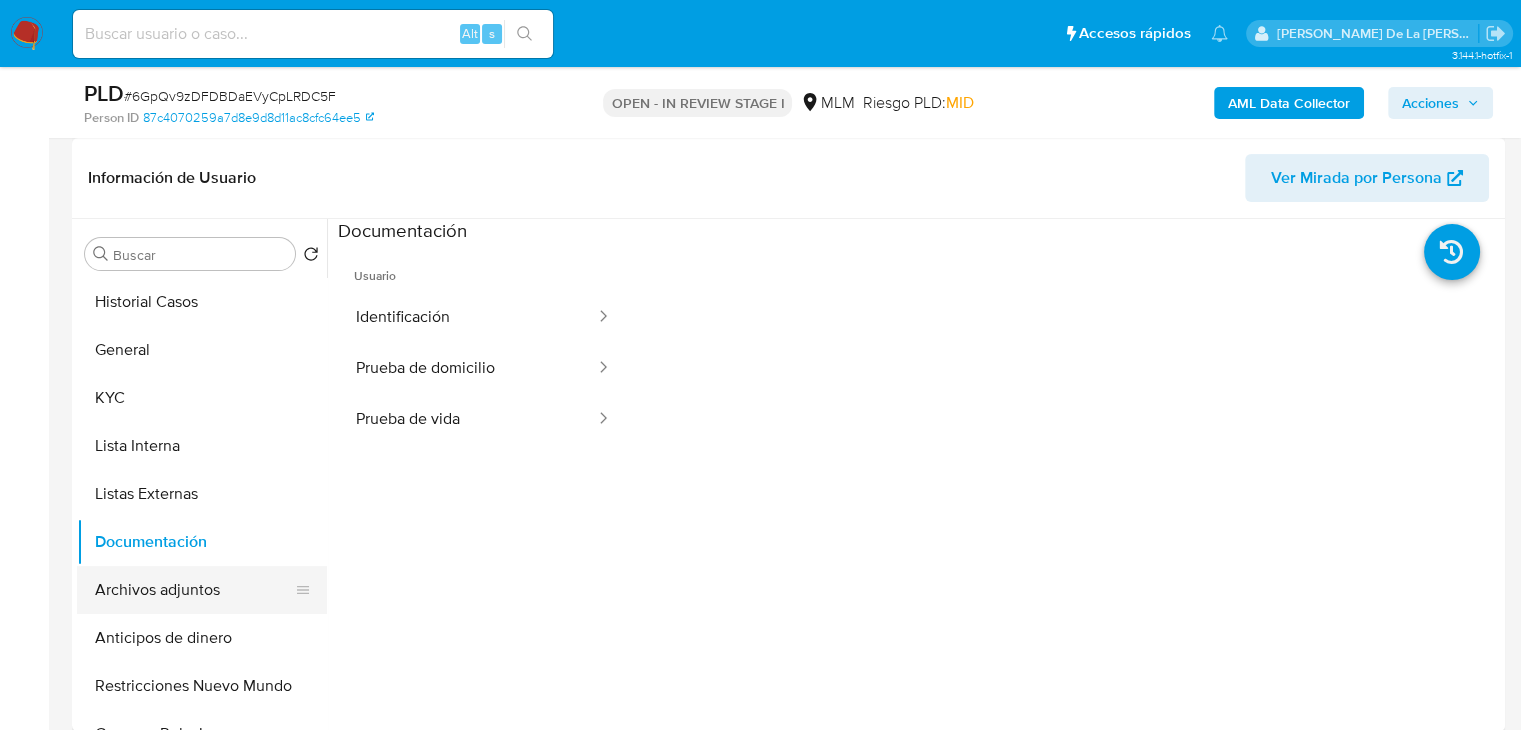 click on "Archivos adjuntos" at bounding box center (194, 590) 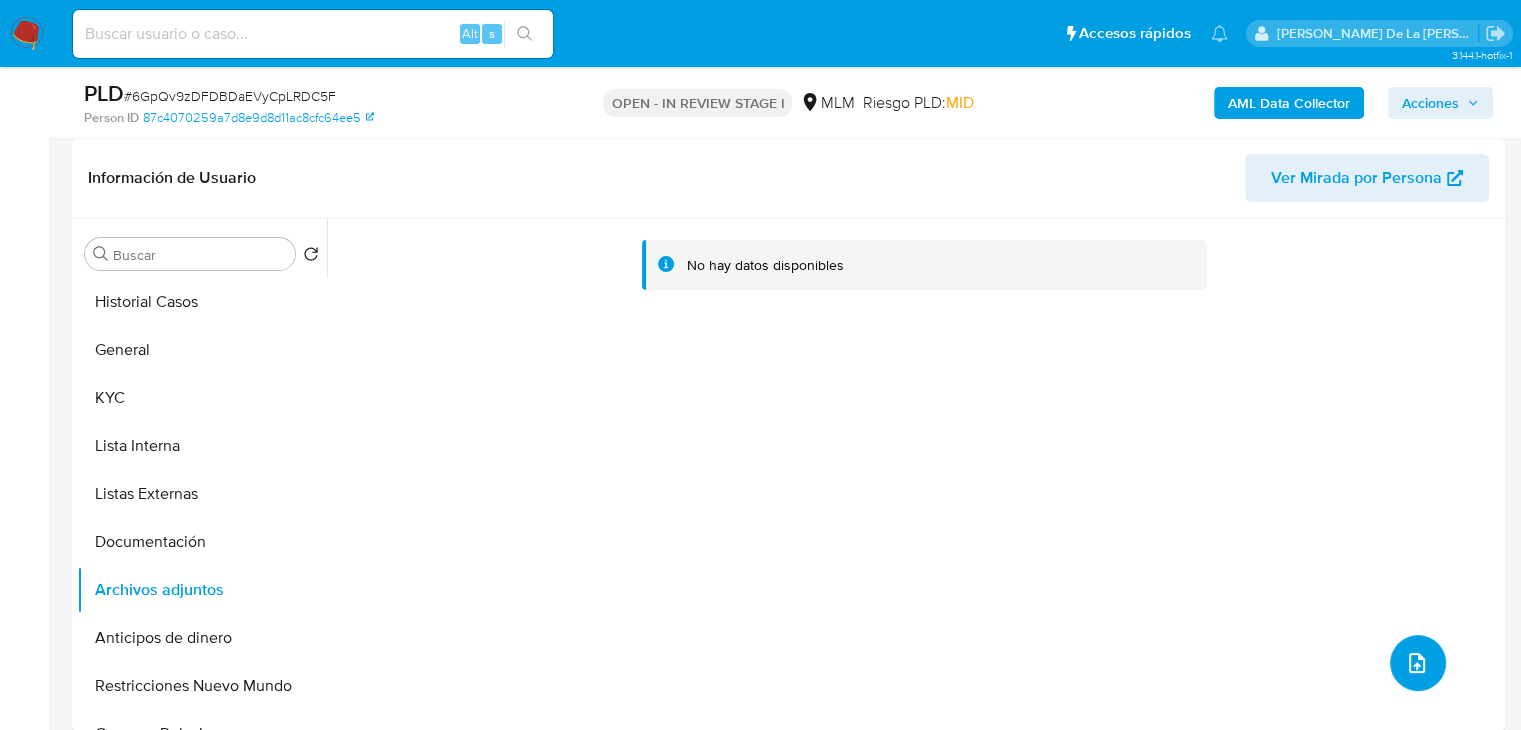 click at bounding box center (1418, 663) 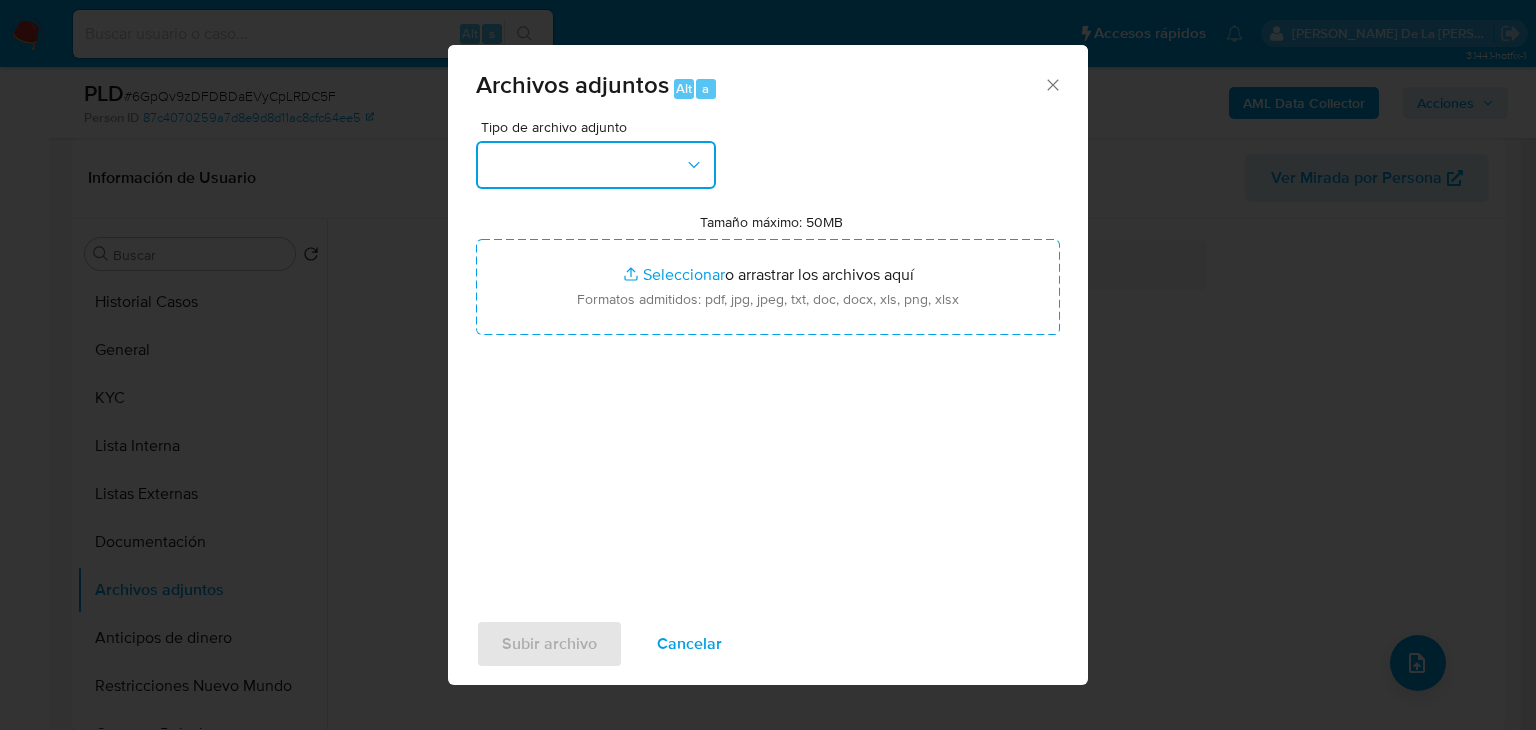 click at bounding box center [596, 165] 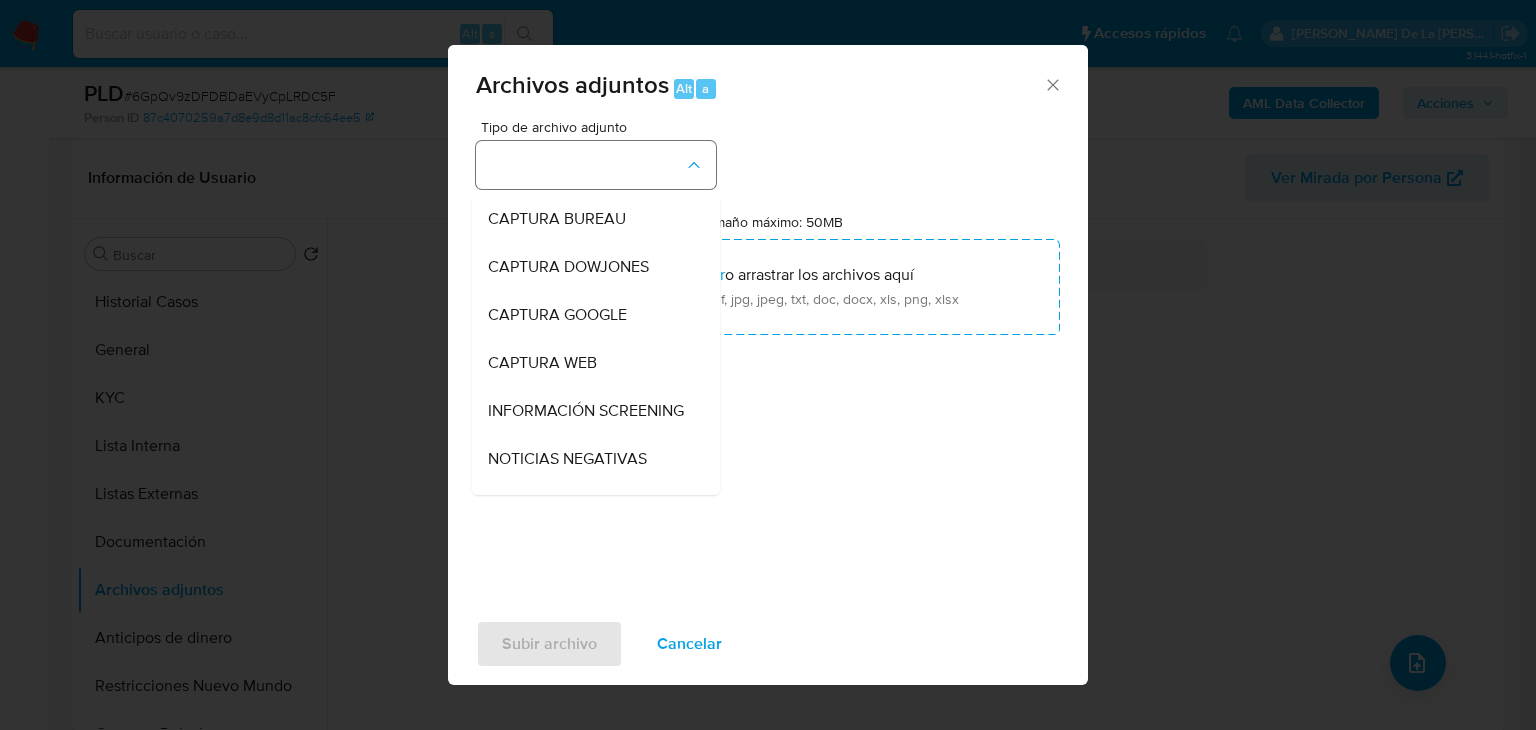 type 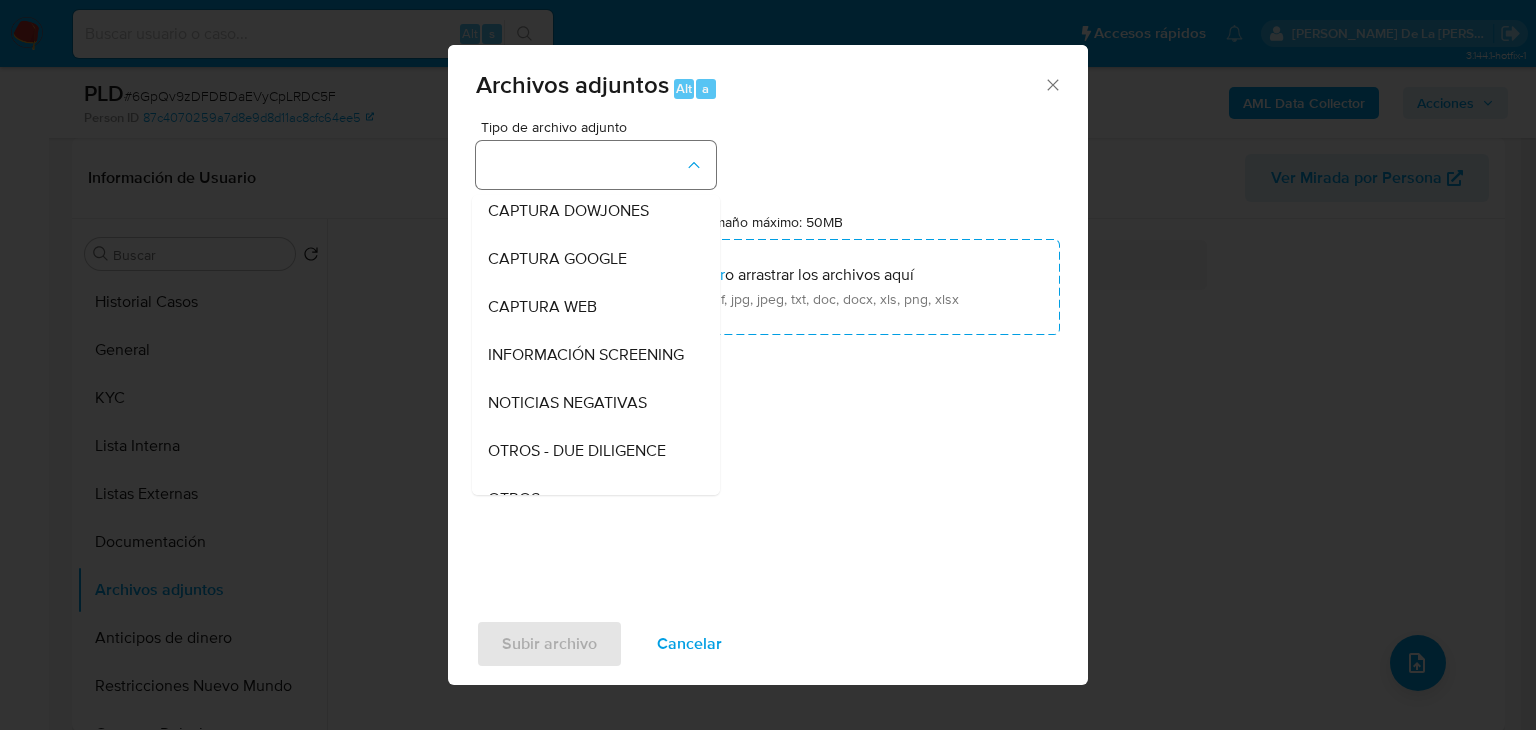 type 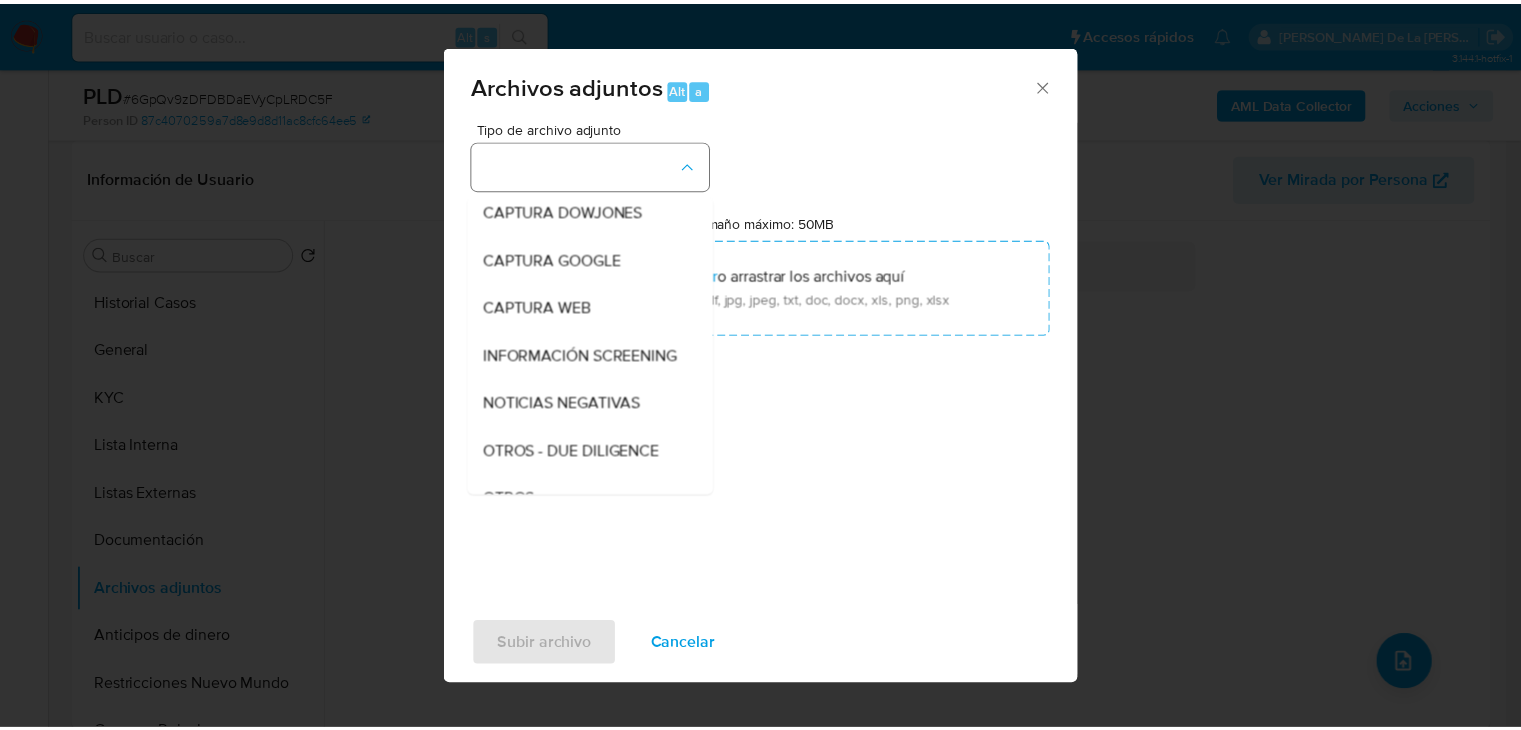 scroll, scrollTop: 104, scrollLeft: 0, axis: vertical 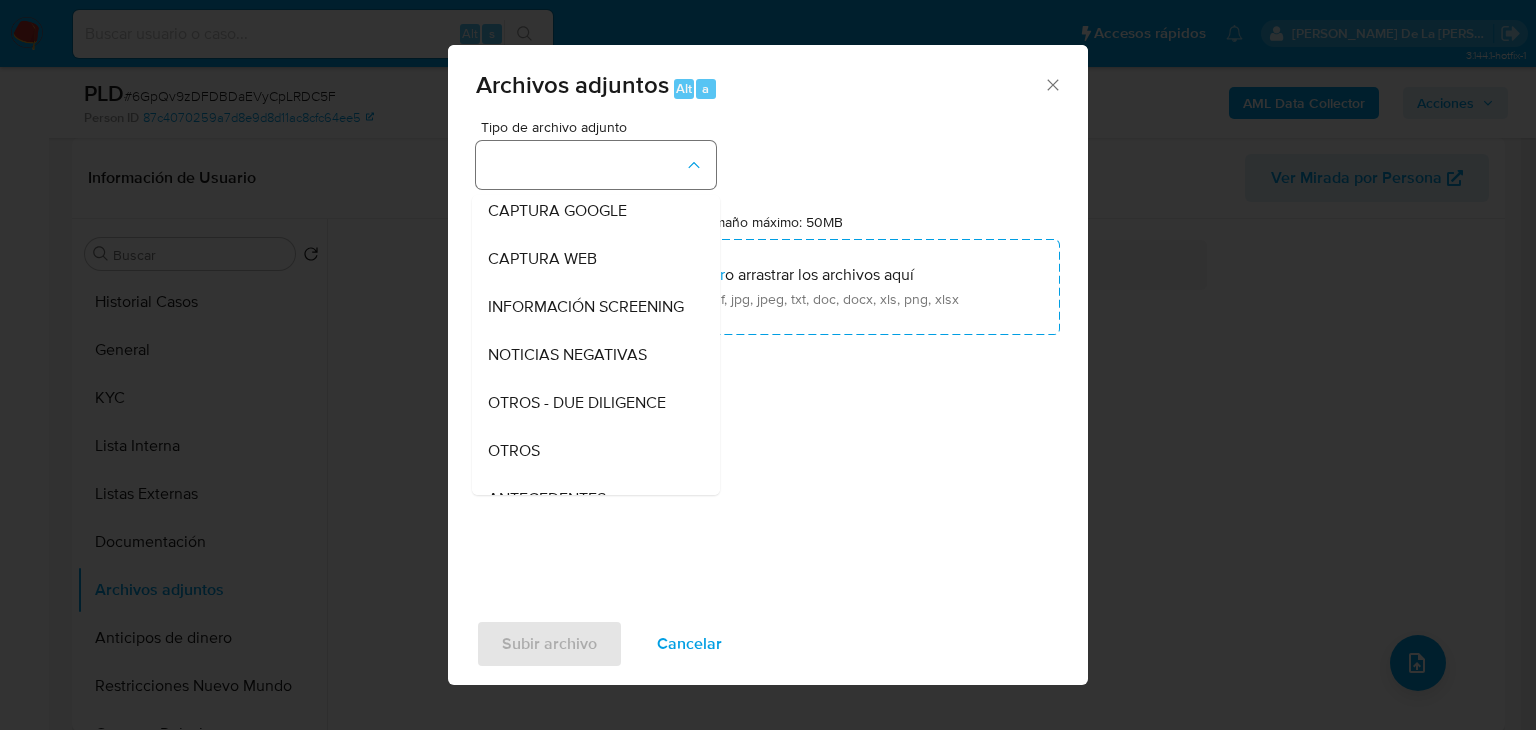 type 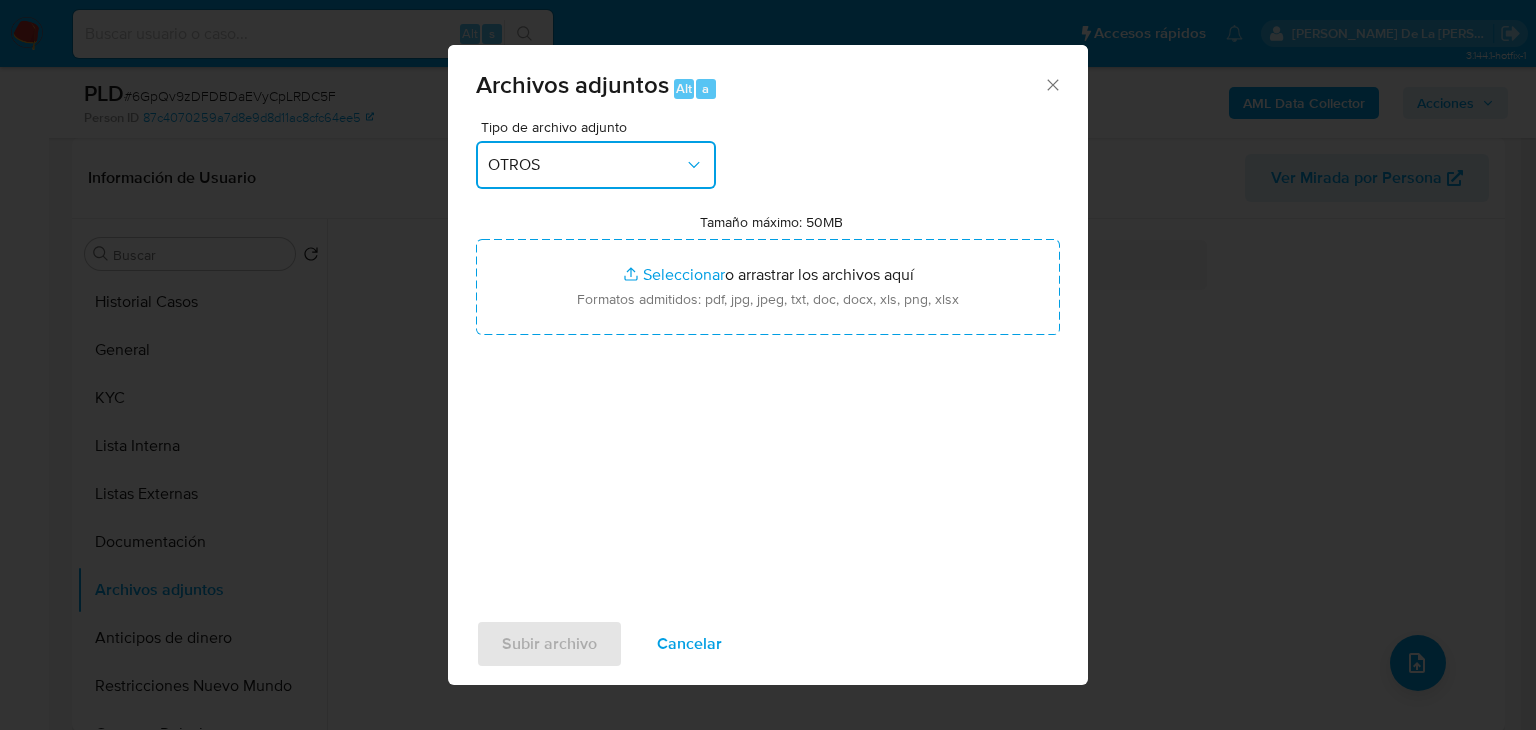 type 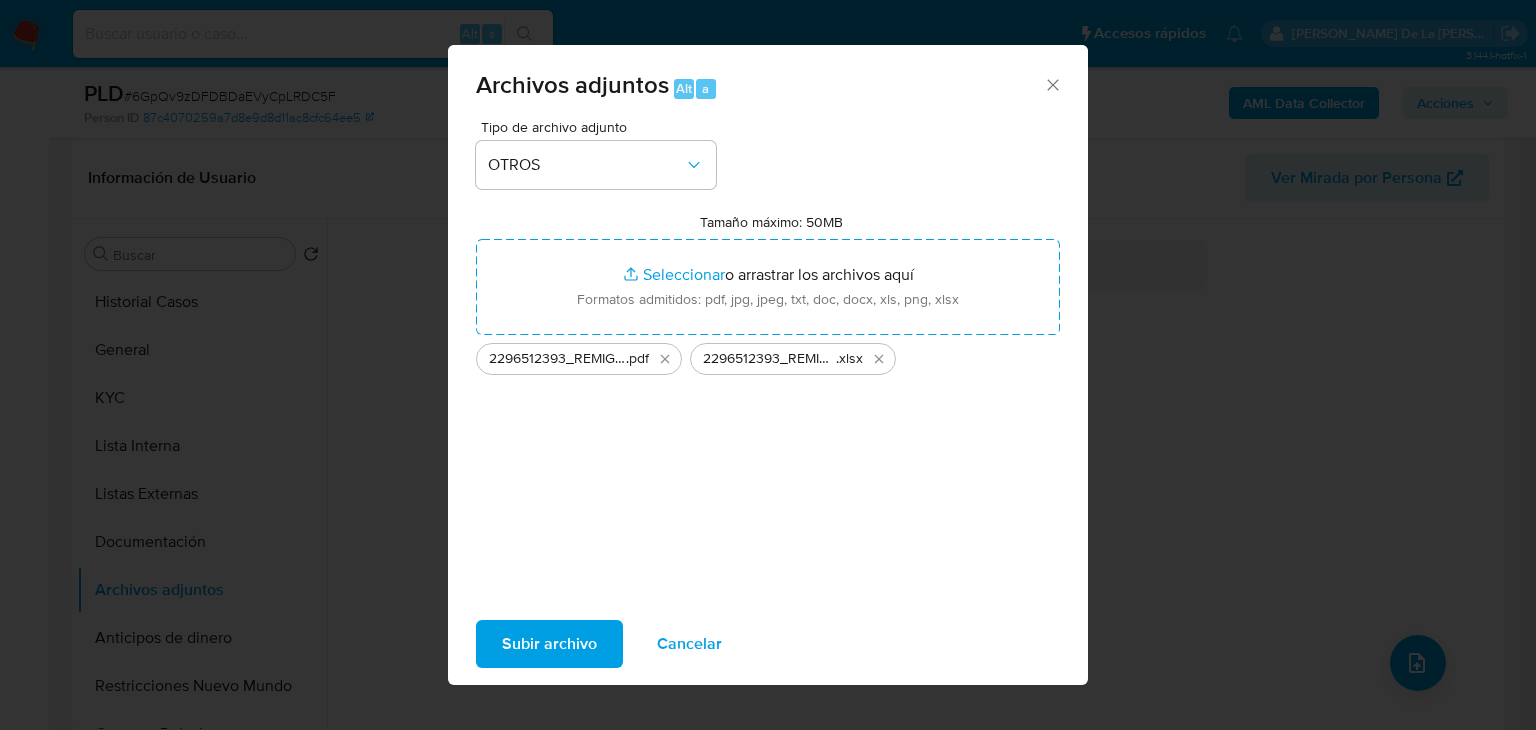 click on "Subir archivo" at bounding box center (549, 644) 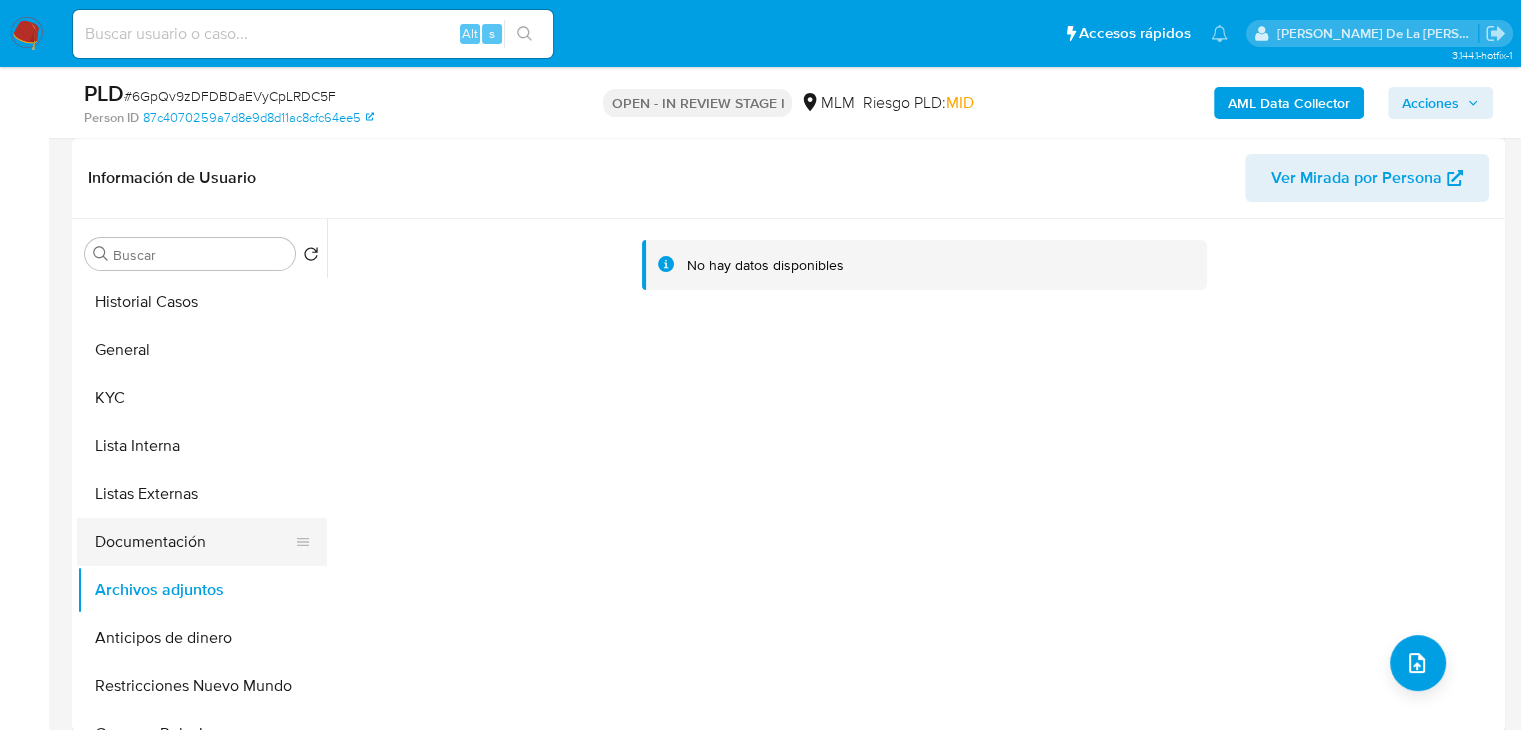 click on "Documentación" at bounding box center (194, 542) 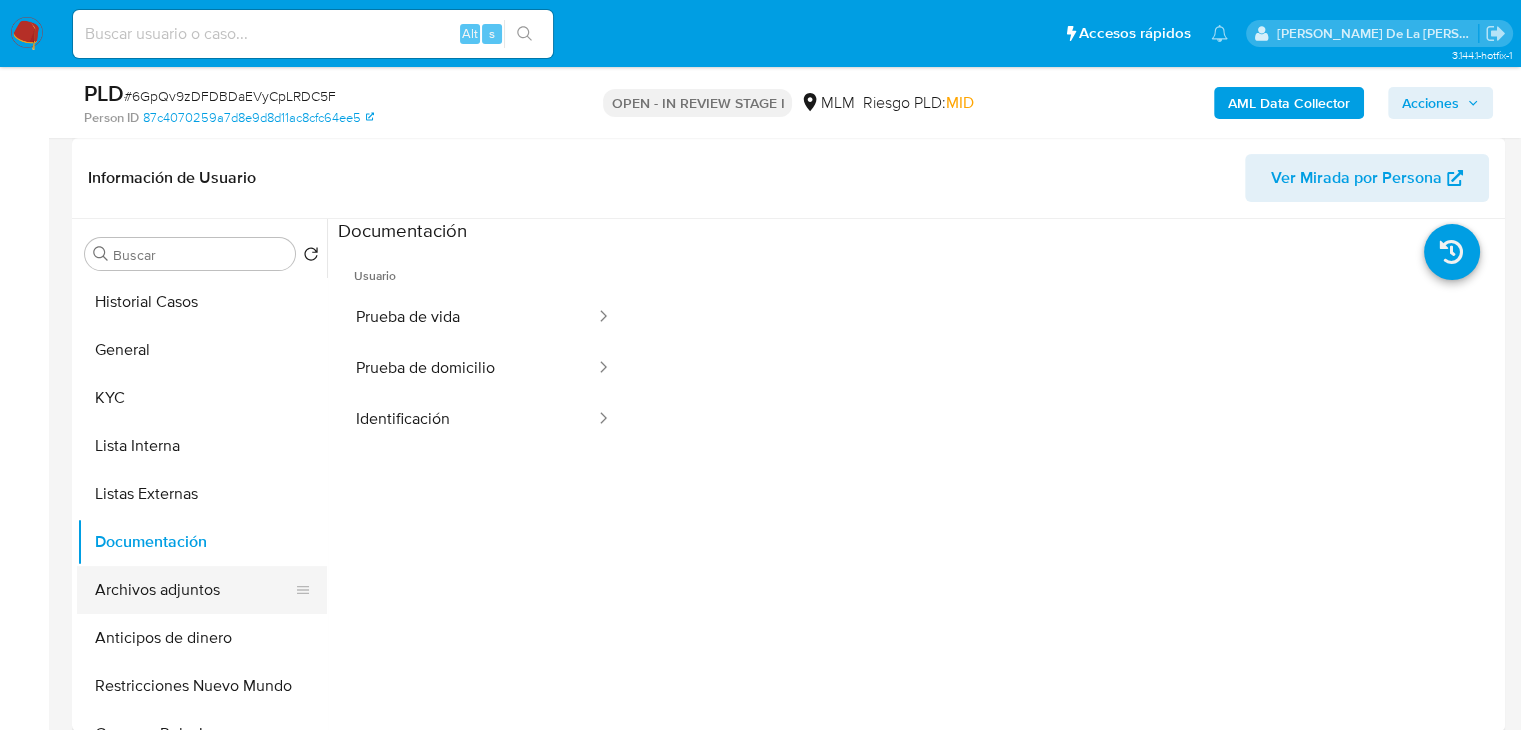 click on "Archivos adjuntos" at bounding box center [194, 590] 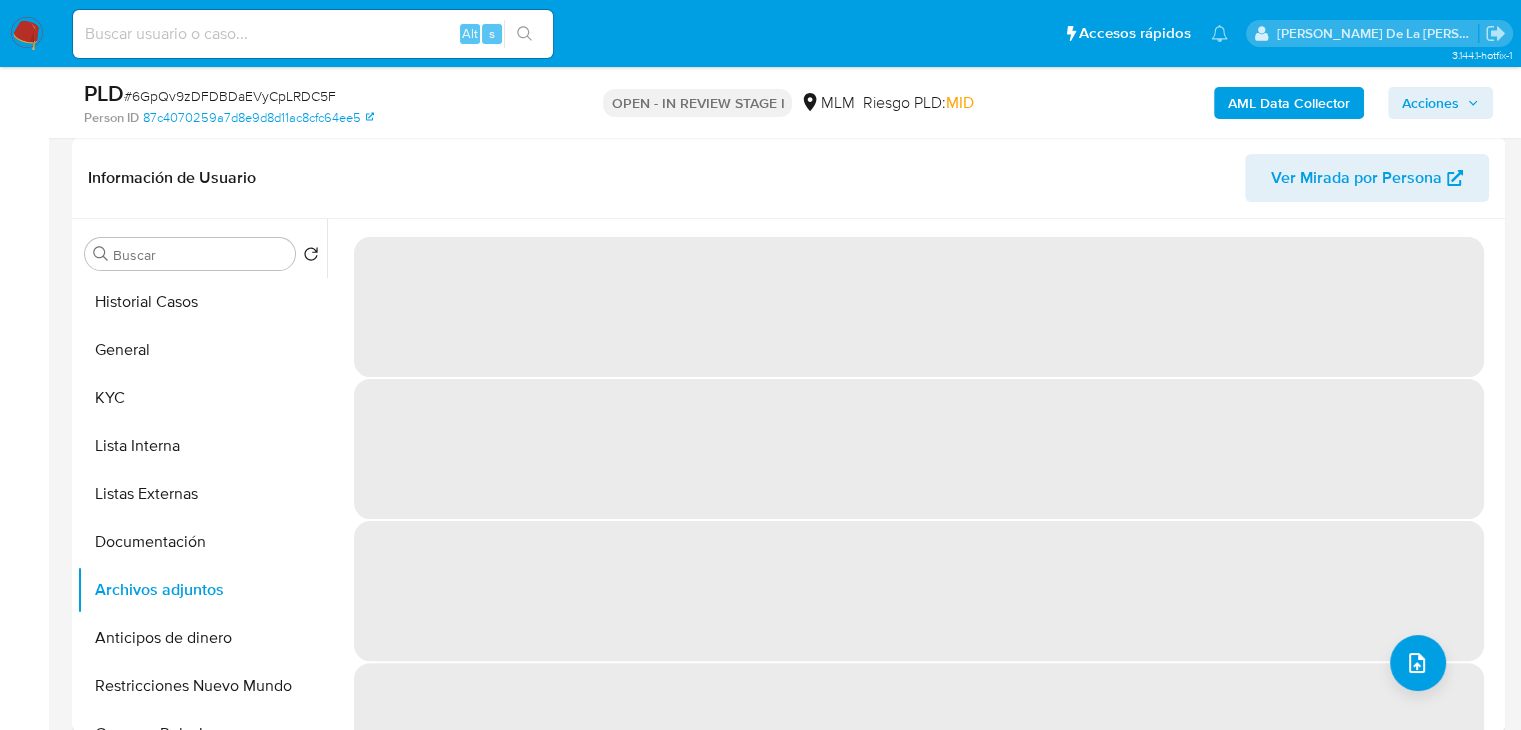 click on "Acciones" at bounding box center [1440, 103] 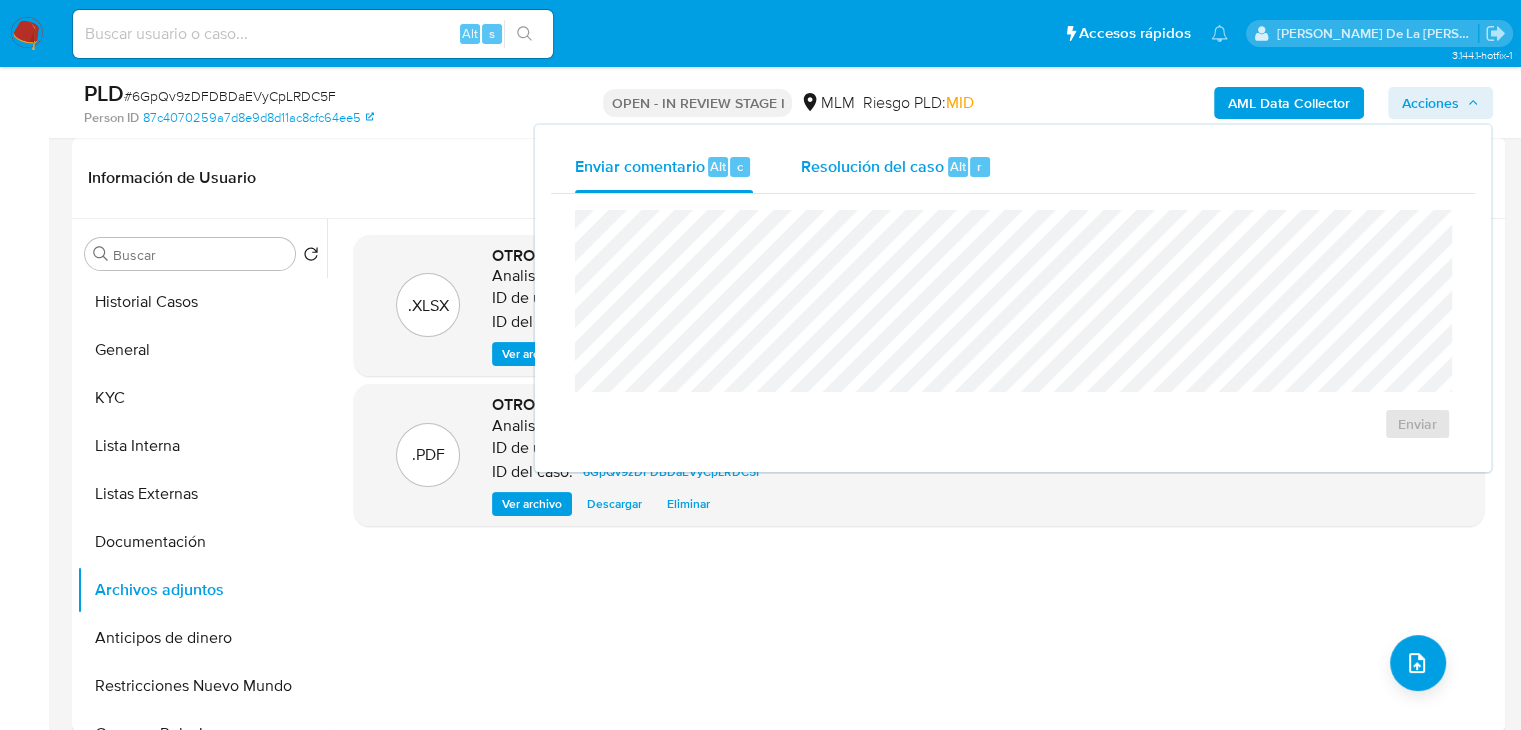 click on "Resolución del caso" at bounding box center (872, 165) 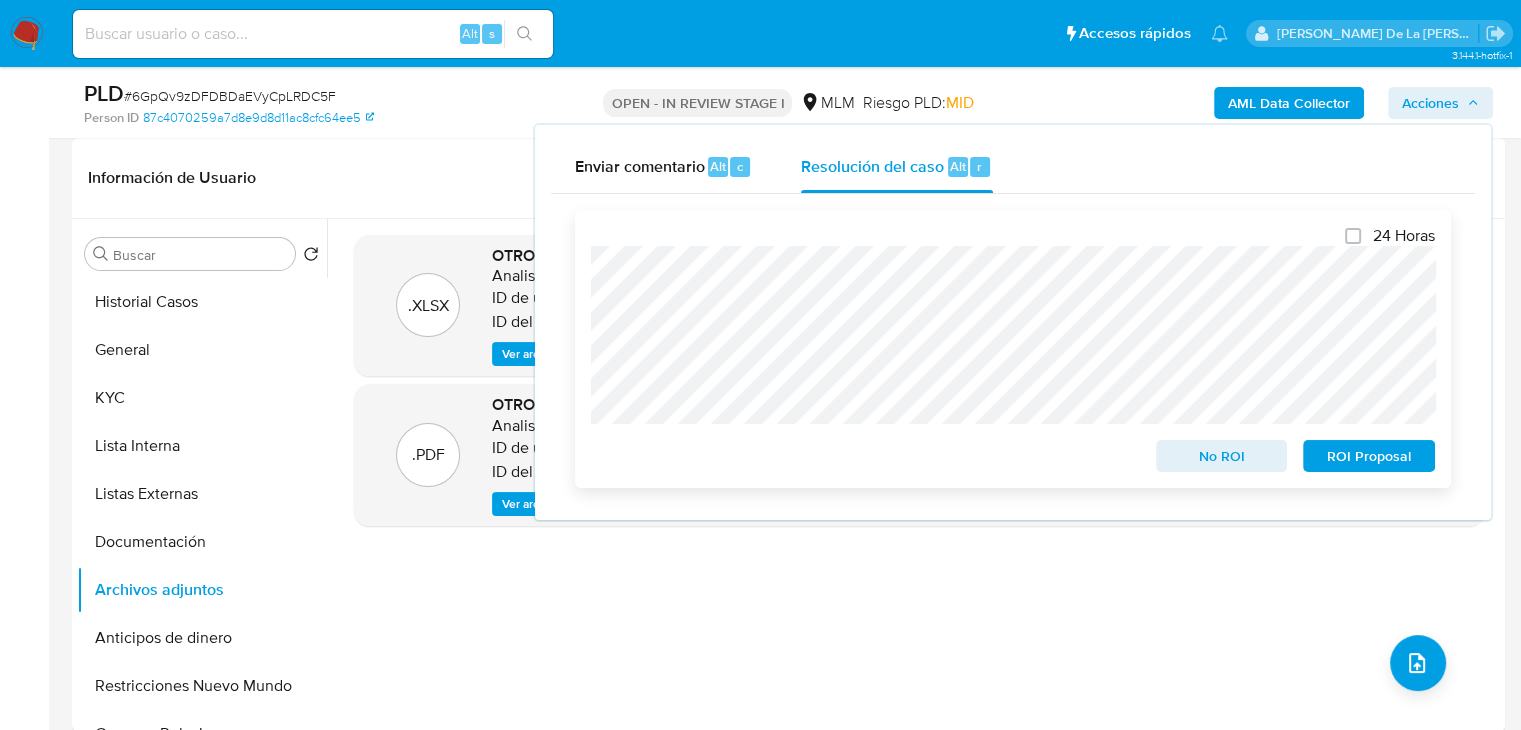 click on "No ROI" at bounding box center [1222, 456] 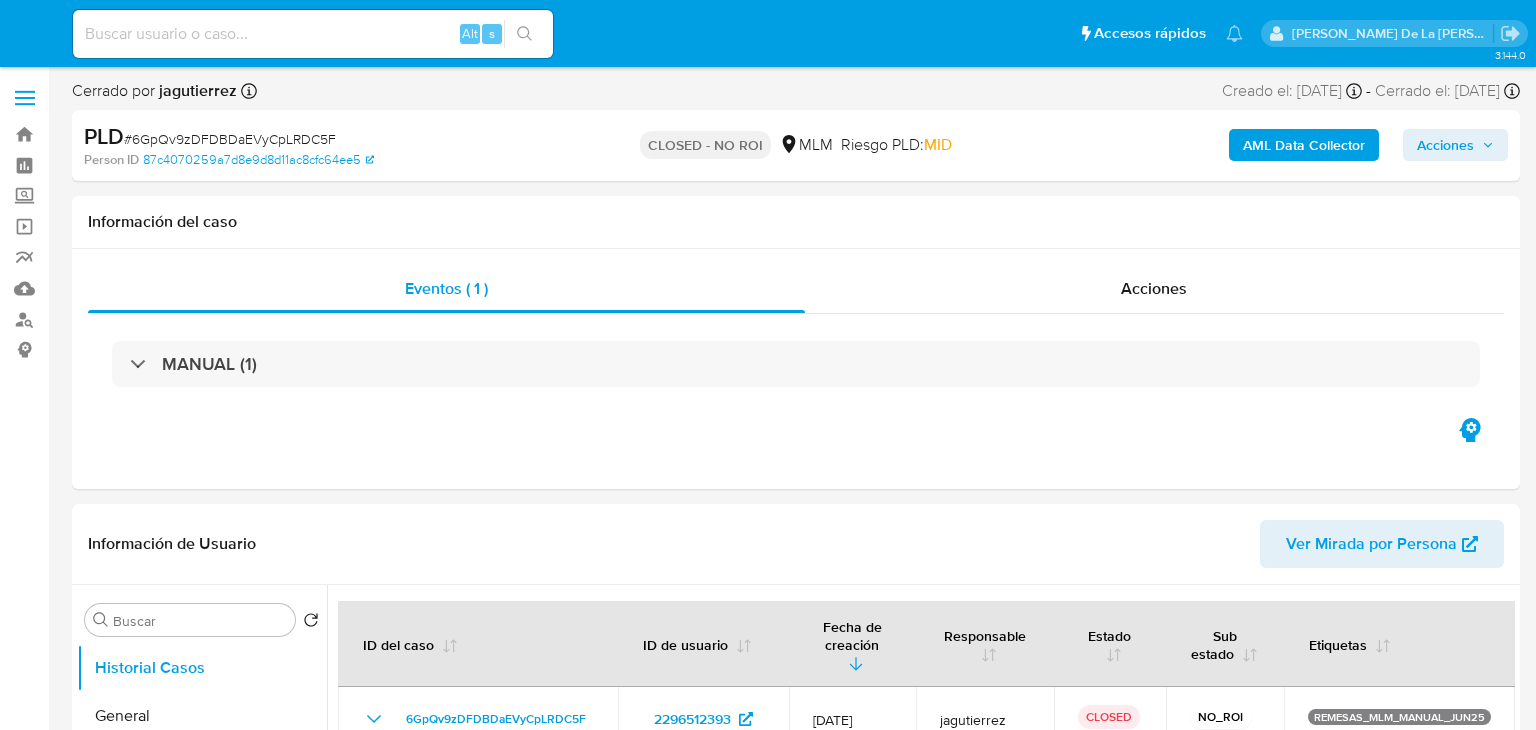 select on "10" 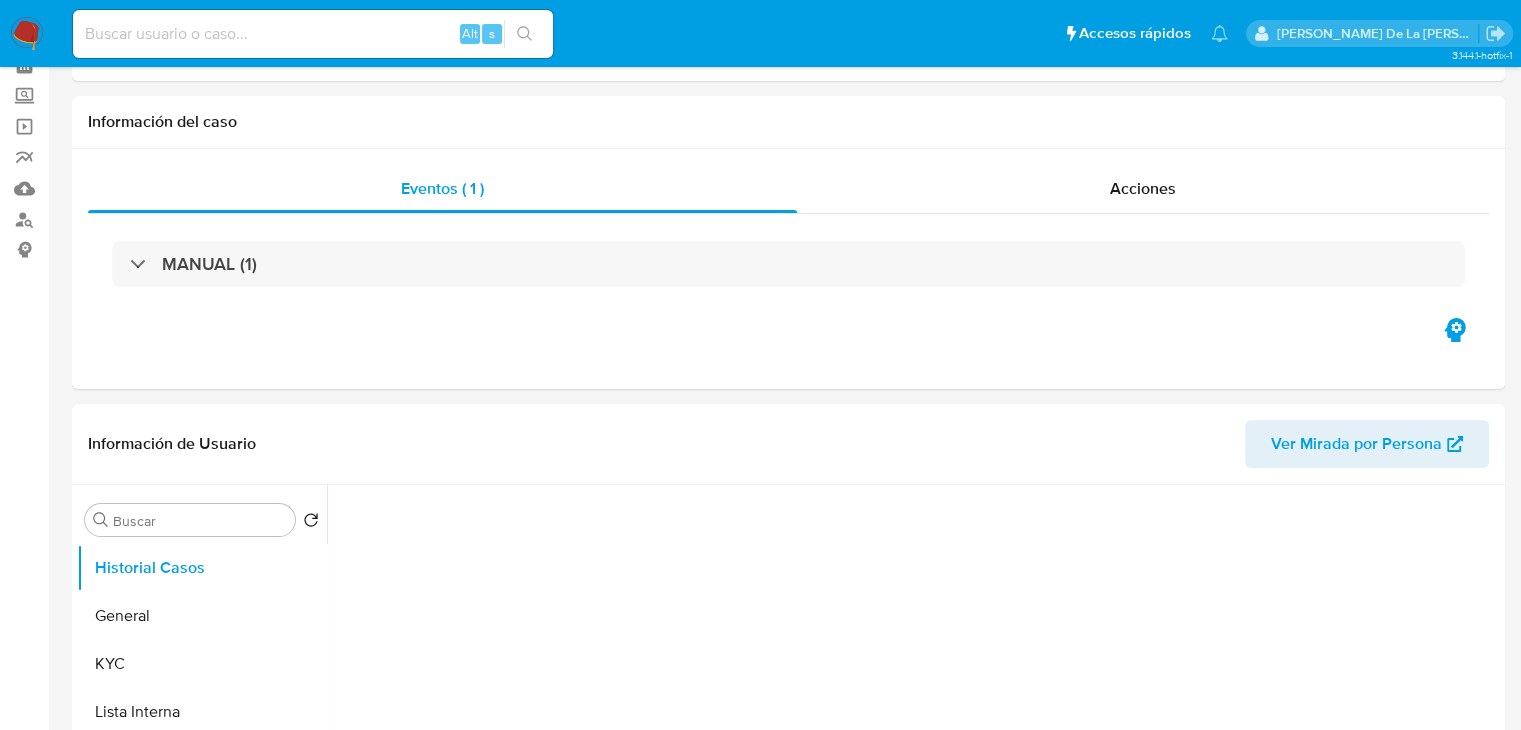 scroll, scrollTop: 0, scrollLeft: 0, axis: both 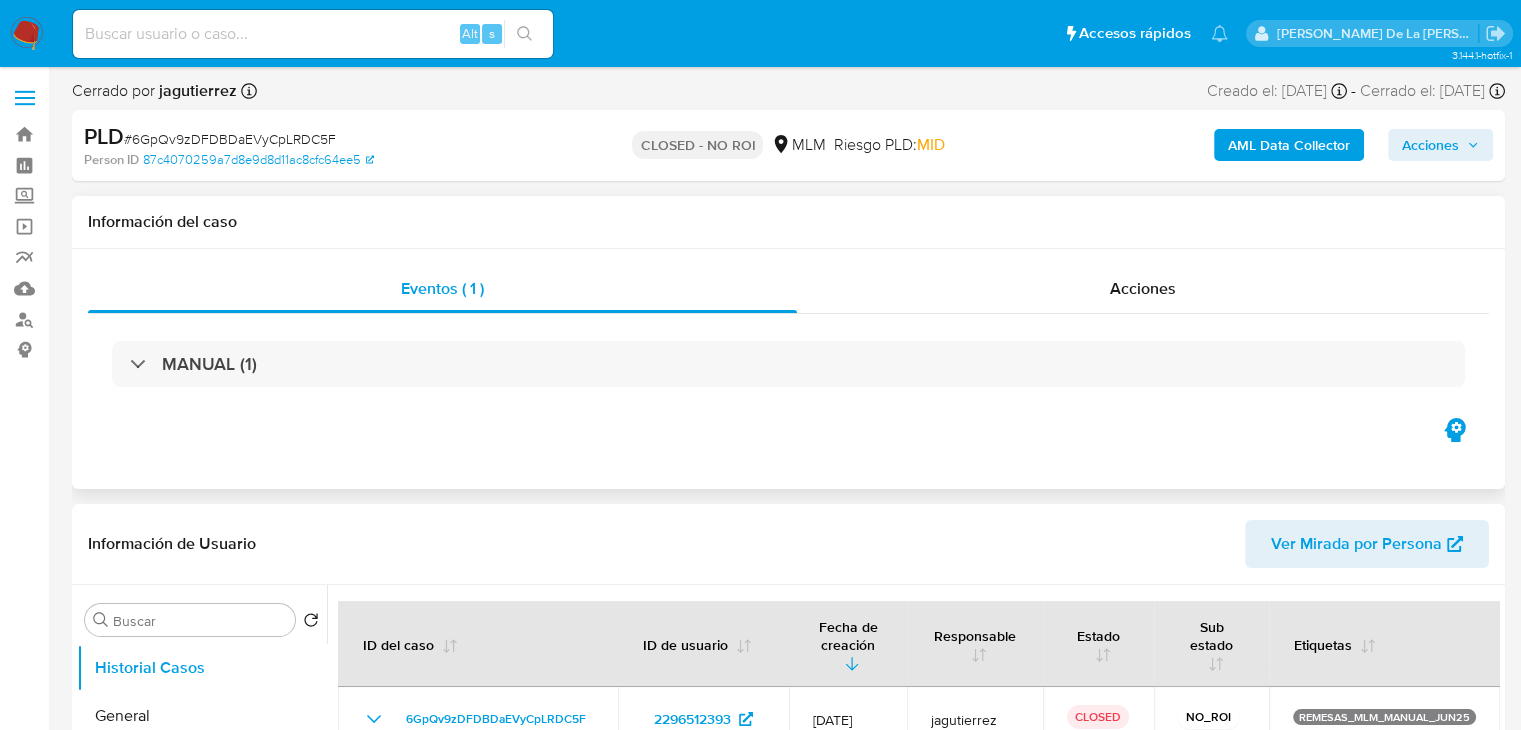 click at bounding box center (27, 34) 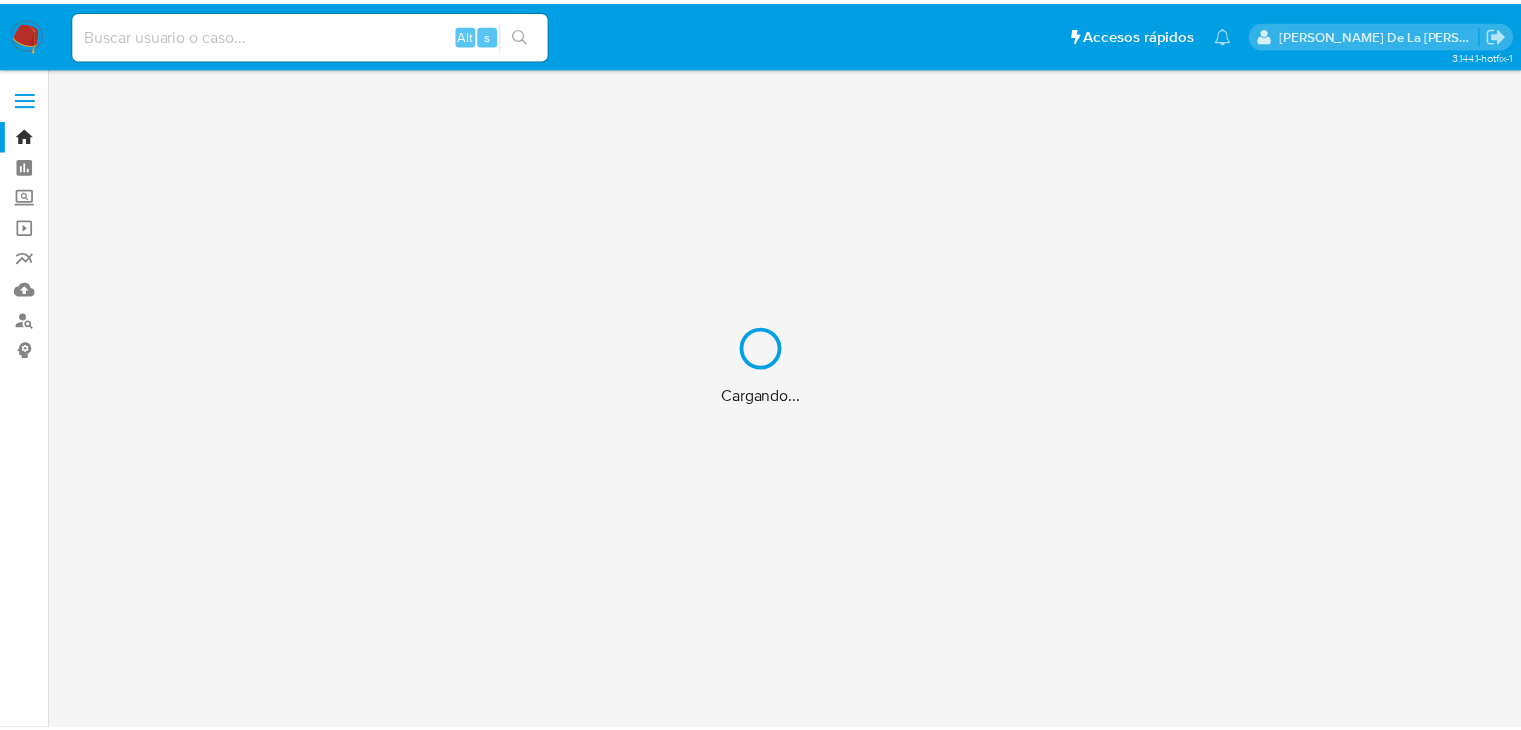 scroll, scrollTop: 0, scrollLeft: 0, axis: both 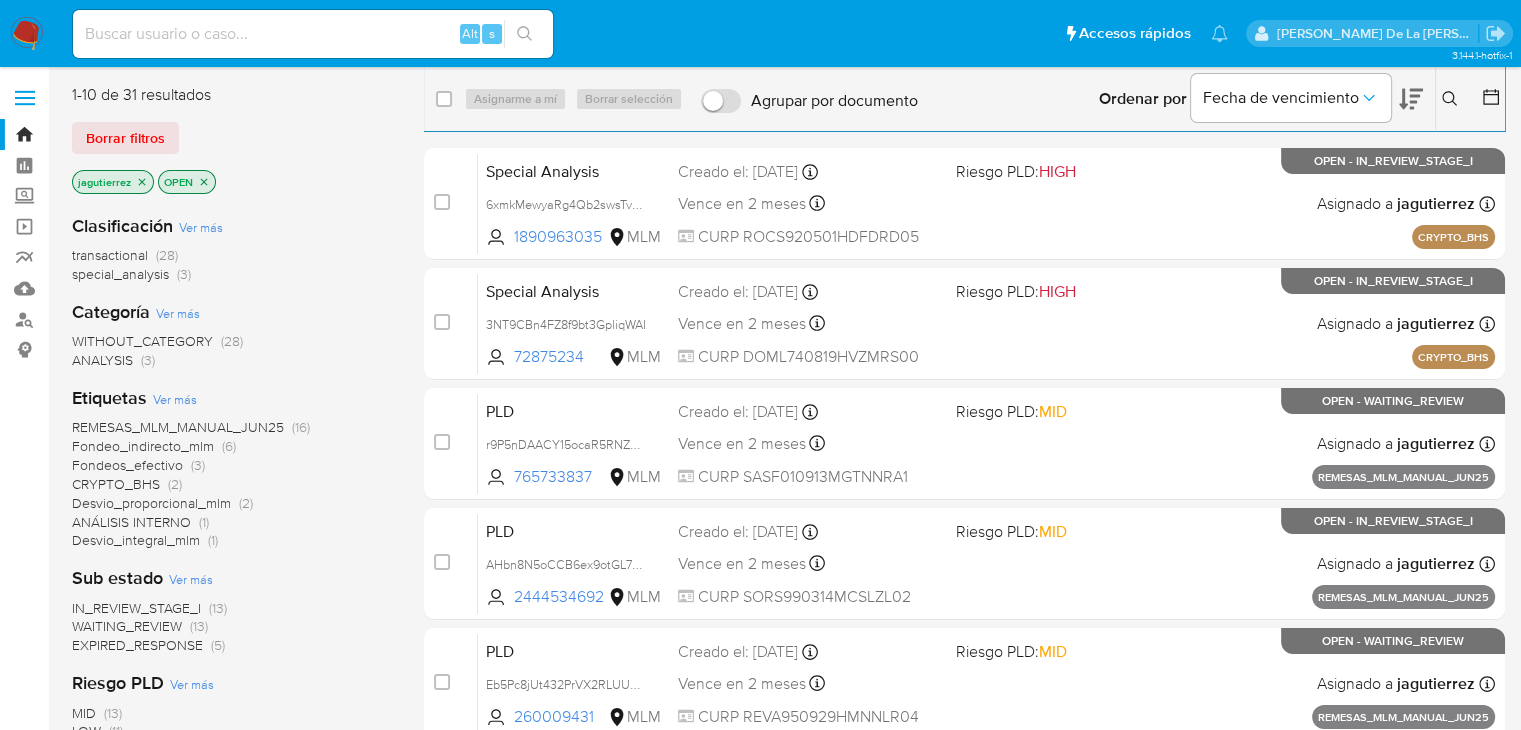 click on "EXPIRED_RESPONSE" at bounding box center [137, 645] 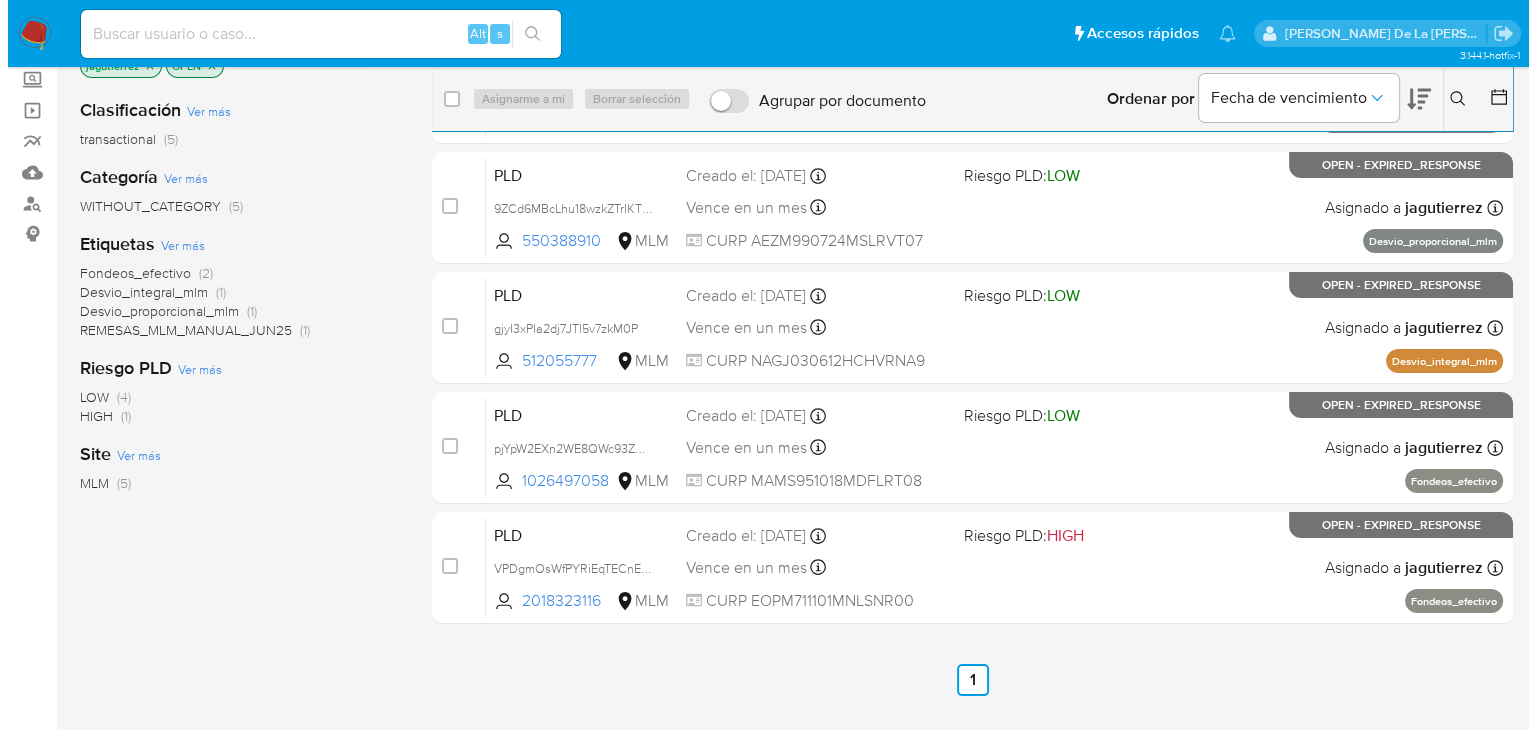 scroll, scrollTop: 0, scrollLeft: 0, axis: both 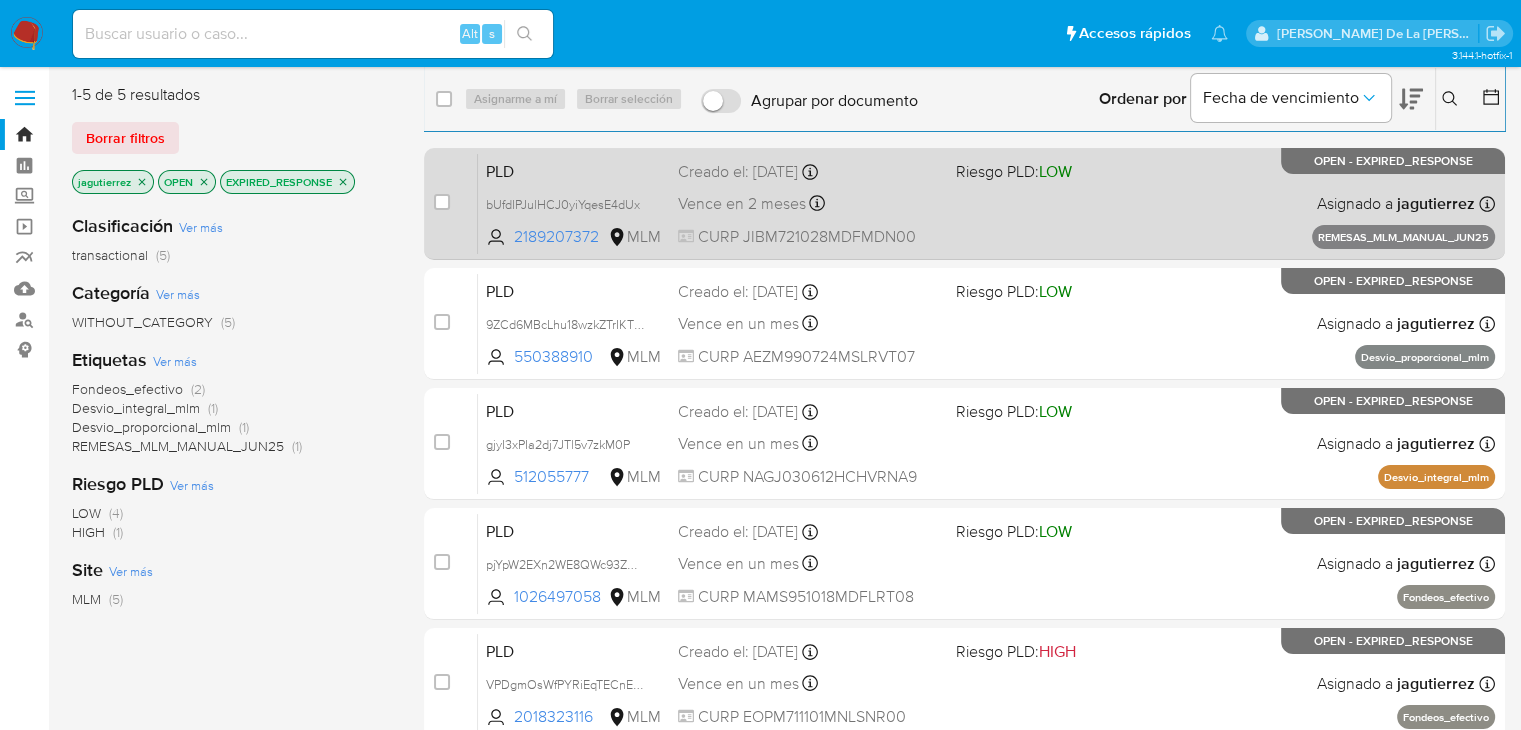 click on "PLD bUfdIPJulHCJ0yiYqesE4dUx 2189207372 MLM Riesgo PLD:  LOW Creado el: 25/06/2025   Creado el: 25/06/2025 13:16:38 Vence en 2 meses   Vence el 24/08/2025 13:16:38 CURP   JIBM721028MDFMDN00 Asignado a   jagutierrez   Asignado el: 25/06/2025 13:16:38 REMESAS_MLM_MANUAL_JUN25 OPEN - EXPIRED_RESPONSE" at bounding box center (986, 203) 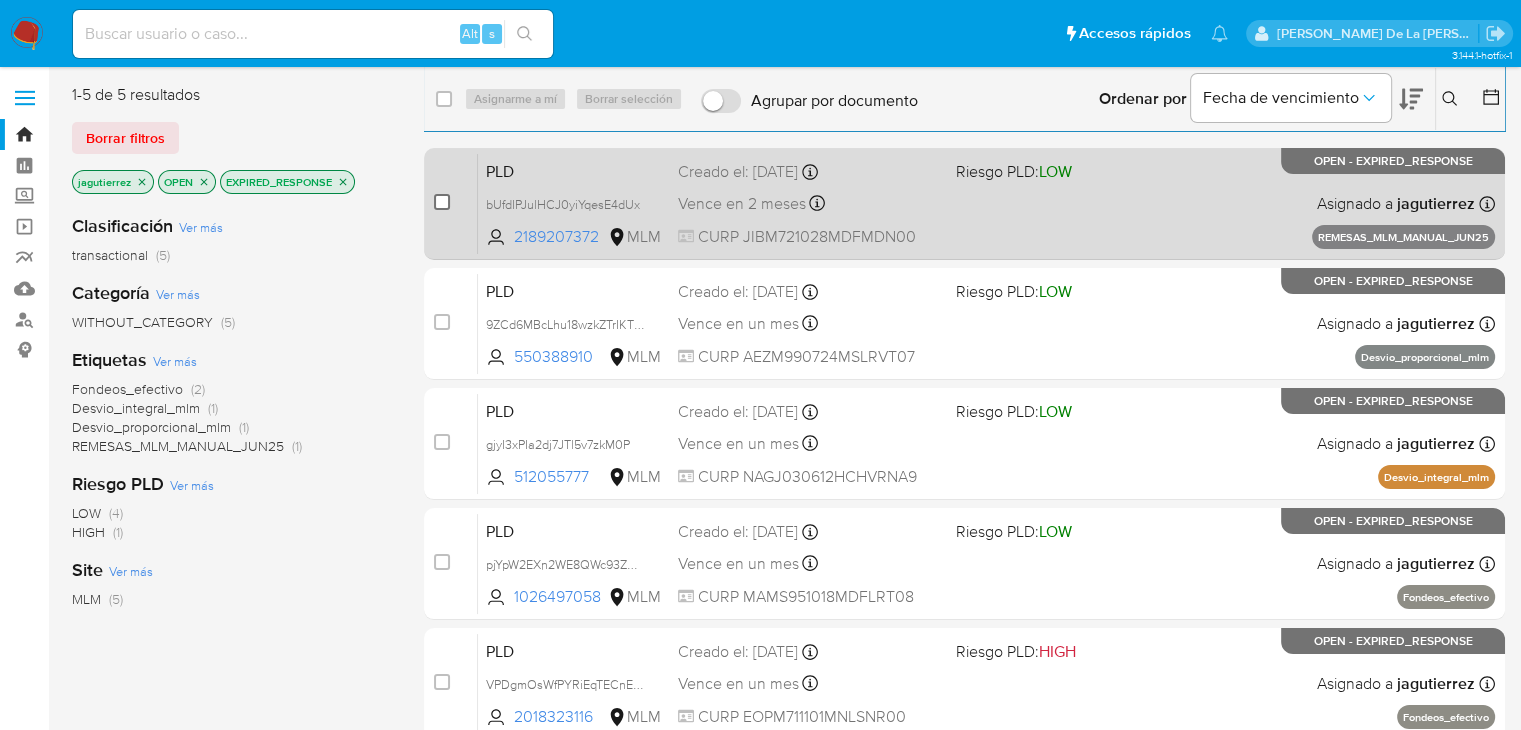 click at bounding box center [442, 202] 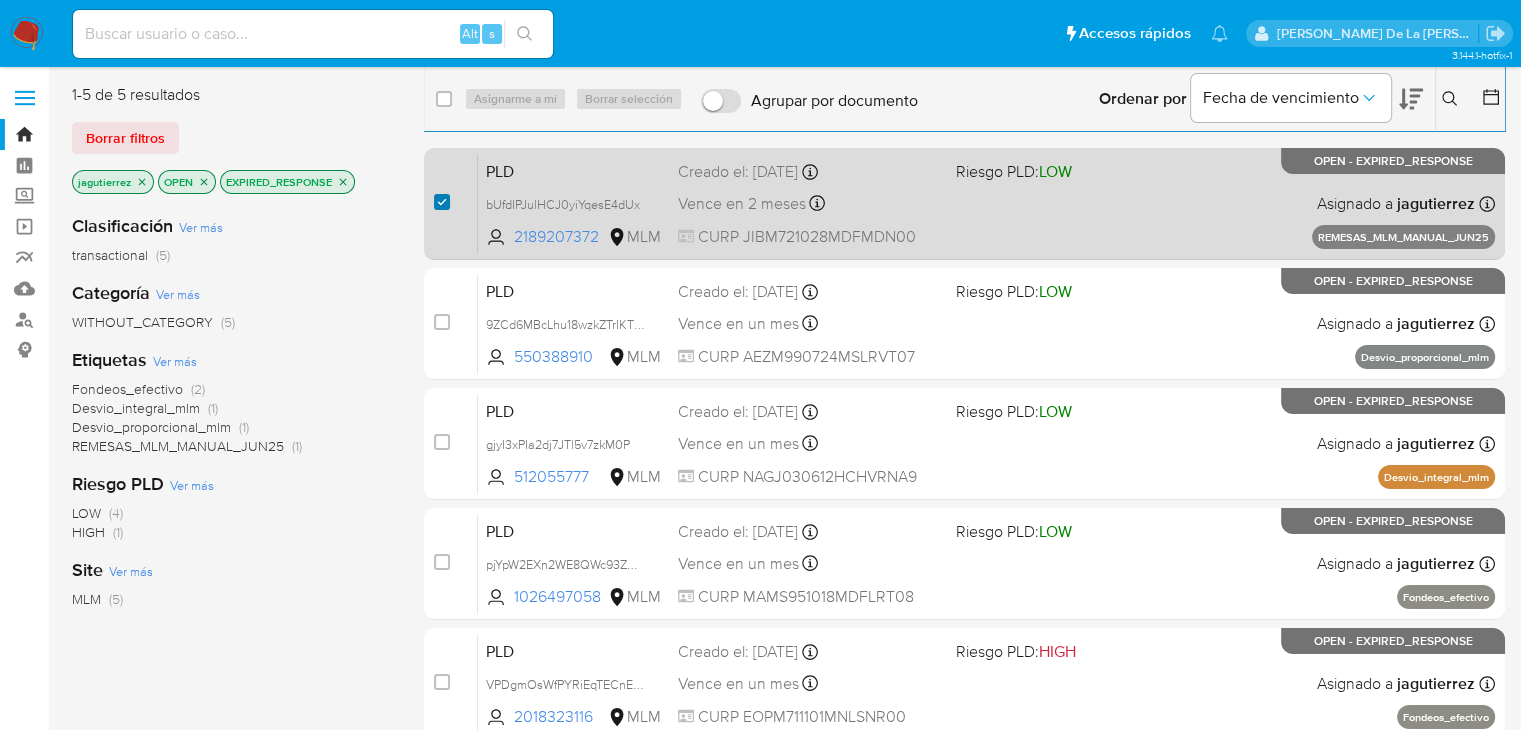 checkbox on "true" 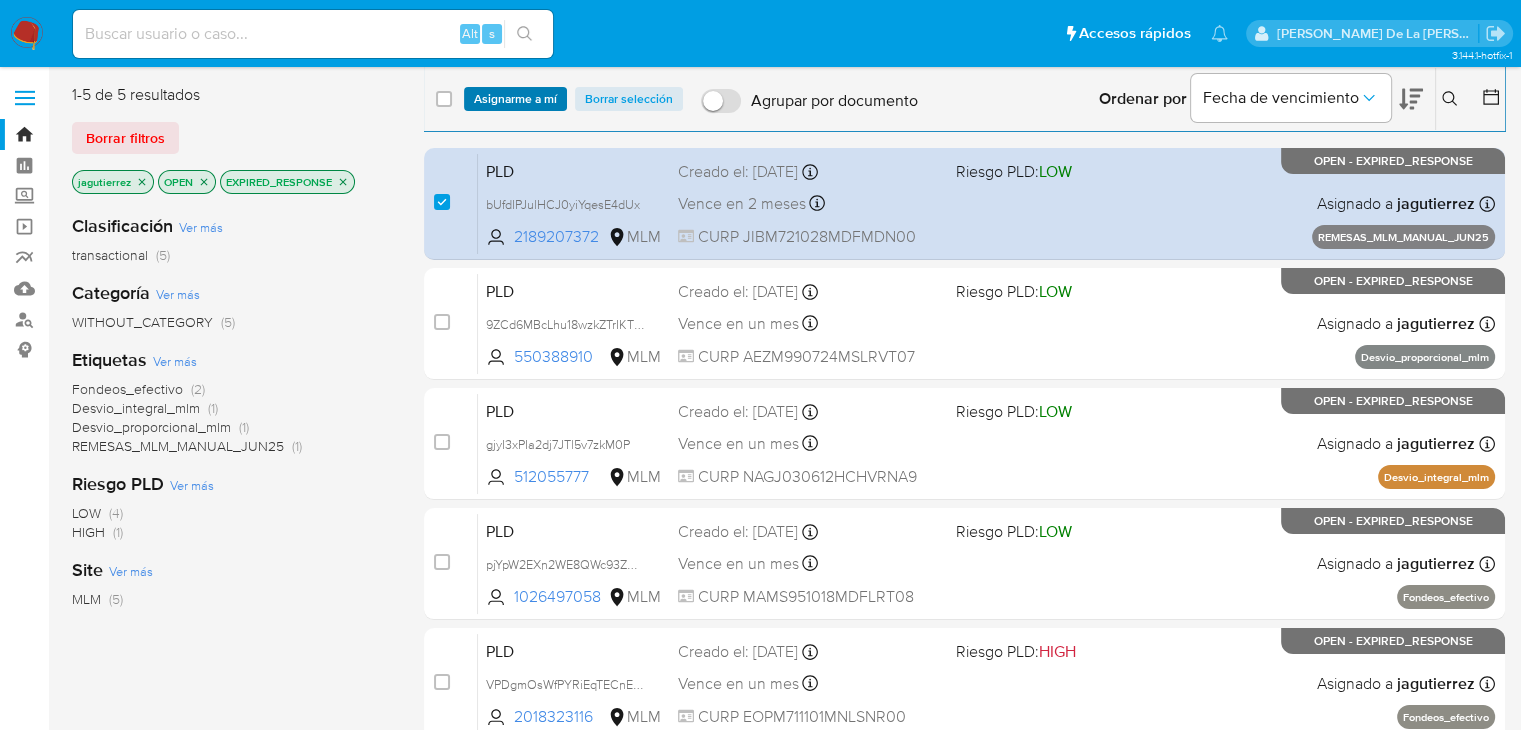 click on "Asignarme a mí" at bounding box center [515, 99] 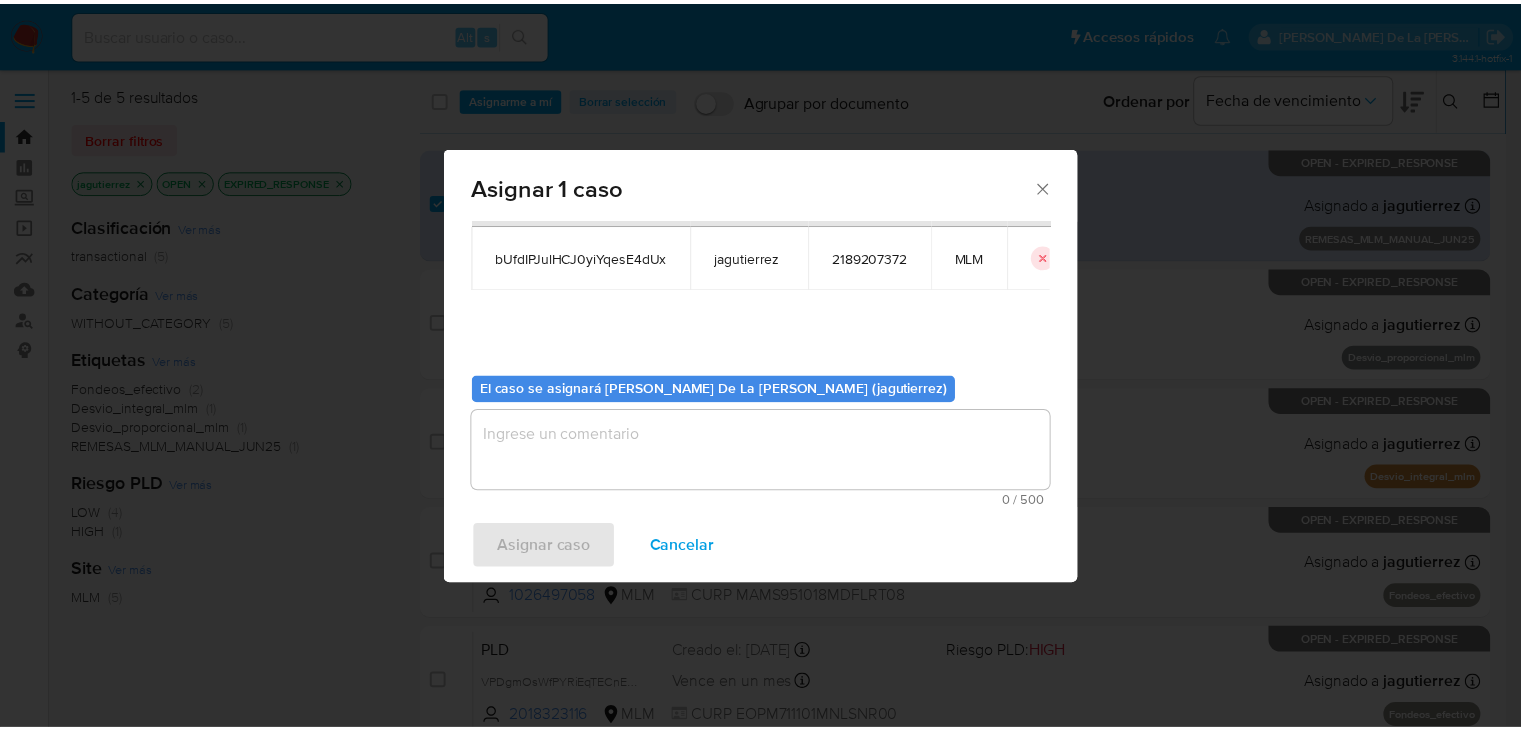 scroll, scrollTop: 104, scrollLeft: 0, axis: vertical 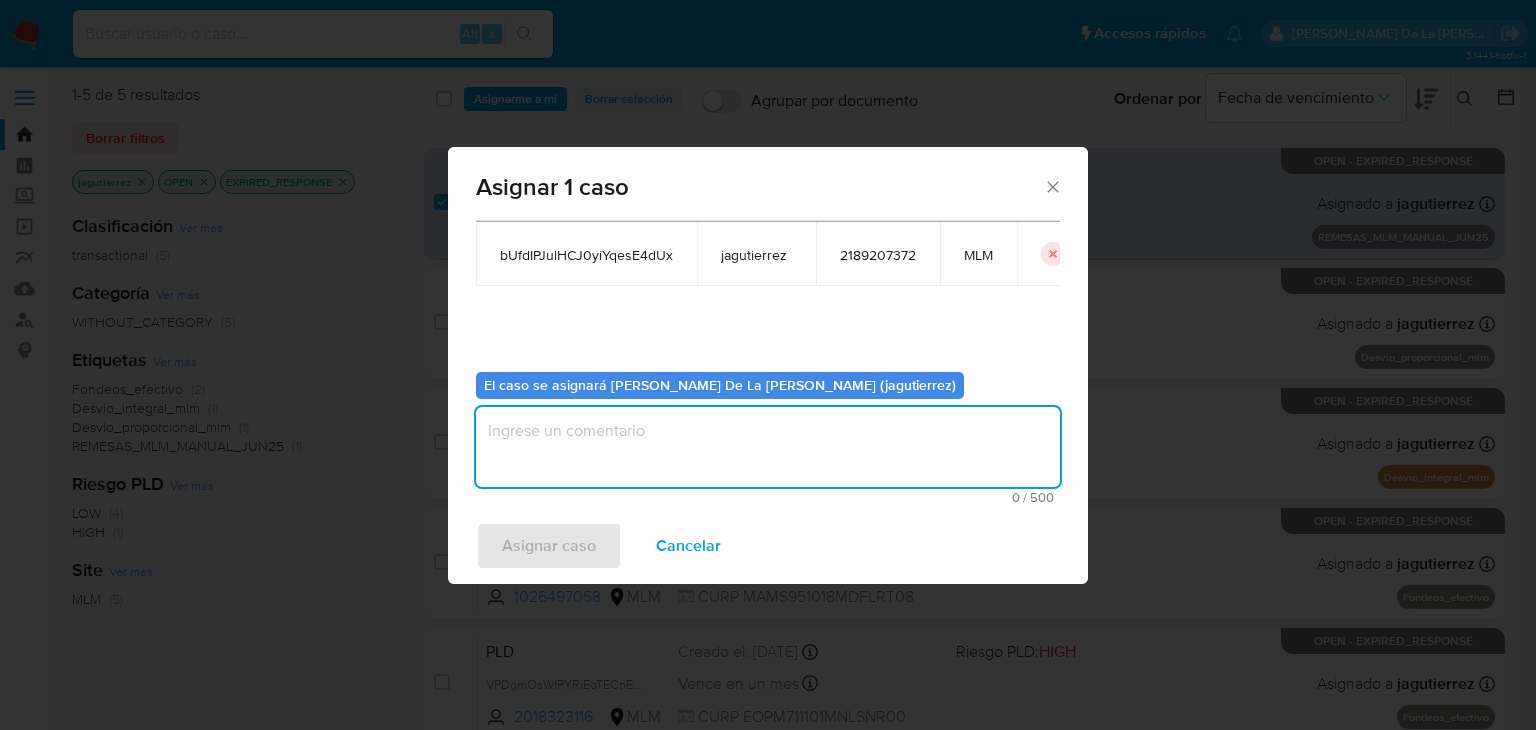 click at bounding box center [768, 447] 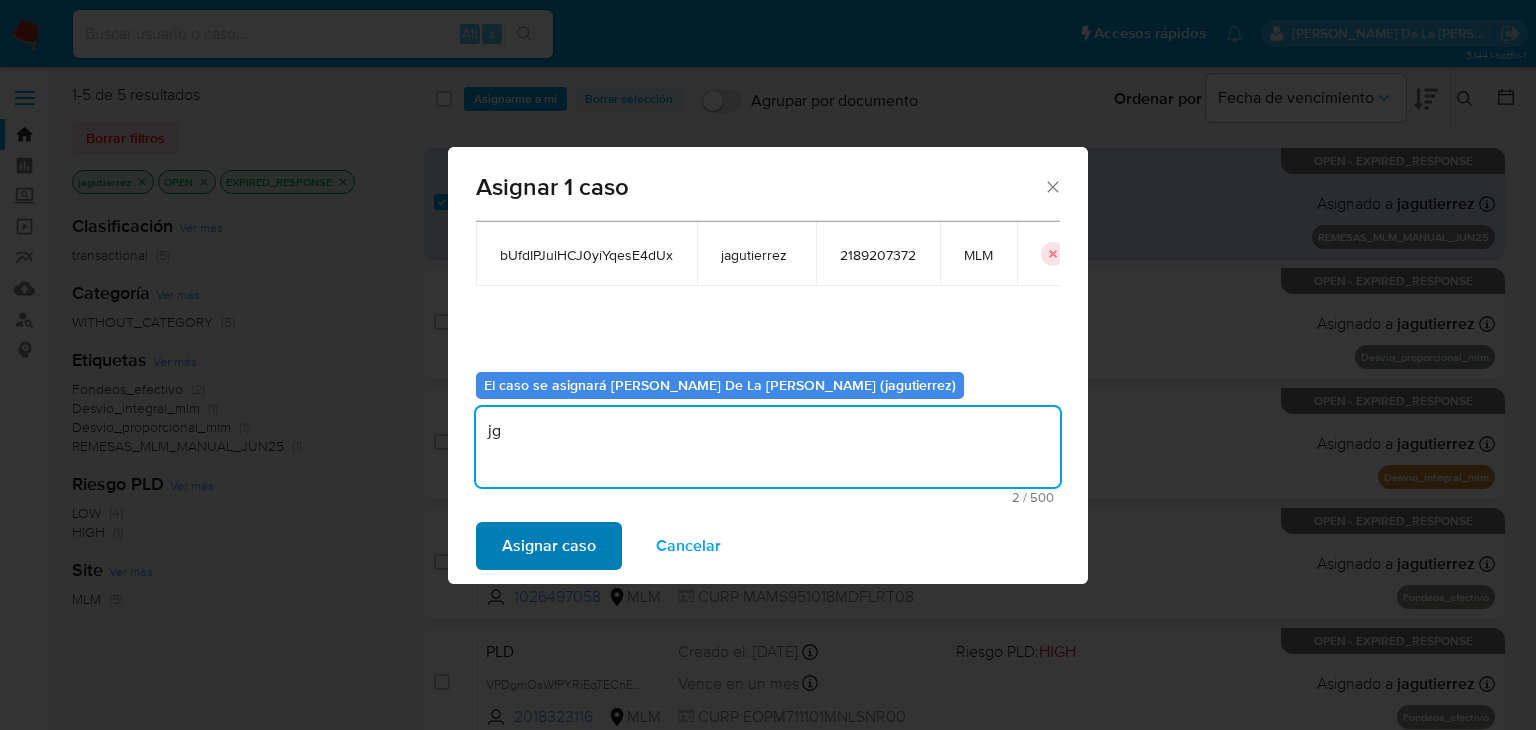 type on "jg" 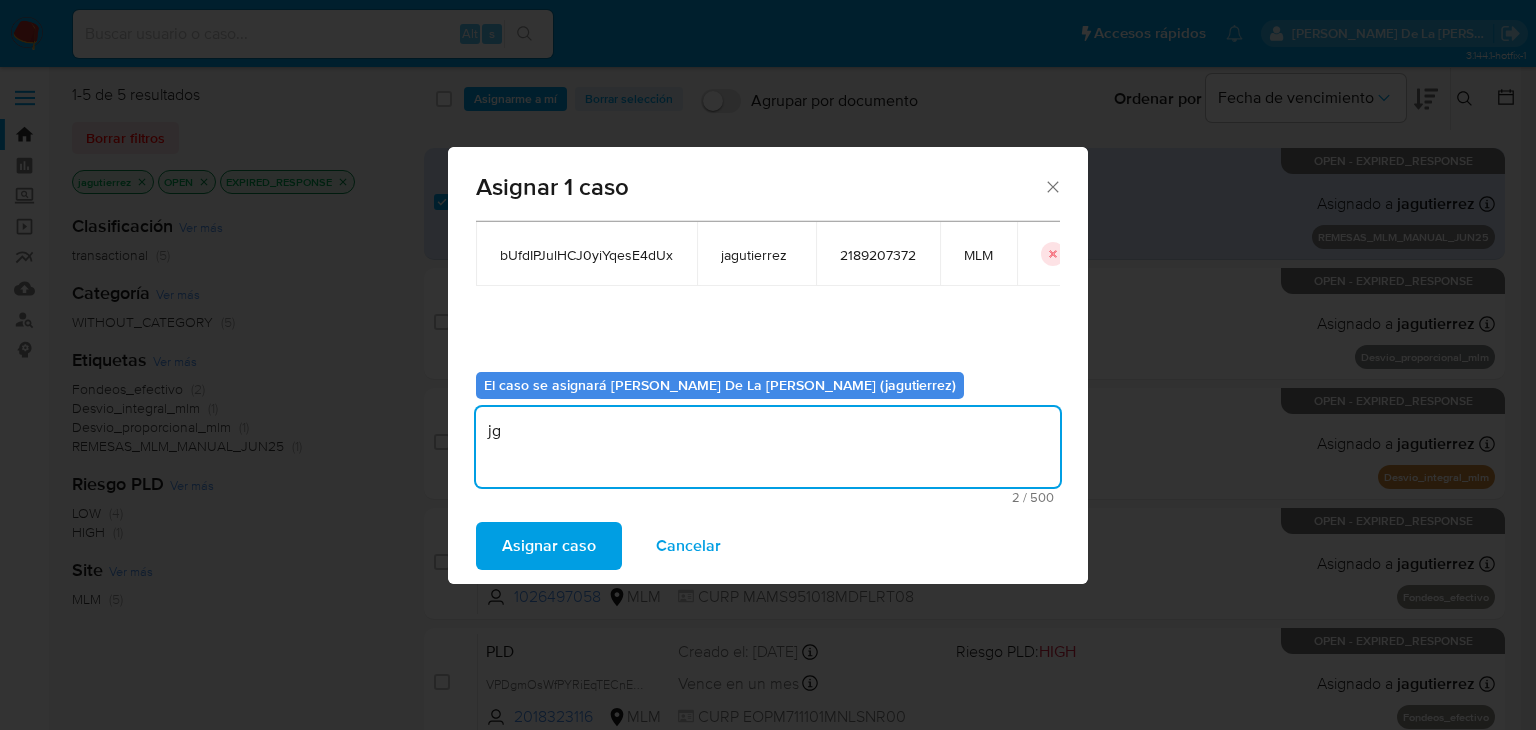 click on "Asignar caso" at bounding box center (549, 546) 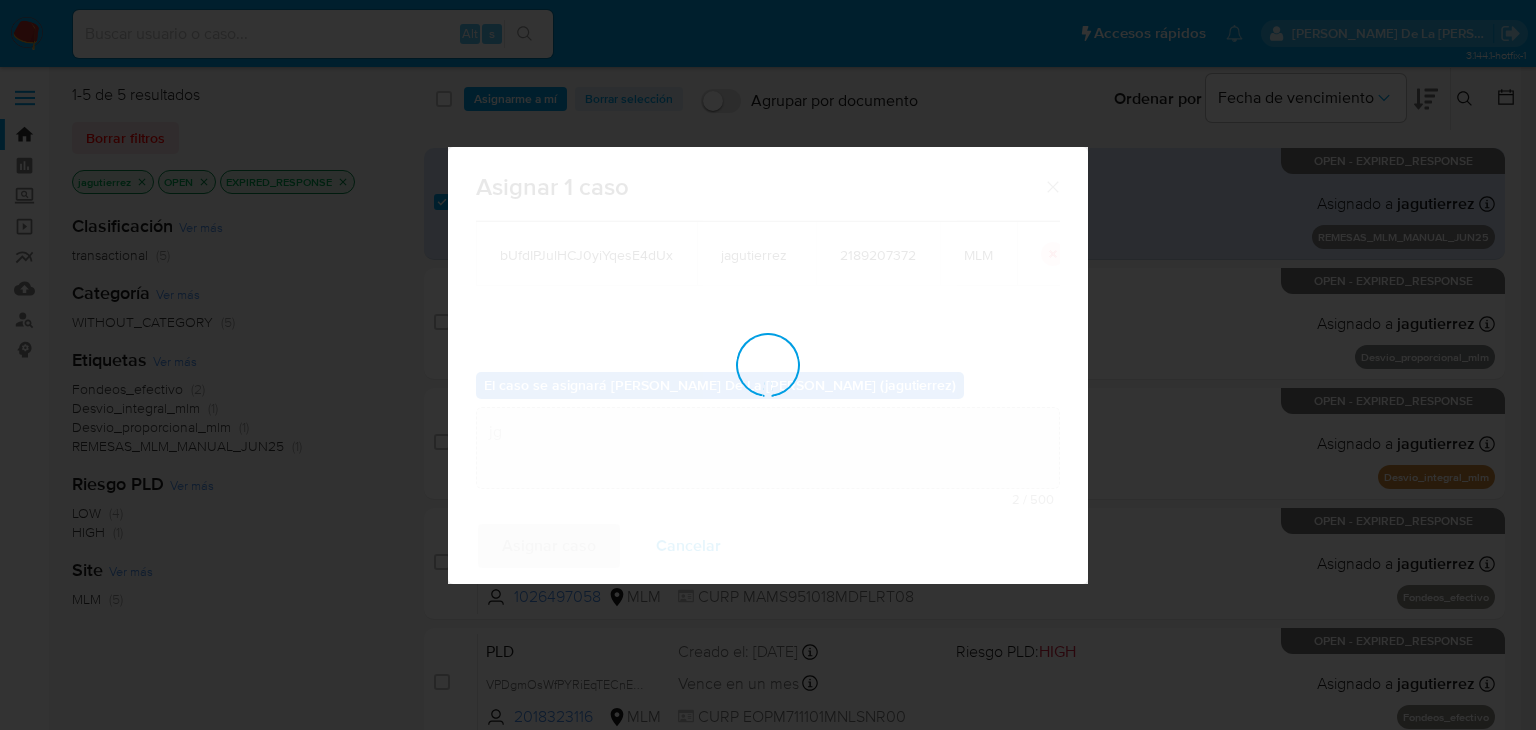 type 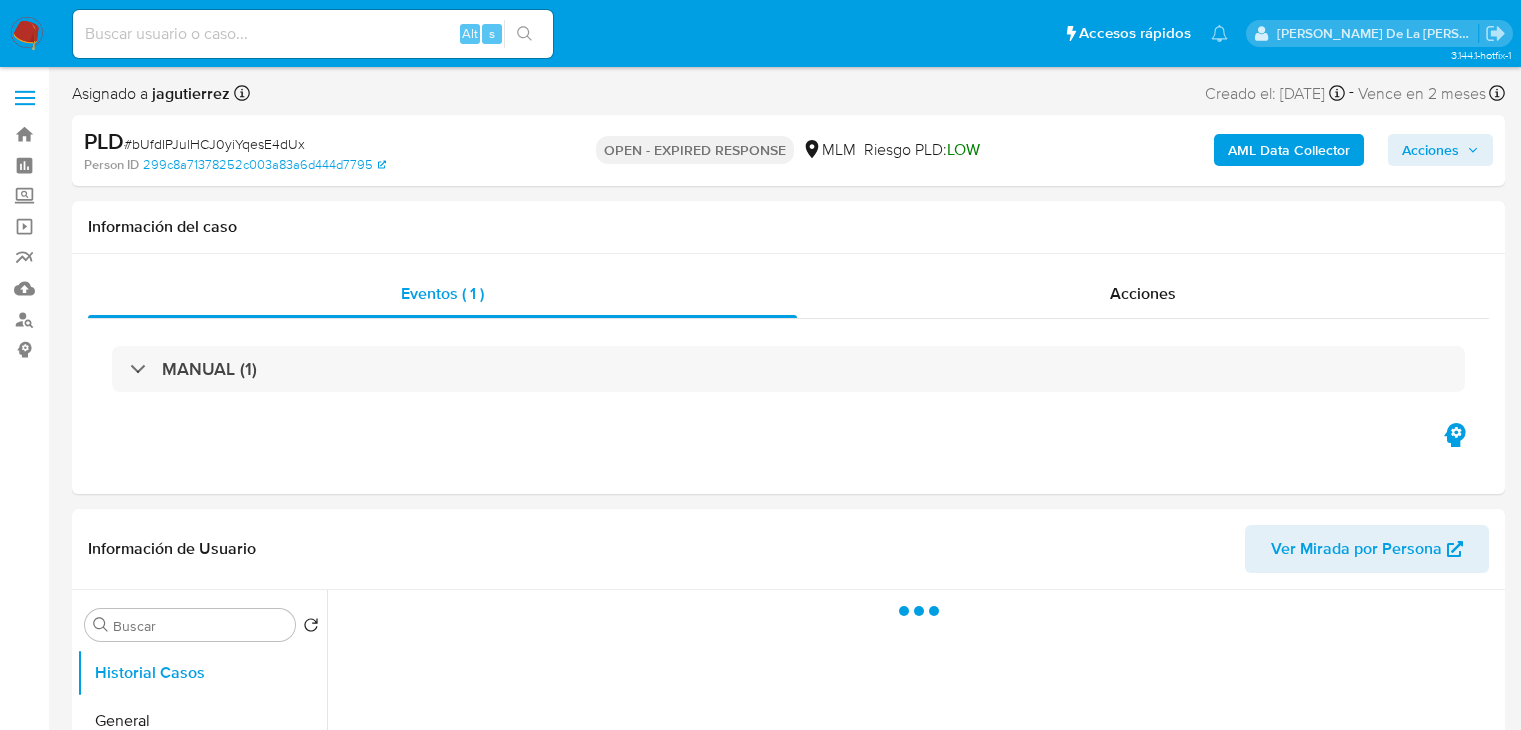 scroll, scrollTop: 0, scrollLeft: 0, axis: both 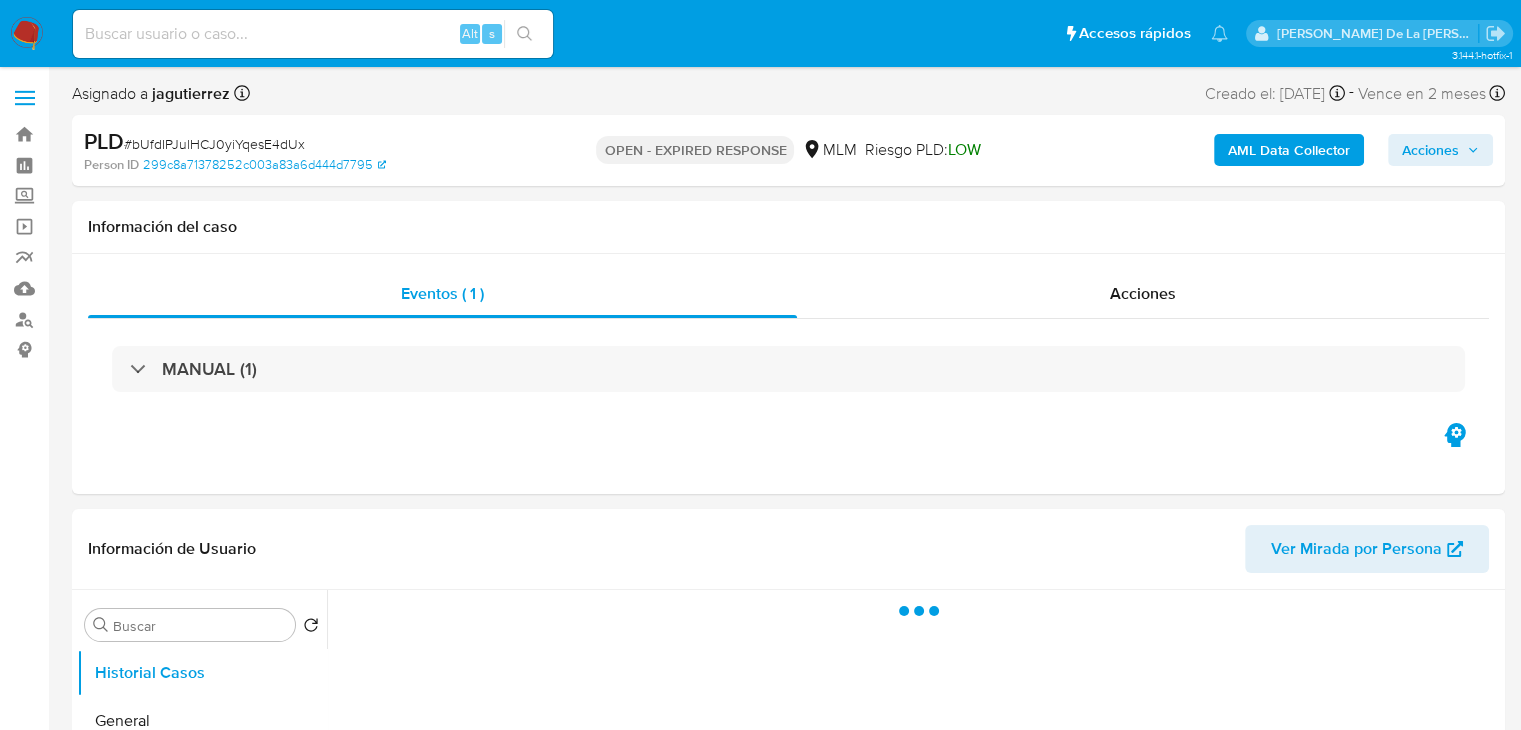 select on "10" 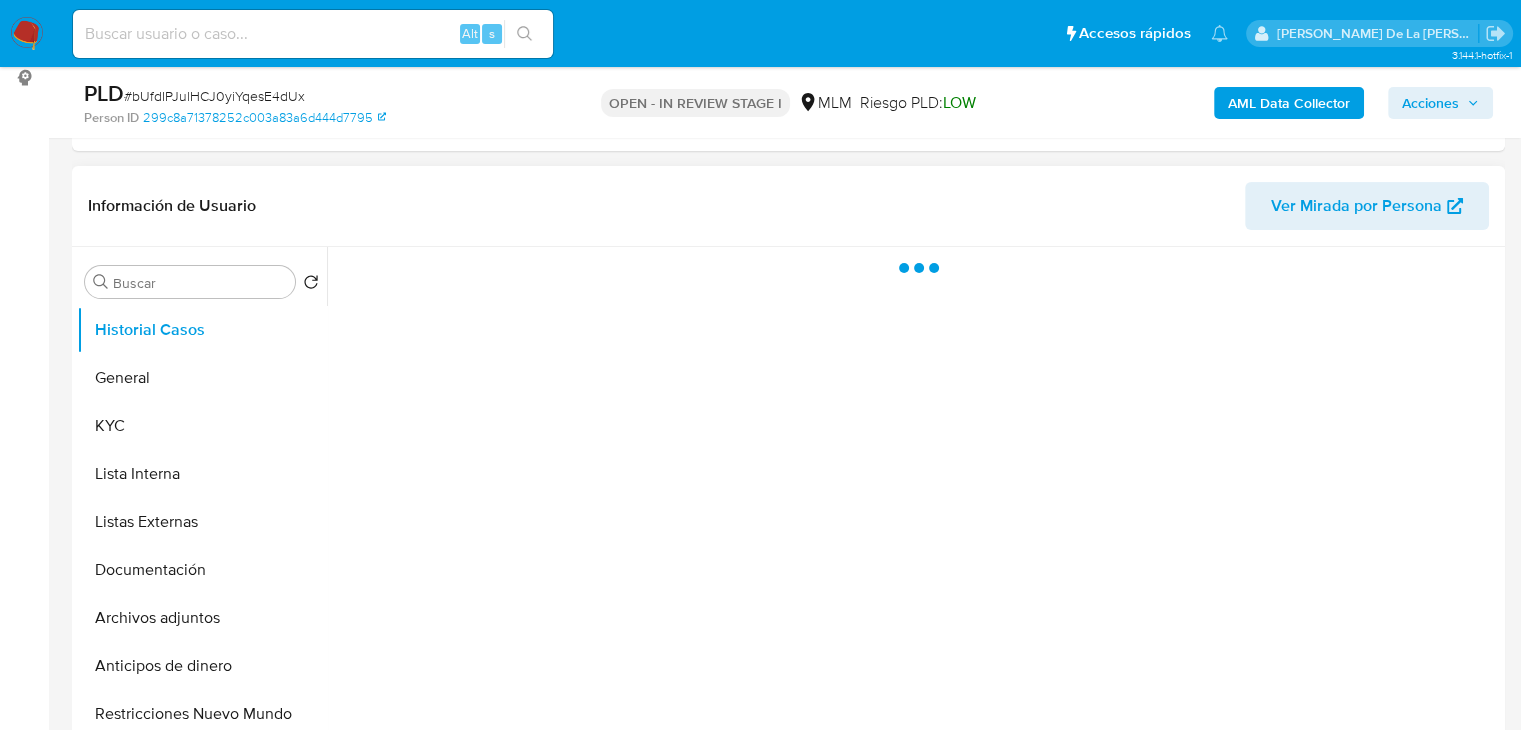 scroll, scrollTop: 300, scrollLeft: 0, axis: vertical 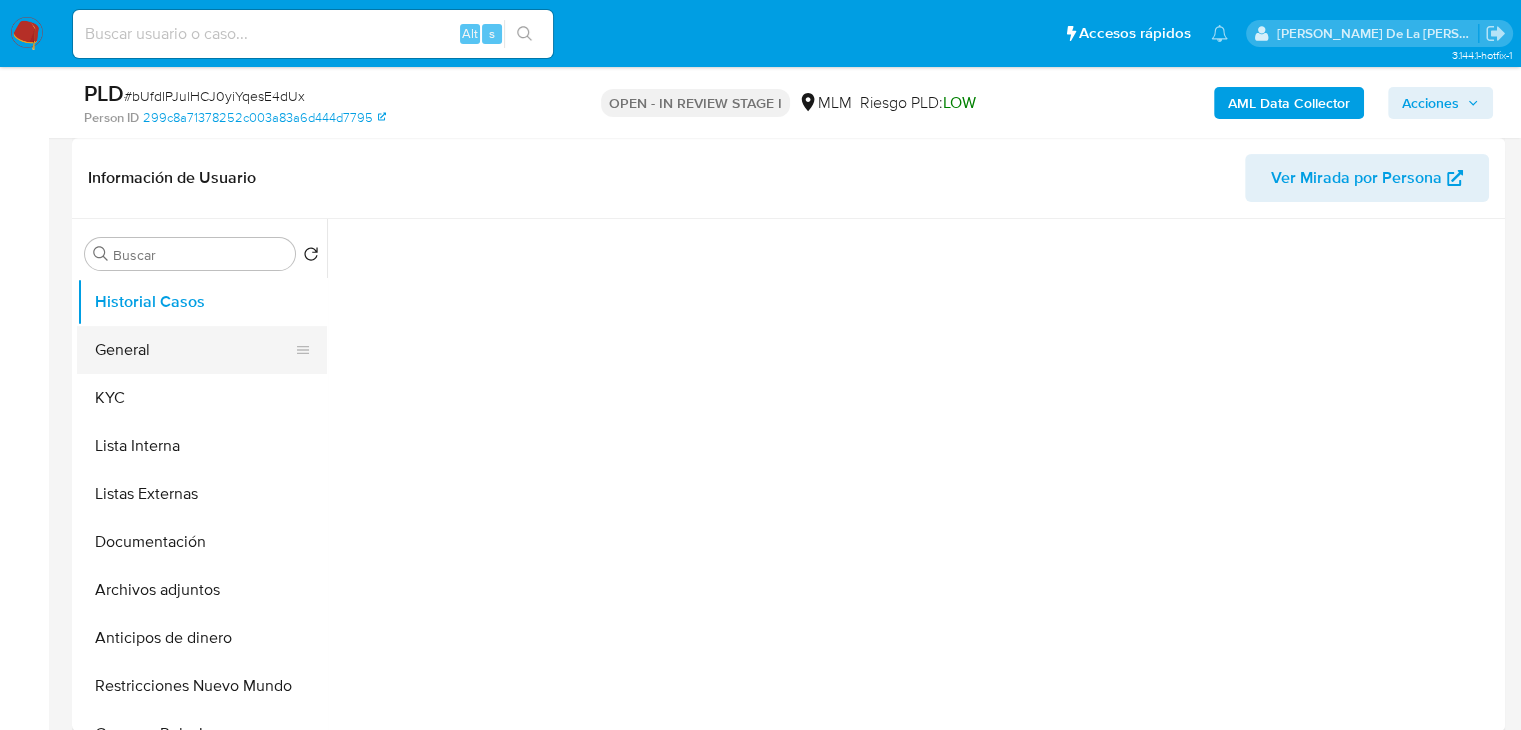 click on "General" at bounding box center [194, 350] 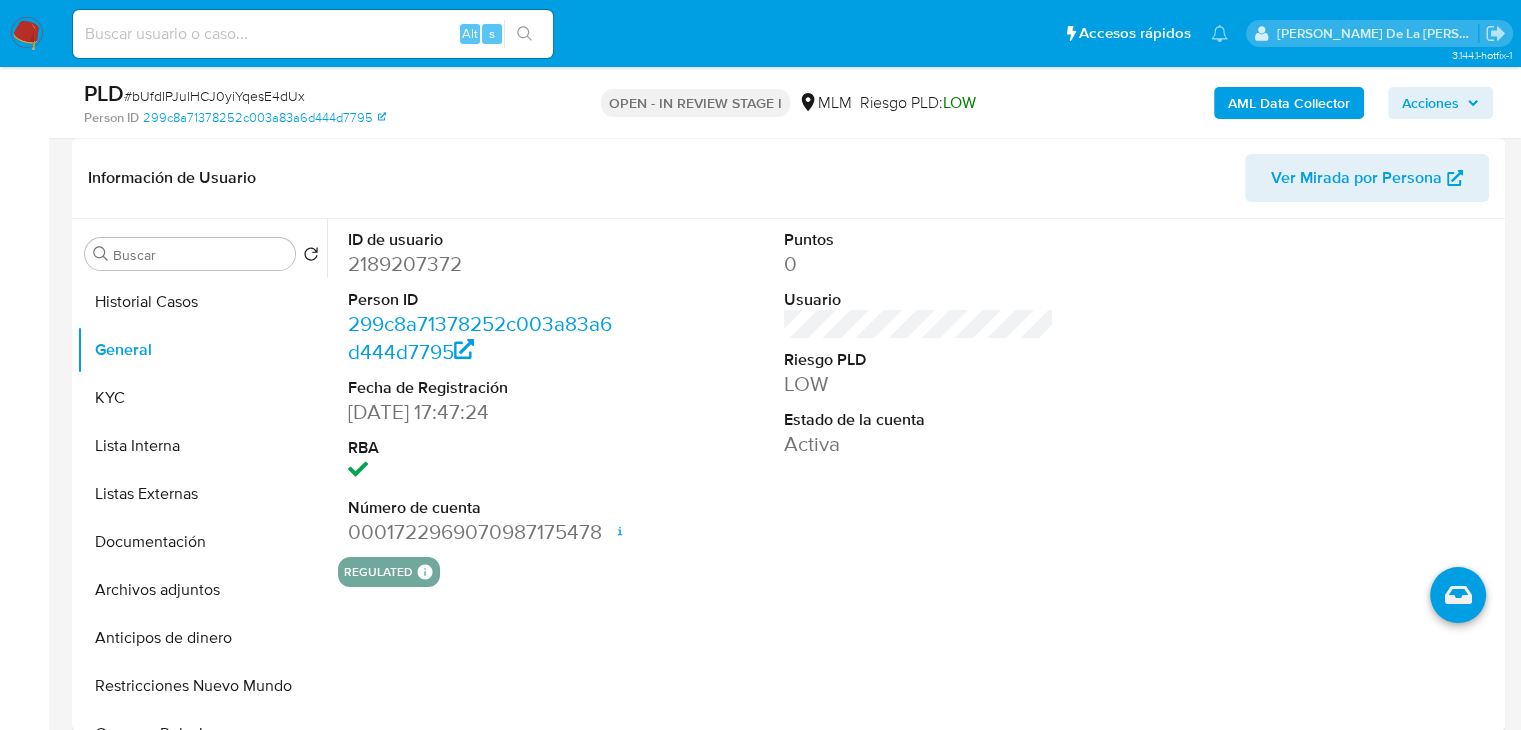 click on "2189207372" at bounding box center (483, 264) 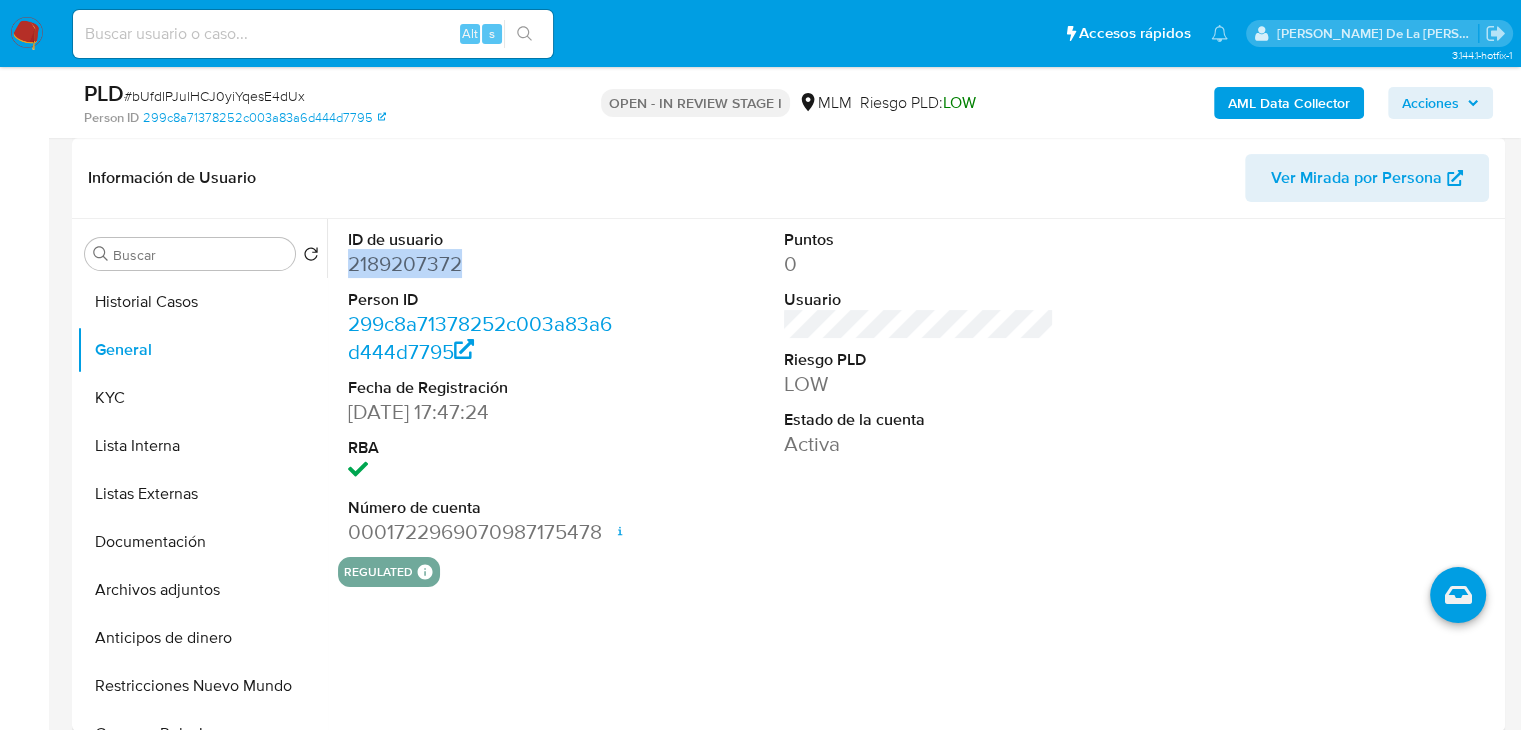 click on "2189207372" at bounding box center (483, 264) 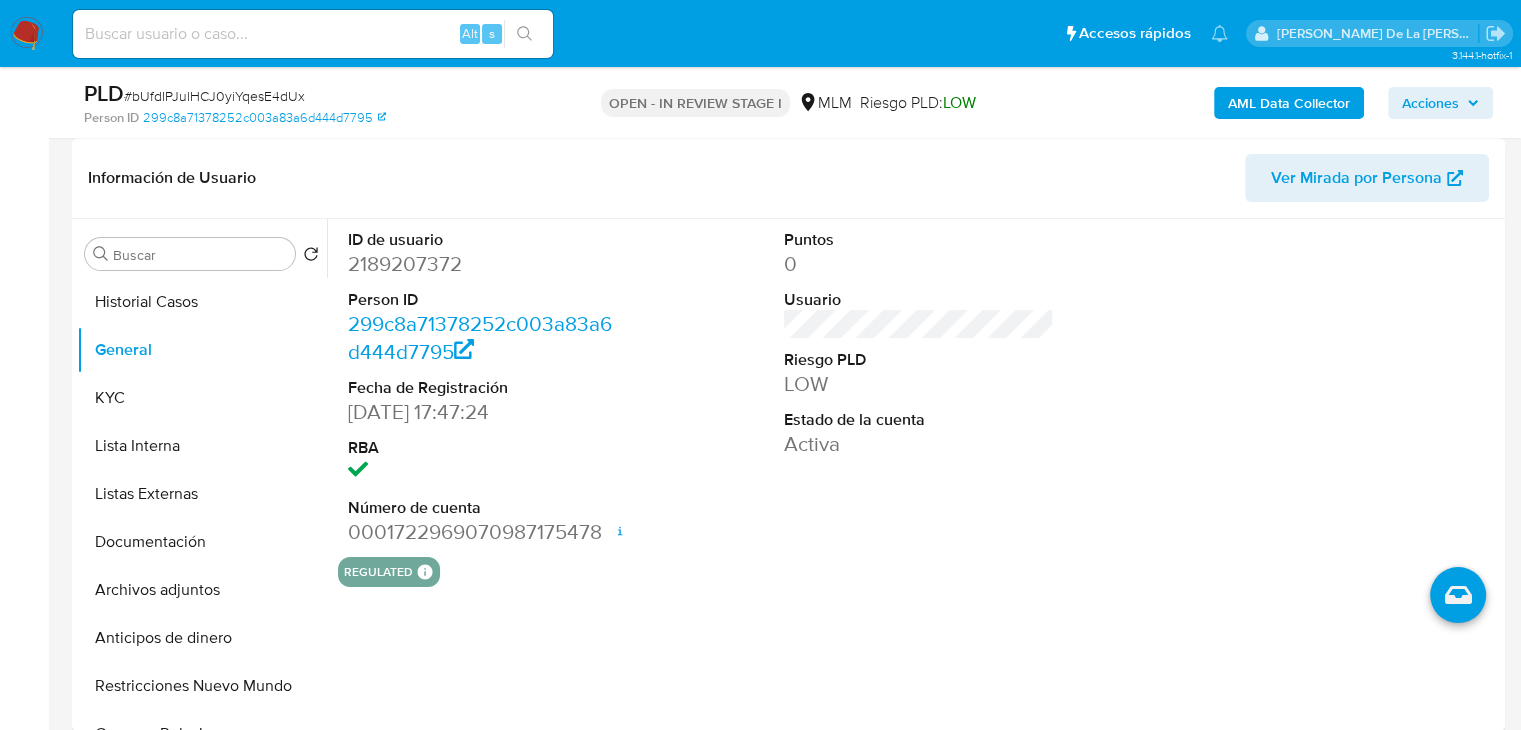 click on "31/12/2024 17:47:24" at bounding box center [483, 412] 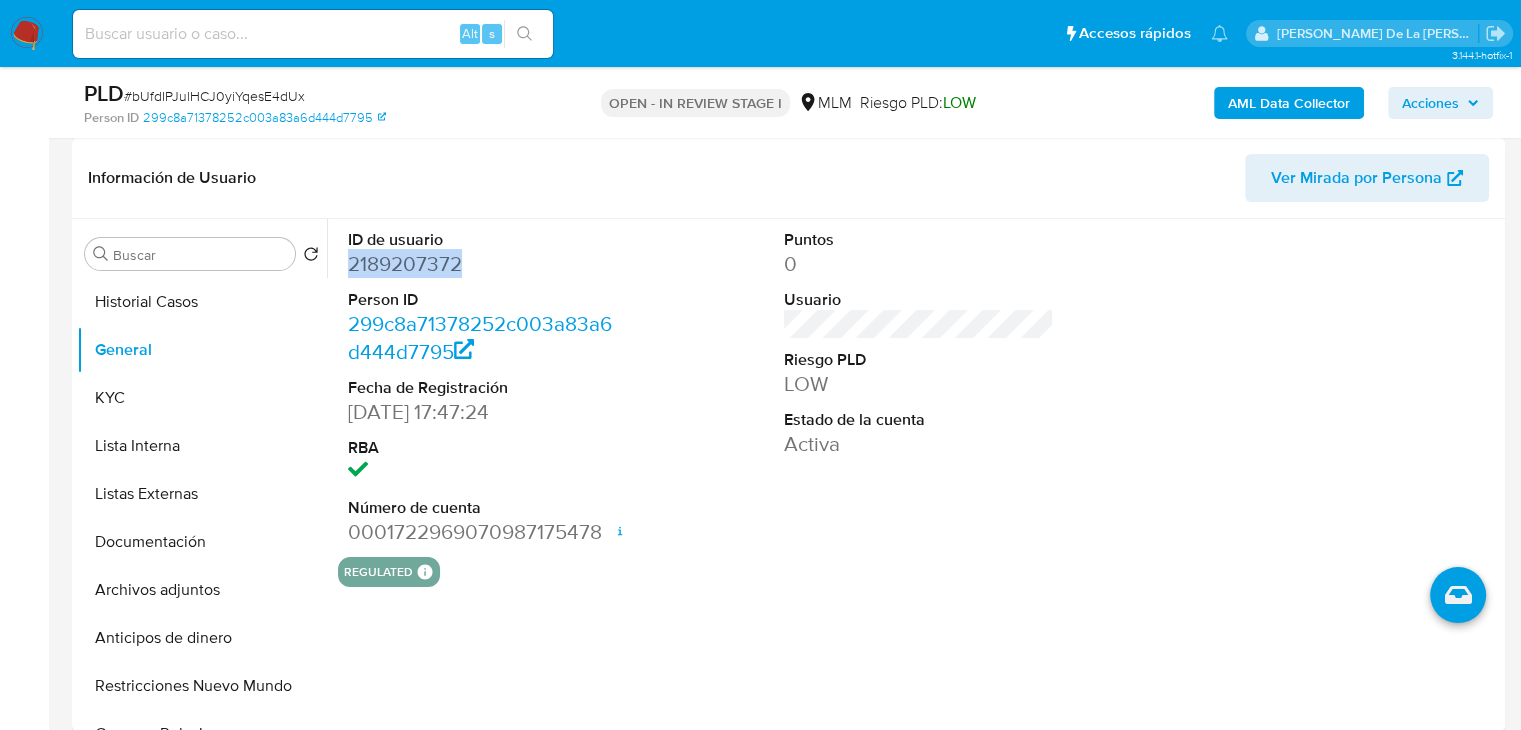 click on "2189207372" at bounding box center [483, 264] 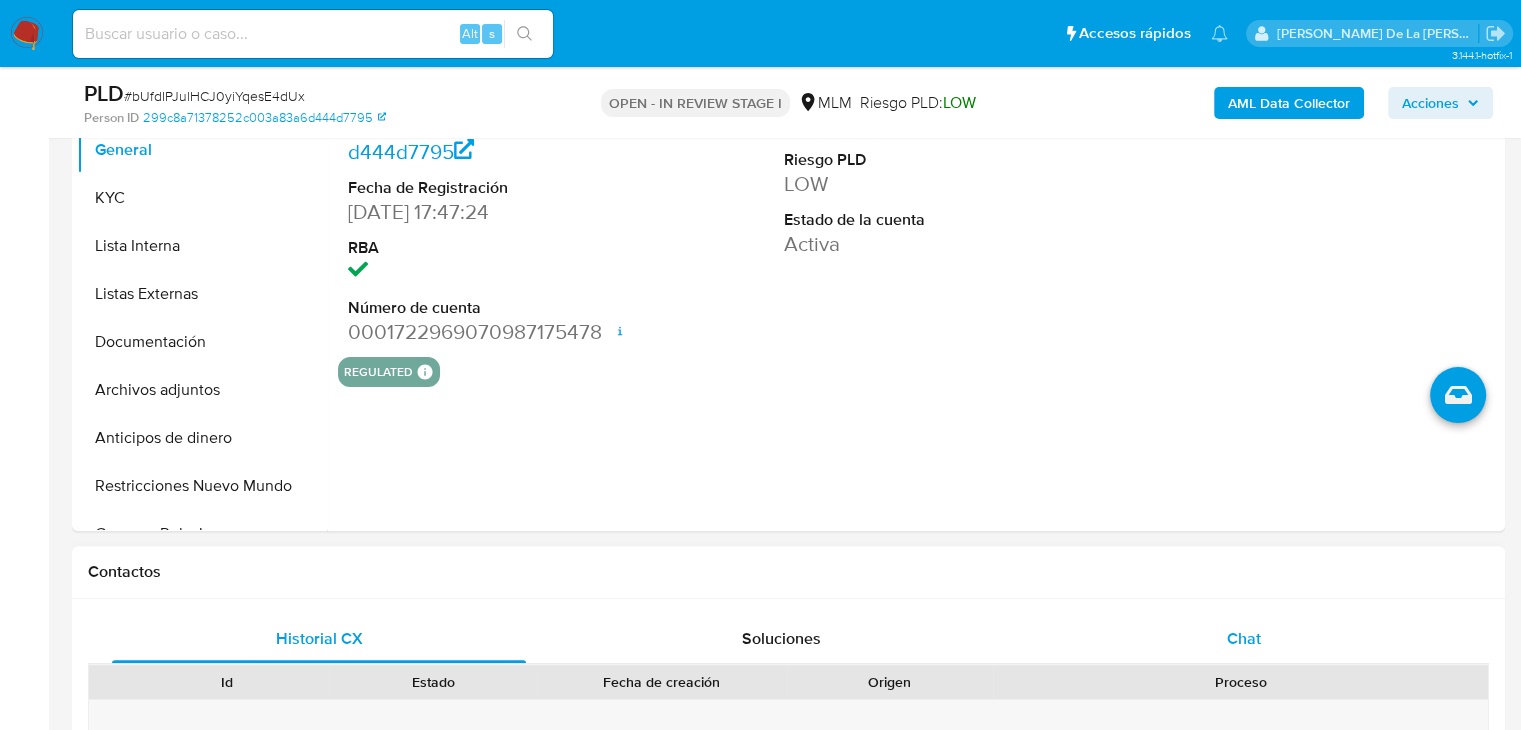 drag, startPoint x: 1222, startPoint y: 622, endPoint x: 1131, endPoint y: 545, distance: 119.2057 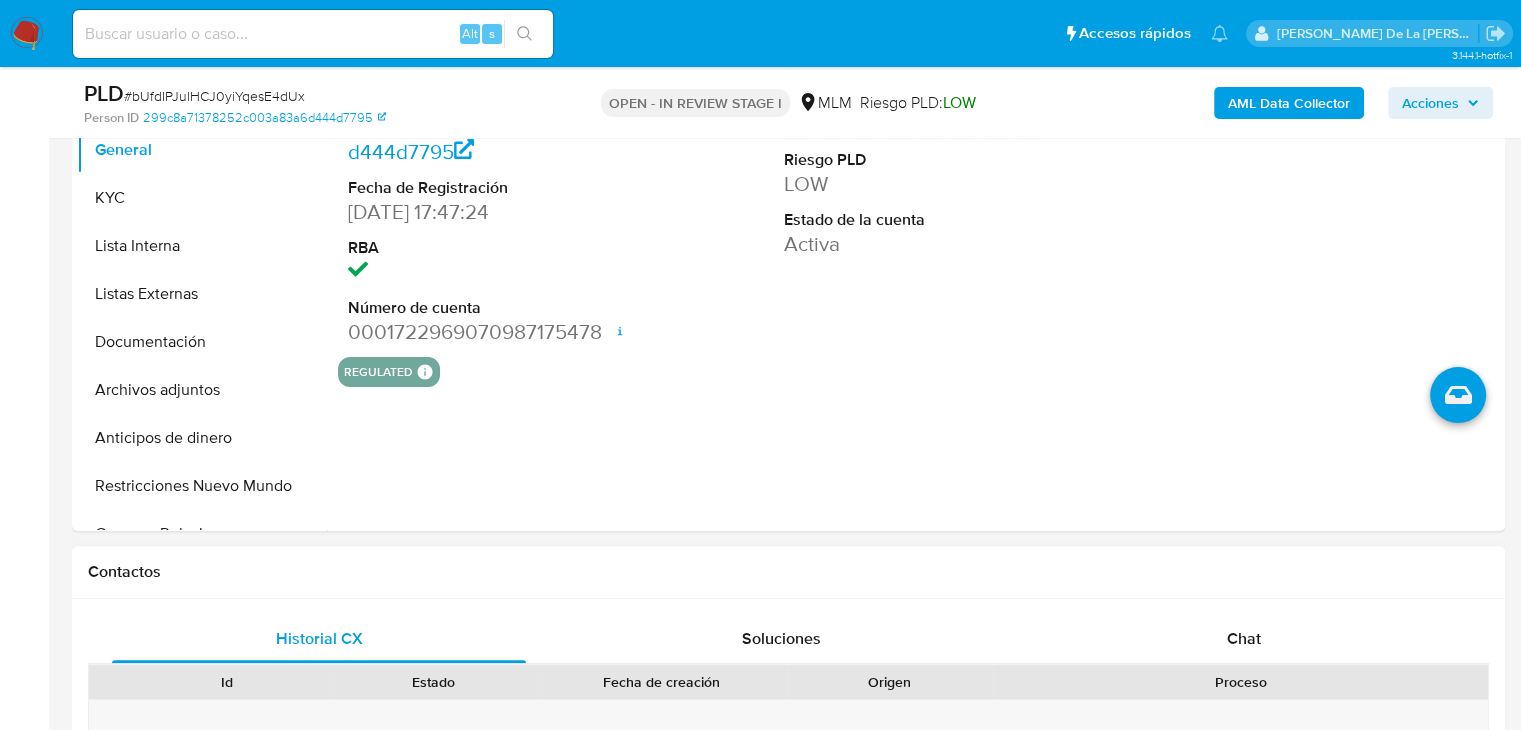 click on "Chat" at bounding box center (1244, 639) 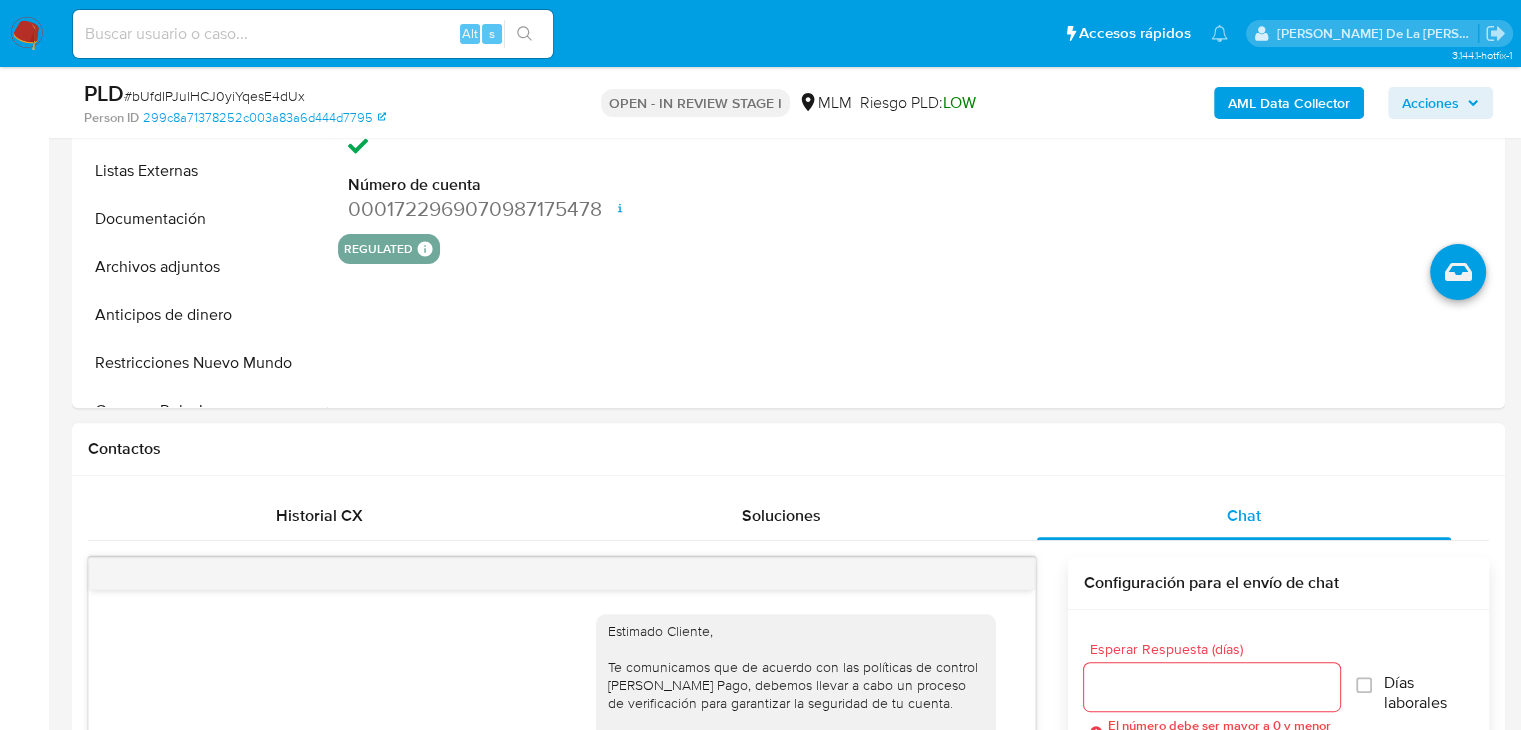 scroll, scrollTop: 800, scrollLeft: 0, axis: vertical 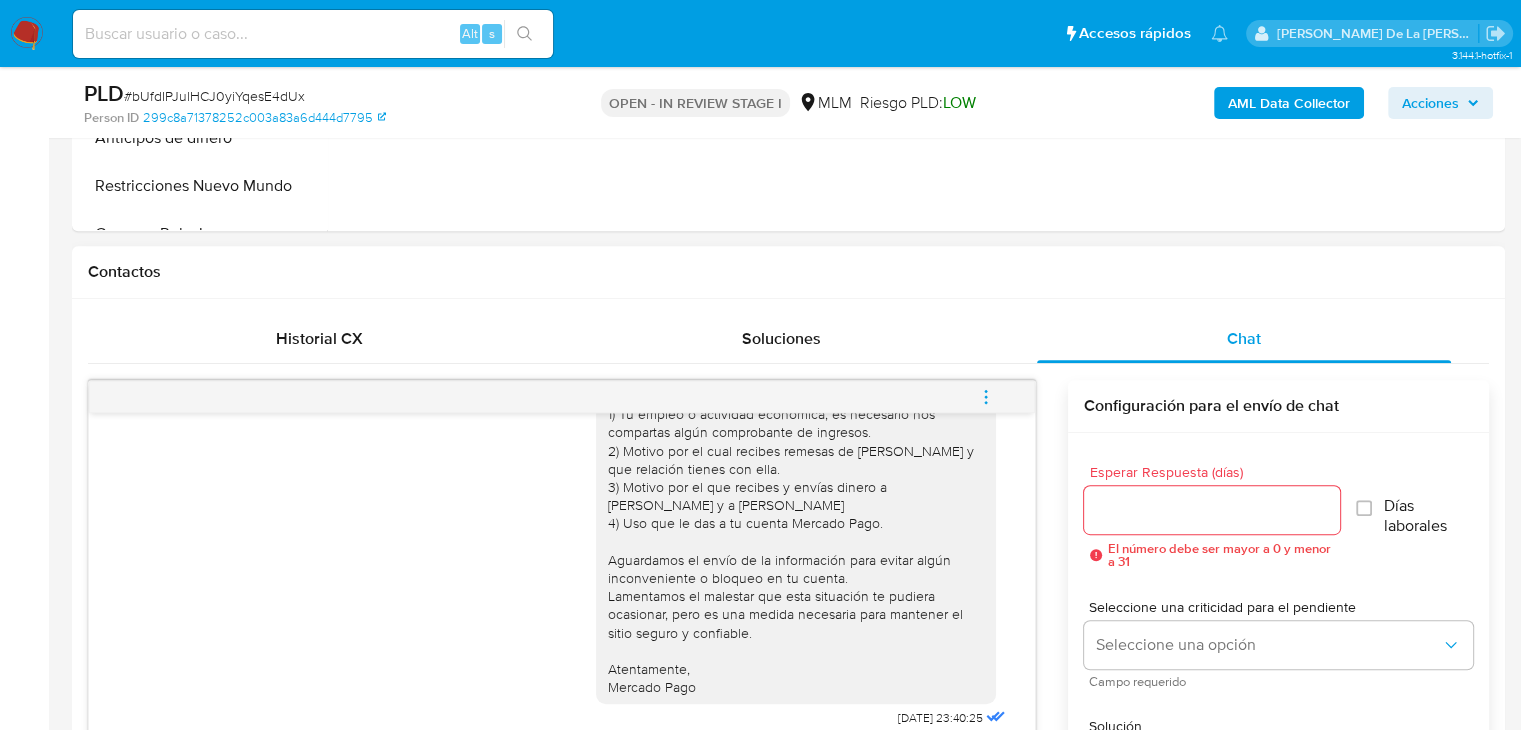 click 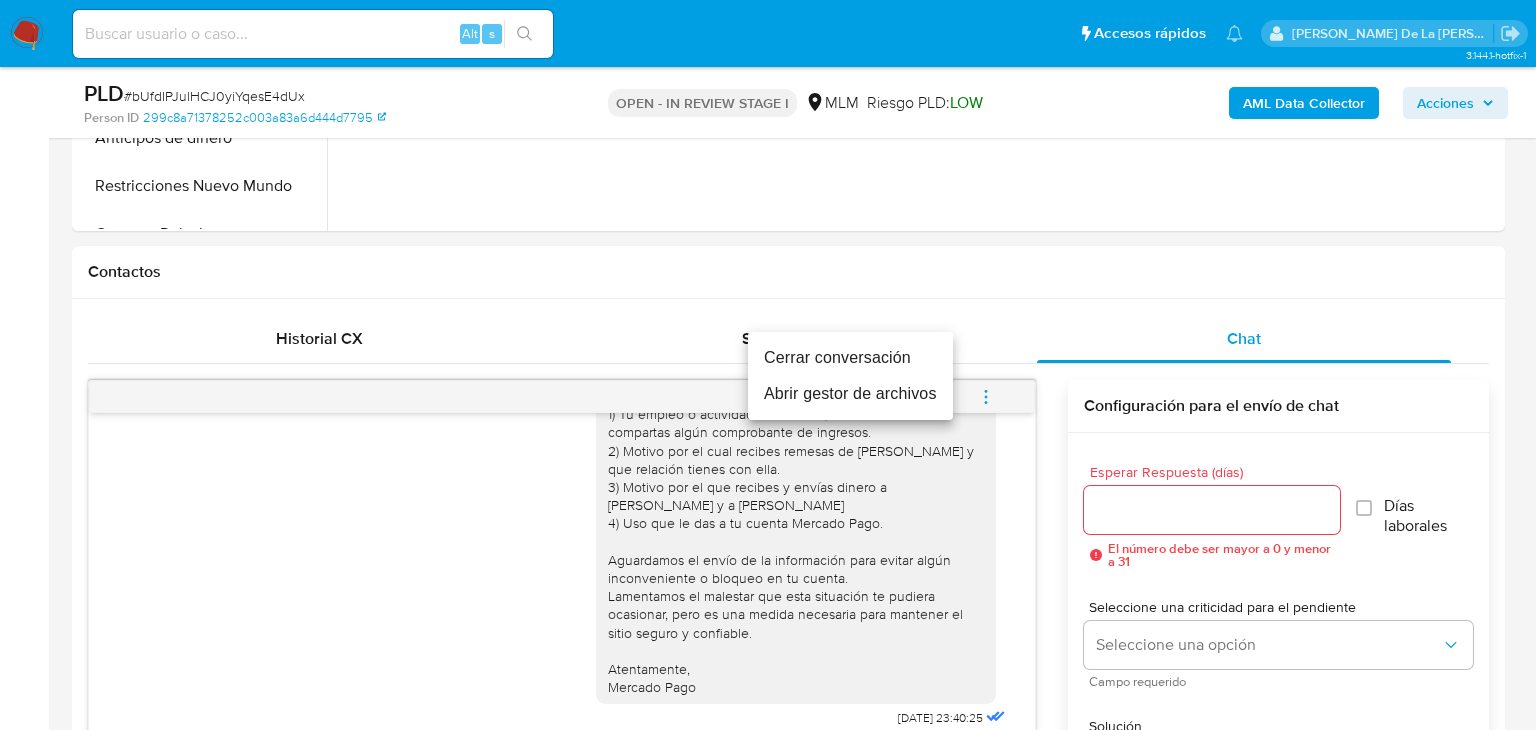 click on "Cerrar conversación" at bounding box center (850, 358) 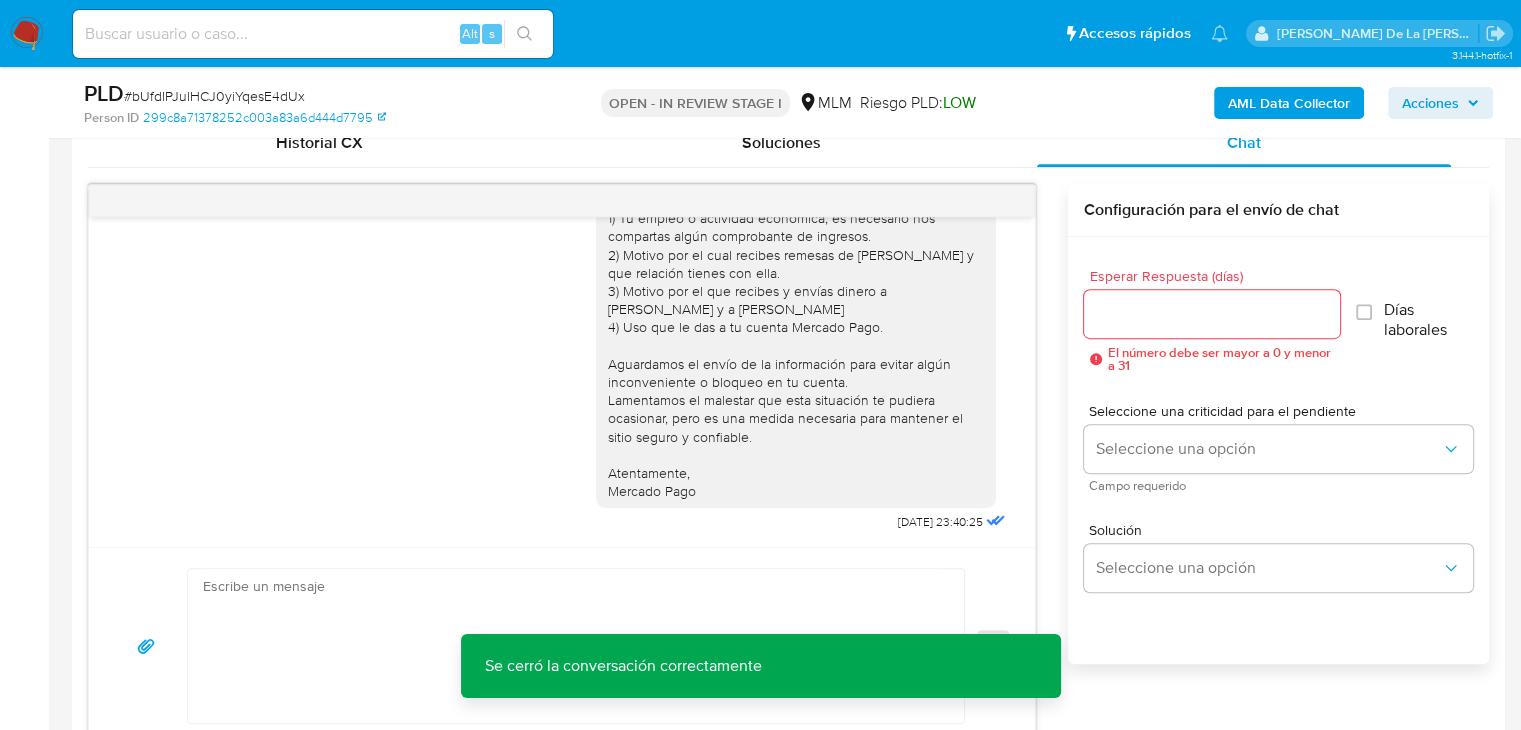scroll, scrollTop: 1000, scrollLeft: 0, axis: vertical 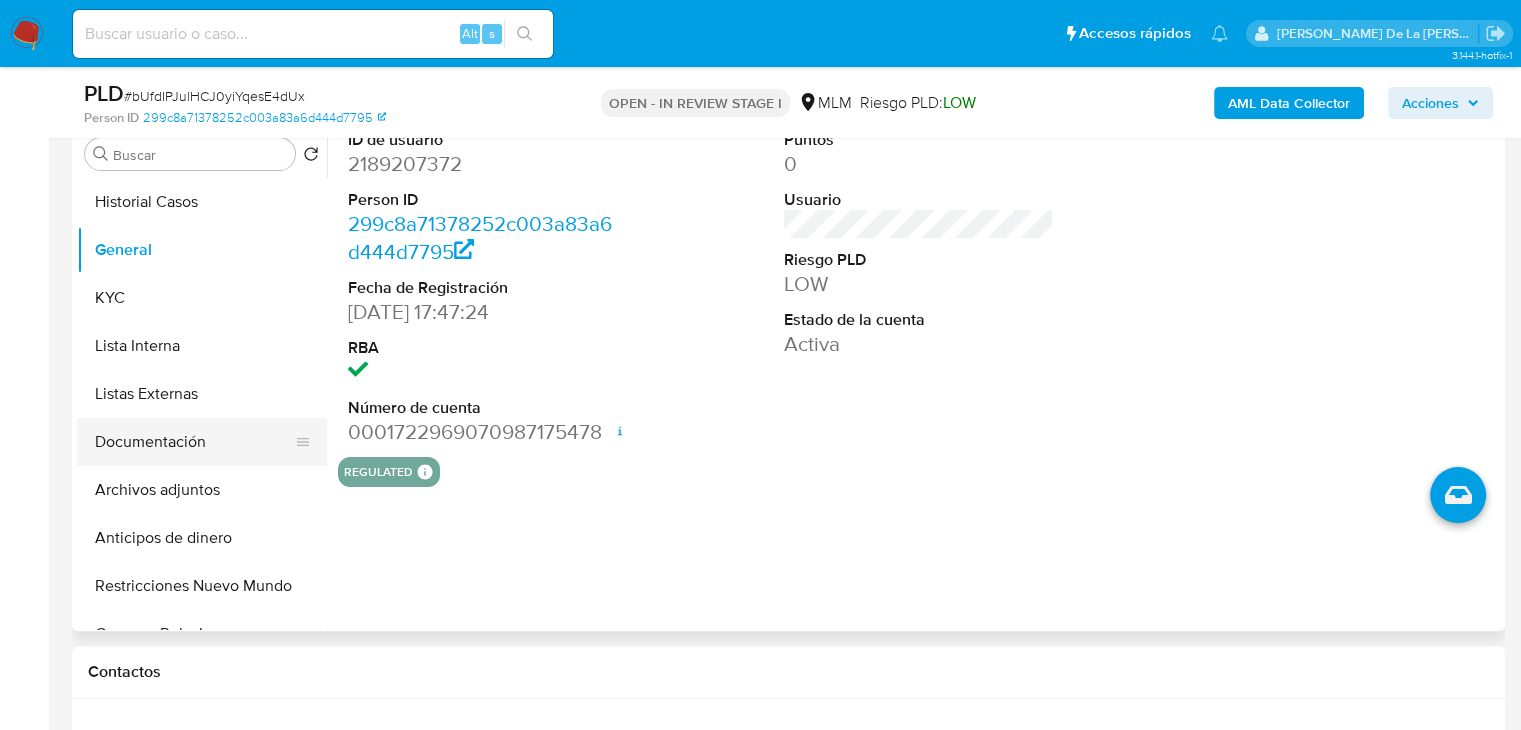 drag, startPoint x: 153, startPoint y: 421, endPoint x: 155, endPoint y: 438, distance: 17.117243 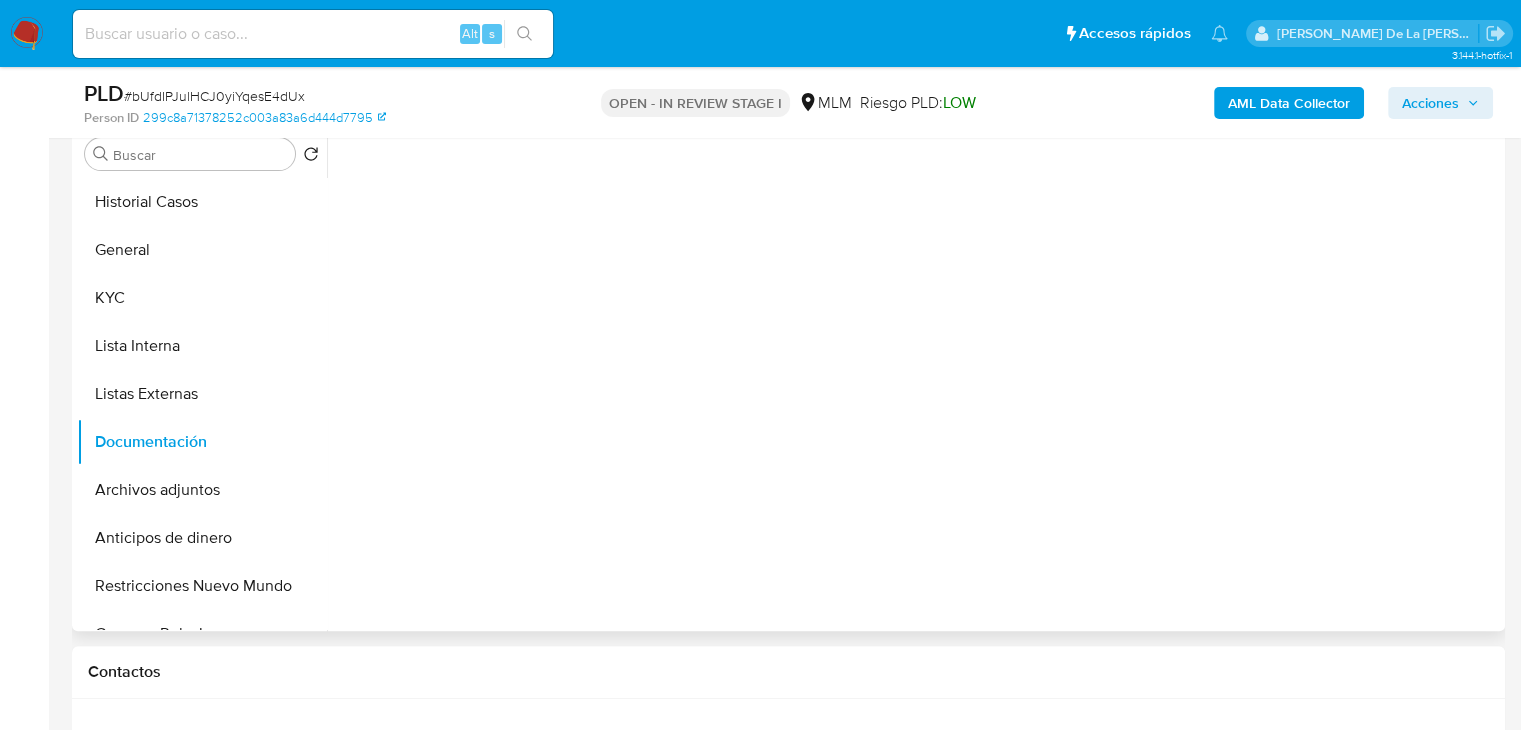 drag, startPoint x: 165, startPoint y: 481, endPoint x: 414, endPoint y: 471, distance: 249.20073 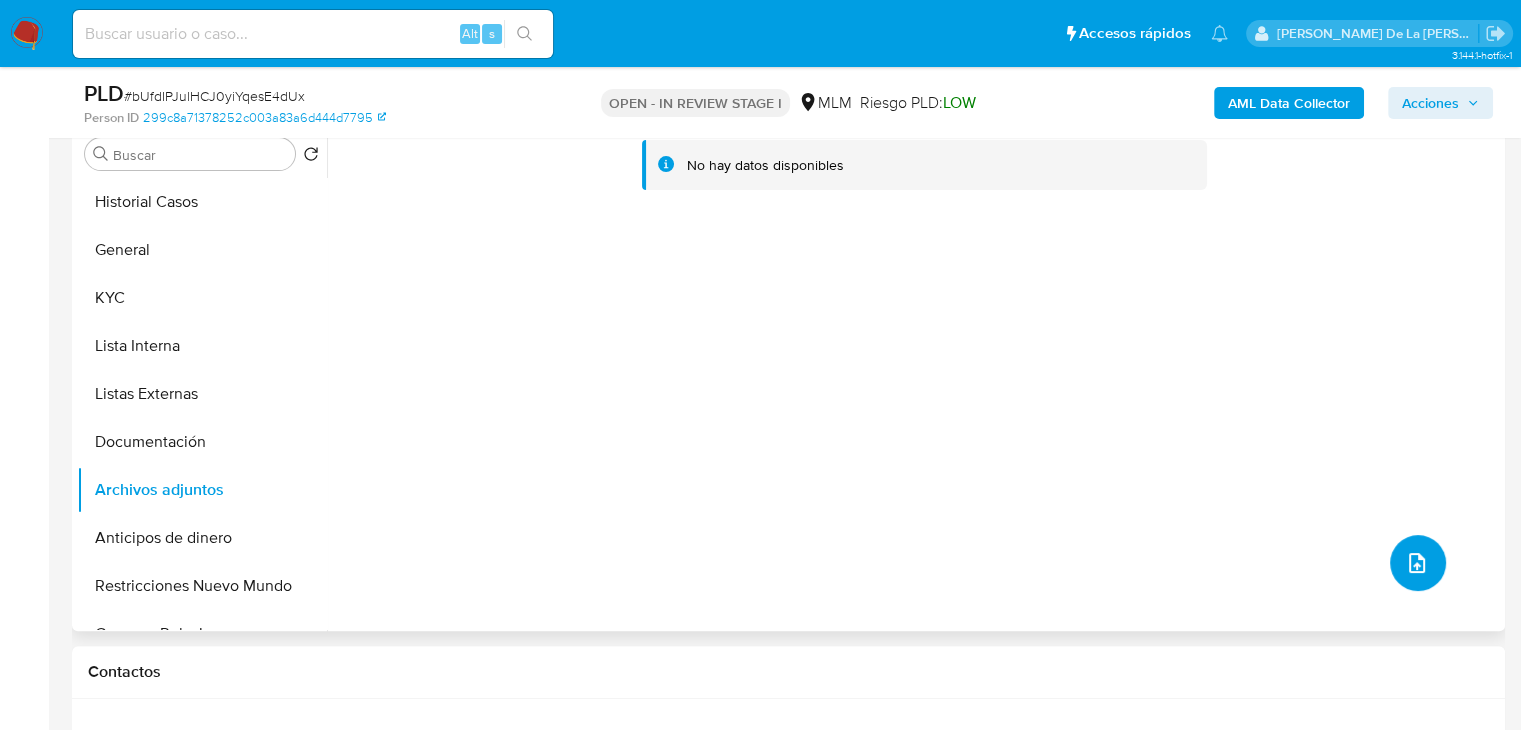 click 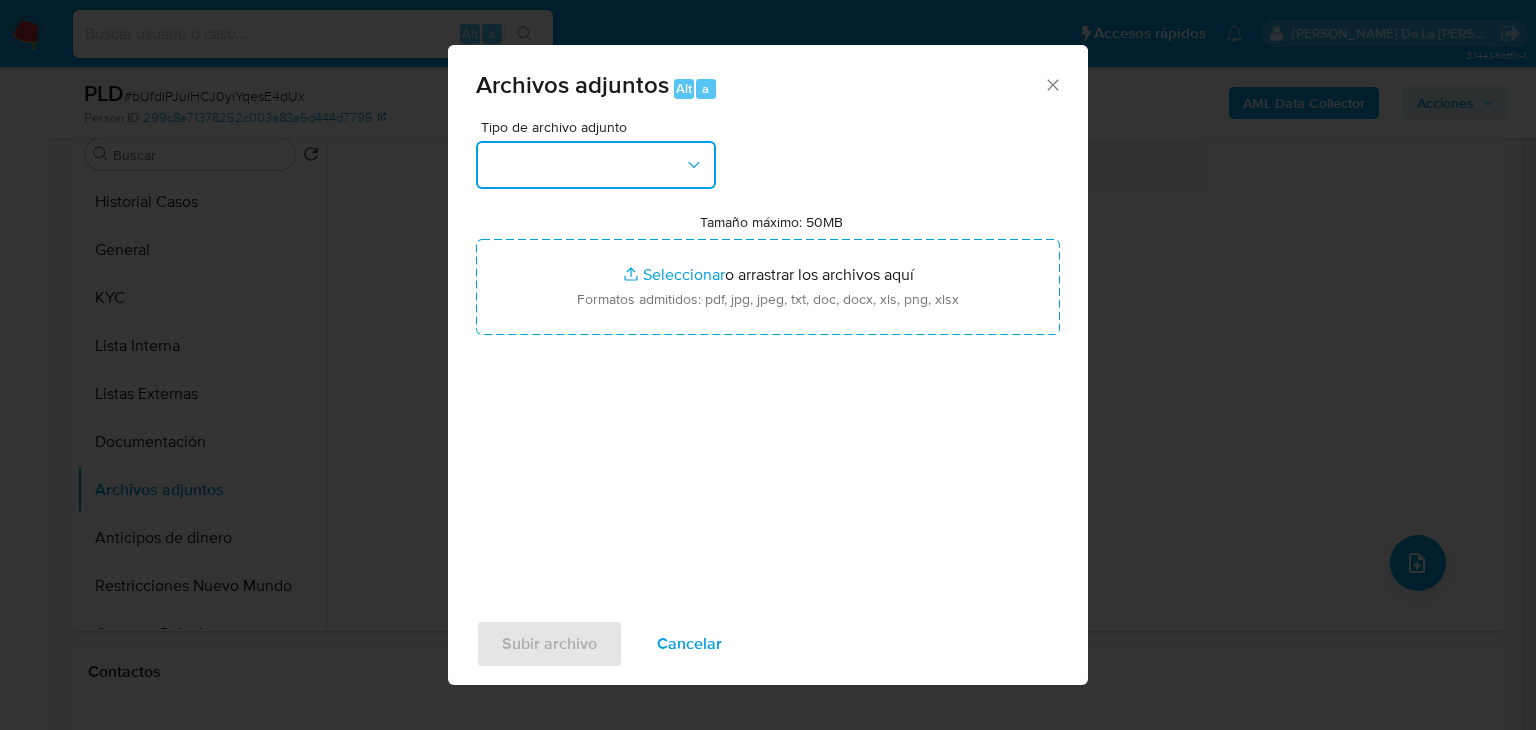 click at bounding box center [596, 165] 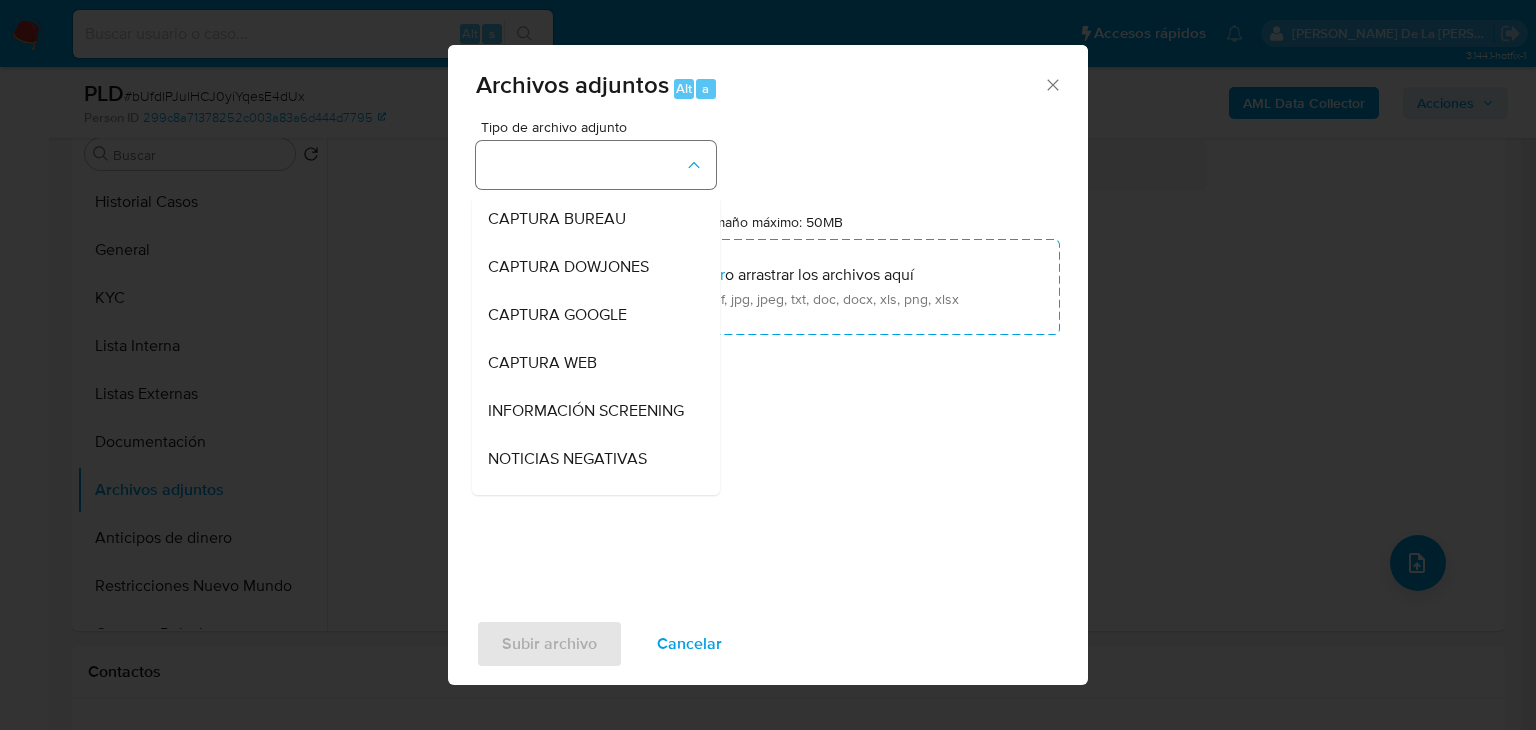 type 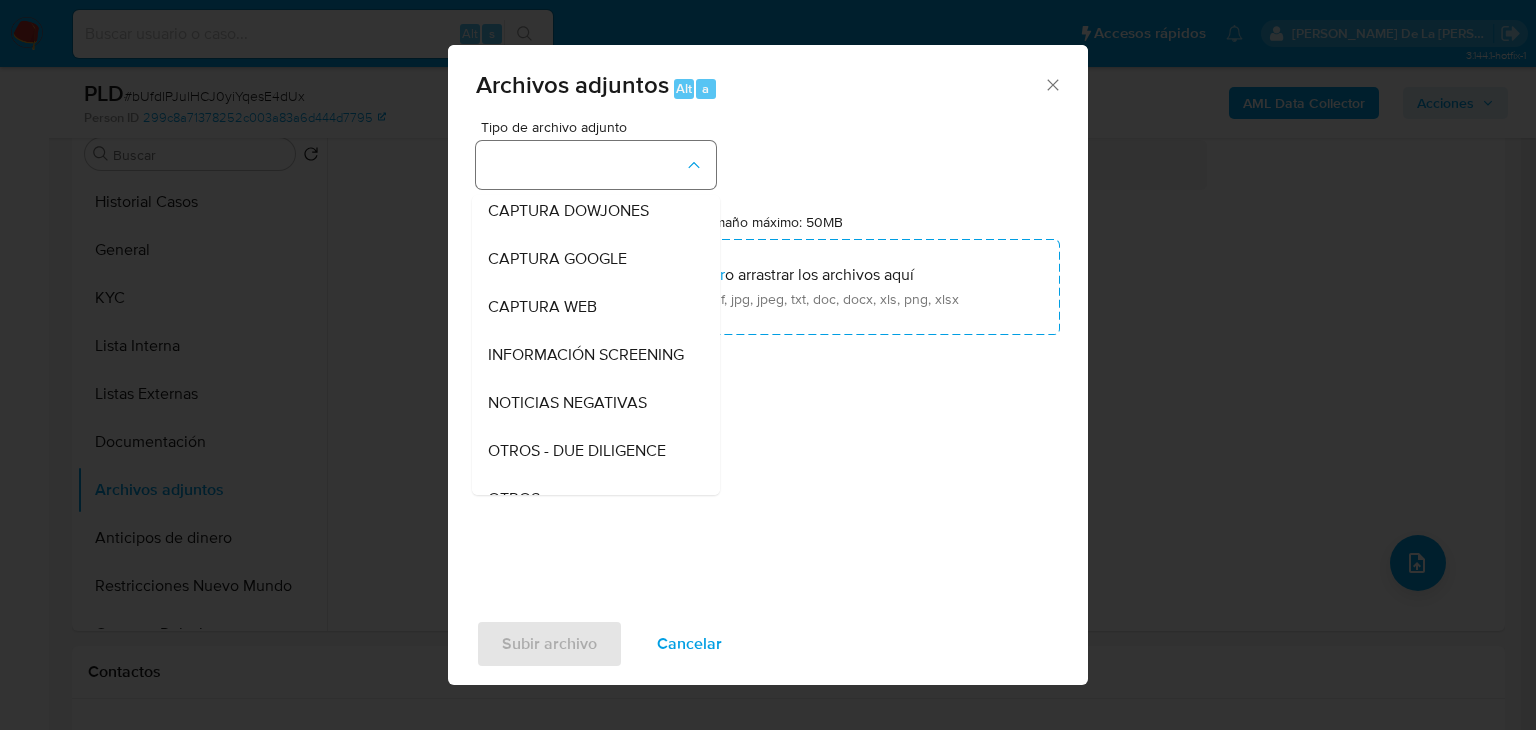type 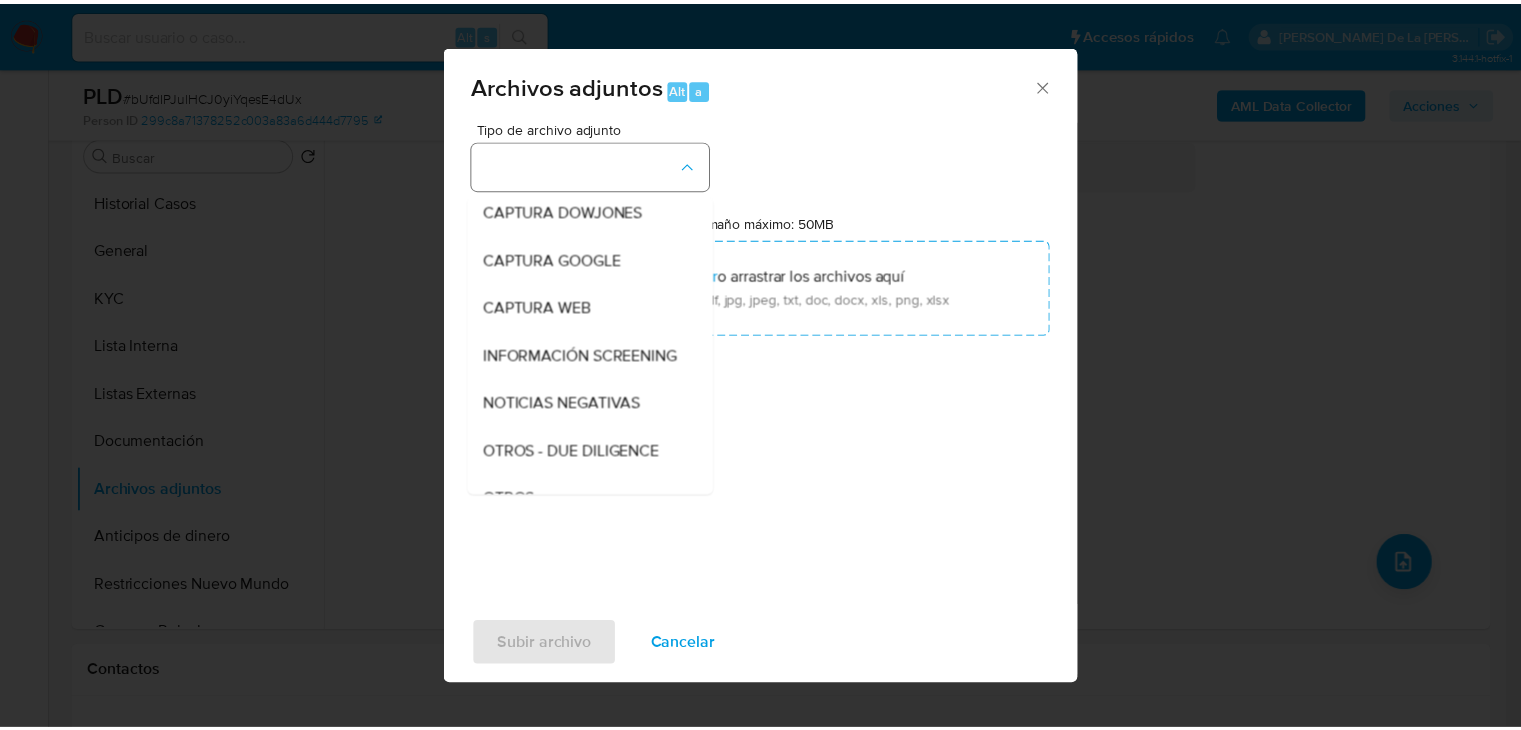 scroll, scrollTop: 104, scrollLeft: 0, axis: vertical 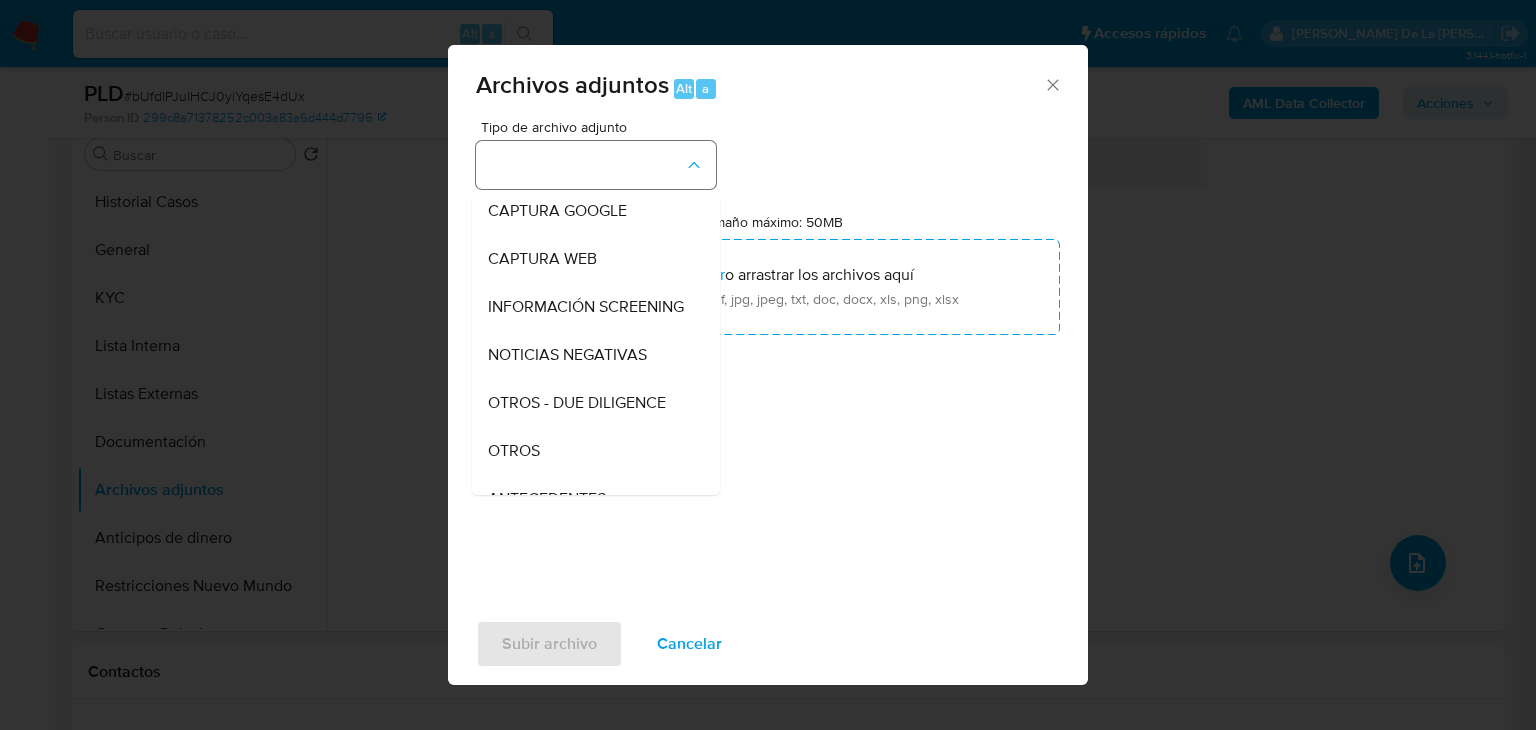 type 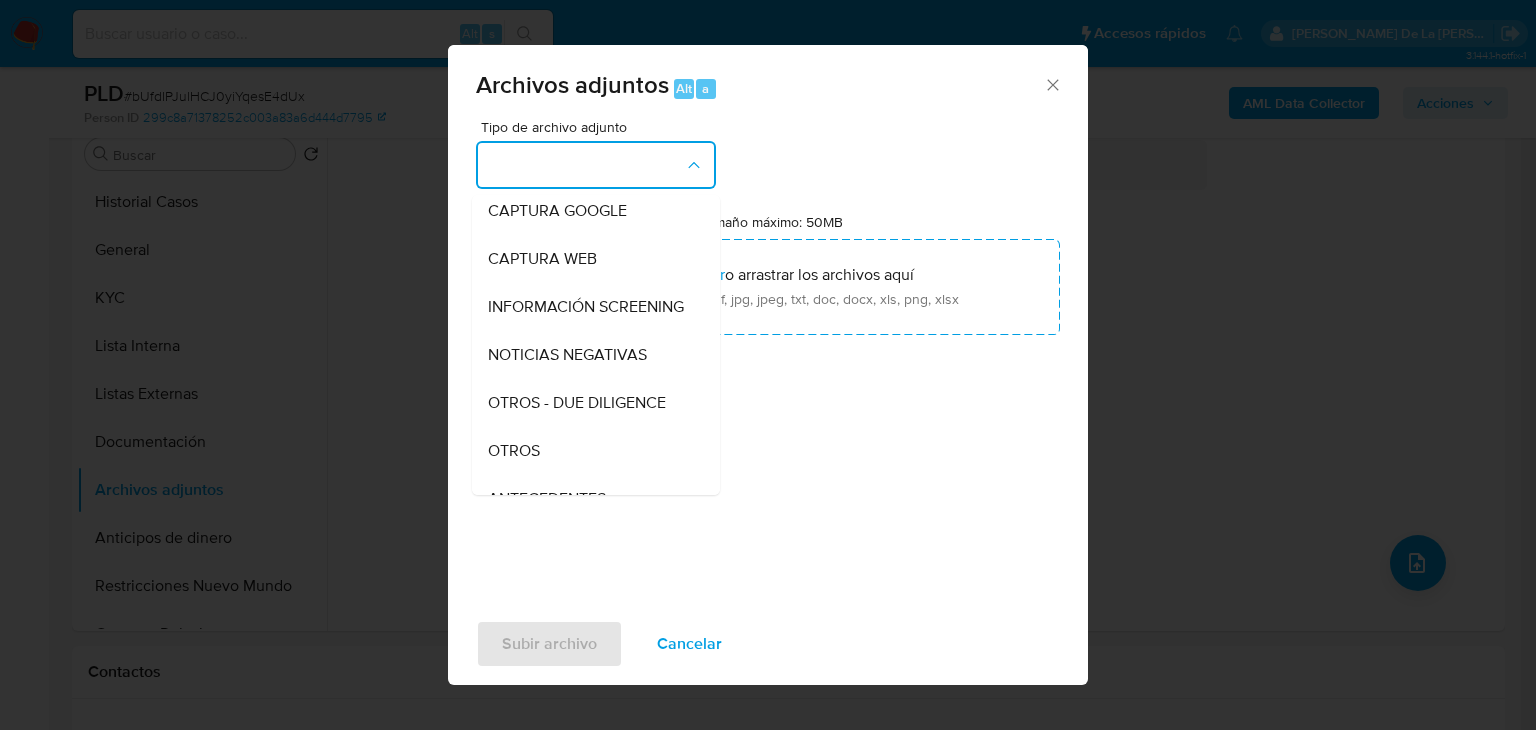 type 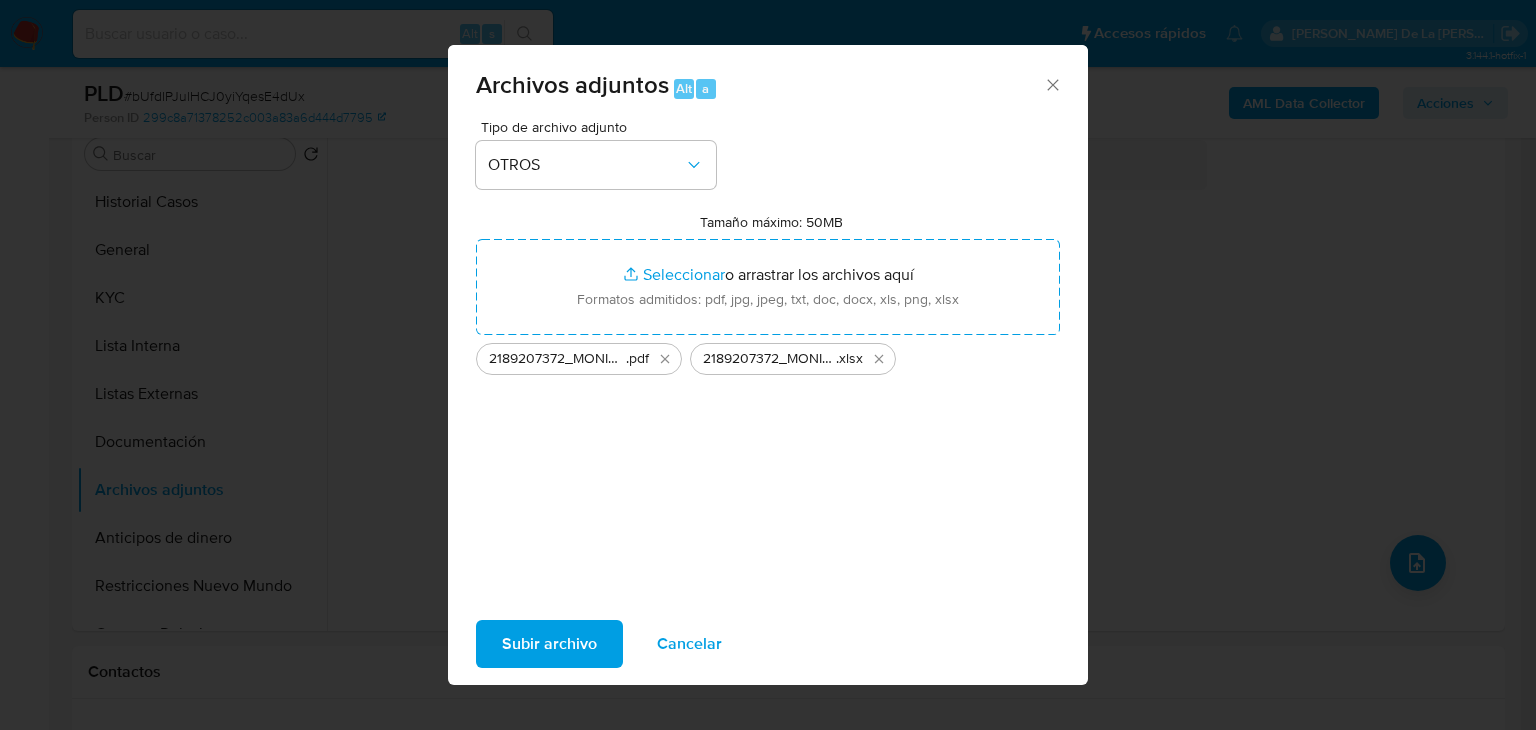 click on "Subir archivo" at bounding box center [549, 644] 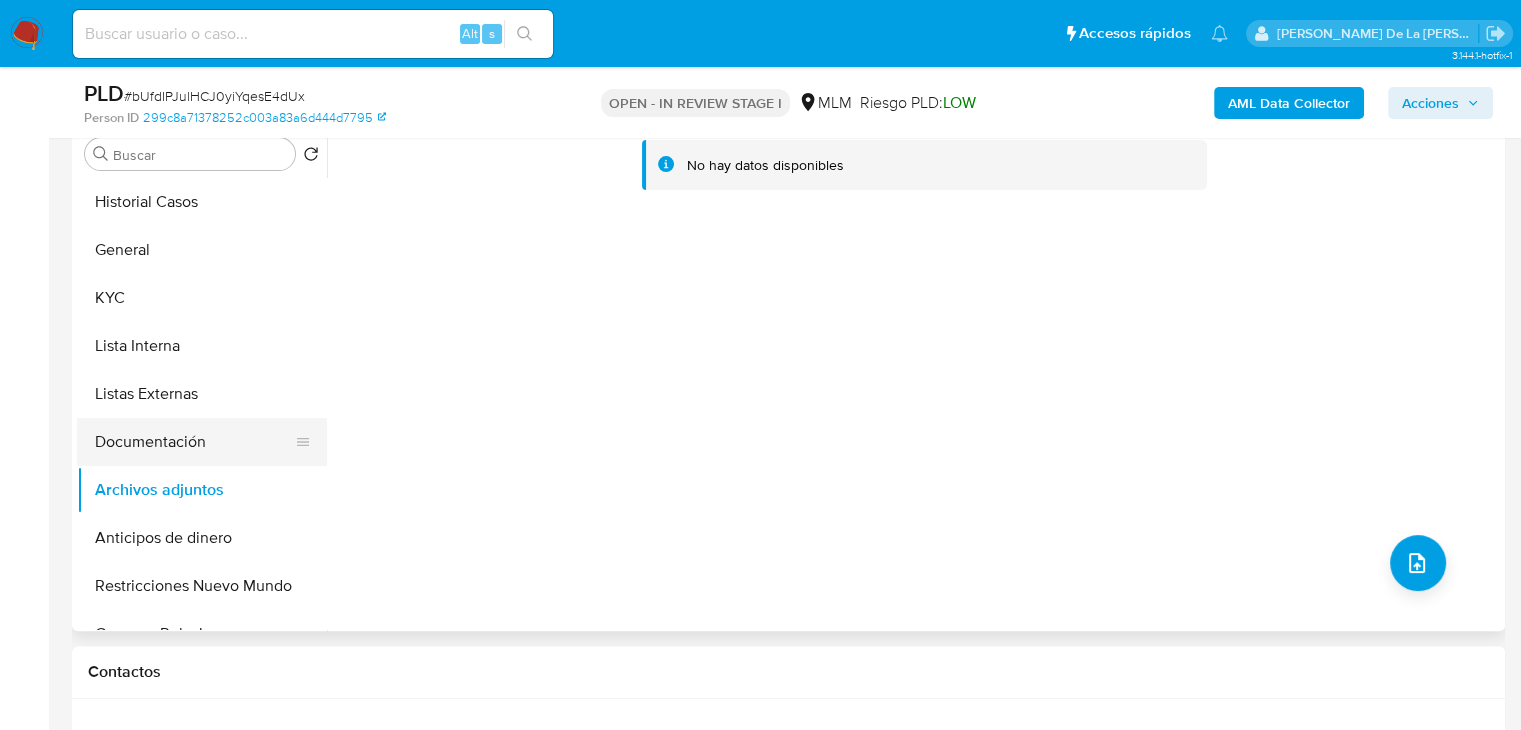 click on "Documentación" at bounding box center (194, 442) 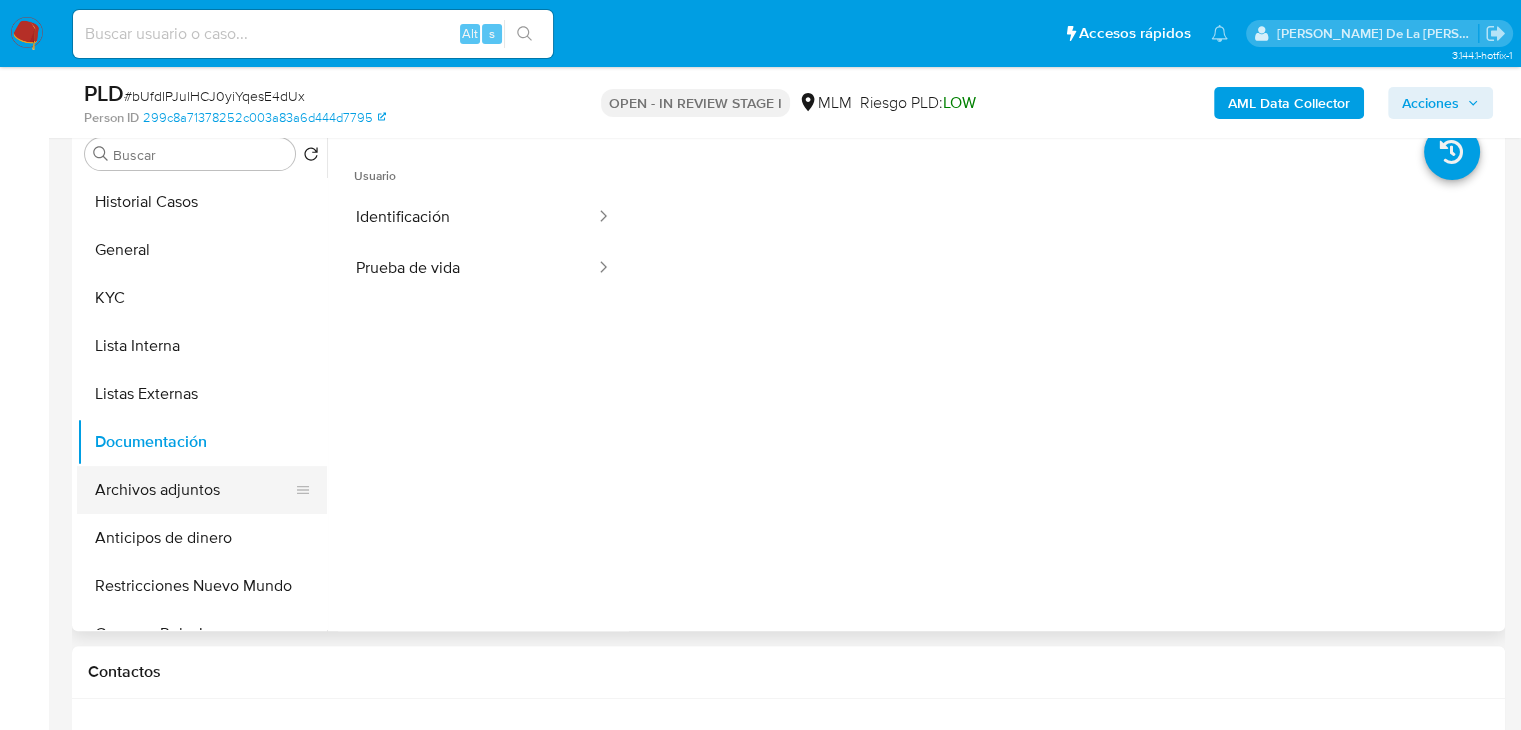 click on "Archivos adjuntos" at bounding box center [194, 490] 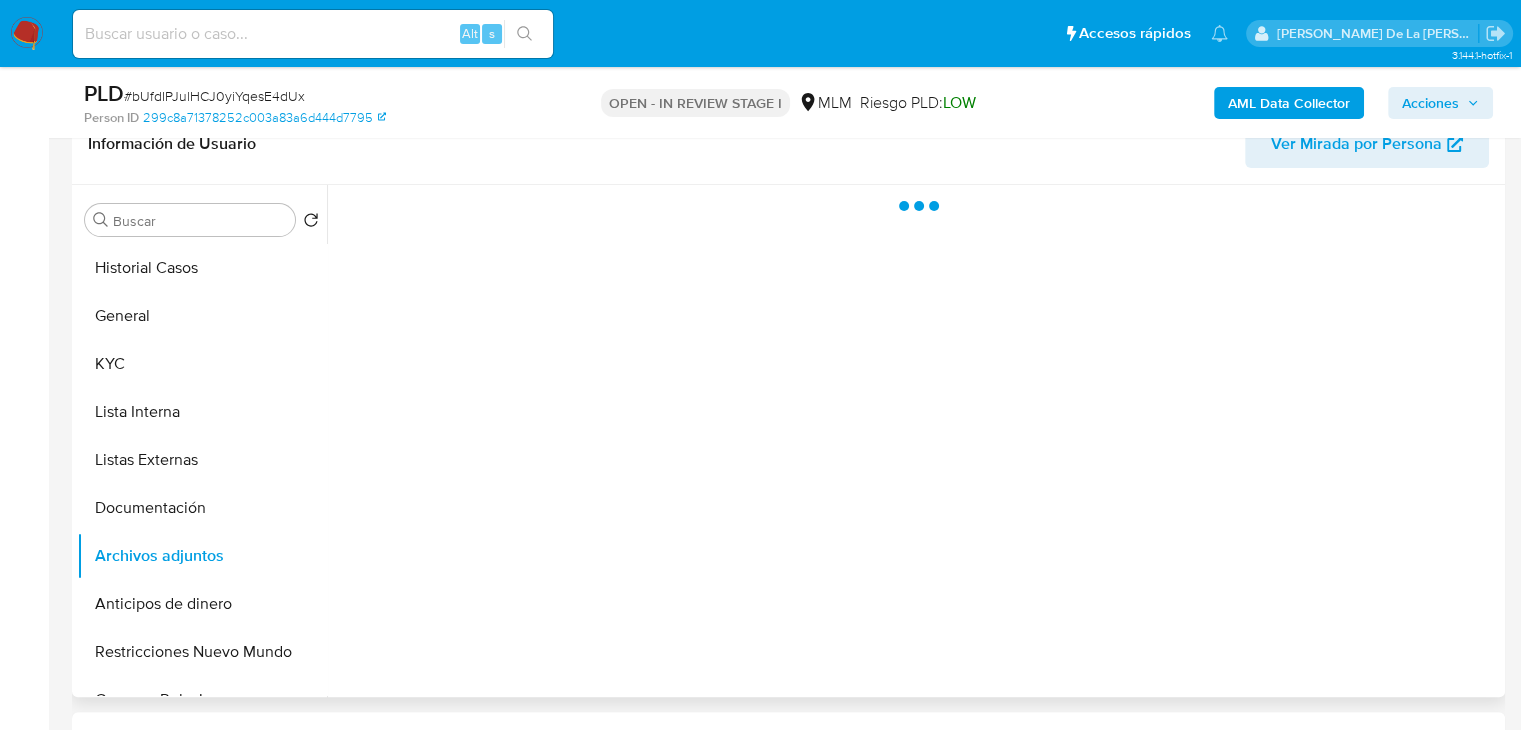 scroll, scrollTop: 300, scrollLeft: 0, axis: vertical 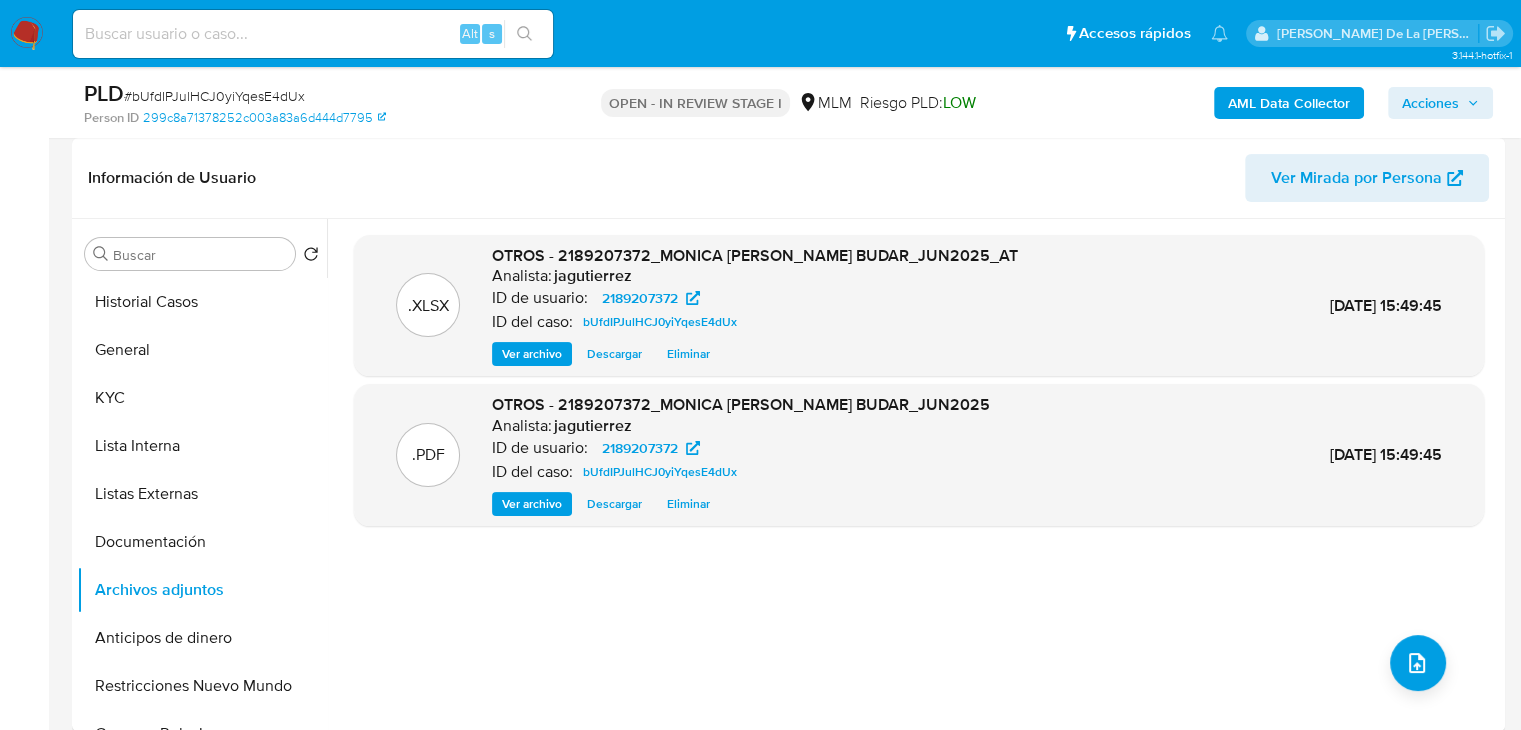 click on "Acciones" at bounding box center (1430, 103) 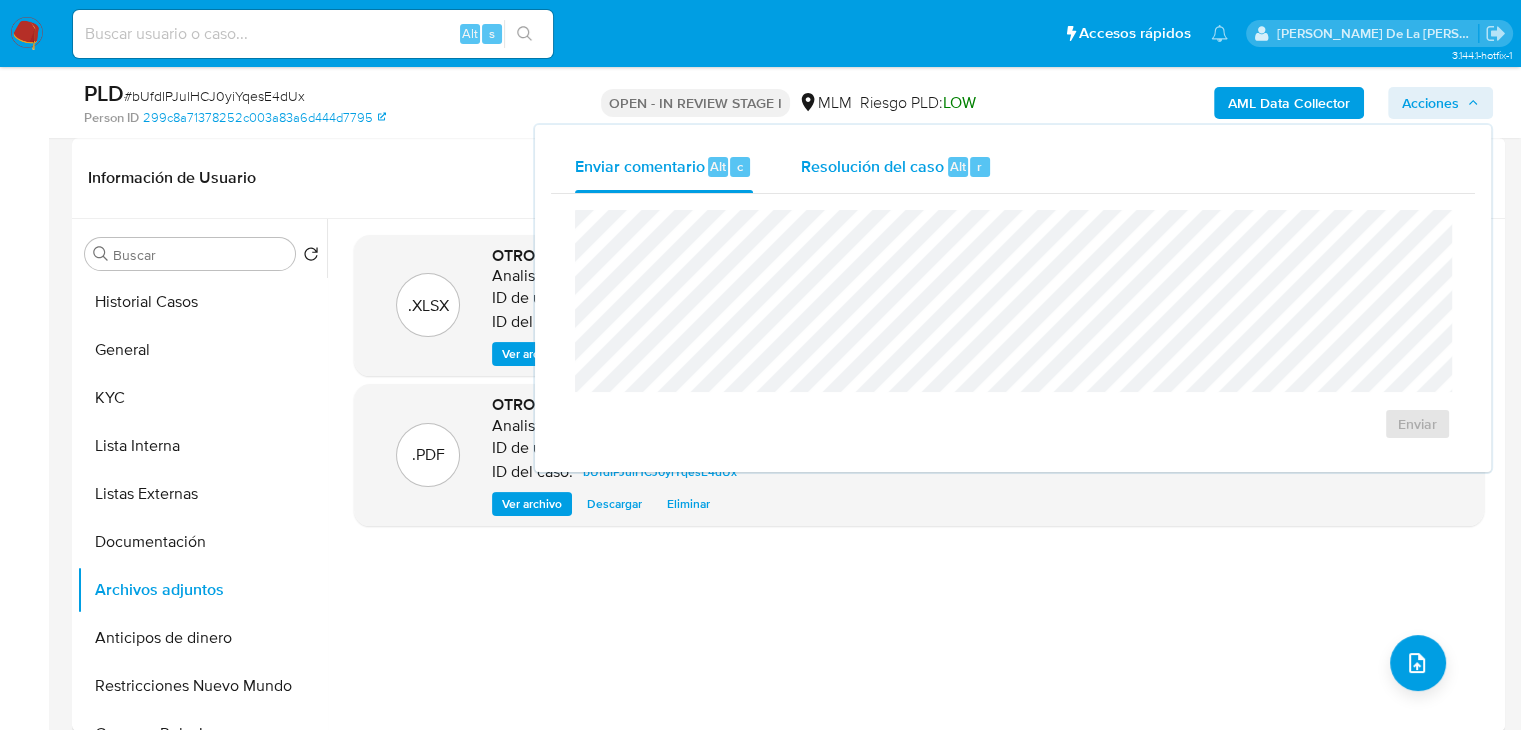 click on "Resolución del caso Alt r" at bounding box center (896, 167) 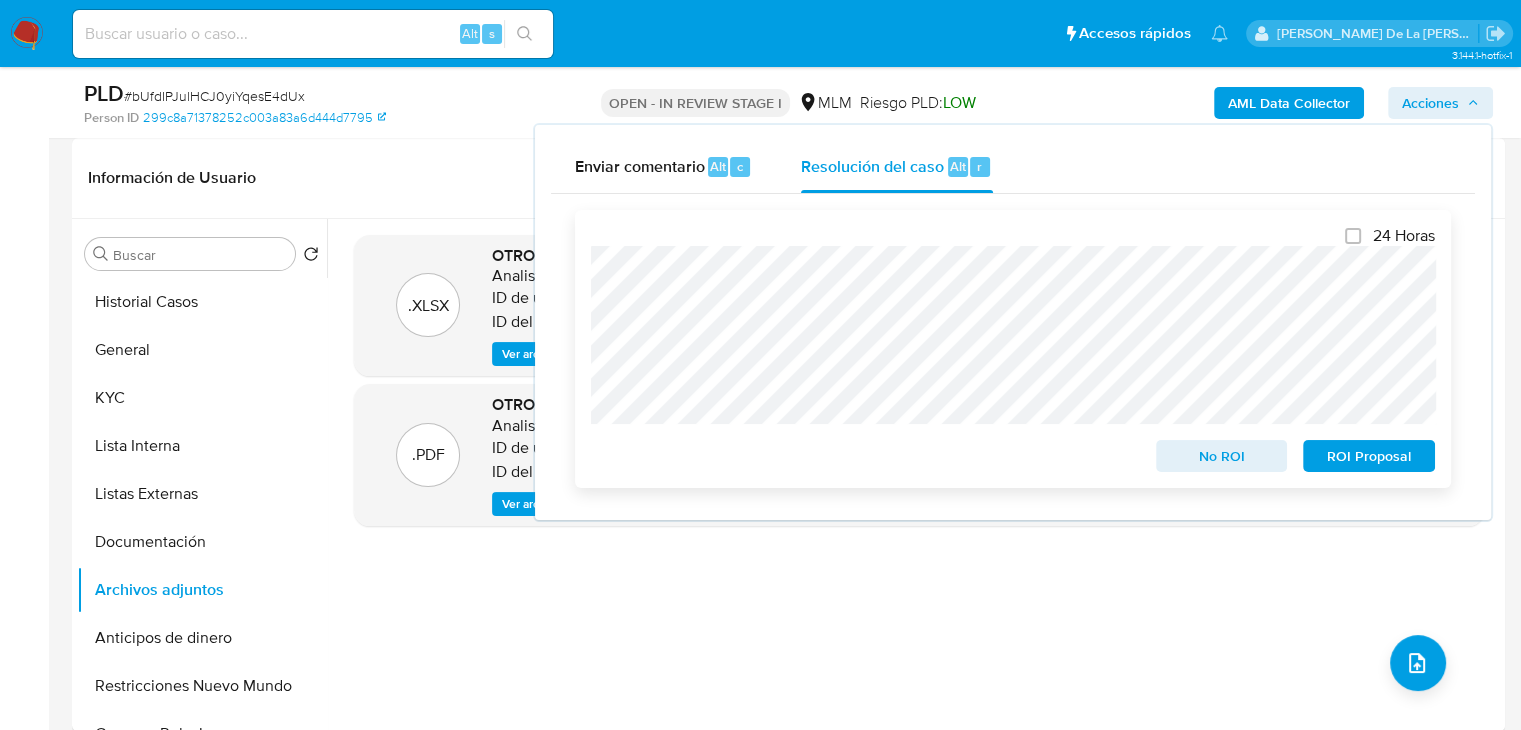 click on "No ROI" at bounding box center (1222, 456) 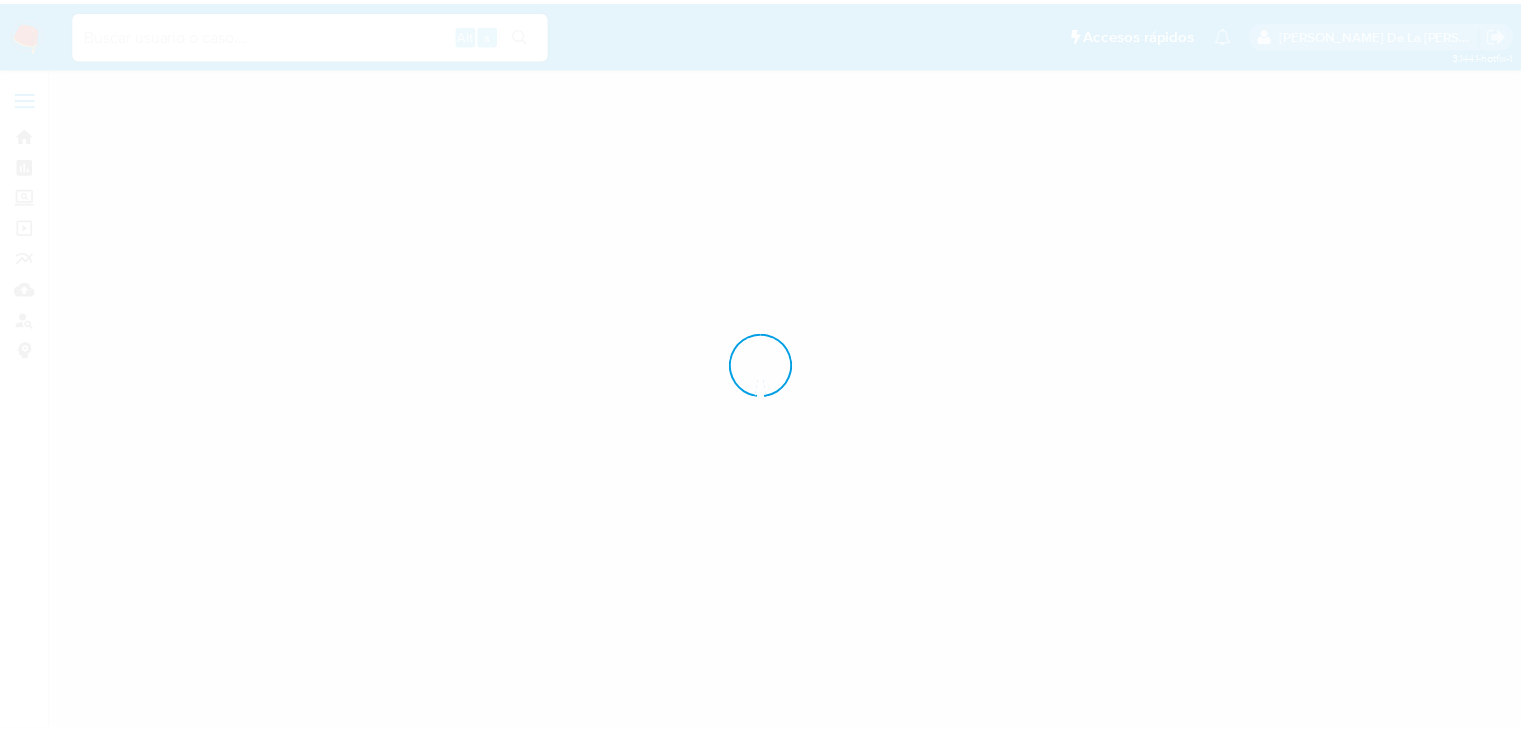 scroll, scrollTop: 0, scrollLeft: 0, axis: both 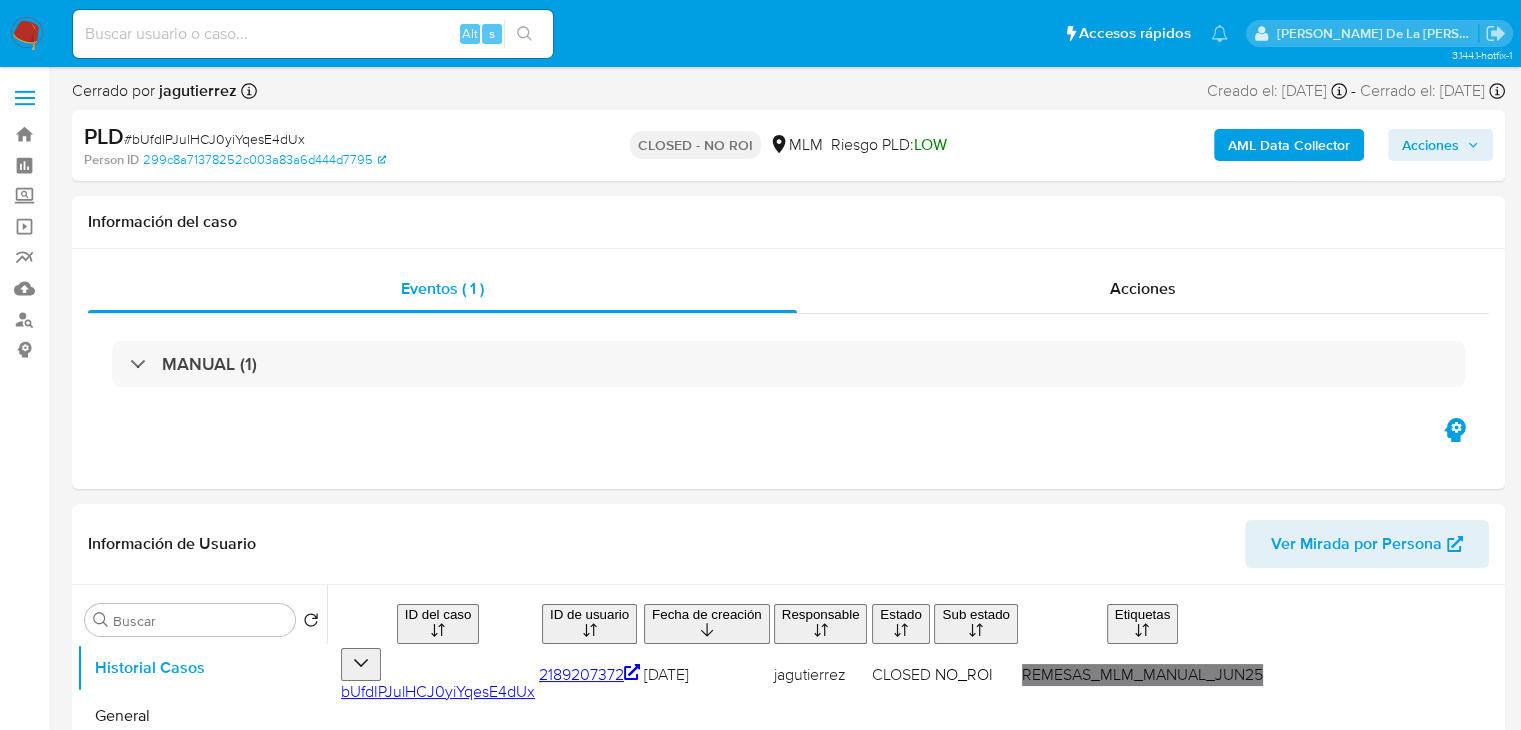select on "10" 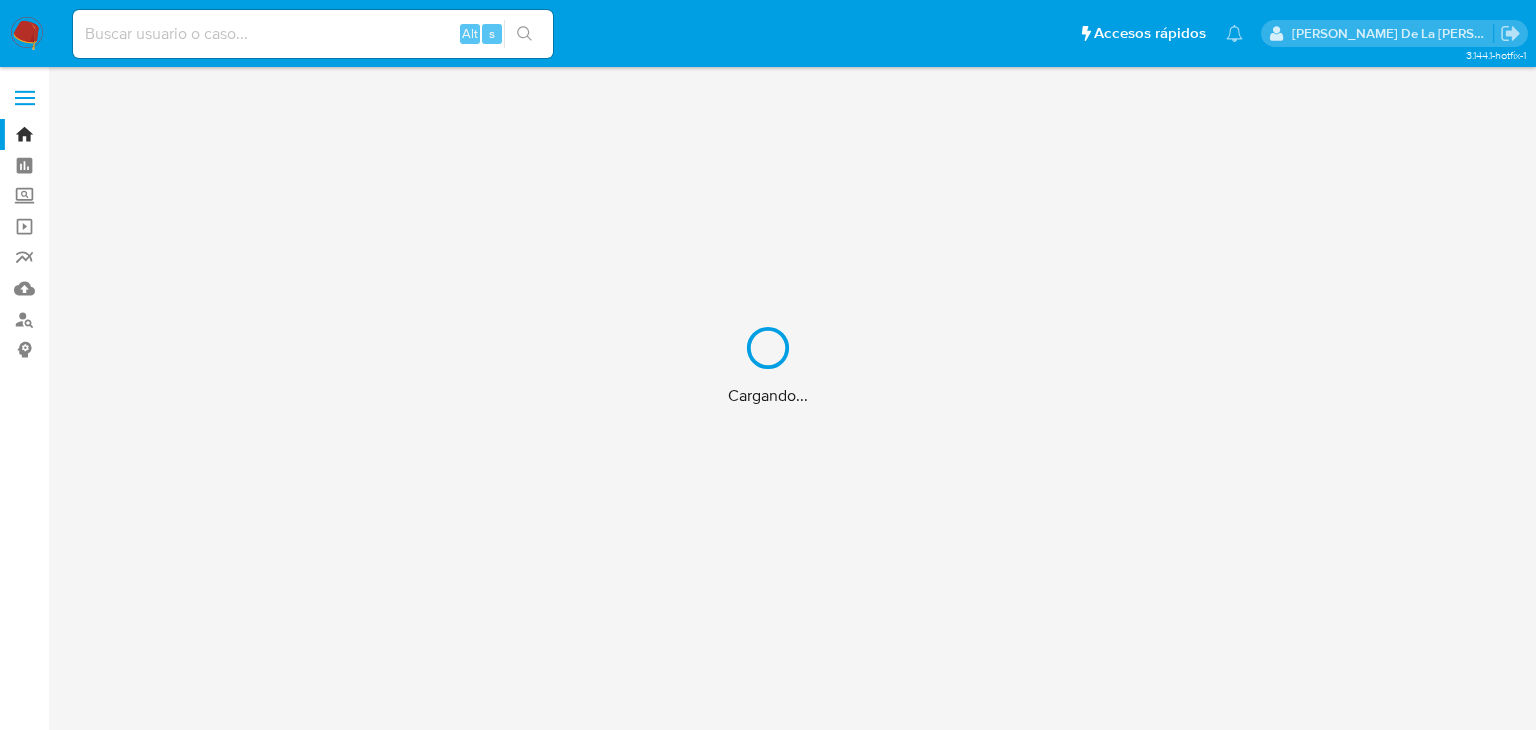 scroll, scrollTop: 0, scrollLeft: 0, axis: both 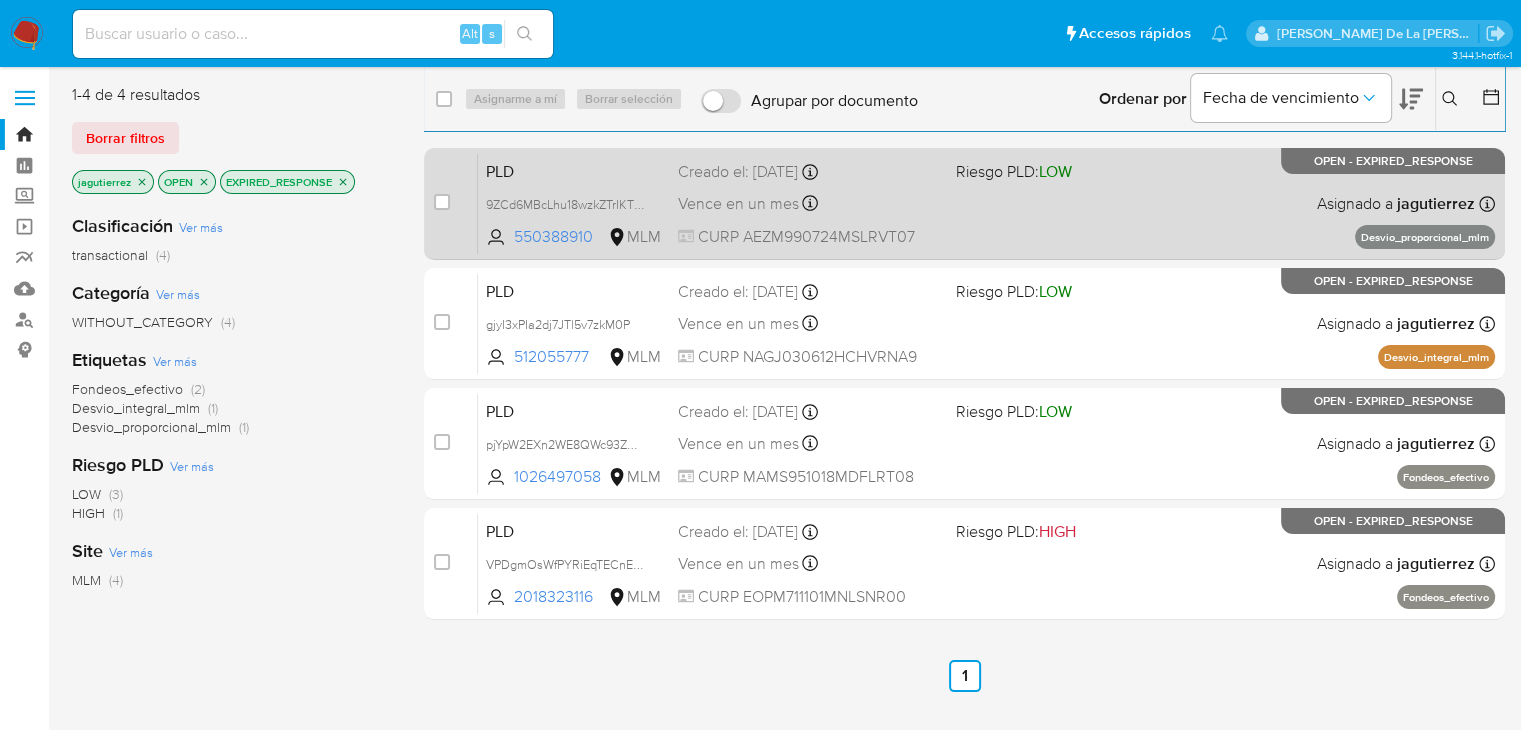 click on "Vence en un mes   Vence el [DATE] 02:11:22" at bounding box center [809, 203] 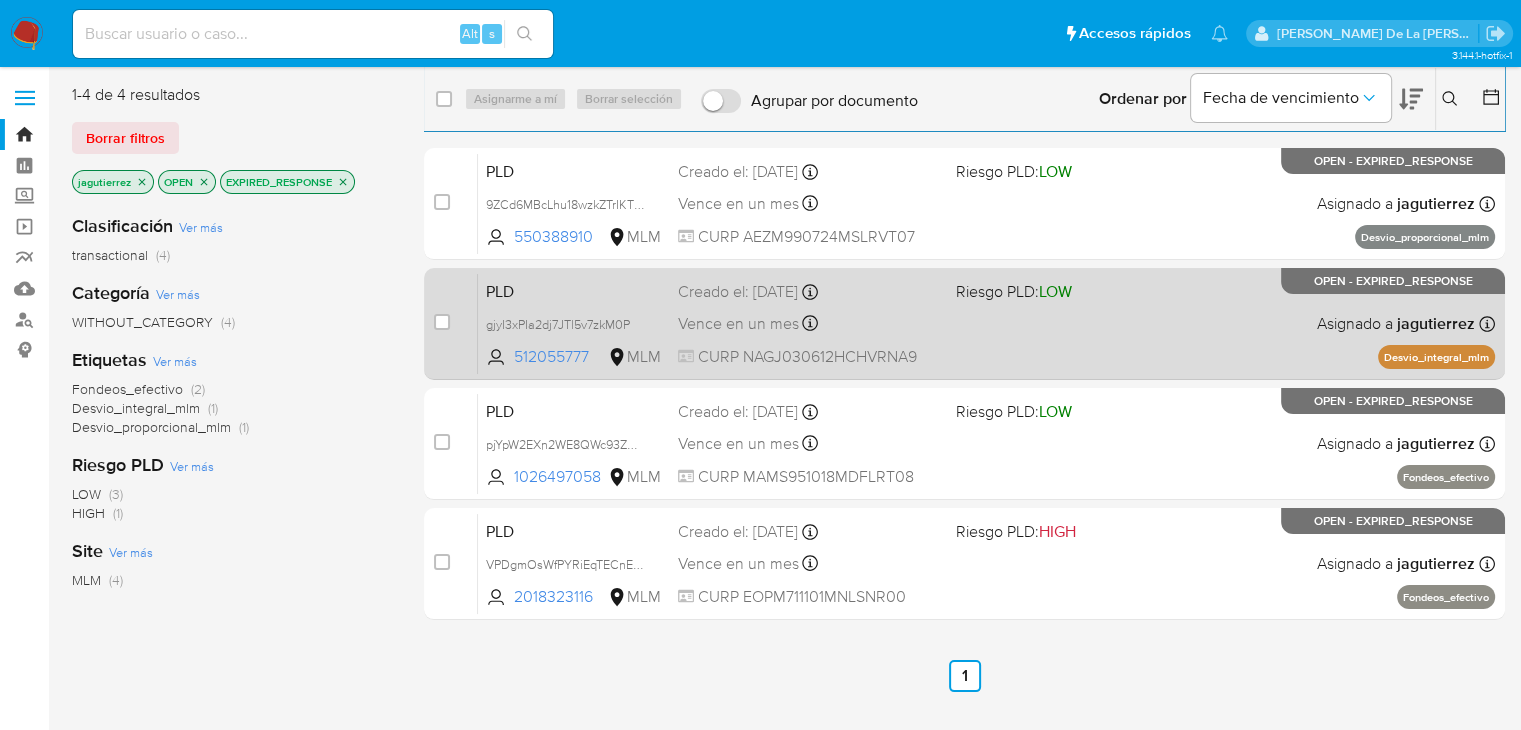 click on "PLD gjyI3xPIa2dj7JTl5v7zkM0P 512055777 MLM Riesgo PLD:  LOW Creado el: [DATE]   Creado el: [DATE] 02:10:06 Vence en un mes   Vence el [DATE] 02:10:07 CURP   NAGJ030612HCHVRNA9 Asignado a   jagutierrez   Asignado el: [DATE] 11:44:22 Desvio_integral_mlm OPEN - EXPIRED_RESPONSE" at bounding box center [986, 323] 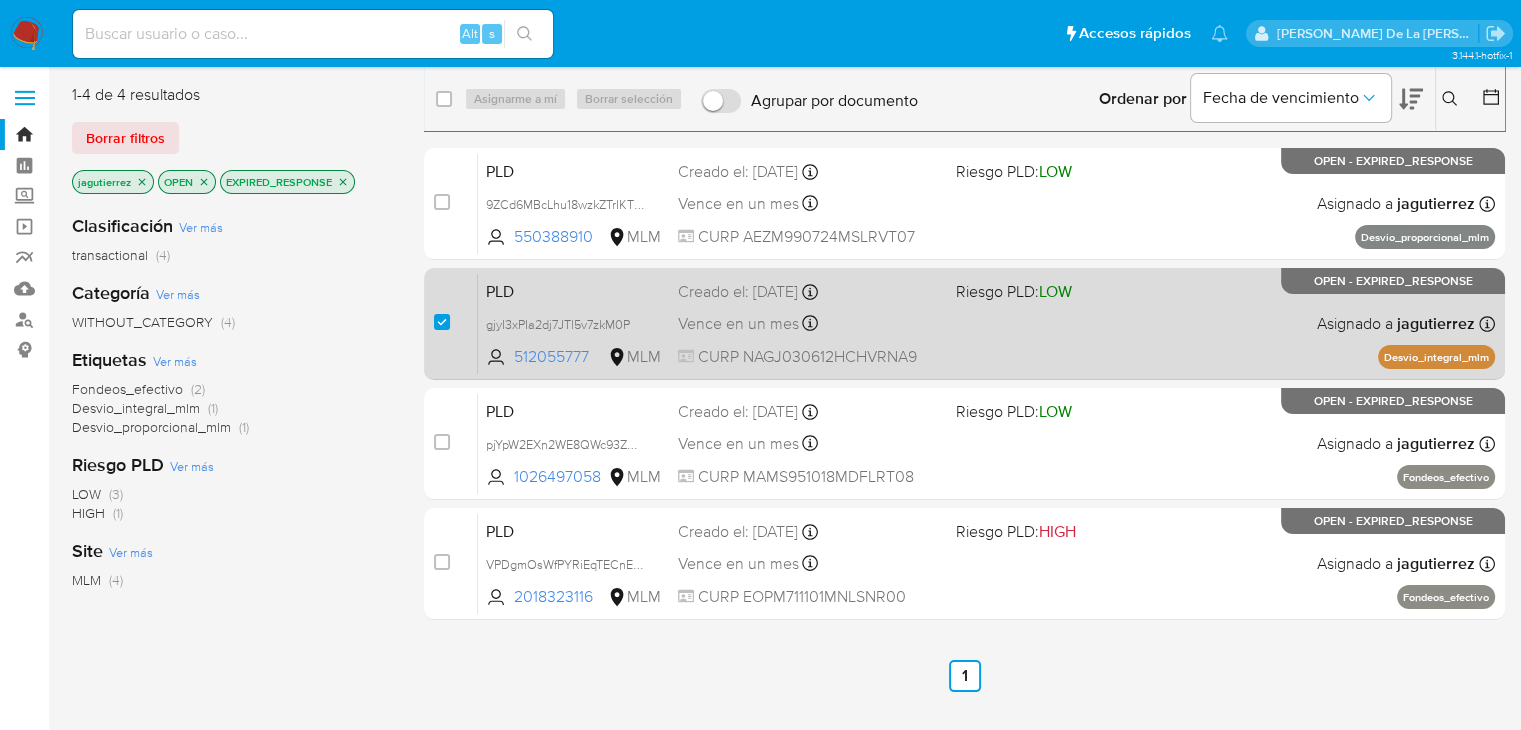 checkbox on "true" 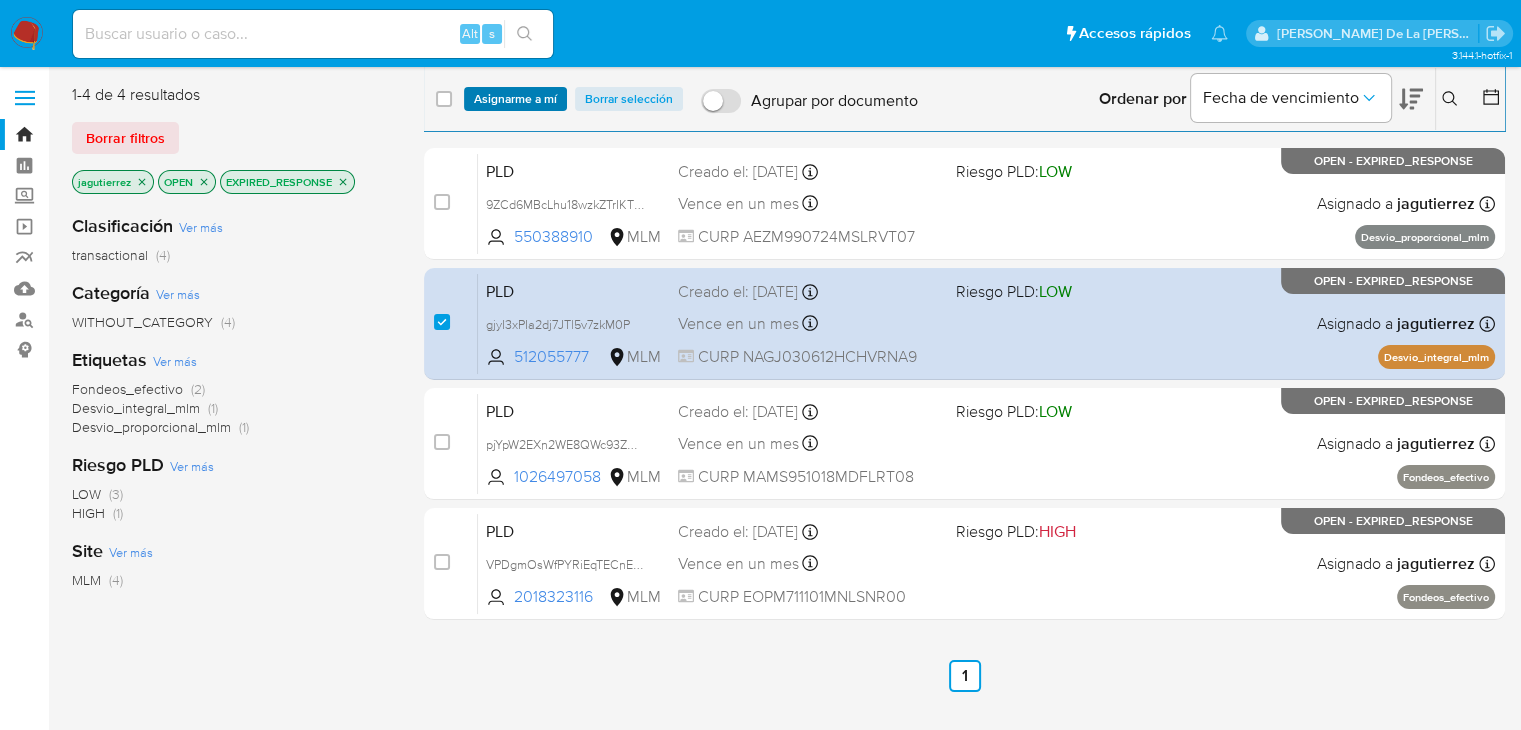 click on "Asignarme a mí" at bounding box center [515, 99] 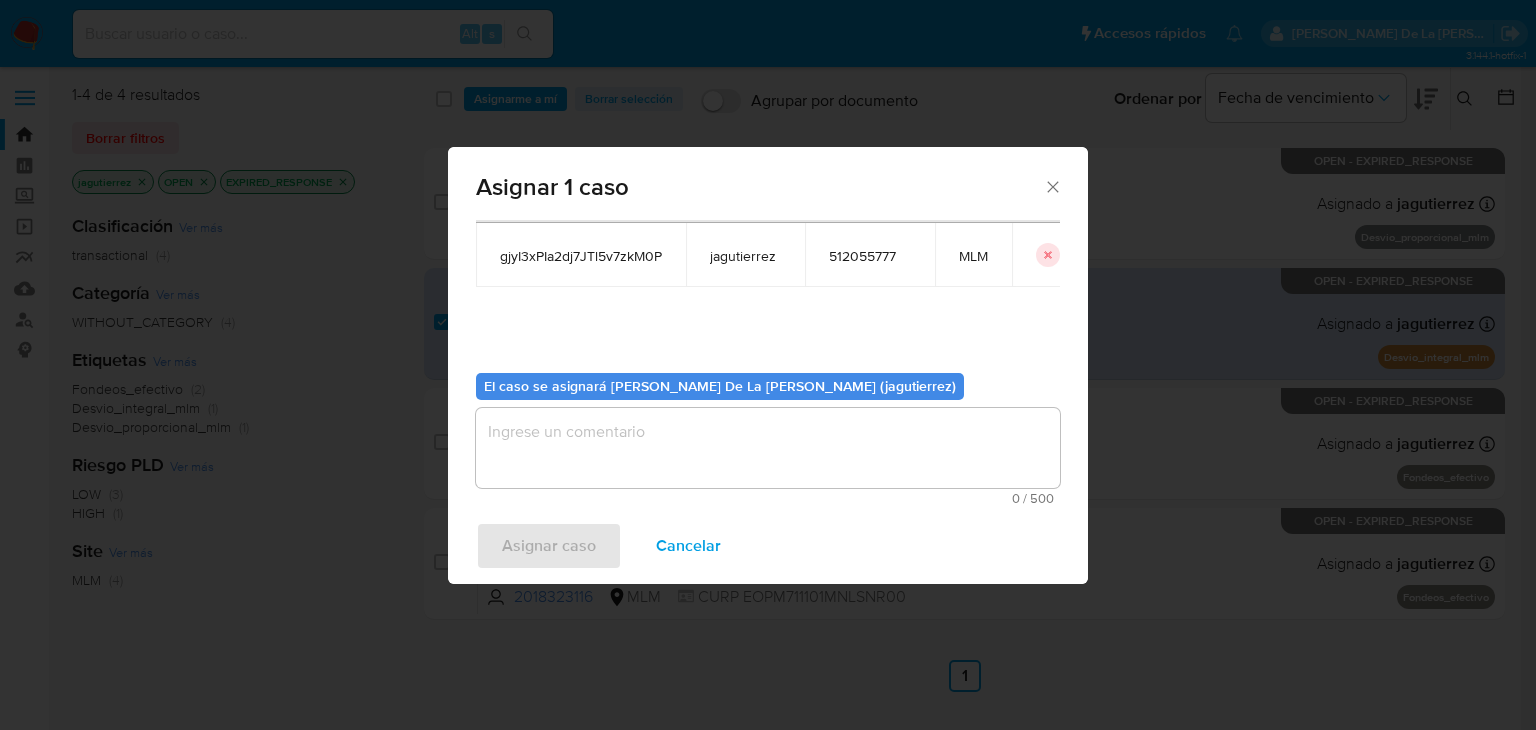 scroll, scrollTop: 104, scrollLeft: 0, axis: vertical 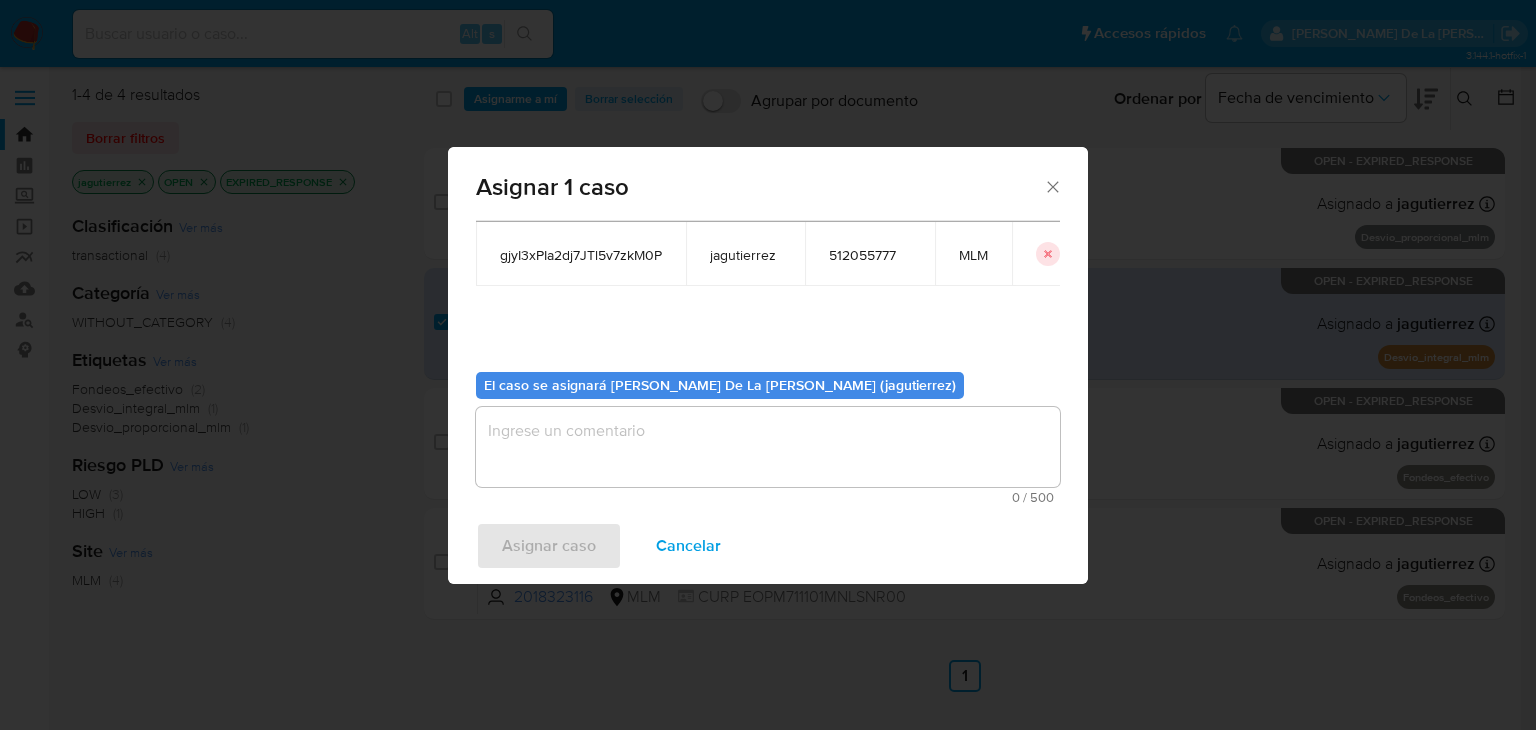 click at bounding box center (768, 447) 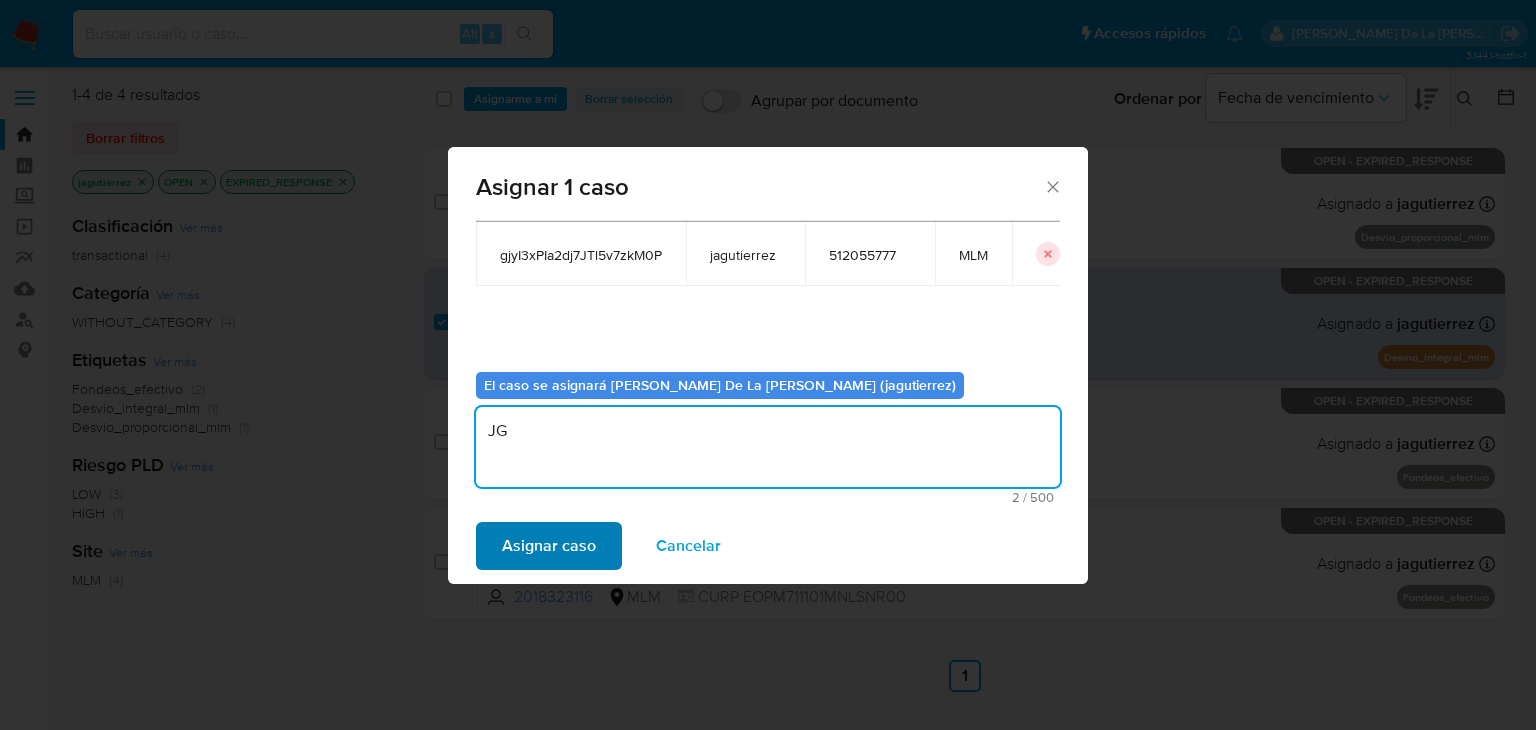 type on "JG" 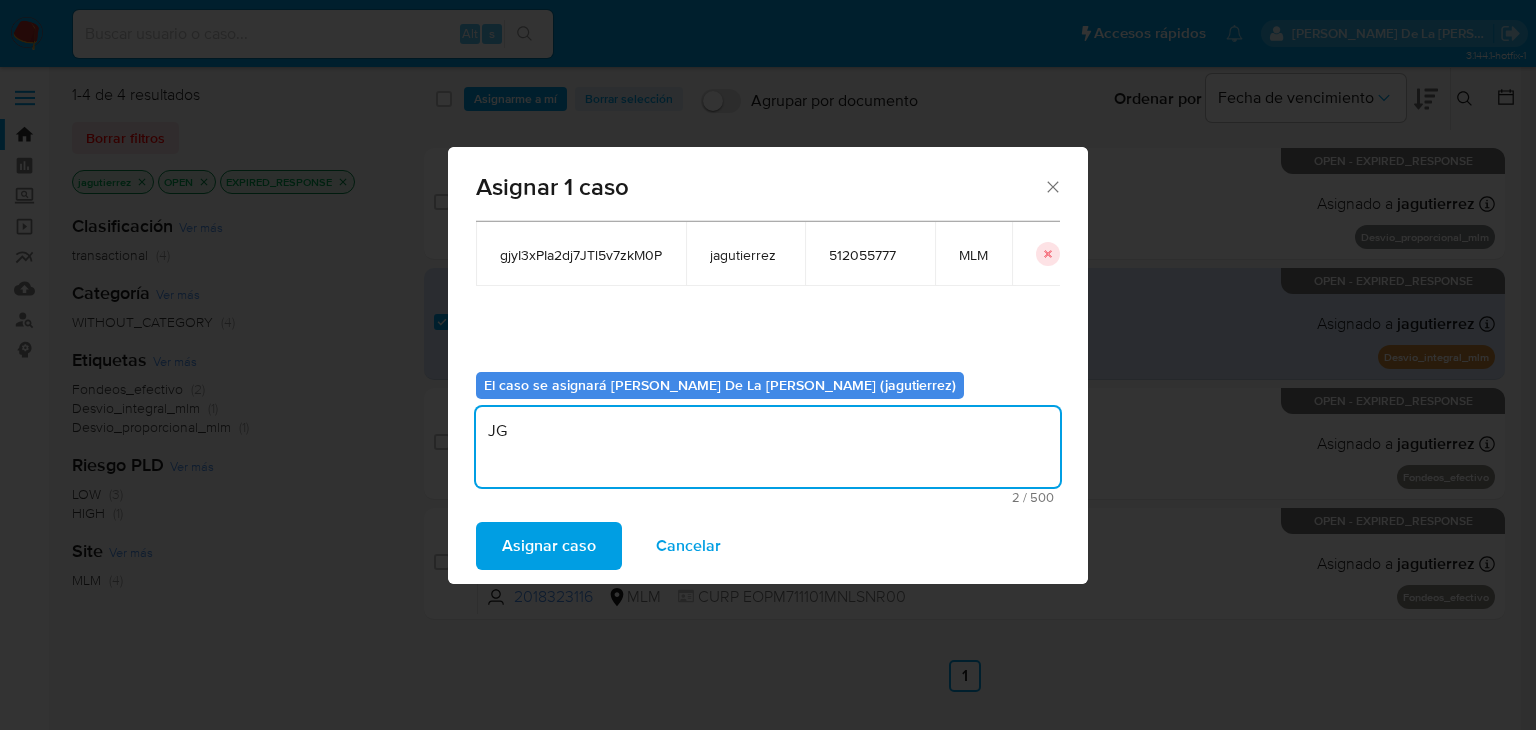 click on "Asignar caso" at bounding box center (549, 546) 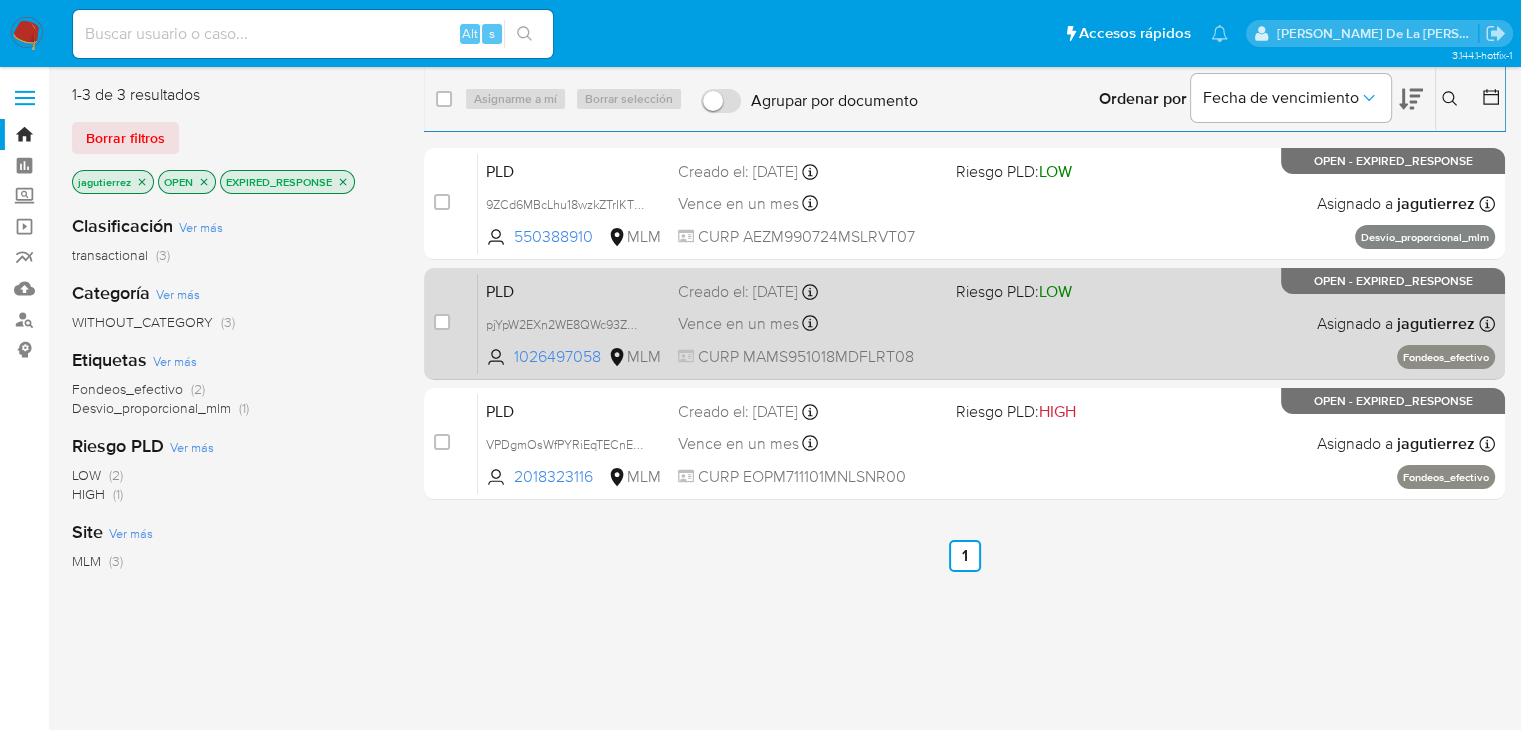 click on "PLD pjYpW2EXn2WE8QWc93ZQPt6o 1026497058 MLM Riesgo PLD:  LOW Creado el: [DATE]   Creado el: [DATE] 02:05:31 Vence en un mes   Vence el [DATE] 02:05:32 CURP   MAMS951018MDFLRT08 Asignado a   jagutierrez   Asignado el: [DATE] 12:06:41 Fondeos_efectivo OPEN - EXPIRED_RESPONSE" at bounding box center [986, 323] 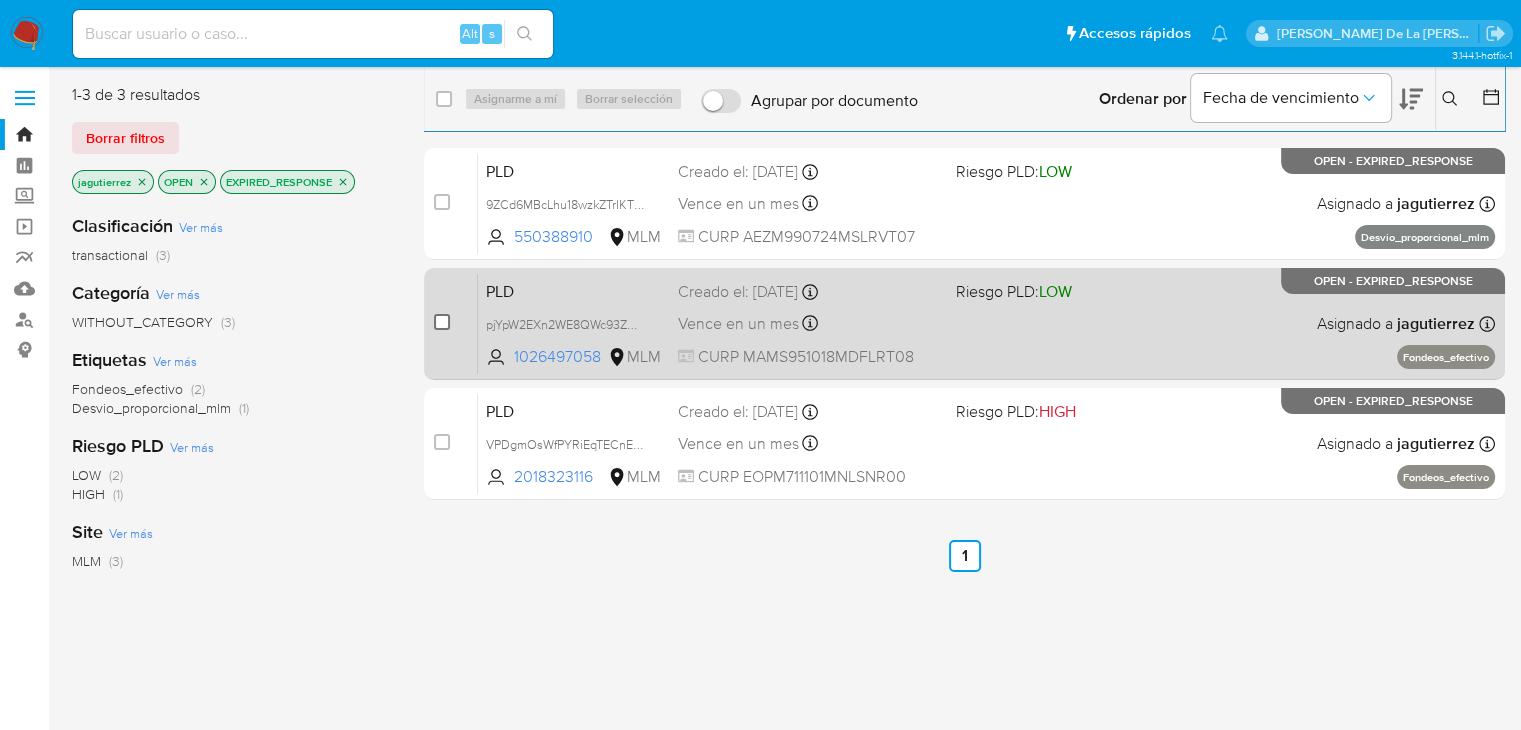 click at bounding box center (442, 322) 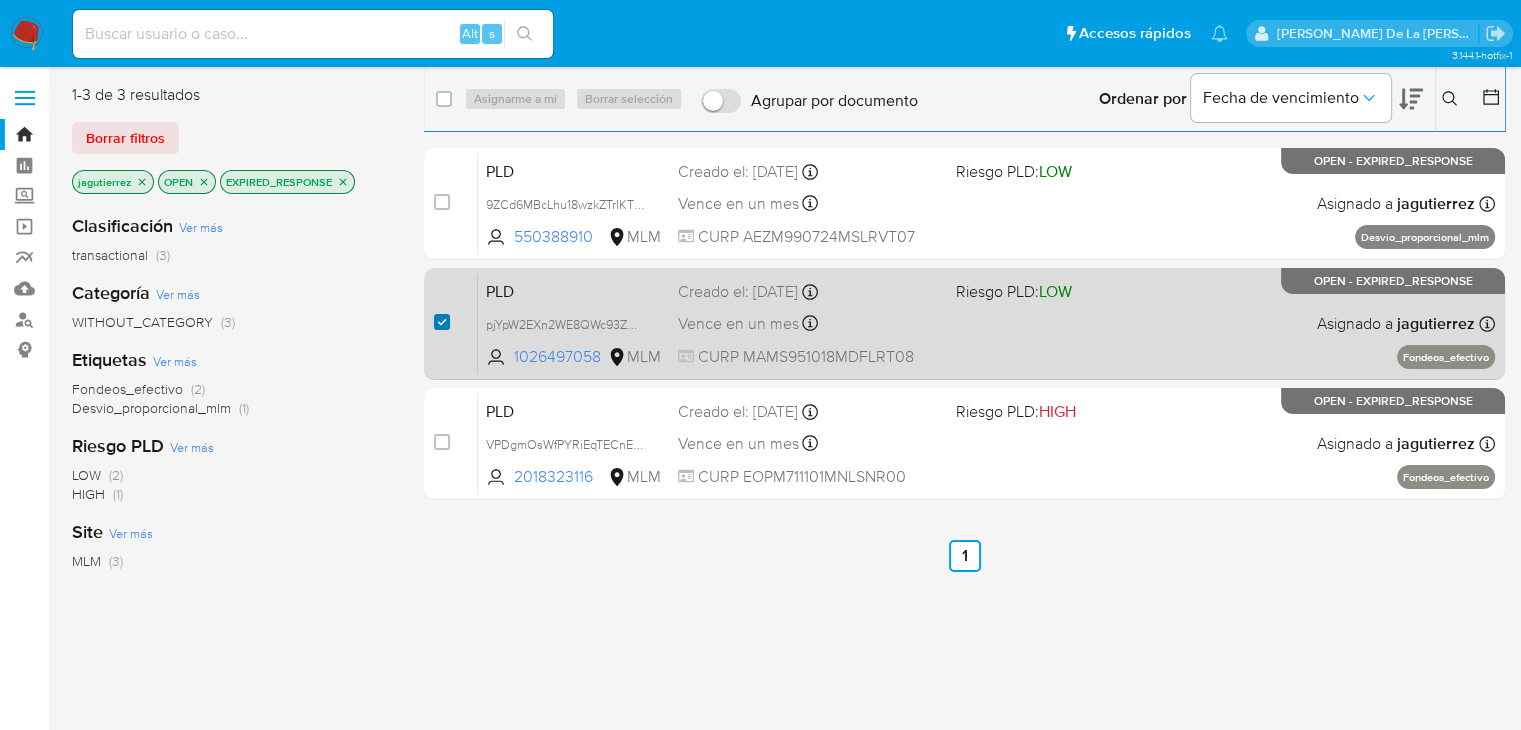 checkbox on "true" 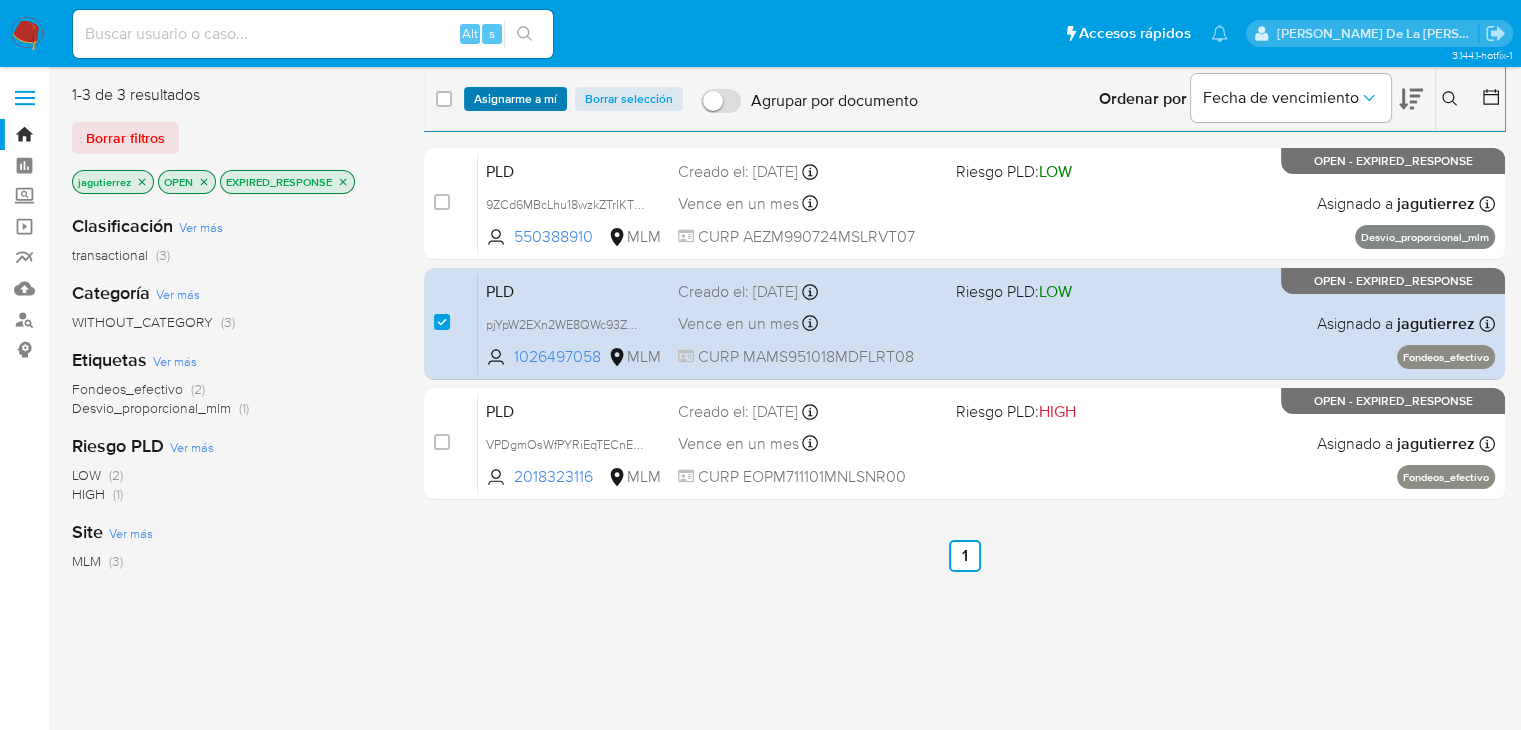click on "Asignarme a mí" at bounding box center [515, 99] 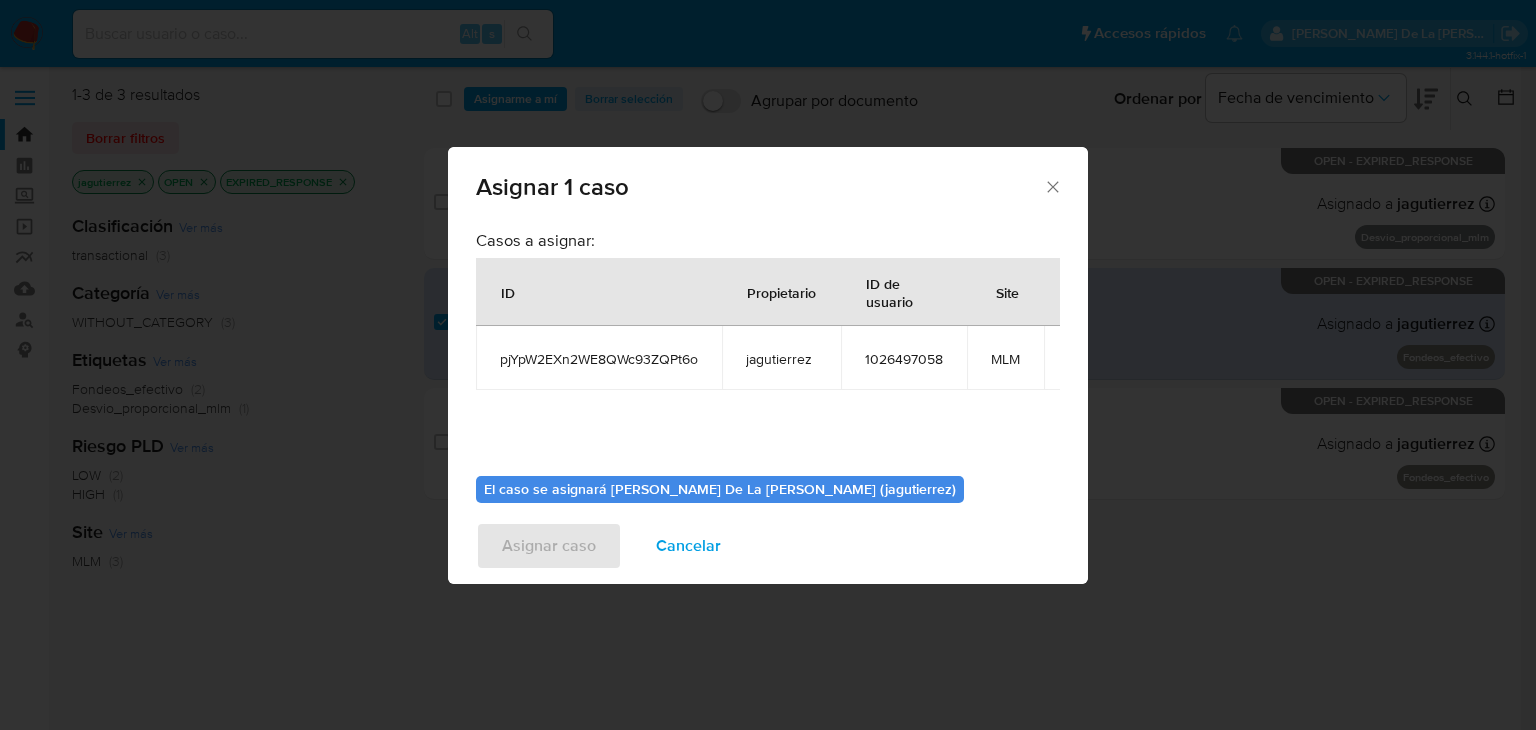 scroll, scrollTop: 104, scrollLeft: 0, axis: vertical 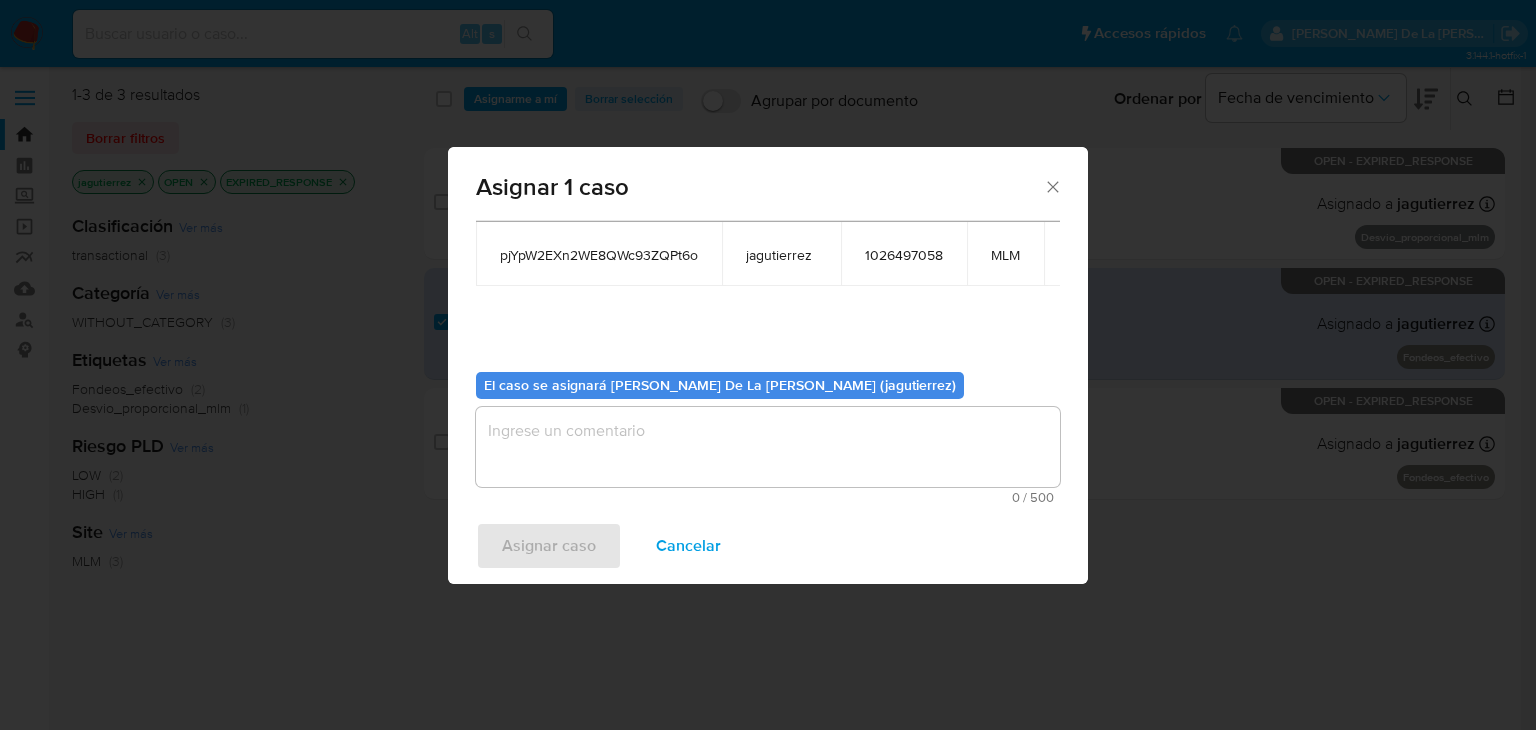 drag, startPoint x: 641, startPoint y: 505, endPoint x: 640, endPoint y: 456, distance: 49.010204 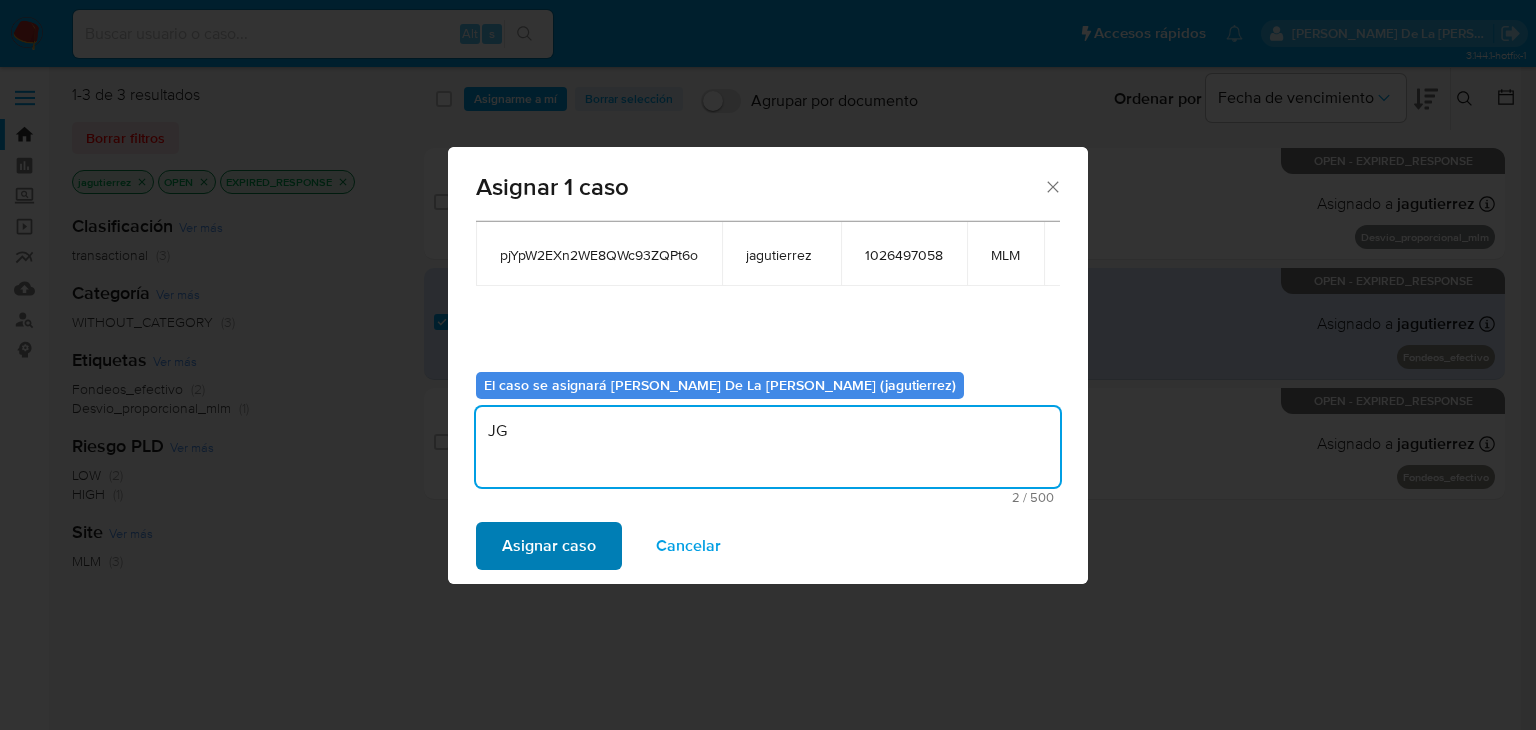 type on "JG" 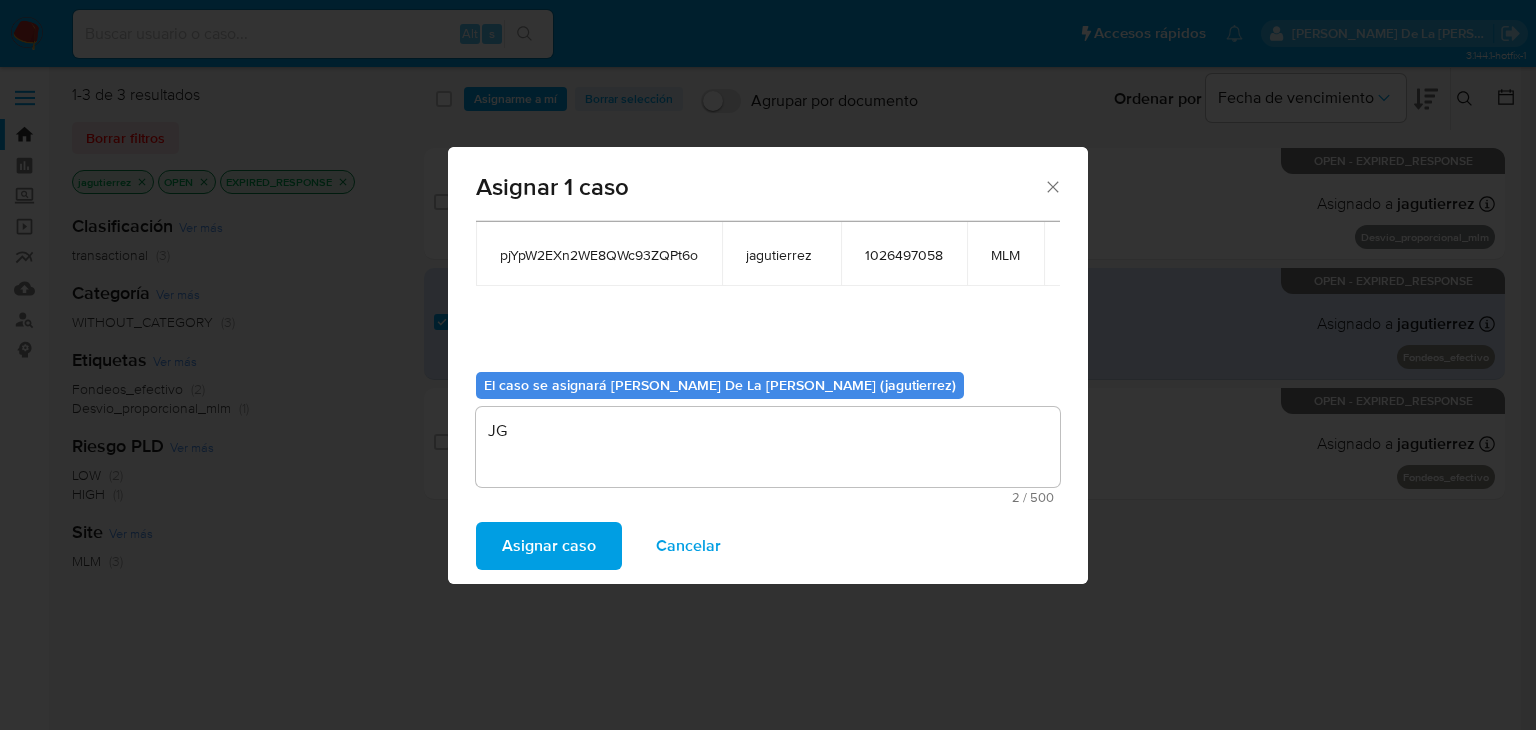 click on "Asignar caso" at bounding box center (549, 546) 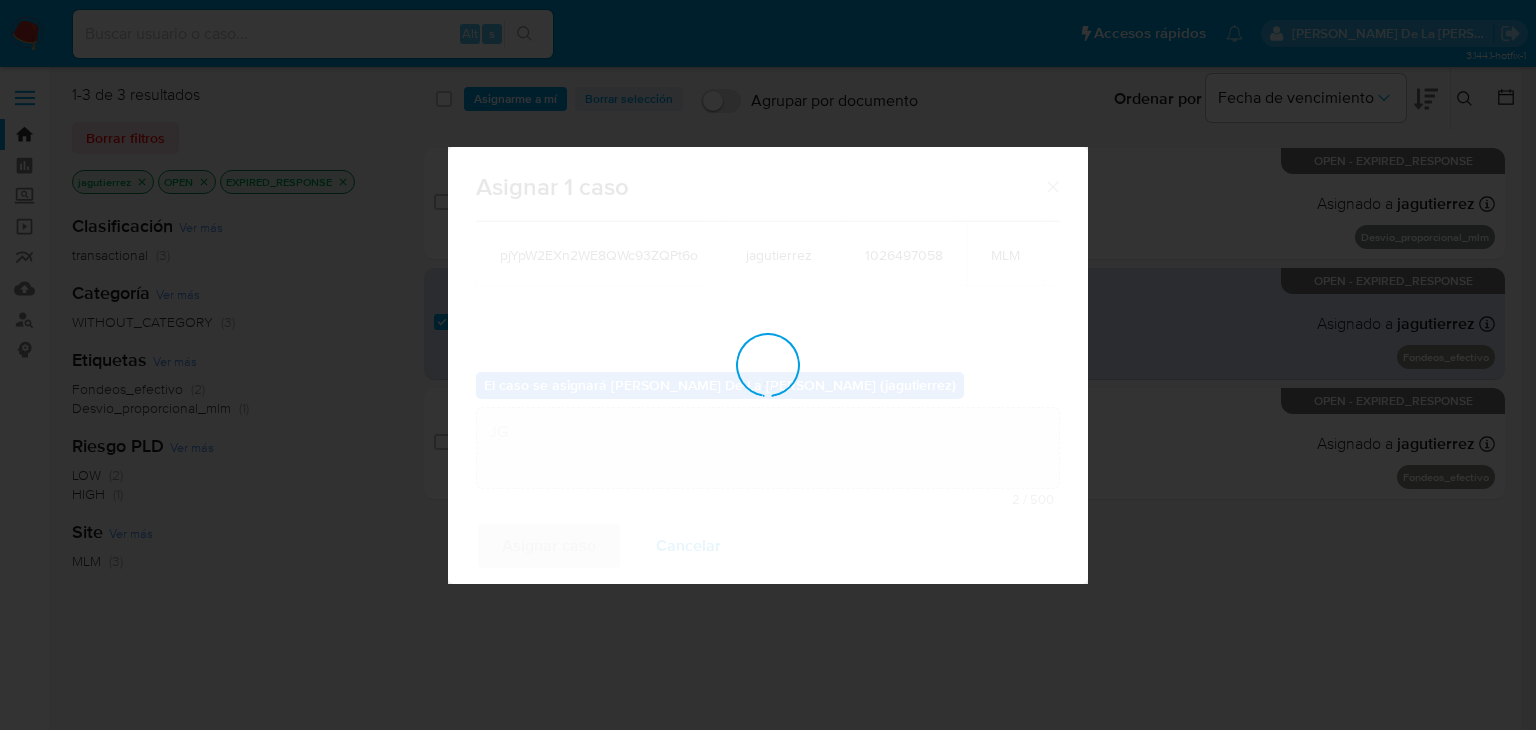 type 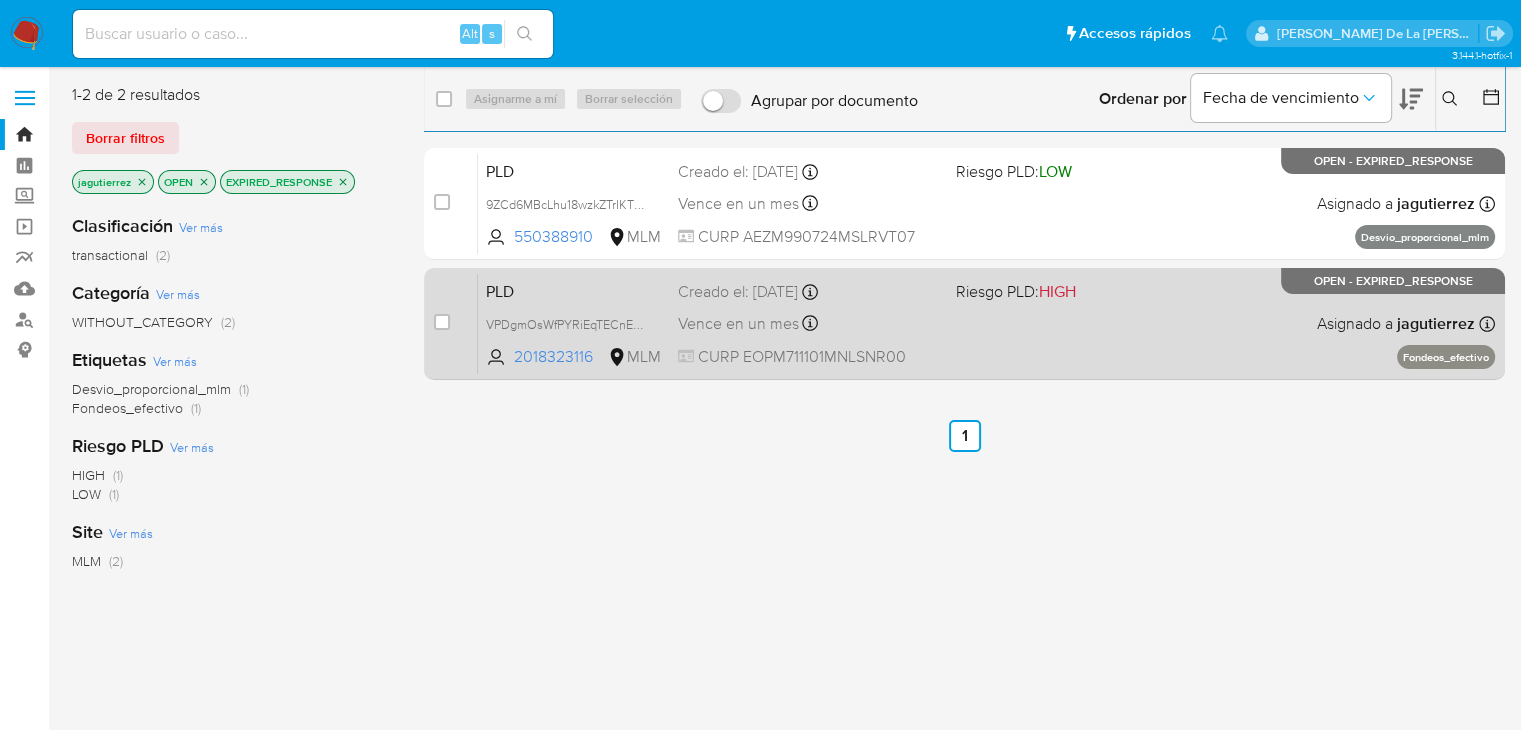 click on "PLD VPDgmOsWfPYRiEqTECnEEEVI 2018323116 MLM Riesgo PLD:  HIGH Creado el: [DATE]   Creado el: [DATE] 02:03:27 Vence en un mes   Vence el [DATE] 02:03:28 CURP   EOPM711101MNLSNR00 Asignado a   jagutierrez   Asignado el: [DATE] 13:14:58 Fondeos_efectivo OPEN - EXPIRED_RESPONSE" at bounding box center (986, 323) 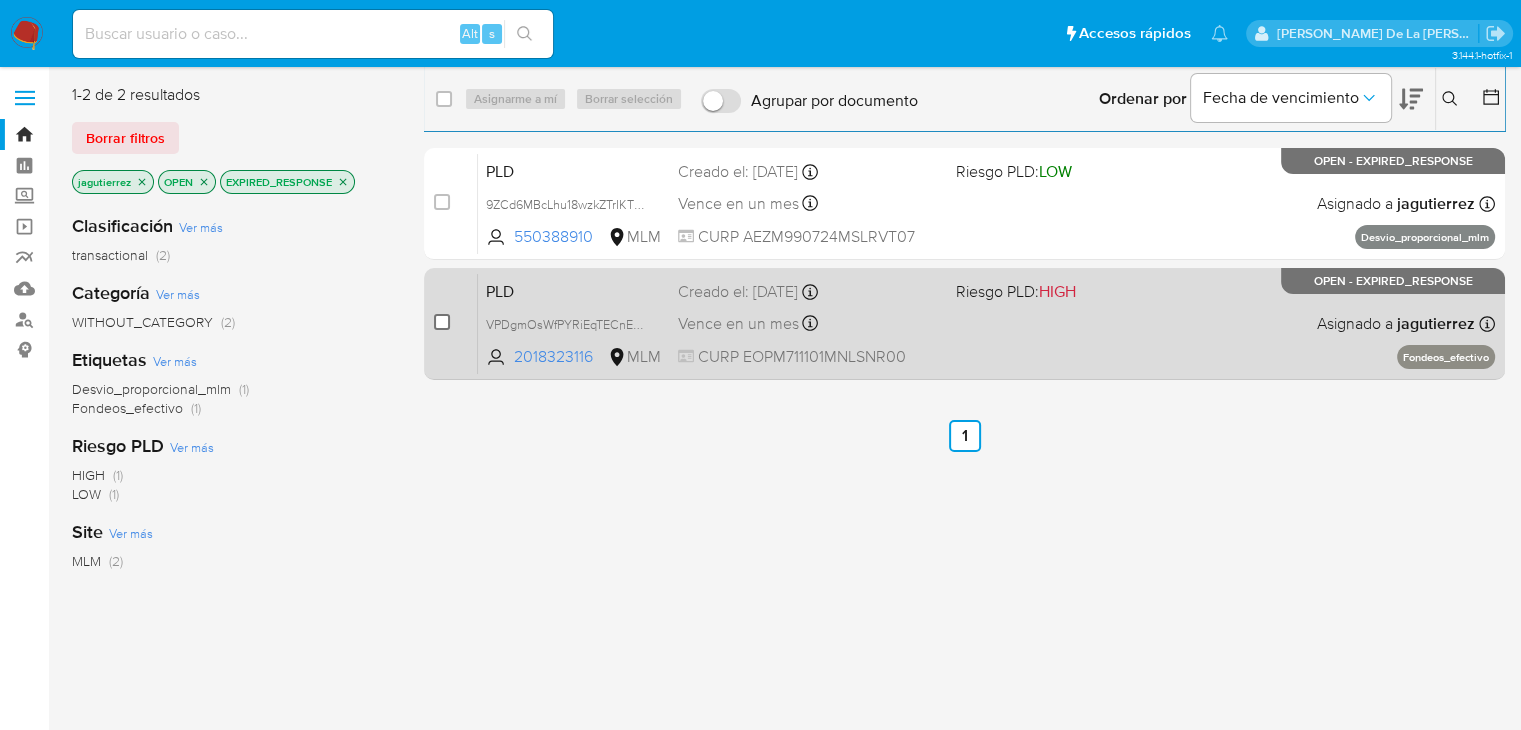 click at bounding box center (442, 322) 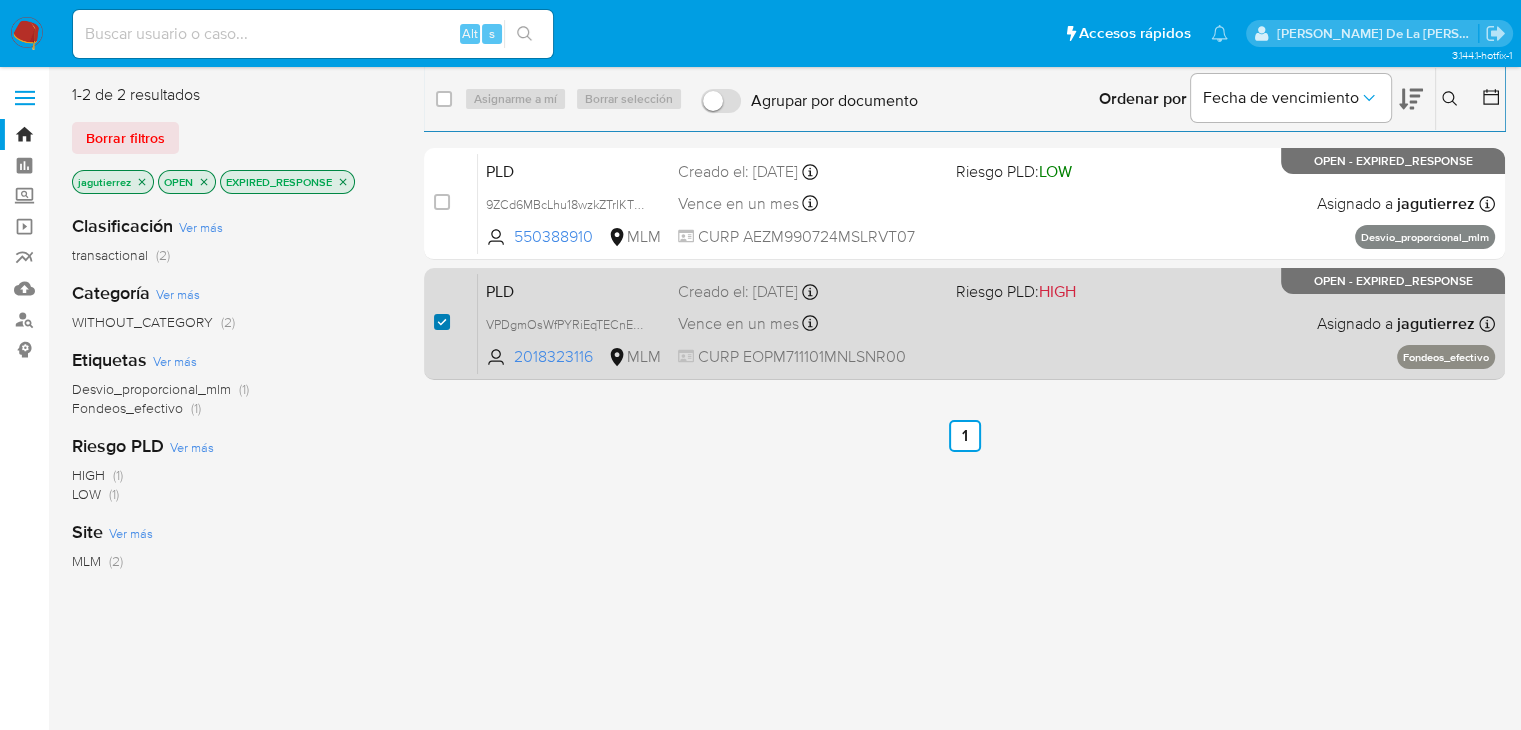 checkbox on "true" 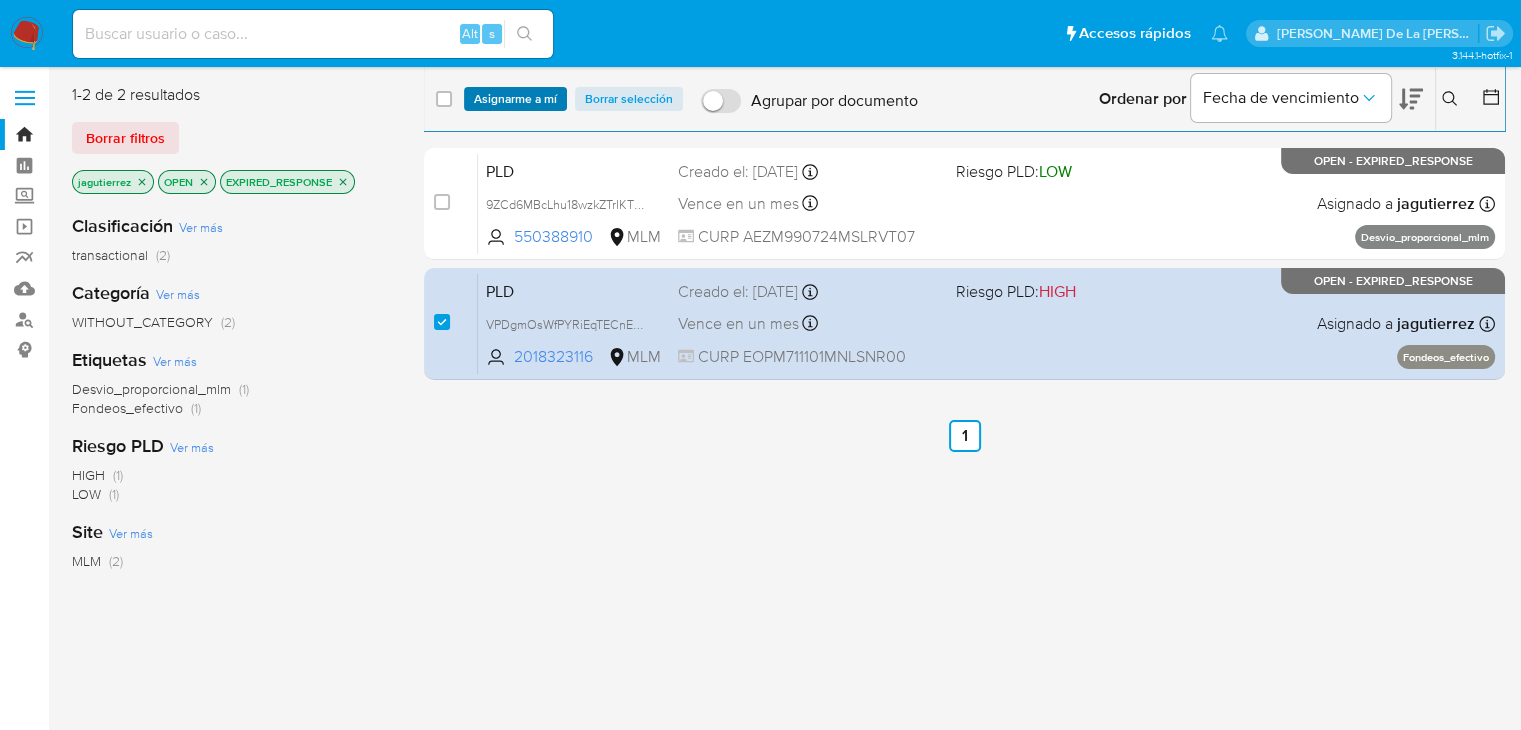 click on "Asignarme a mí" at bounding box center (515, 99) 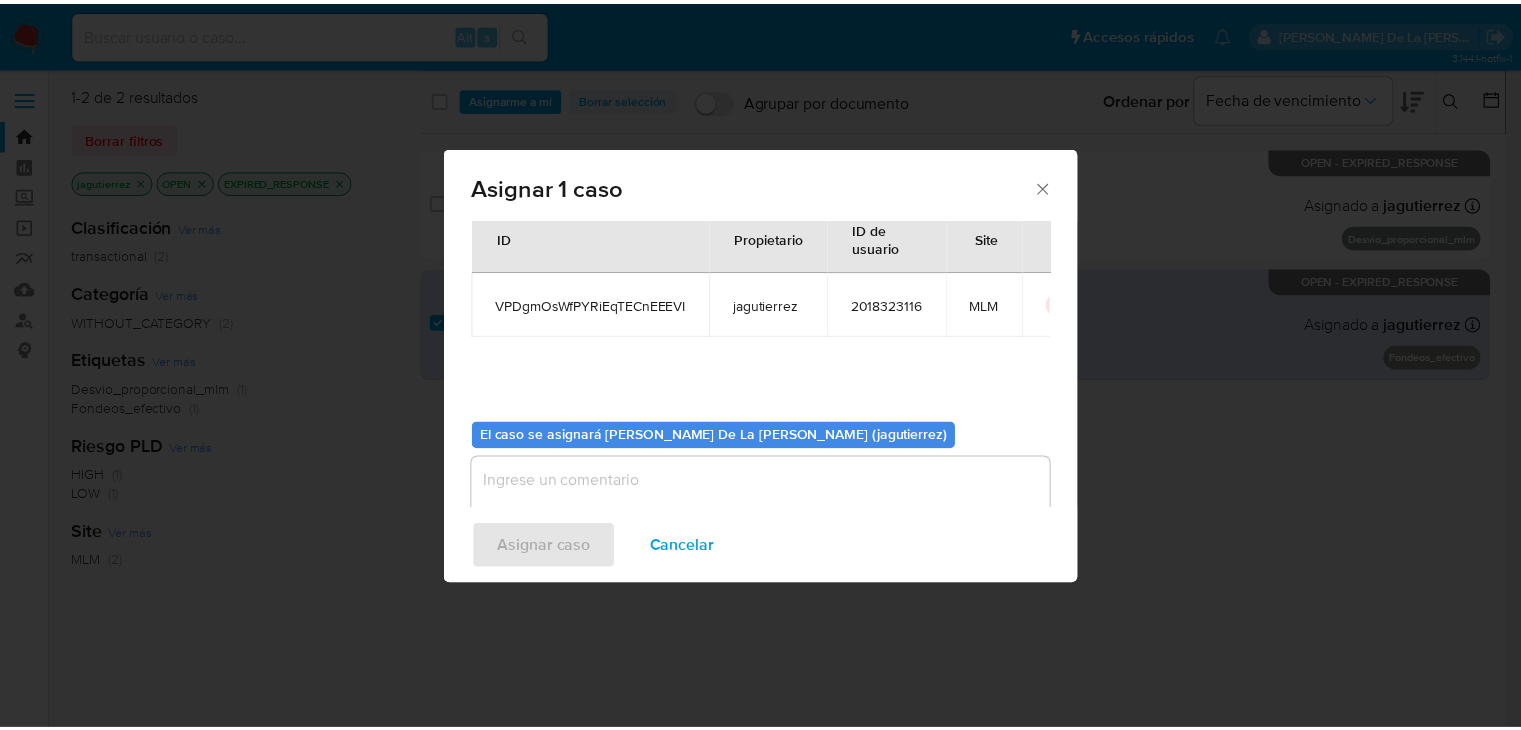 scroll, scrollTop: 104, scrollLeft: 0, axis: vertical 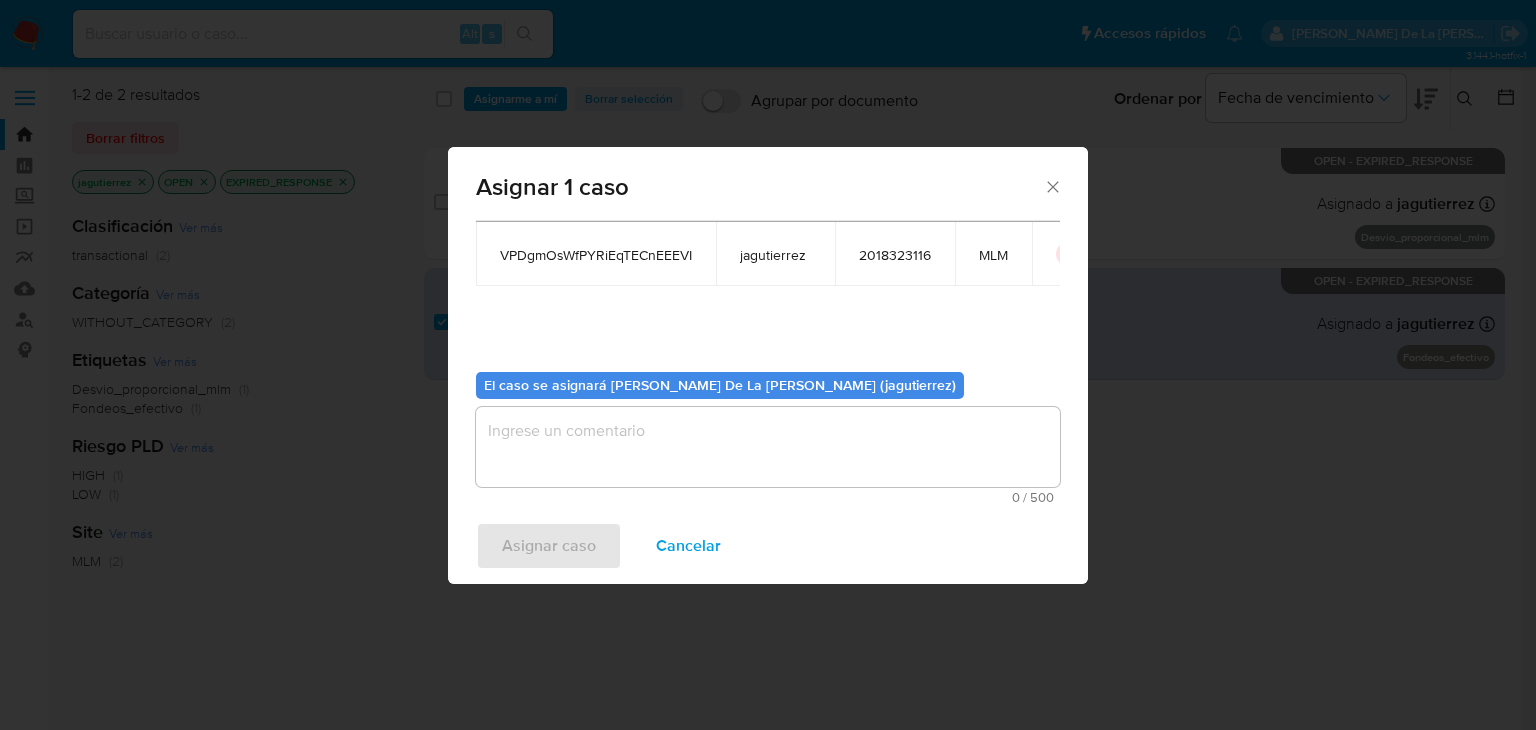 click at bounding box center (768, 447) 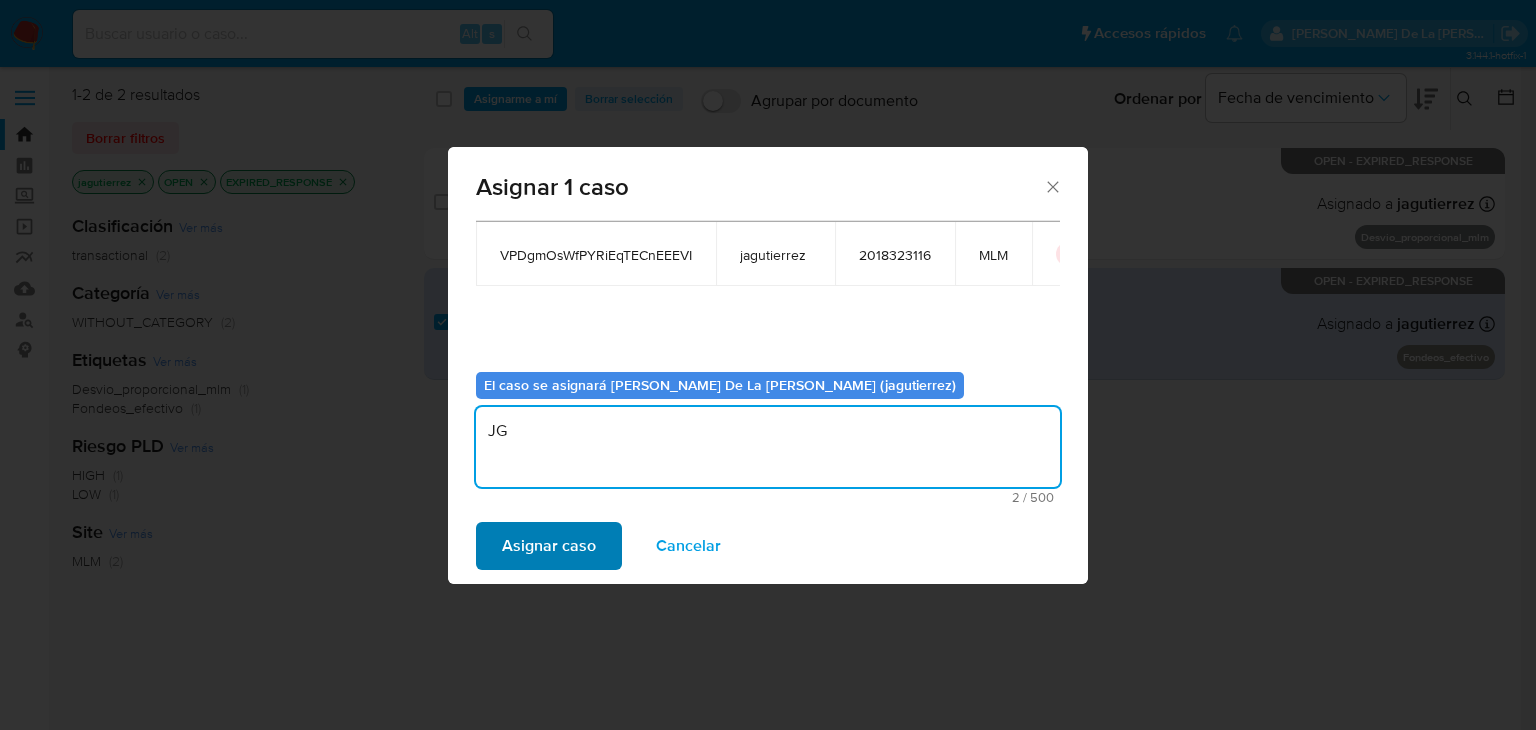type on "JG" 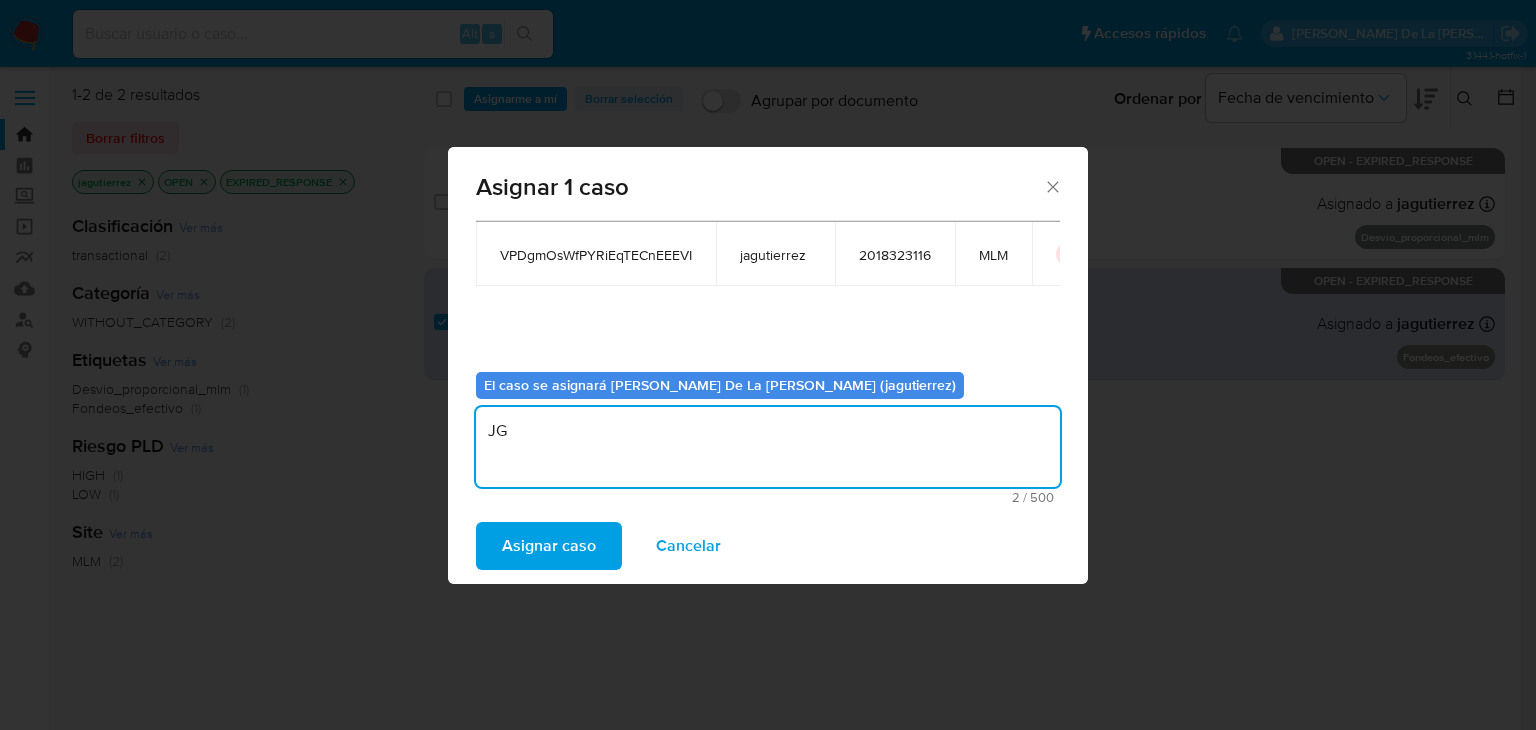 click on "Asignar caso" at bounding box center (549, 546) 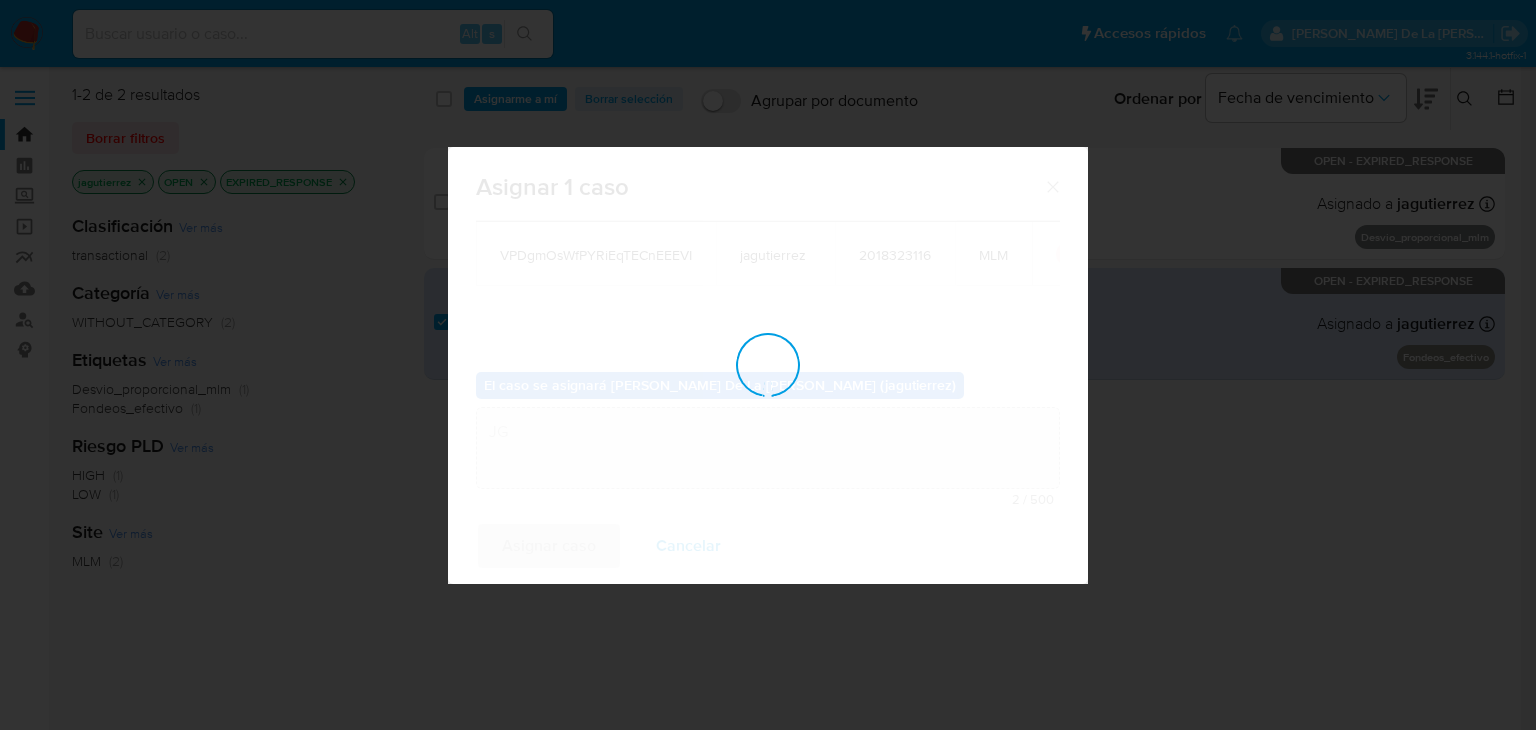 type 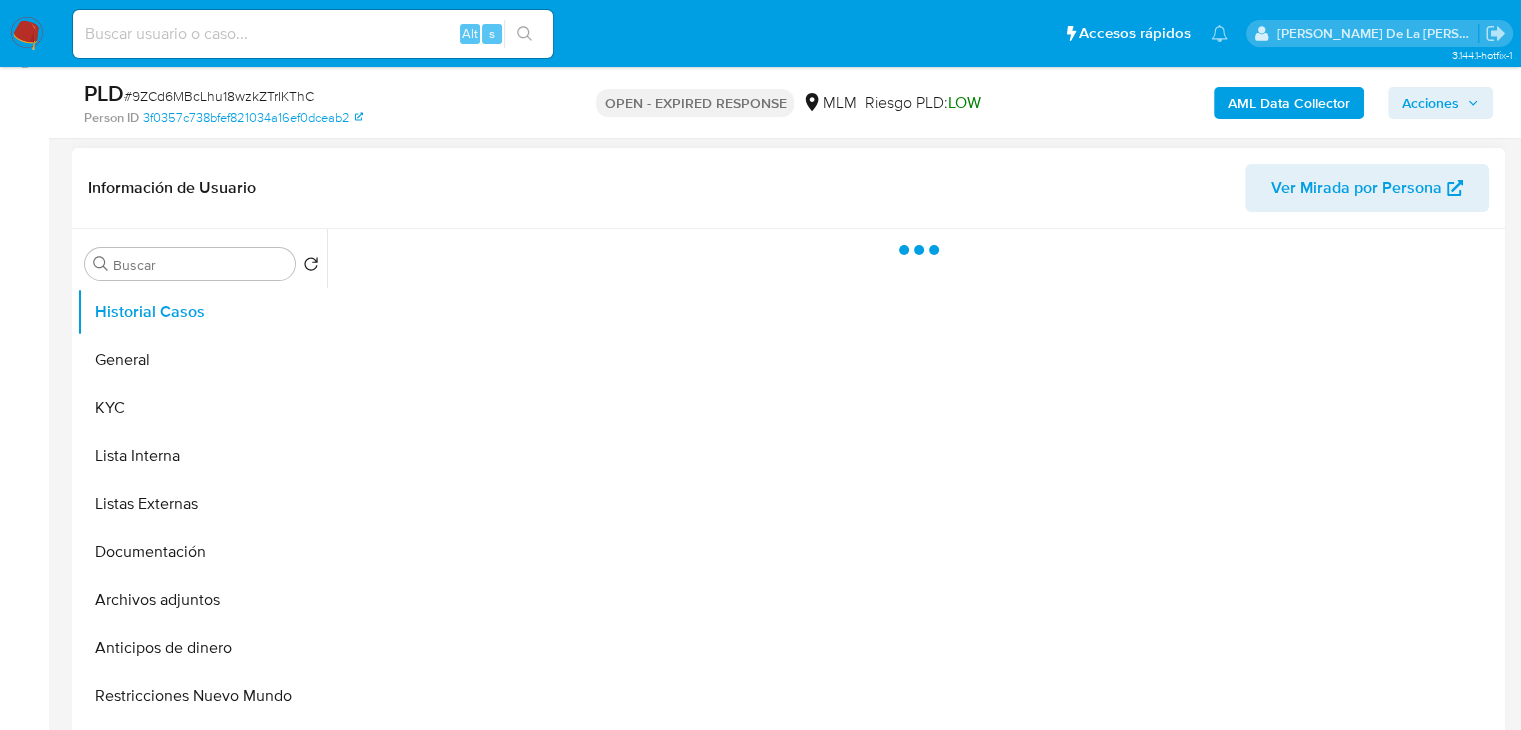 scroll, scrollTop: 300, scrollLeft: 0, axis: vertical 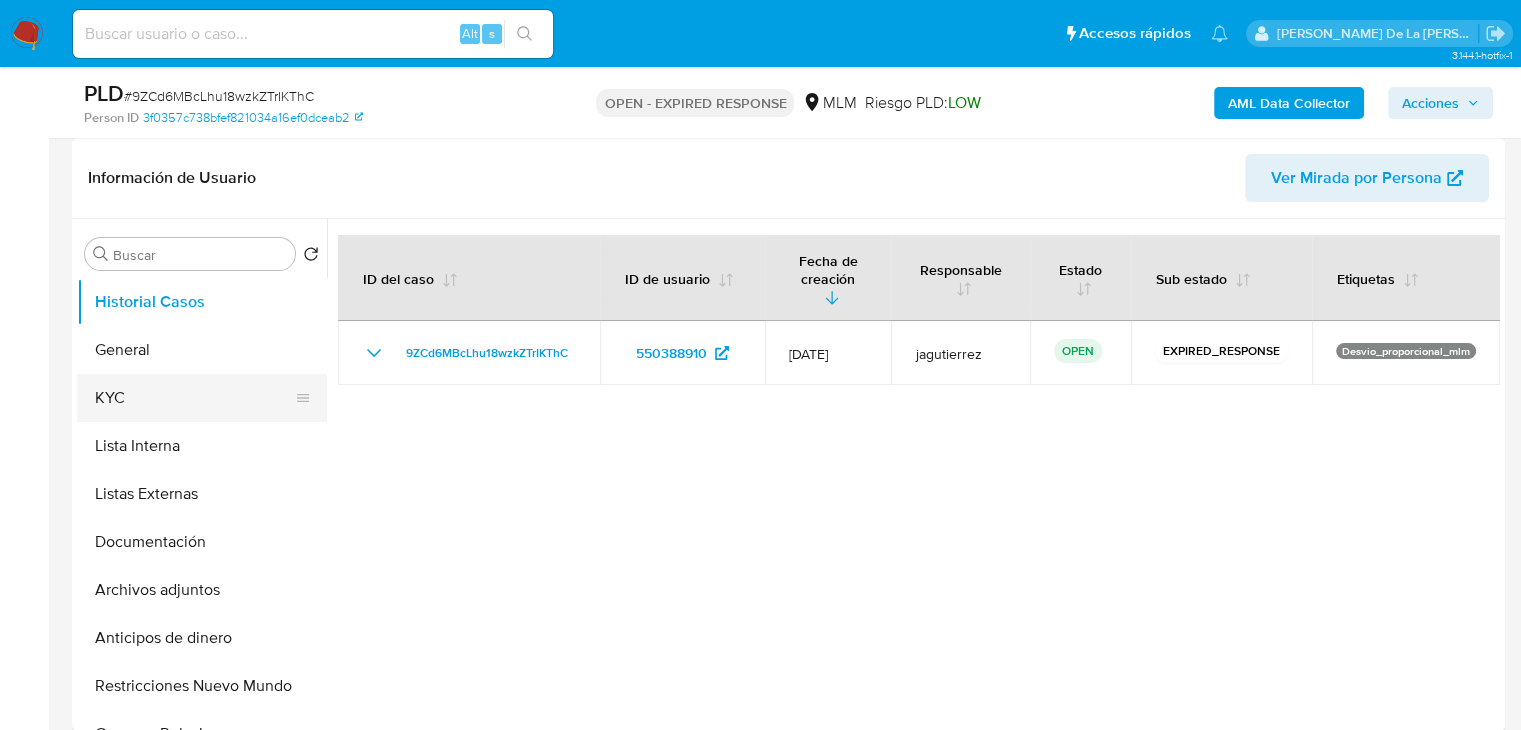 click on "KYC" at bounding box center [194, 398] 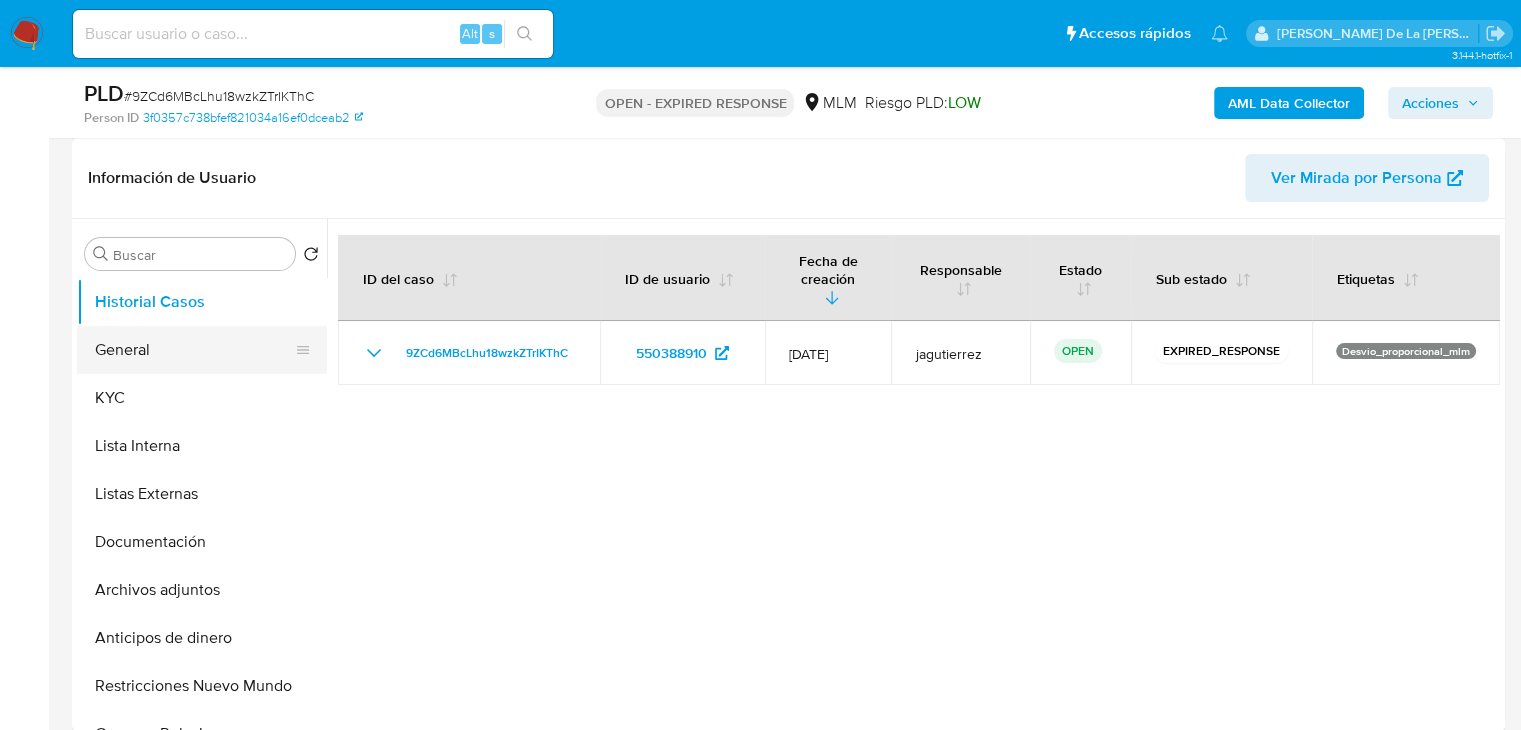 select on "10" 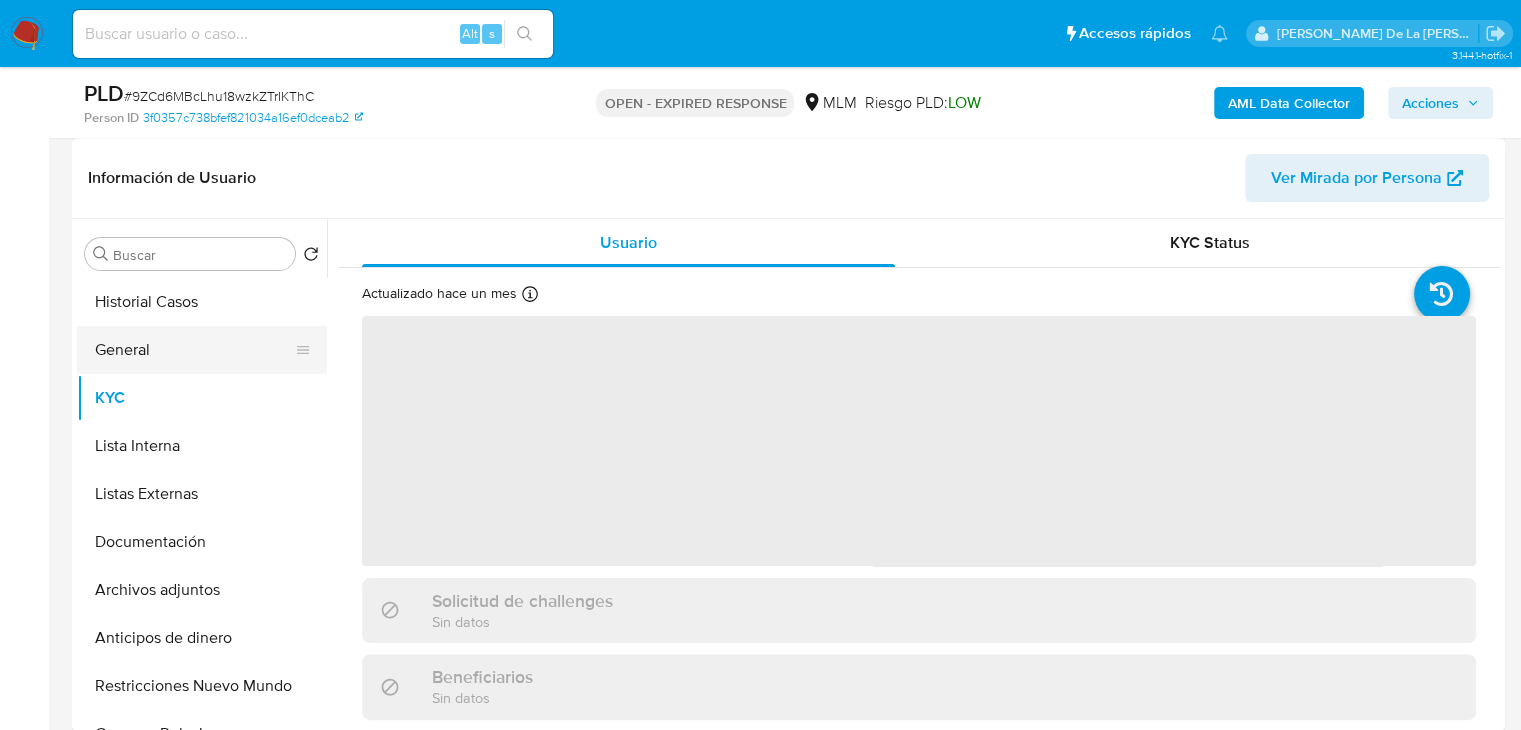 click on "General" at bounding box center (194, 350) 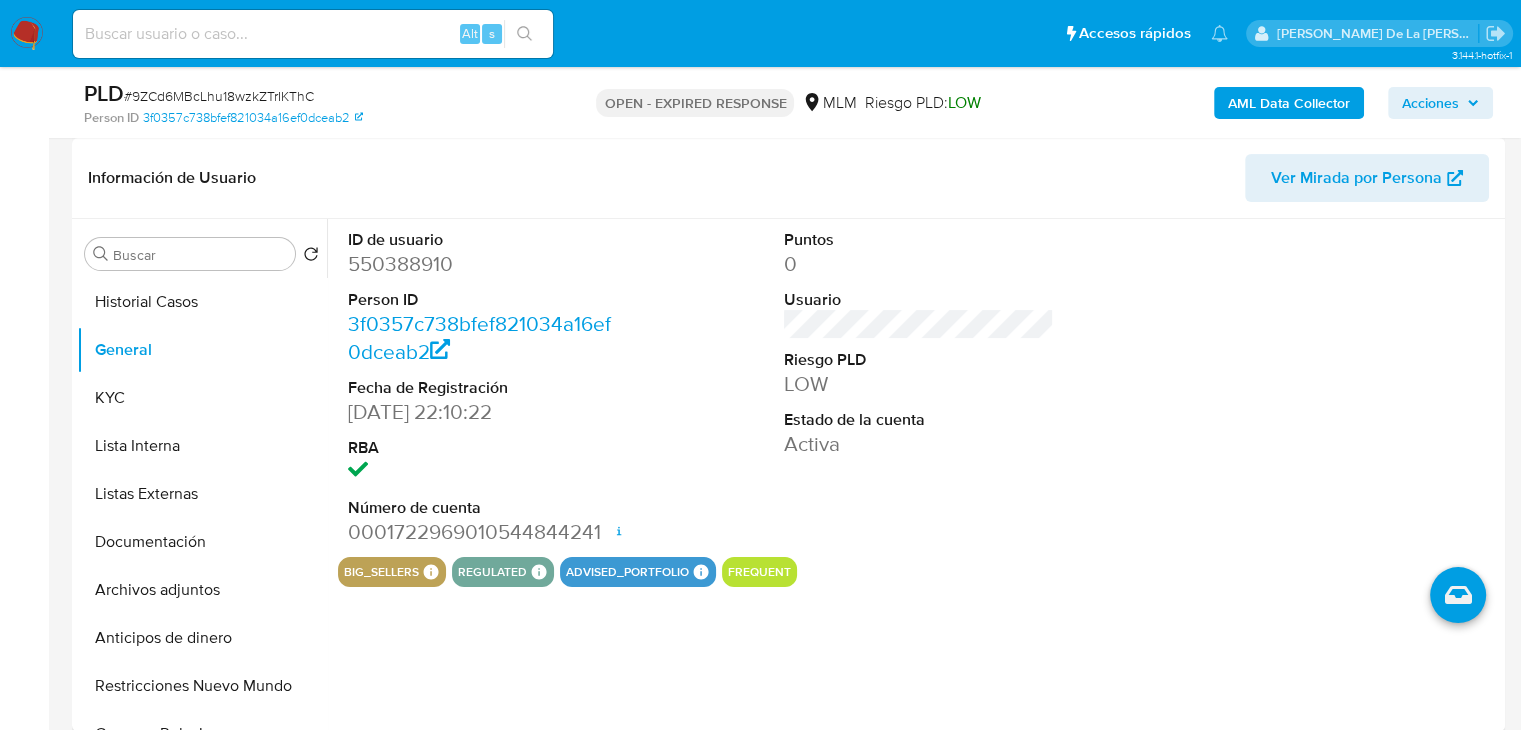 click on "550388910" at bounding box center [483, 264] 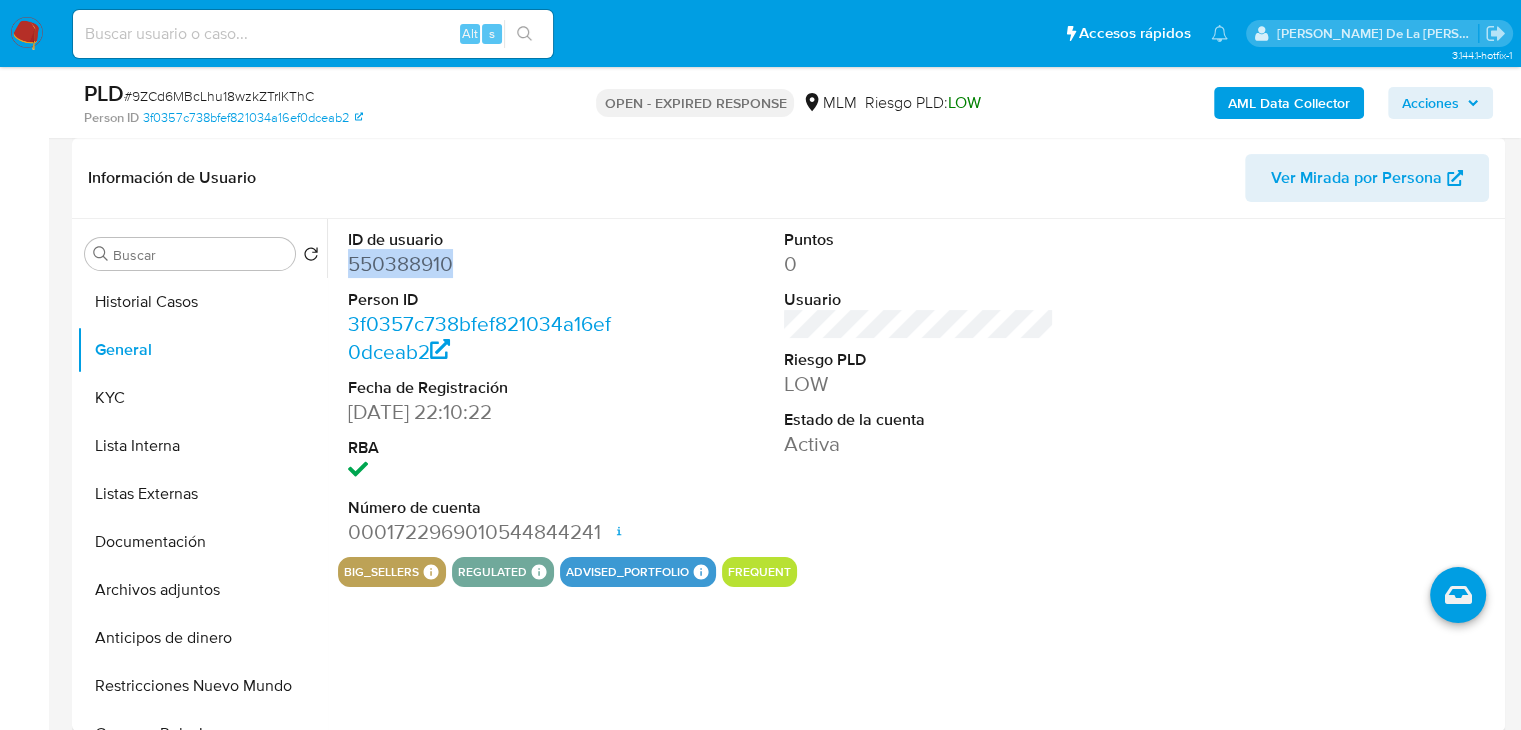 click on "550388910" at bounding box center [483, 264] 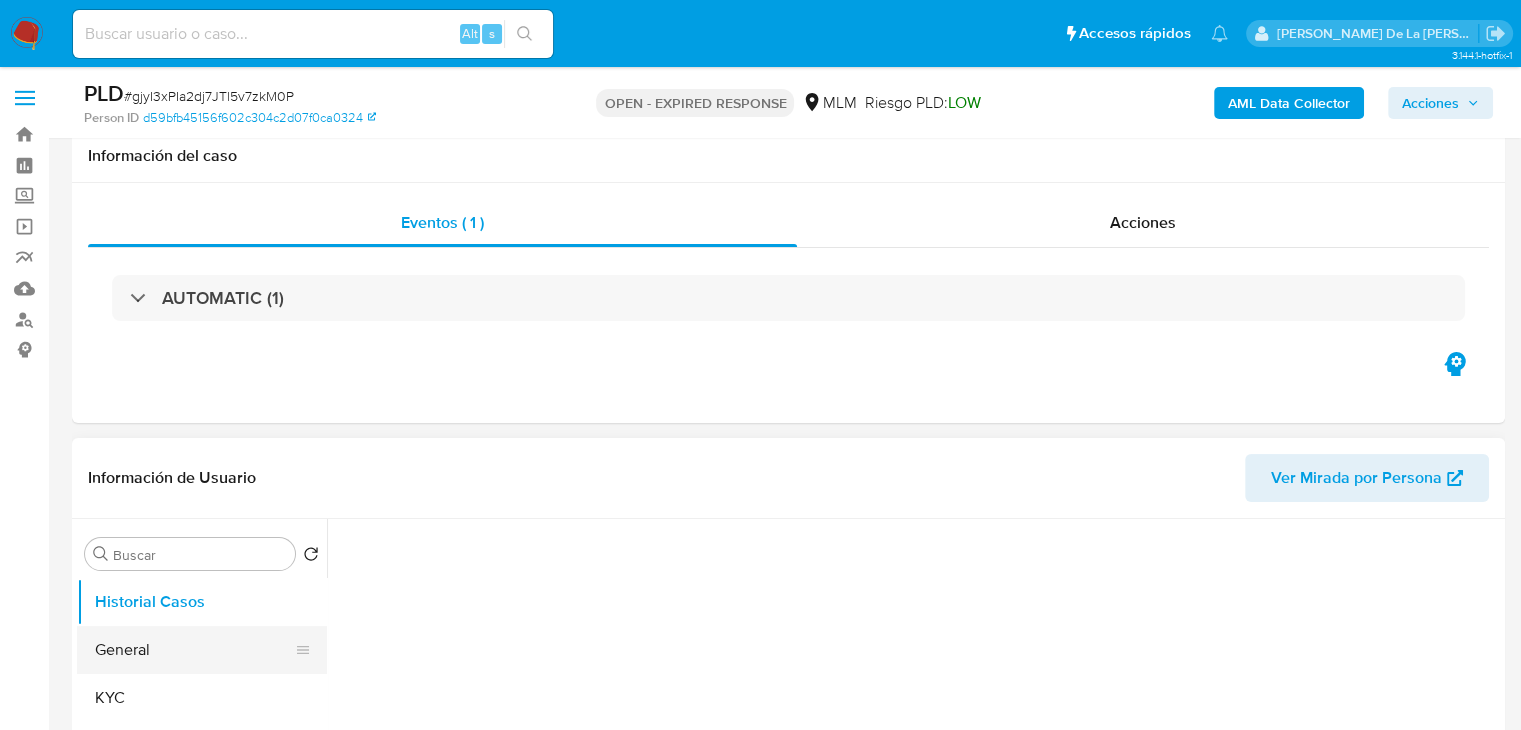 scroll, scrollTop: 268, scrollLeft: 0, axis: vertical 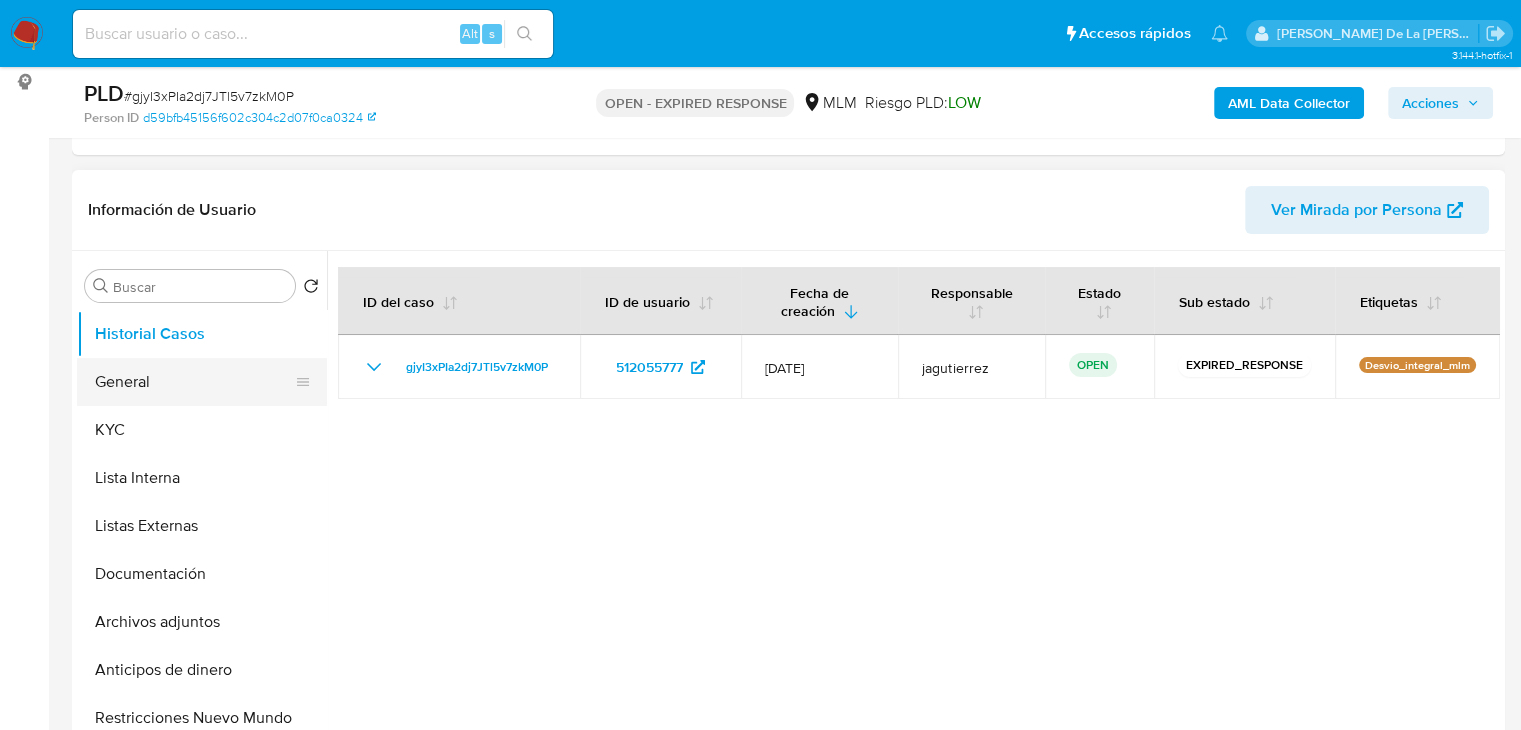 click on "General" at bounding box center [194, 382] 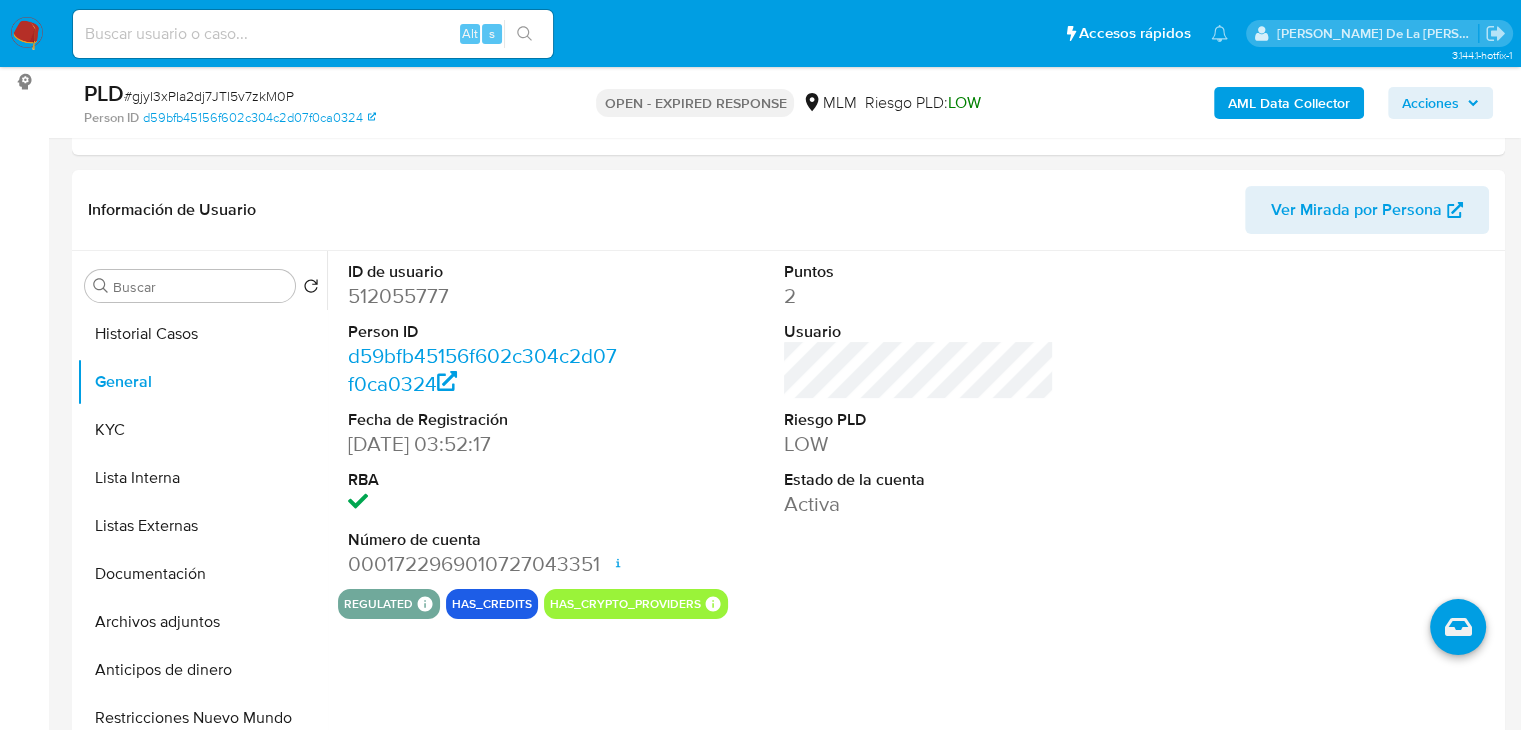 click on "512055777" at bounding box center (483, 296) 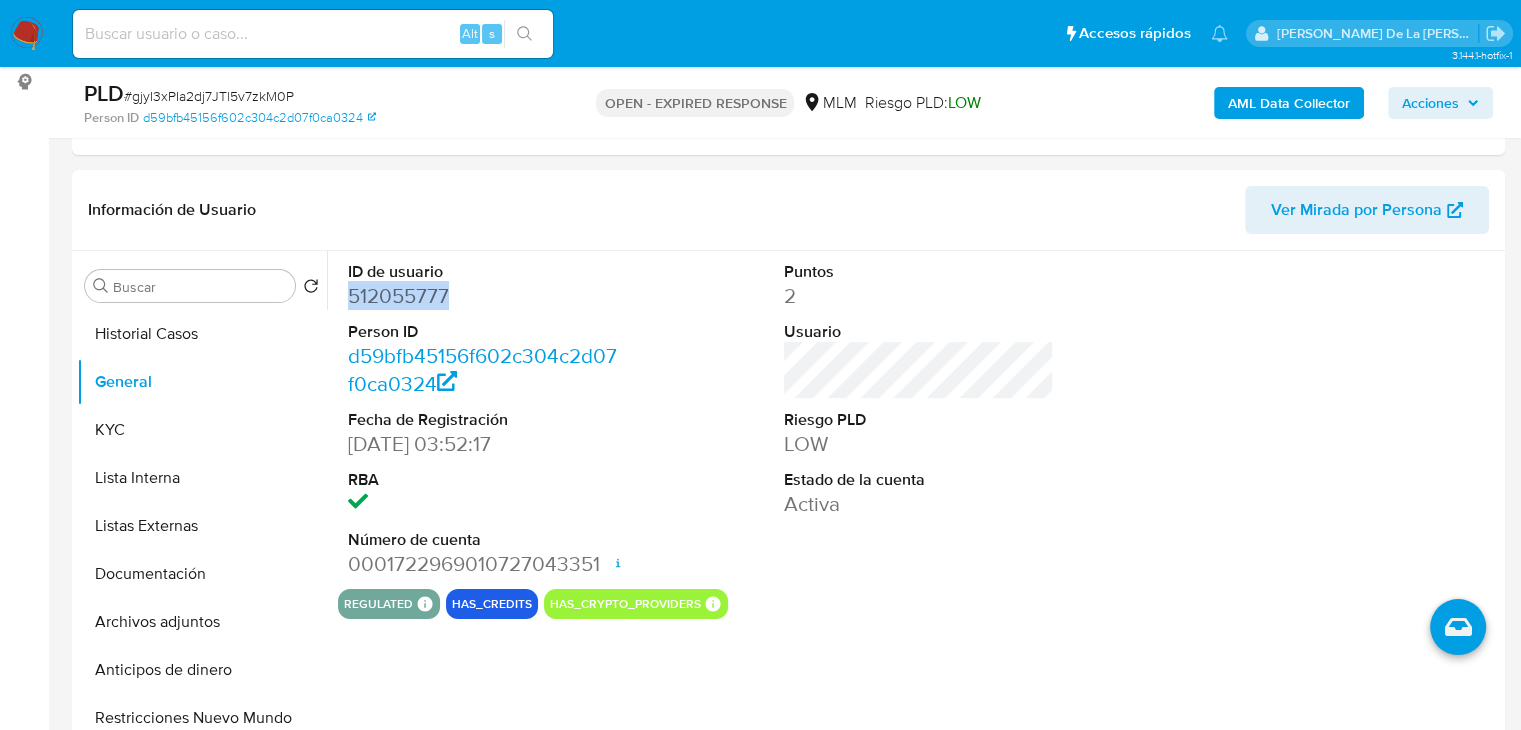 click on "512055777" at bounding box center (483, 296) 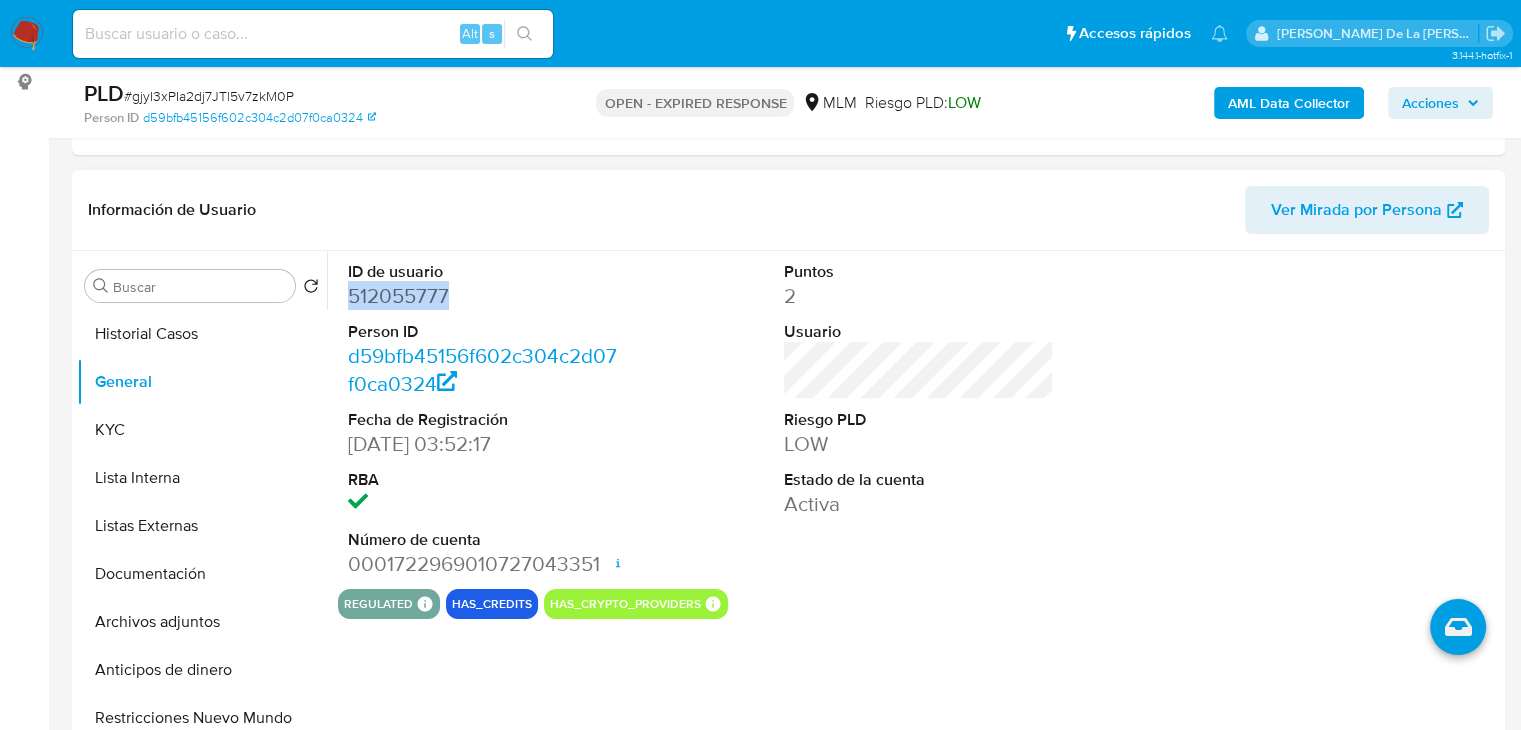 click on "ID de usuario 512055777 Person ID d59bfb45156f602c304c2d07f0ca0324 Fecha de Registración 09/01/2020 03:52:17 RBA Número de cuenta 0001722969010727043351   Fecha de apertura 19/02/2024 20:41 Estado ACTIVE Puntos 2 Usuario Riesgo PLD LOW Estado de la cuenta Activa" at bounding box center (919, 420) 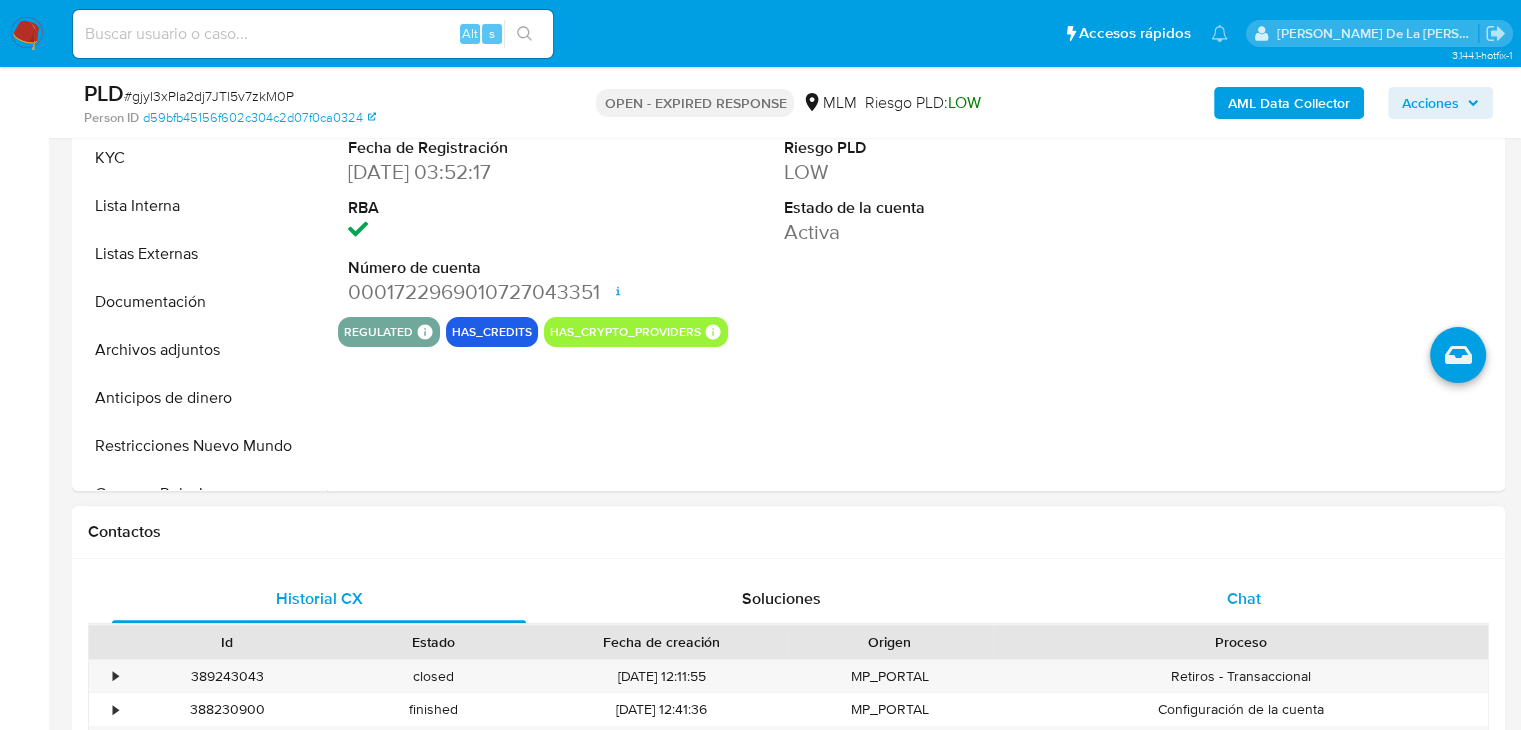 scroll, scrollTop: 542, scrollLeft: 0, axis: vertical 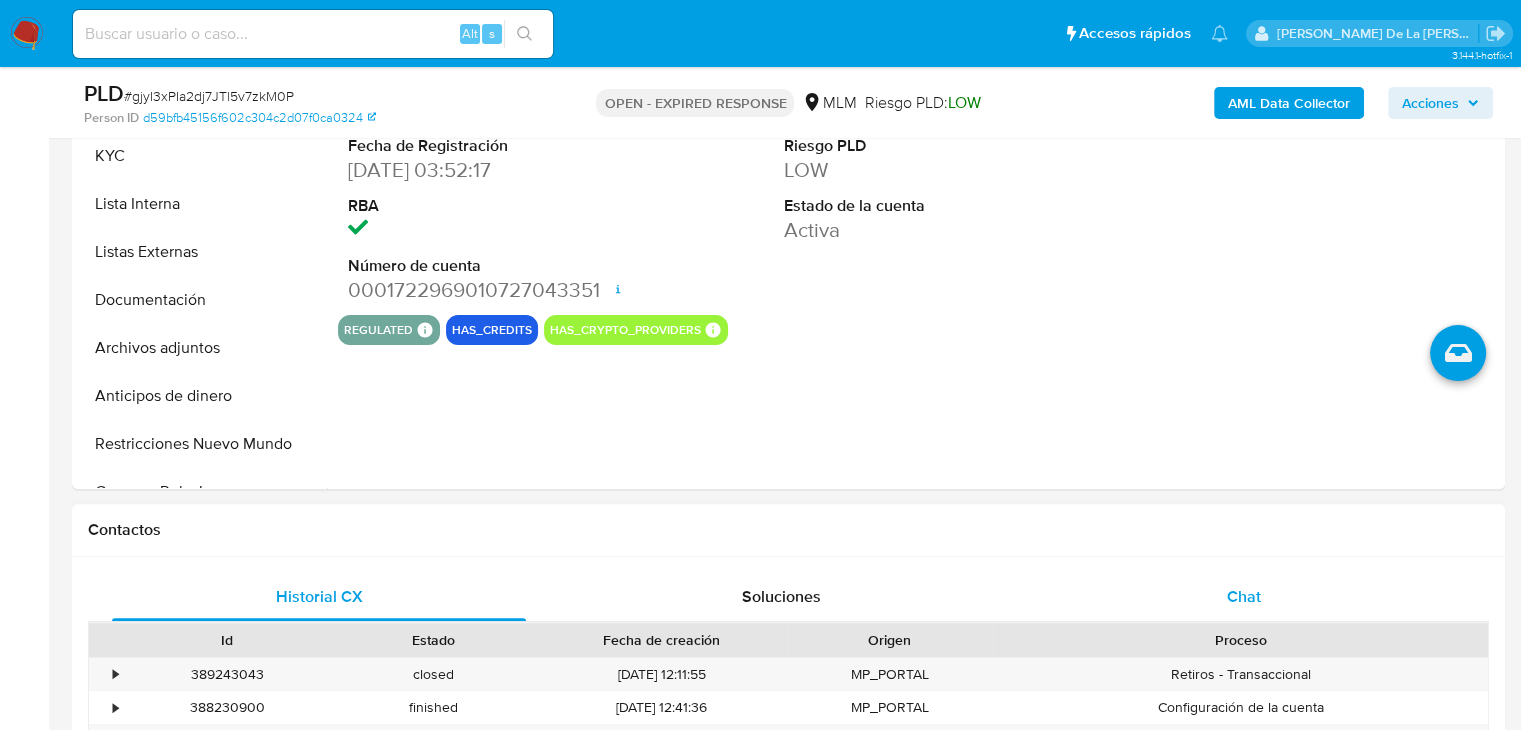 click on "Chat" at bounding box center [1244, 596] 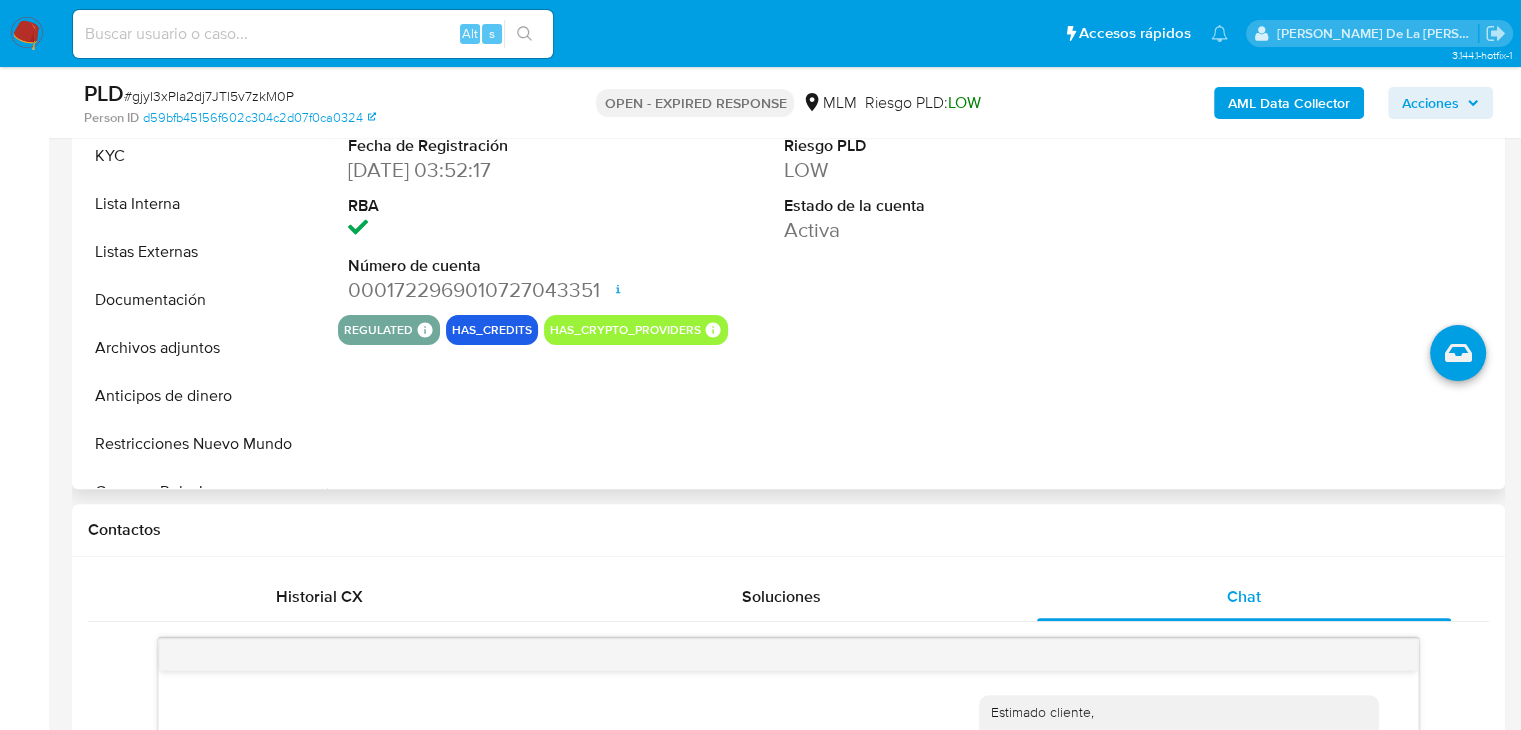 scroll, scrollTop: 866, scrollLeft: 0, axis: vertical 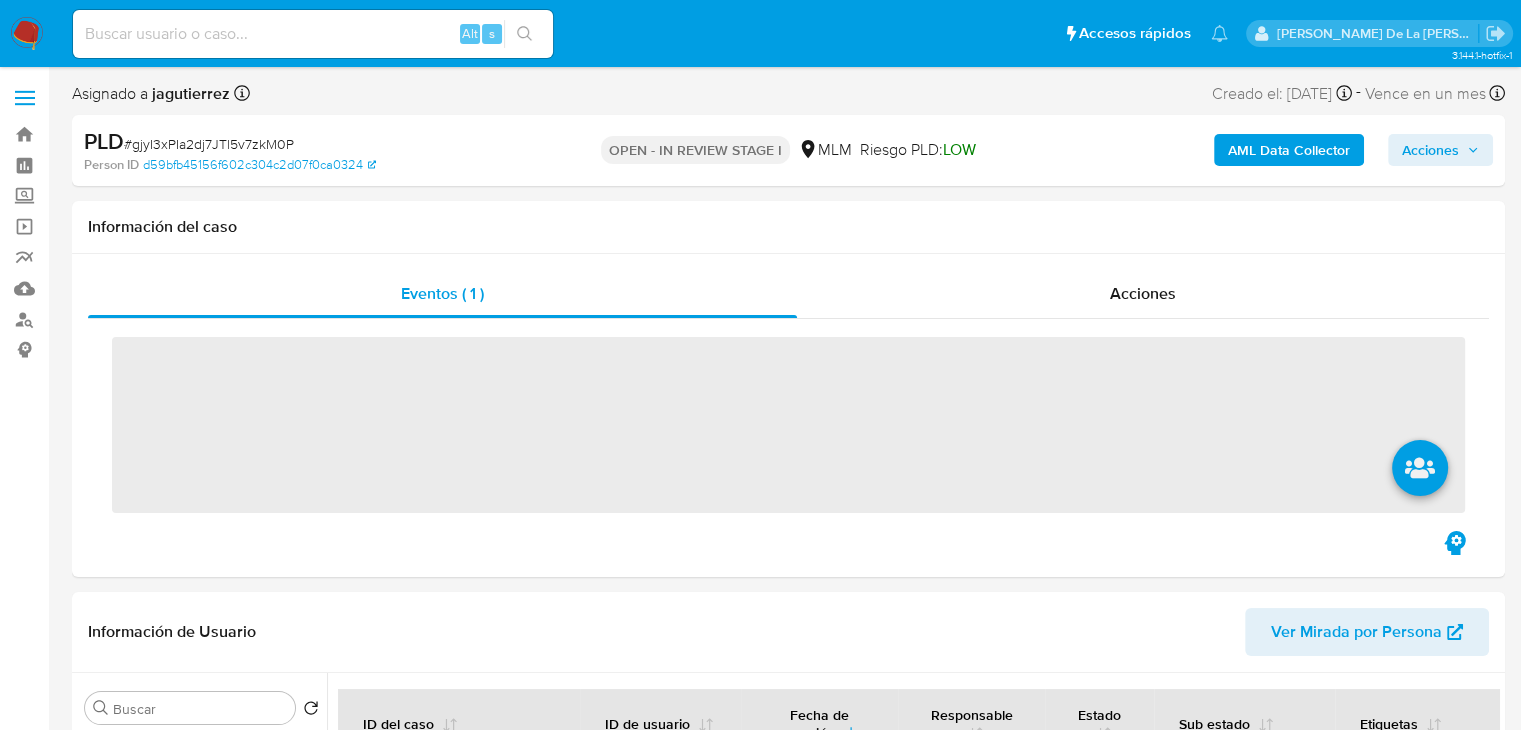 select on "10" 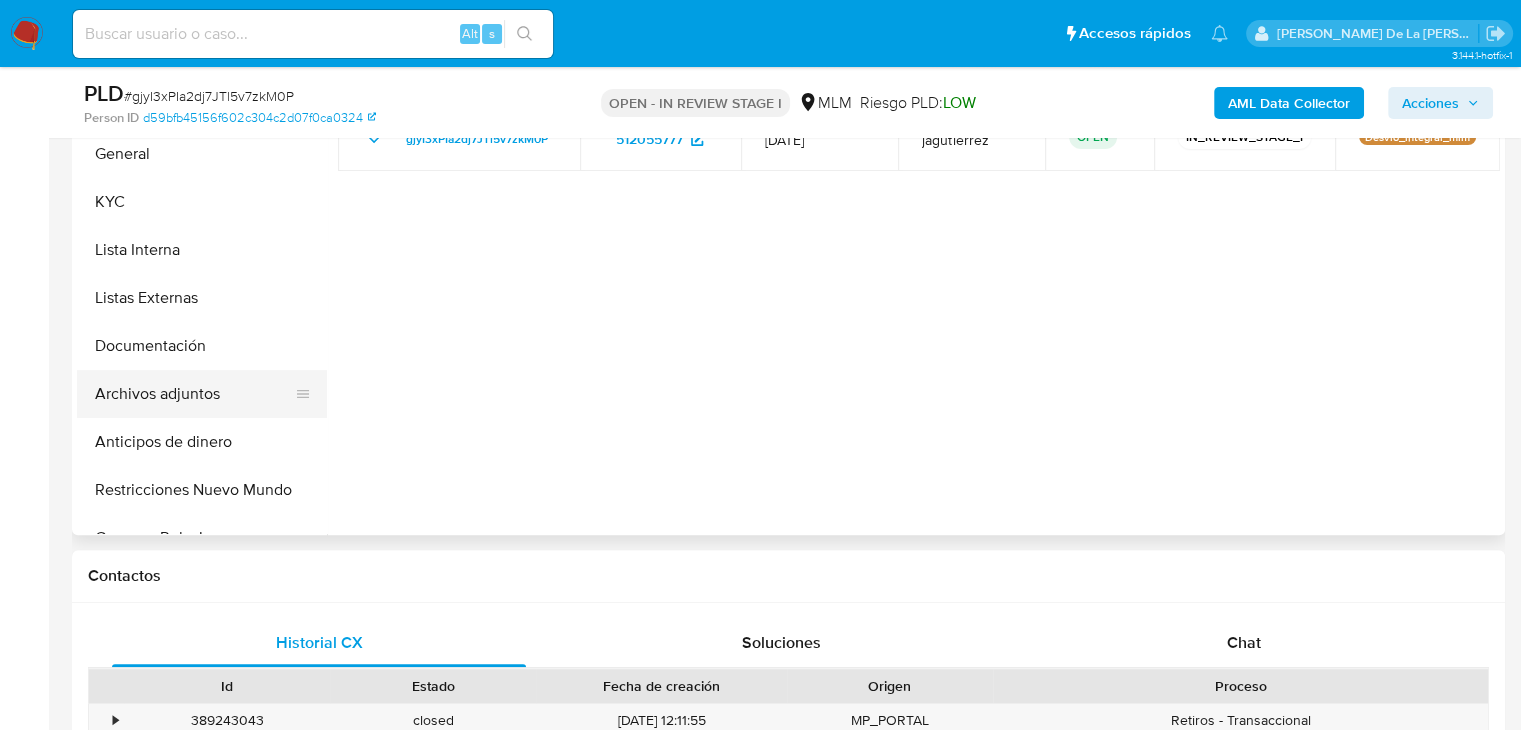 scroll, scrollTop: 500, scrollLeft: 0, axis: vertical 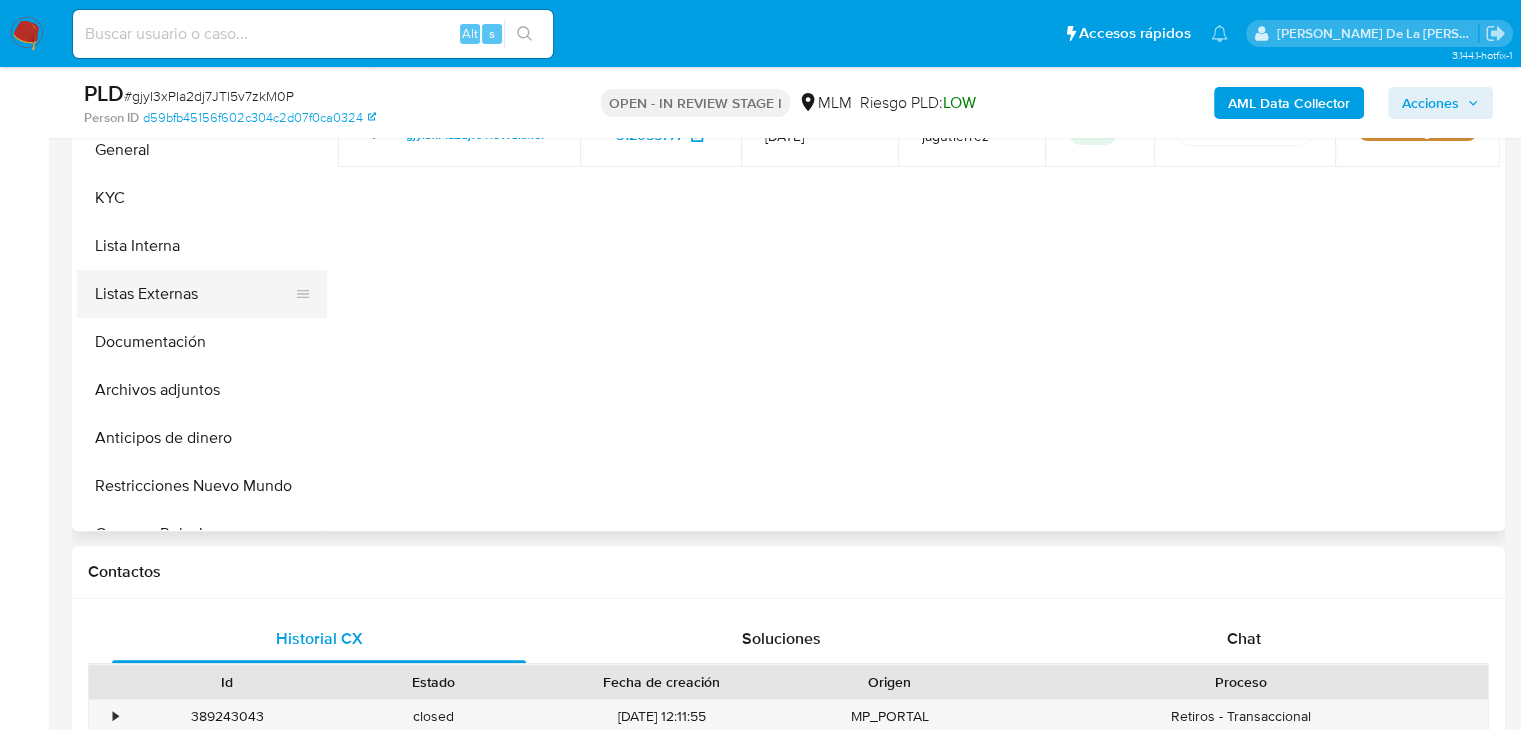 click on "Listas Externas" at bounding box center [194, 294] 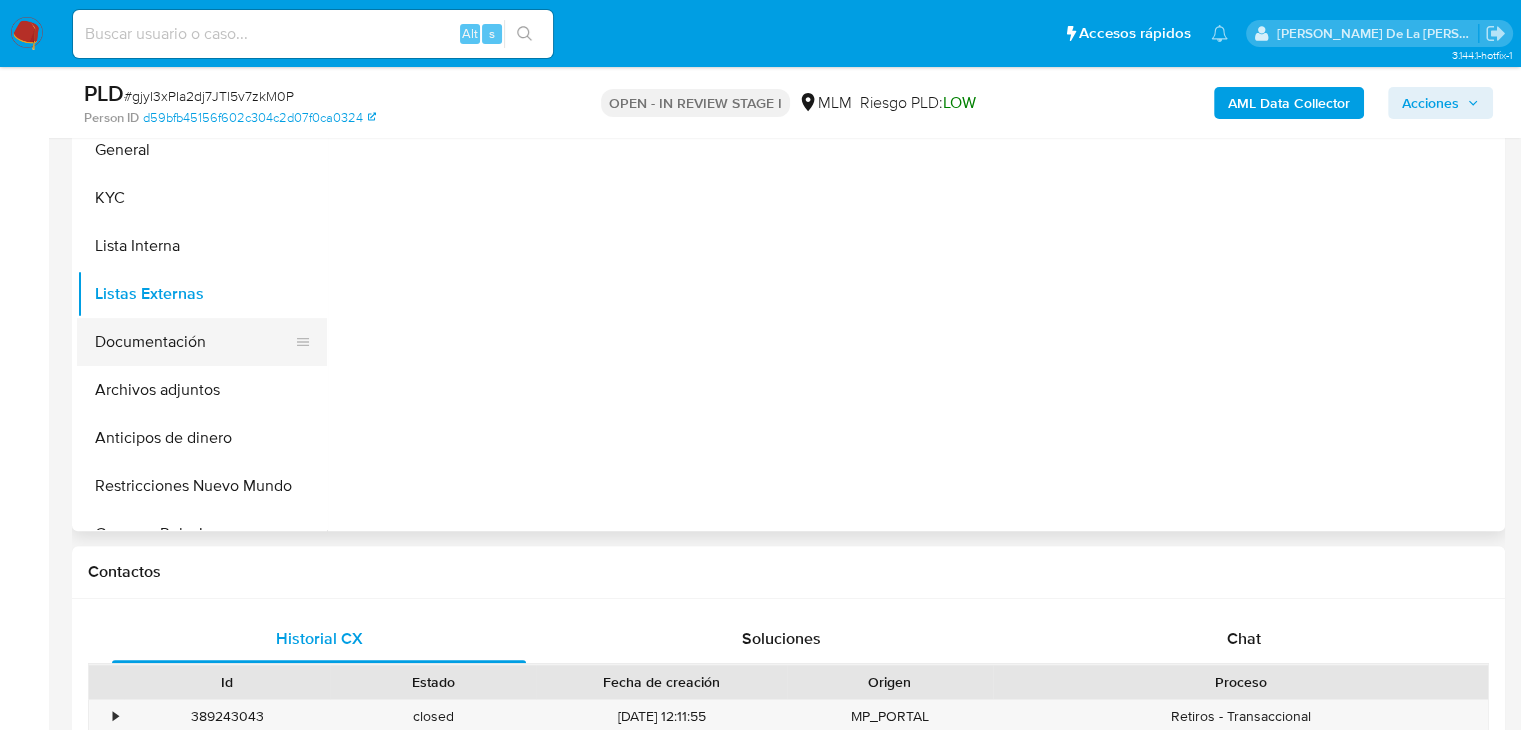 click on "Documentación" at bounding box center (194, 342) 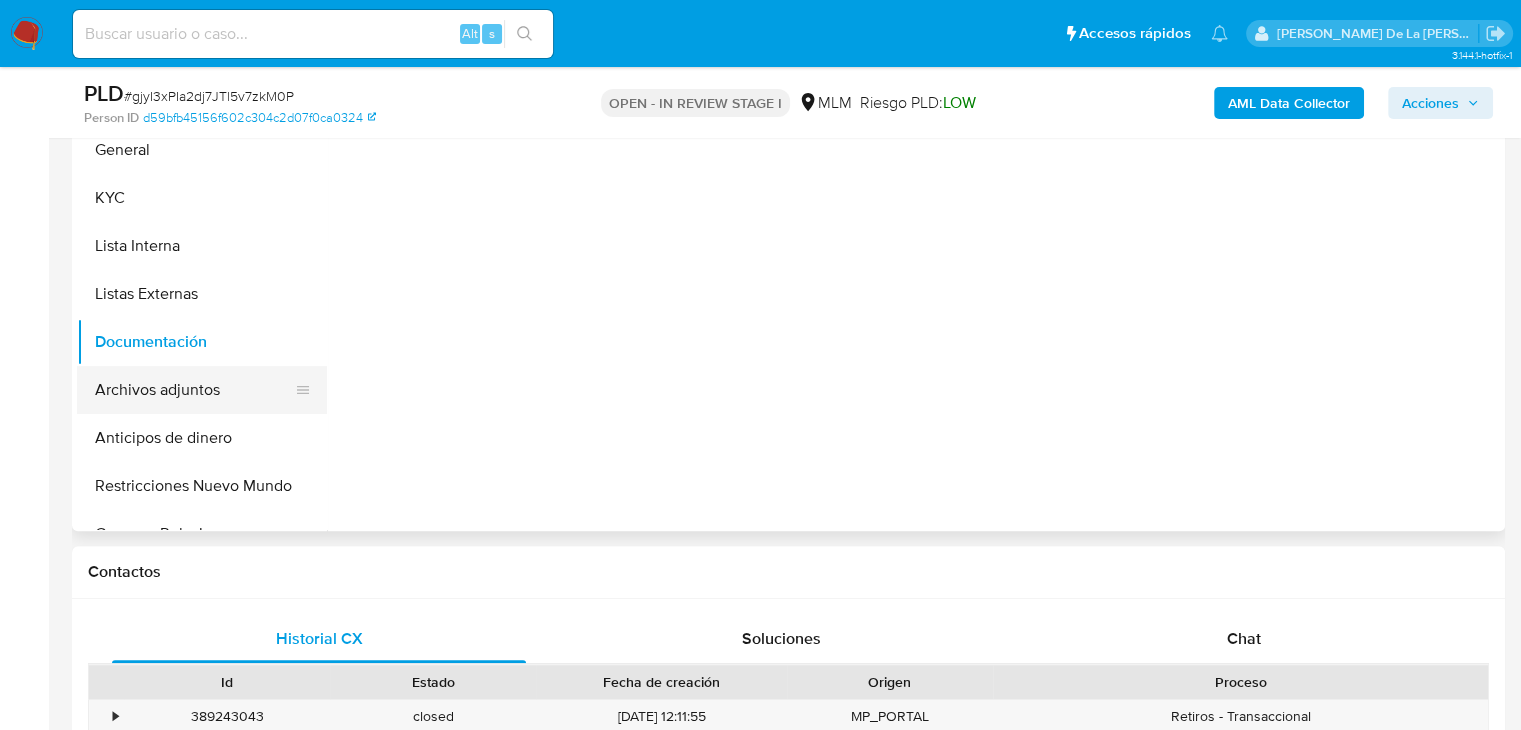 click on "Archivos adjuntos" at bounding box center [194, 390] 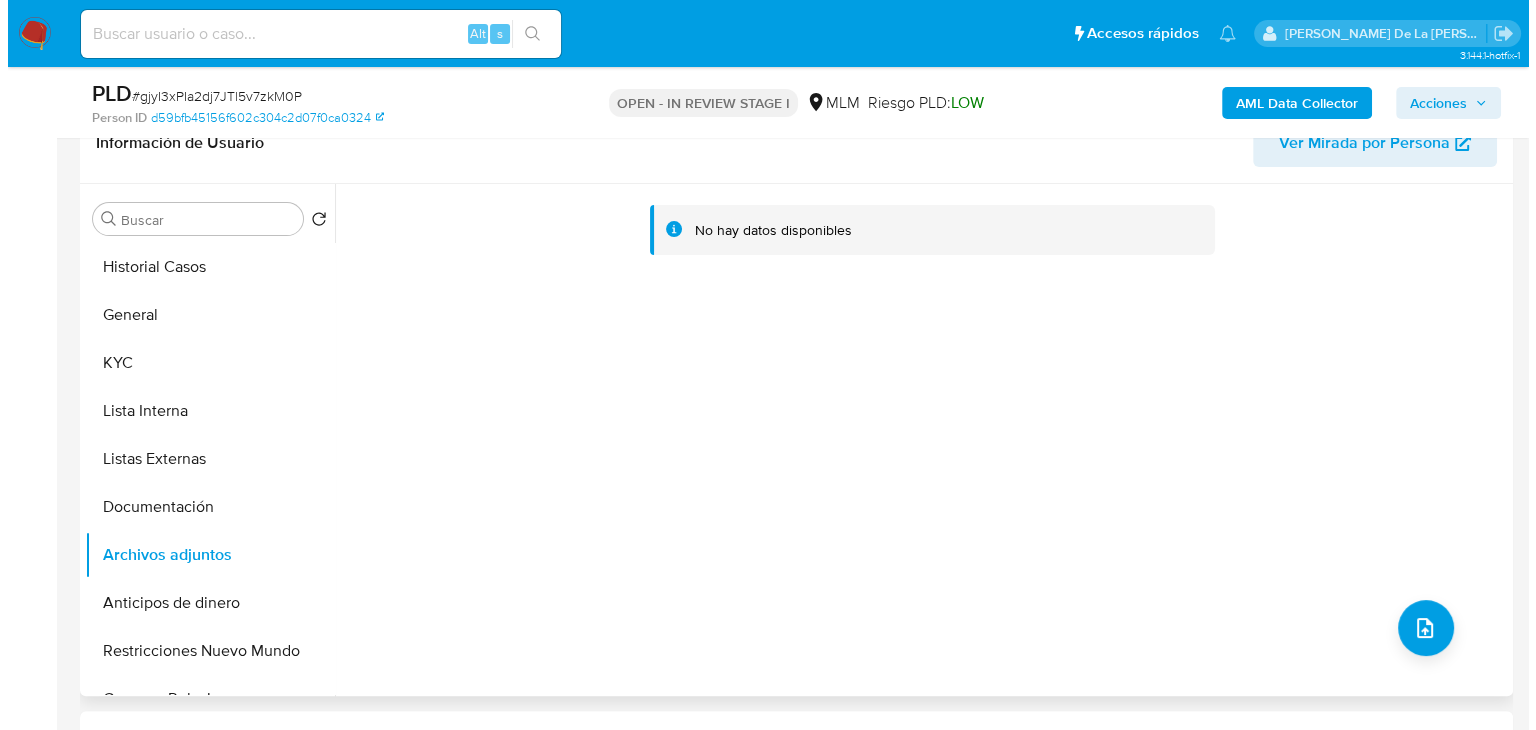 scroll, scrollTop: 300, scrollLeft: 0, axis: vertical 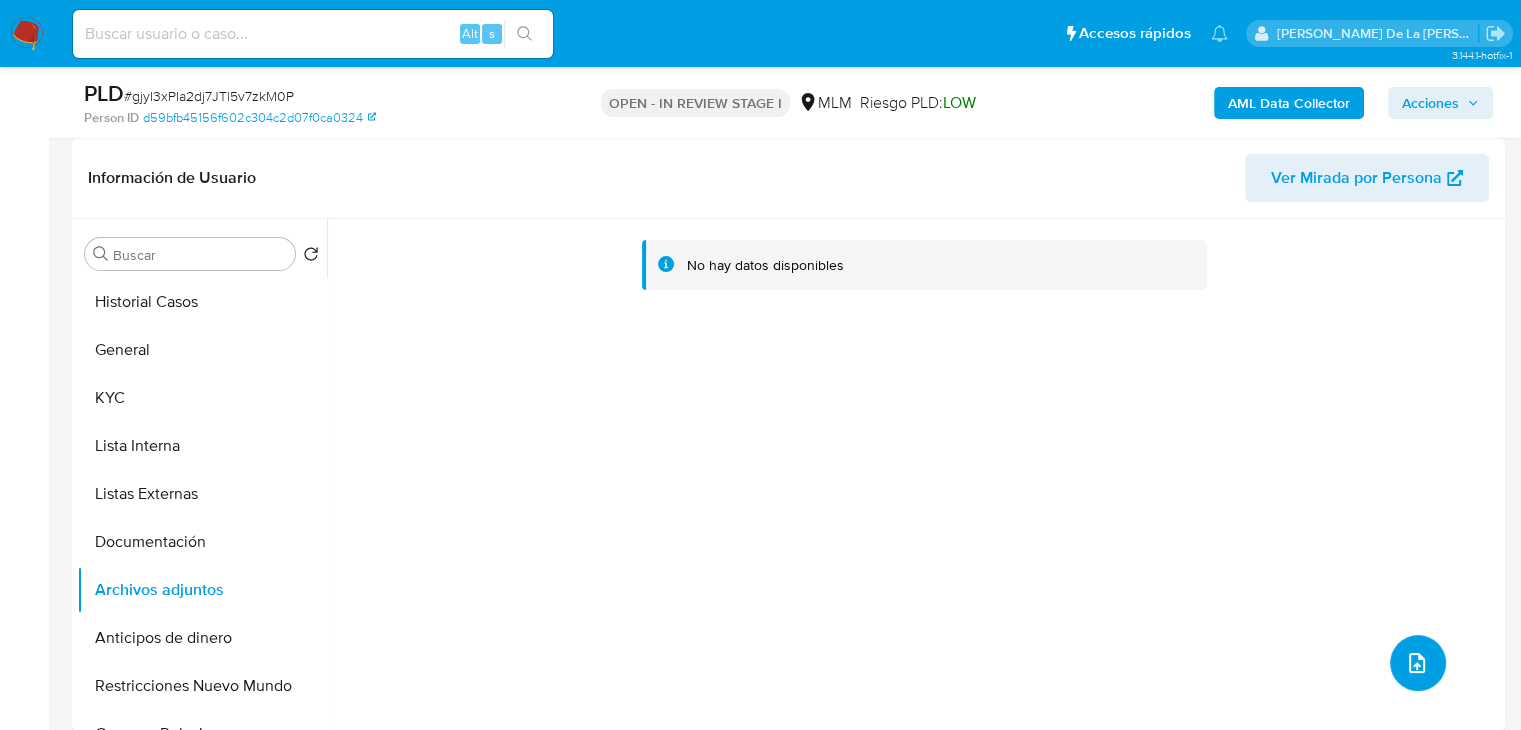 click 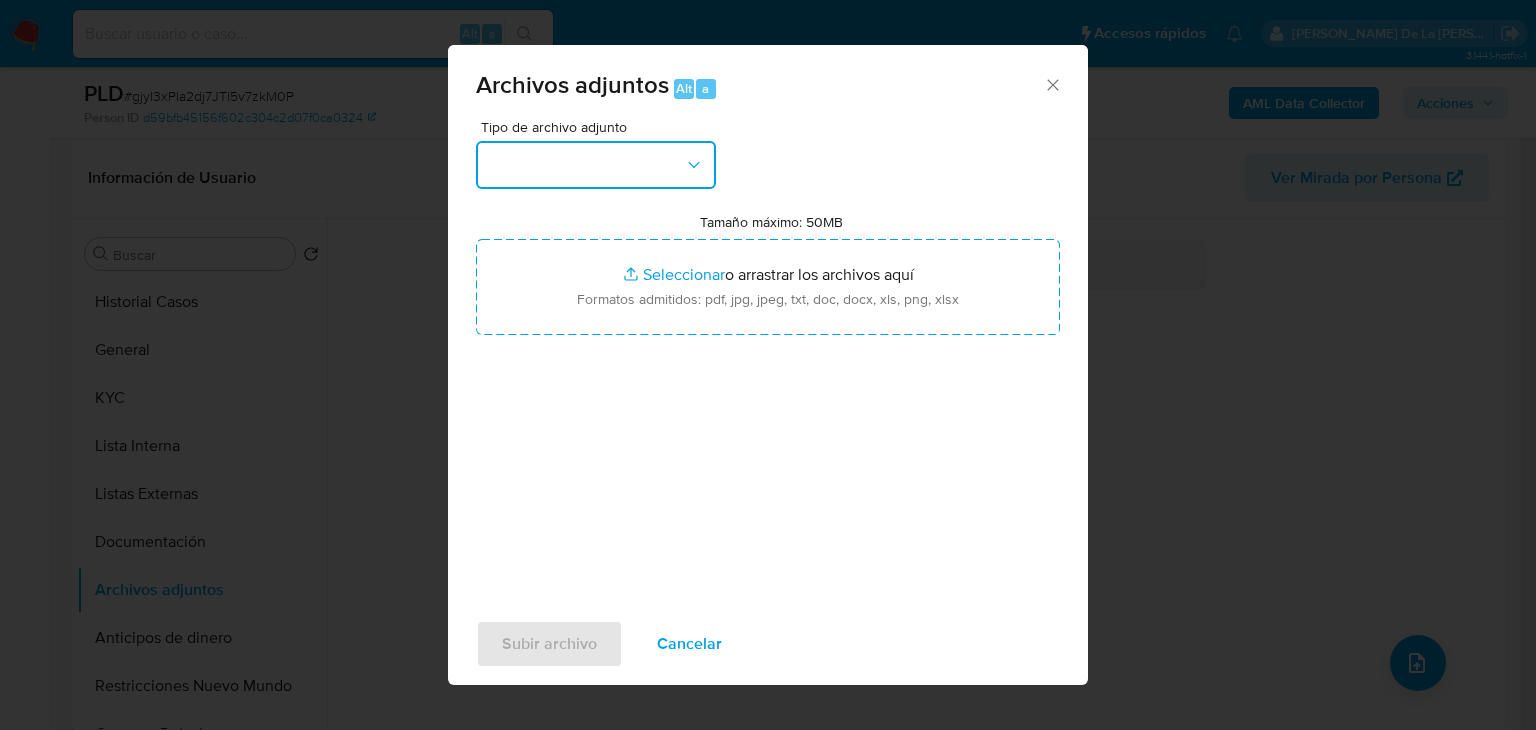 click at bounding box center (596, 165) 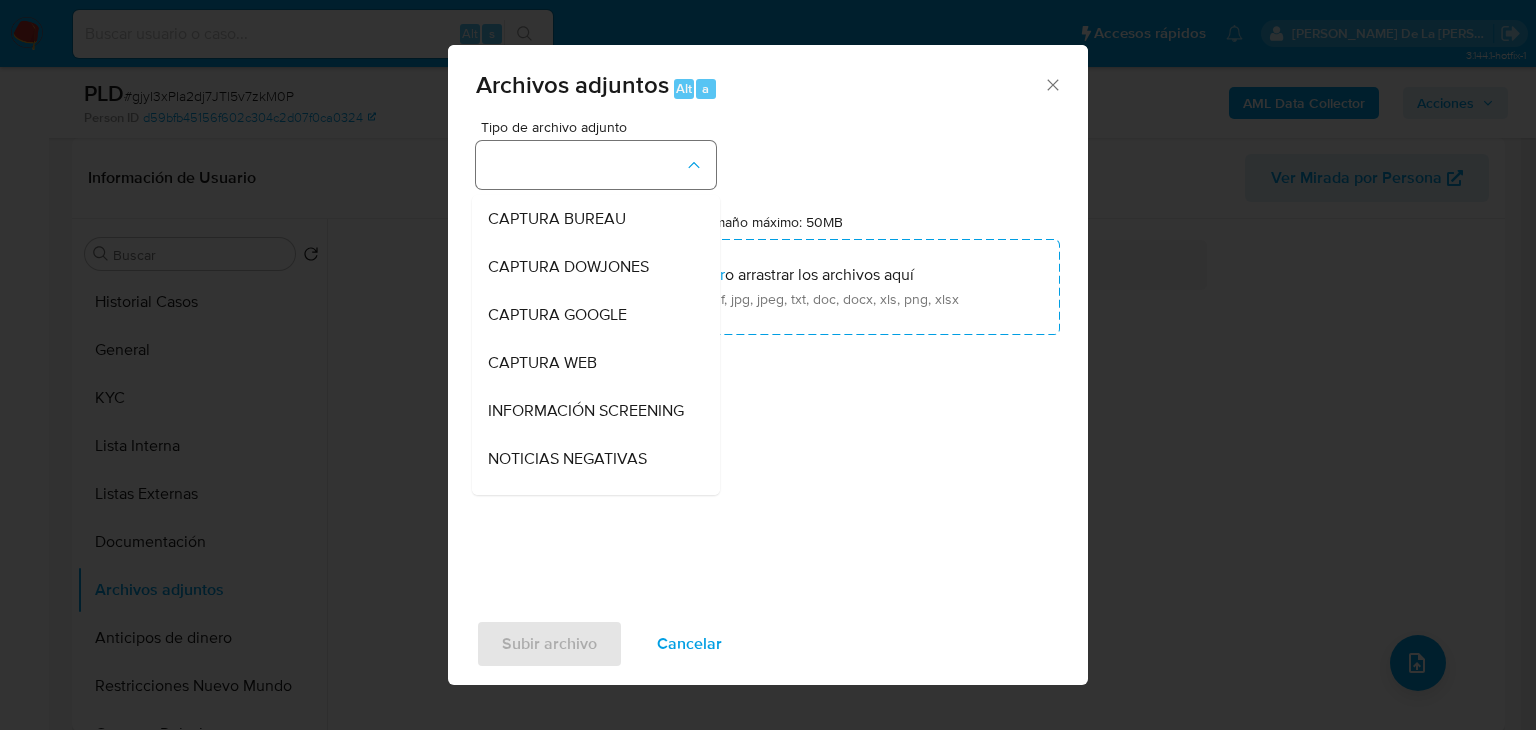type 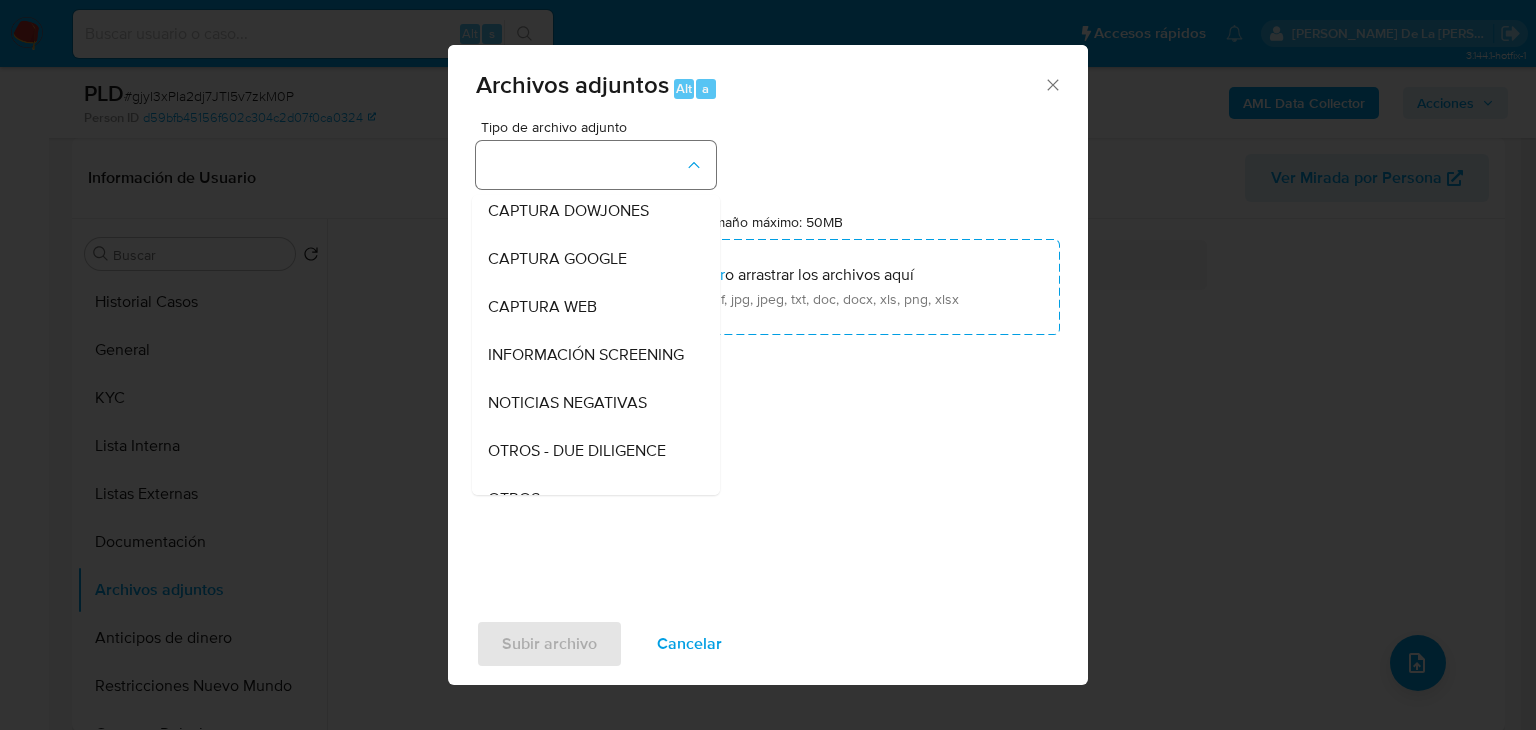 type 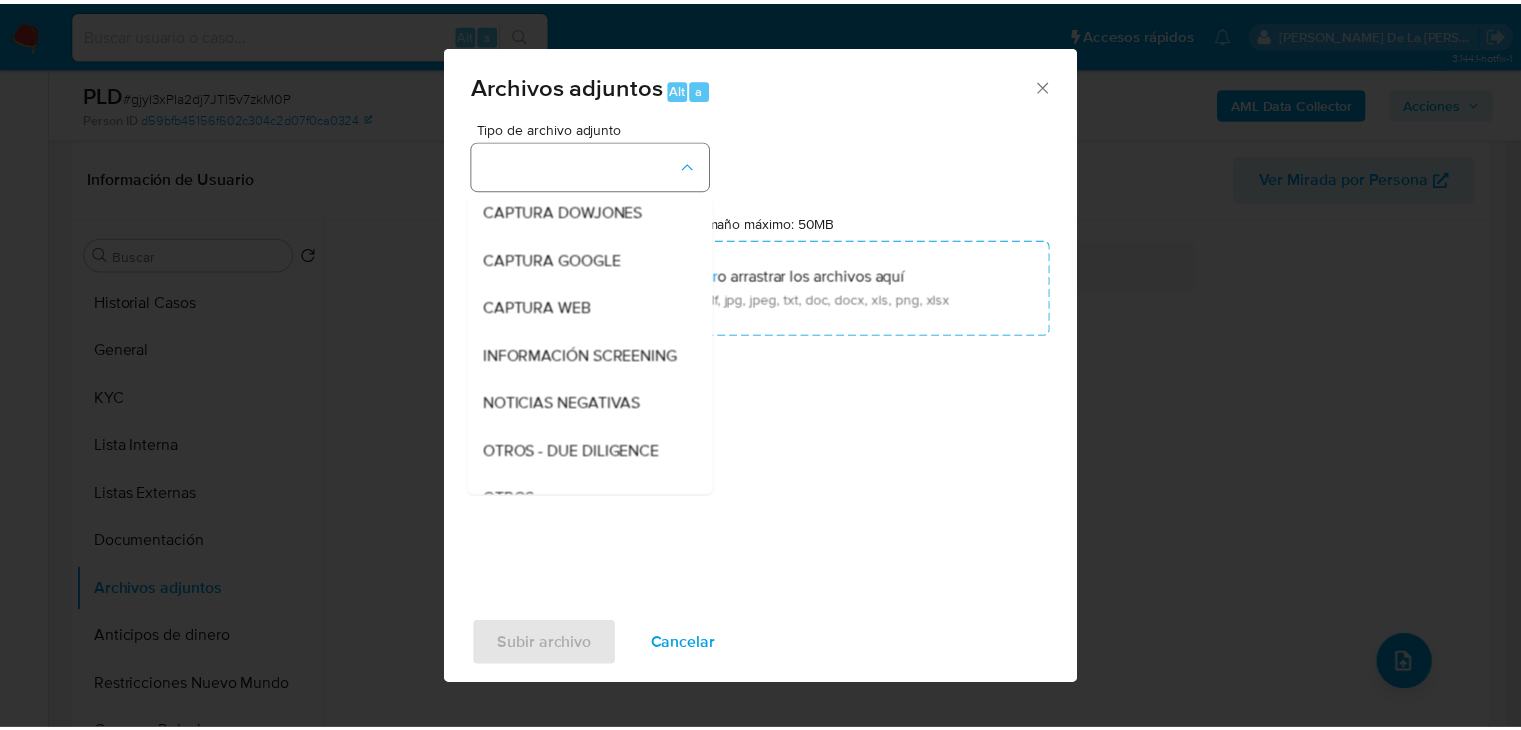 scroll, scrollTop: 104, scrollLeft: 0, axis: vertical 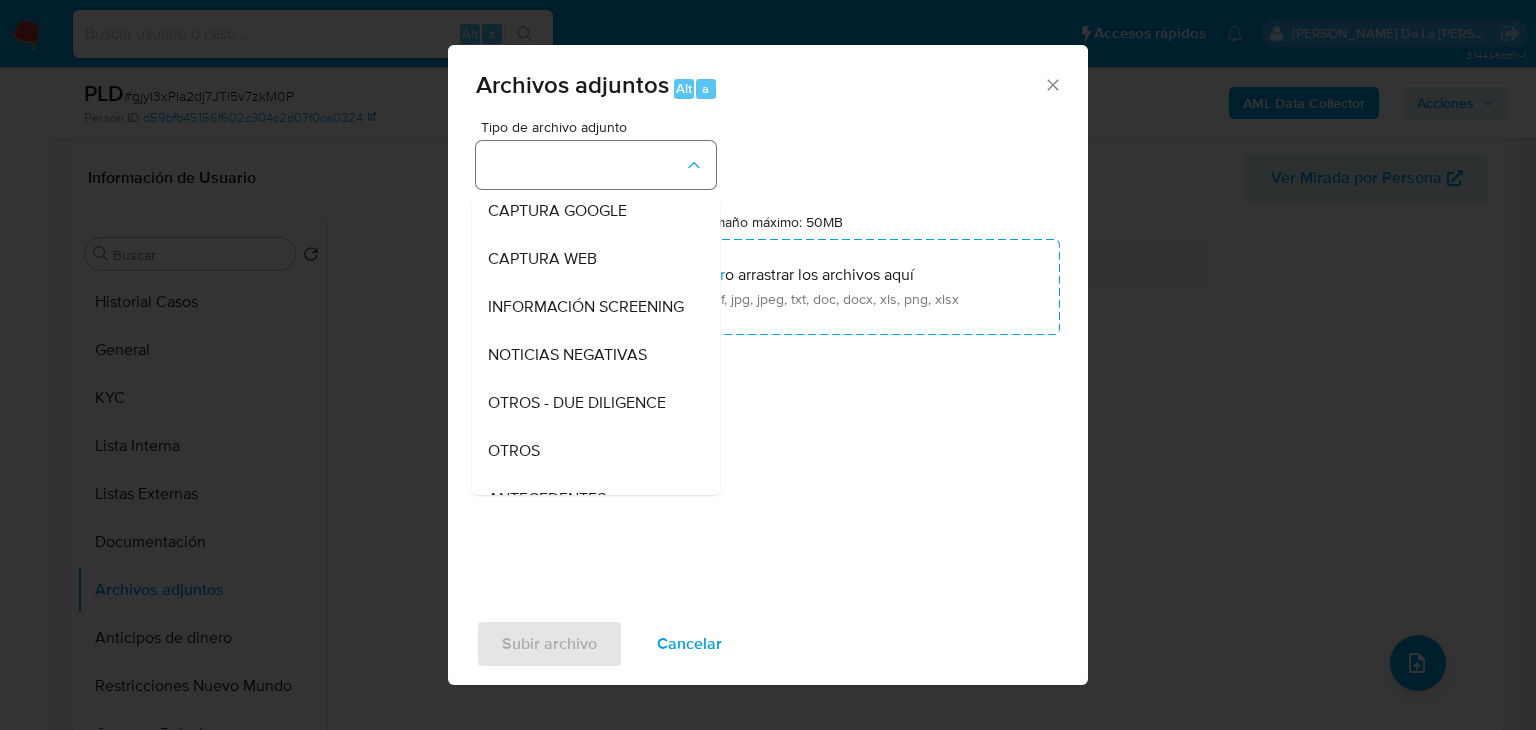 type 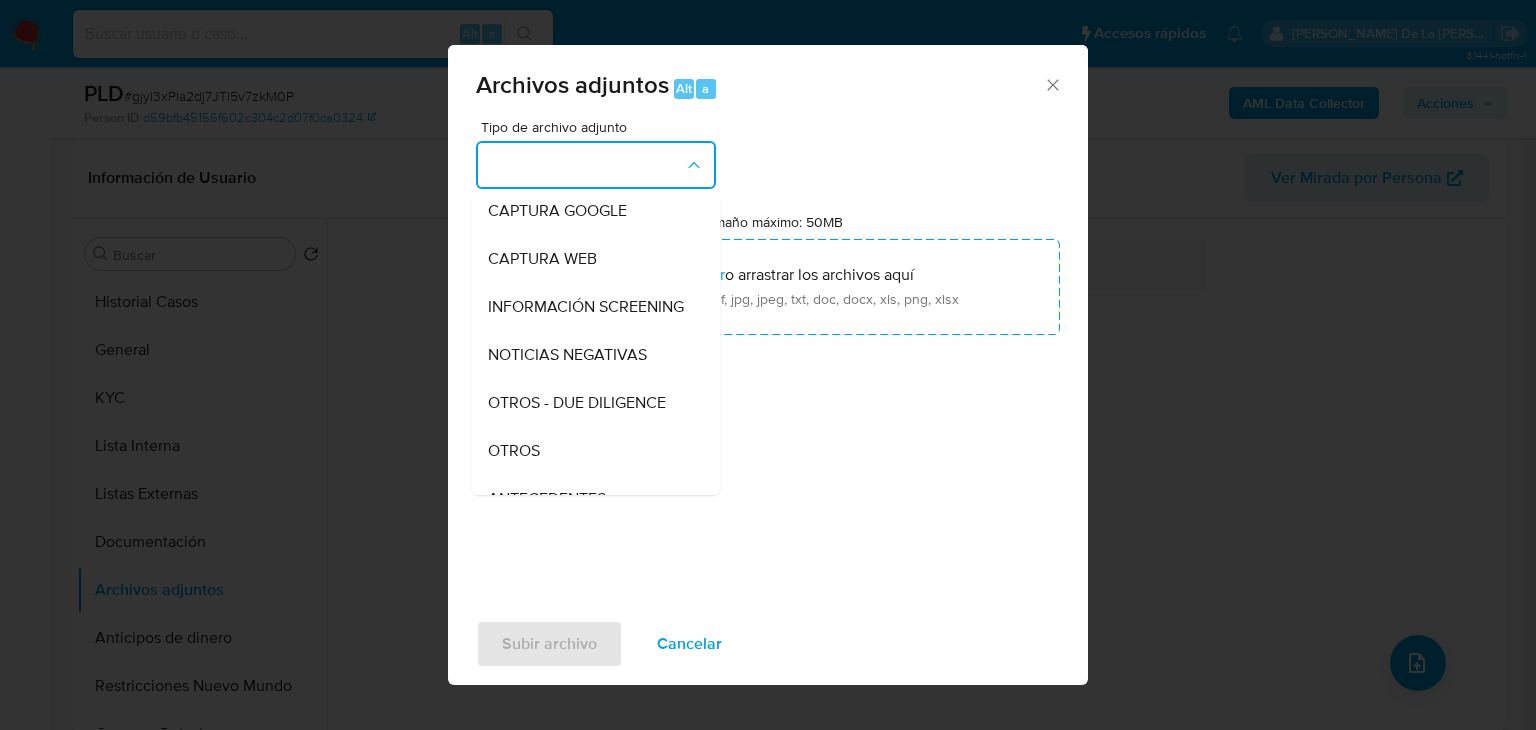 type 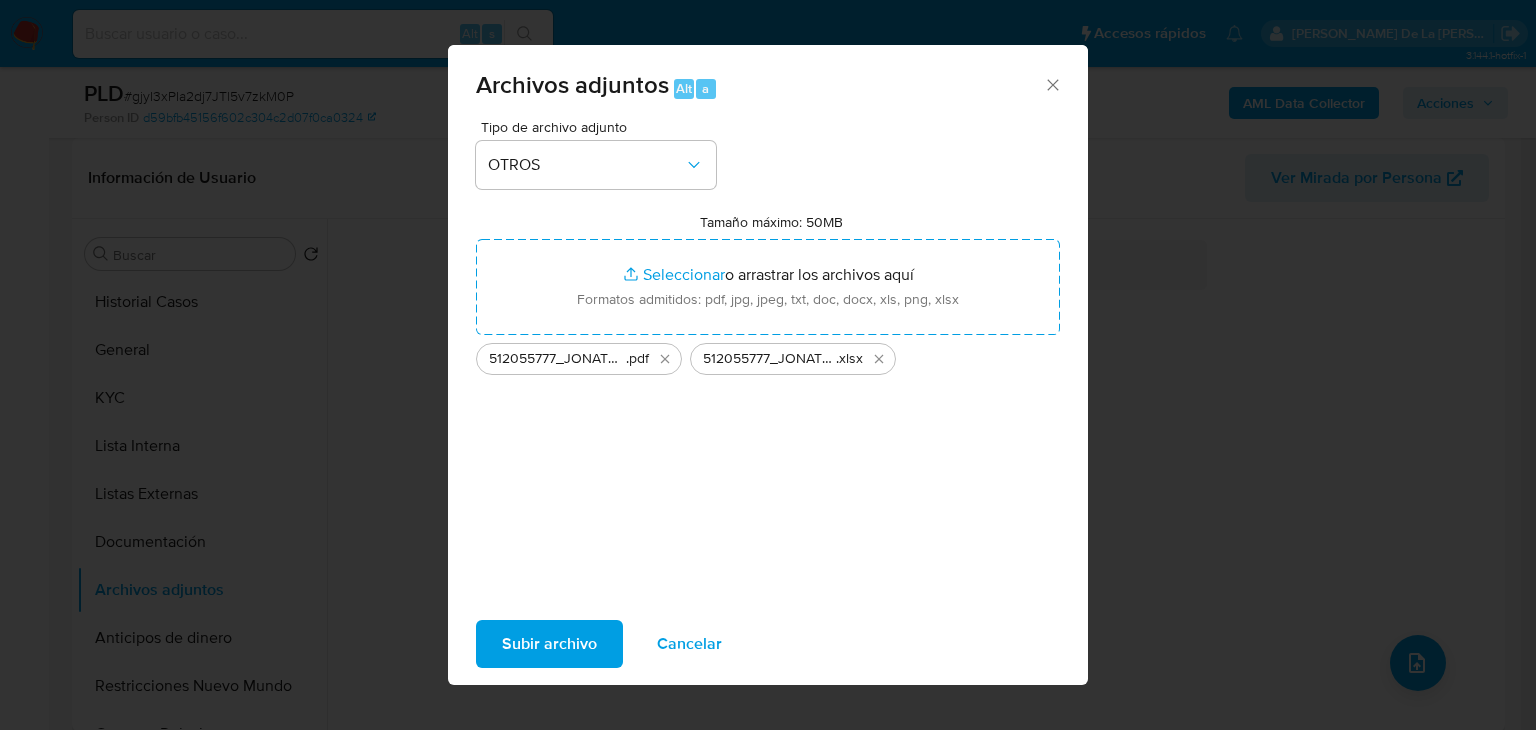 click on "Subir archivo" at bounding box center [549, 644] 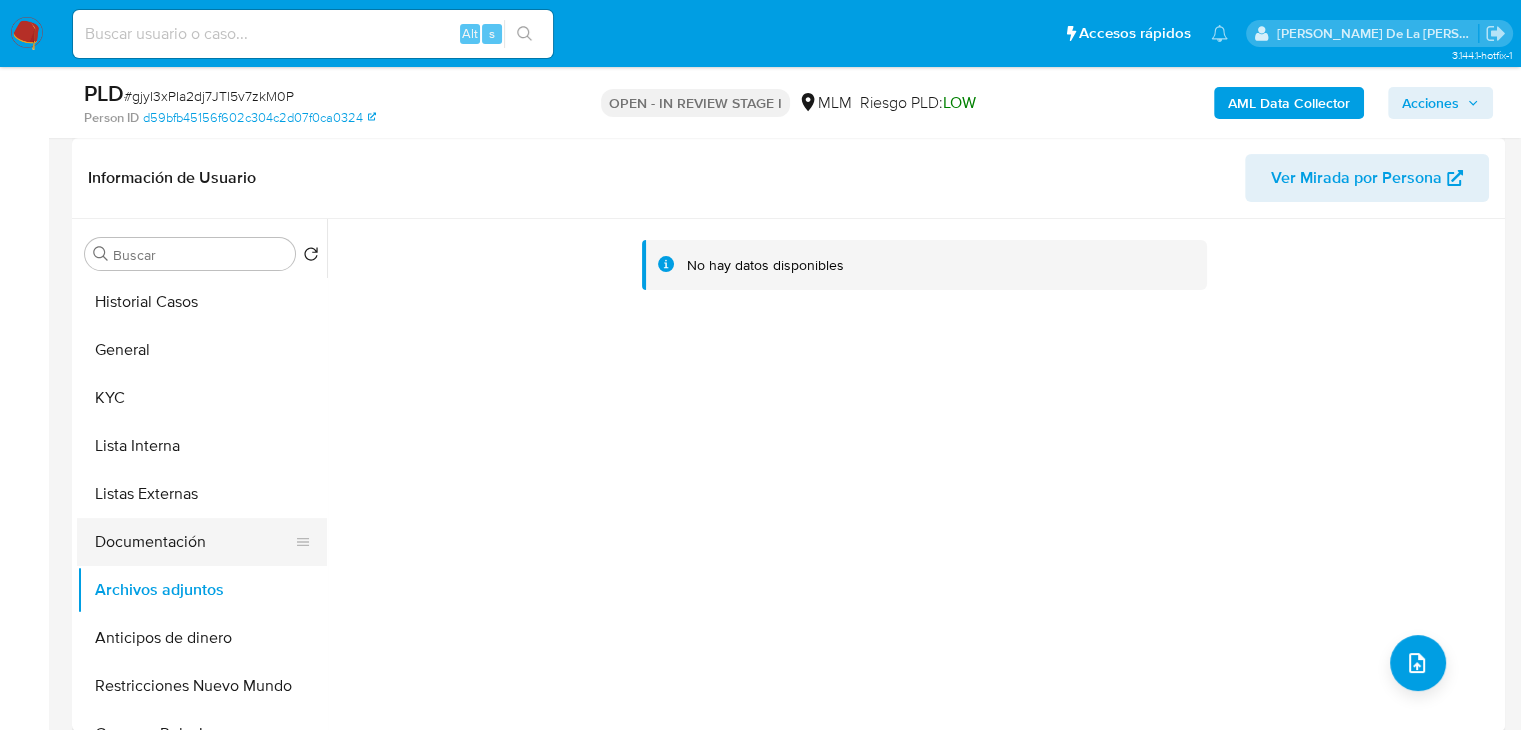 click on "Documentación" at bounding box center (194, 542) 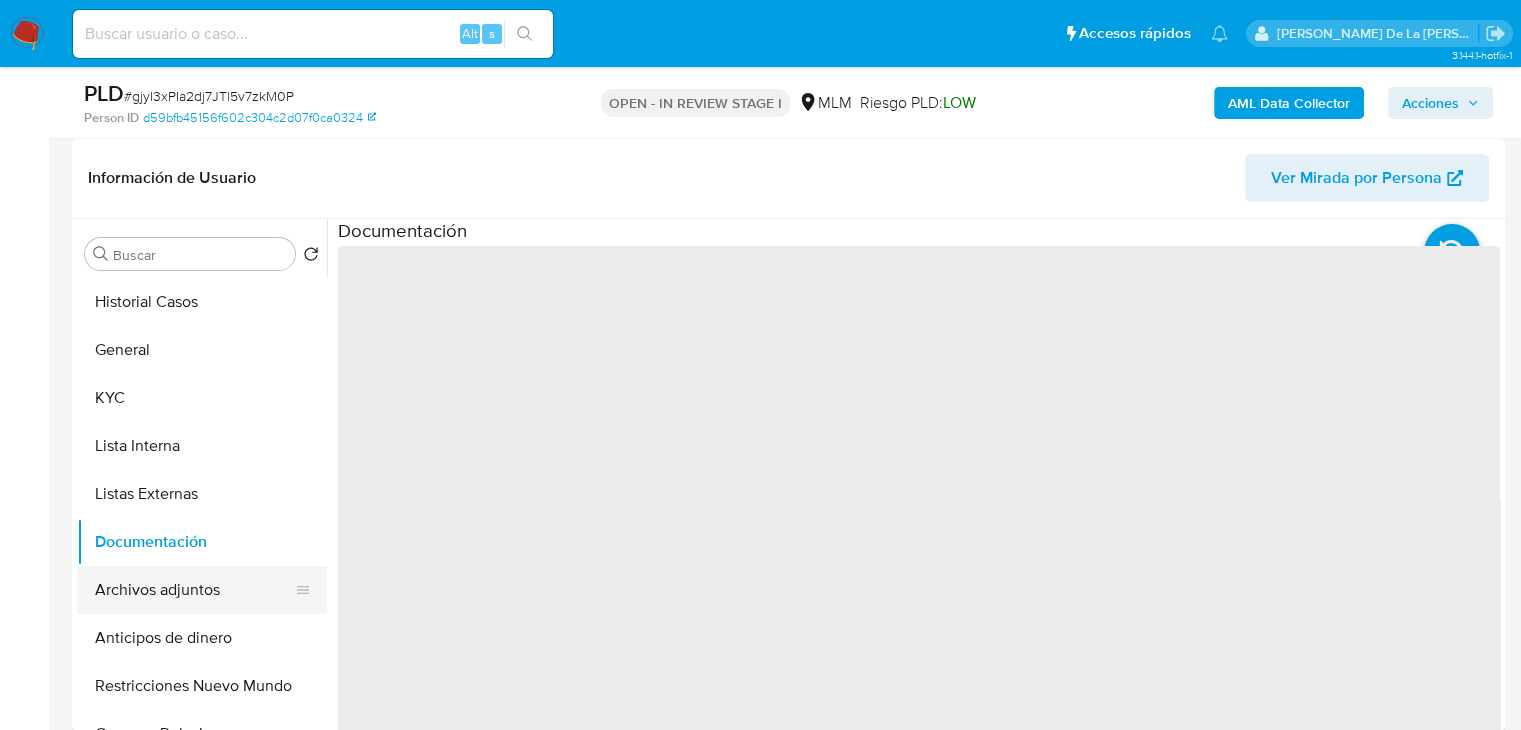 click on "Archivos adjuntos" at bounding box center (194, 590) 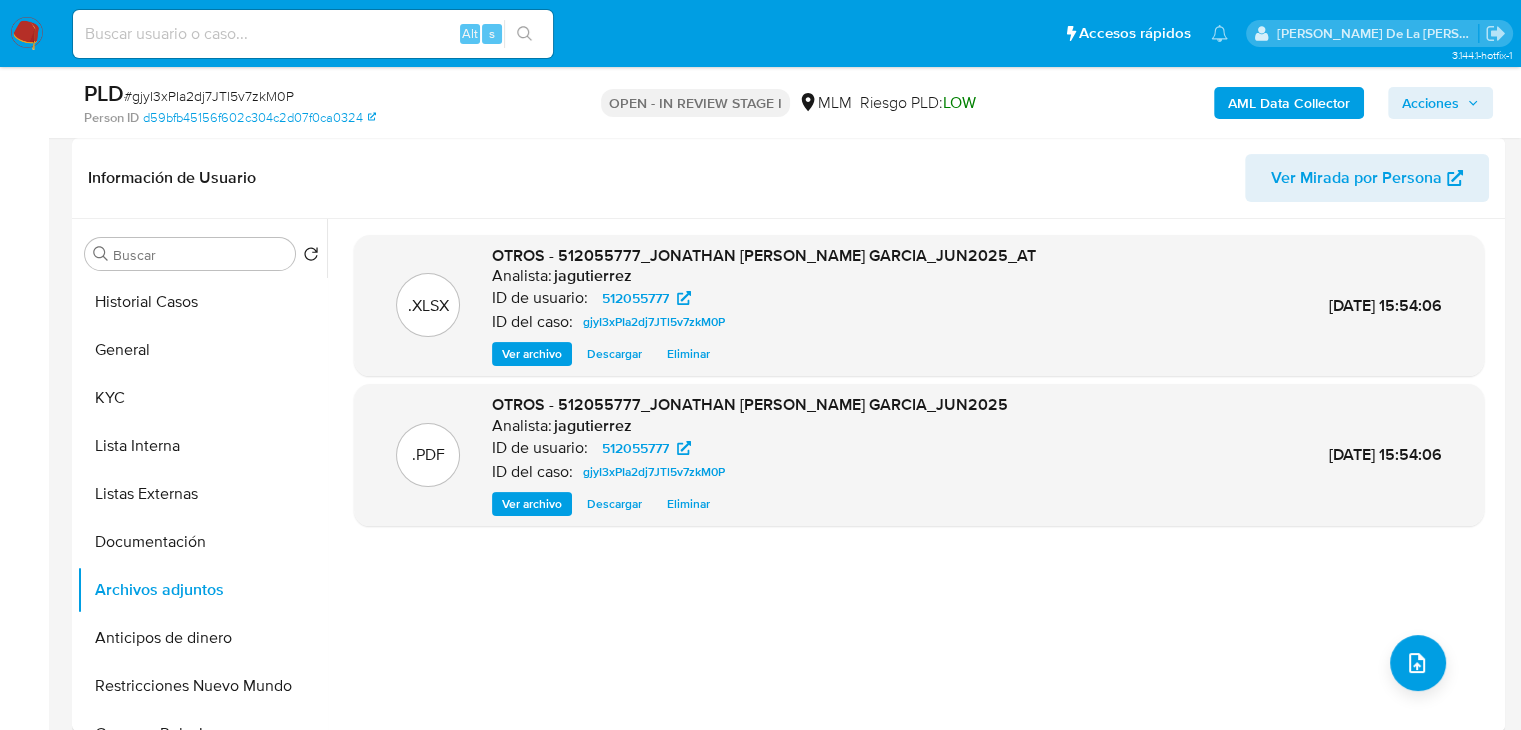 click on "Acciones" at bounding box center (1440, 103) 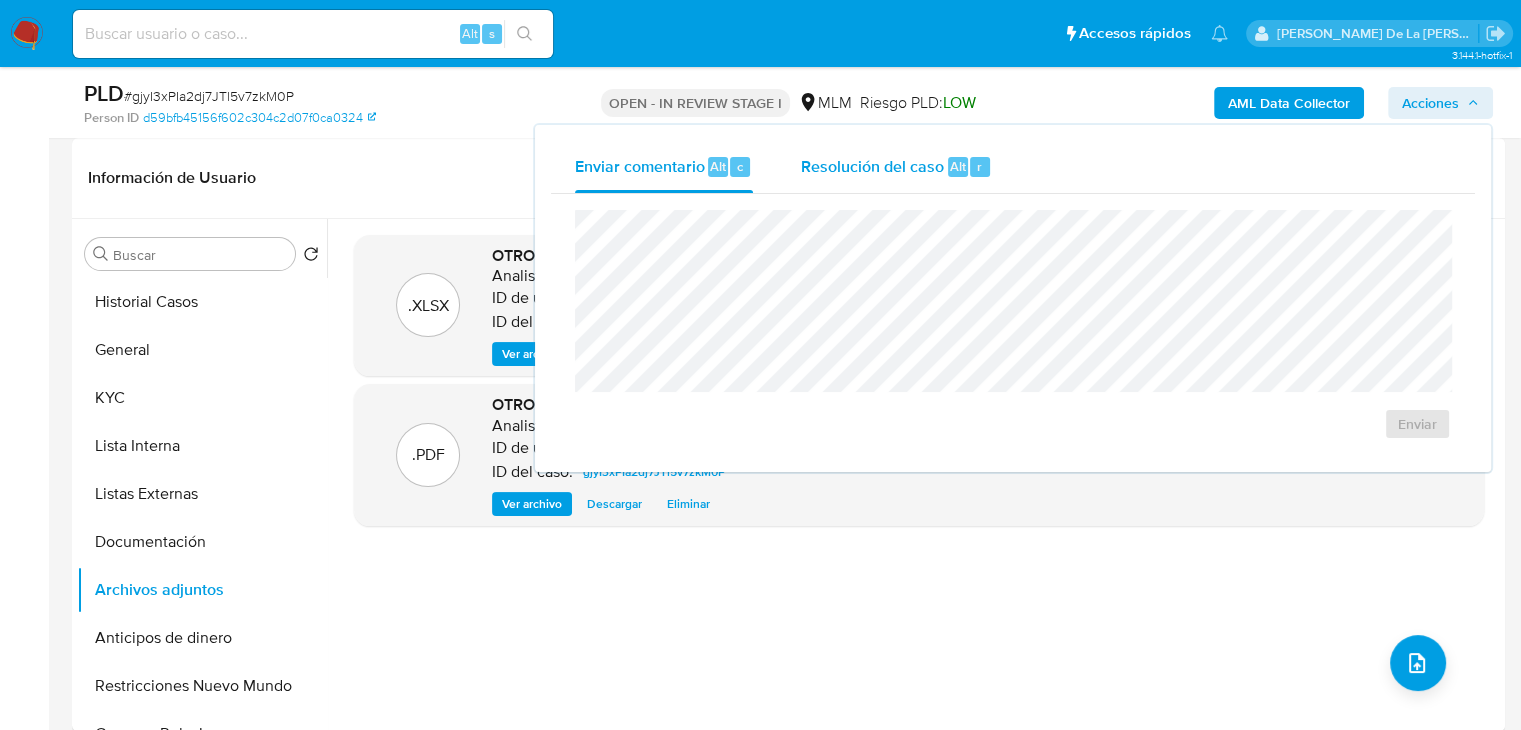 click on "Resolución del caso" at bounding box center [872, 165] 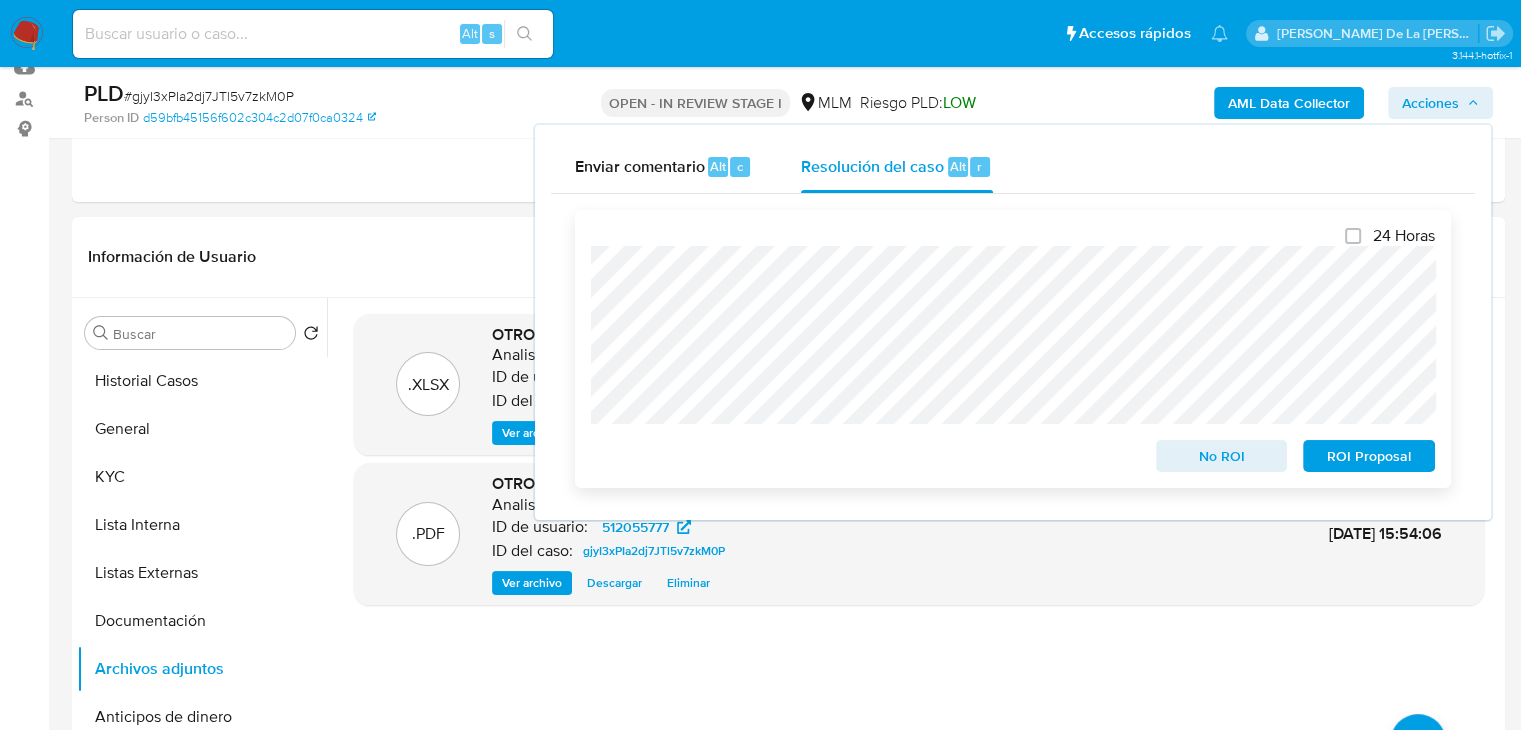 scroll, scrollTop: 200, scrollLeft: 0, axis: vertical 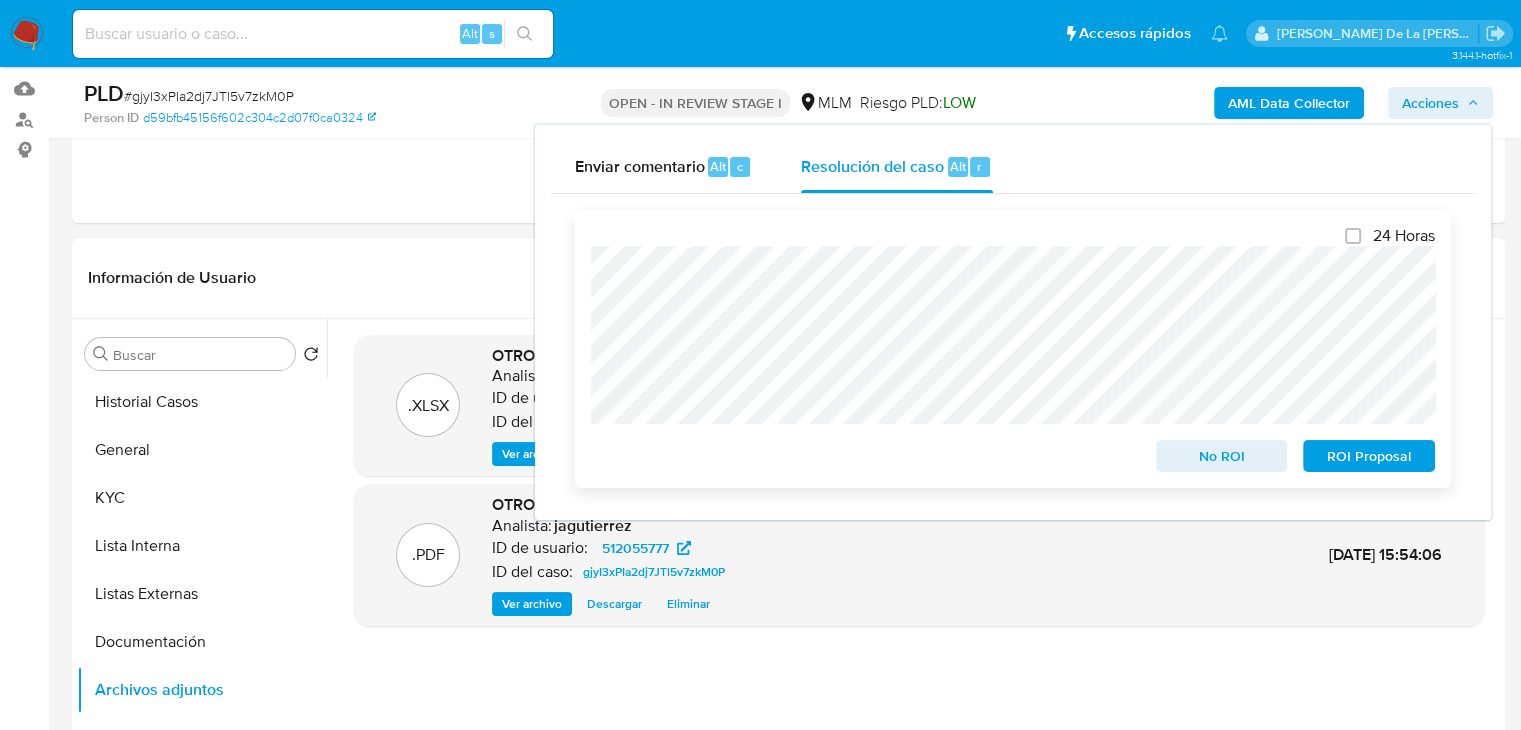 click on "ROI Proposal" at bounding box center [1369, 456] 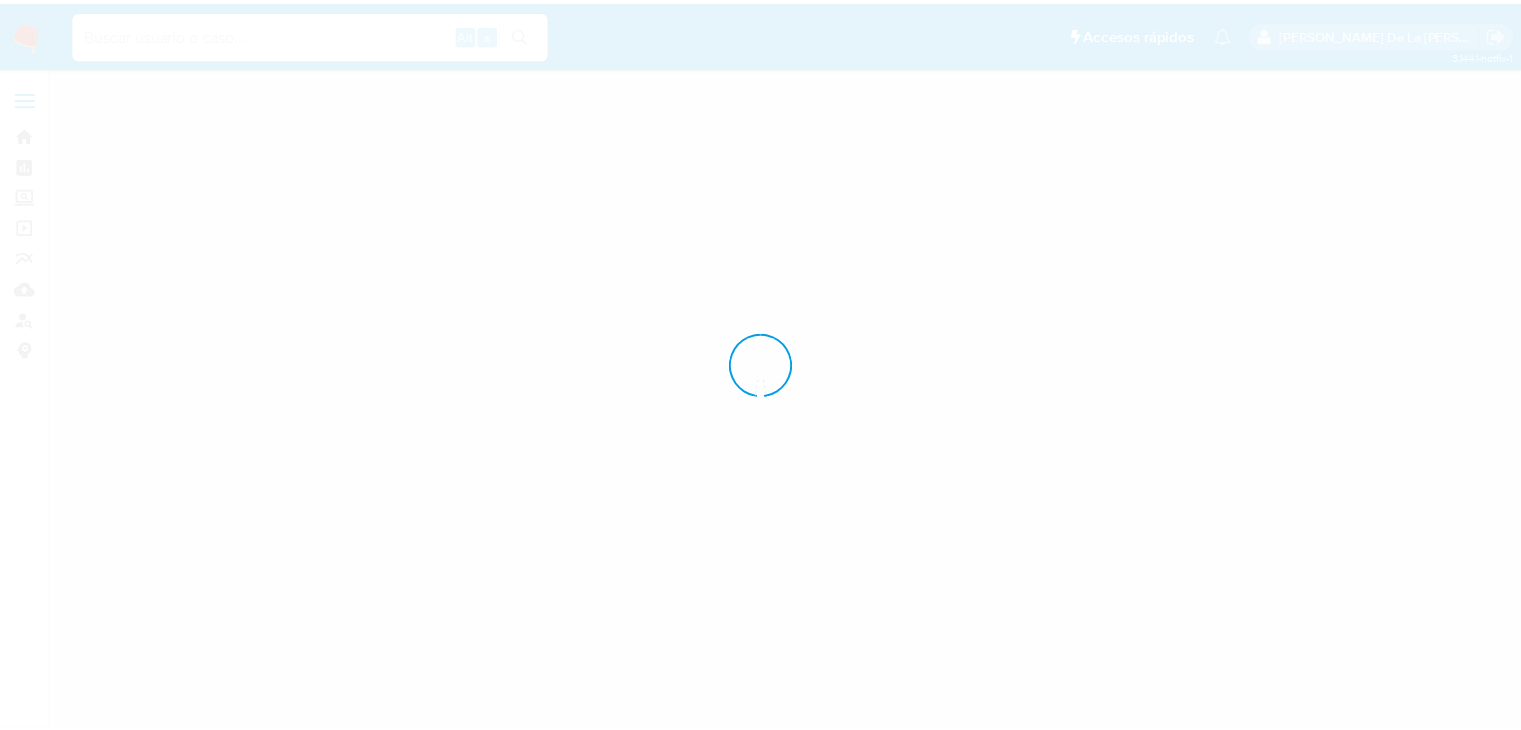 scroll, scrollTop: 0, scrollLeft: 0, axis: both 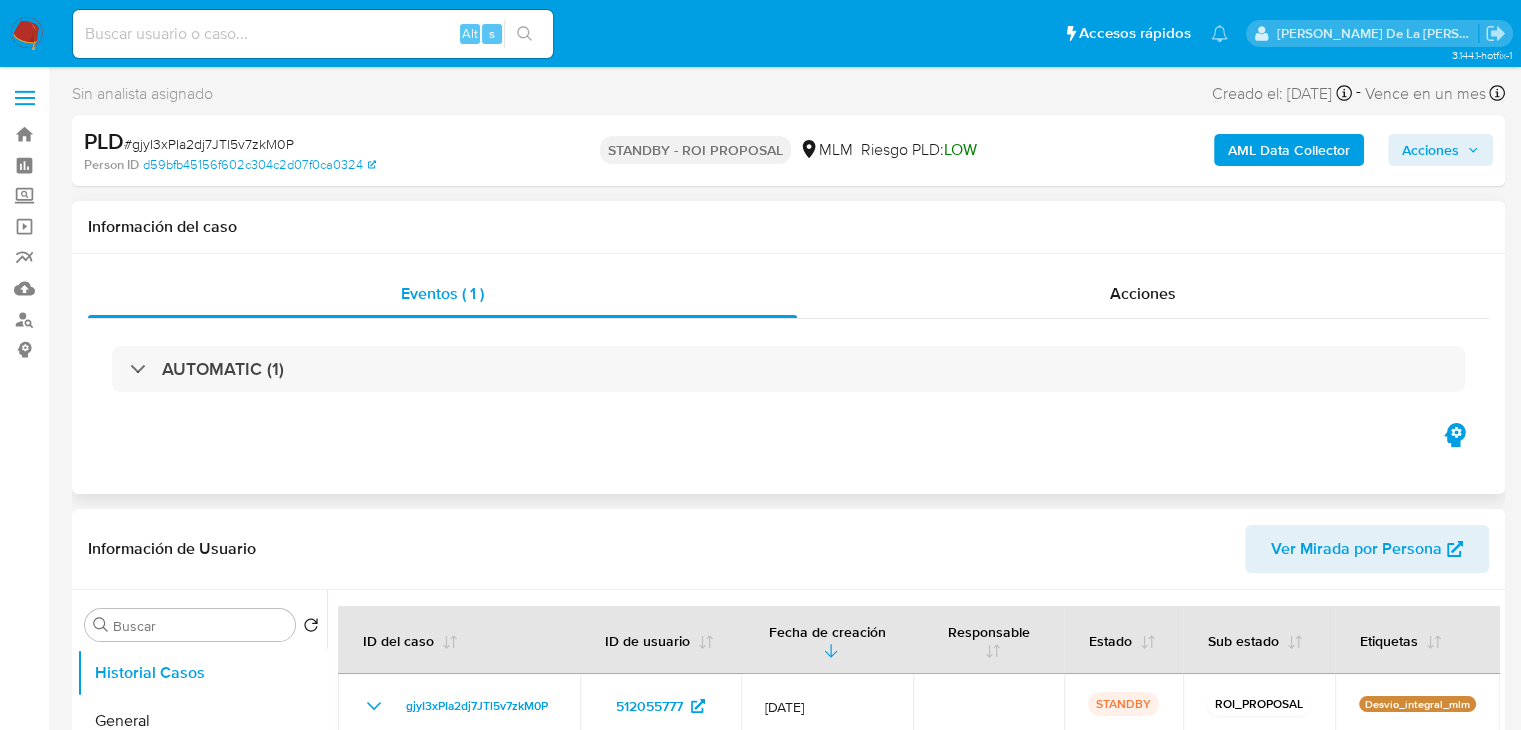select on "10" 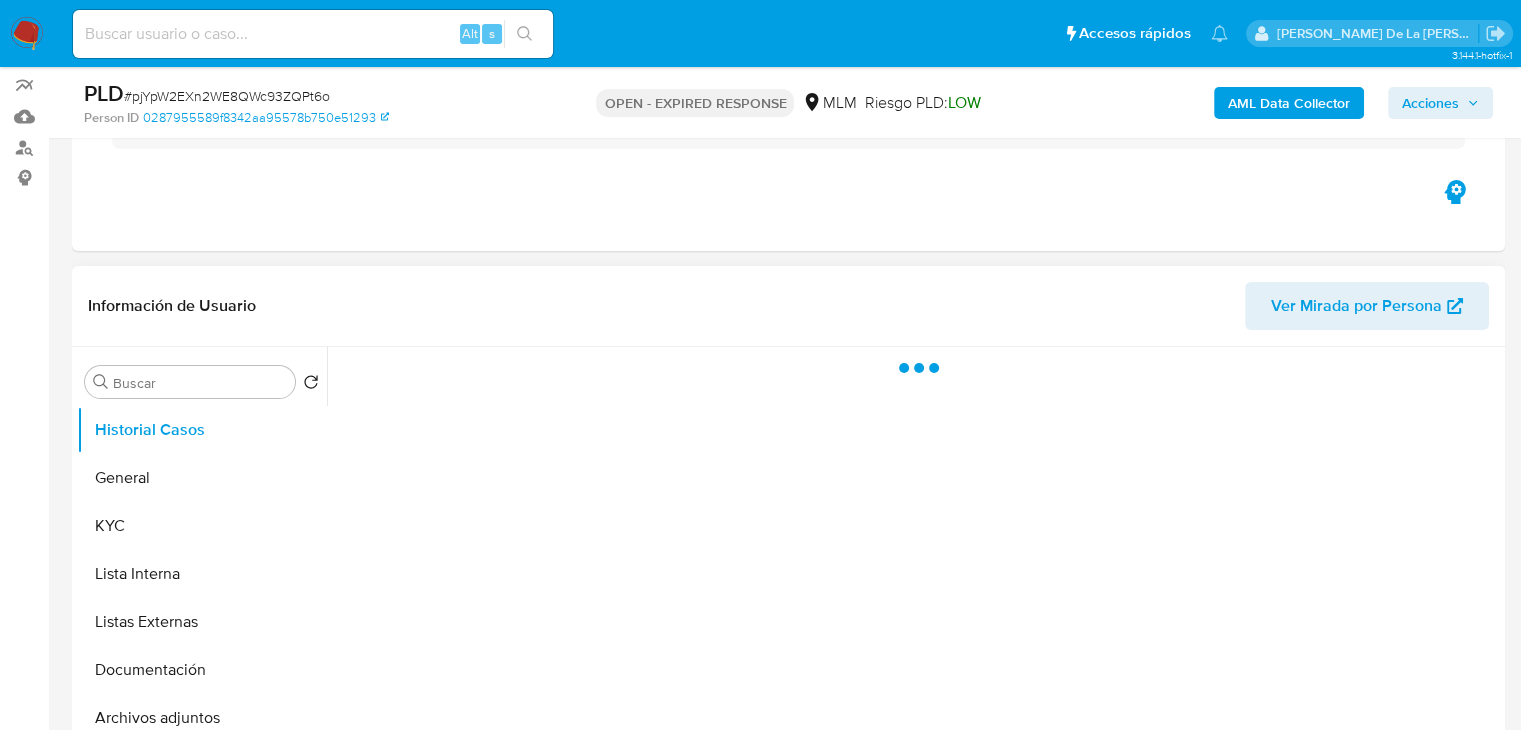 scroll, scrollTop: 300, scrollLeft: 0, axis: vertical 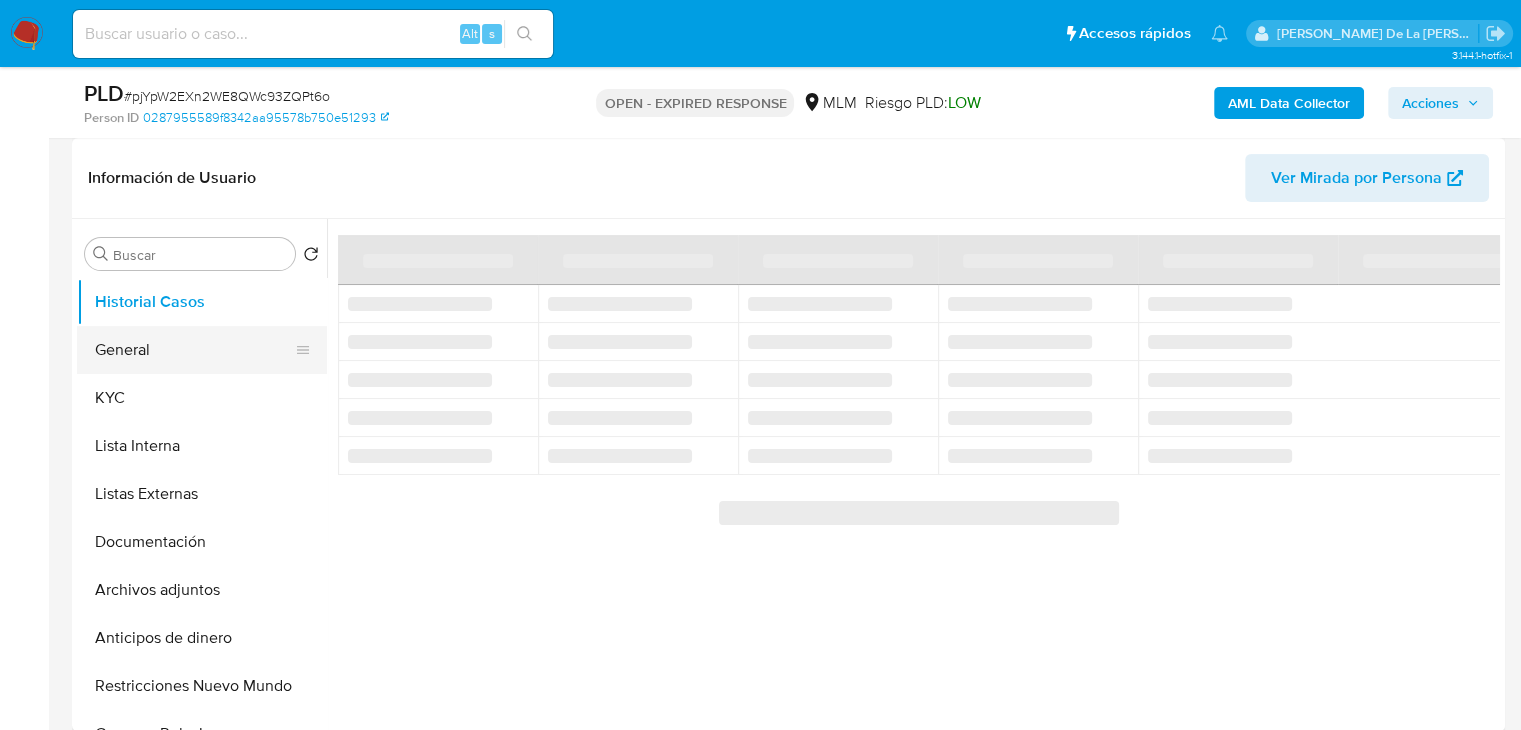 click on "General" at bounding box center (194, 350) 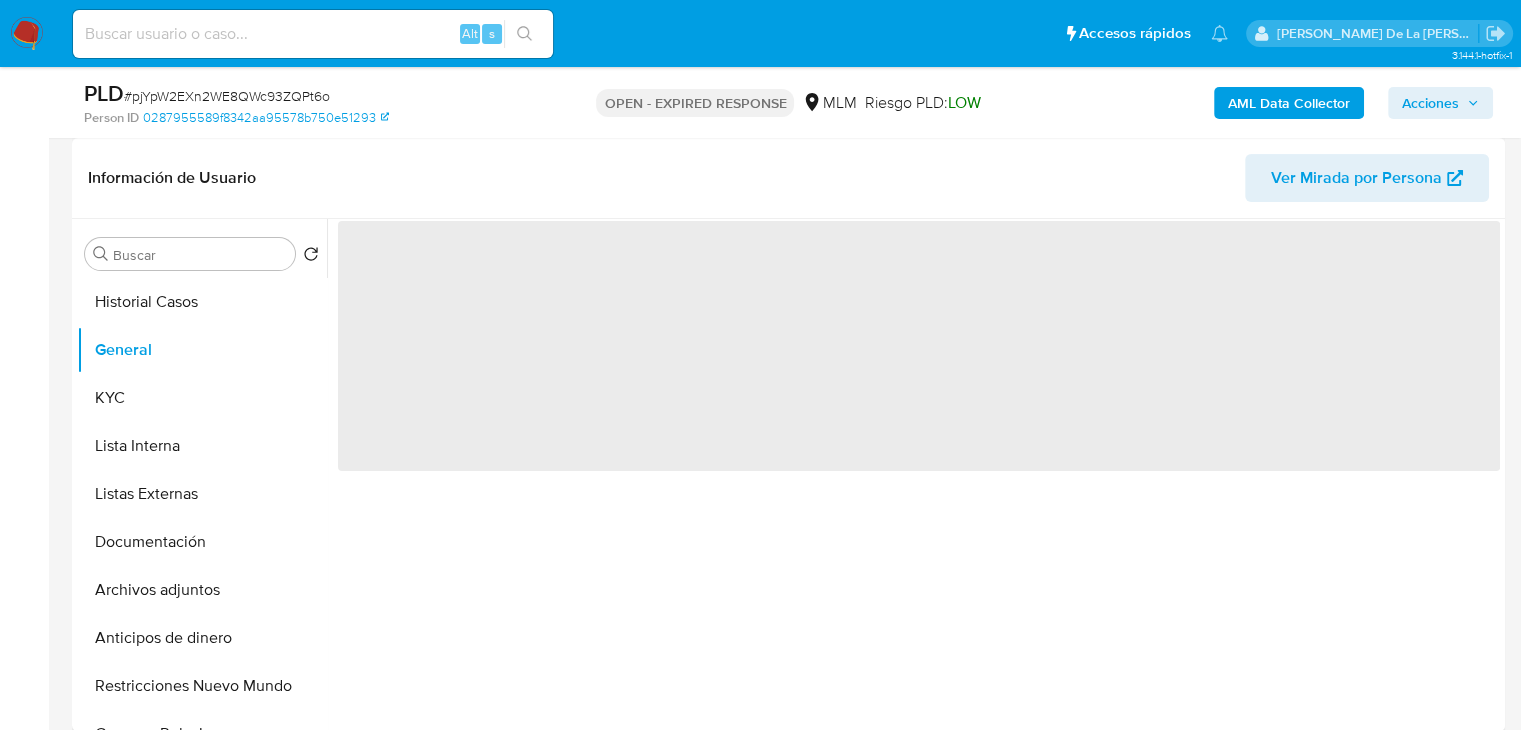 select on "10" 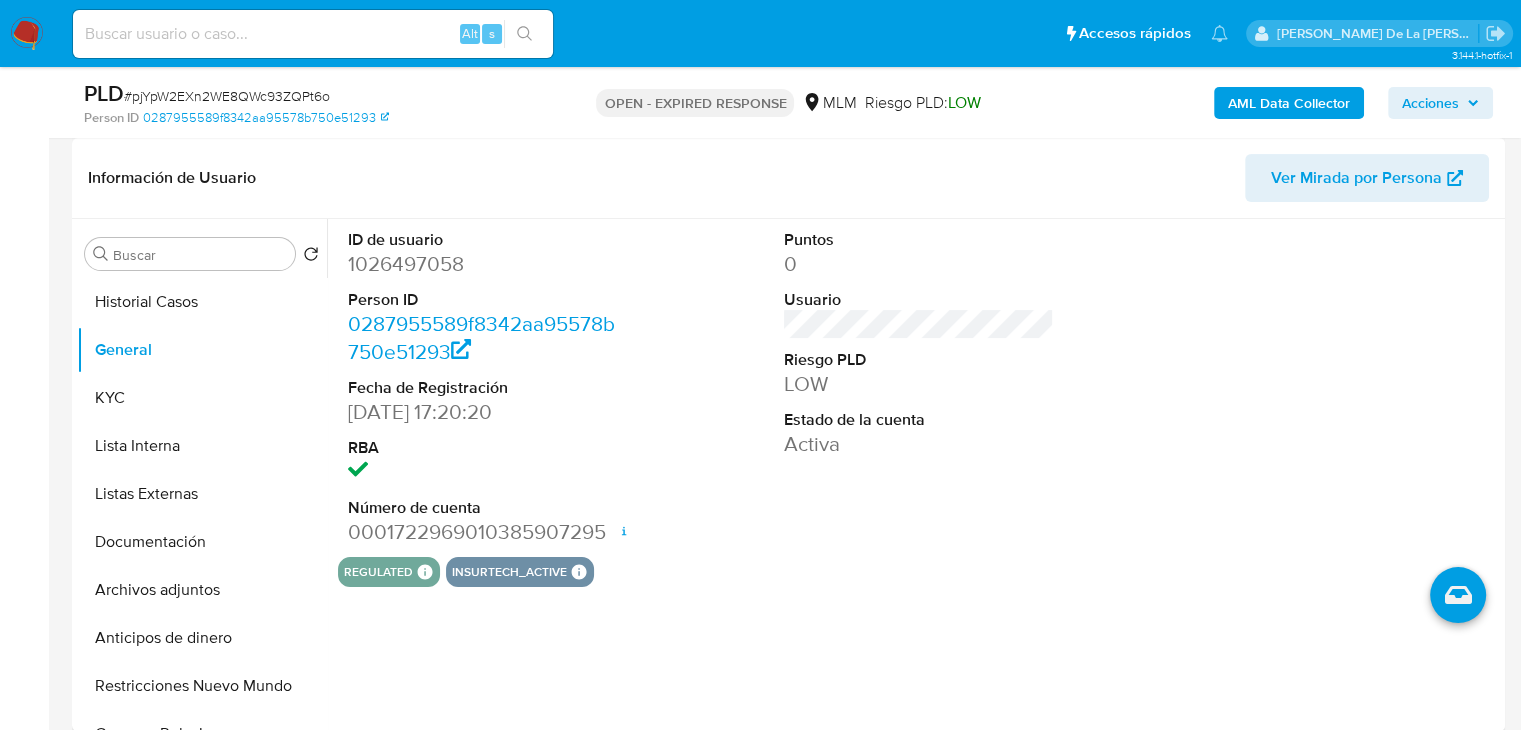 click on "1026497058" at bounding box center (483, 264) 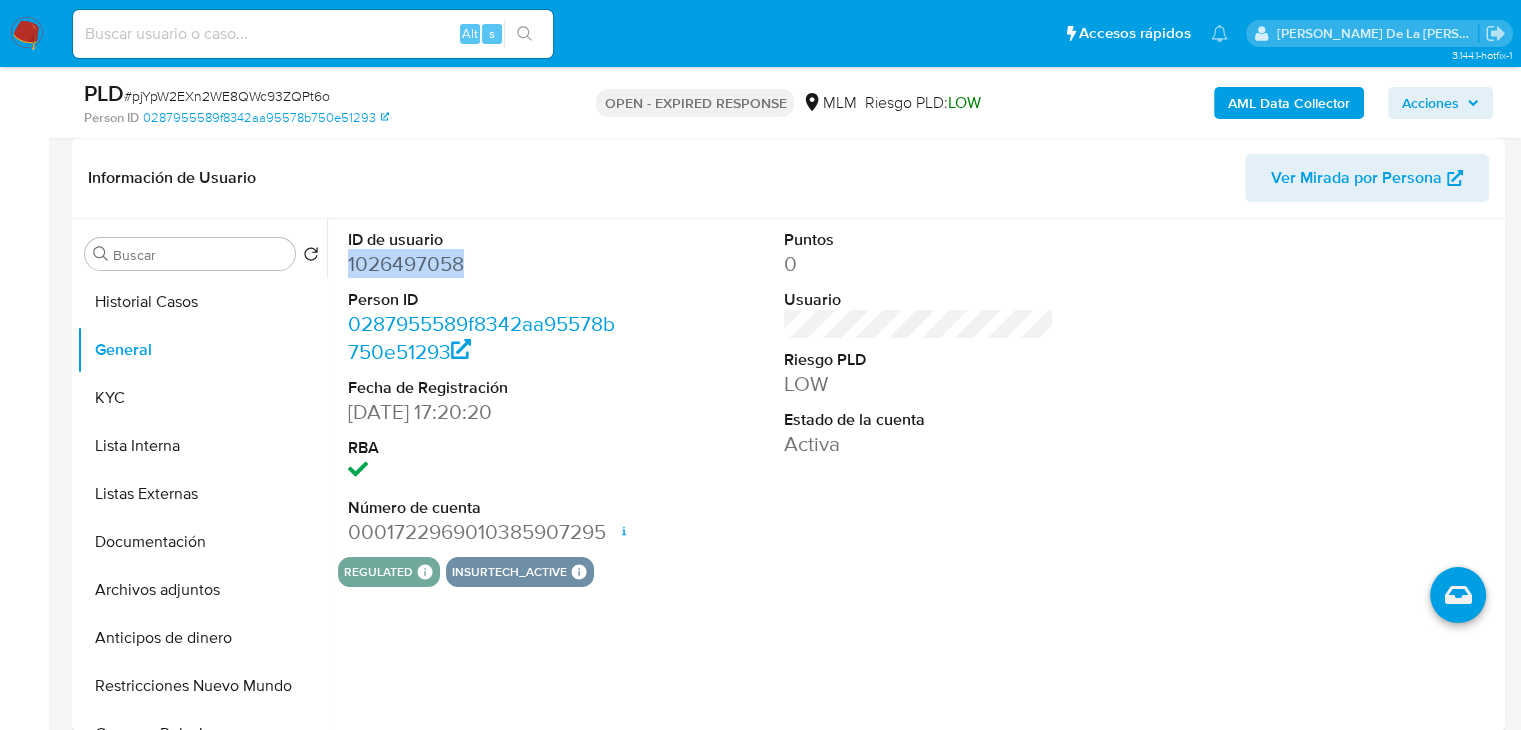click on "1026497058" at bounding box center [483, 264] 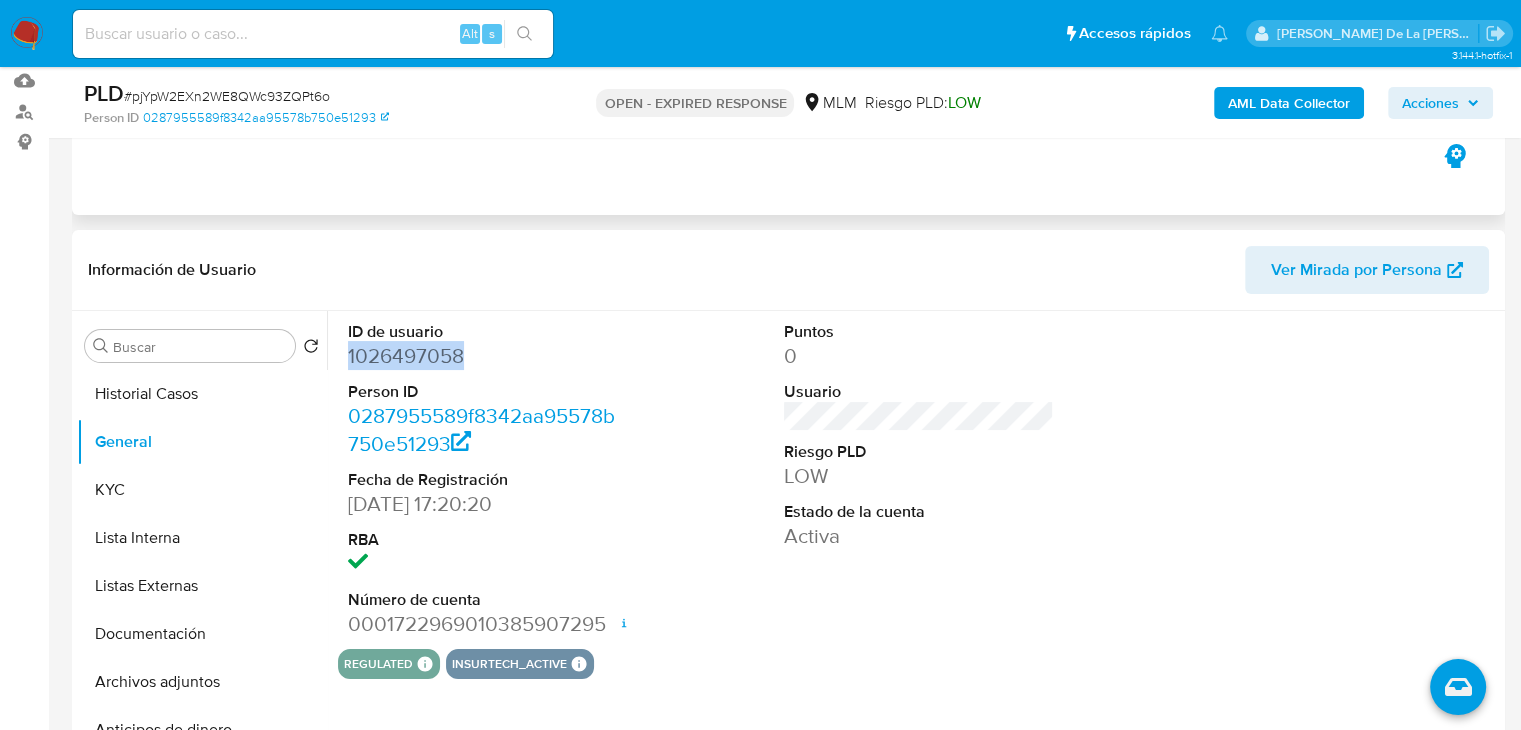 scroll, scrollTop: 100, scrollLeft: 0, axis: vertical 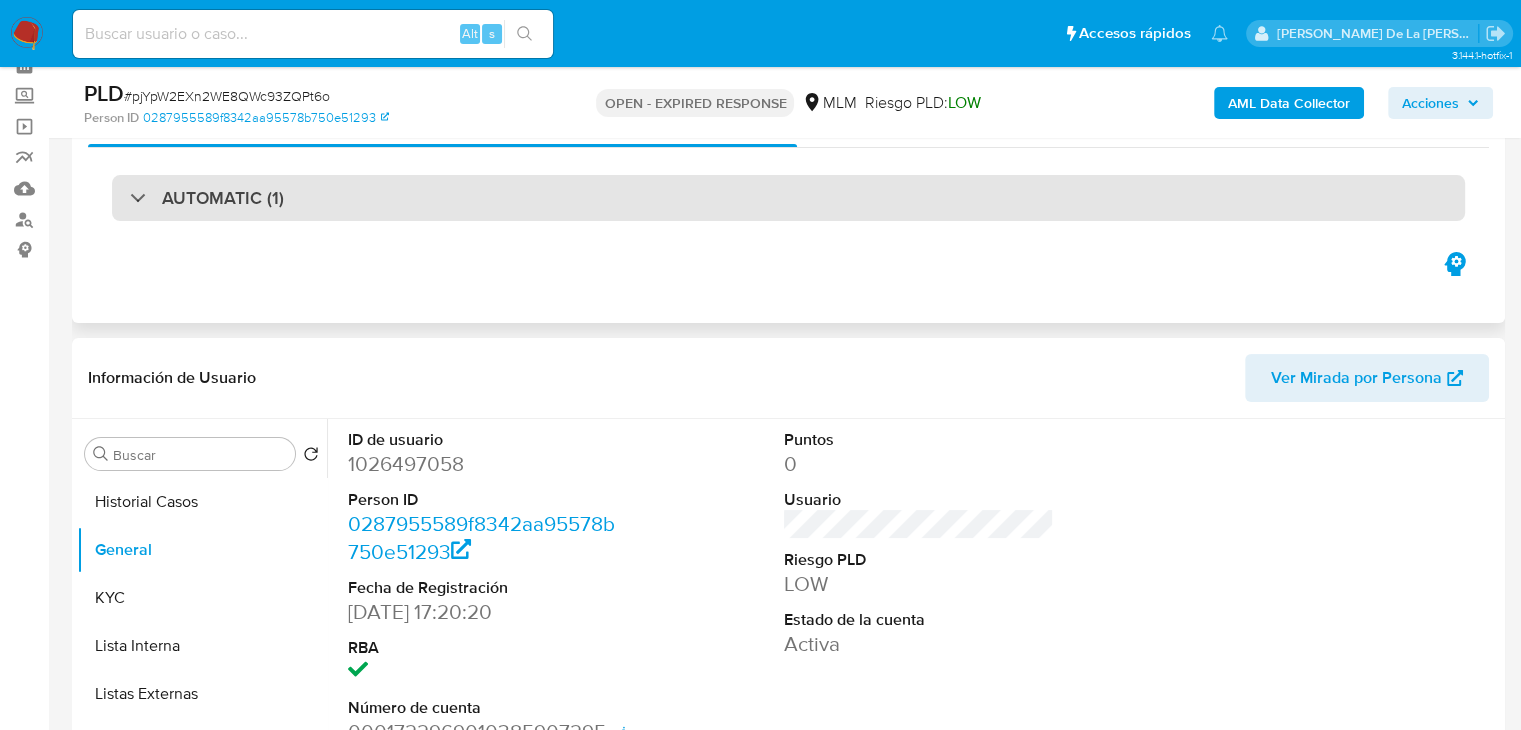click on "AUTOMATIC (1)" at bounding box center (223, 198) 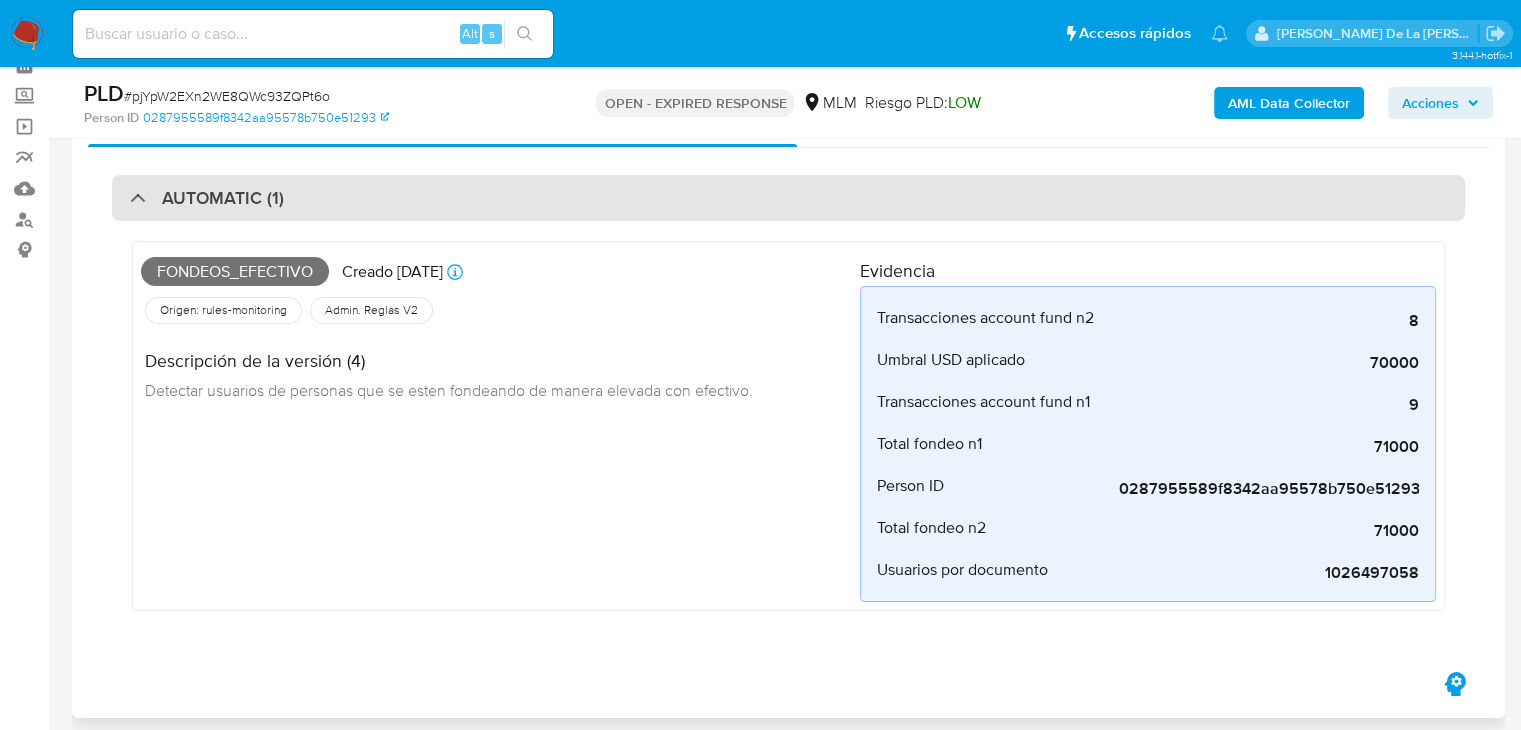 click on "AUTOMATIC (1)" at bounding box center [223, 198] 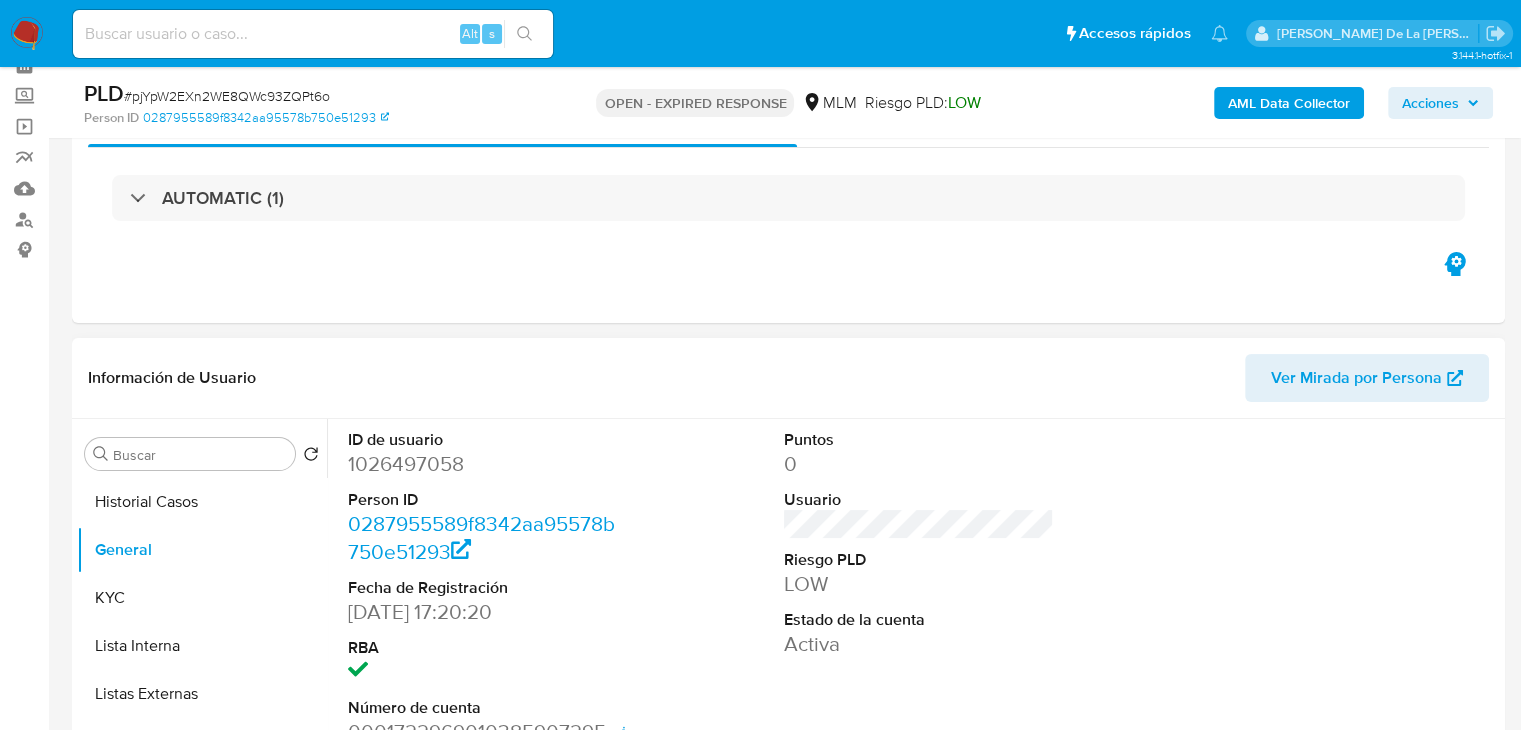 click on "Información de Usuario Ver Mirada por Persona" at bounding box center (788, 378) 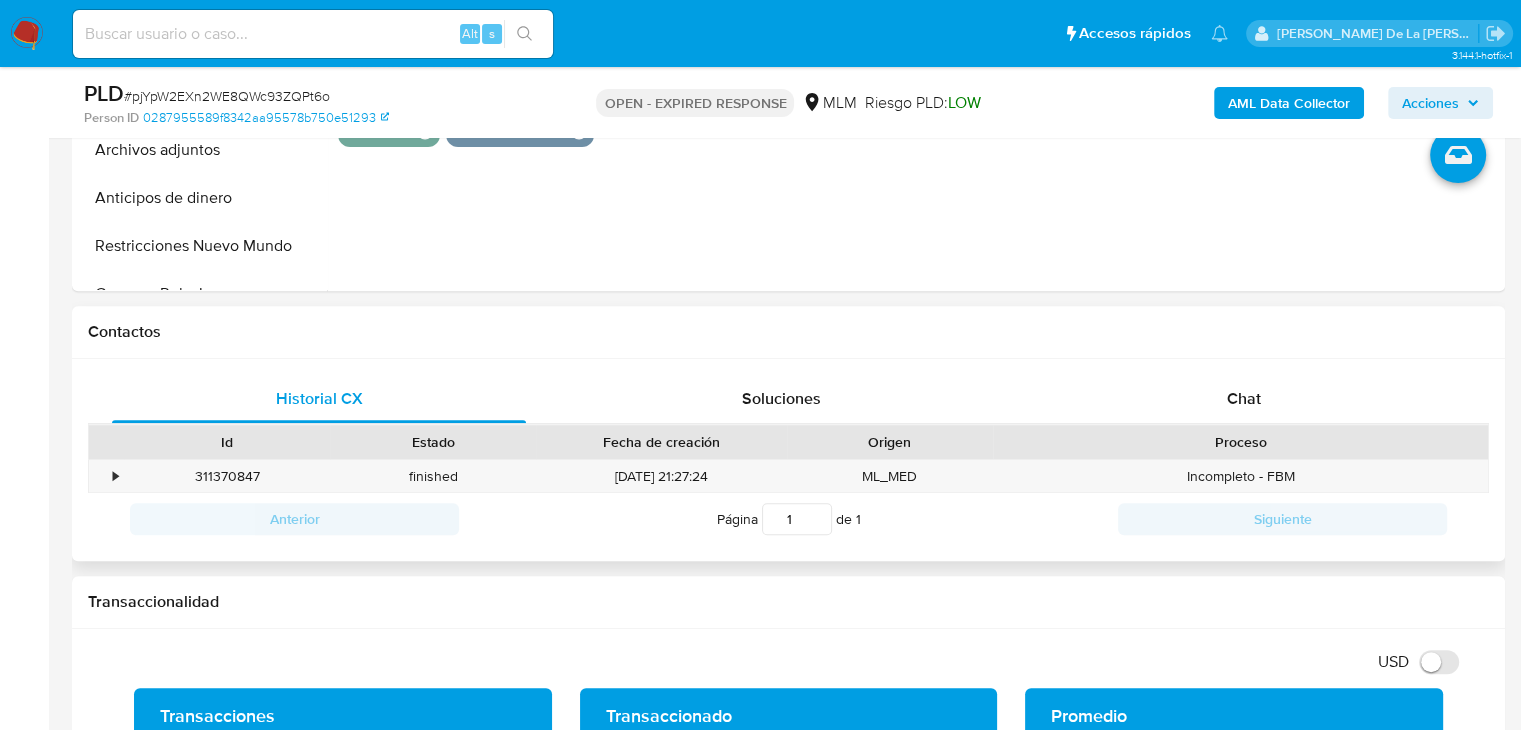scroll, scrollTop: 800, scrollLeft: 0, axis: vertical 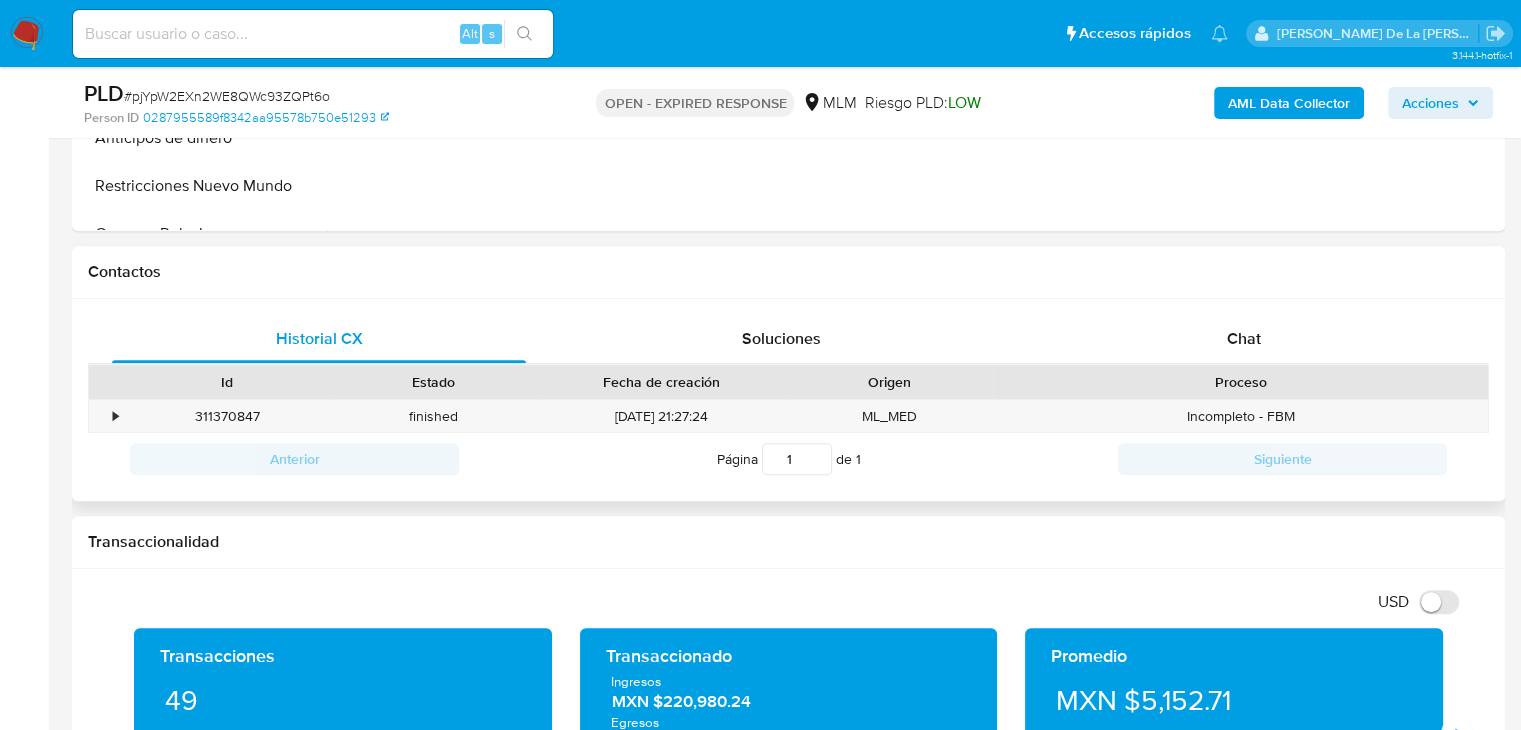 click on "Historial CX Soluciones Chat Id Estado Fecha de creación Origen Proceso • 311370847 finished 16/04/2024 21:27:24 ML_MED Incompleto - FBM Anterior Página   1   de   1 Siguiente Cargando..." at bounding box center [788, 400] 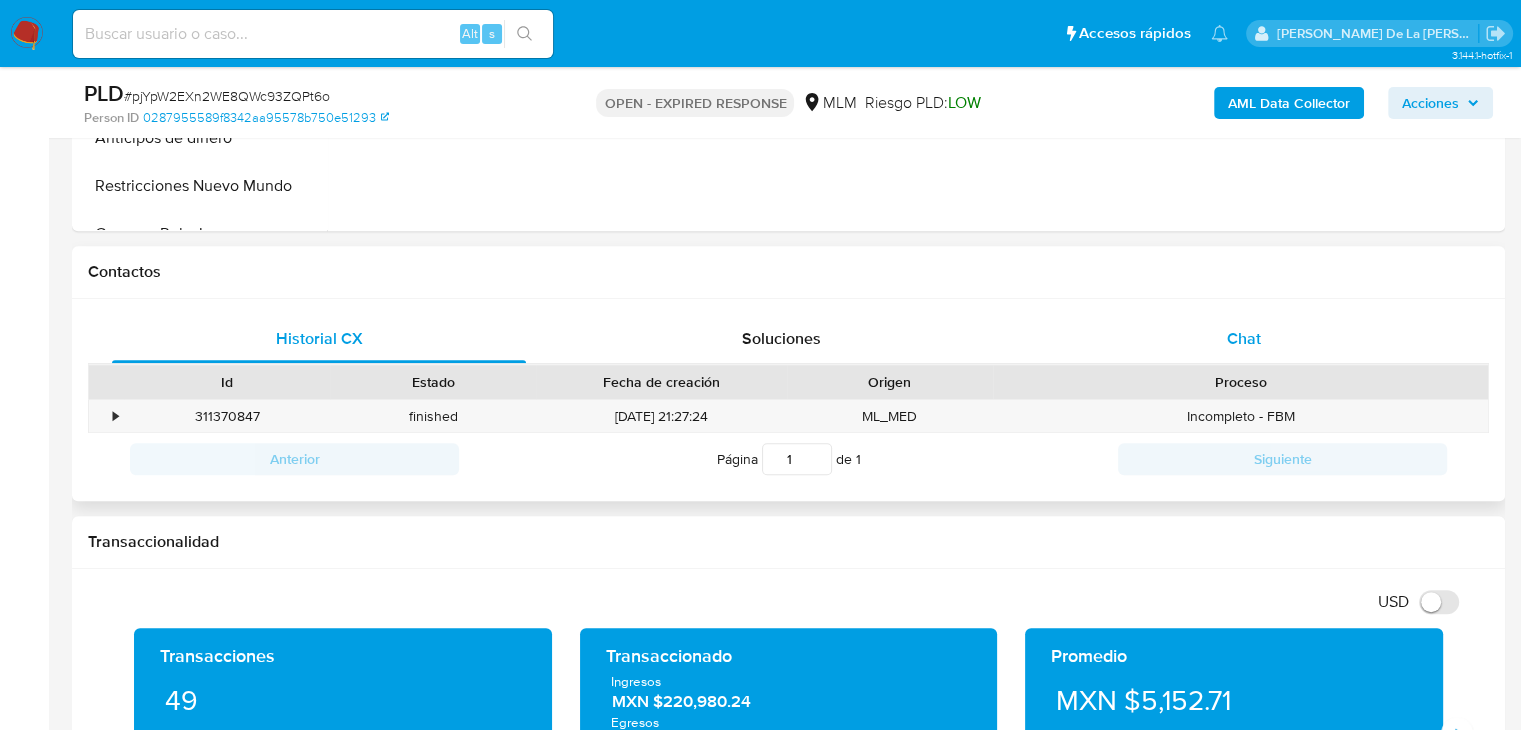 click on "Chat" at bounding box center (1244, 338) 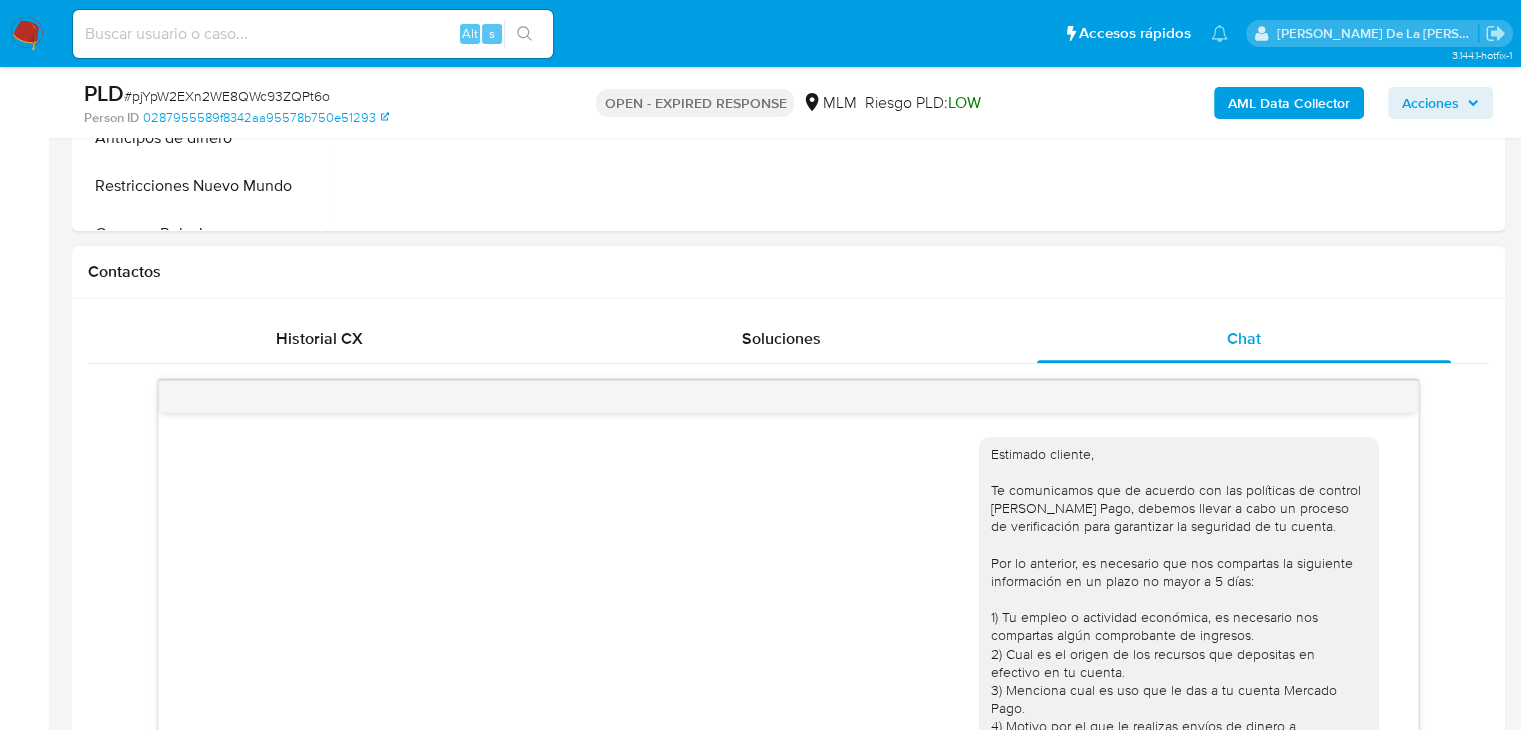 scroll, scrollTop: 258, scrollLeft: 0, axis: vertical 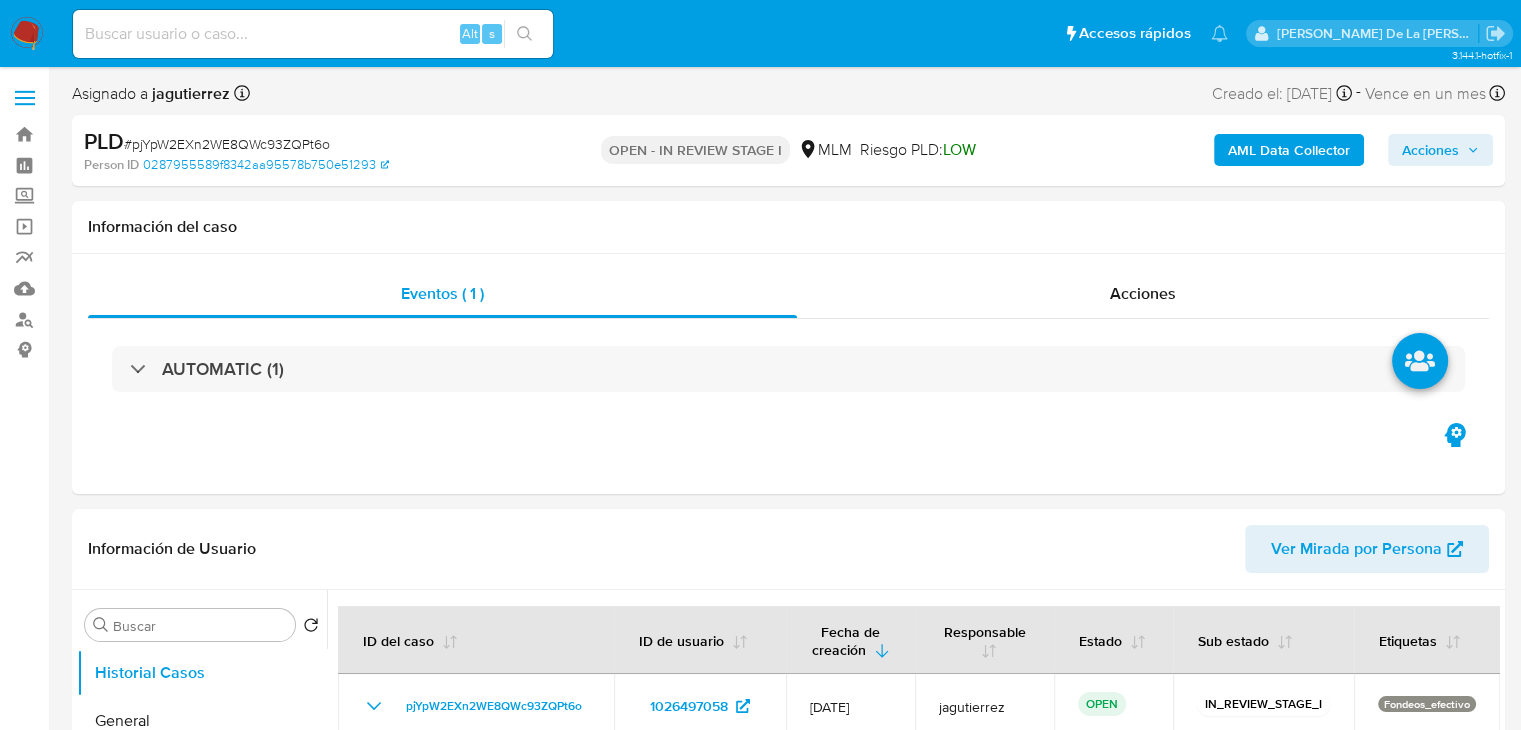 select on "10" 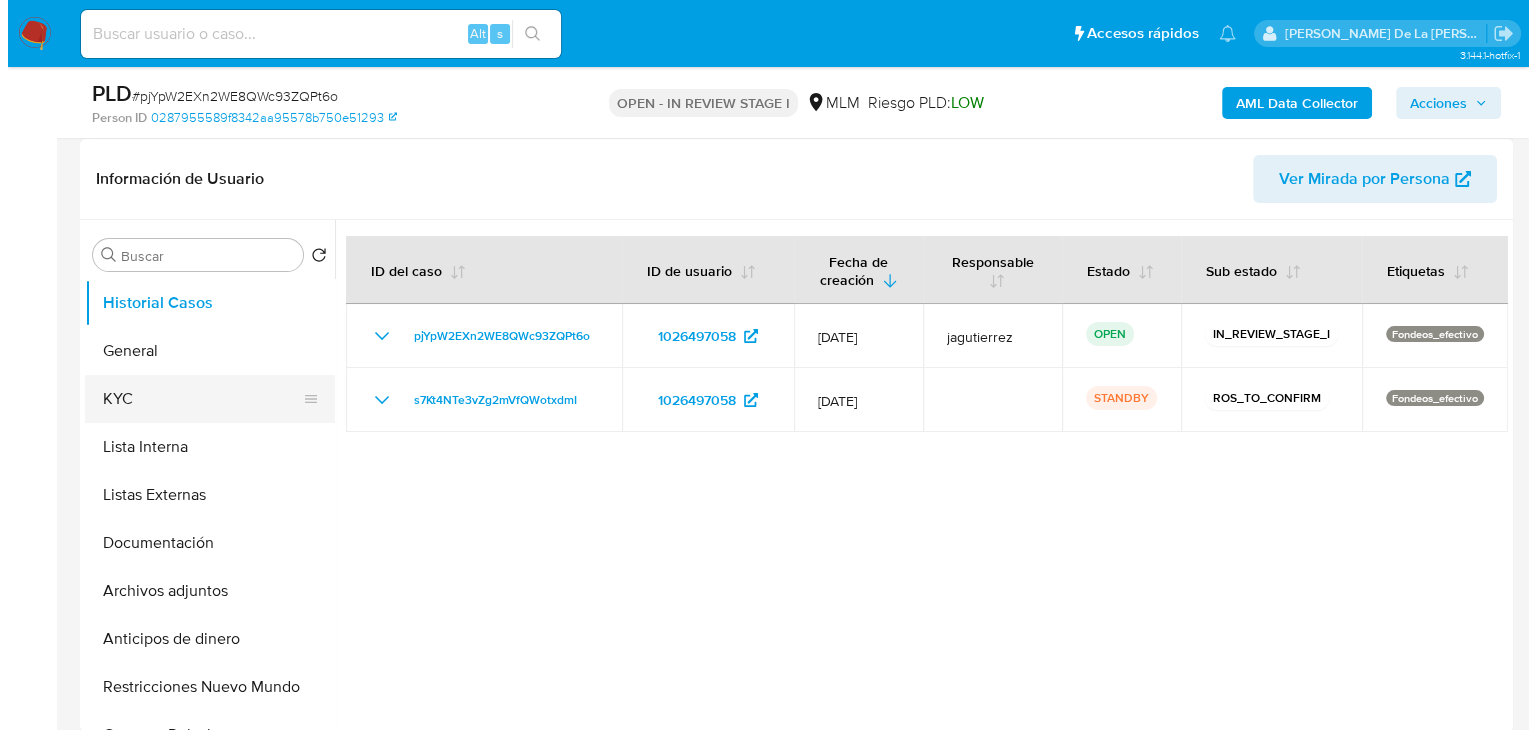 scroll, scrollTop: 300, scrollLeft: 0, axis: vertical 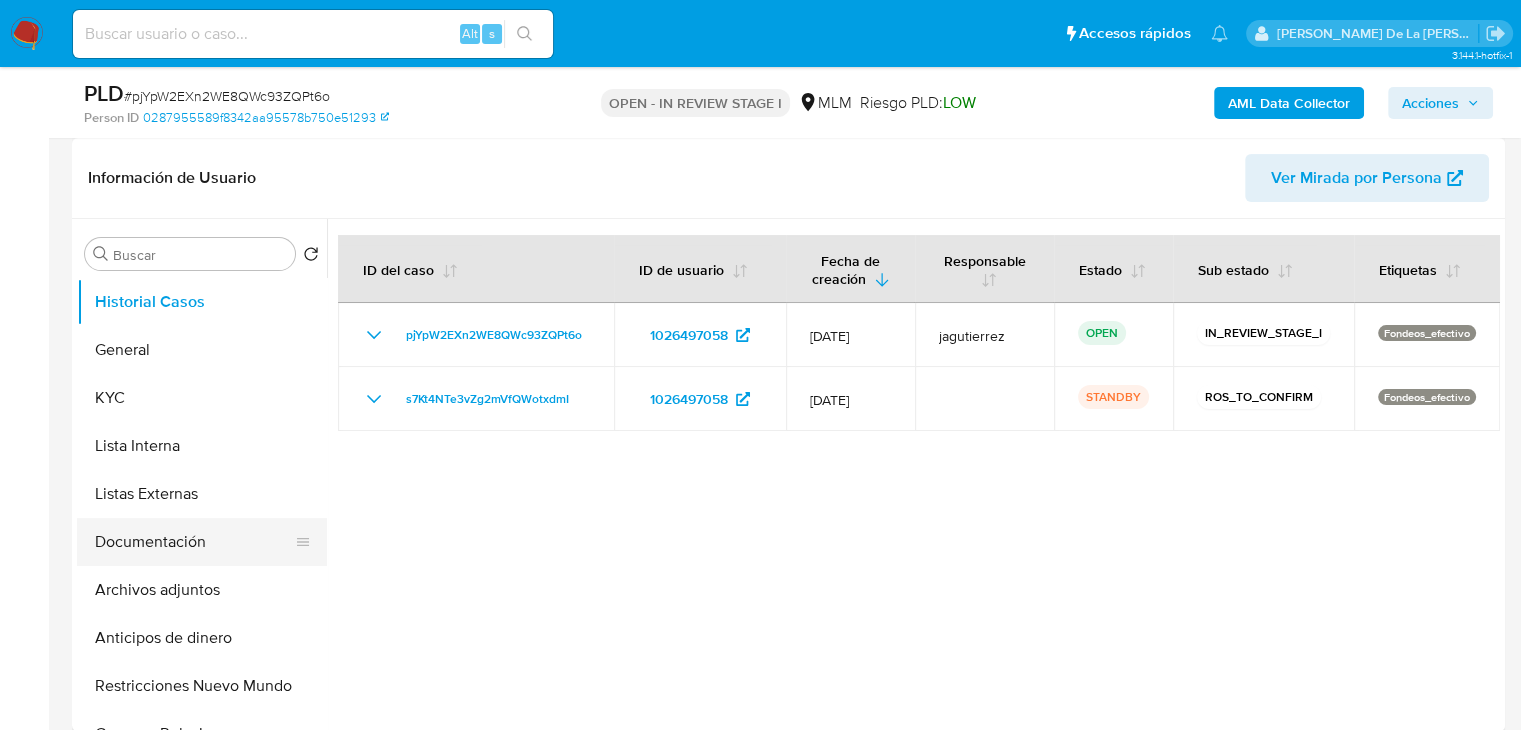 click on "Documentación" at bounding box center (194, 542) 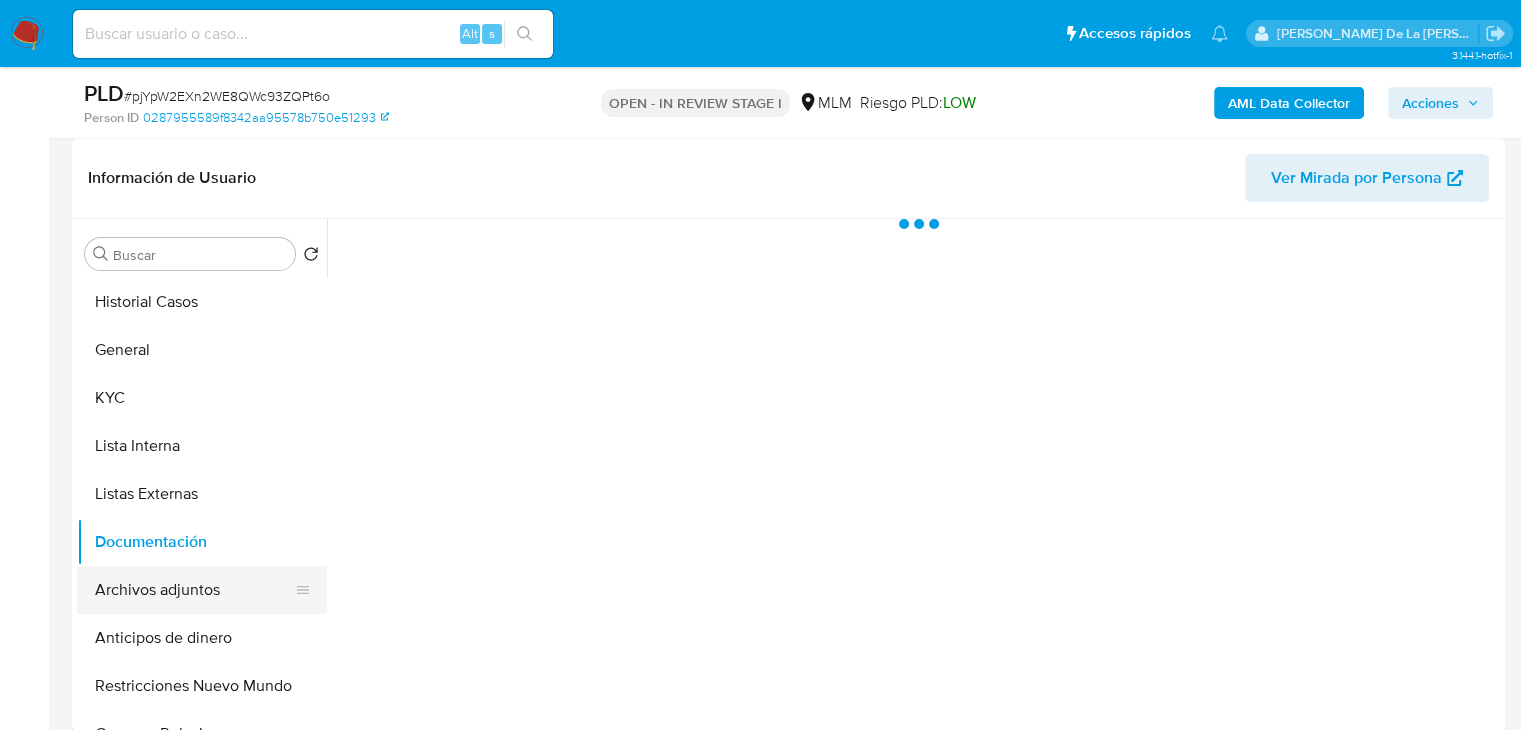 click on "Archivos adjuntos" at bounding box center (194, 590) 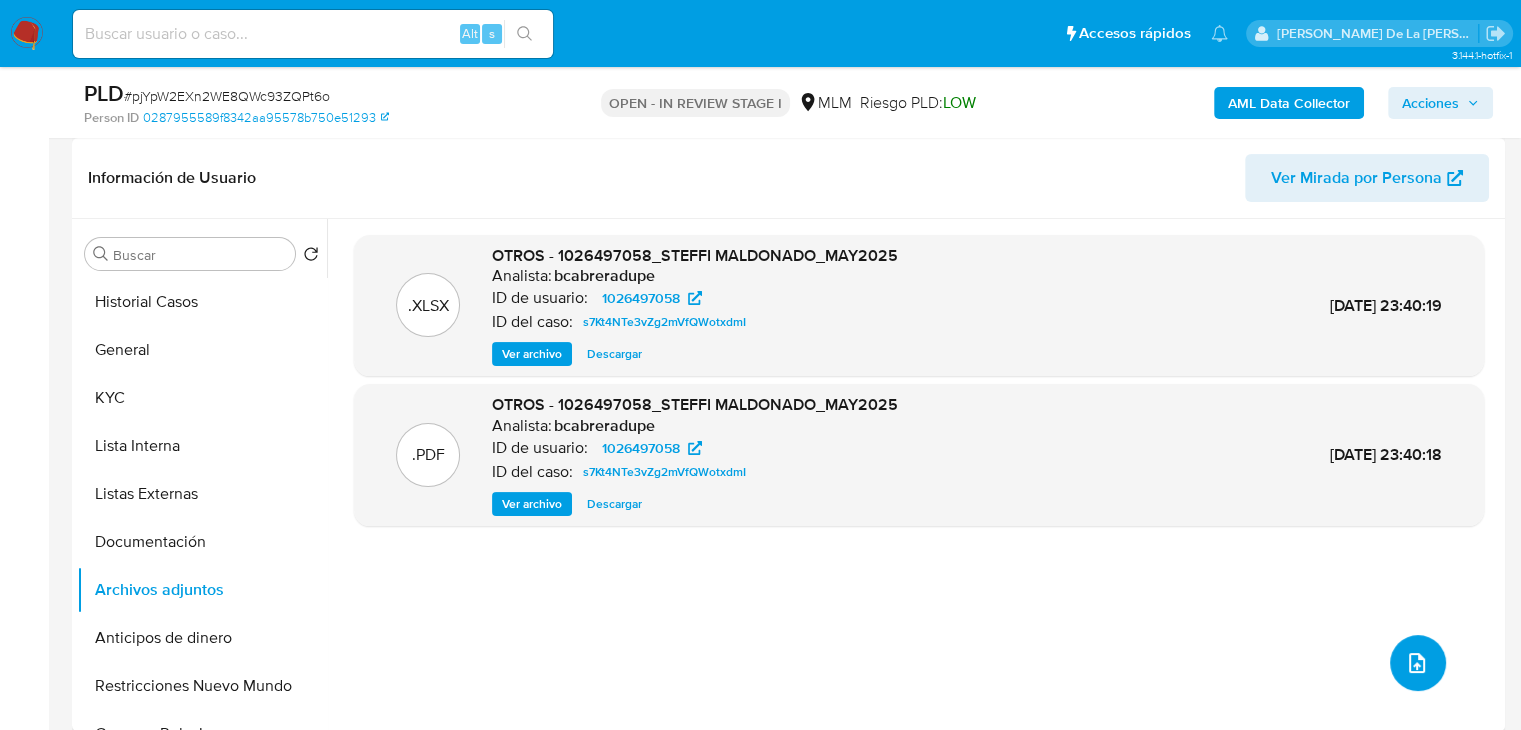 click 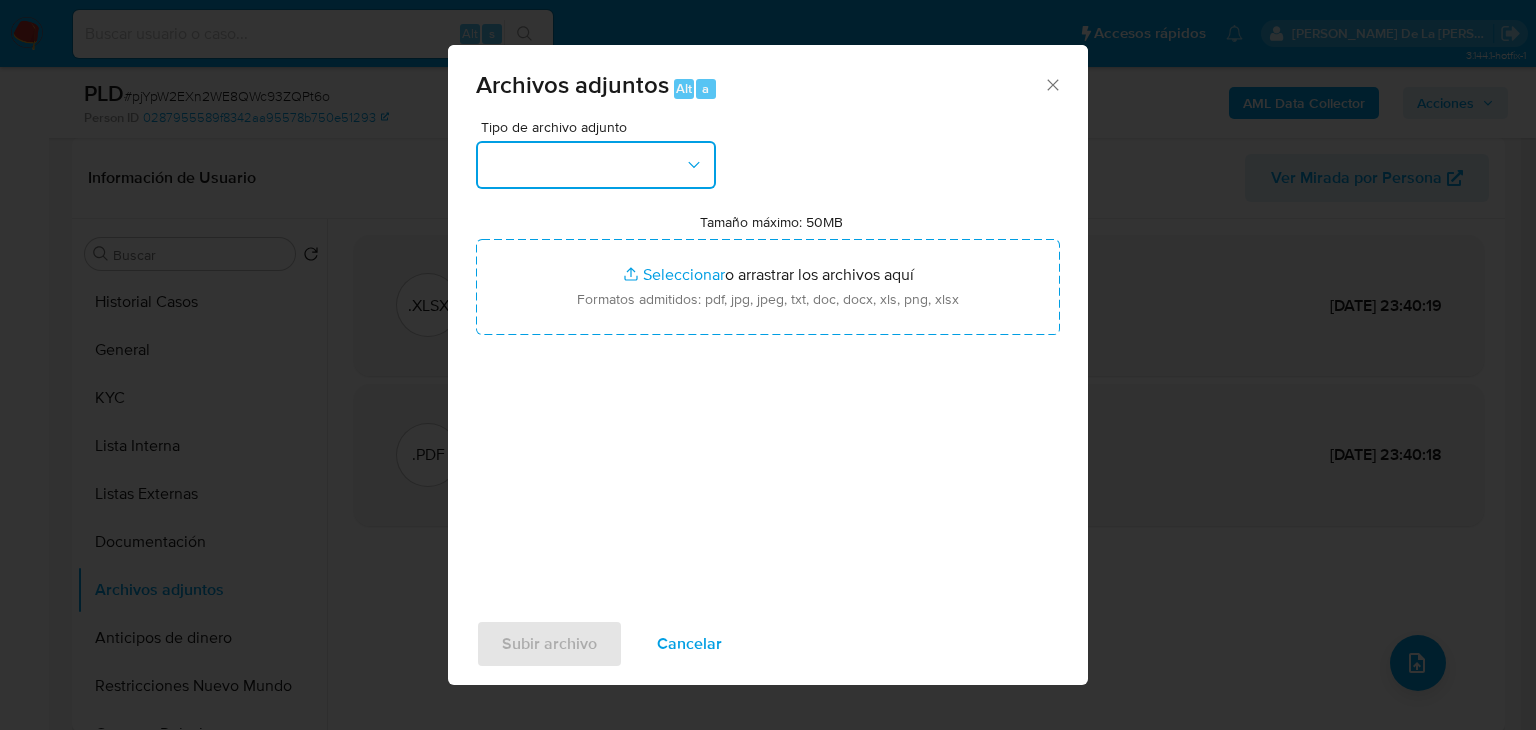 click at bounding box center (596, 165) 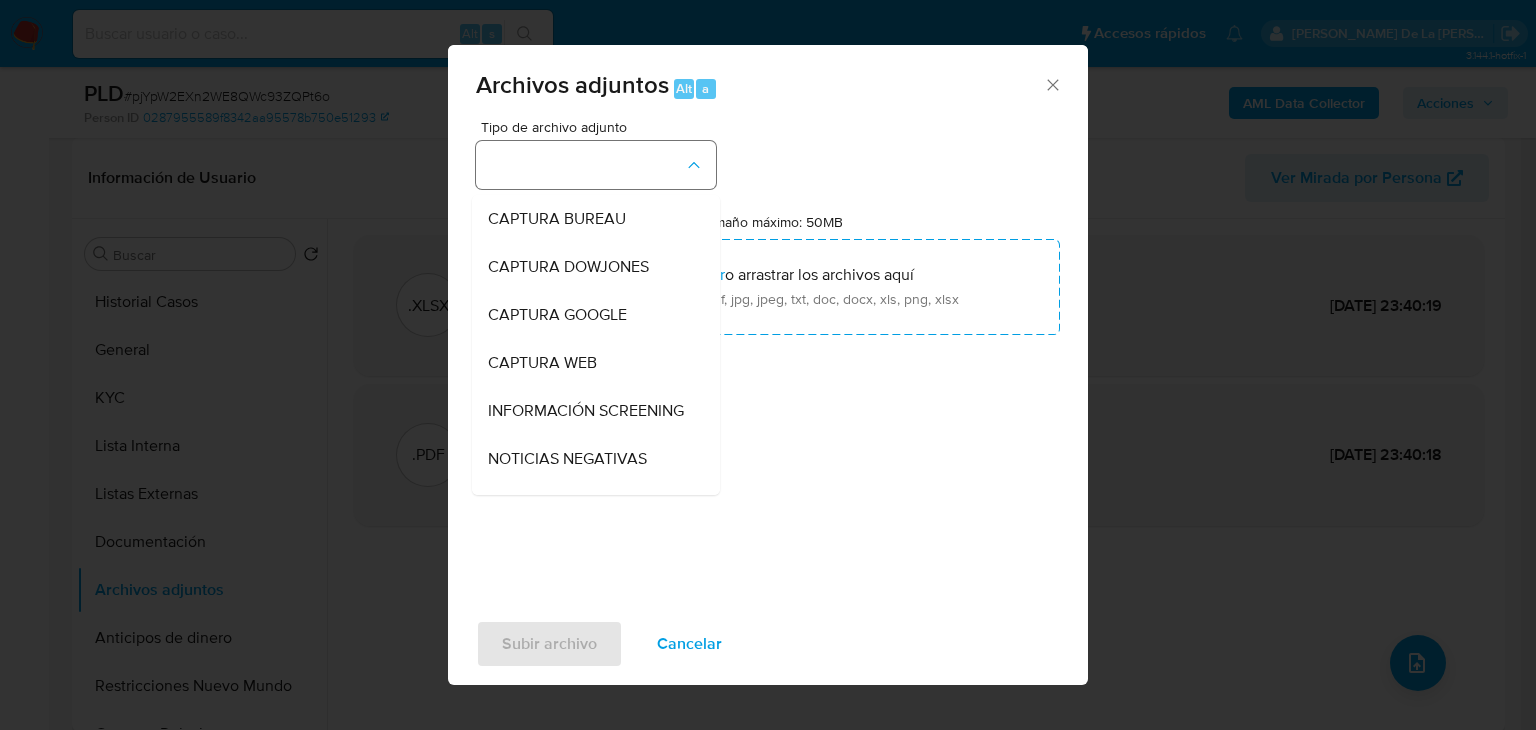 type 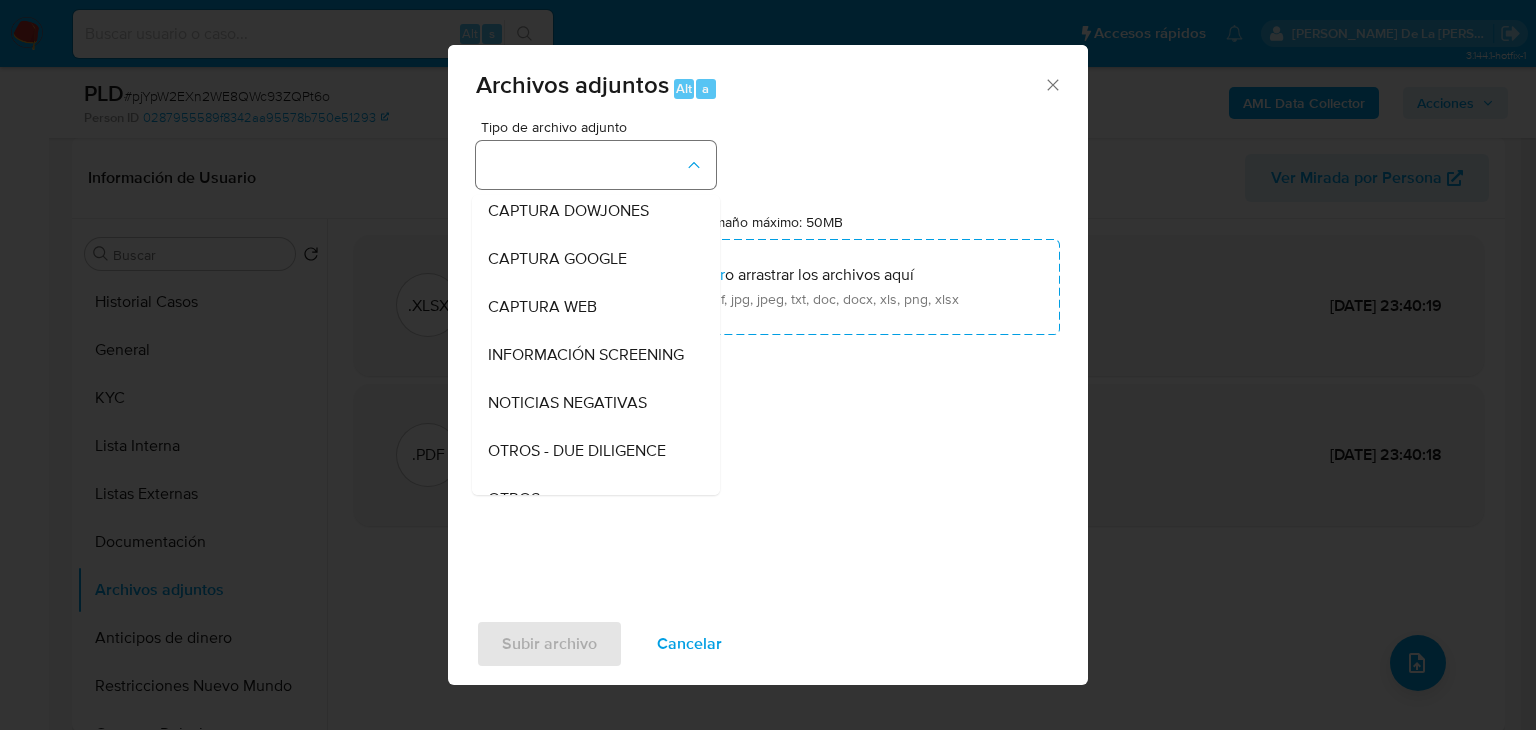 type 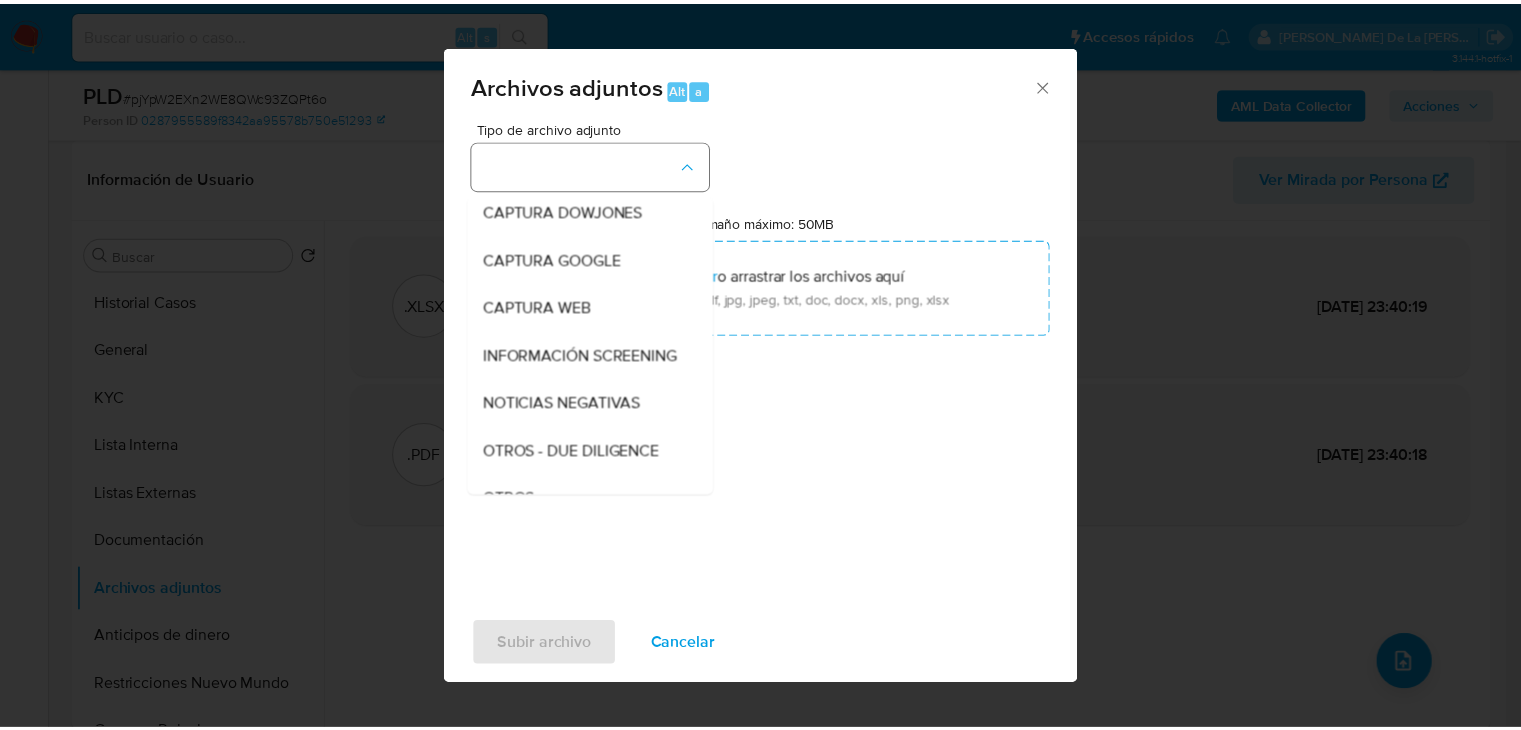 scroll, scrollTop: 104, scrollLeft: 0, axis: vertical 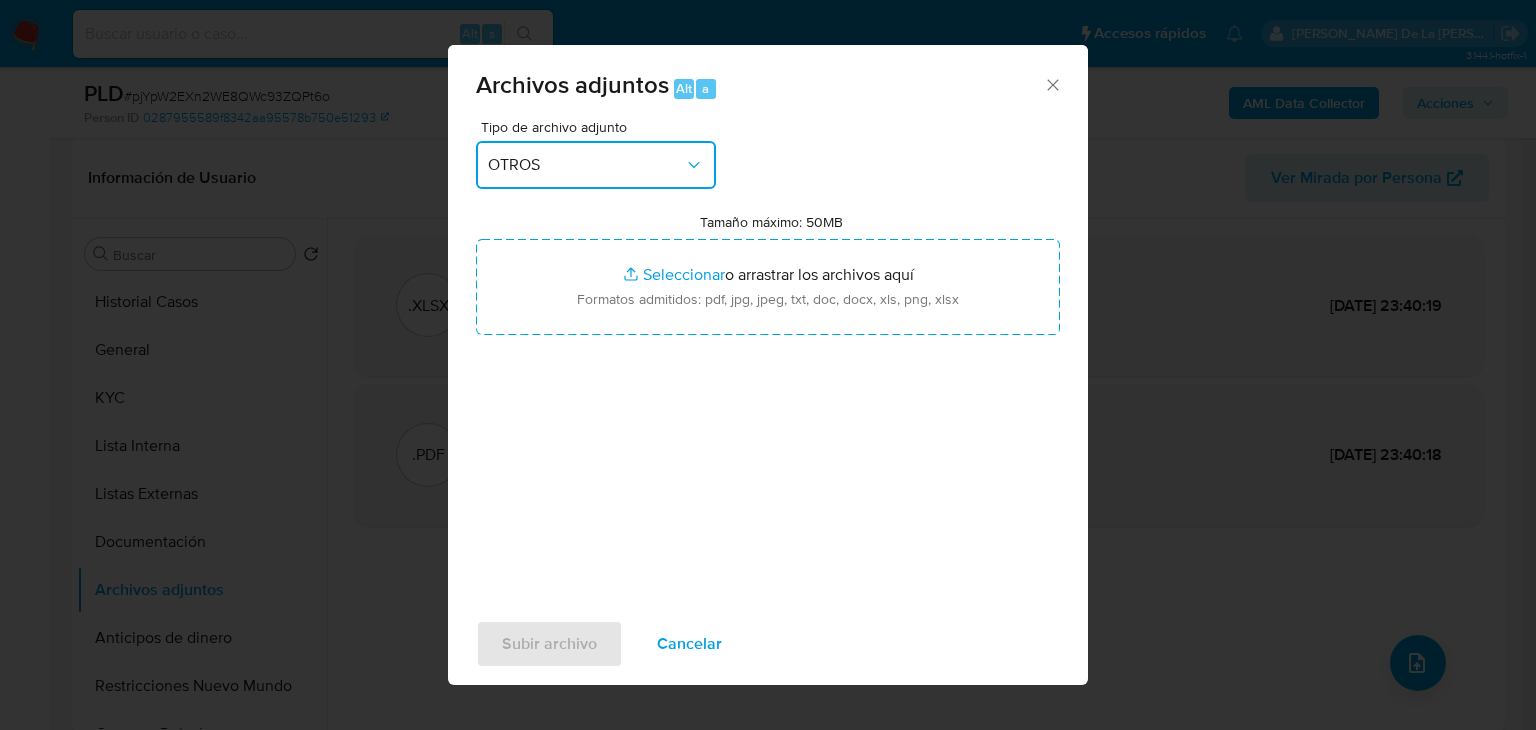 type 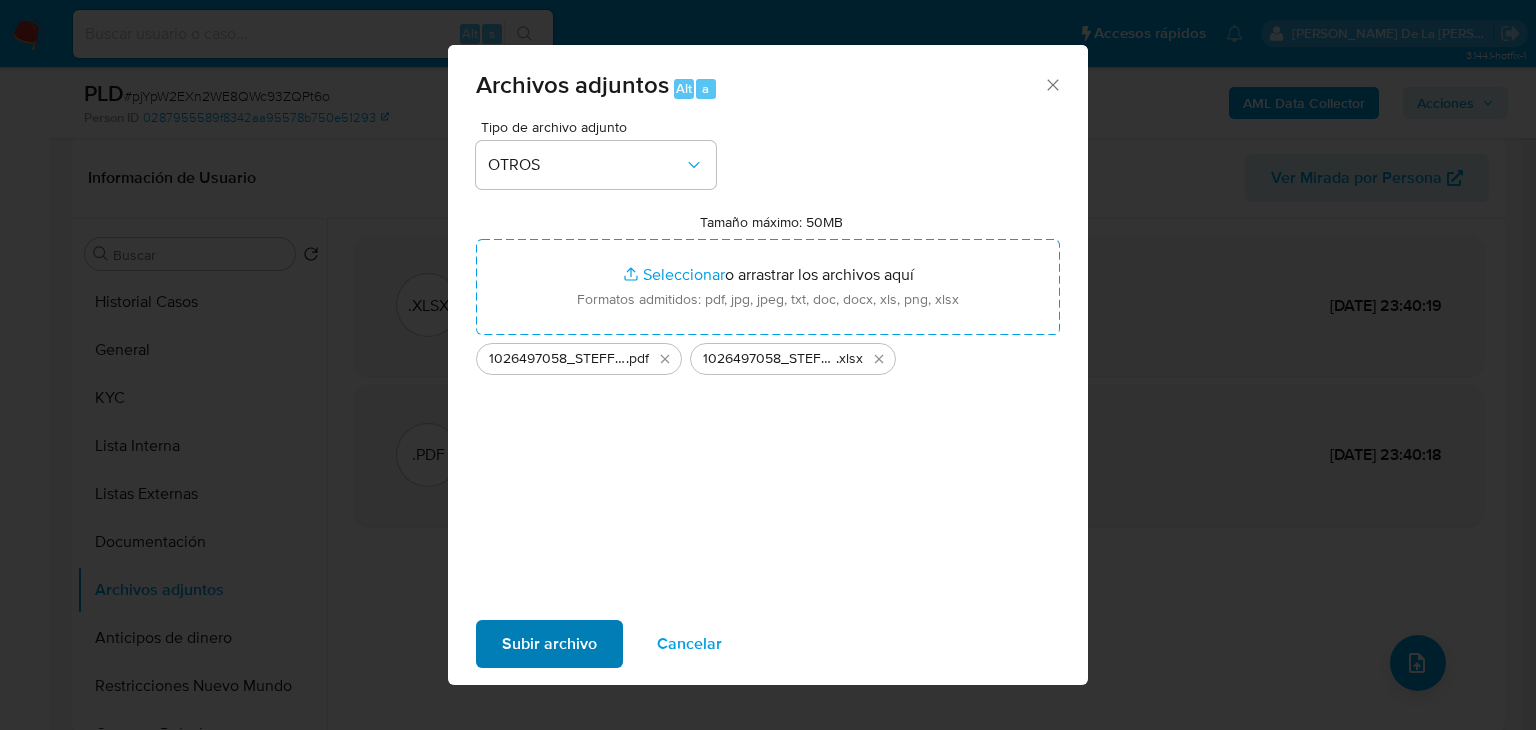 drag, startPoint x: 527, startPoint y: 613, endPoint x: 531, endPoint y: 632, distance: 19.416489 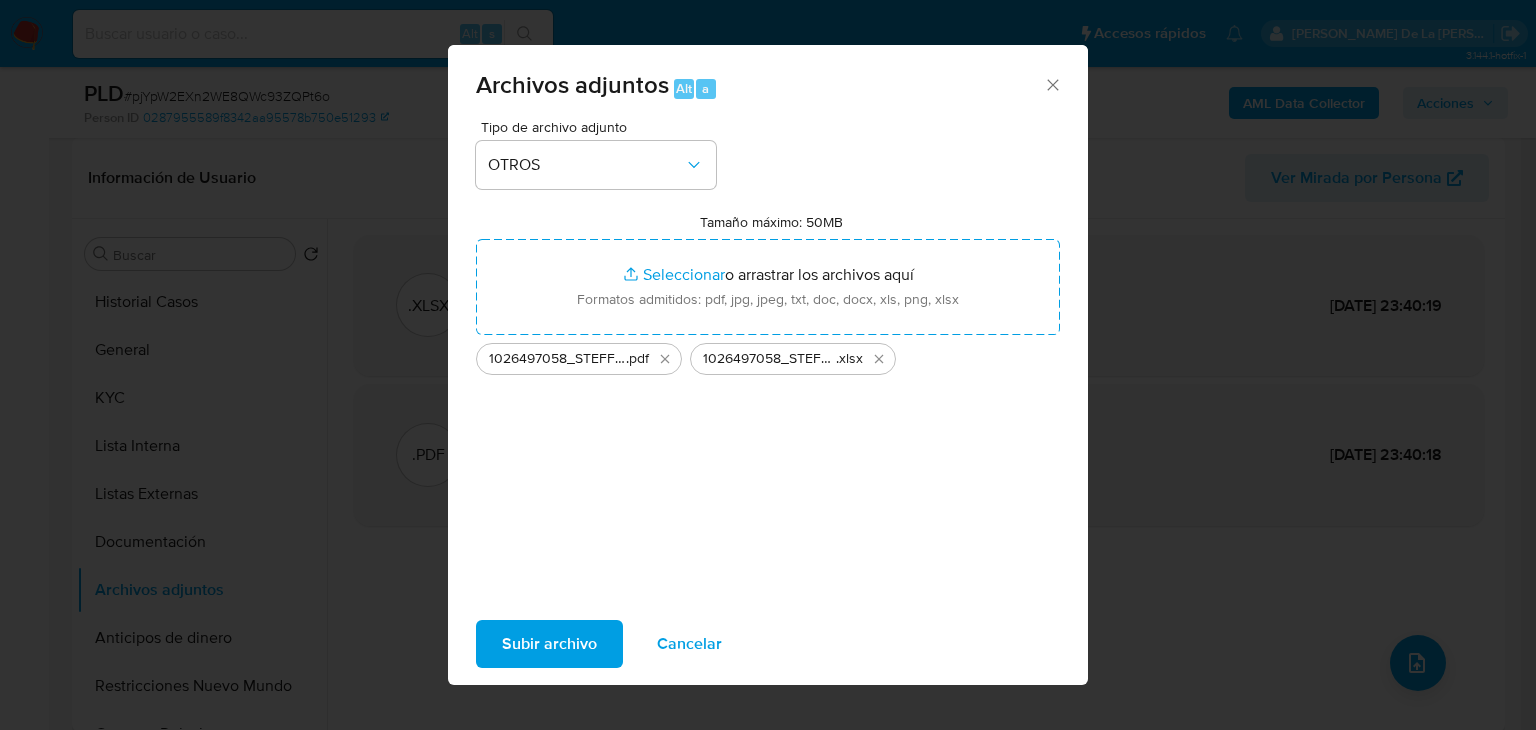 click on "Subir archivo" at bounding box center (549, 644) 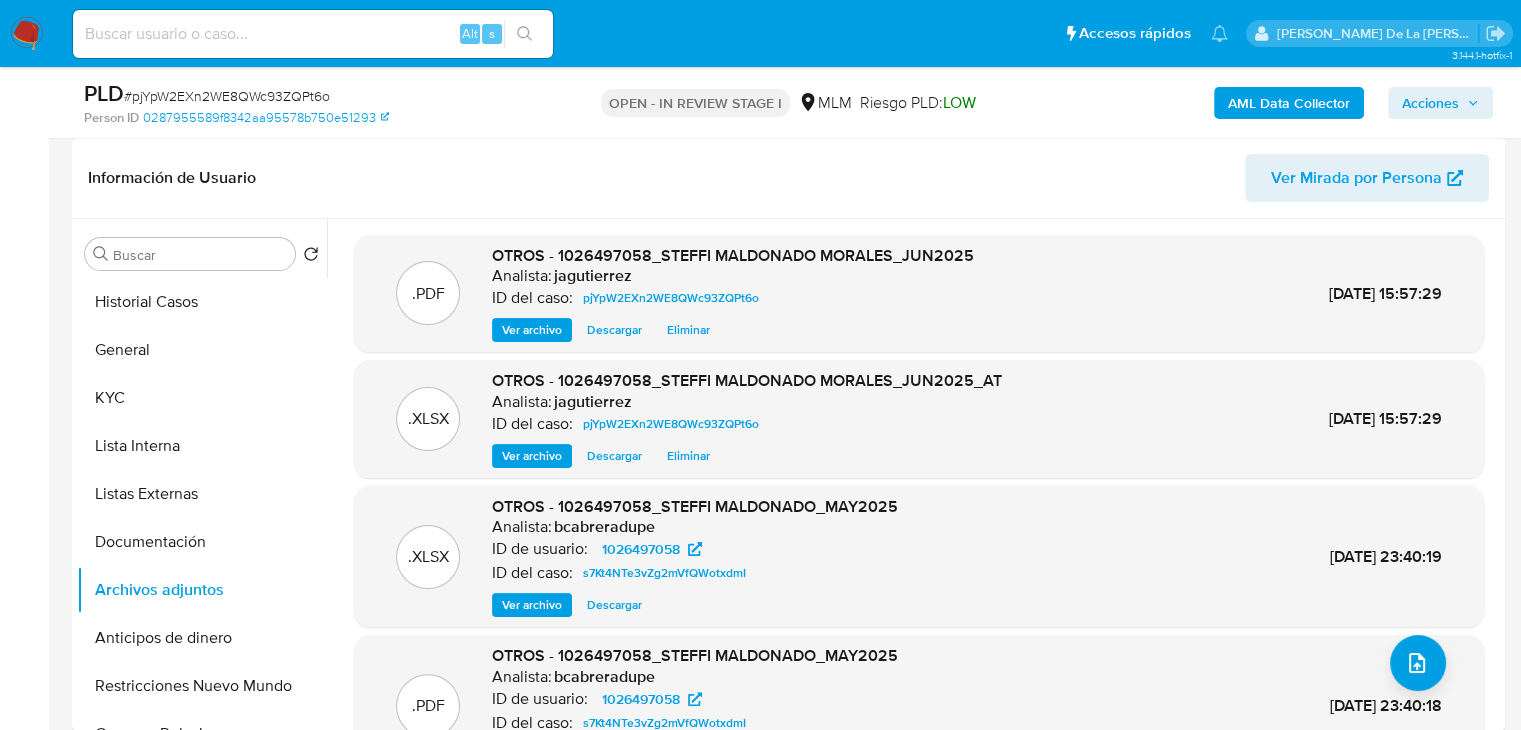 drag, startPoint x: 1446, startPoint y: 102, endPoint x: 1394, endPoint y: 114, distance: 53.366657 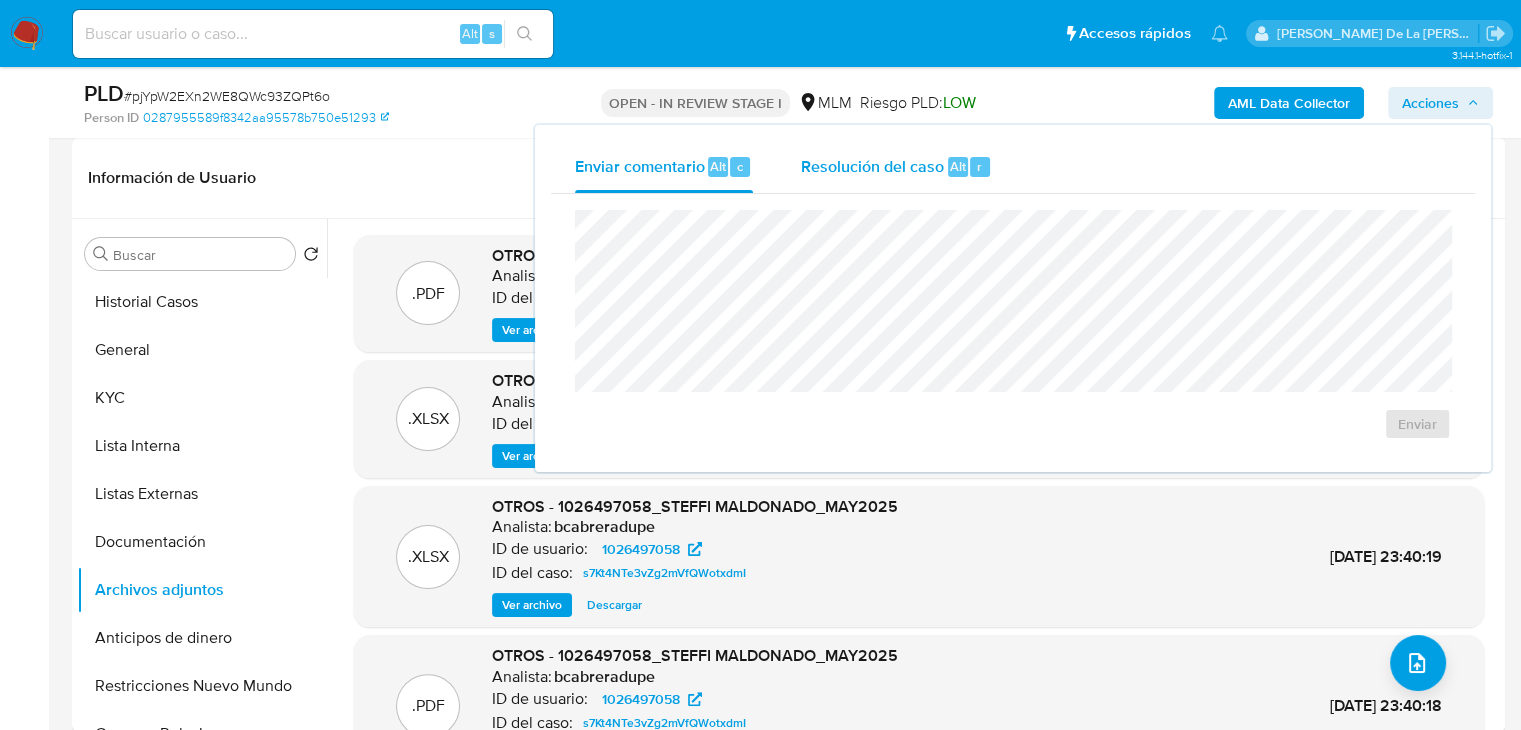 click on "Resolución del caso" at bounding box center [872, 165] 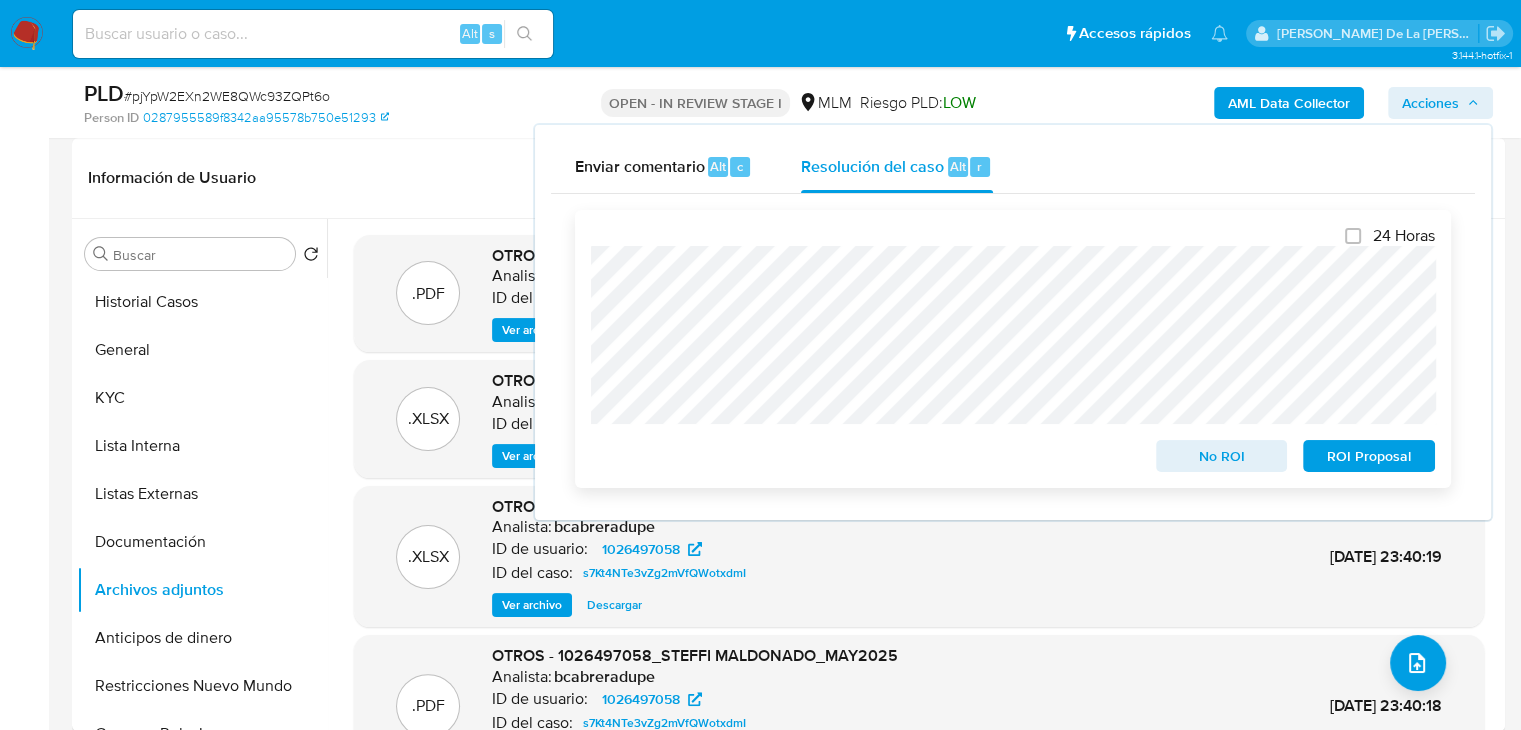 click on "ROI Proposal" at bounding box center (1369, 456) 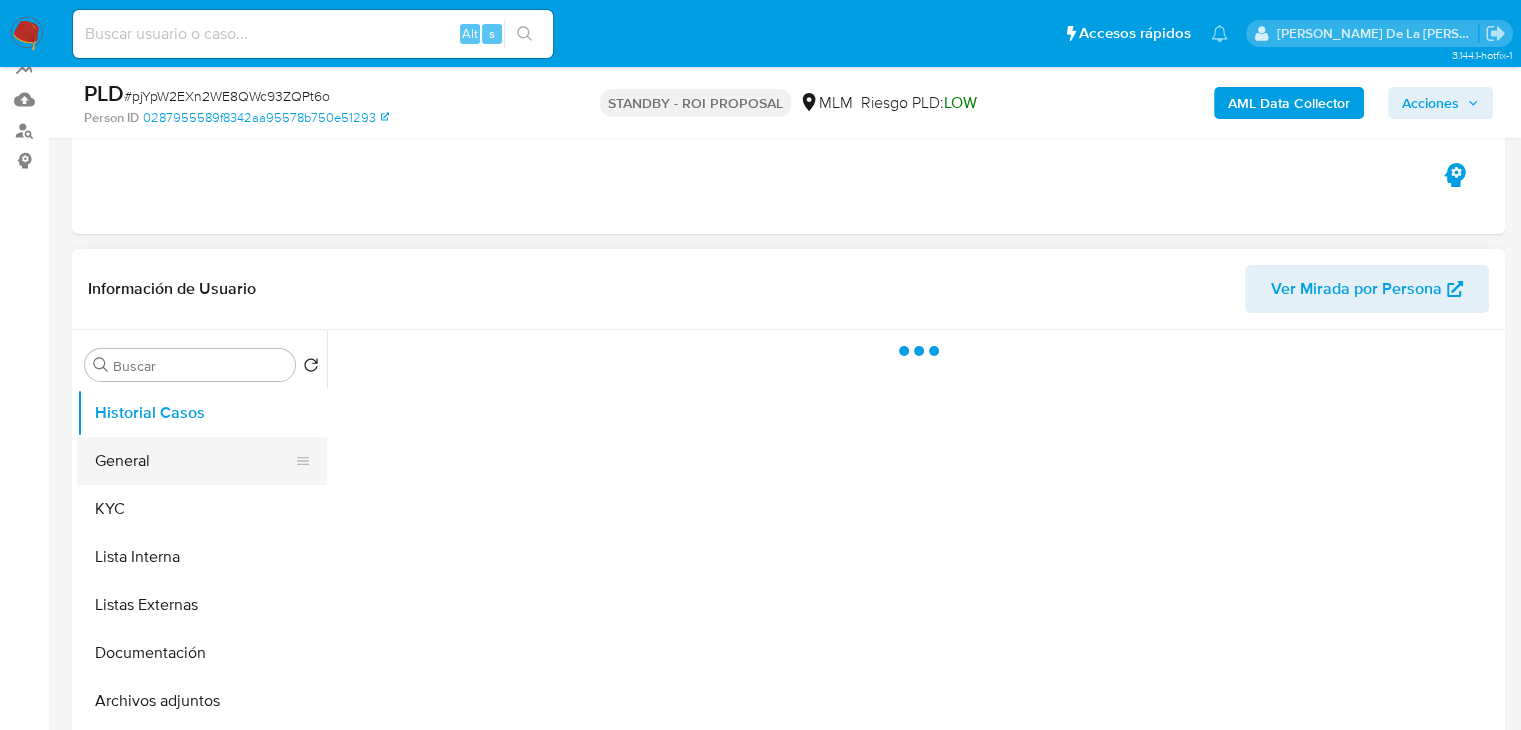 scroll, scrollTop: 200, scrollLeft: 0, axis: vertical 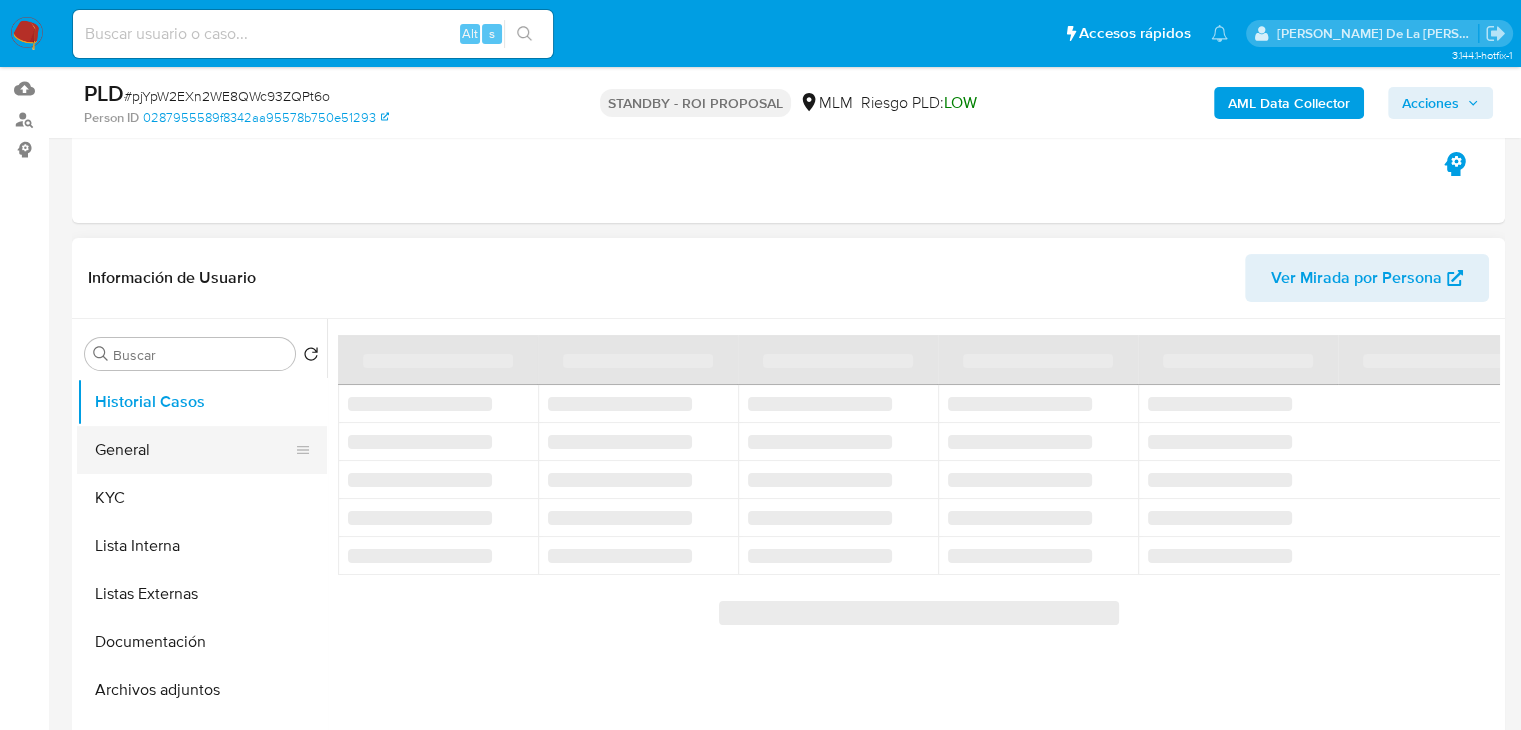 click on "General" at bounding box center (194, 450) 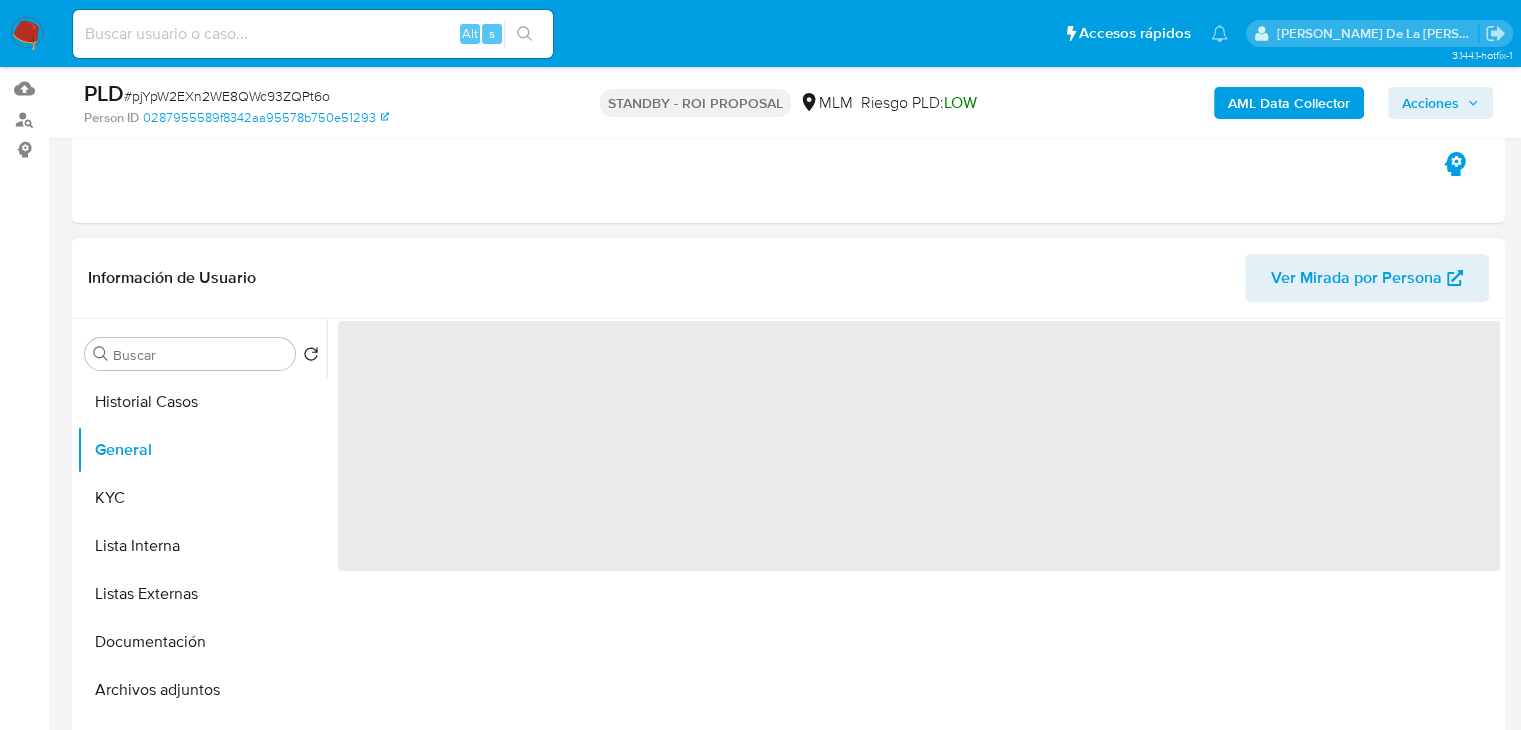 select on "10" 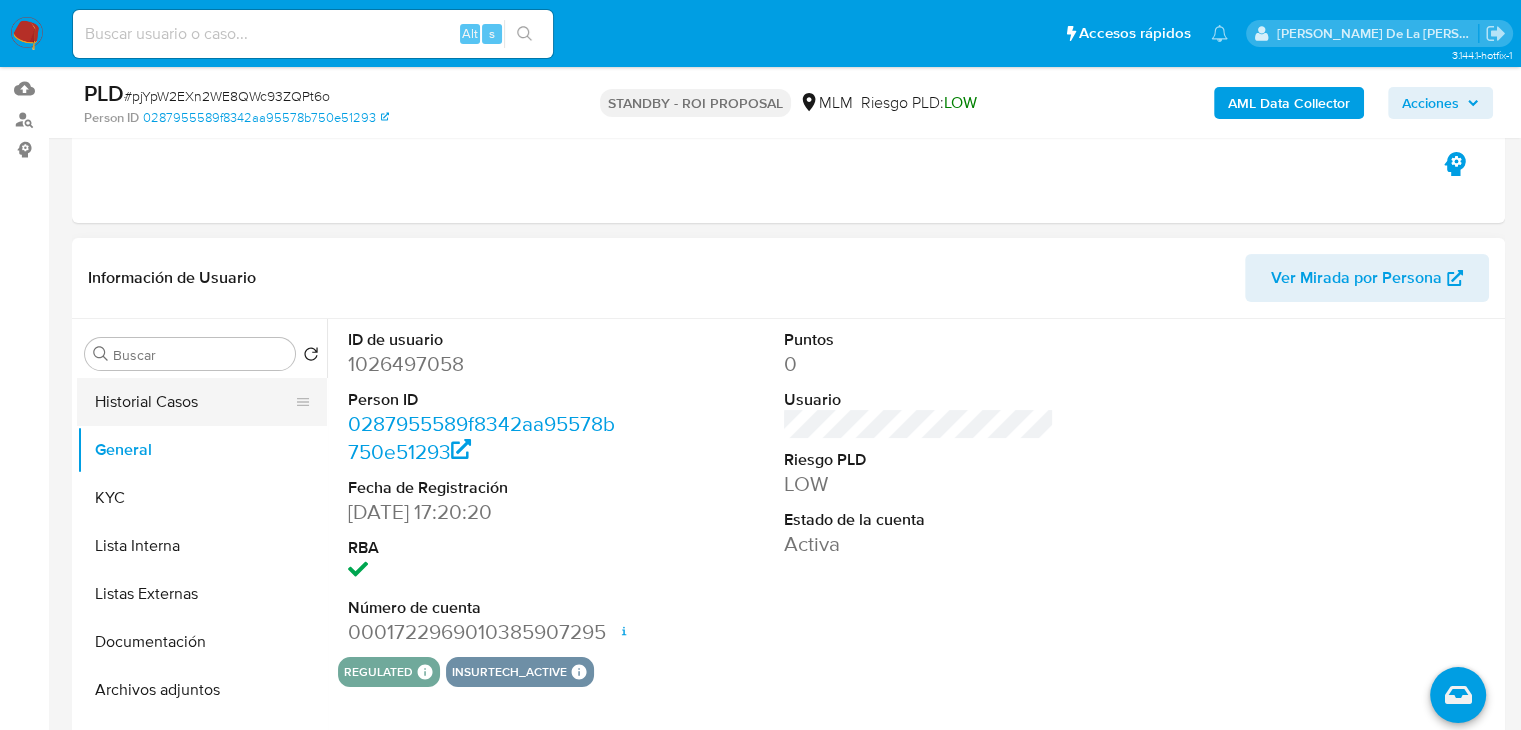 click on "Historial Casos" at bounding box center (194, 402) 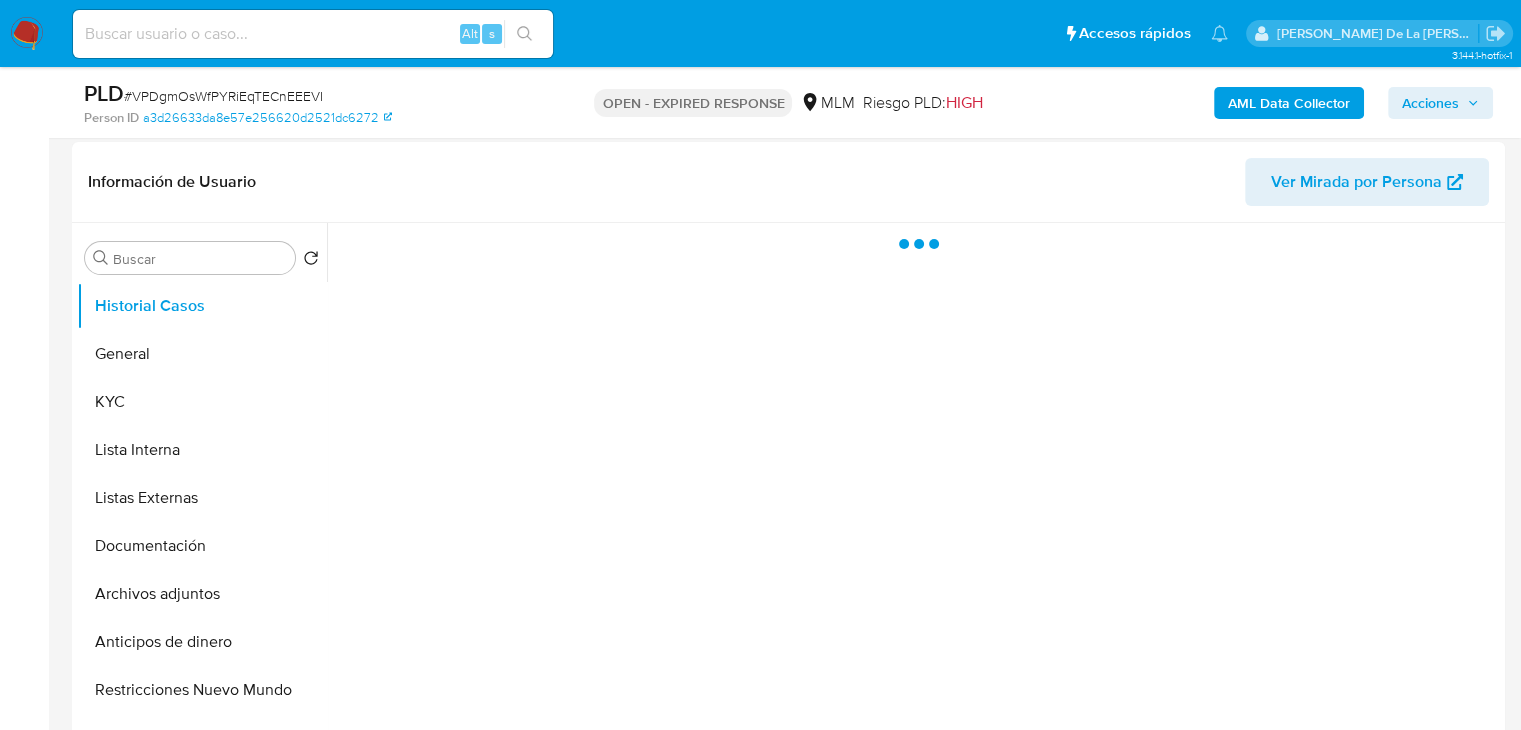 scroll, scrollTop: 300, scrollLeft: 0, axis: vertical 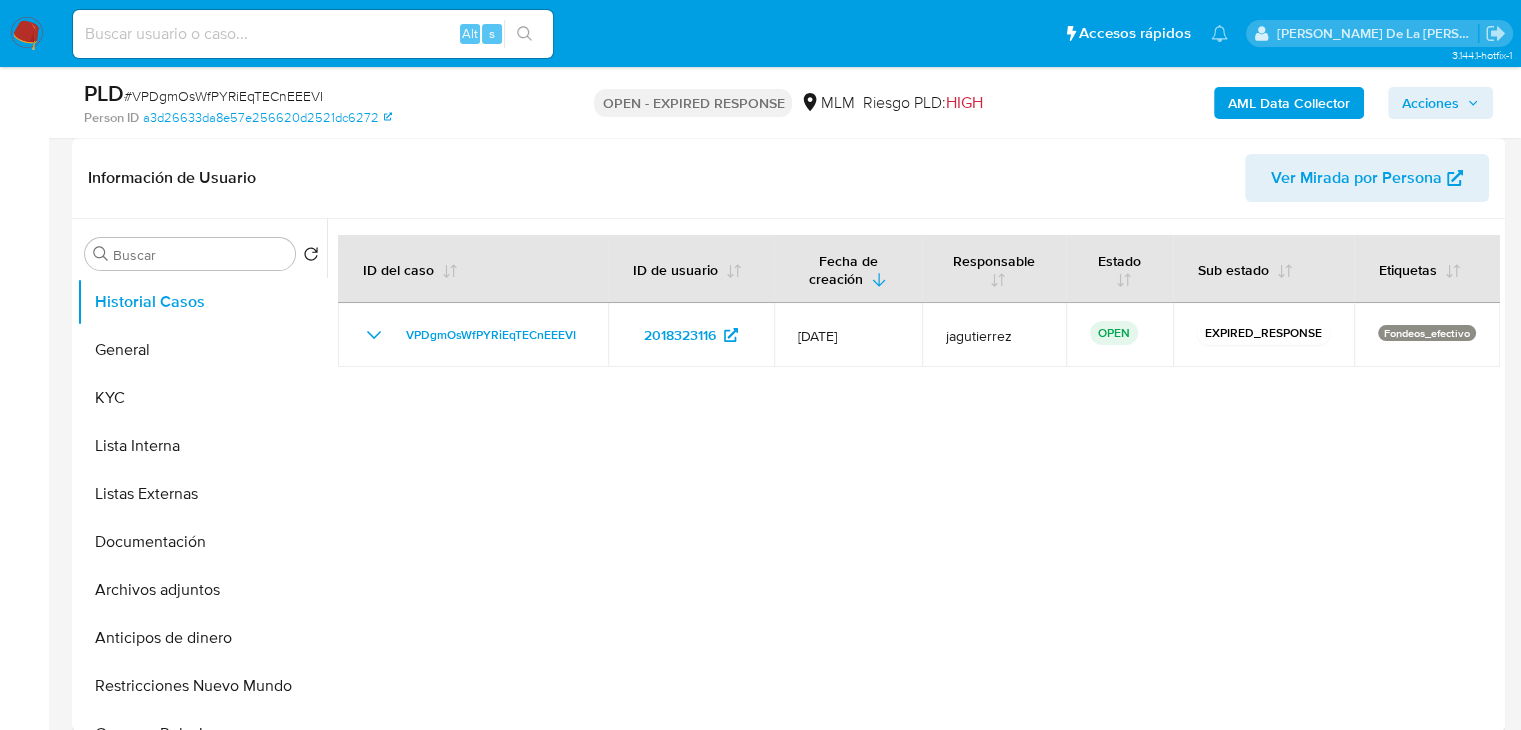 select on "10" 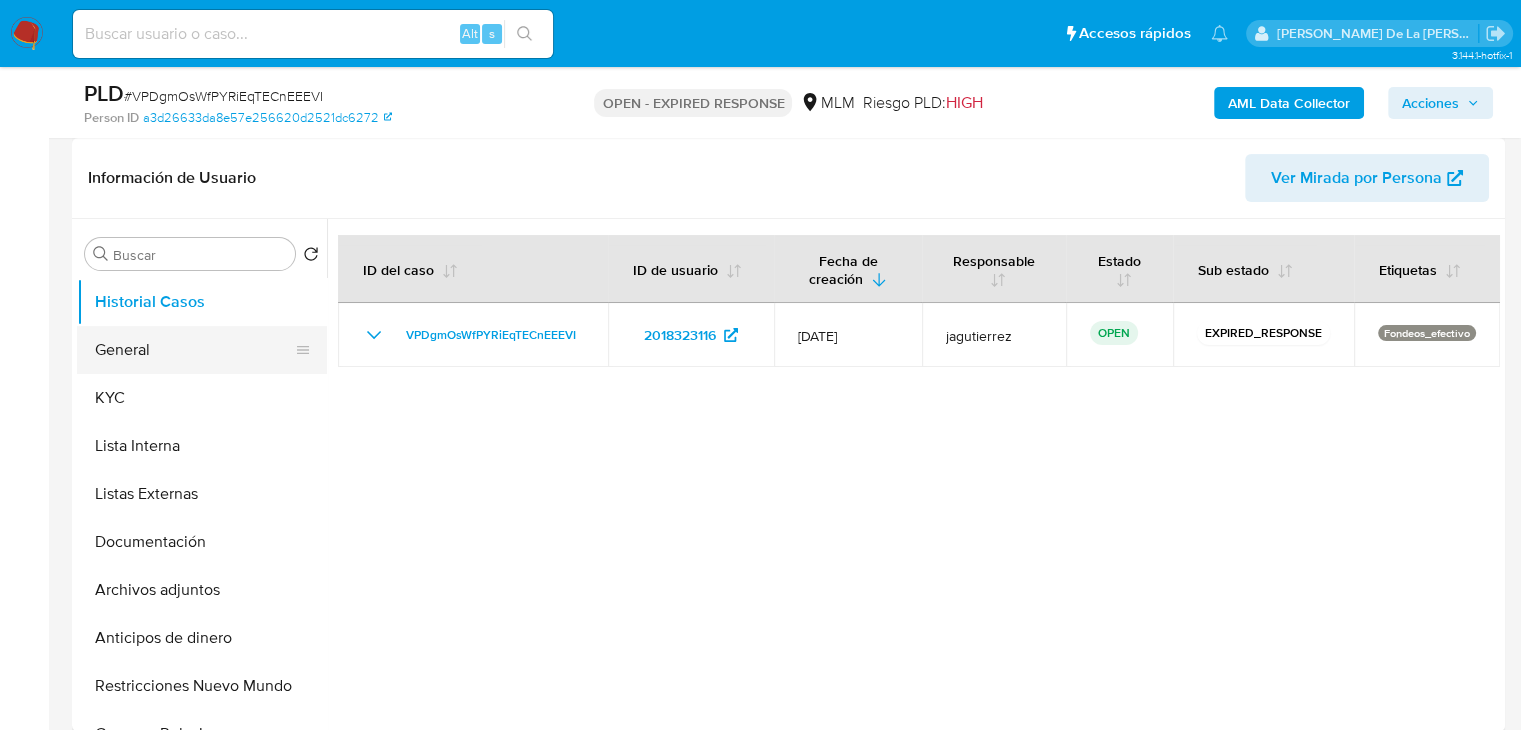 click on "General" at bounding box center [194, 350] 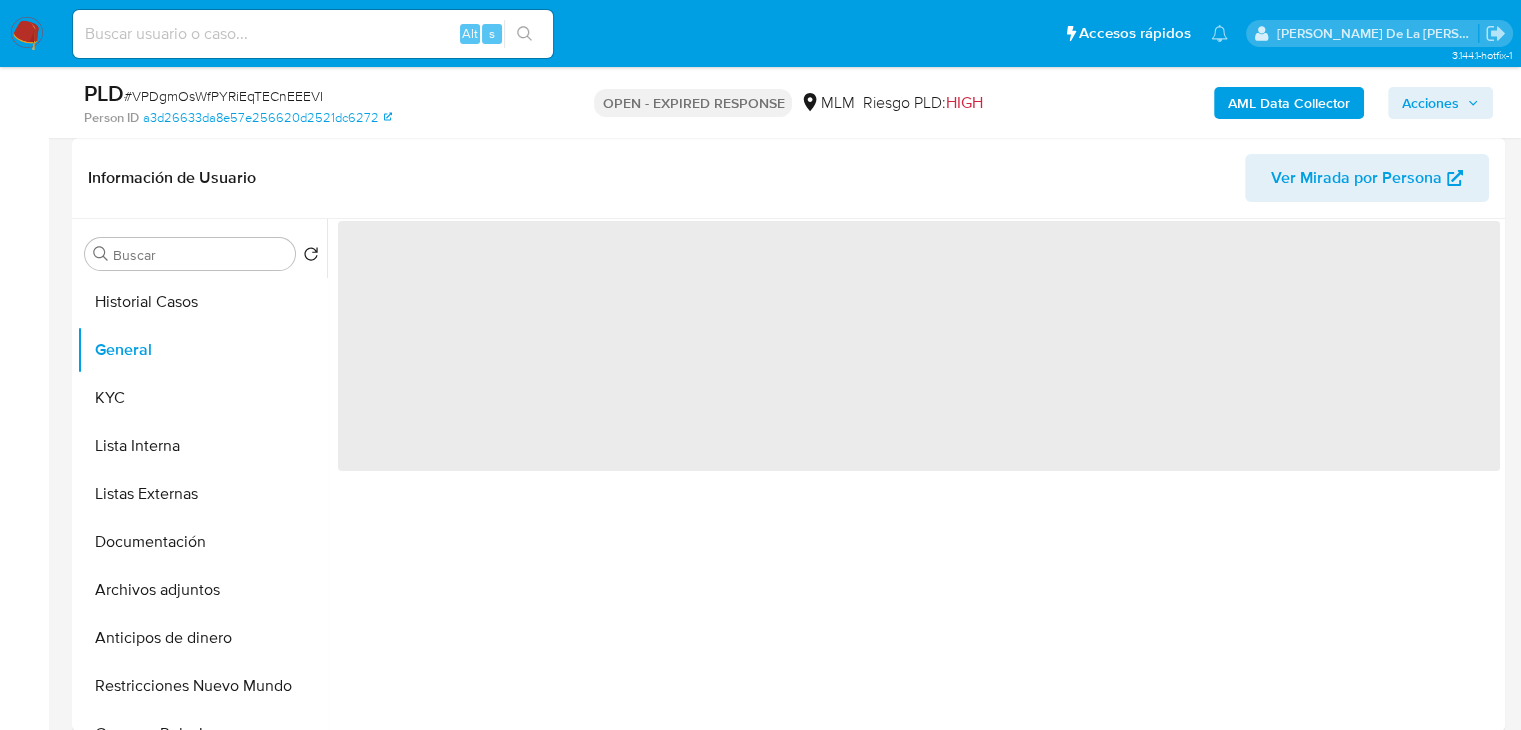click on "‌" at bounding box center [919, 346] 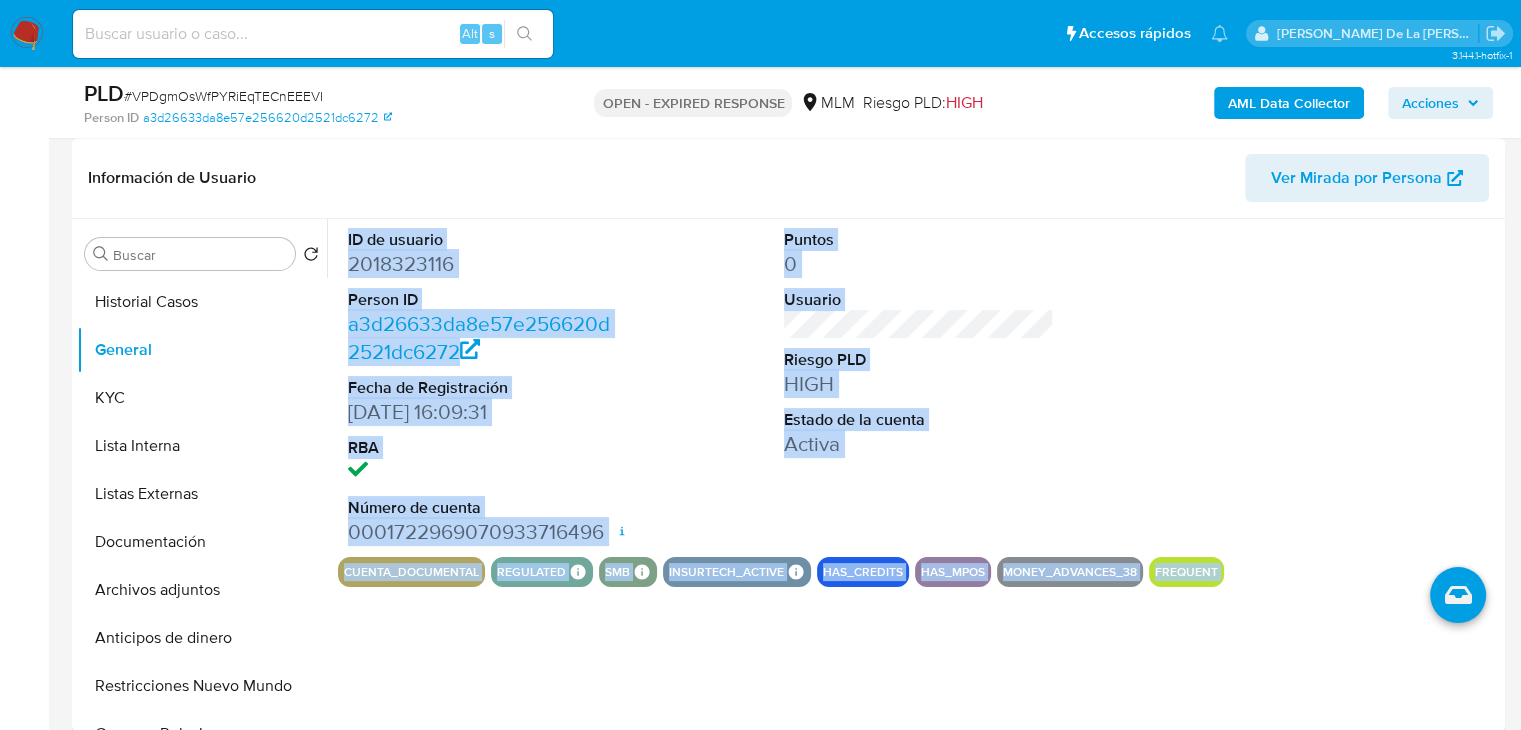 click on "2018323116" at bounding box center [483, 264] 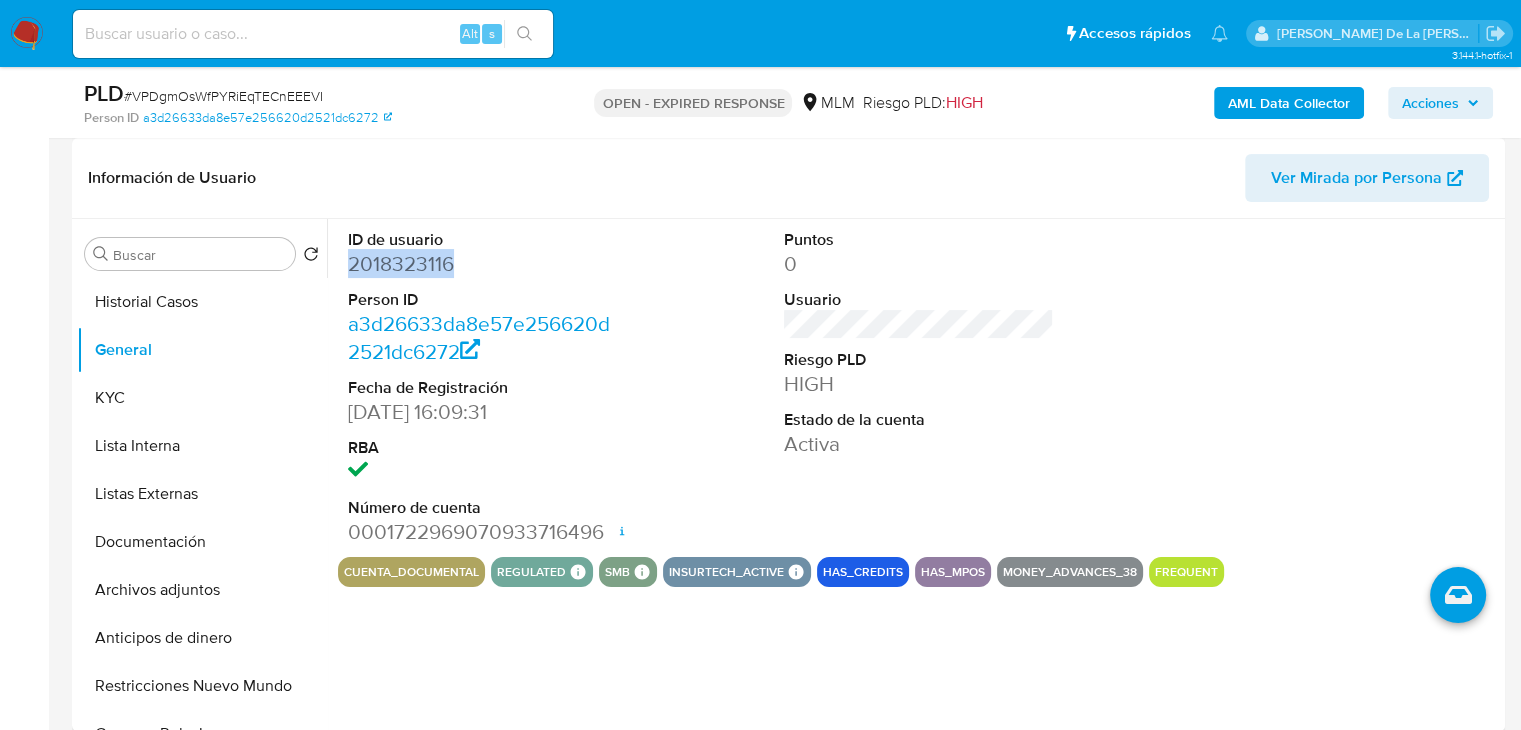 click on "2018323116" at bounding box center (483, 264) 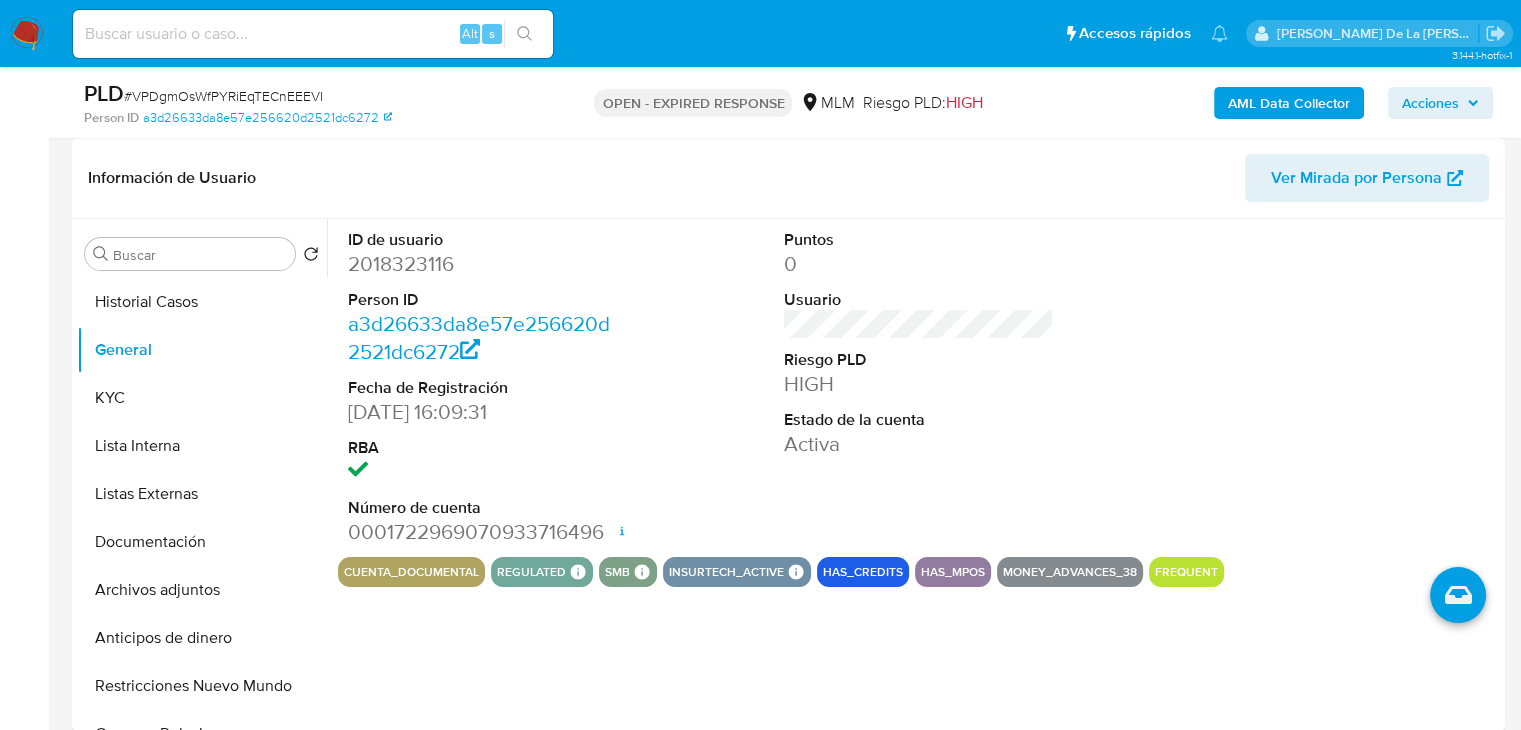 click on "ID de usuario 2018323116 Person ID a3d26633da8e57e256620d2521dc6272 Fecha de Registración 02/10/2024 16:09:31 RBA Número de cuenta 0001722969070933716496   Fecha de apertura 07/10/2024 16:50 Estado ACTIVE Puntos 0 Usuario Riesgo PLD HIGH Estado de la cuenta Activa" at bounding box center [919, 388] 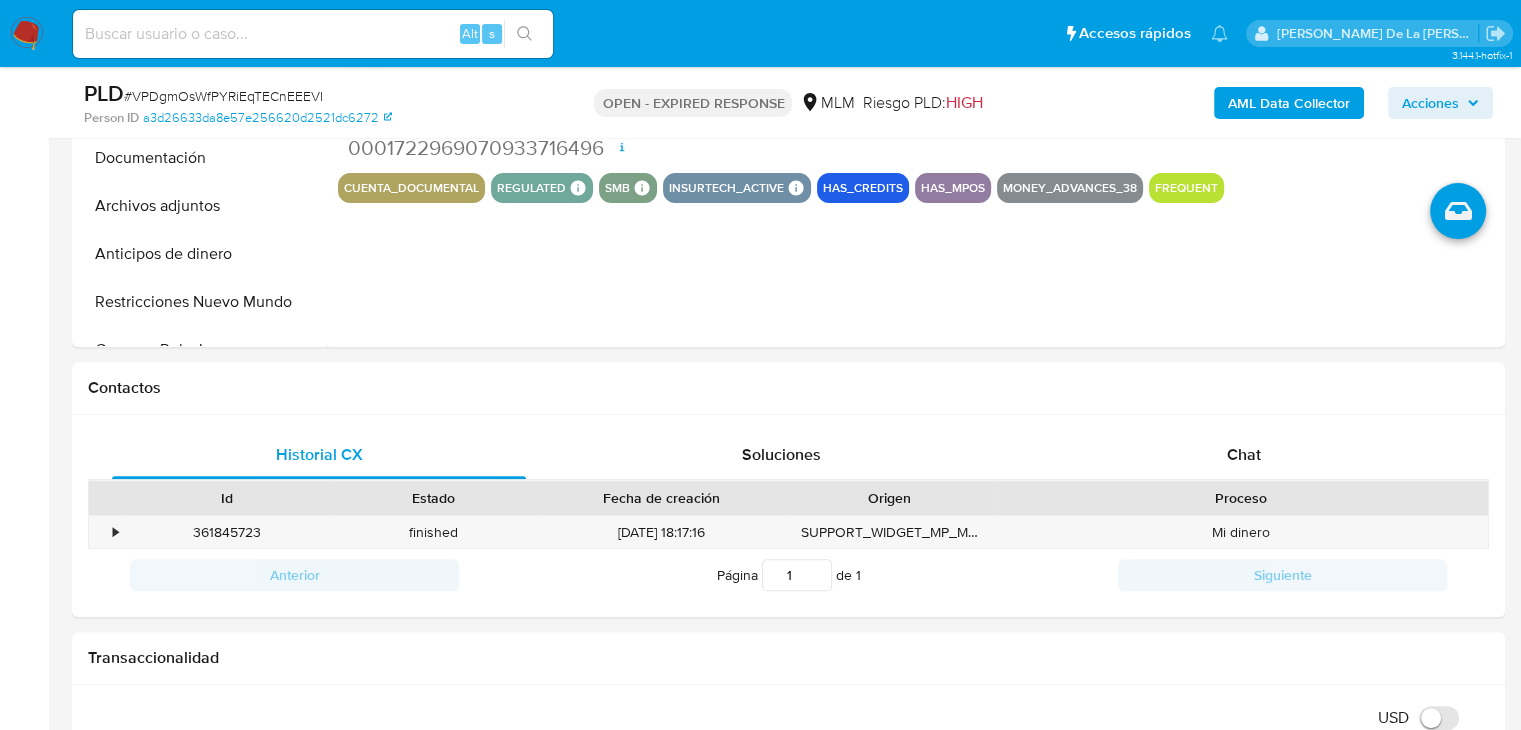 scroll, scrollTop: 500, scrollLeft: 0, axis: vertical 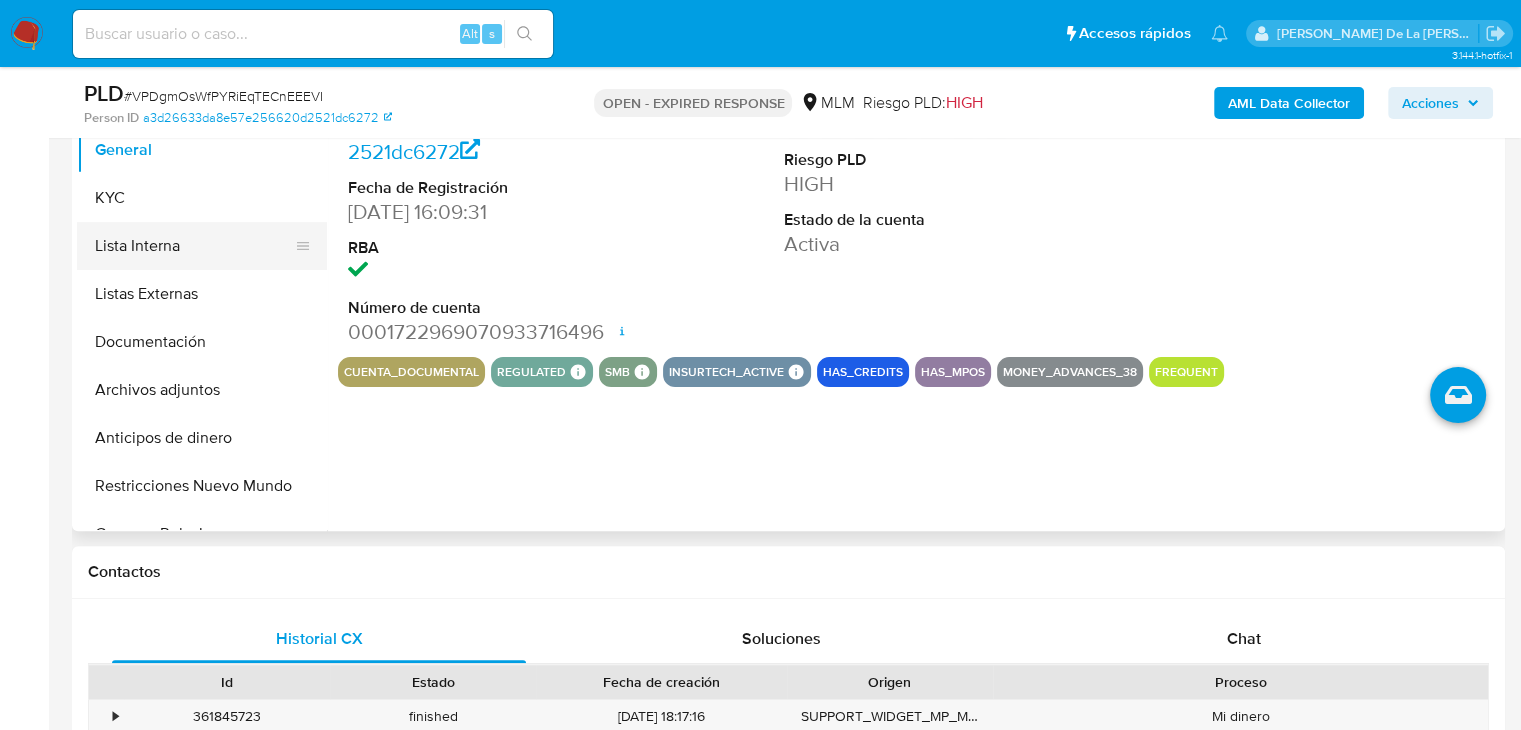 click on "Lista Interna" at bounding box center (194, 246) 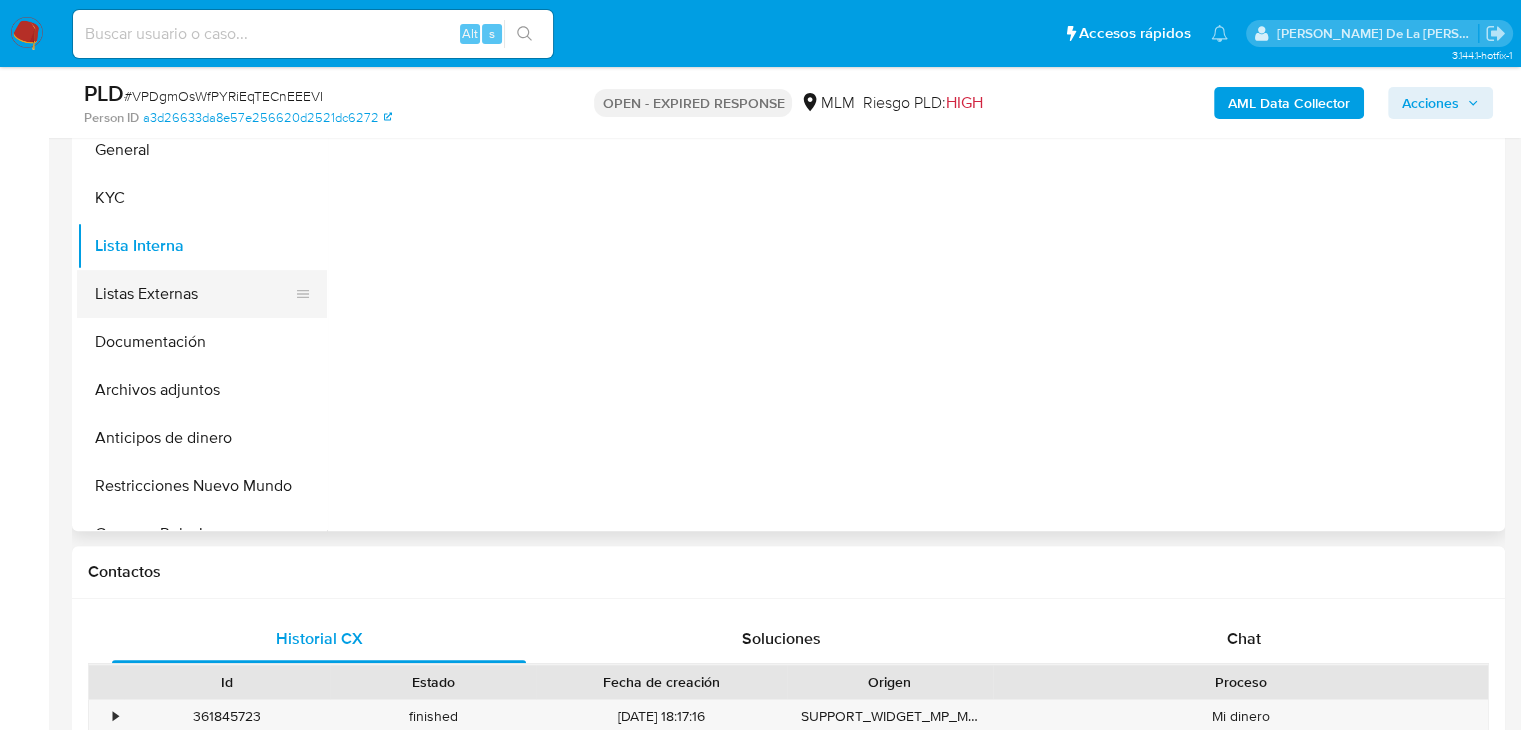 click on "Listas Externas" at bounding box center (194, 294) 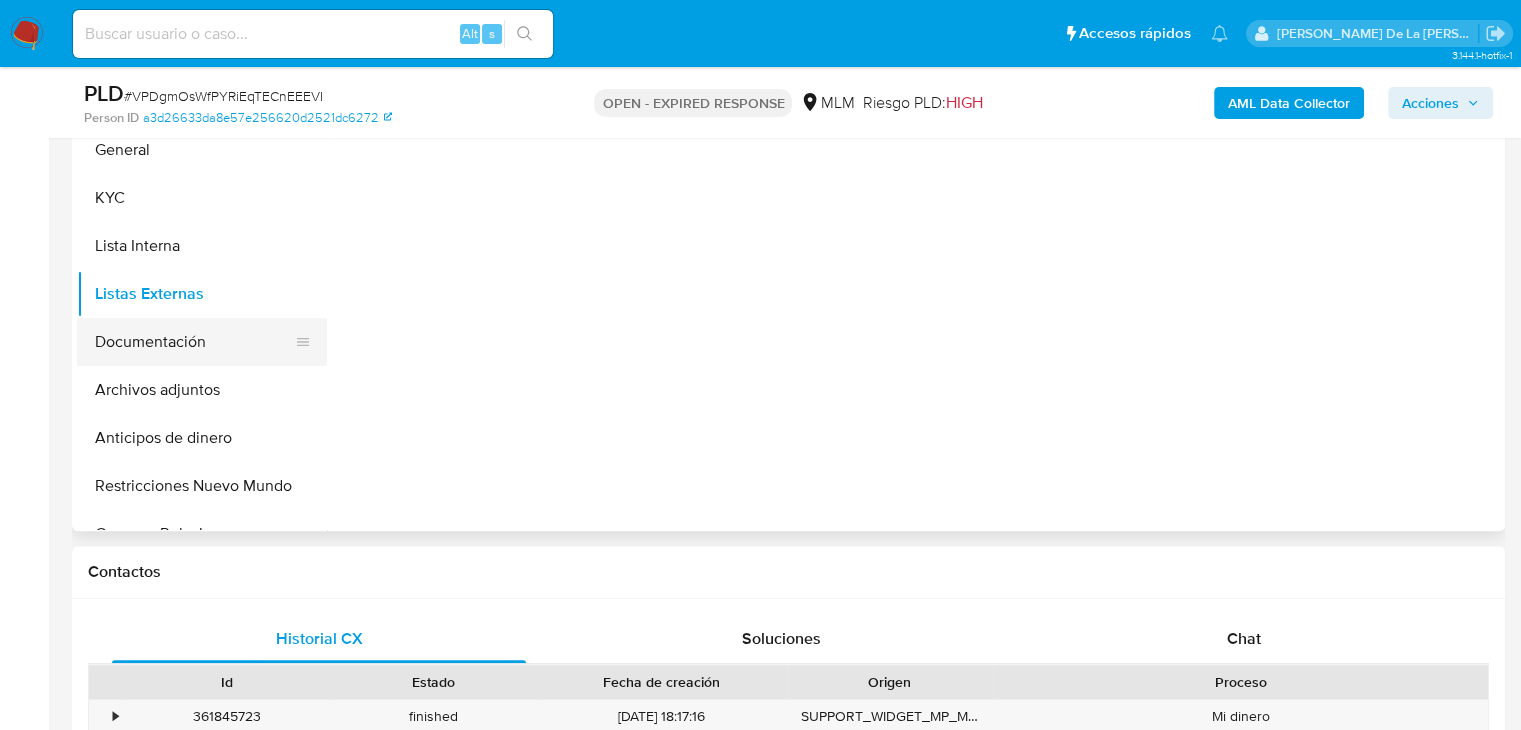 click on "Documentación" at bounding box center [194, 342] 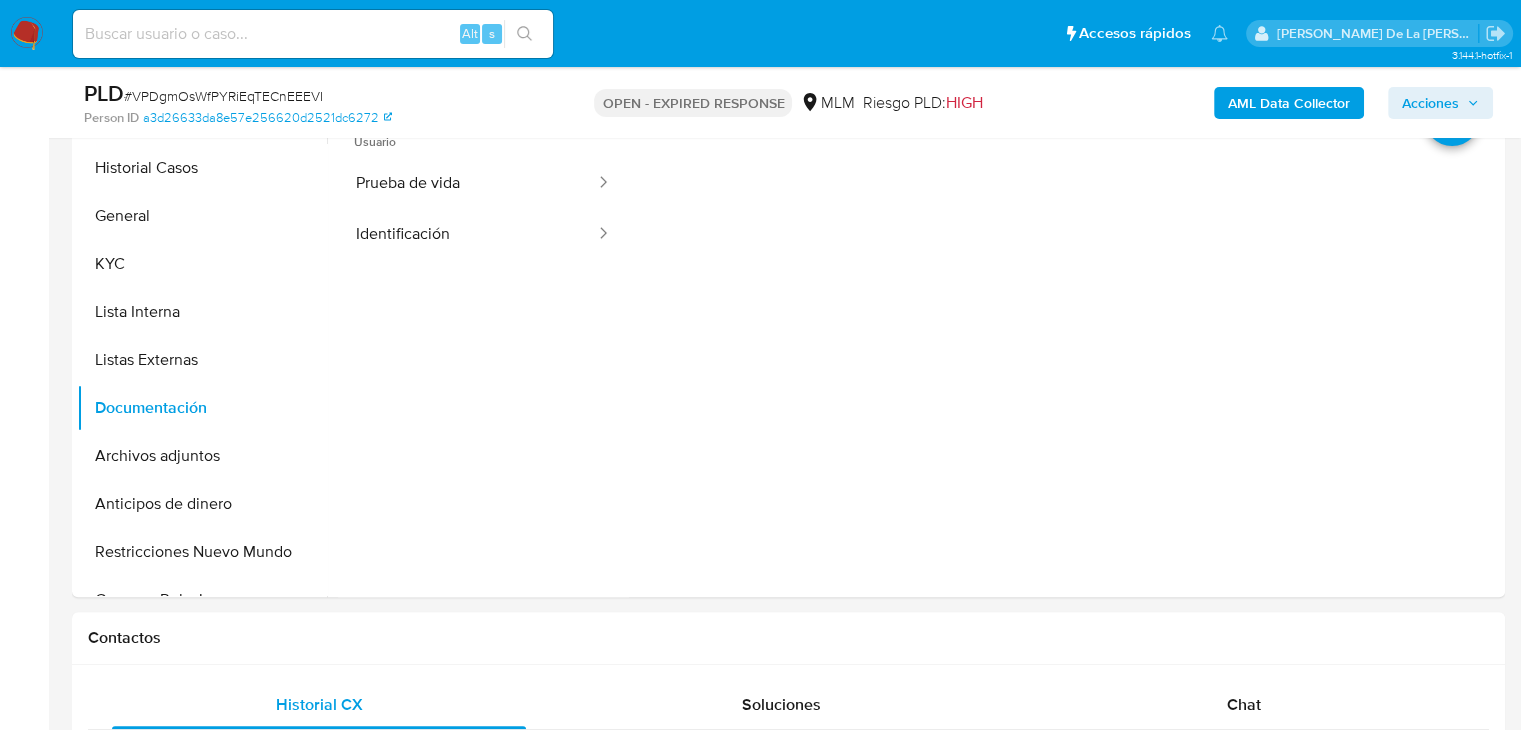 scroll, scrollTop: 400, scrollLeft: 0, axis: vertical 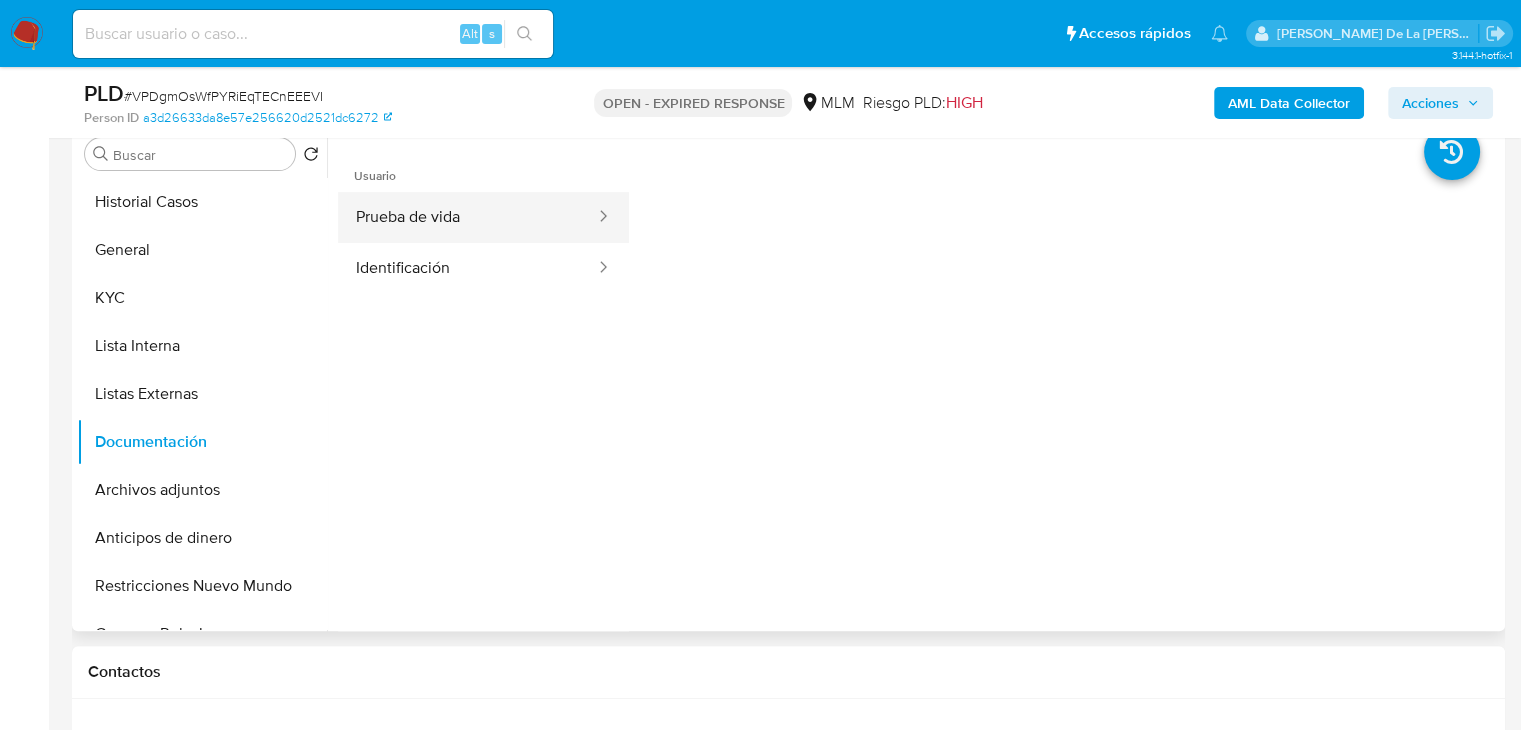 click on "Prueba de vida" at bounding box center [467, 217] 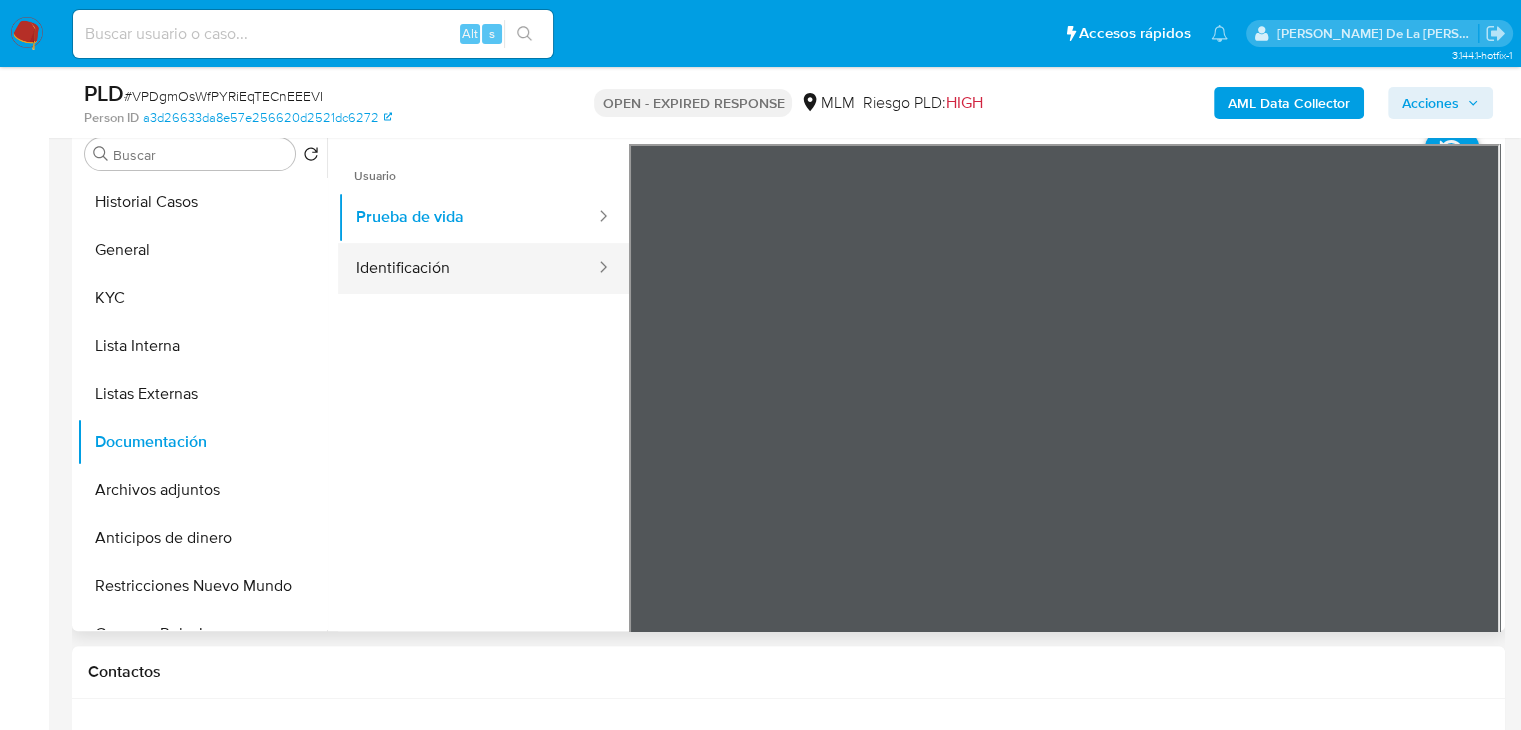 click on "Identificación" at bounding box center [467, 268] 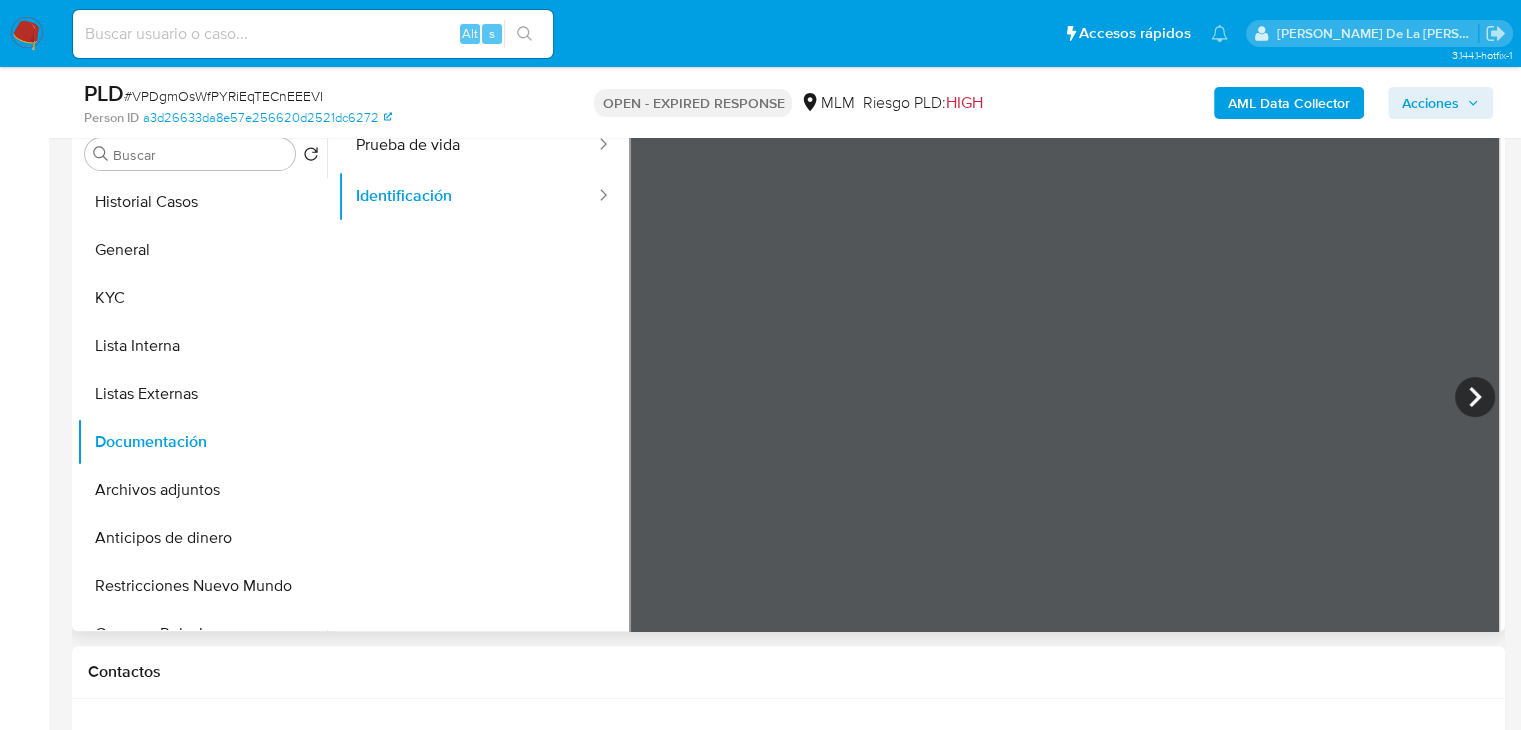 scroll, scrollTop: 168, scrollLeft: 0, axis: vertical 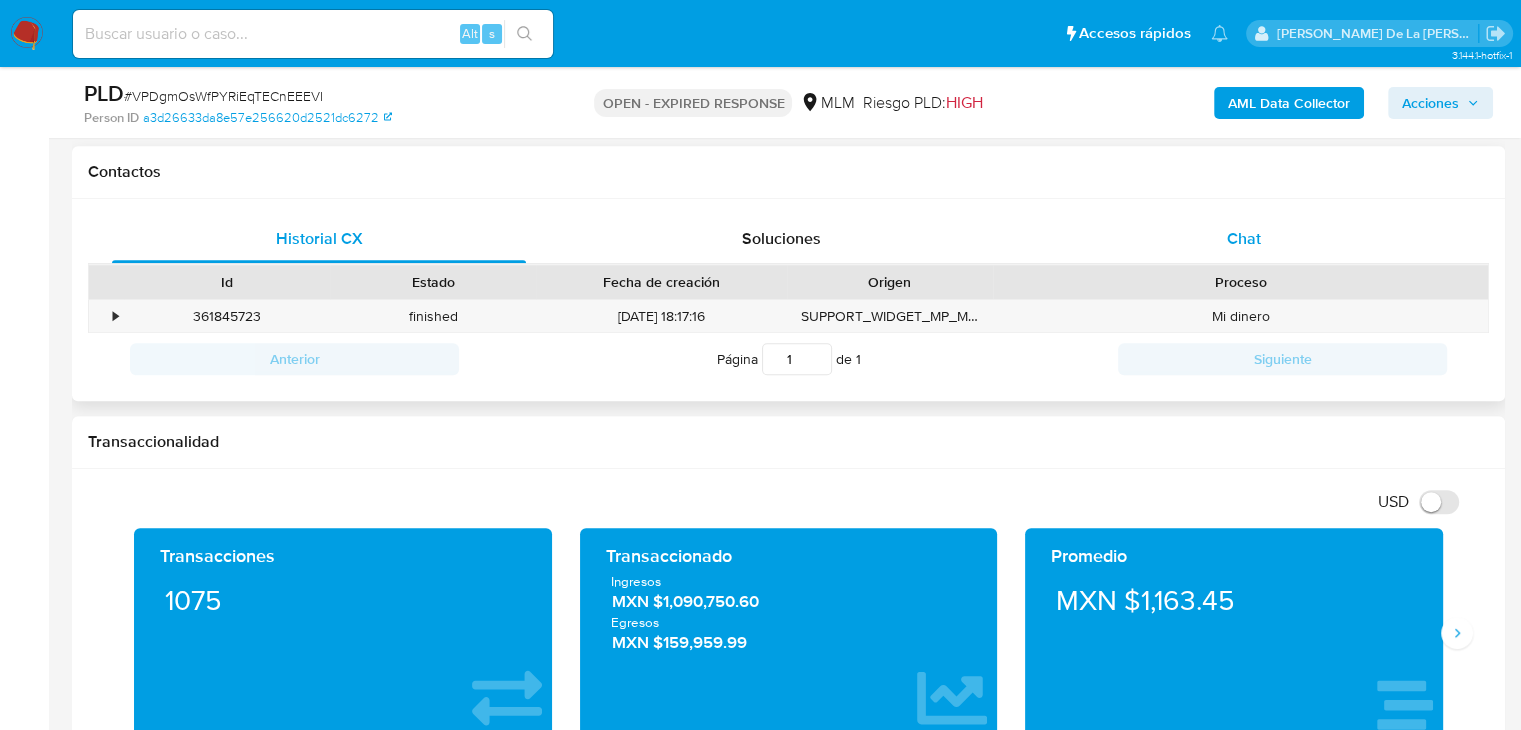 click on "Chat" at bounding box center [1244, 239] 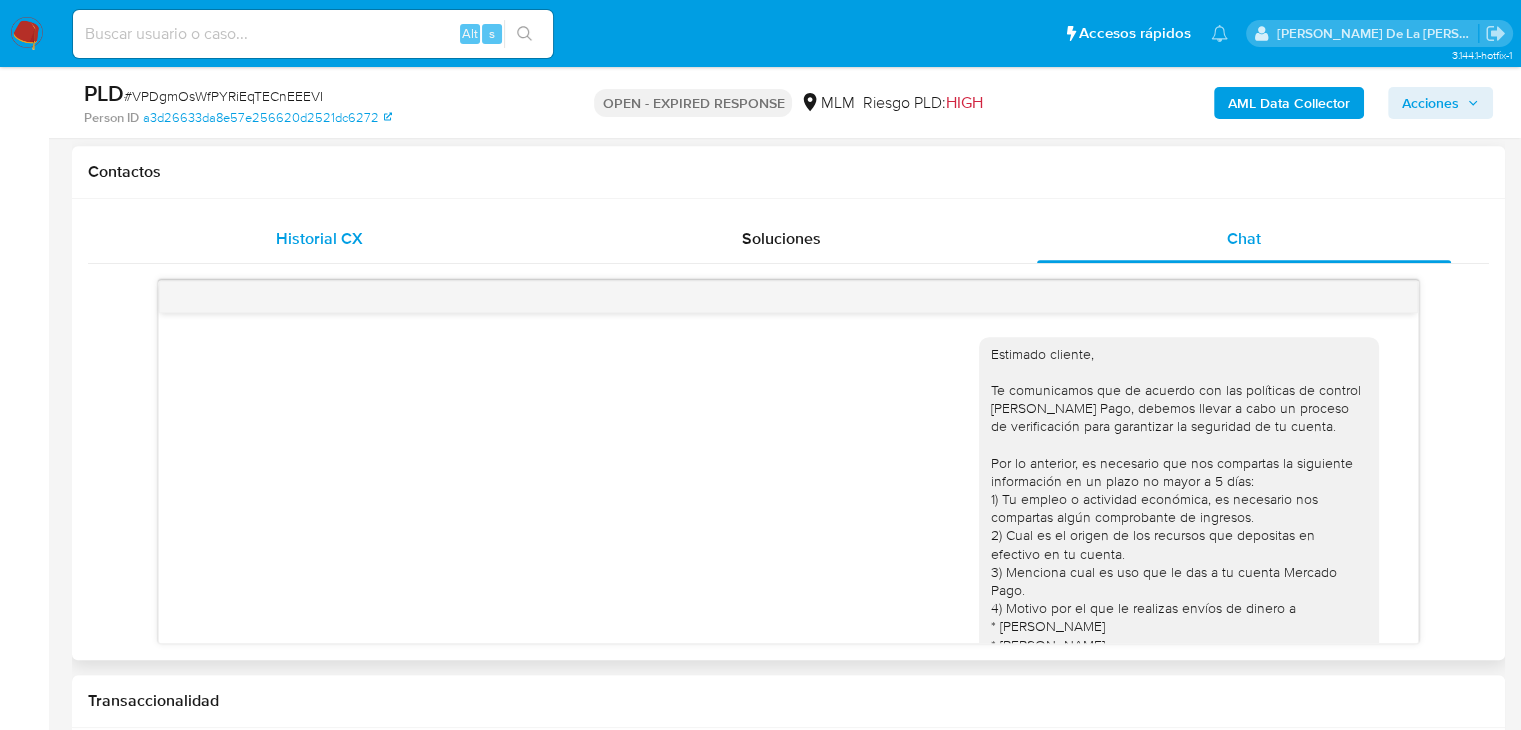 scroll, scrollTop: 276, scrollLeft: 0, axis: vertical 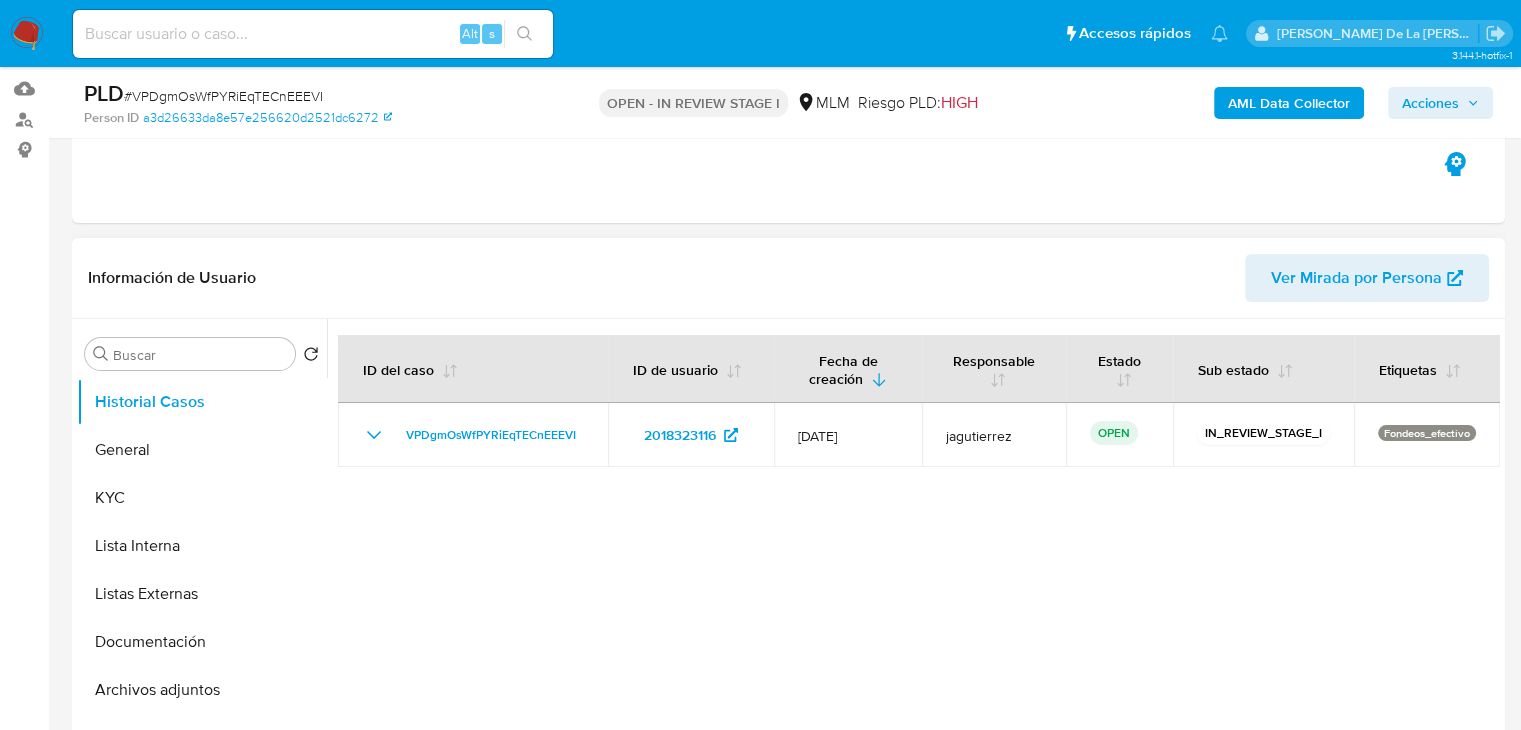 select on "10" 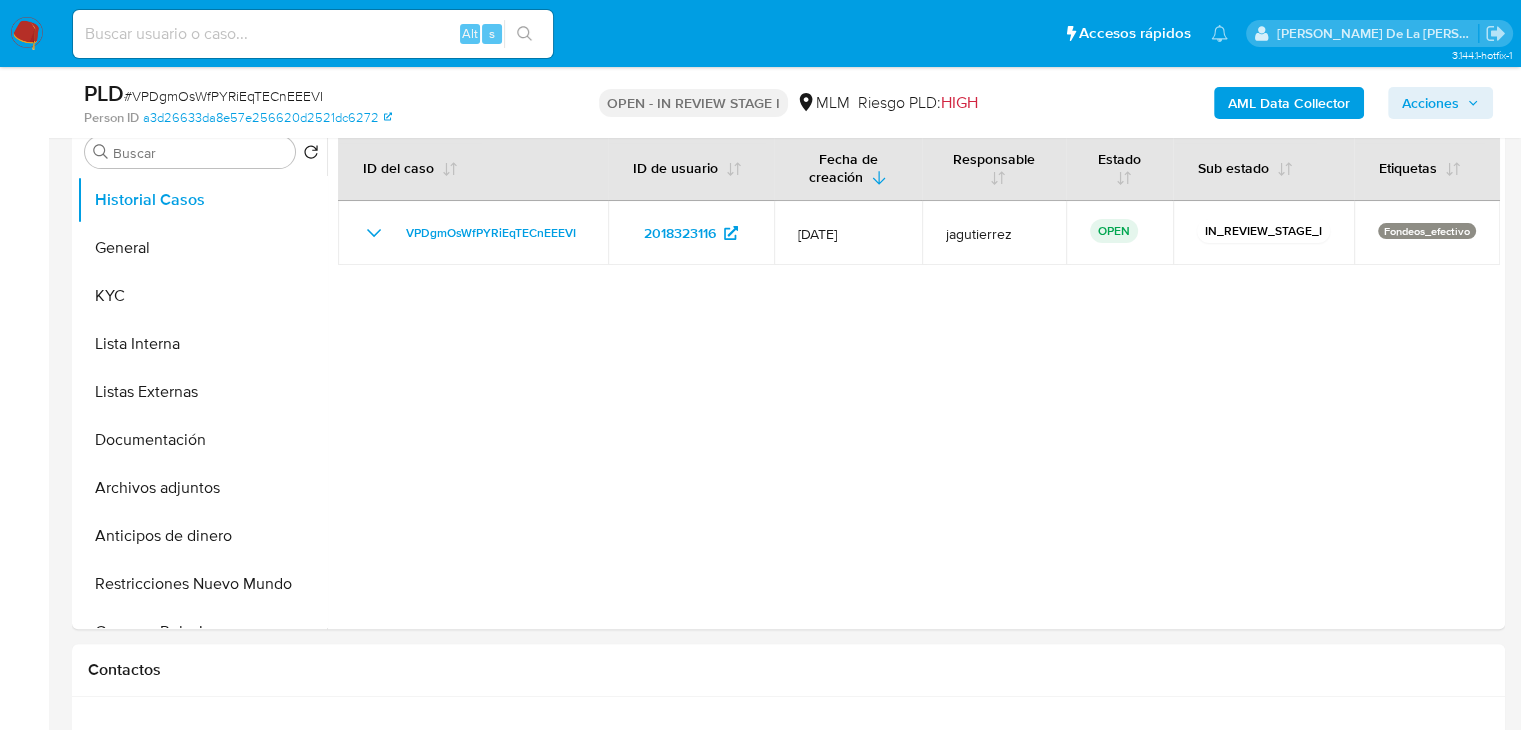 scroll, scrollTop: 400, scrollLeft: 0, axis: vertical 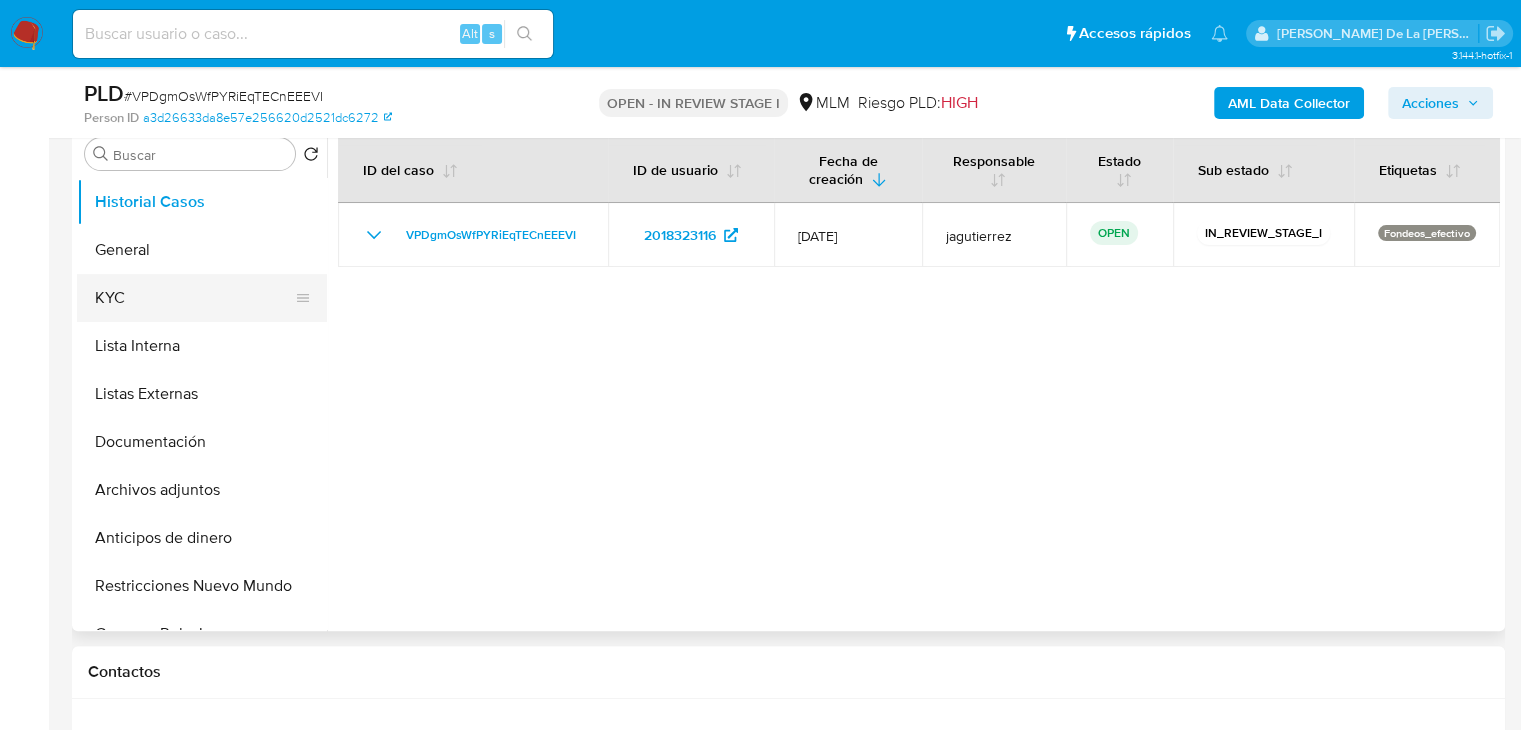 click on "KYC" at bounding box center [194, 298] 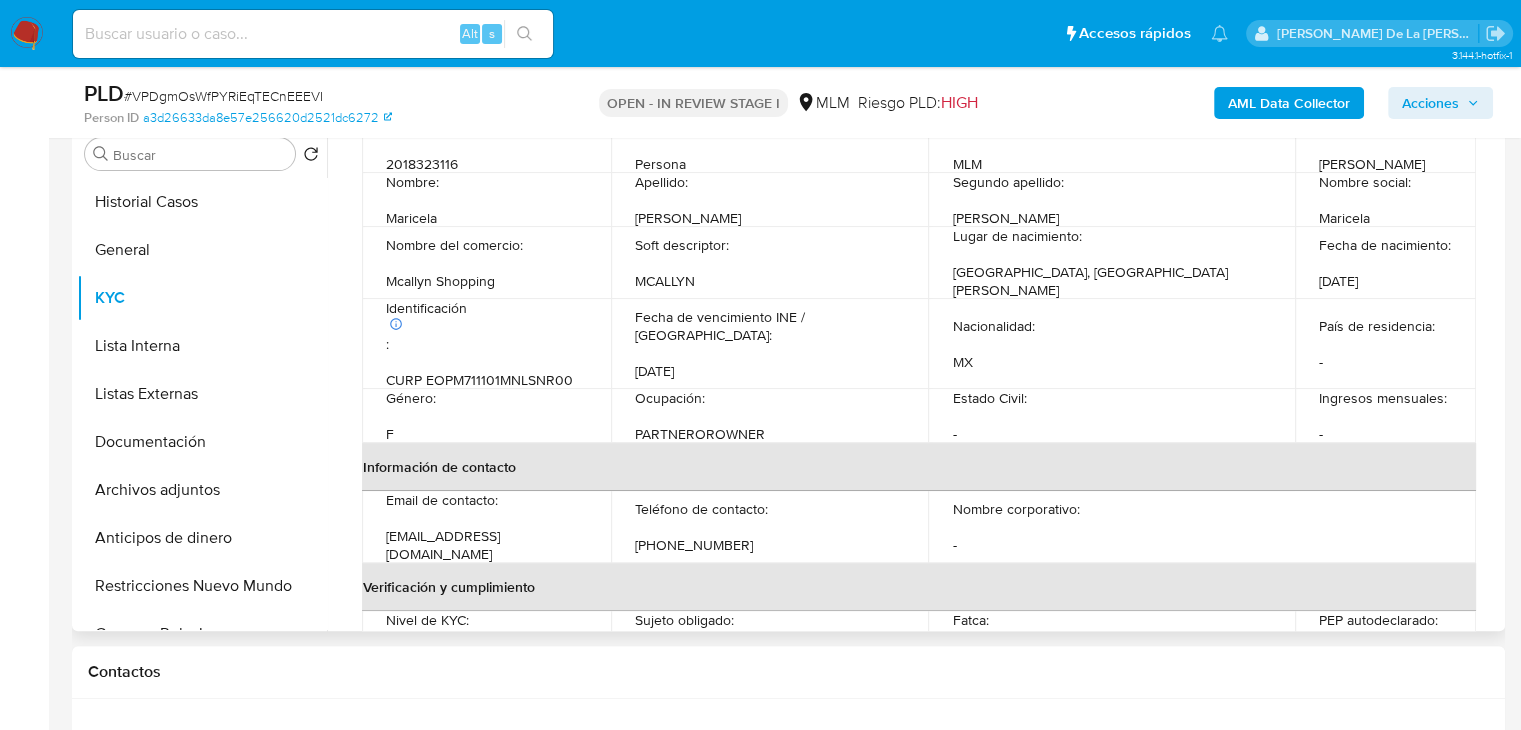 scroll, scrollTop: 0, scrollLeft: 0, axis: both 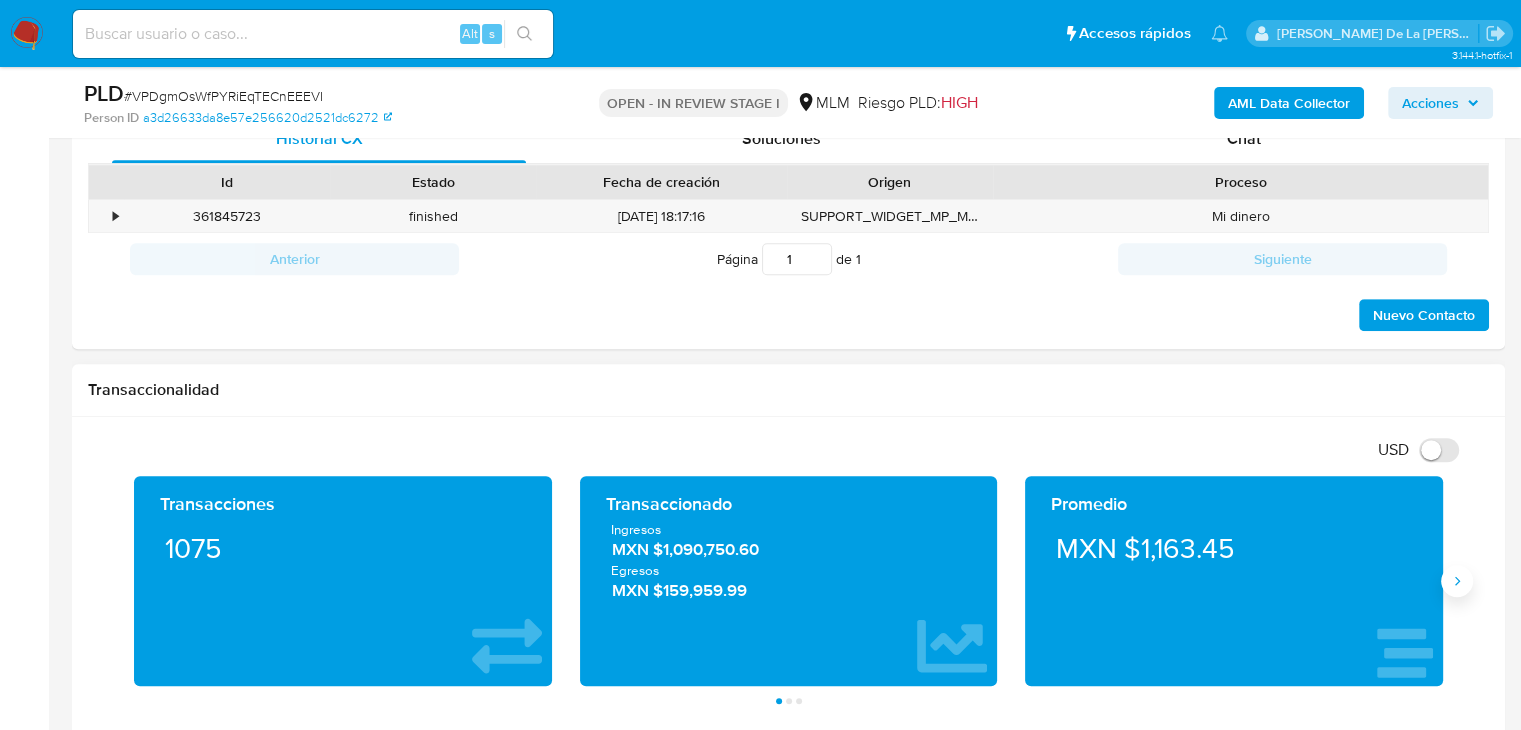 click 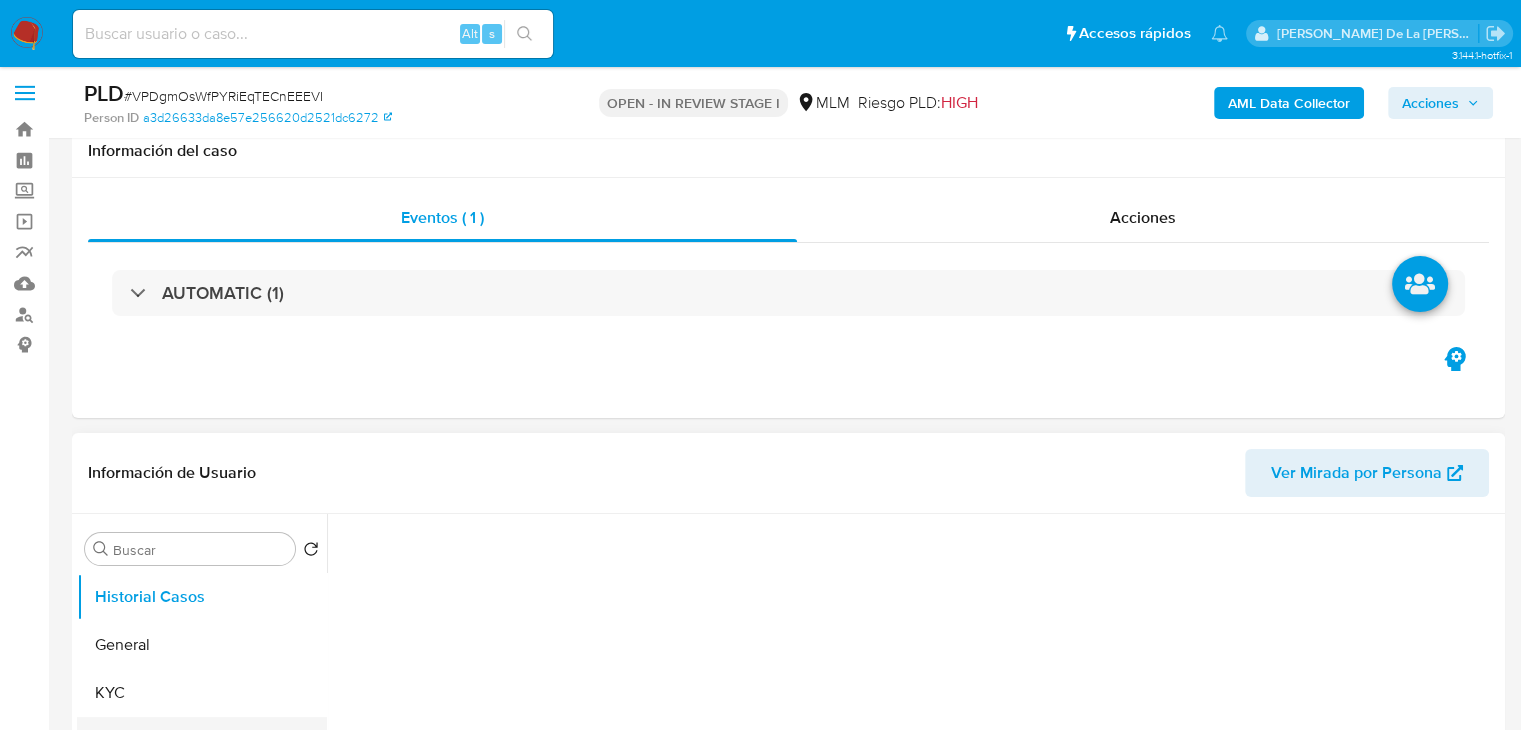 scroll, scrollTop: 400, scrollLeft: 0, axis: vertical 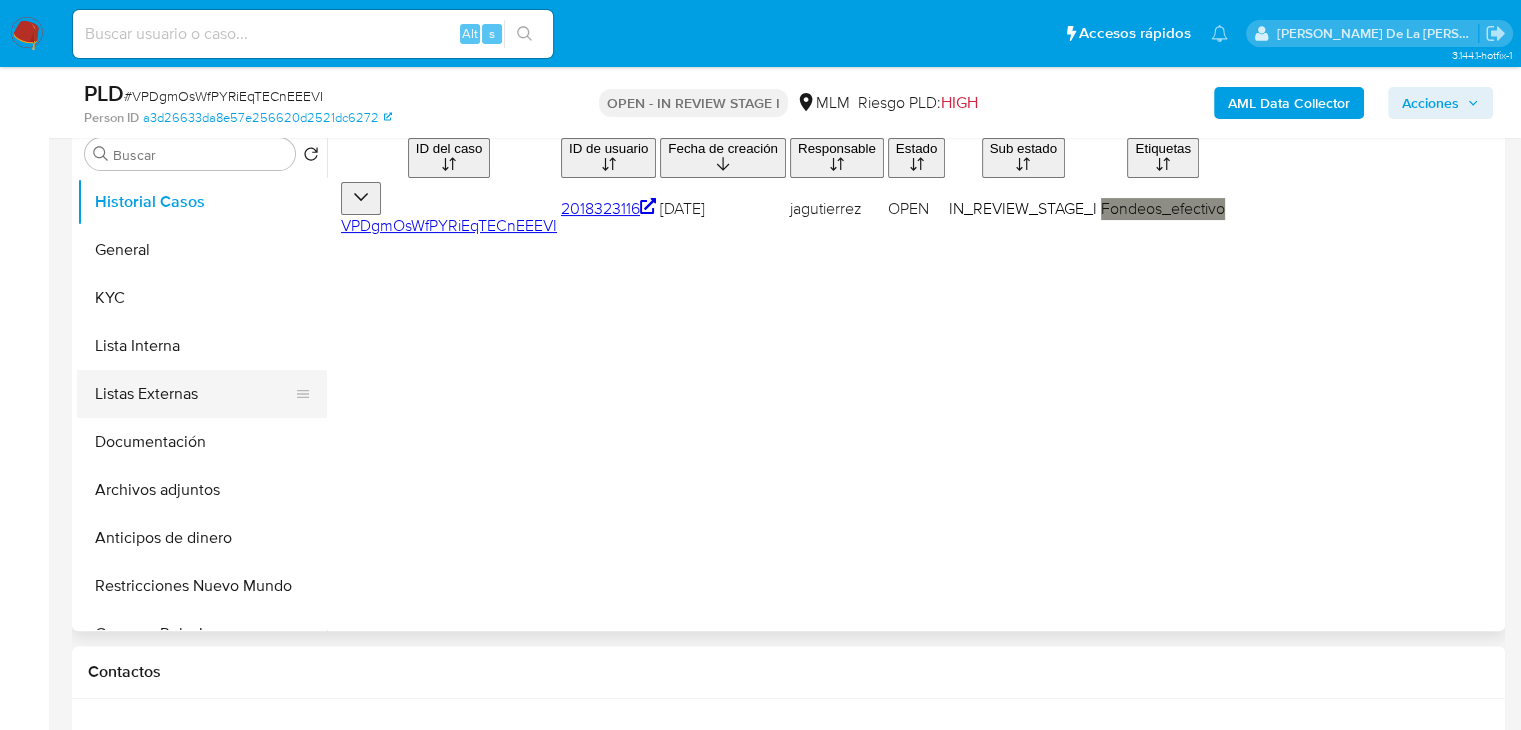 select on "10" 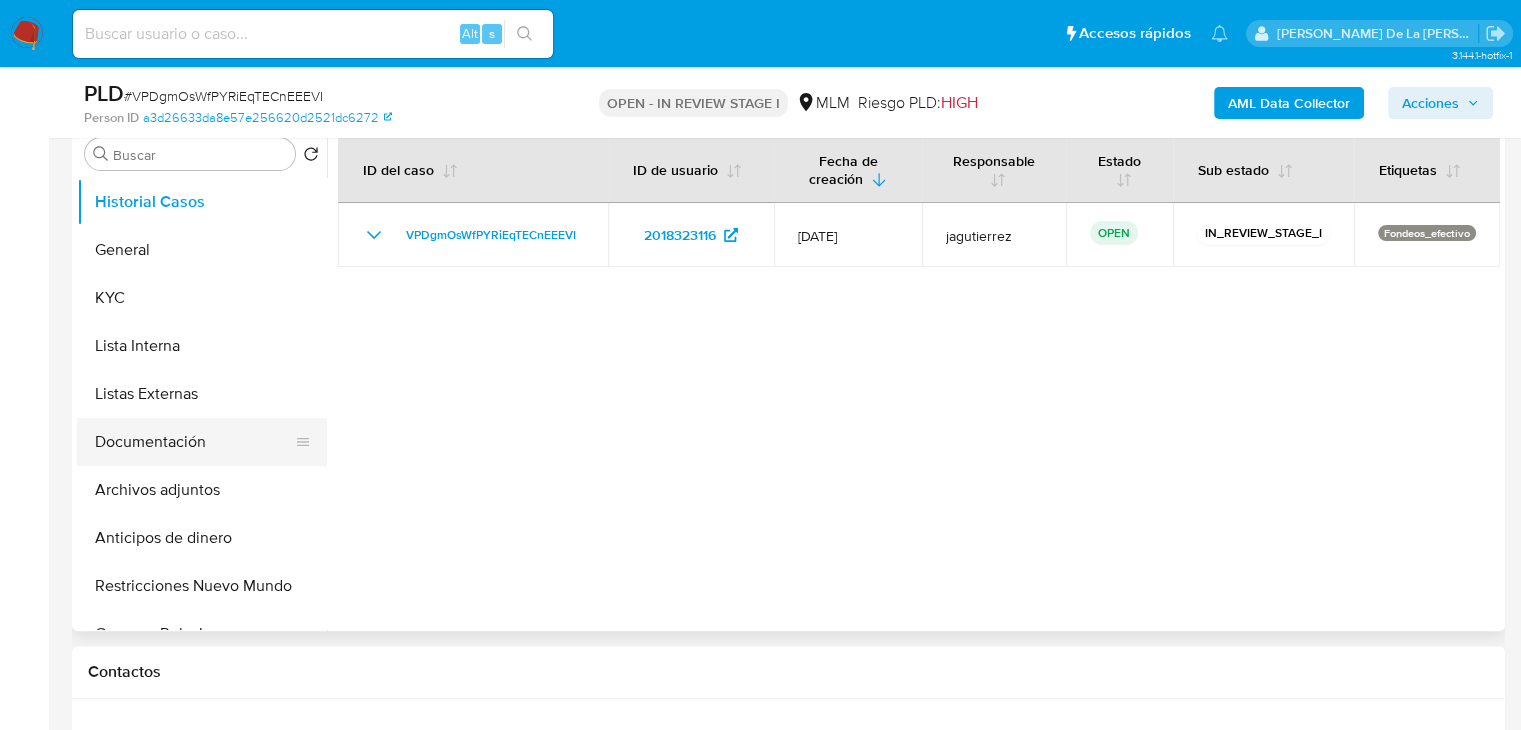 click on "Documentación" 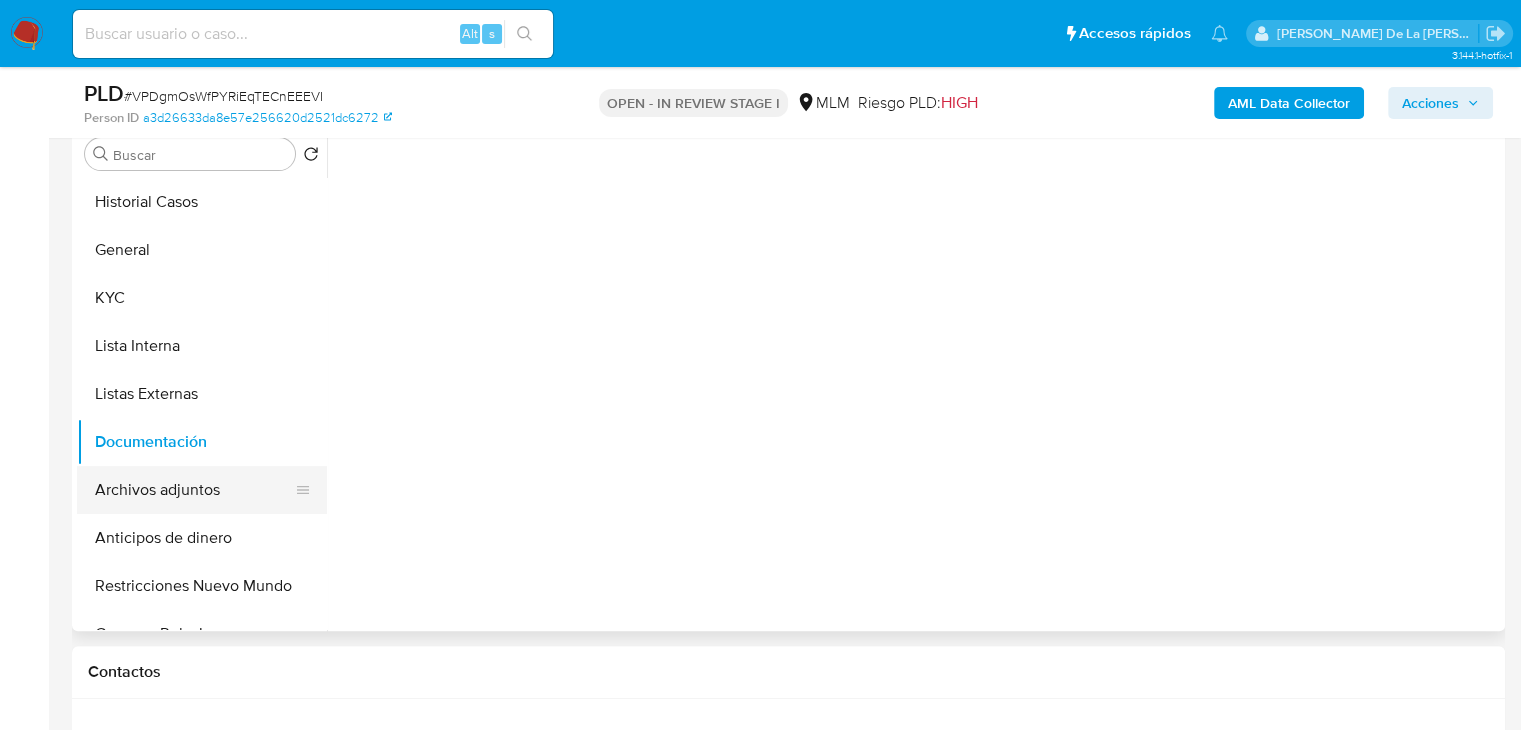 click on "Archivos adjuntos" 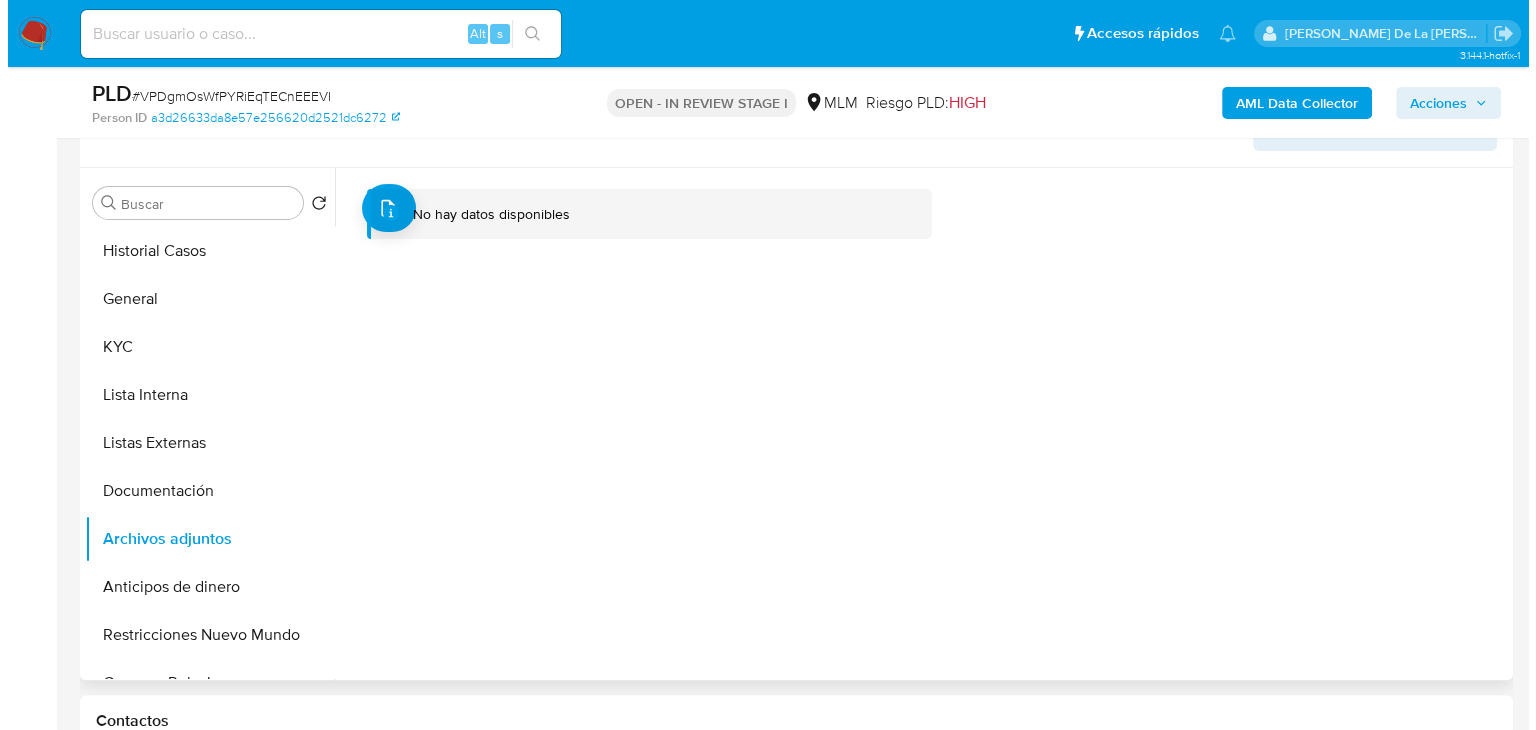scroll, scrollTop: 400, scrollLeft: 0, axis: vertical 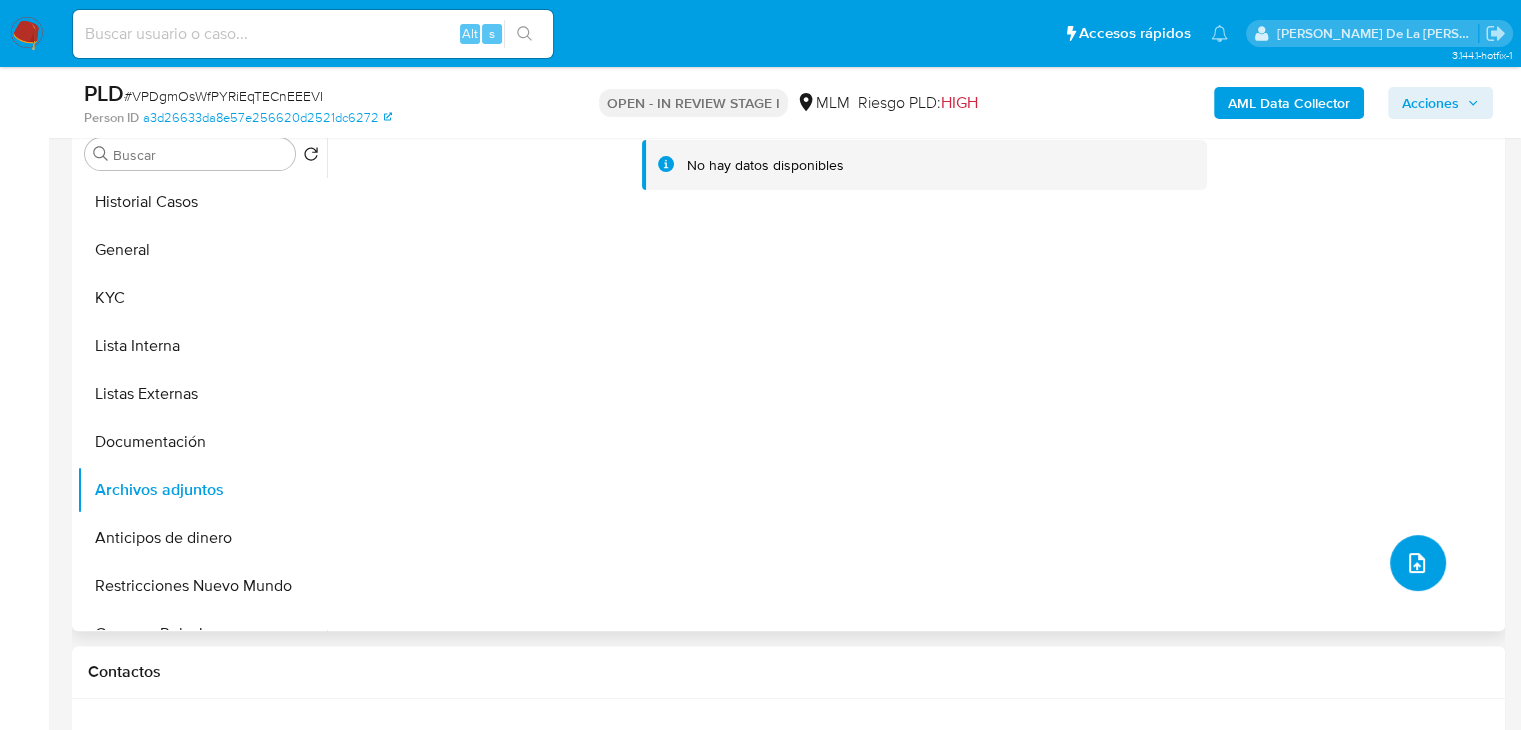 click 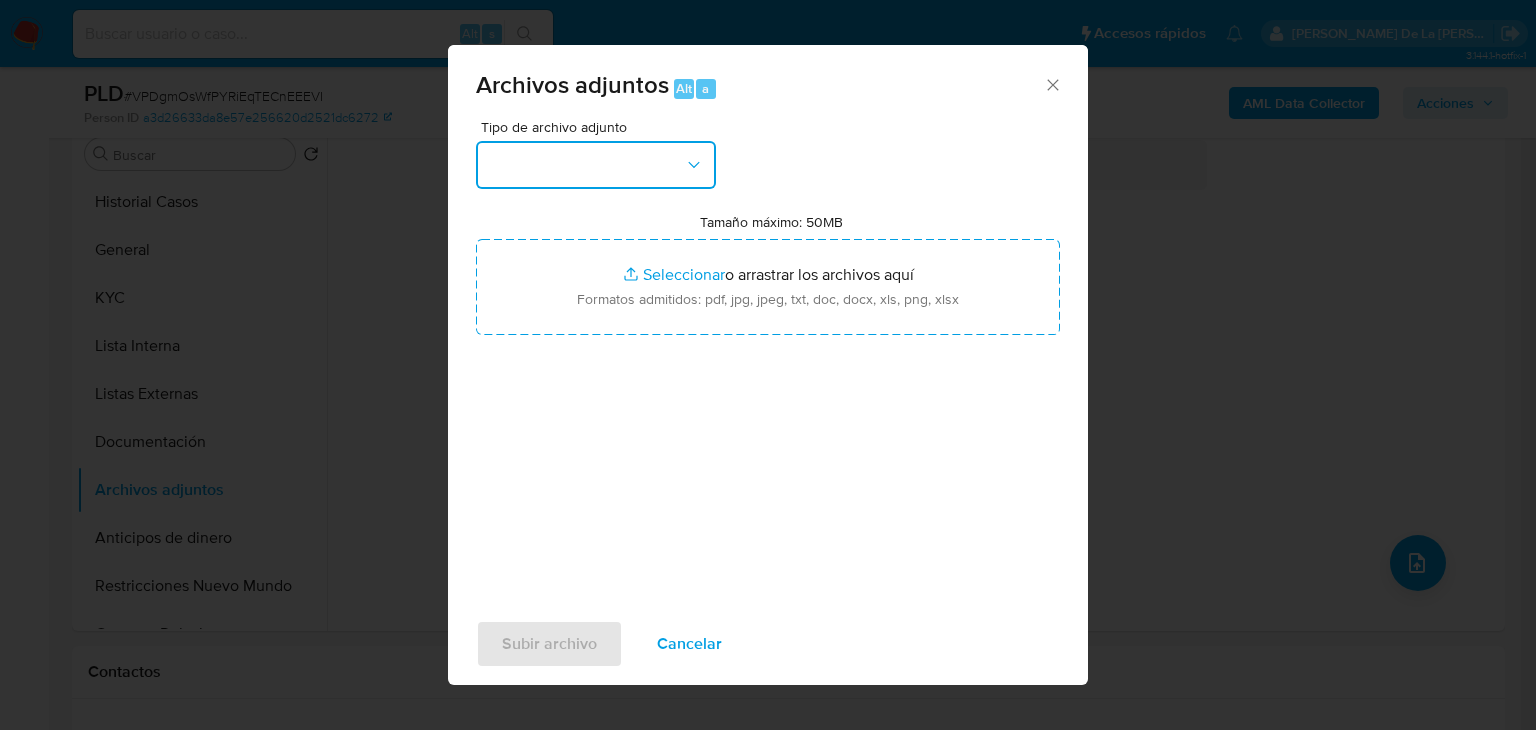 click 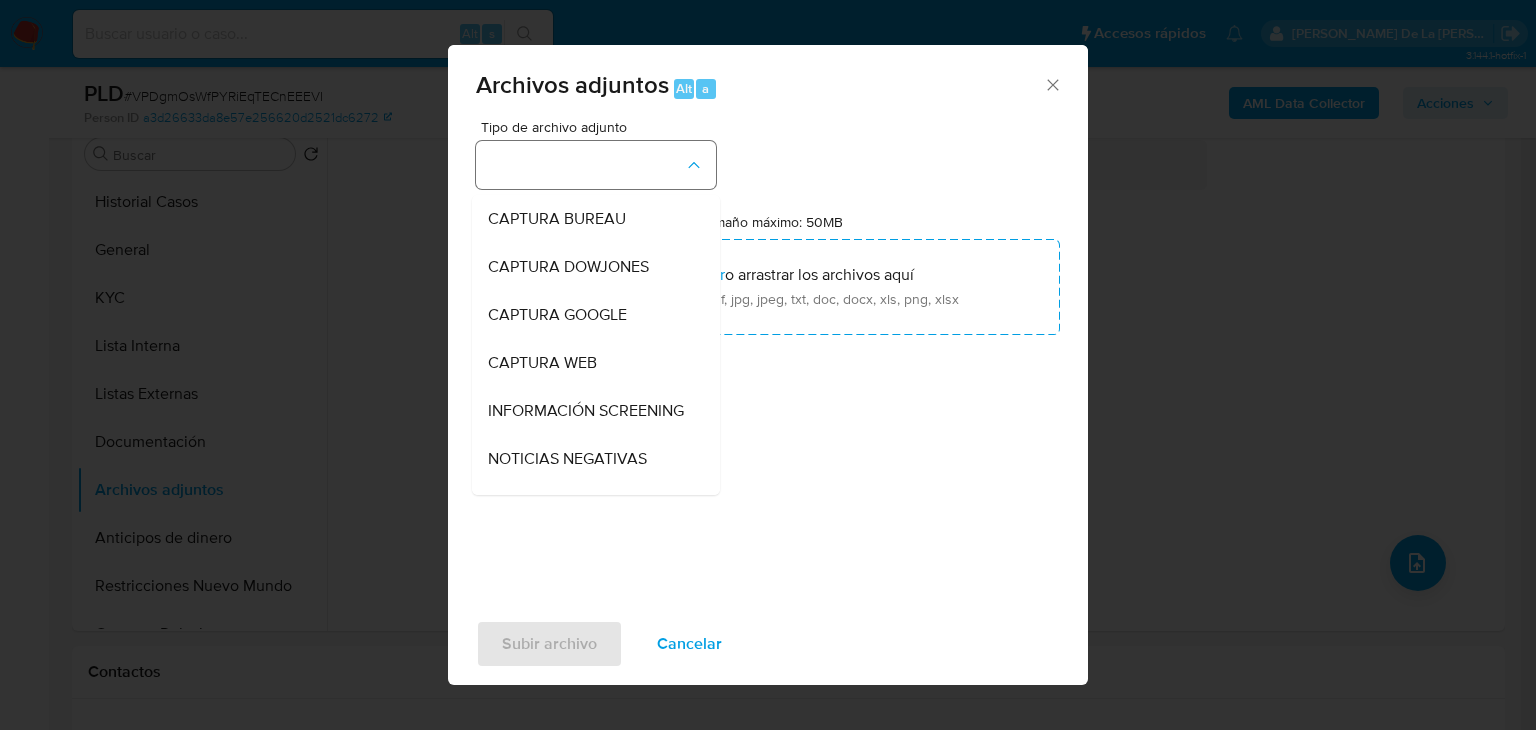 type 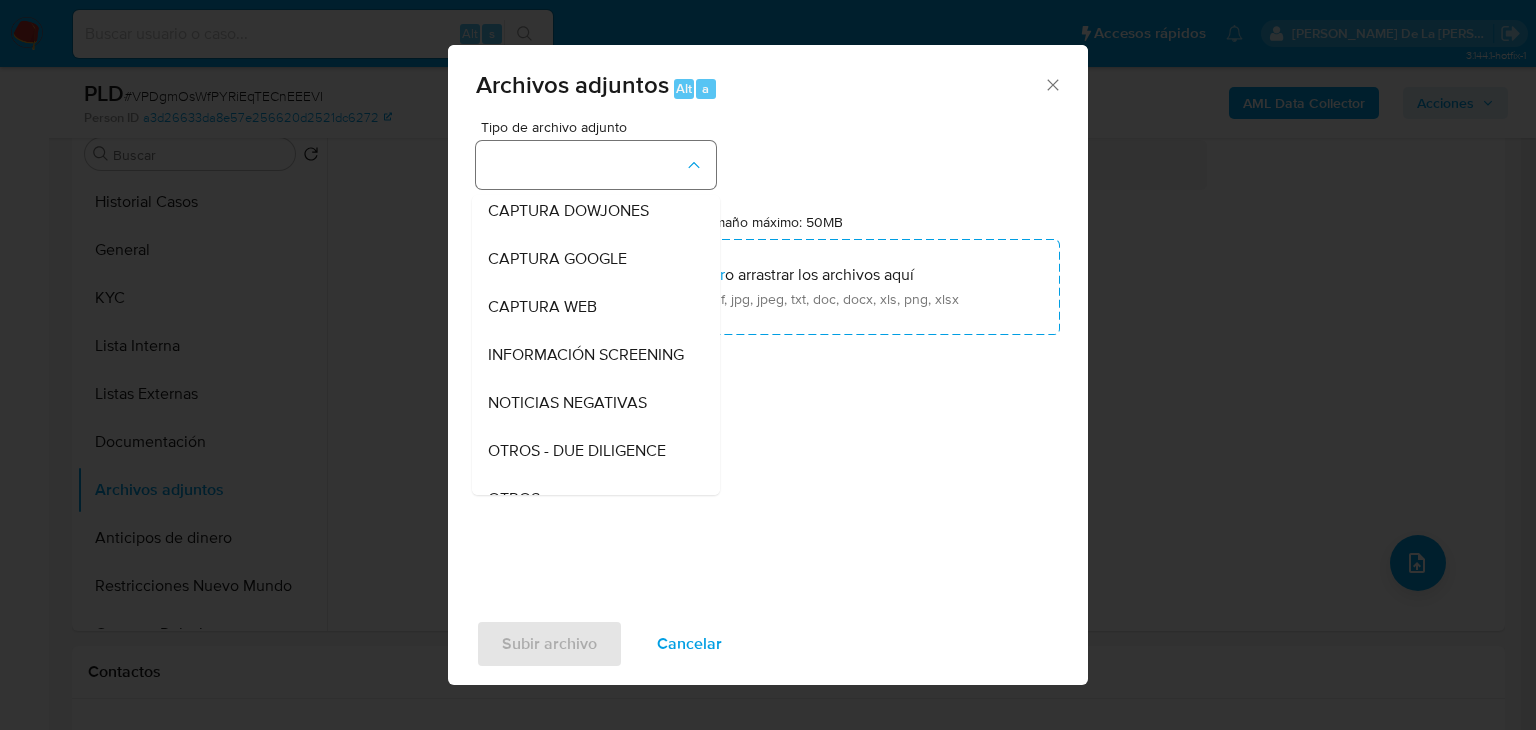 type 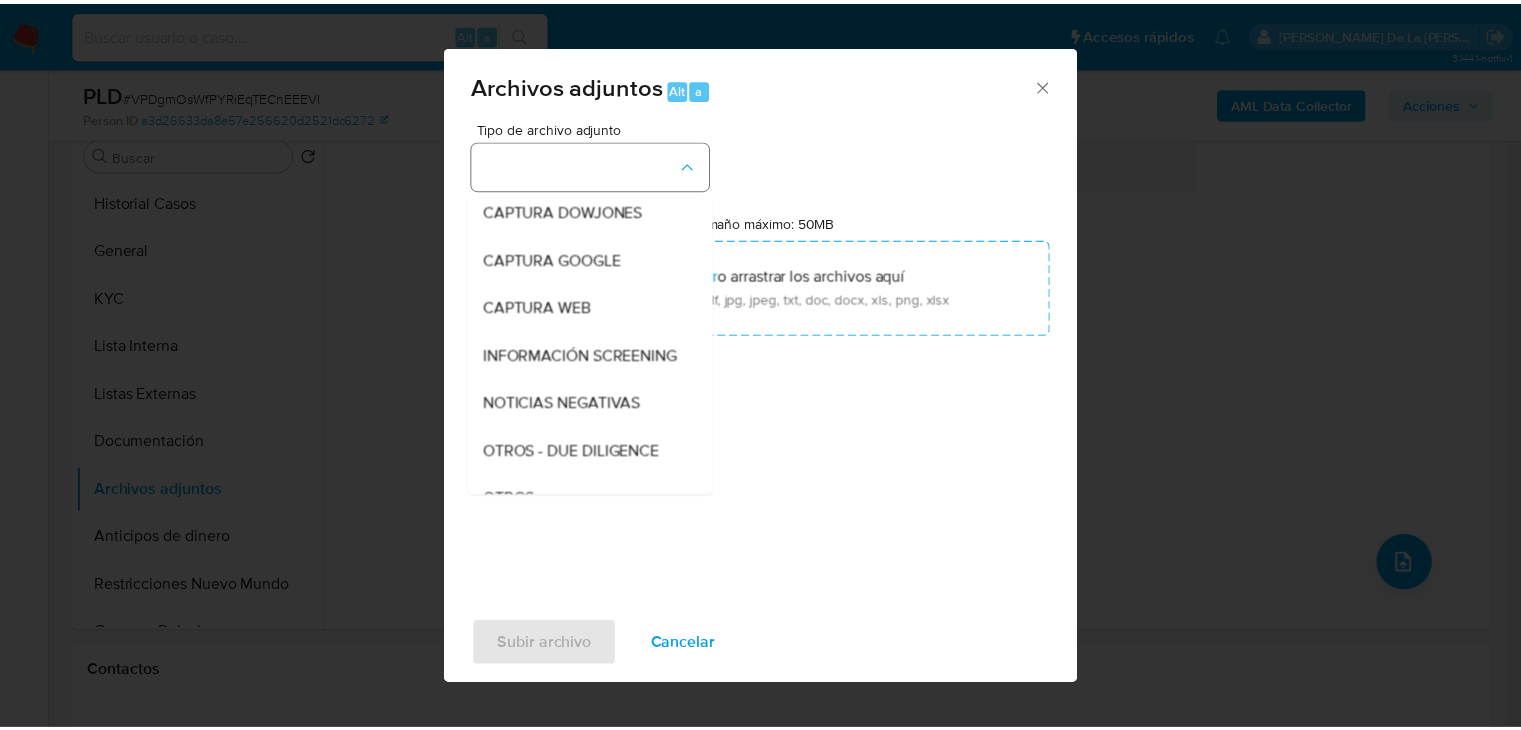scroll, scrollTop: 104, scrollLeft: 0, axis: vertical 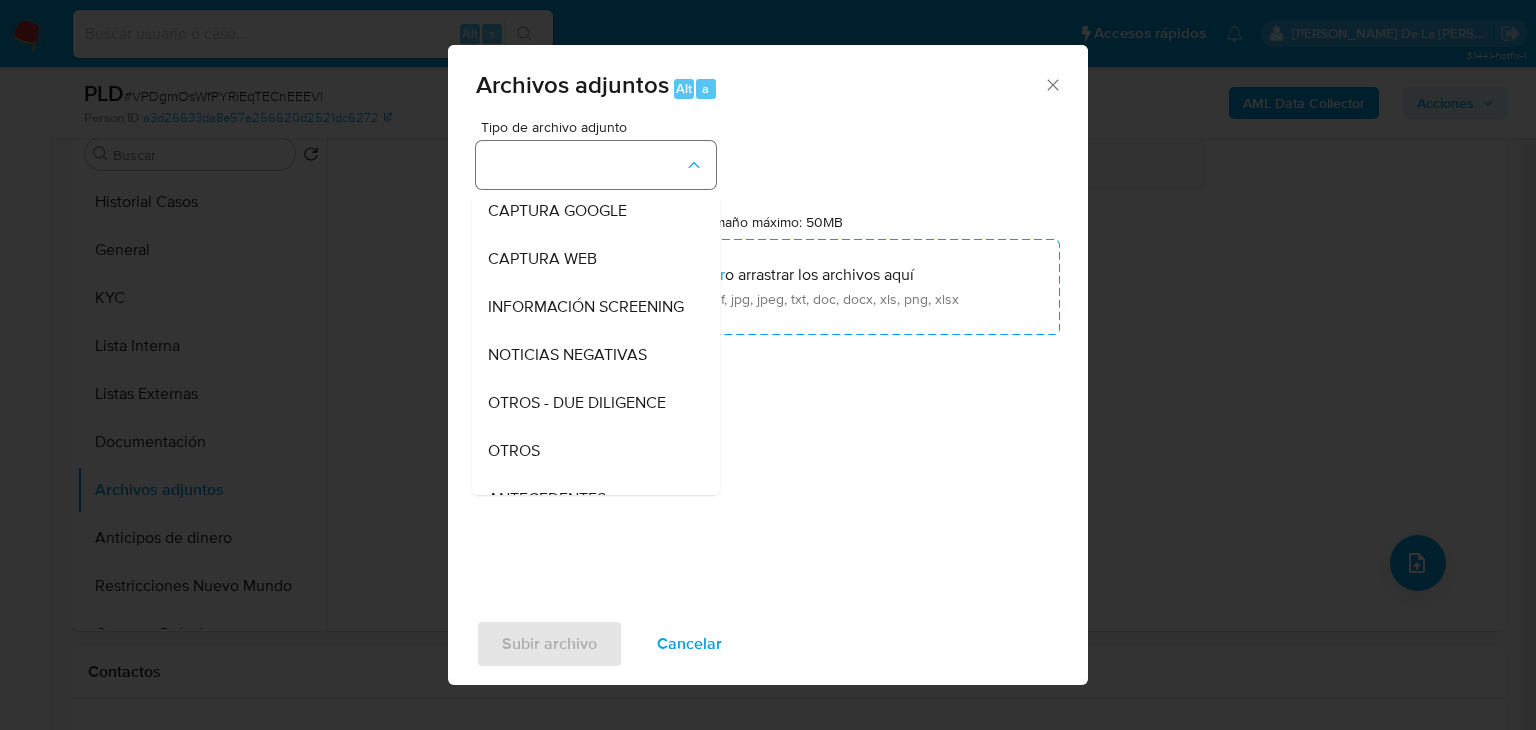 type 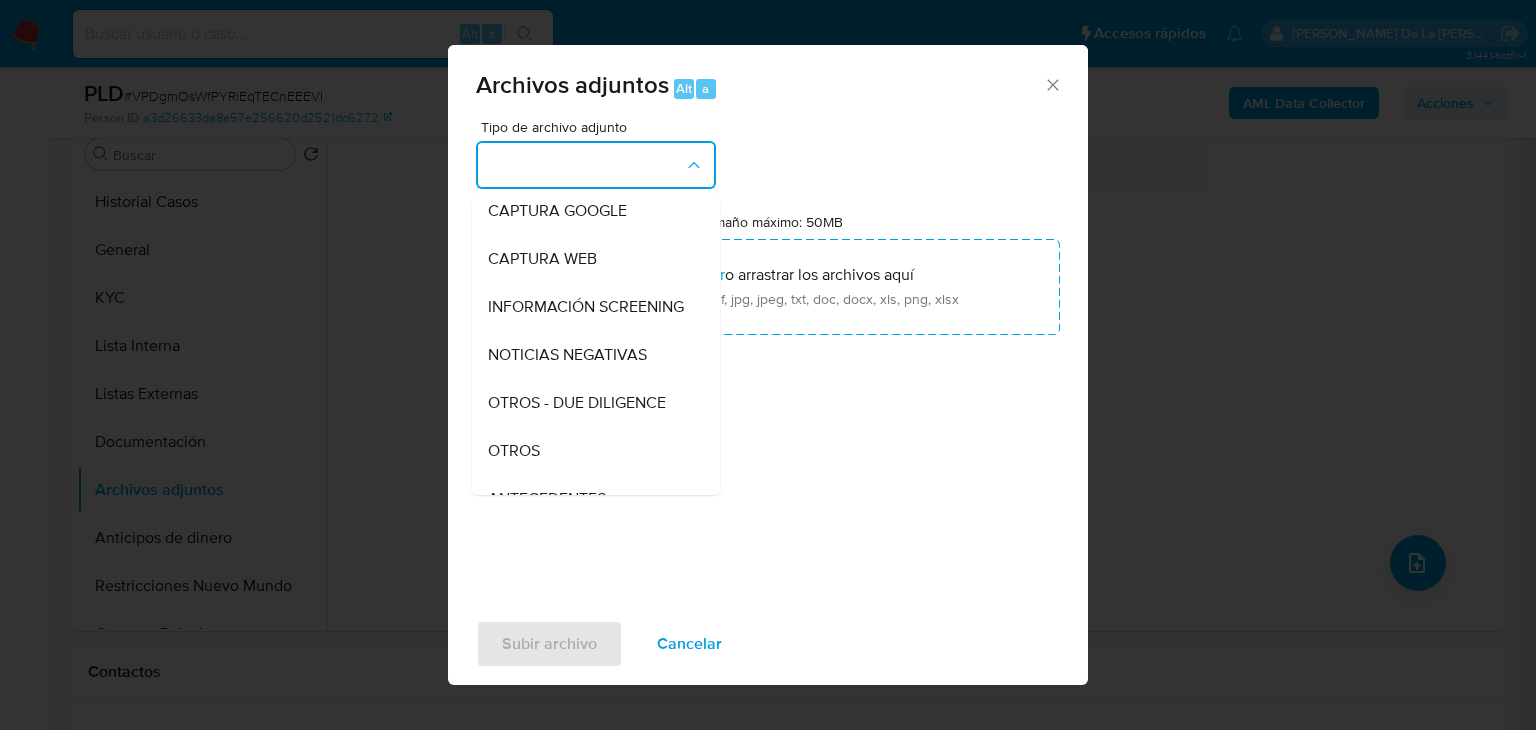 type 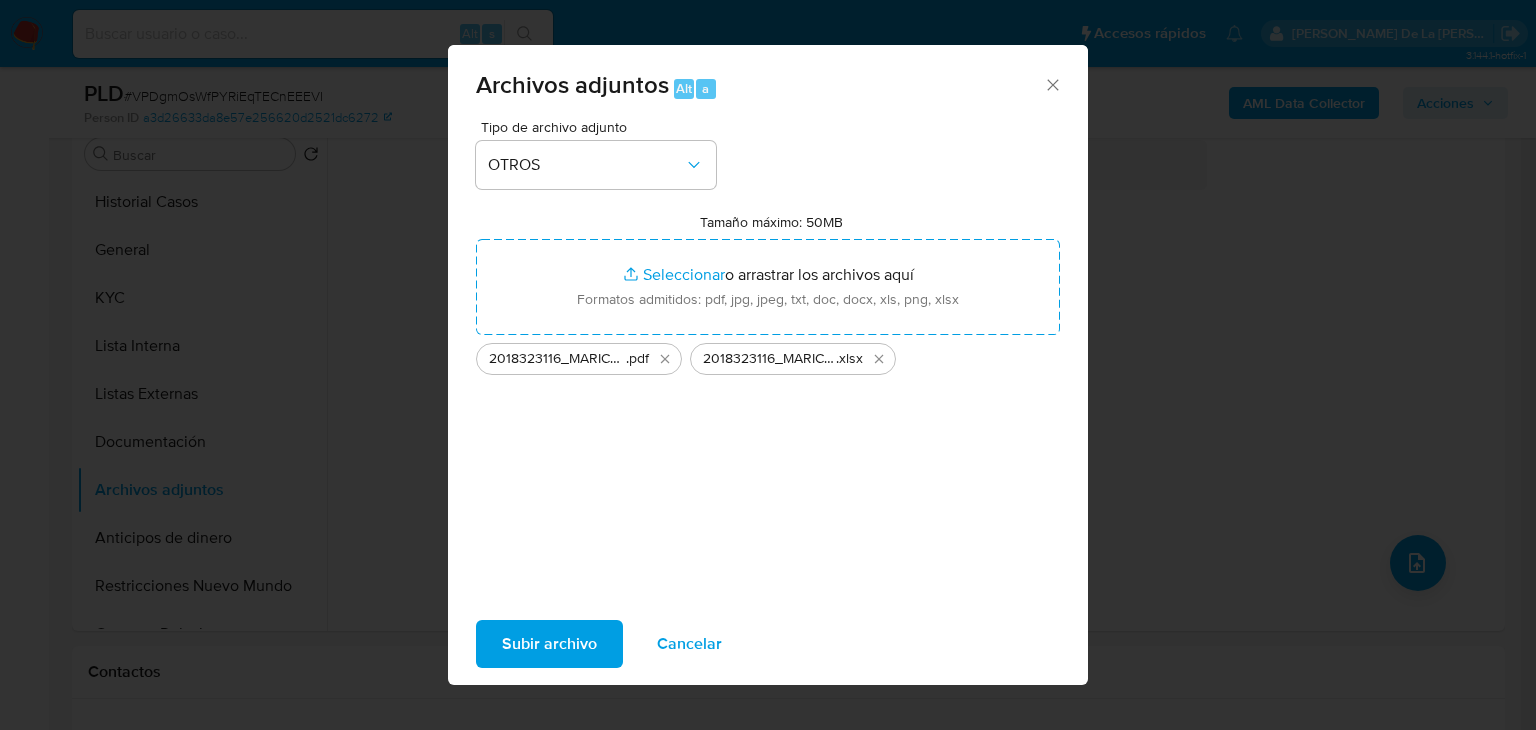 click on "Subir archivo" 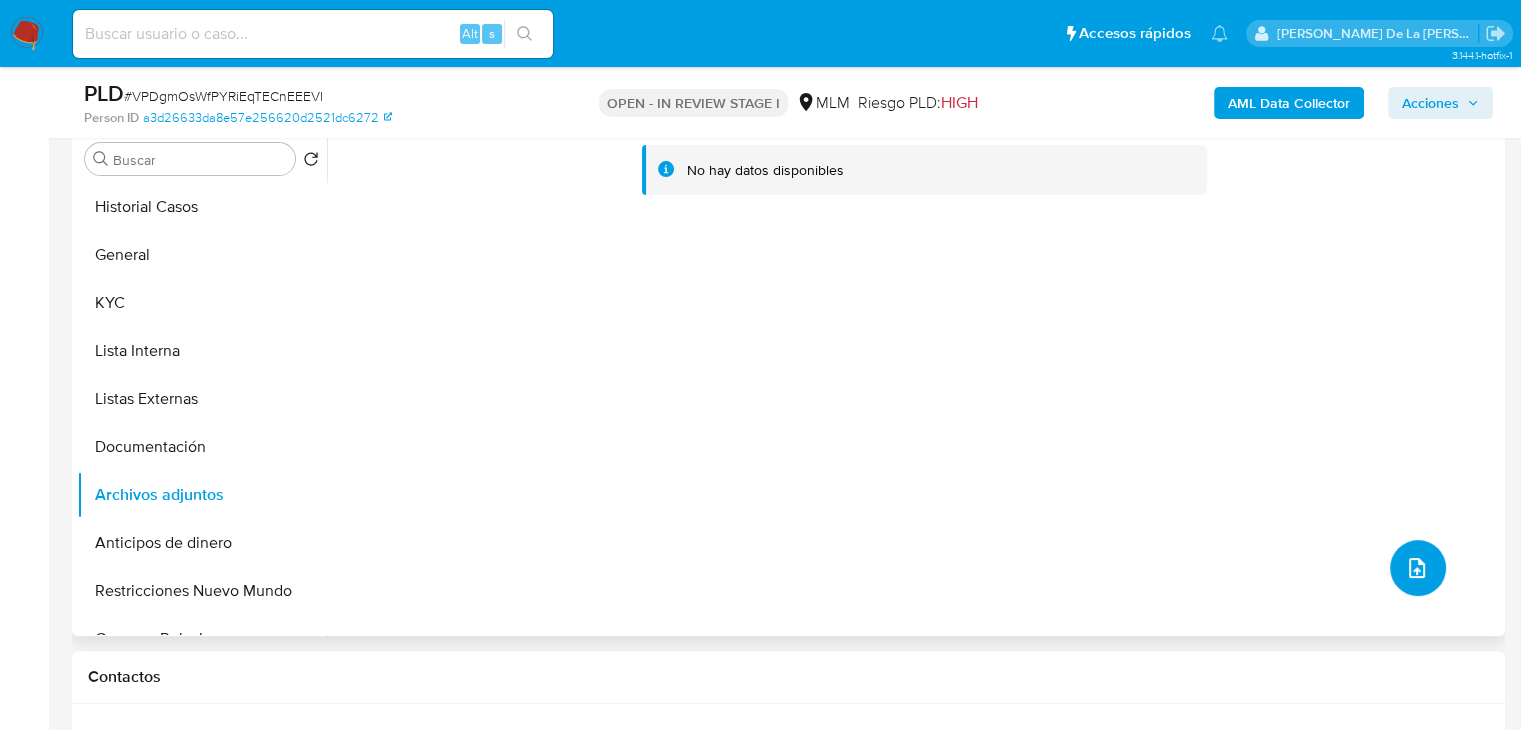 scroll, scrollTop: 400, scrollLeft: 0, axis: vertical 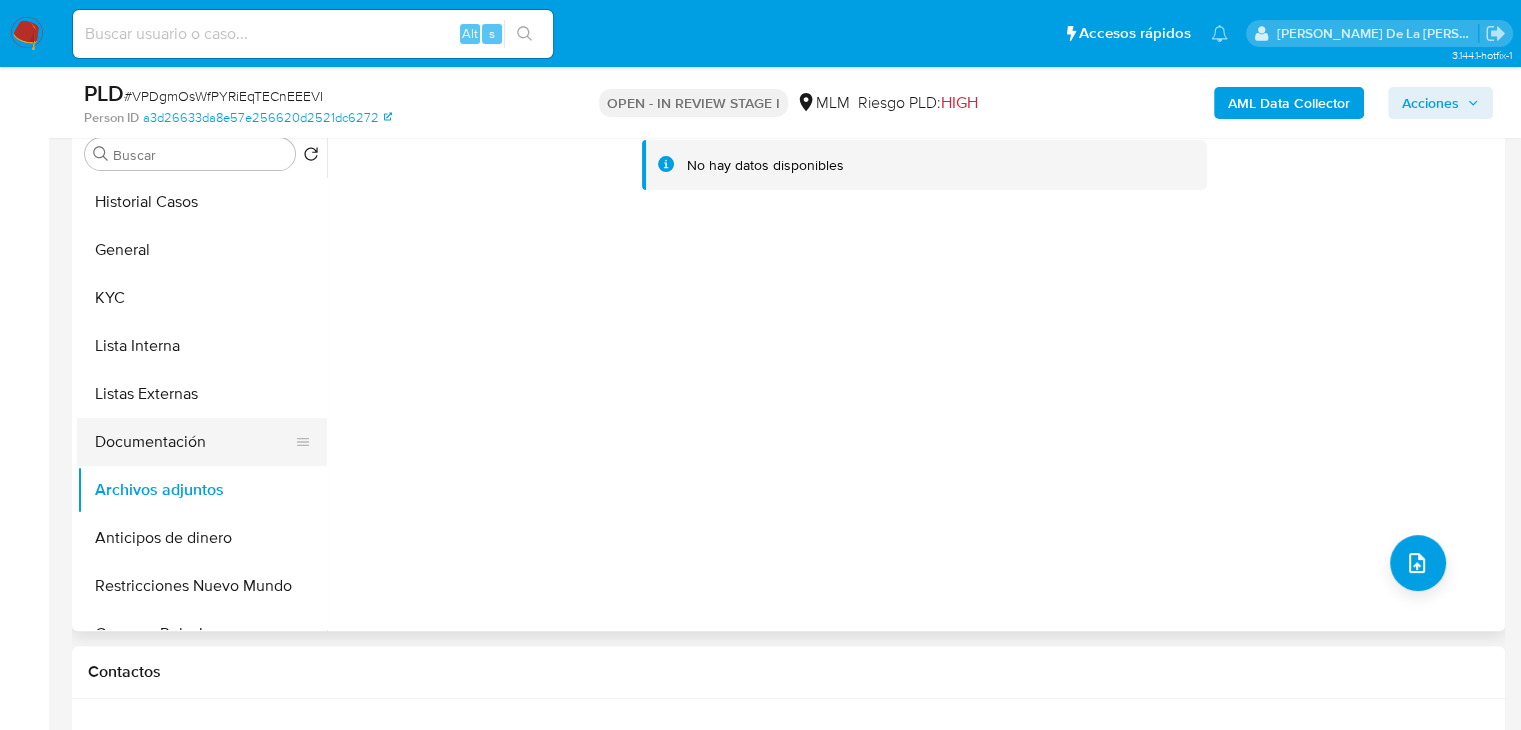 click on "Documentación" 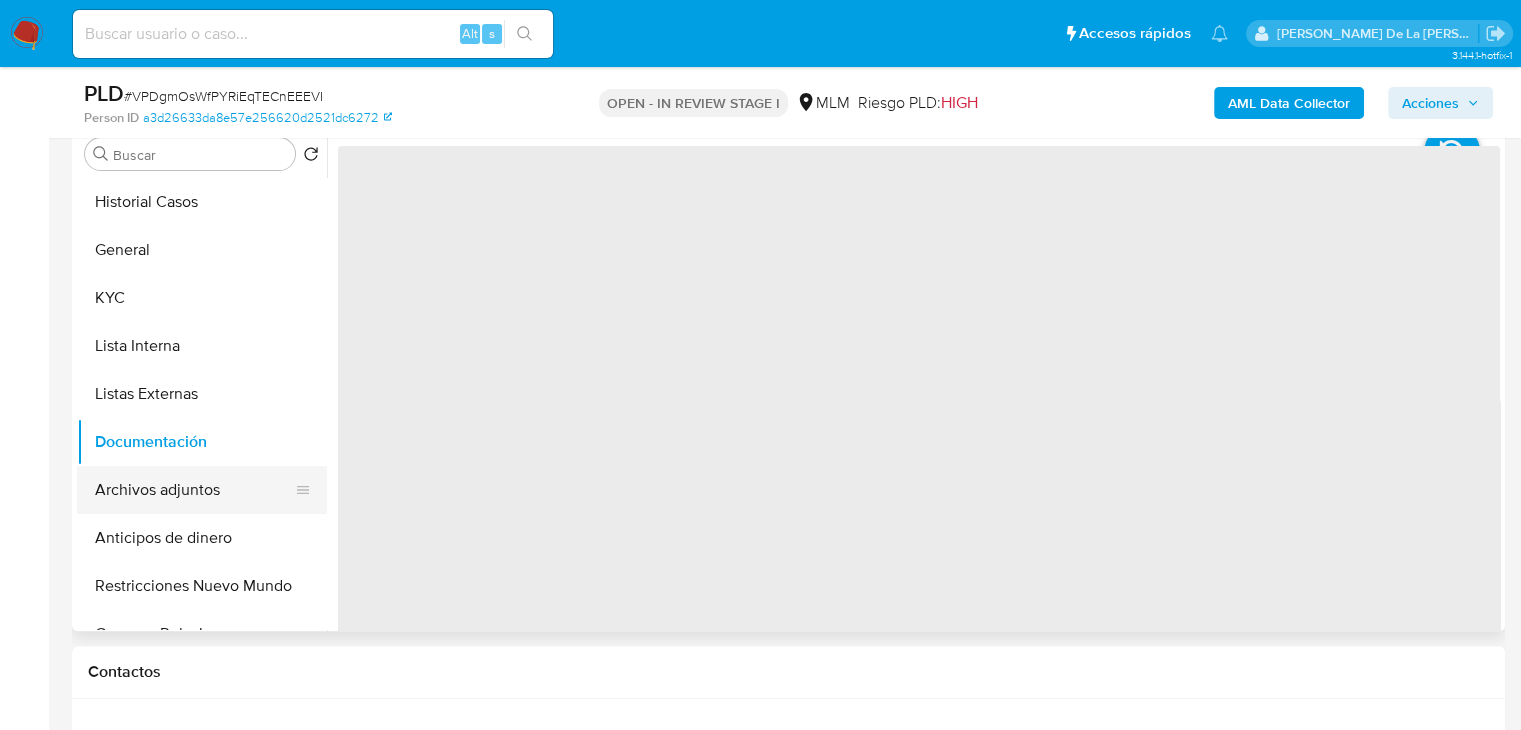 drag, startPoint x: 129, startPoint y: 493, endPoint x: 192, endPoint y: 501, distance: 63.505905 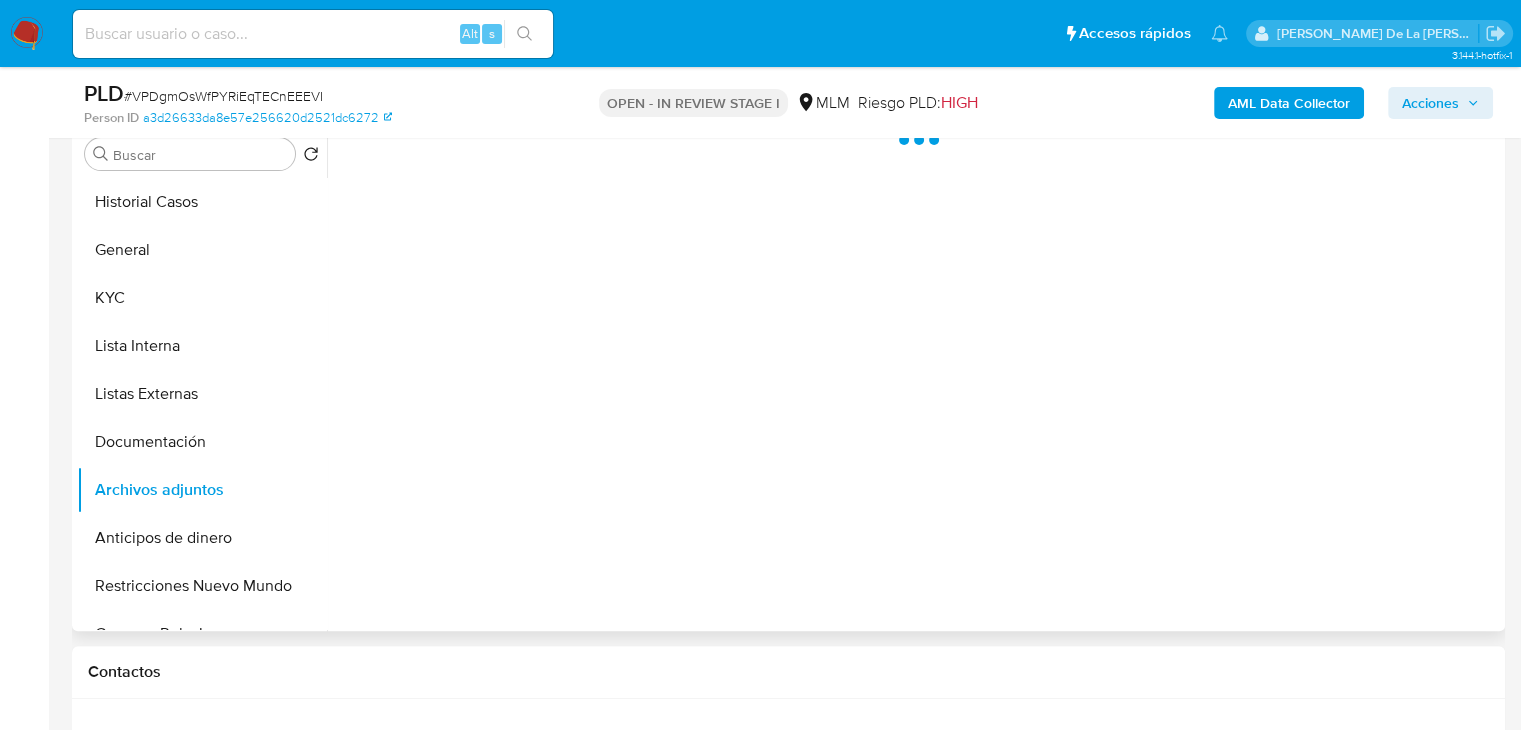 scroll, scrollTop: 300, scrollLeft: 0, axis: vertical 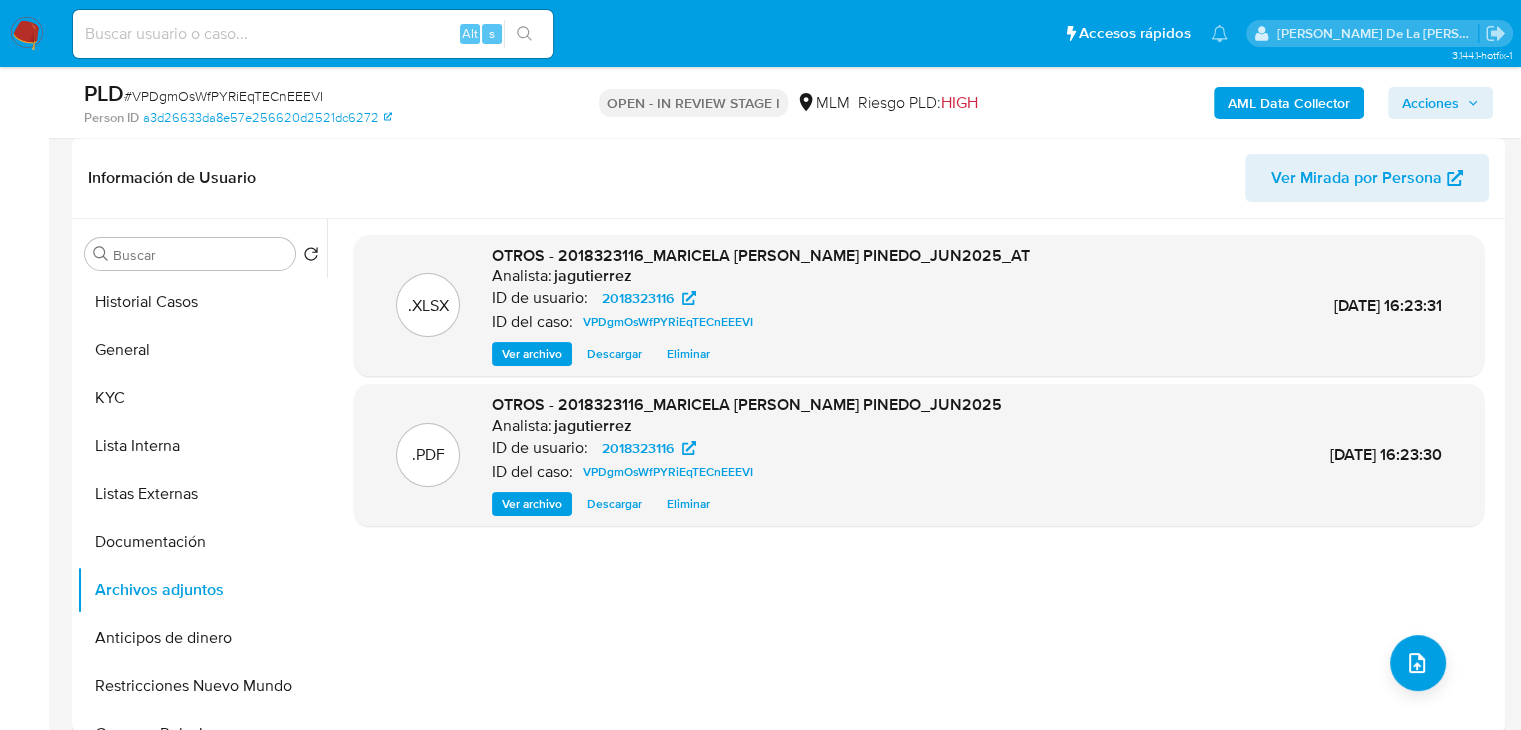 click on "Acciones" 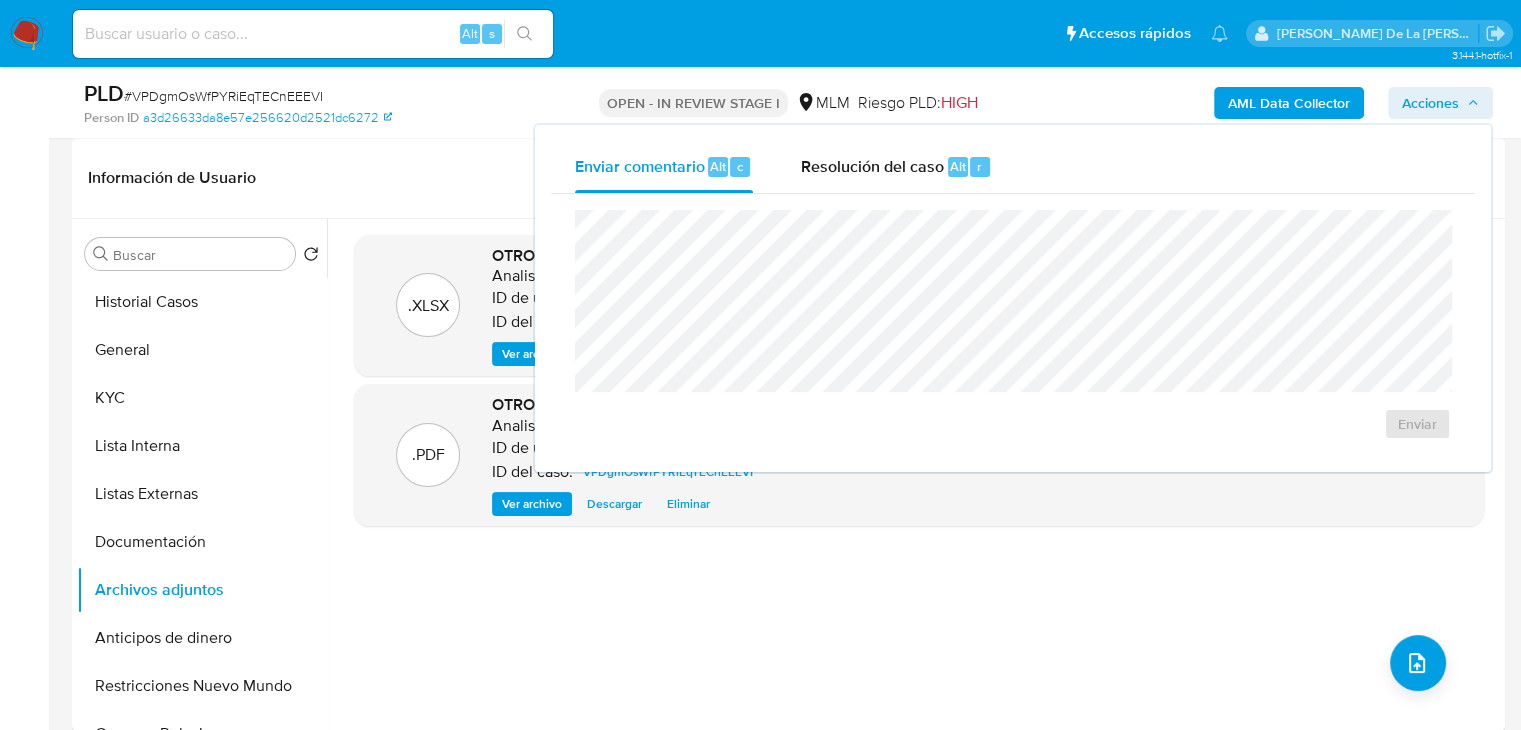 drag, startPoint x: 888, startPoint y: 164, endPoint x: 871, endPoint y: 198, distance: 38.013157 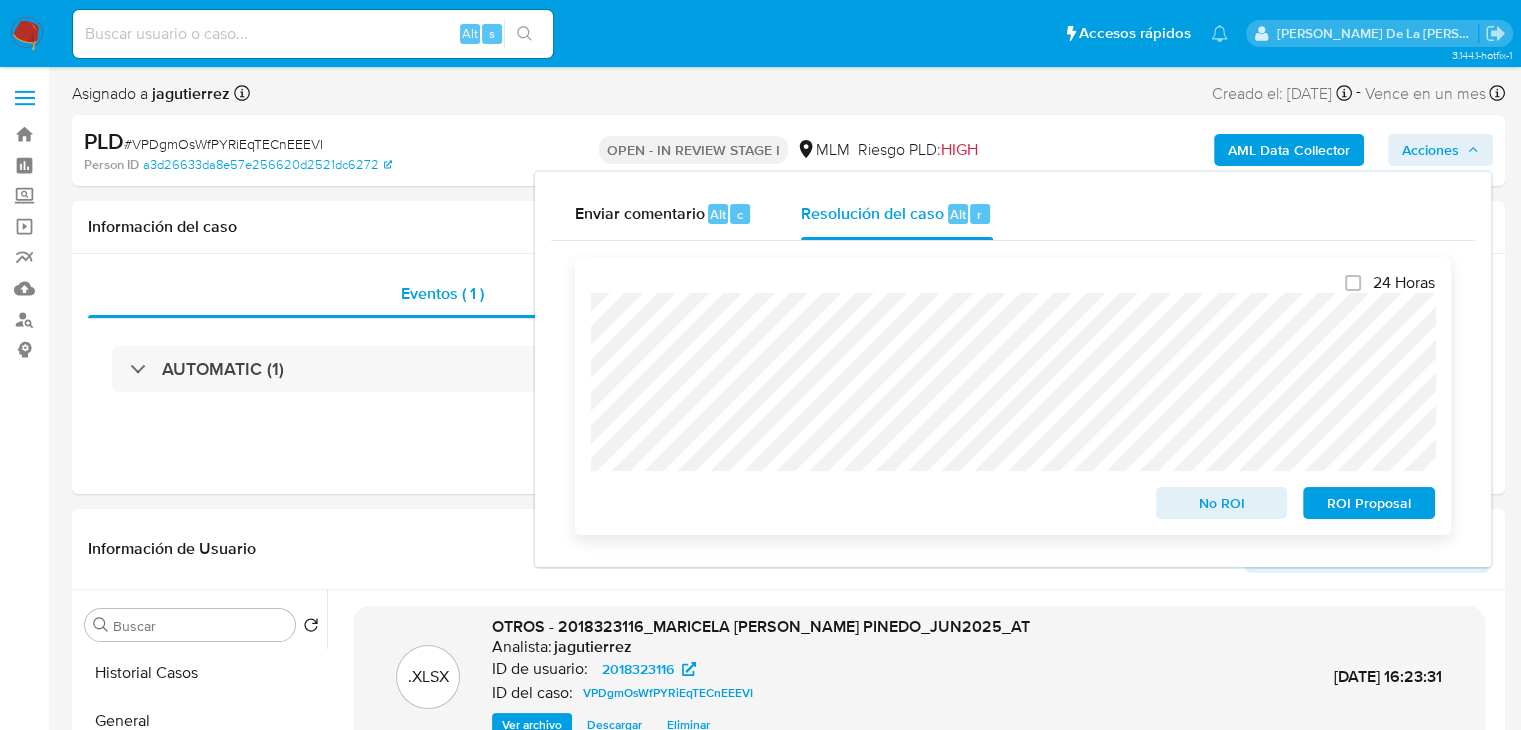 scroll, scrollTop: 400, scrollLeft: 0, axis: vertical 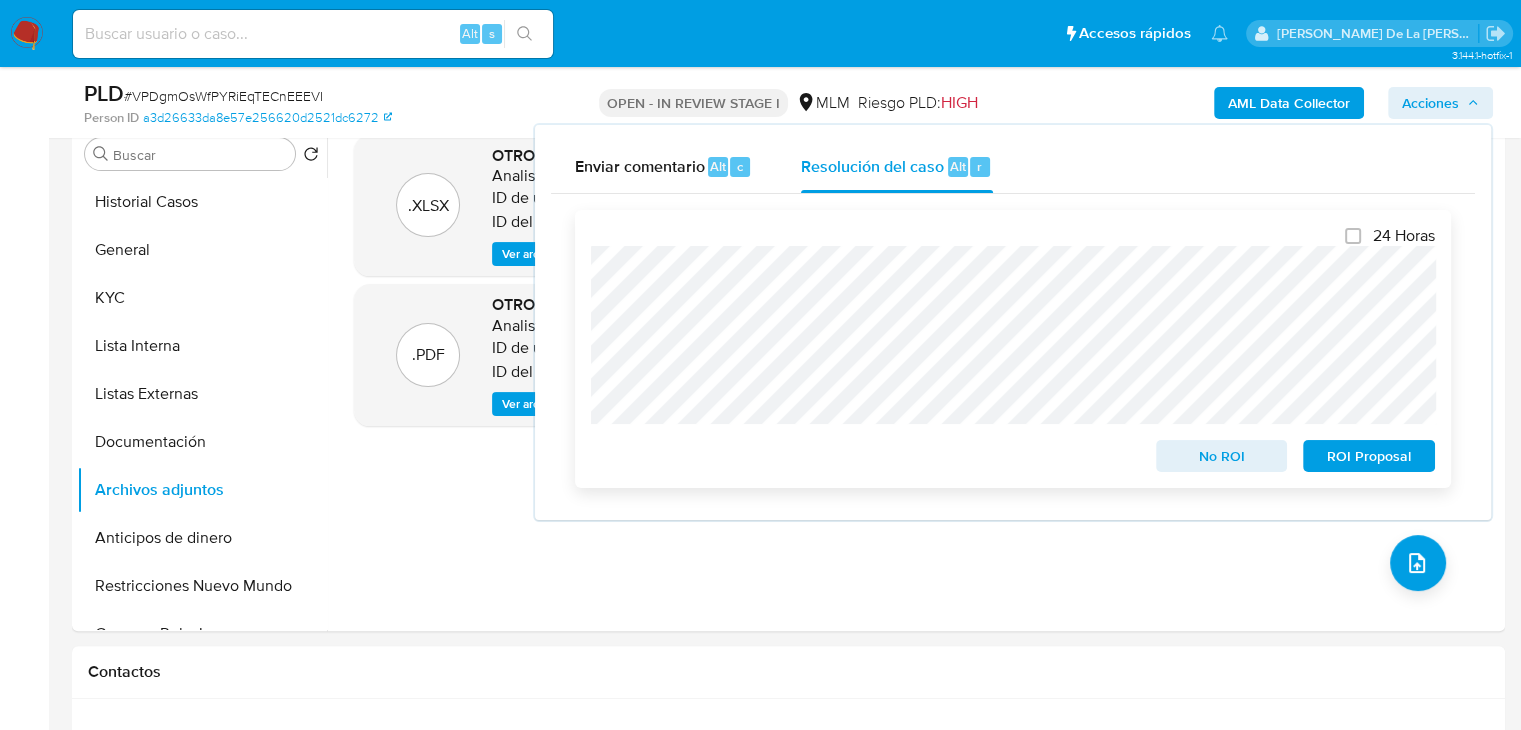click on "No ROI" 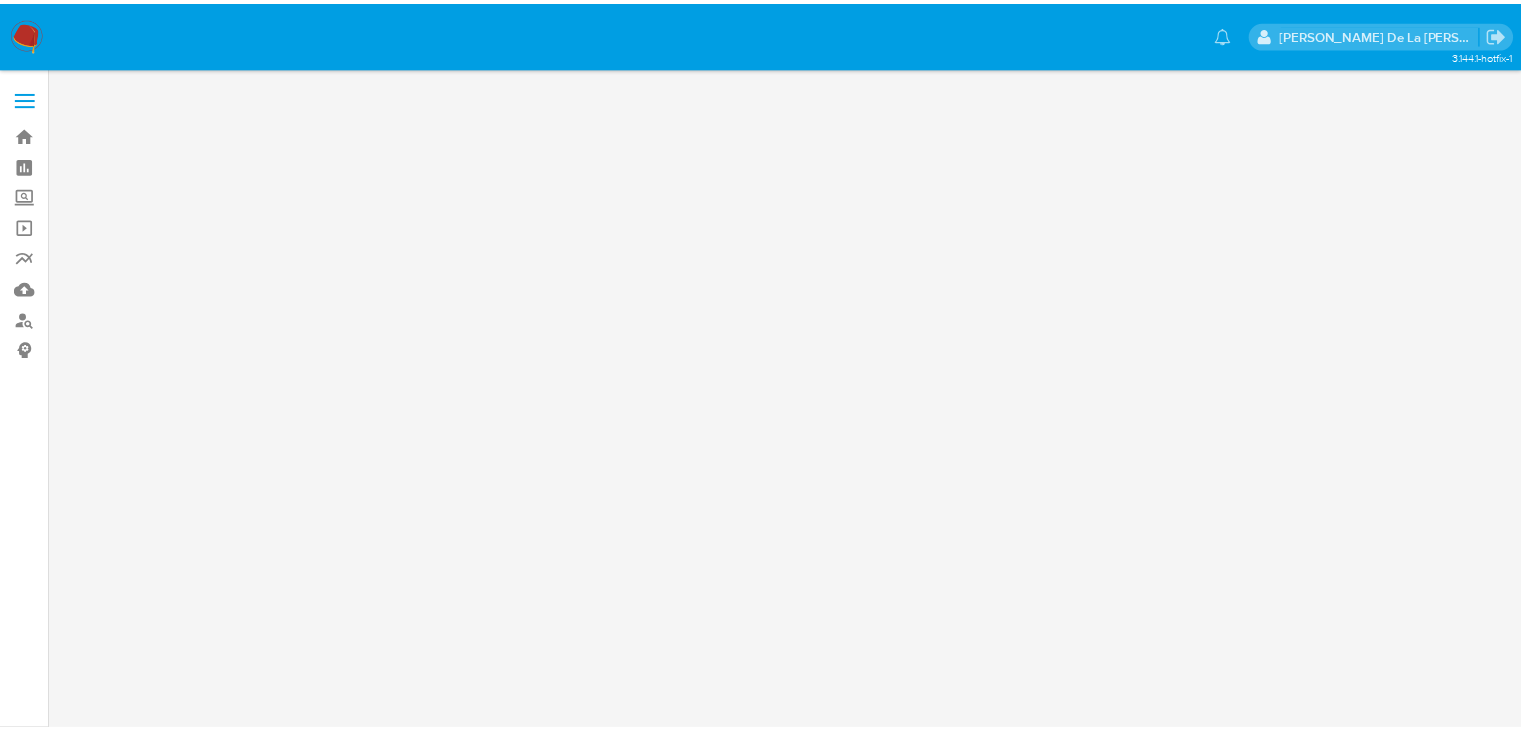 scroll, scrollTop: 0, scrollLeft: 0, axis: both 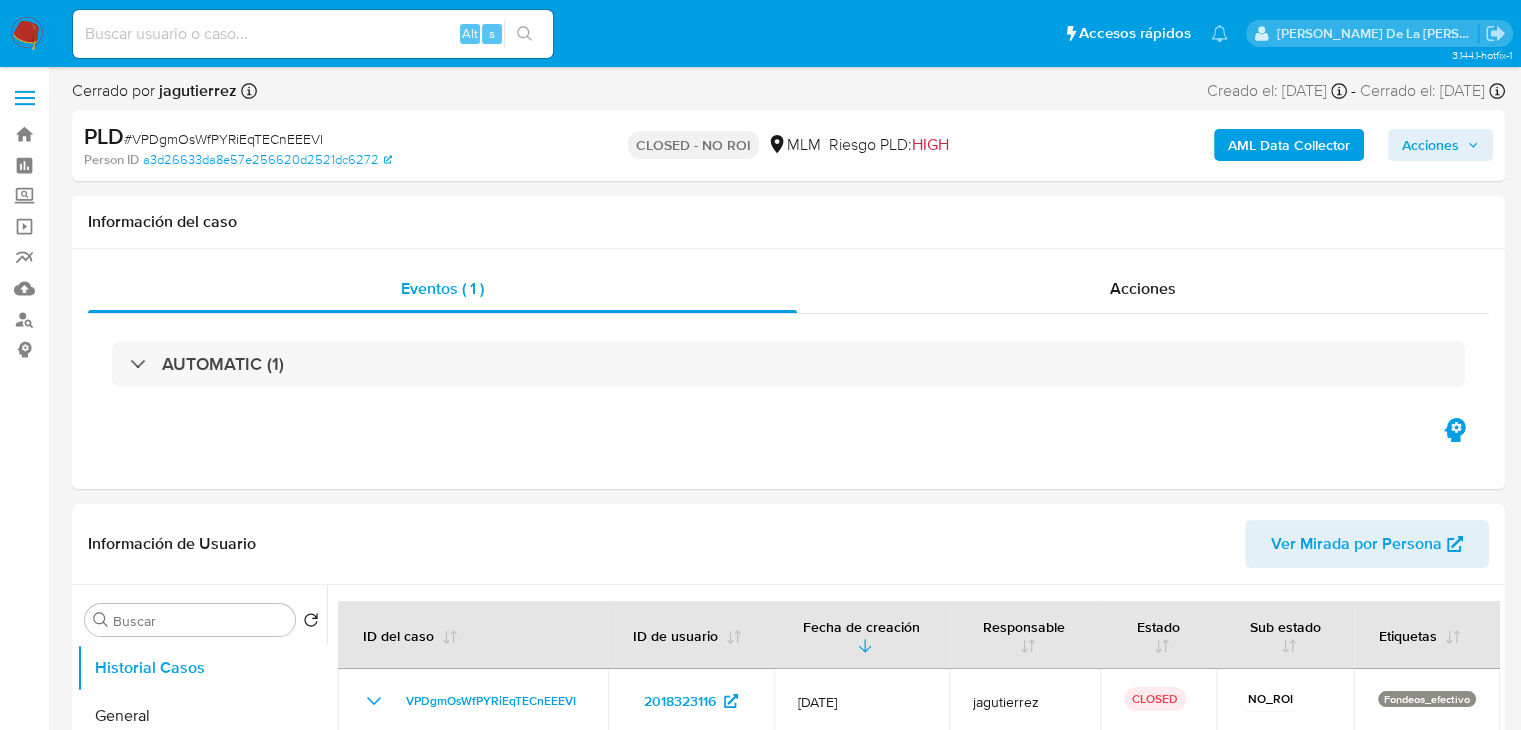 select on "10" 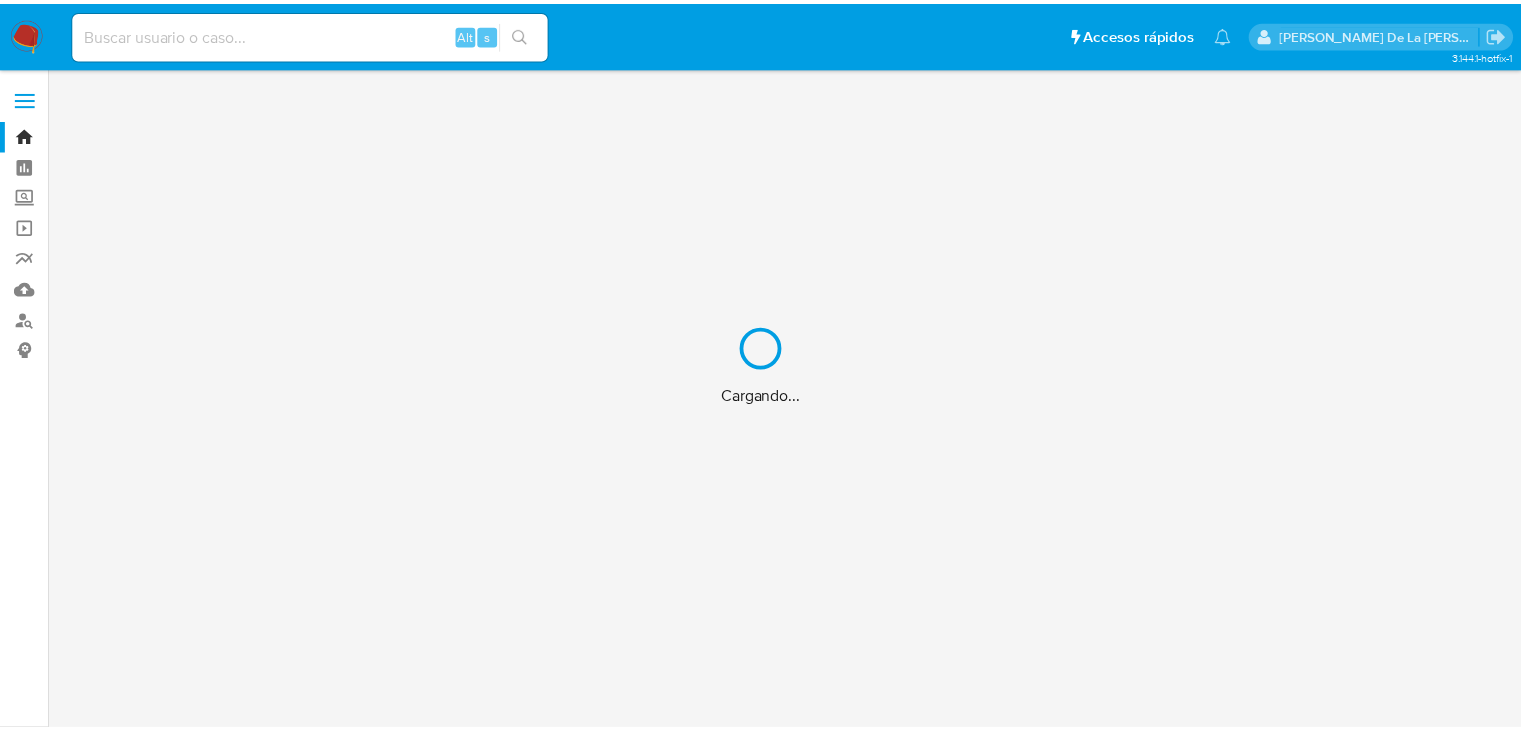 scroll, scrollTop: 0, scrollLeft: 0, axis: both 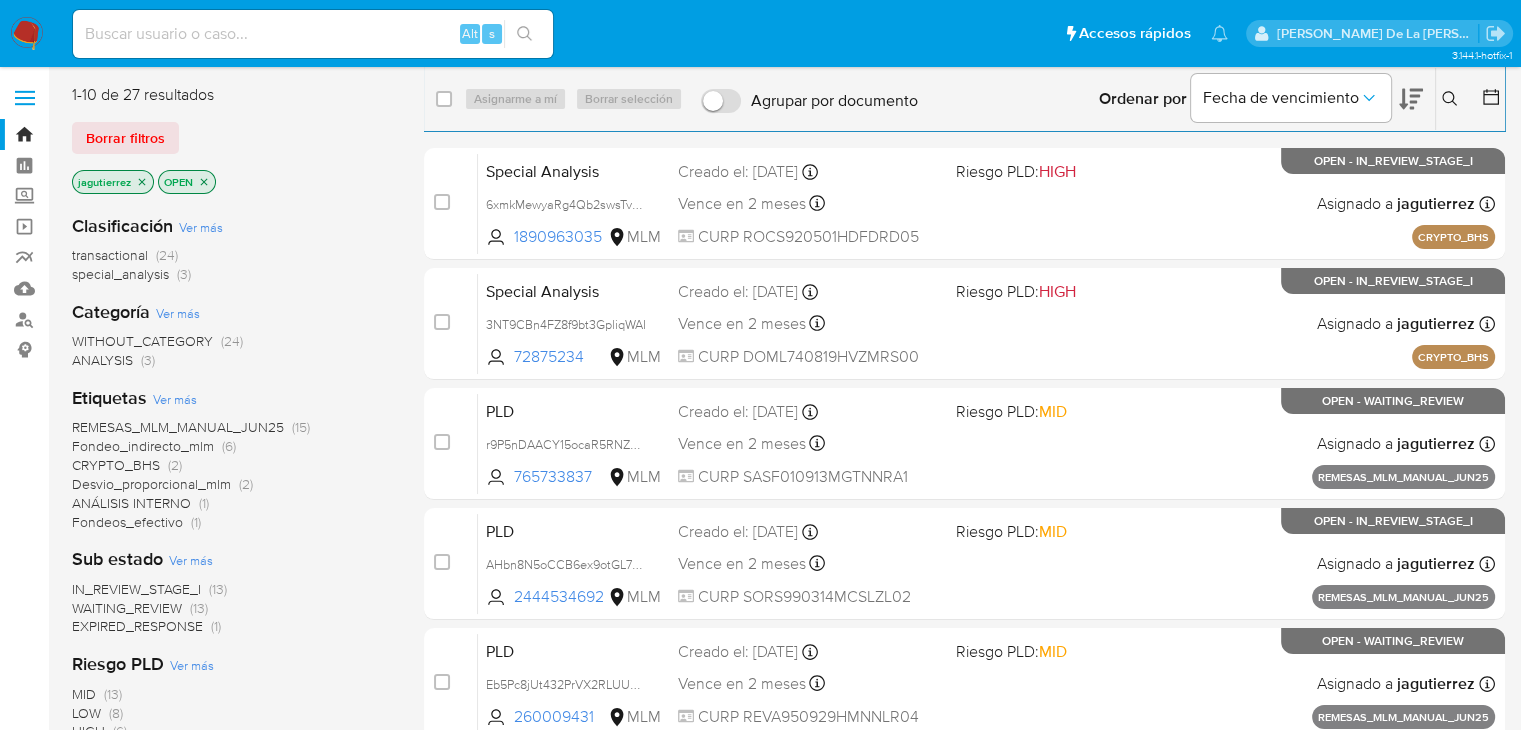 click at bounding box center [27, 34] 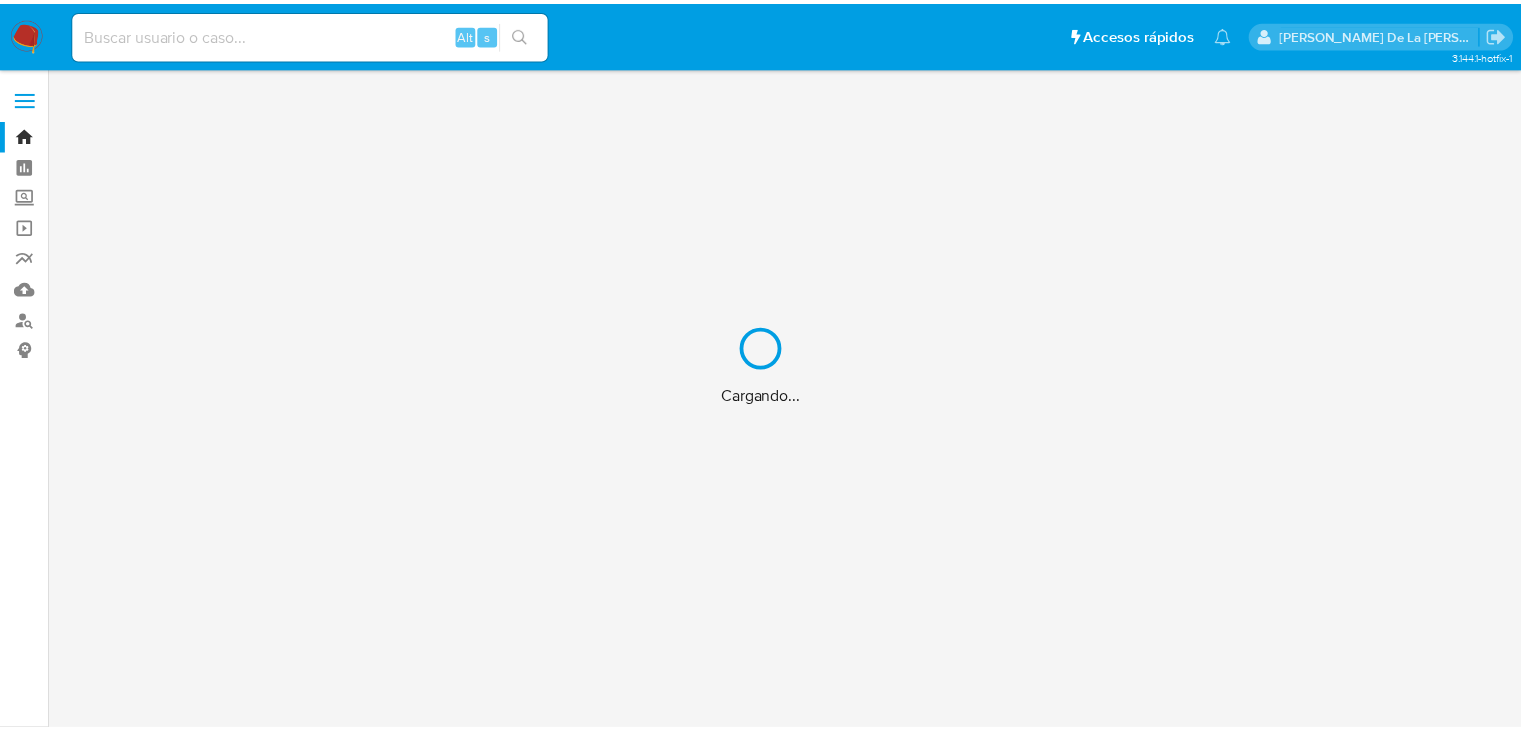 scroll, scrollTop: 0, scrollLeft: 0, axis: both 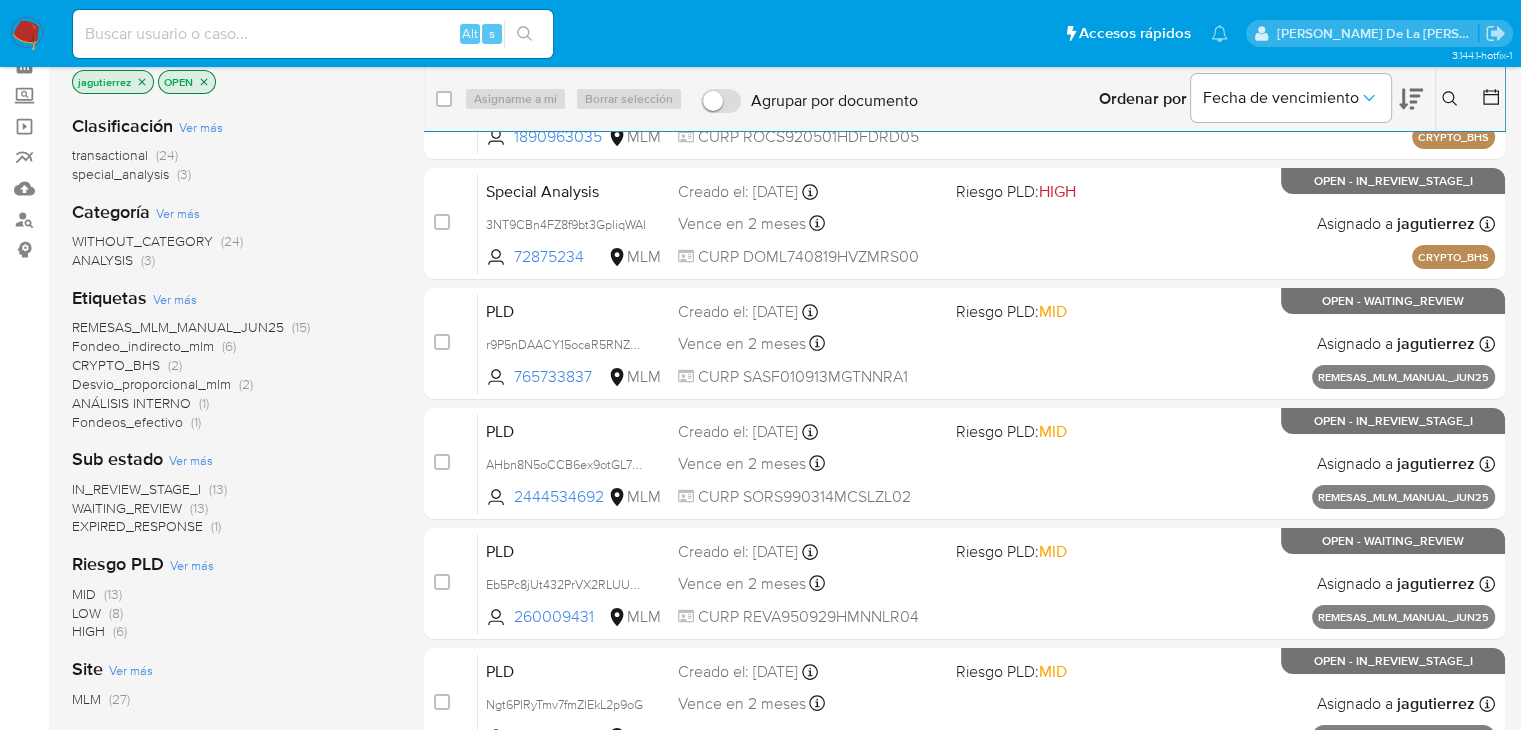click on "EXPIRED_RESPONSE" at bounding box center [137, 526] 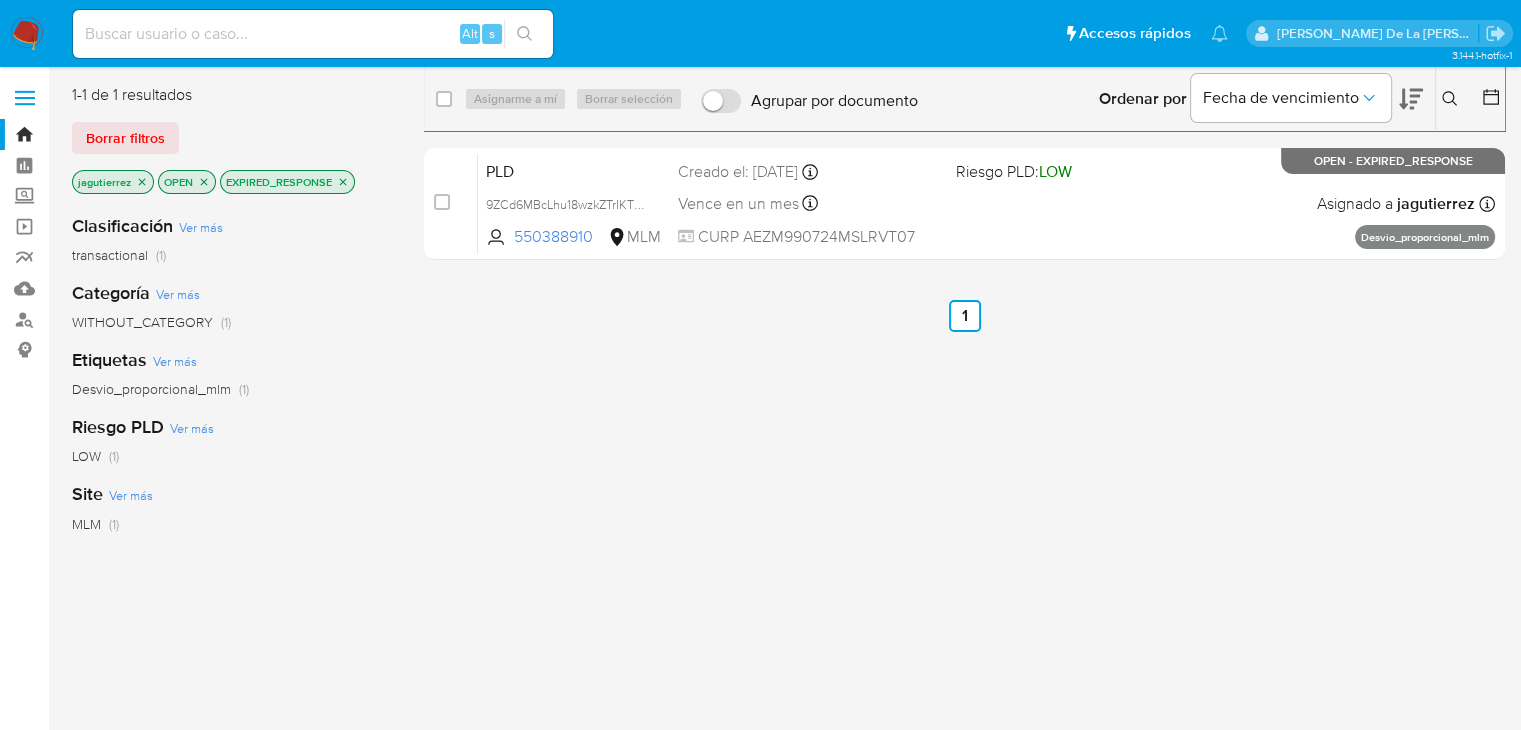 scroll, scrollTop: 0, scrollLeft: 0, axis: both 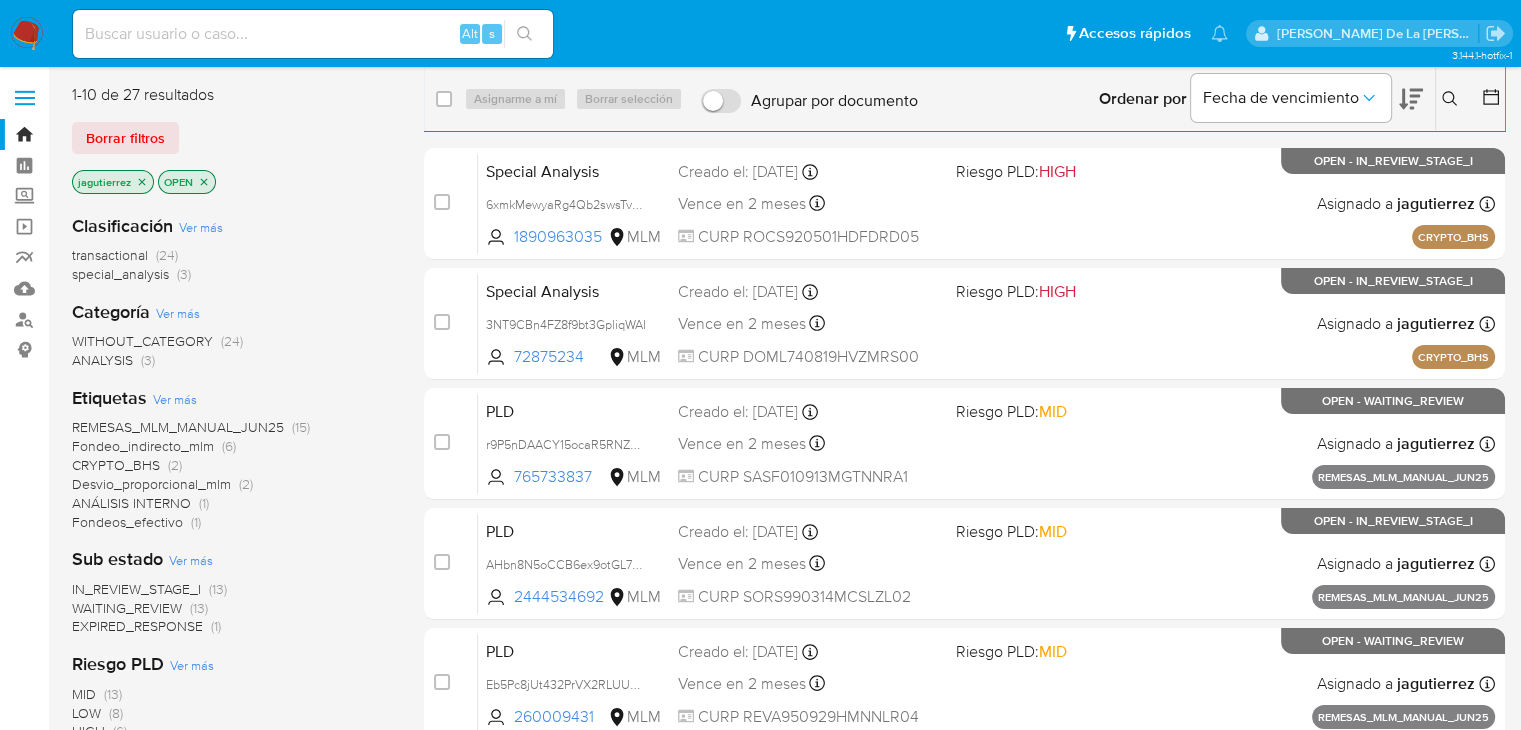 click on "WAITING_REVIEW" at bounding box center (127, 608) 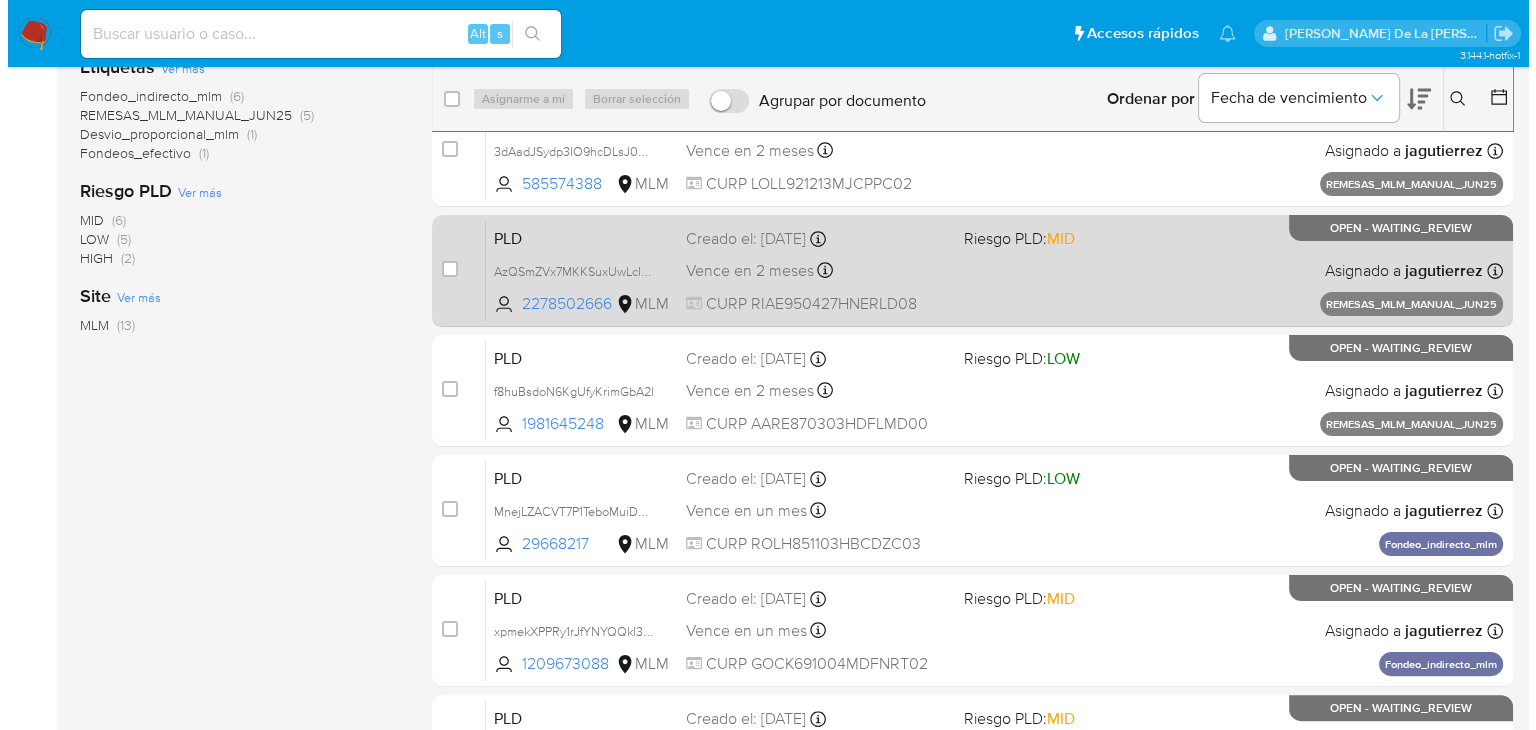 scroll, scrollTop: 0, scrollLeft: 0, axis: both 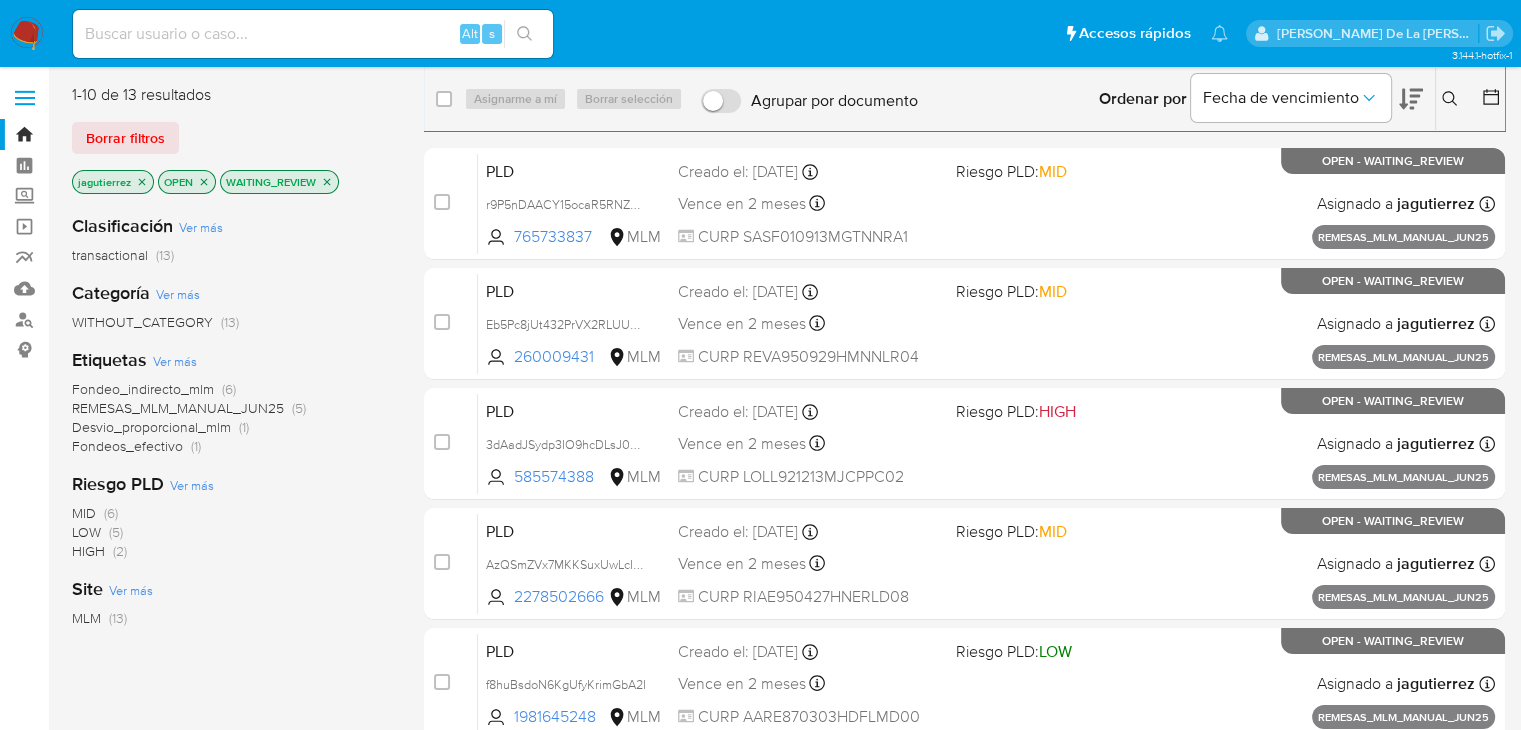 click on "Desvio_proporcional_mlm" at bounding box center (151, 427) 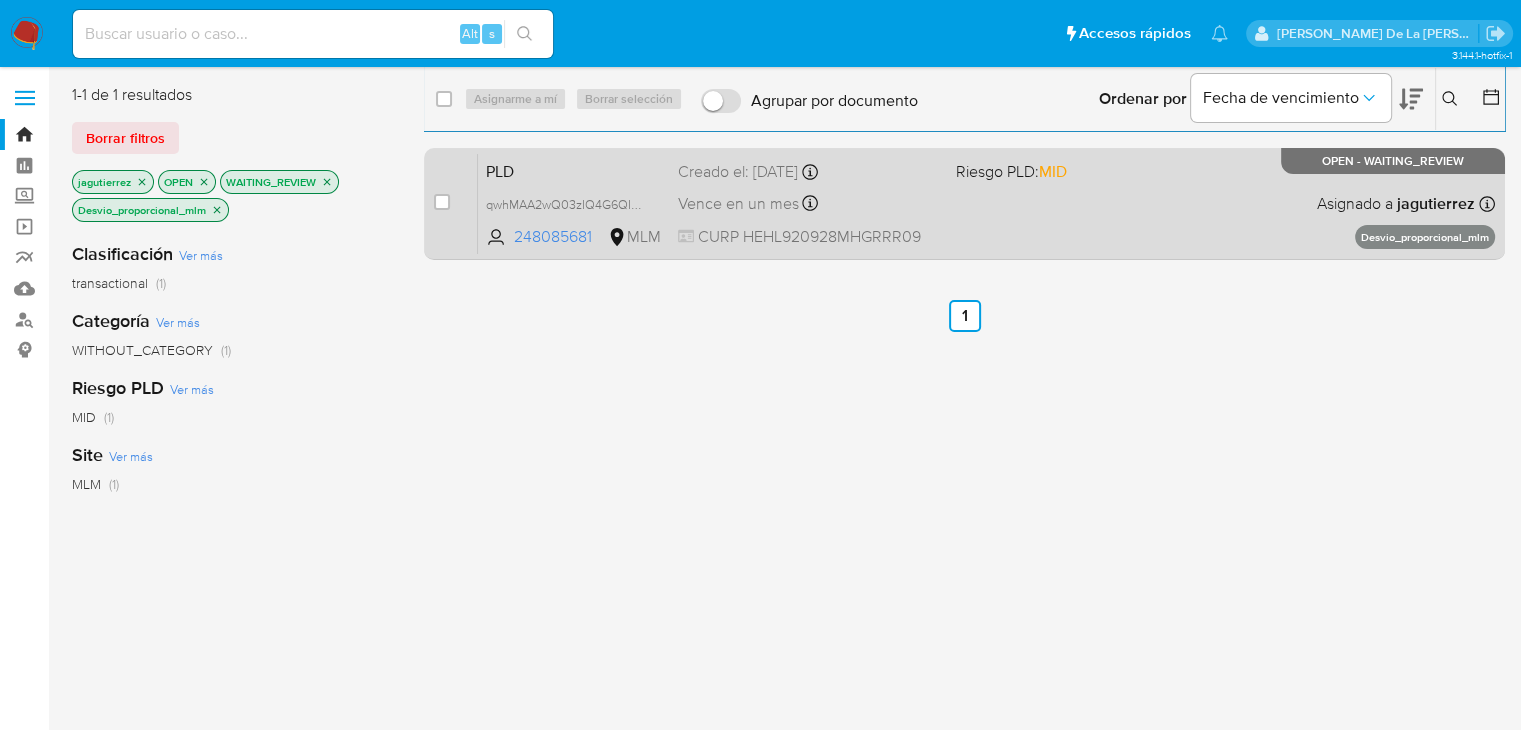 click on "PLD qwhMAA2wQ03zIQ4G6QI8uqJ6 248085681 MLM Riesgo PLD:  MID Creado el: 12/06/2025   Creado el: 12/06/2025 02:10:12 Vence en un mes   Vence el 11/08/2025 02:10:13 CURP   HEHL920928MHGRRR09 Asignado a   jagutierrez   Asignado el: 24/06/2025 15:52:00 Desvio_proporcional_mlm OPEN - WAITING_REVIEW" at bounding box center (986, 203) 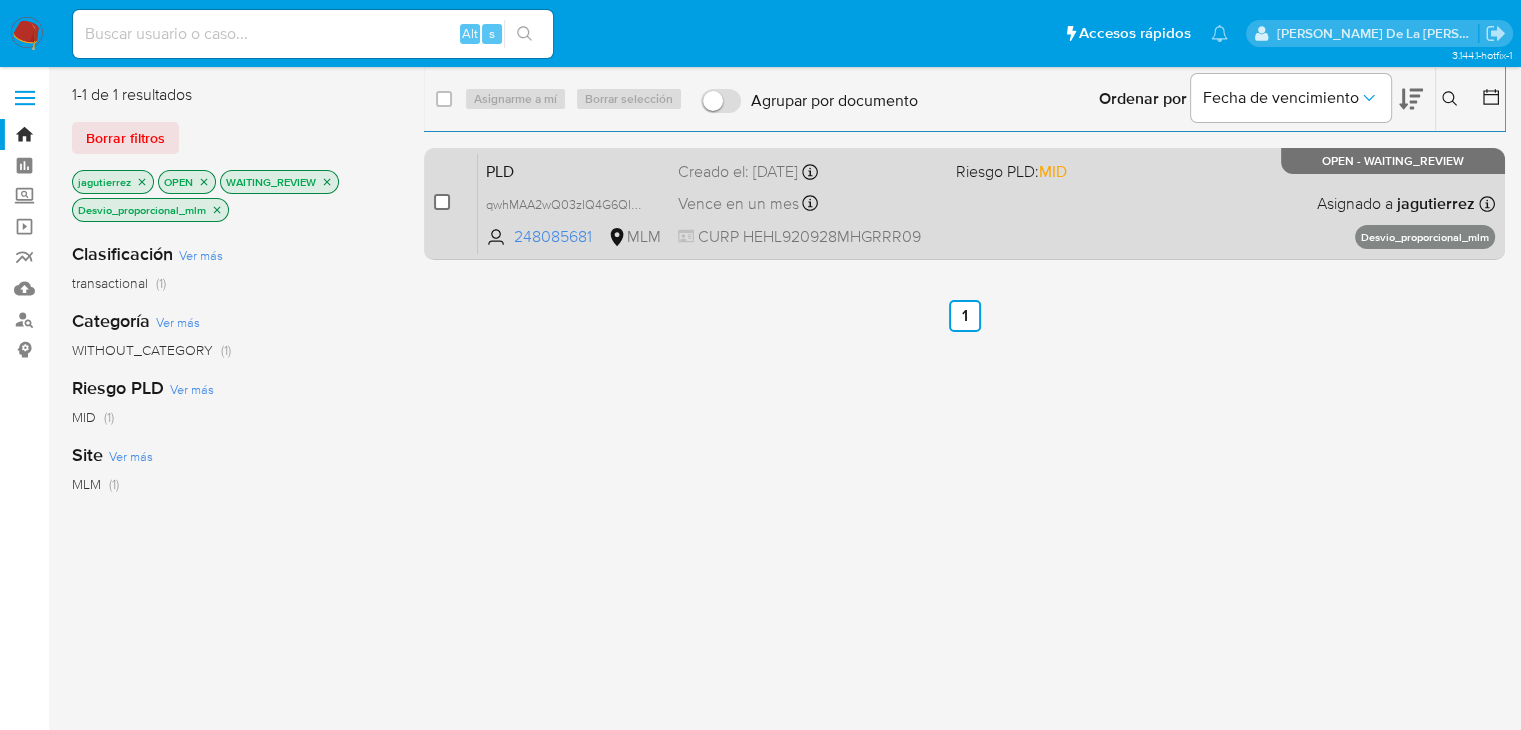 click at bounding box center [442, 202] 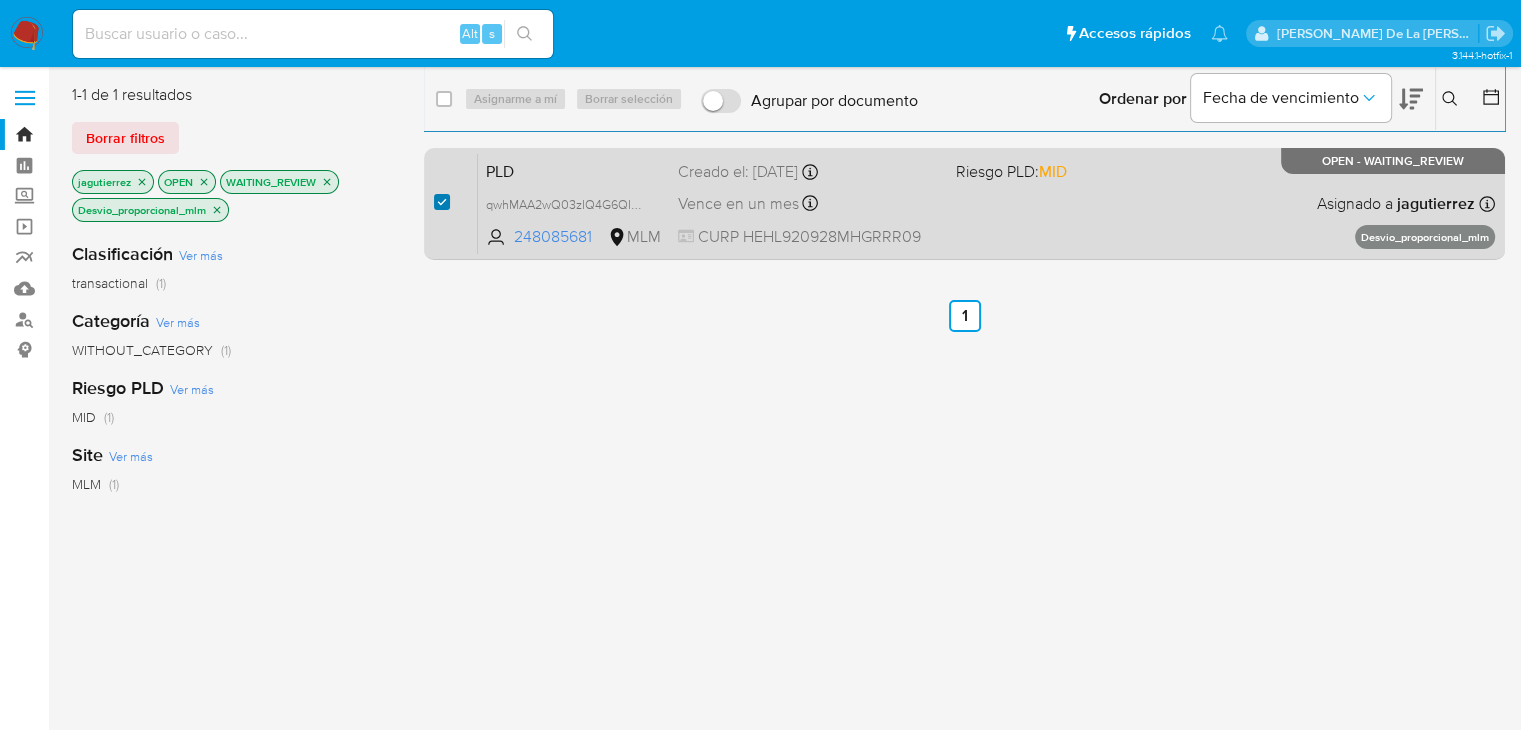 checkbox on "true" 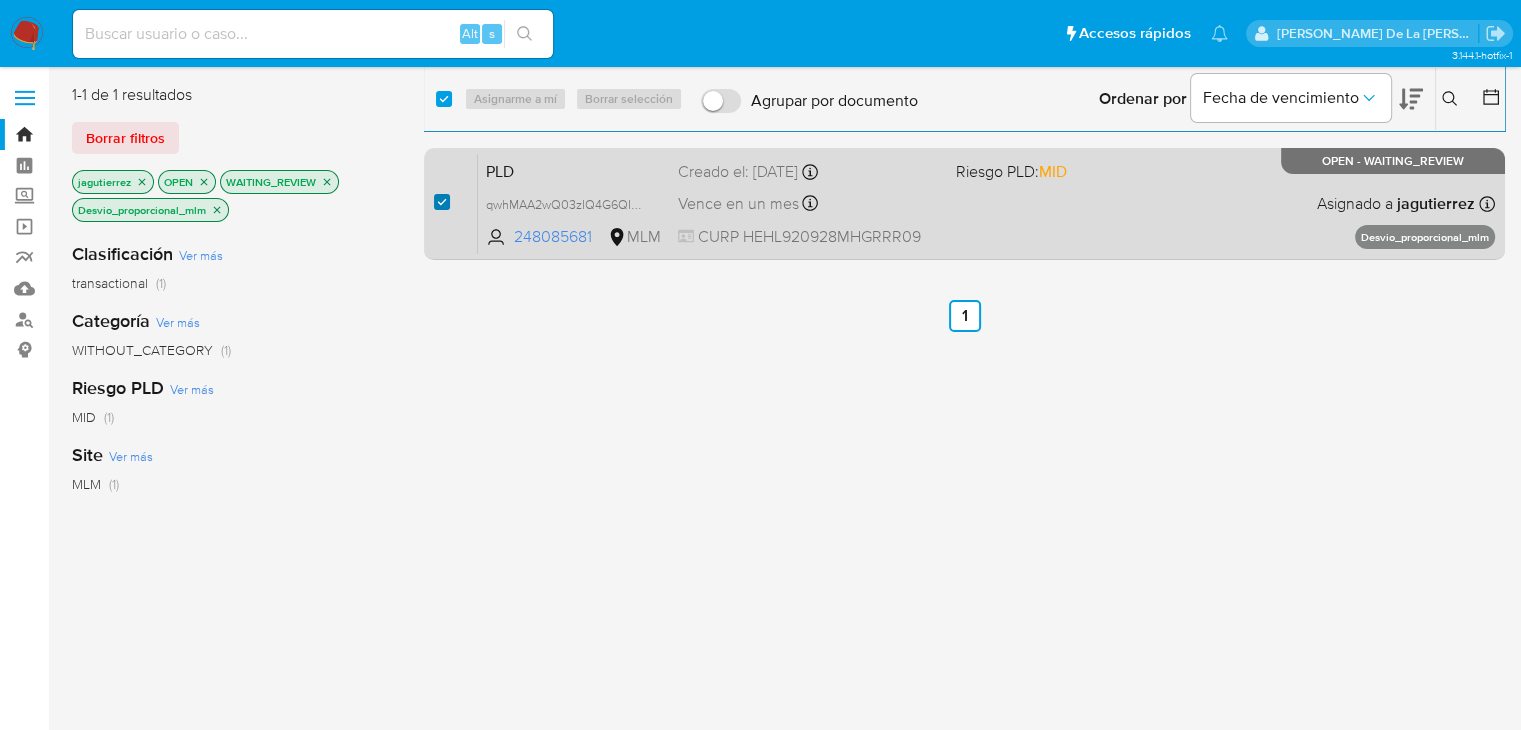 checkbox on "true" 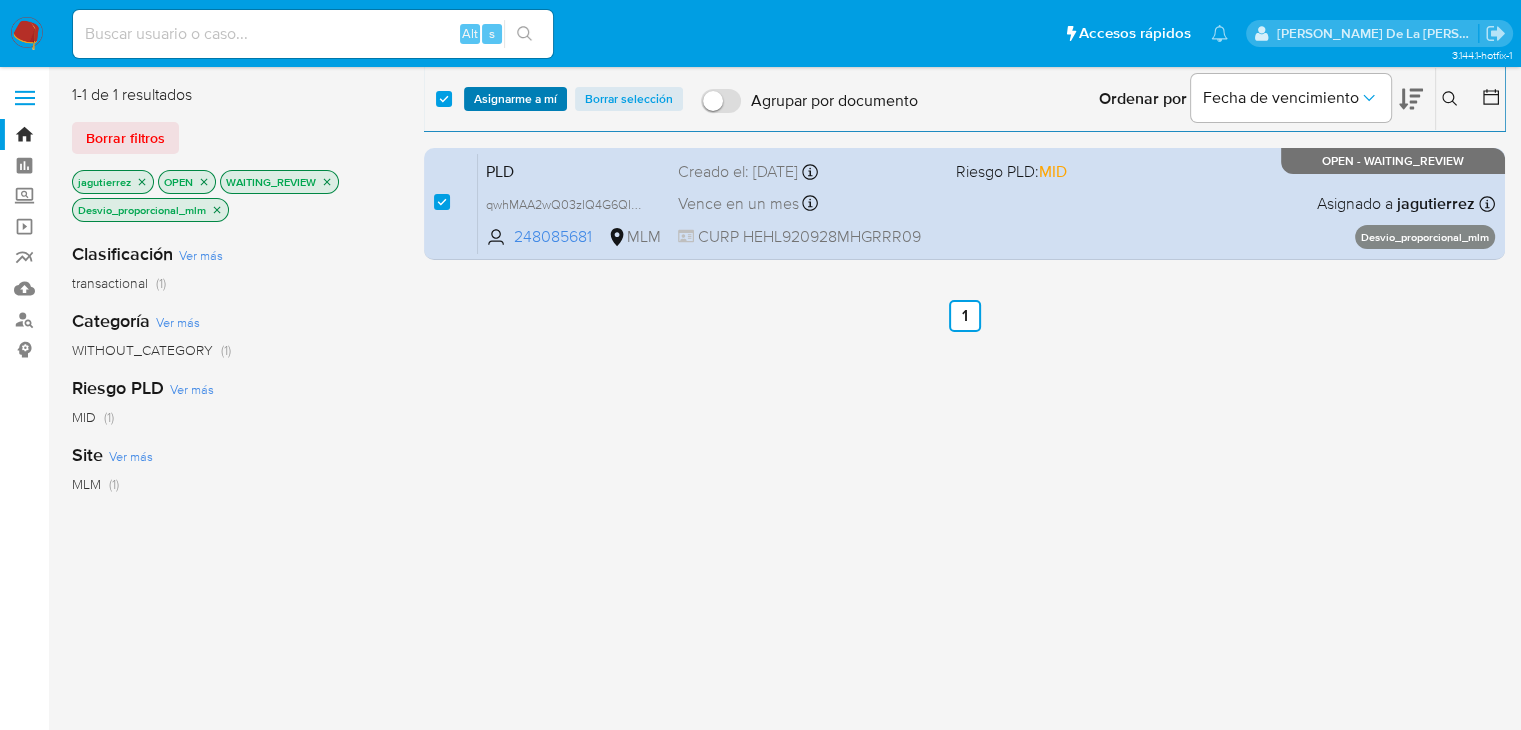 click on "Asignarme a mí" at bounding box center (515, 99) 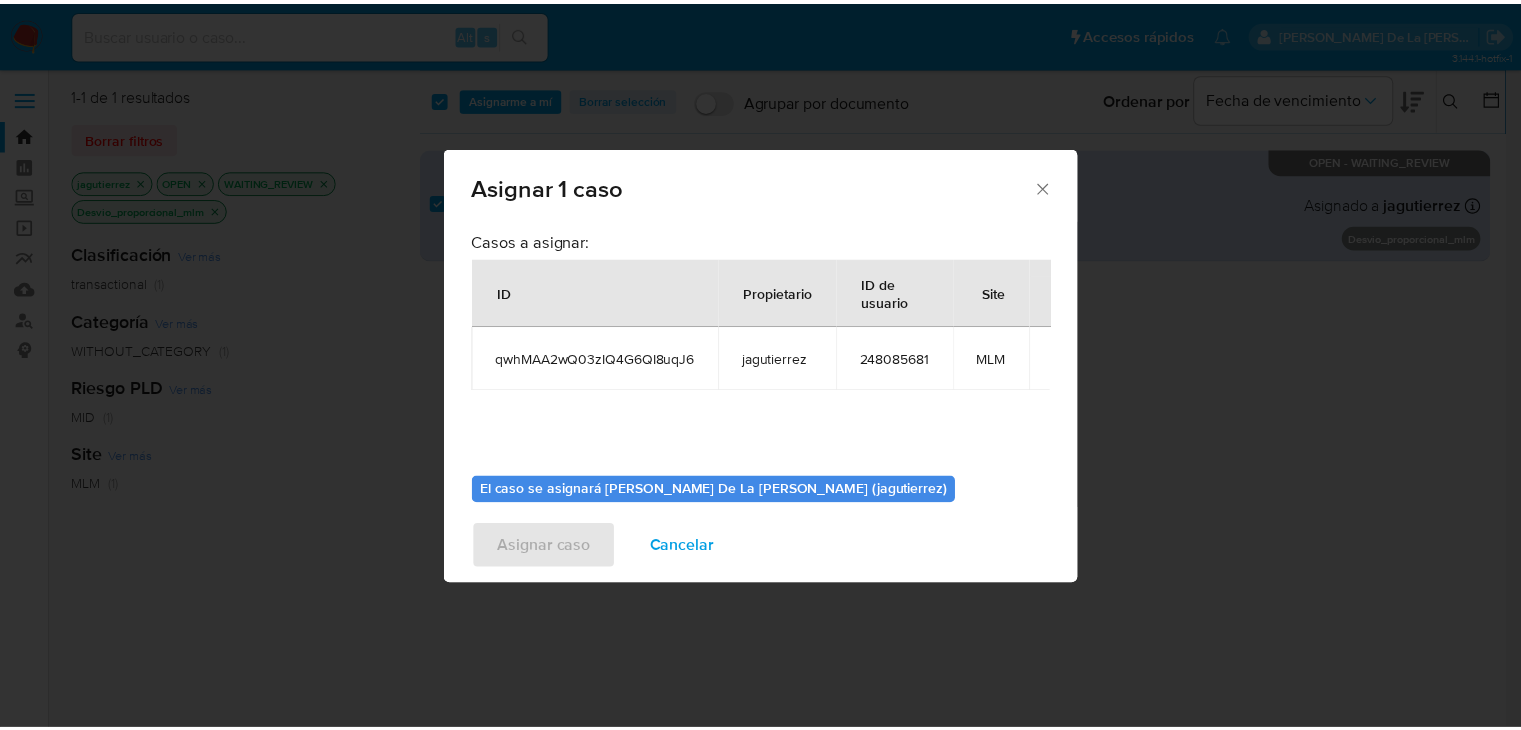 scroll, scrollTop: 104, scrollLeft: 0, axis: vertical 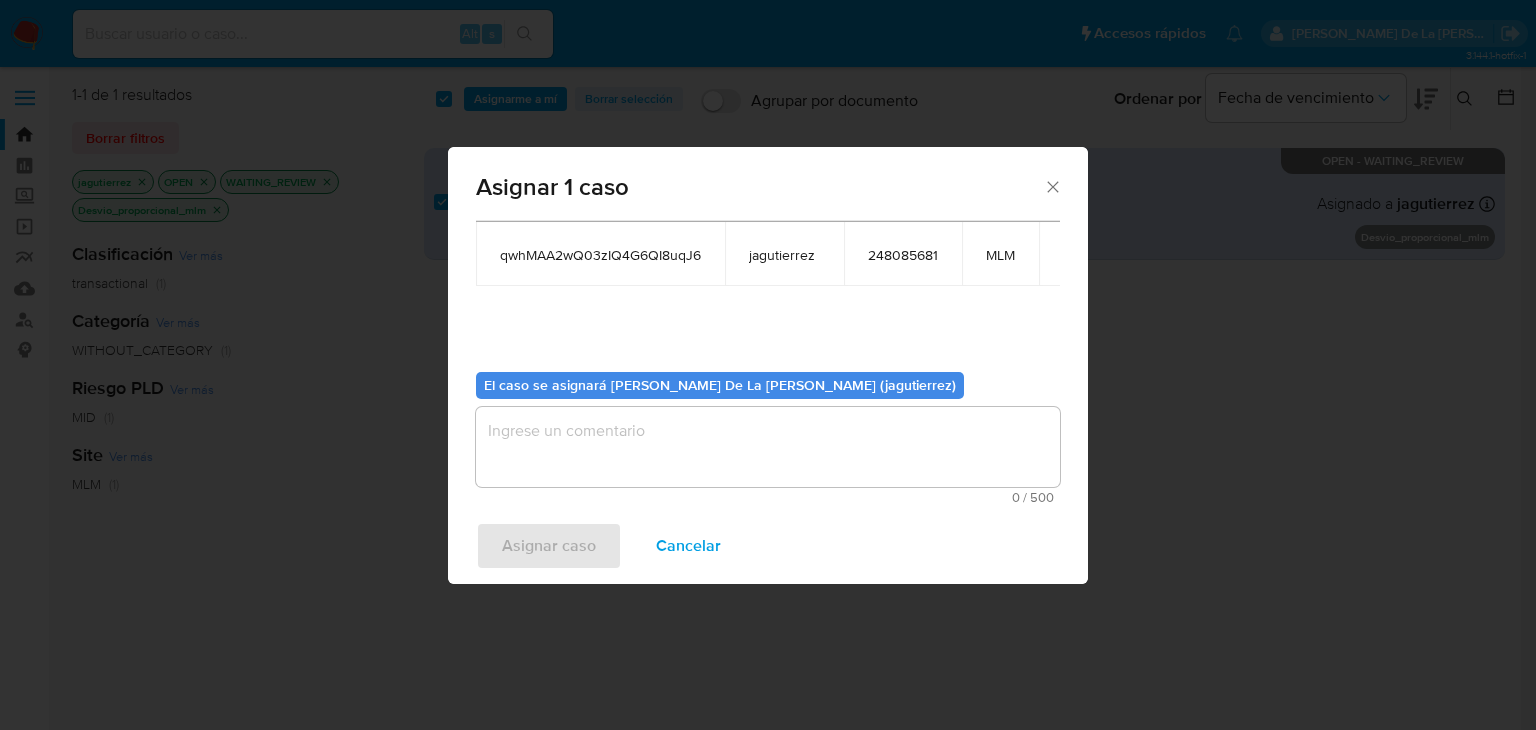 click at bounding box center (768, 447) 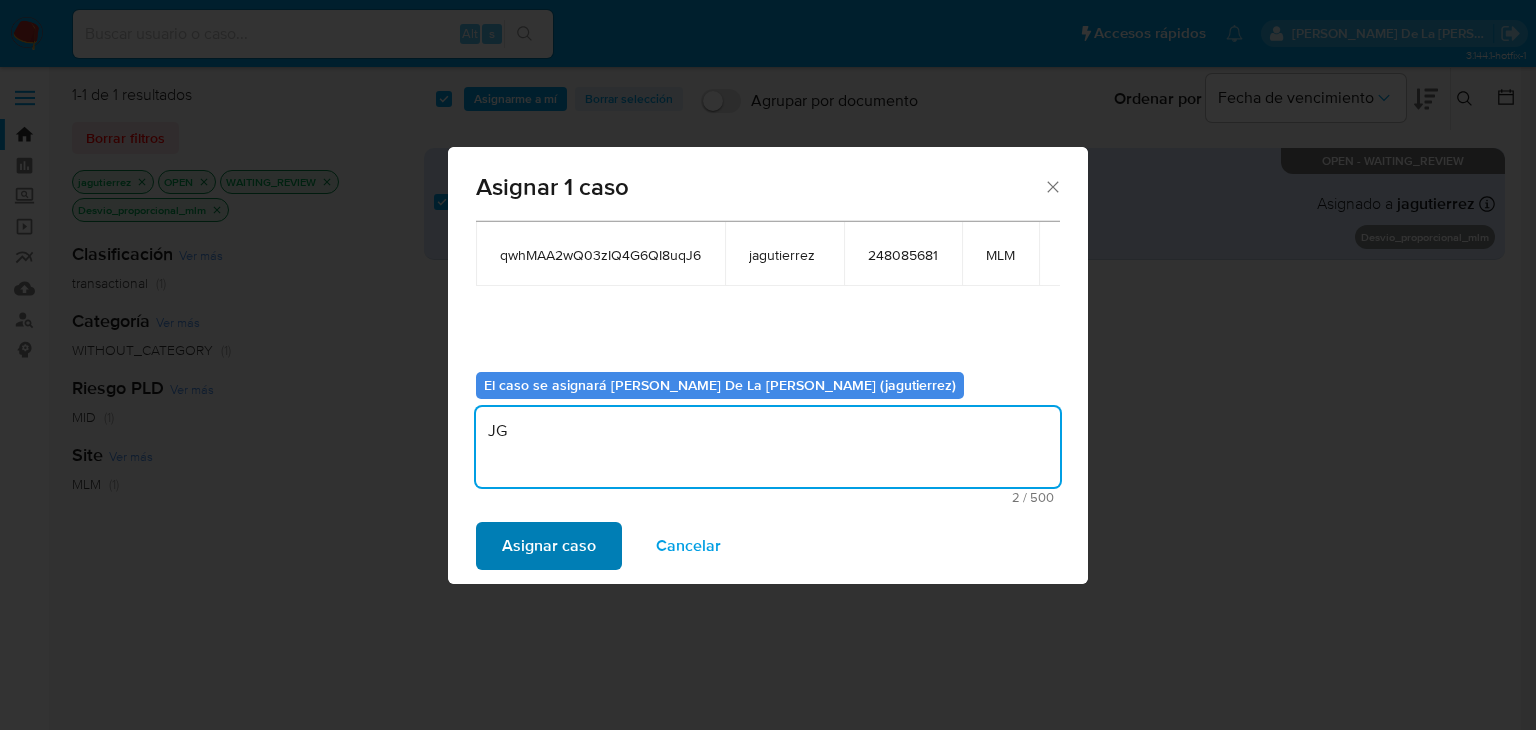 type on "JG" 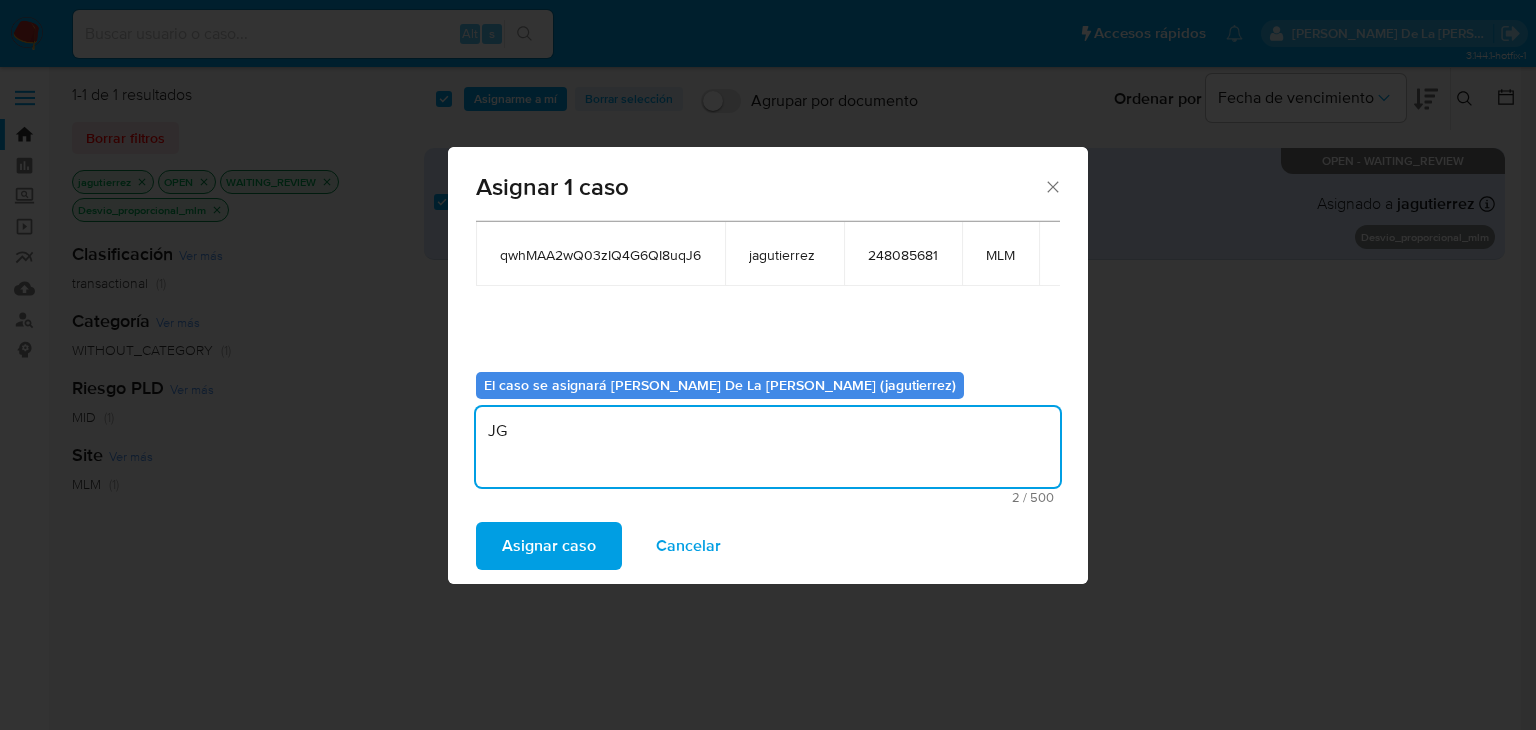 click on "Asignar caso" at bounding box center [549, 546] 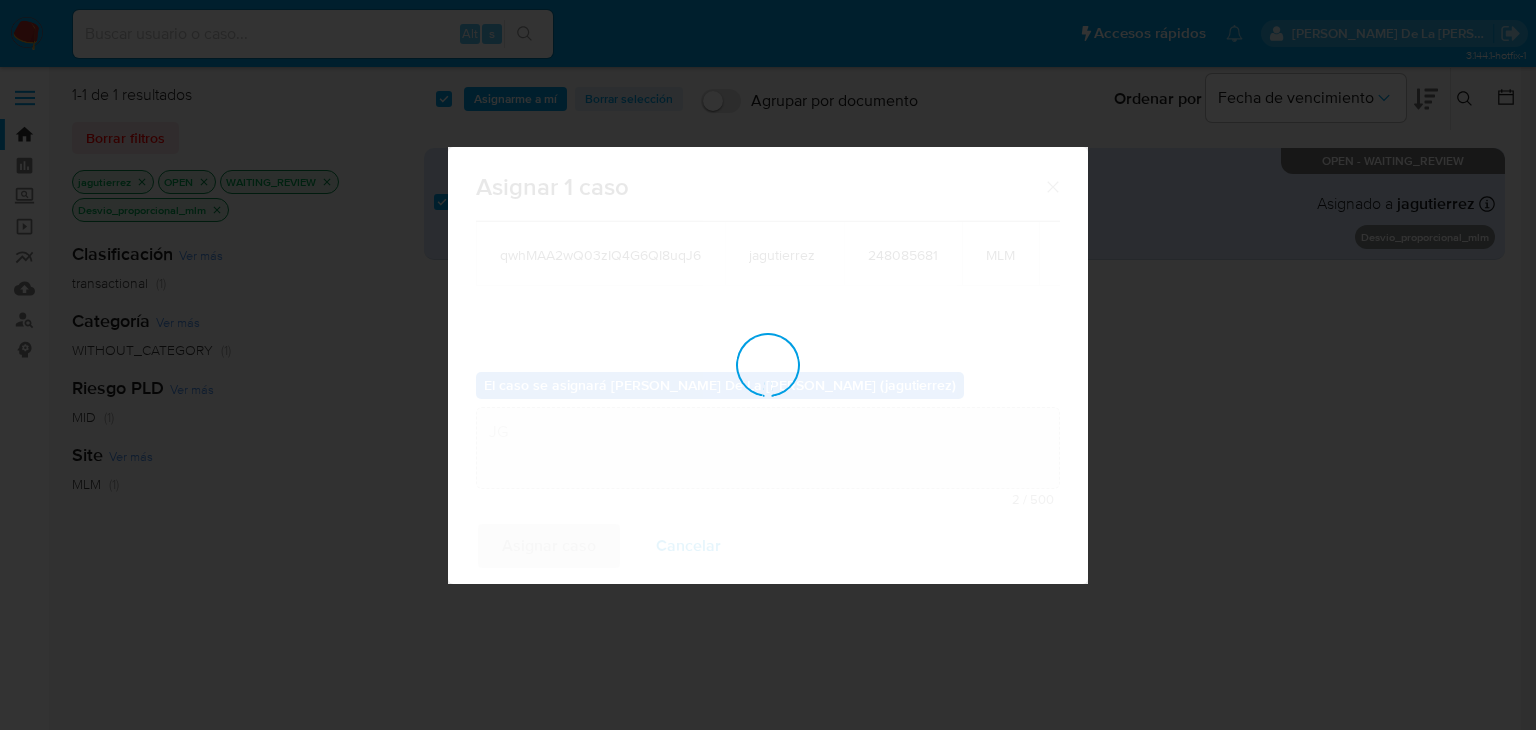 type 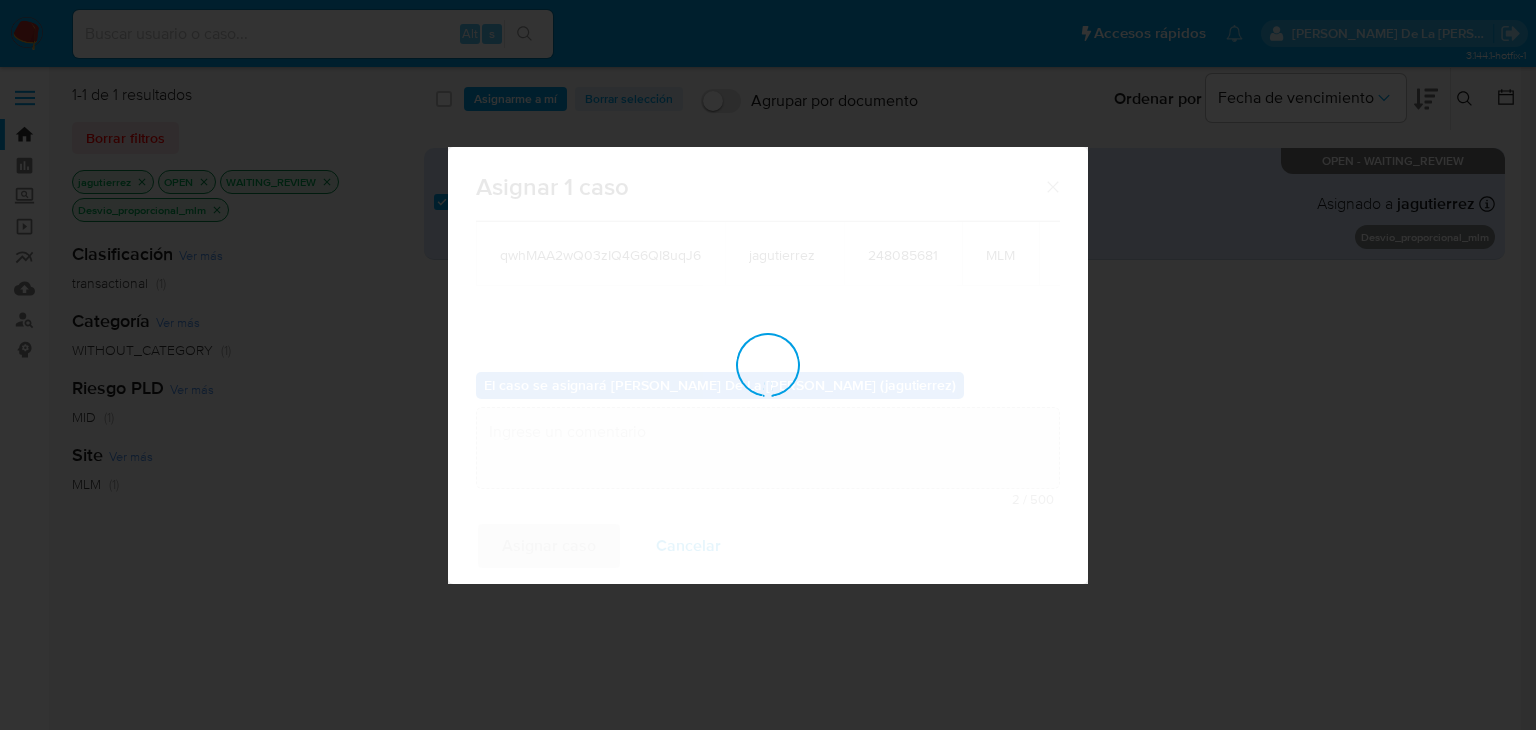 checkbox on "false" 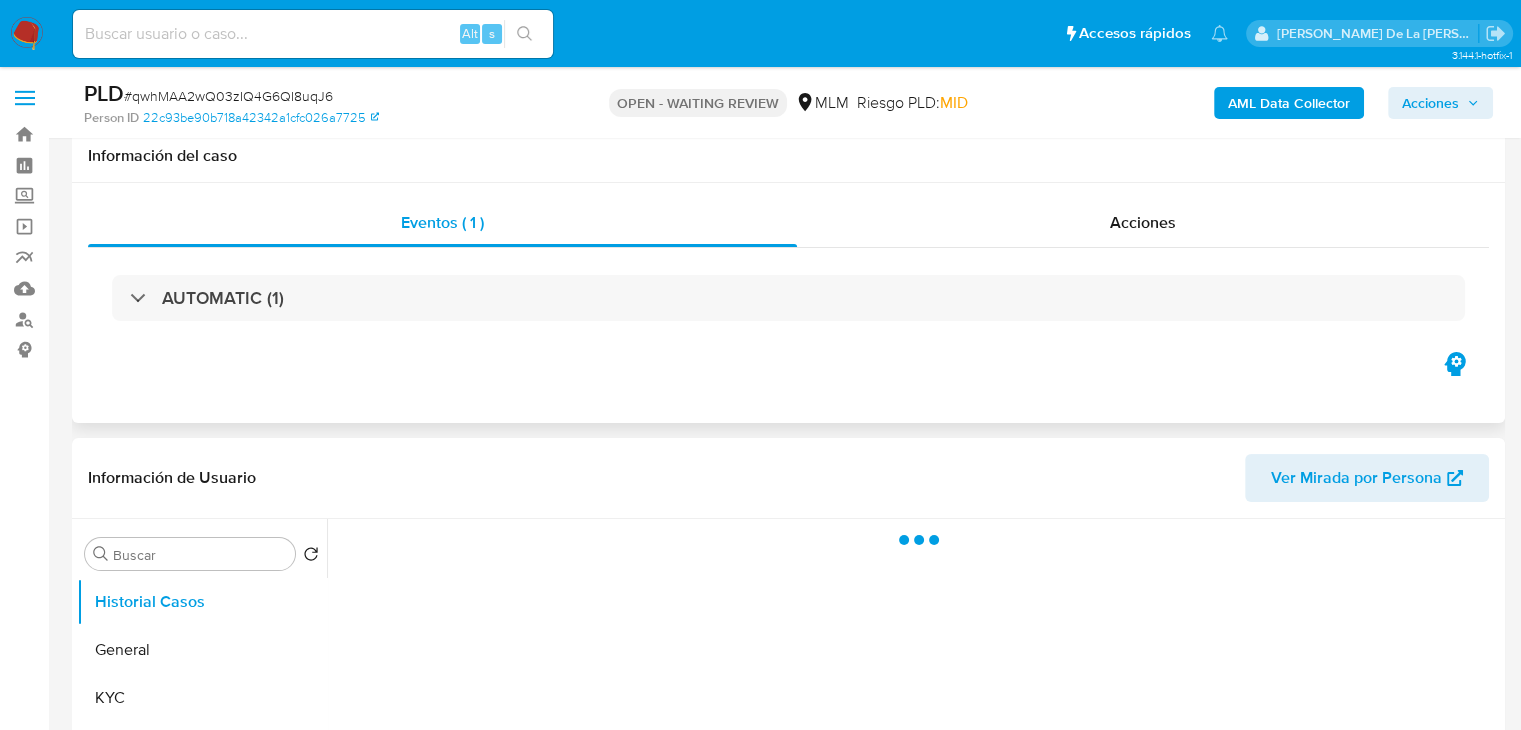 scroll, scrollTop: 400, scrollLeft: 0, axis: vertical 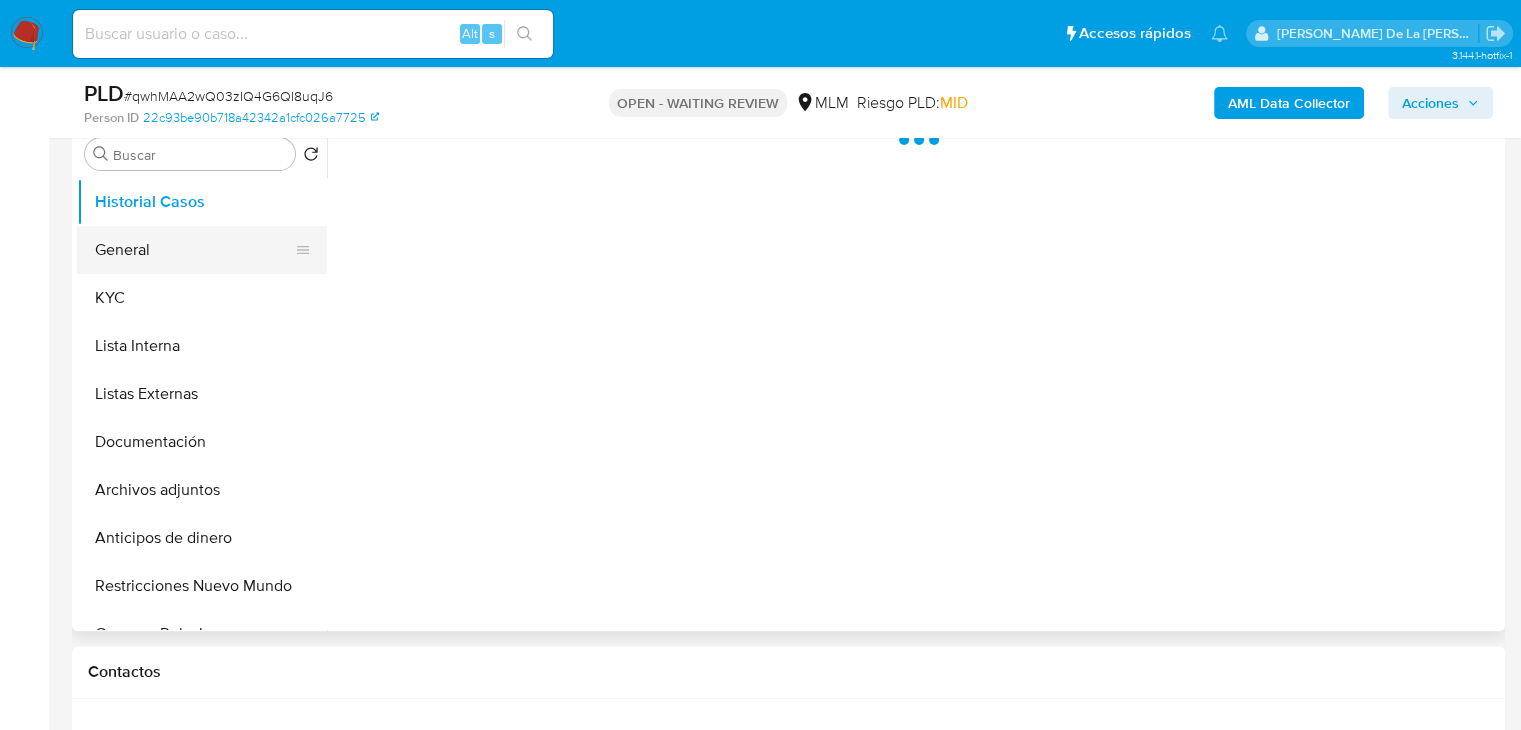 click on "General" at bounding box center [194, 250] 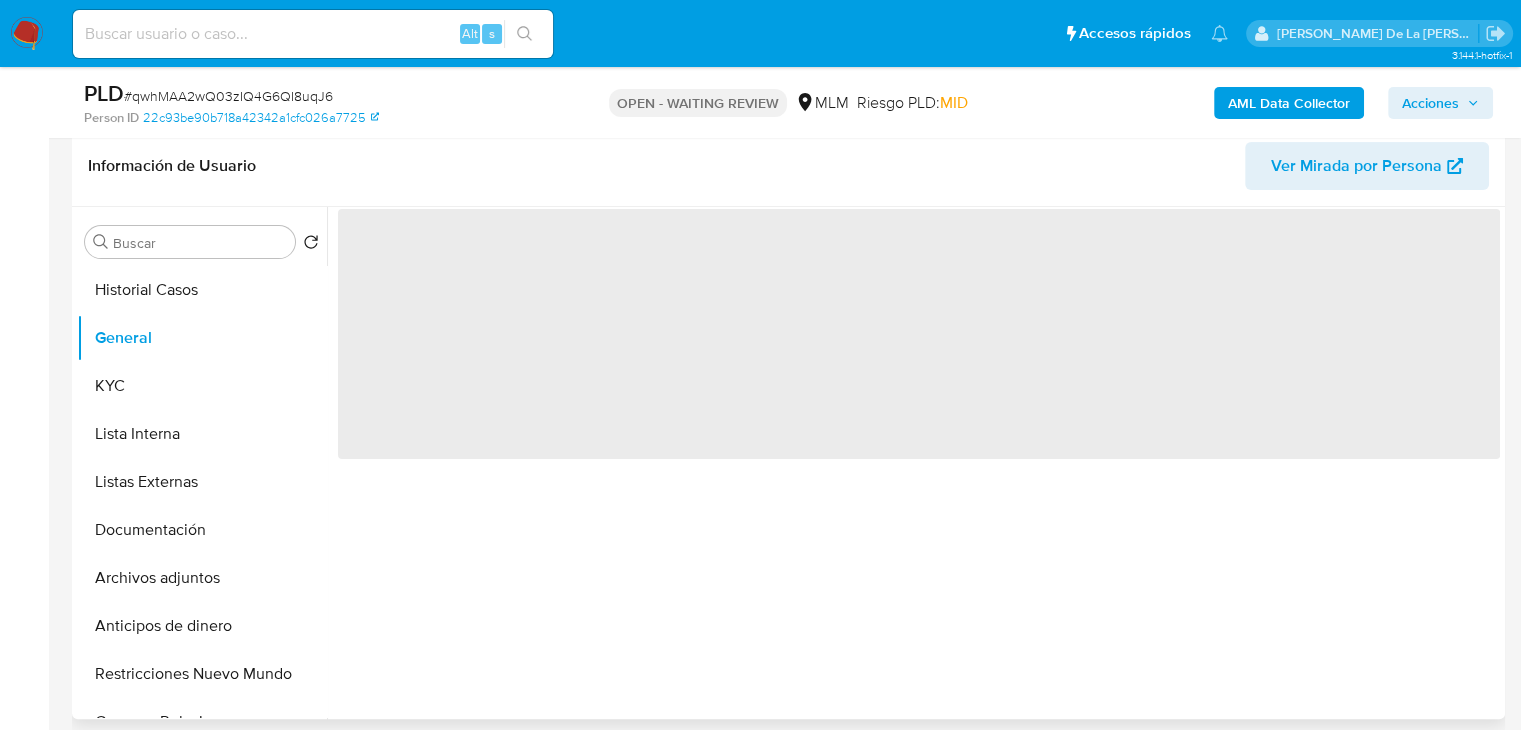 select on "10" 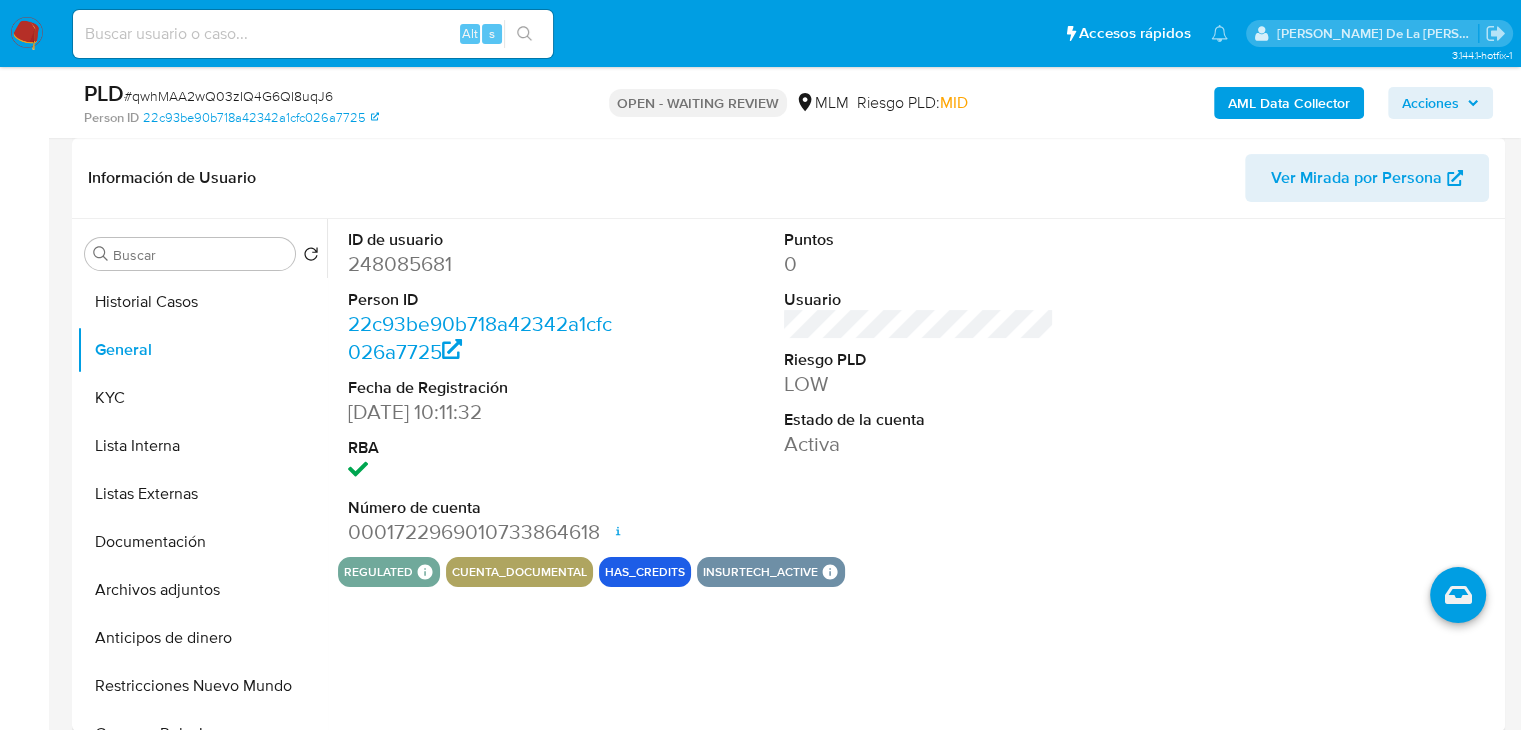 click on "248085681" at bounding box center [483, 264] 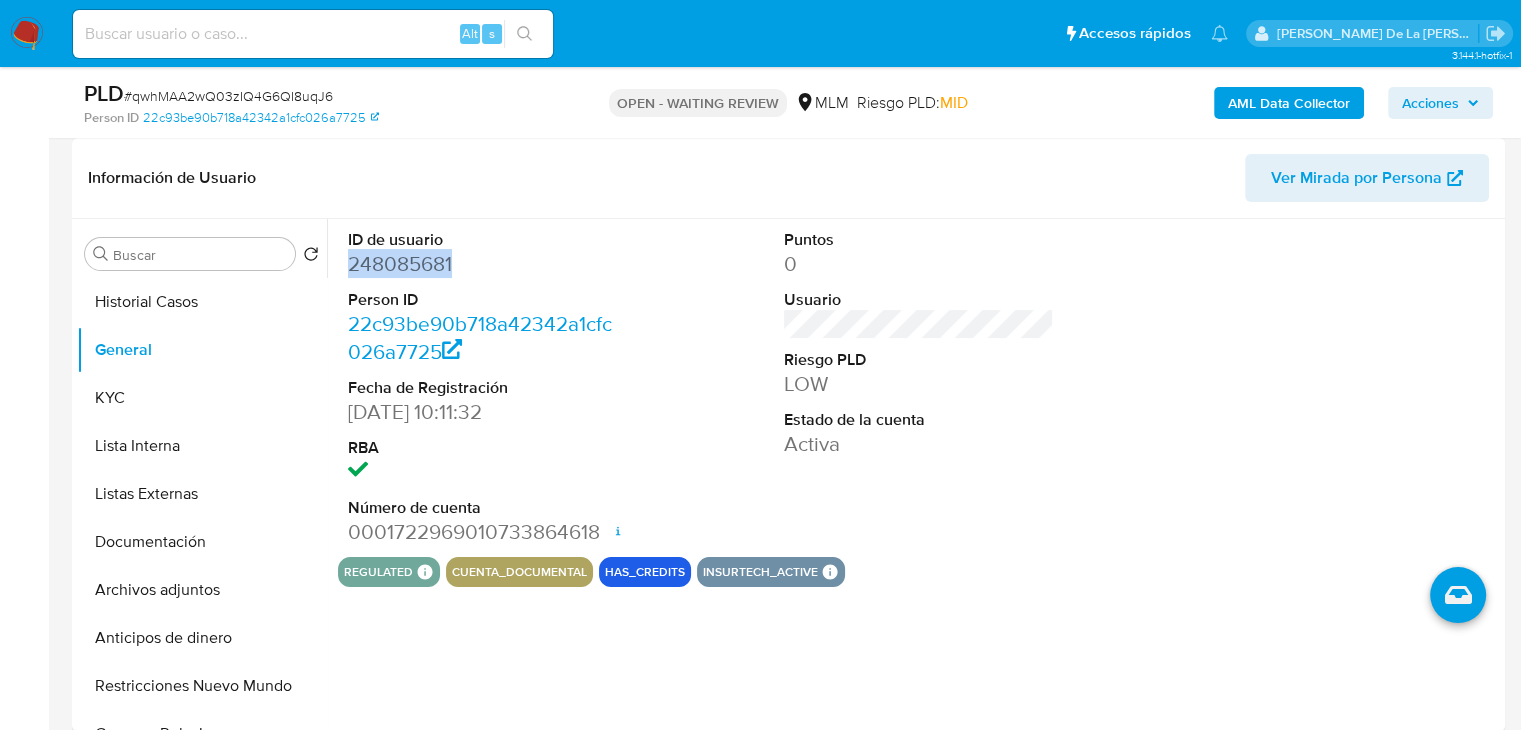 click on "248085681" at bounding box center [483, 264] 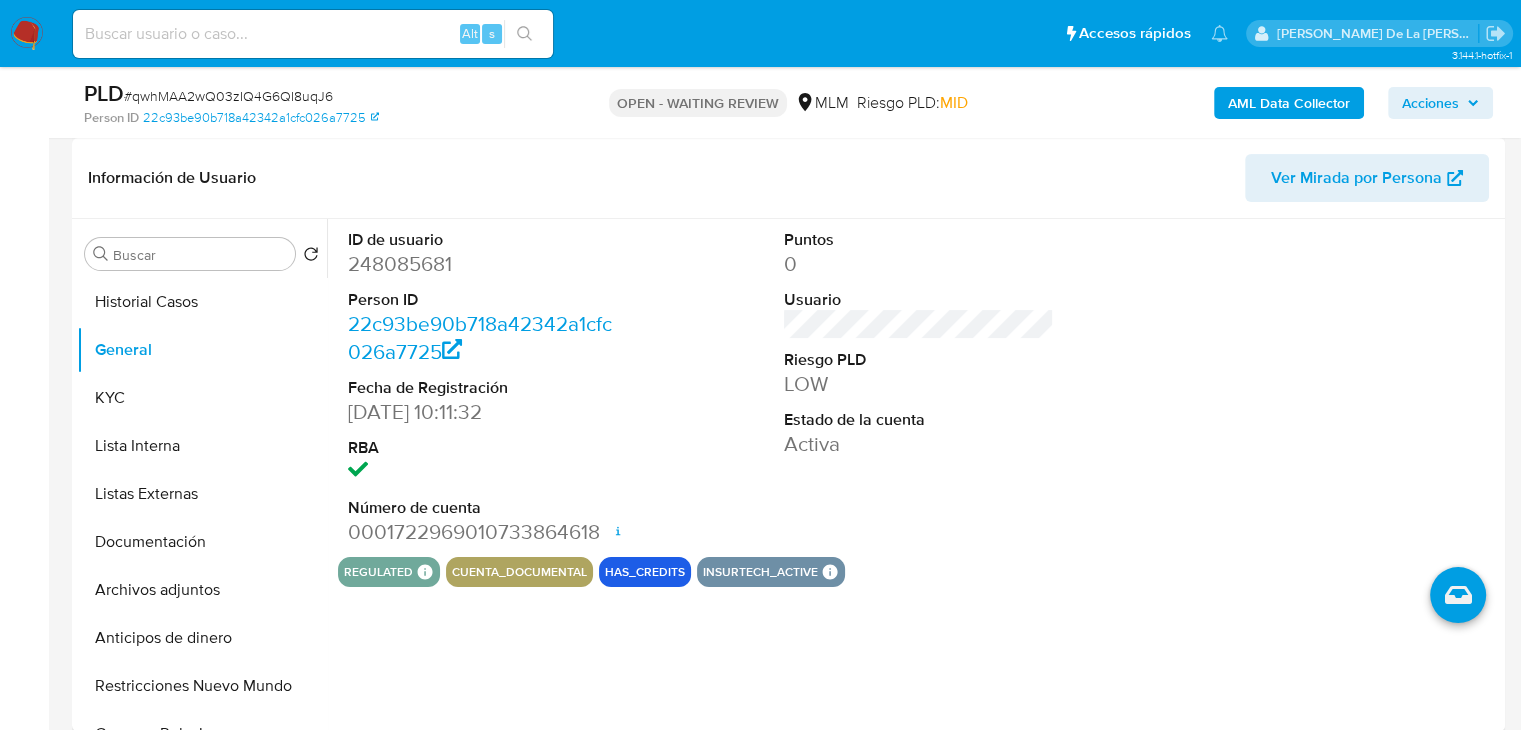 click on "ID de usuario 248085681 Person ID 22c93be90b718a42342a1cfc026a7725 Fecha de Registración 21/03/2017 10:11:32 RBA Número de cuenta 0001722969010733864618   Fecha de apertura 07/03/2024 17:42 Estado ACTIVE" at bounding box center [483, 388] 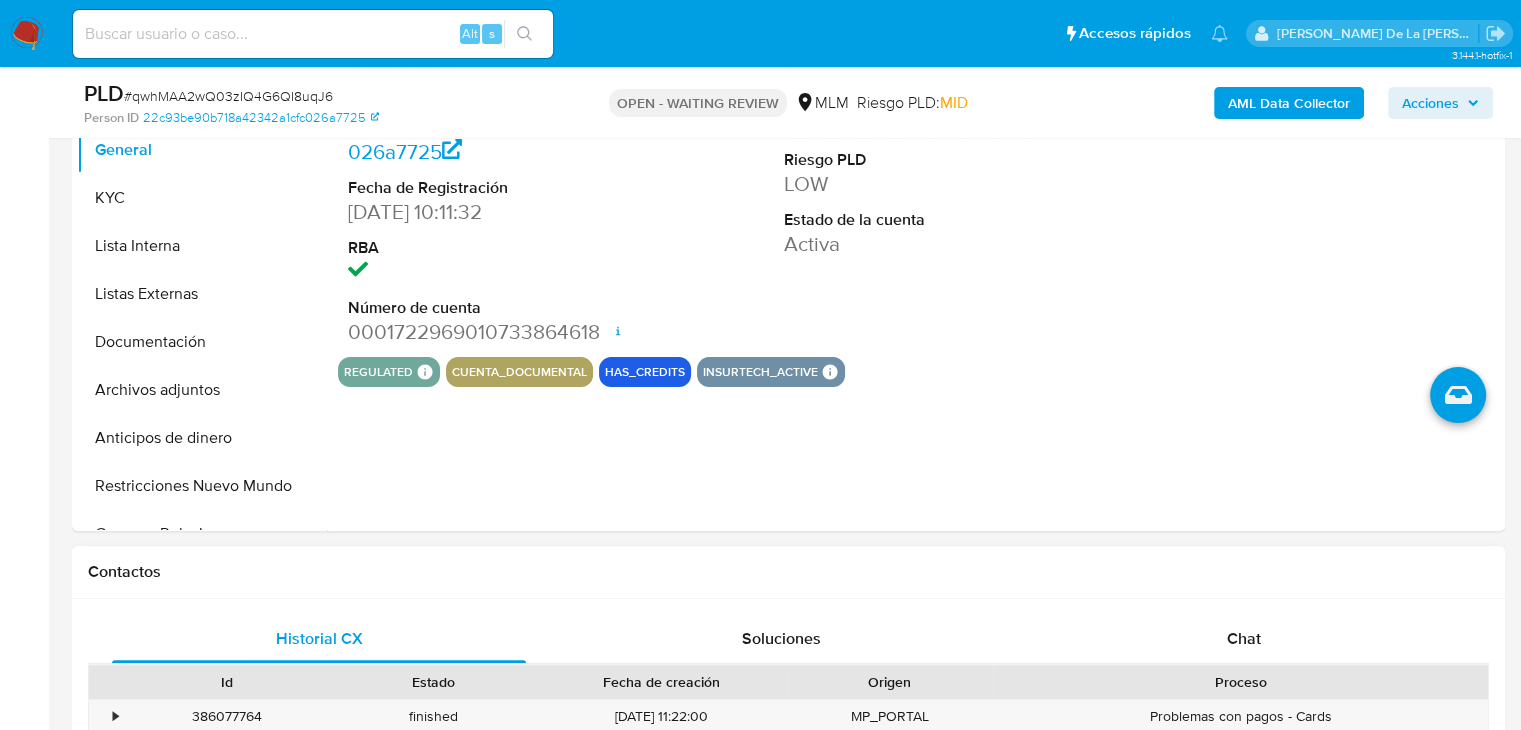 drag, startPoint x: 1231, startPoint y: 647, endPoint x: 1204, endPoint y: 613, distance: 43.416588 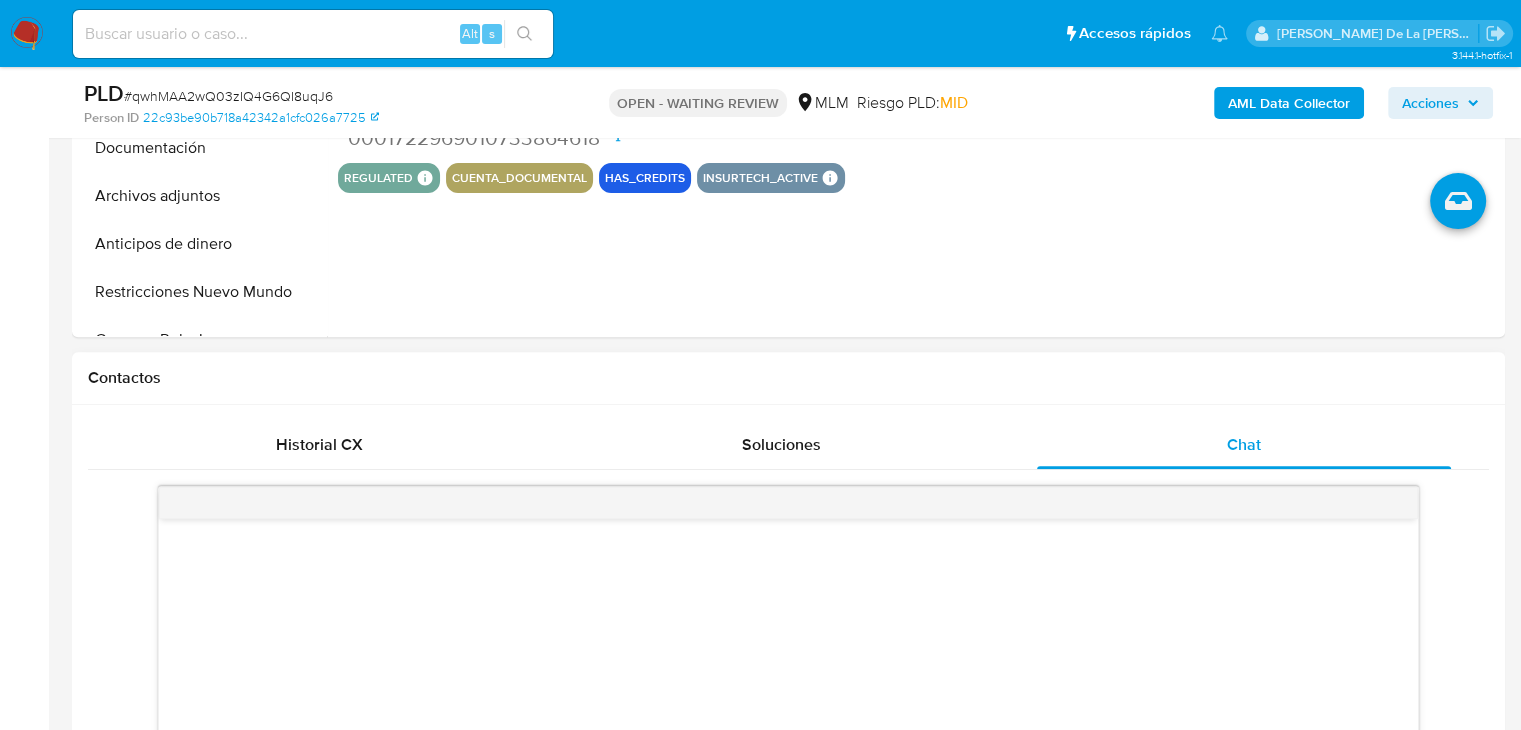 scroll, scrollTop: 800, scrollLeft: 0, axis: vertical 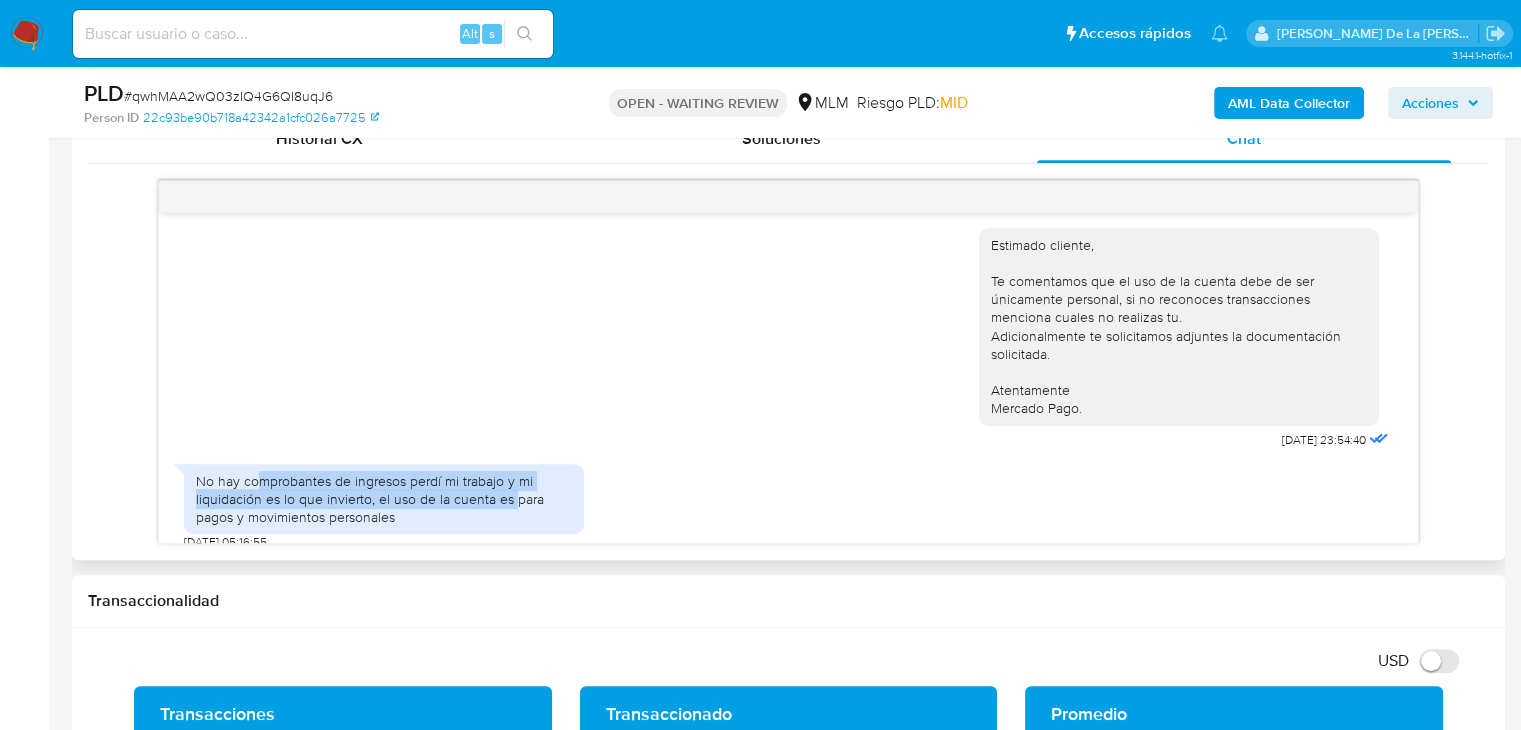 drag, startPoint x: 260, startPoint y: 464, endPoint x: 512, endPoint y: 471, distance: 252.0972 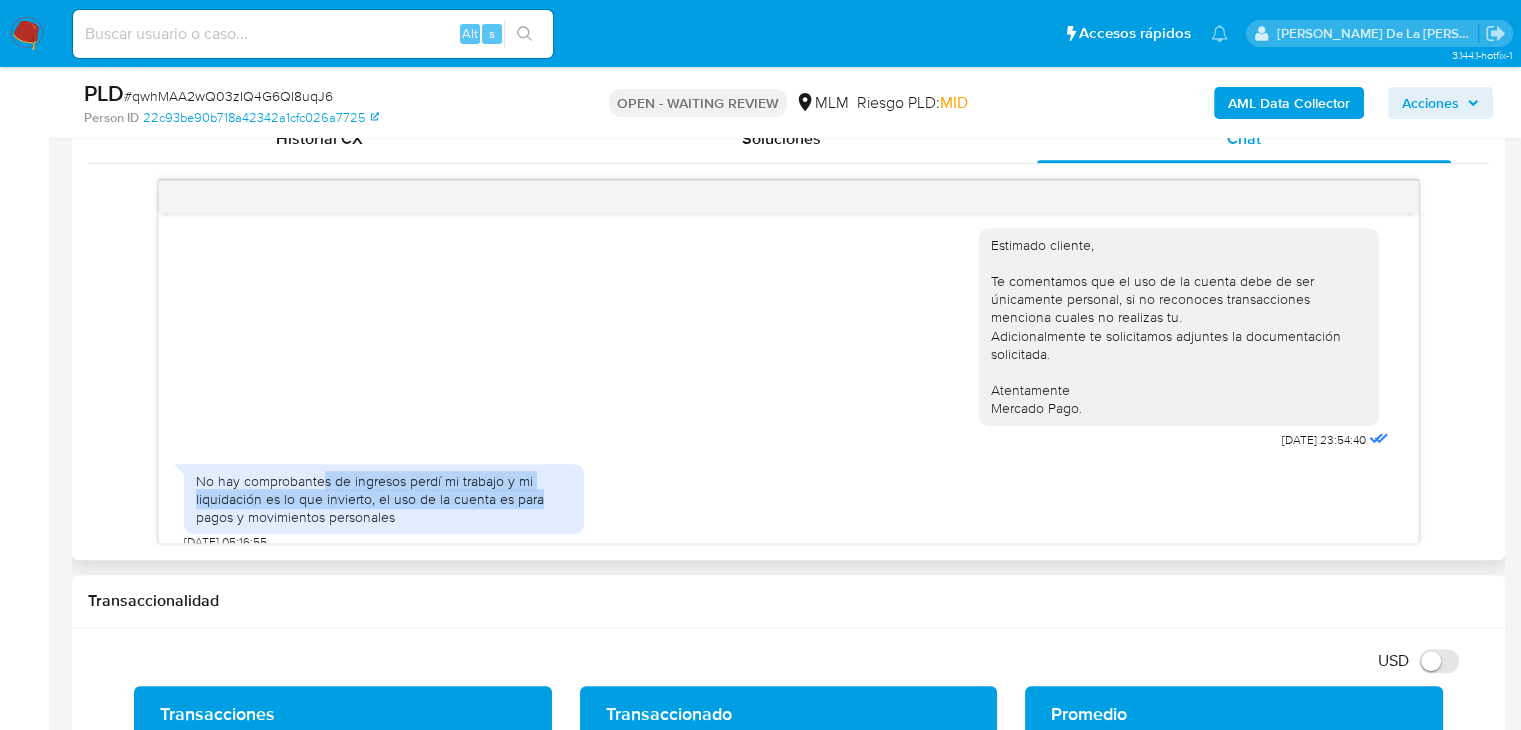 drag, startPoint x: 320, startPoint y: 464, endPoint x: 548, endPoint y: 472, distance: 228.1403 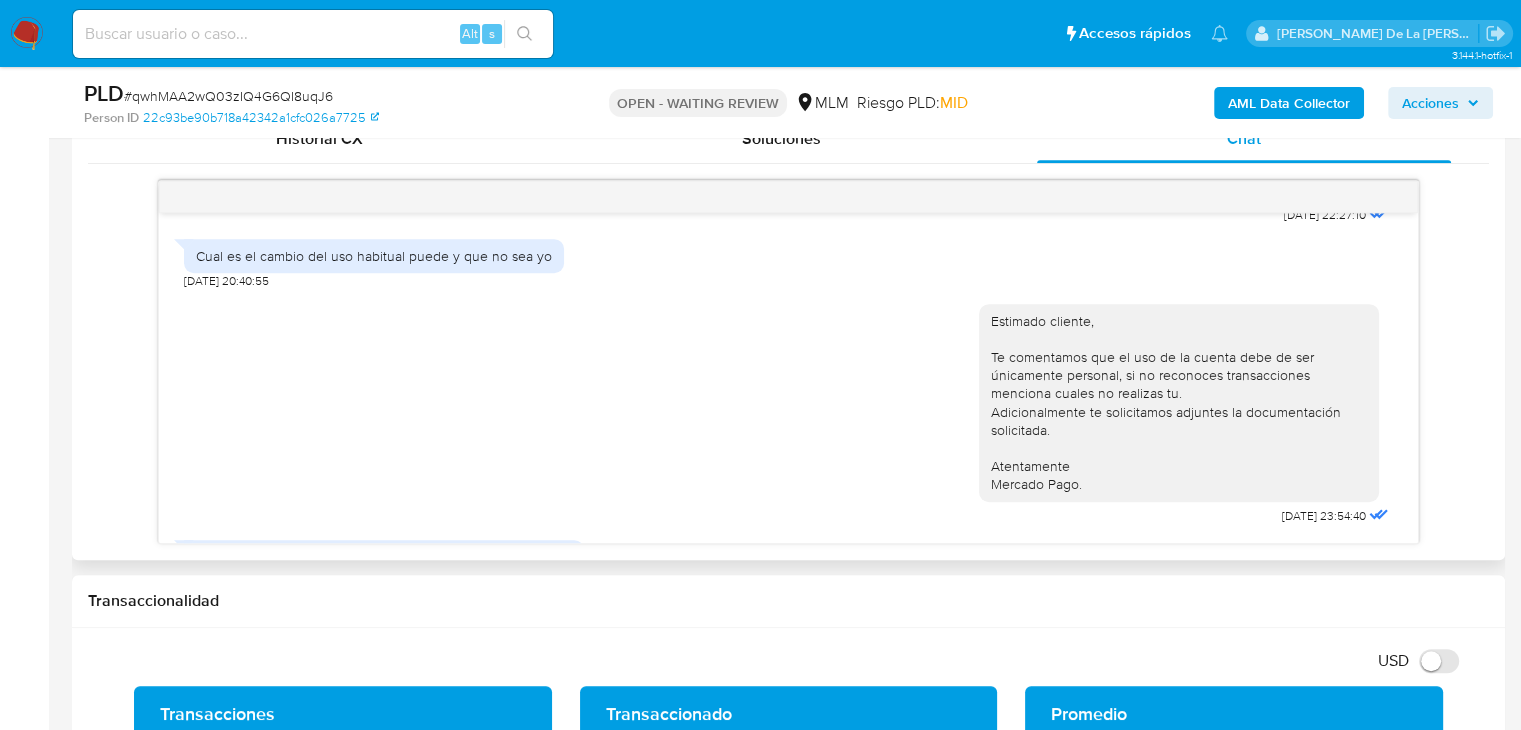 scroll, scrollTop: 564, scrollLeft: 0, axis: vertical 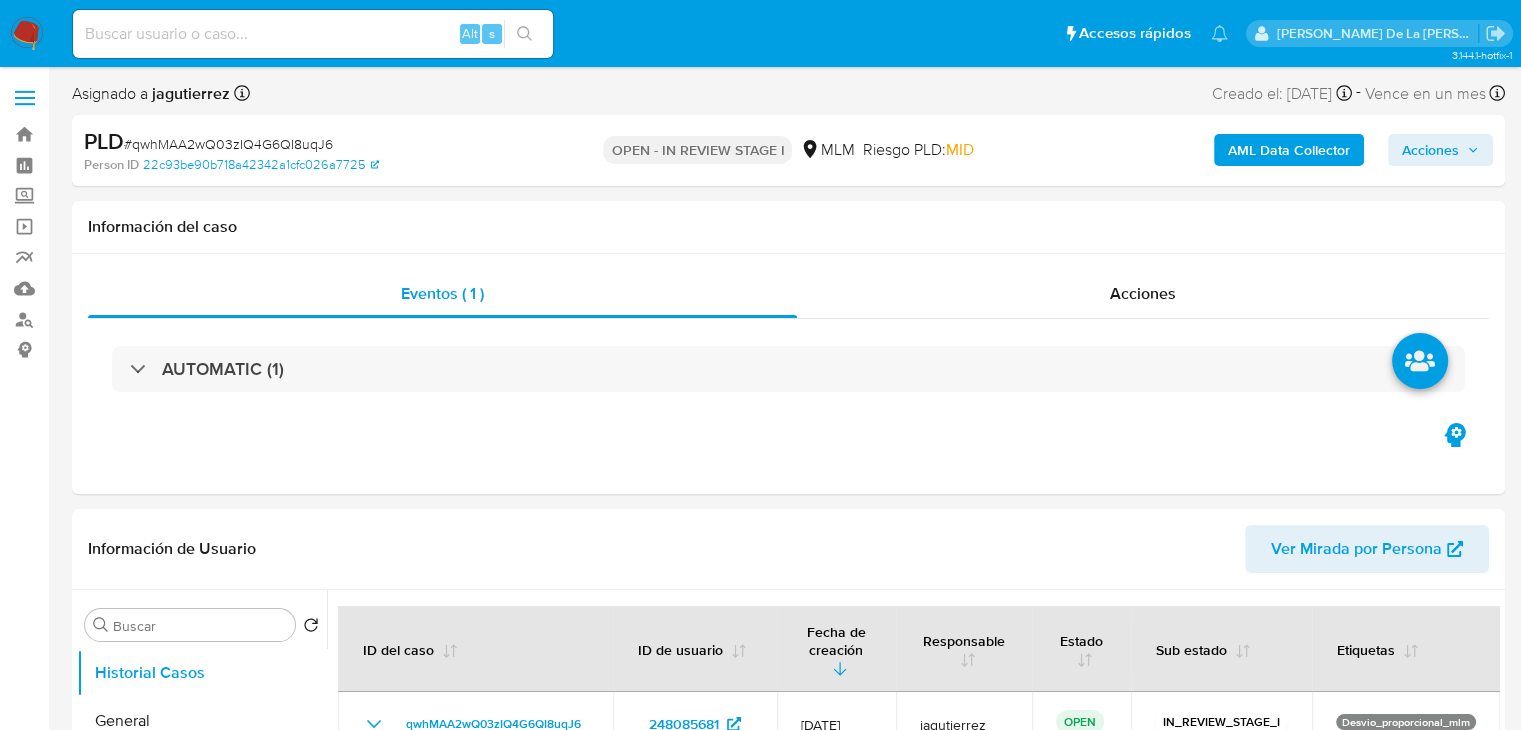 select on "10" 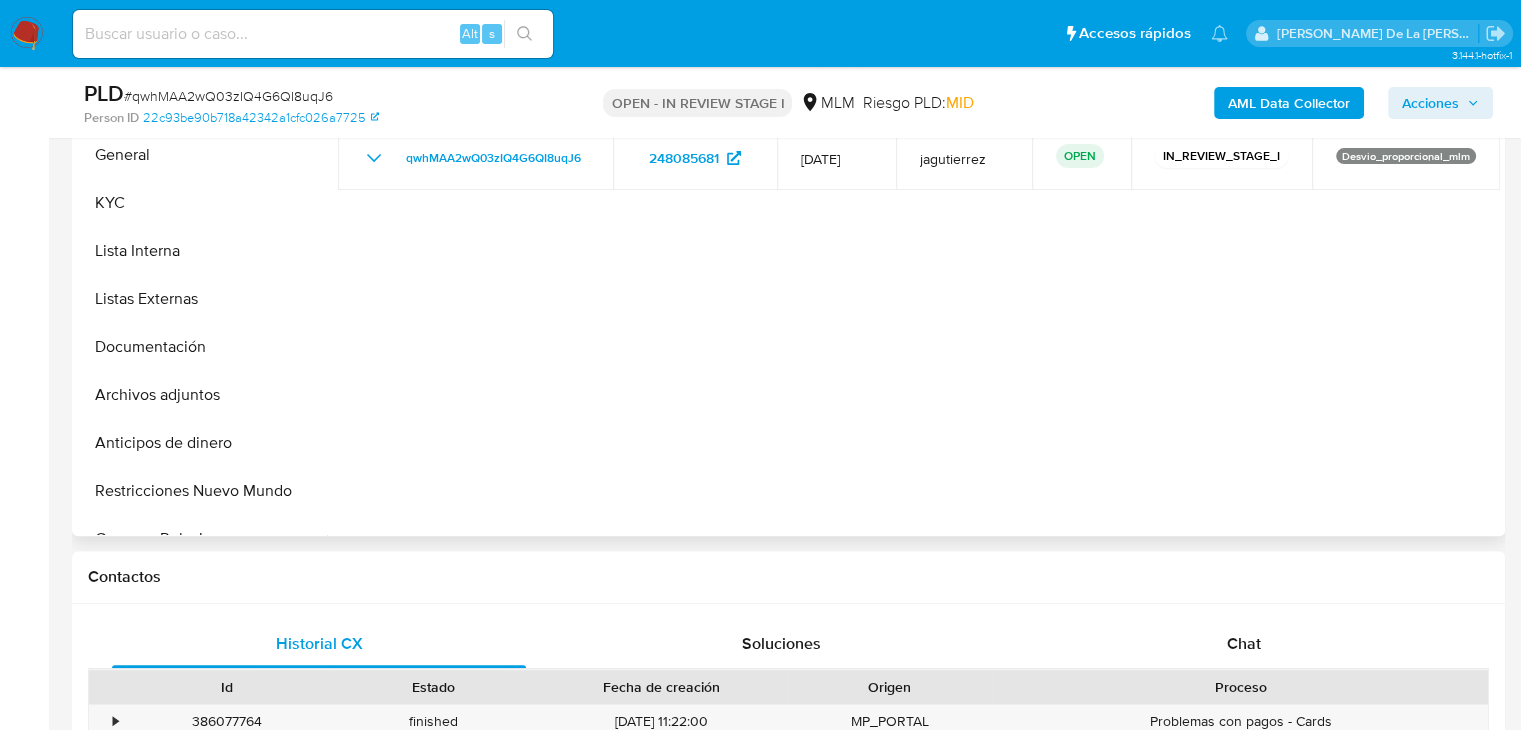scroll, scrollTop: 442, scrollLeft: 0, axis: vertical 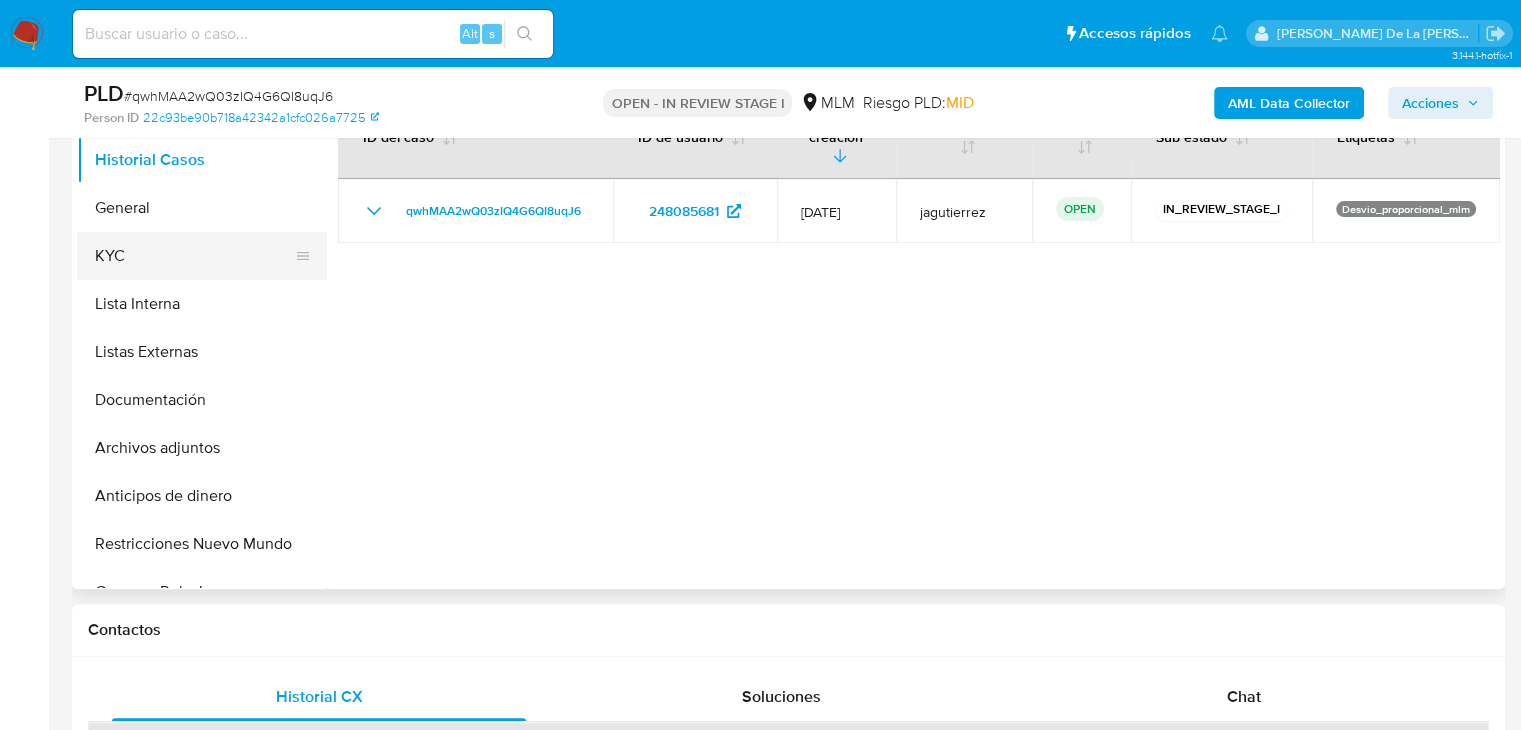 click on "KYC" at bounding box center [194, 256] 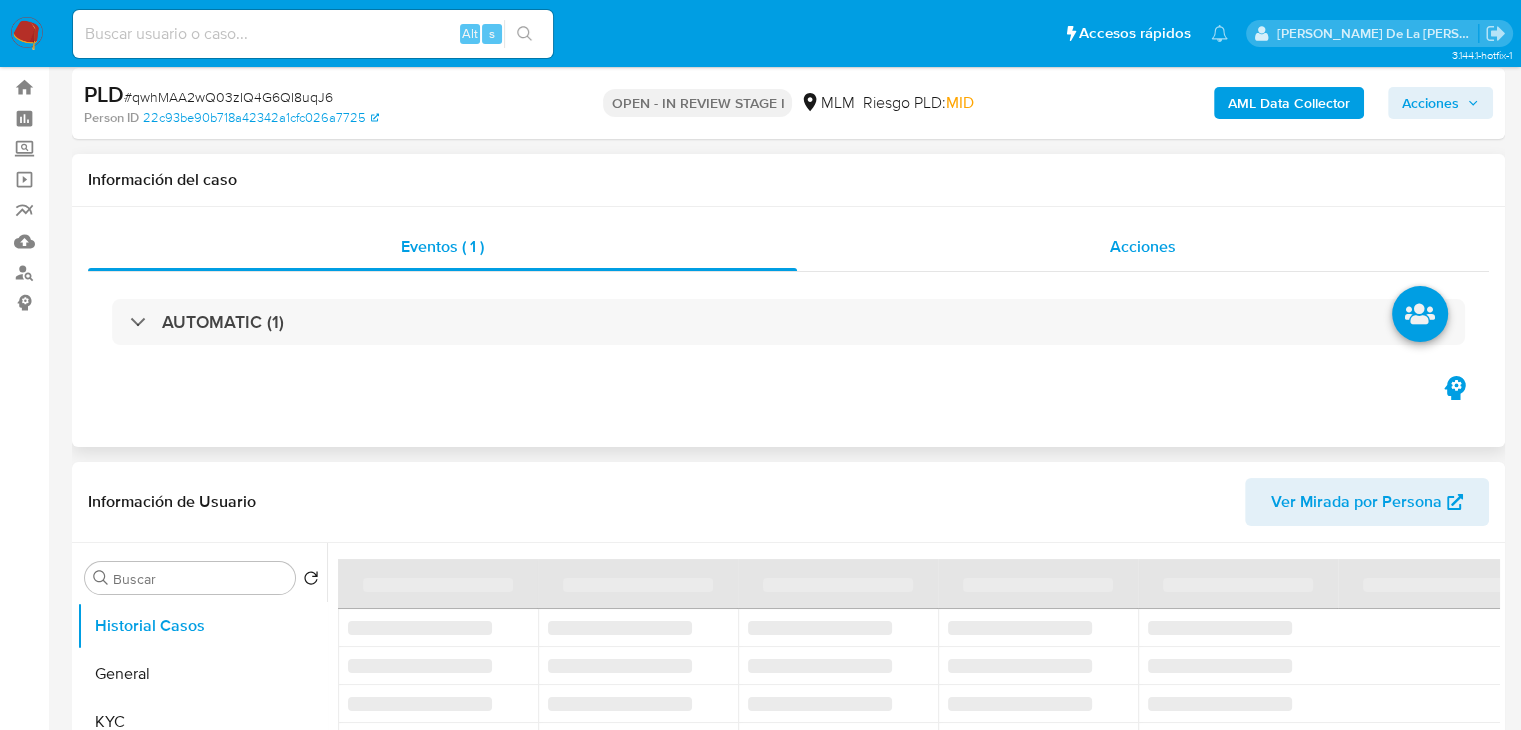 scroll, scrollTop: 0, scrollLeft: 0, axis: both 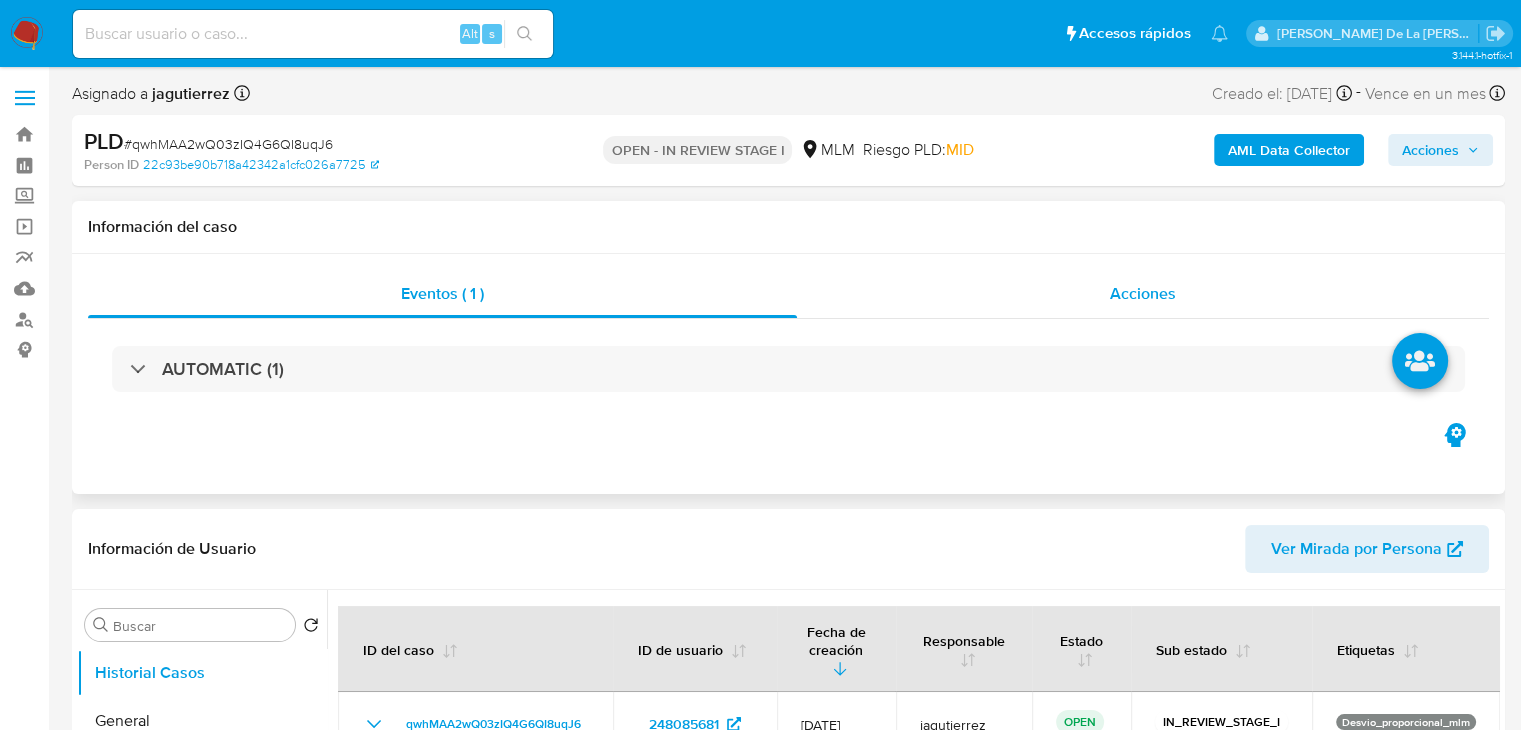 select on "10" 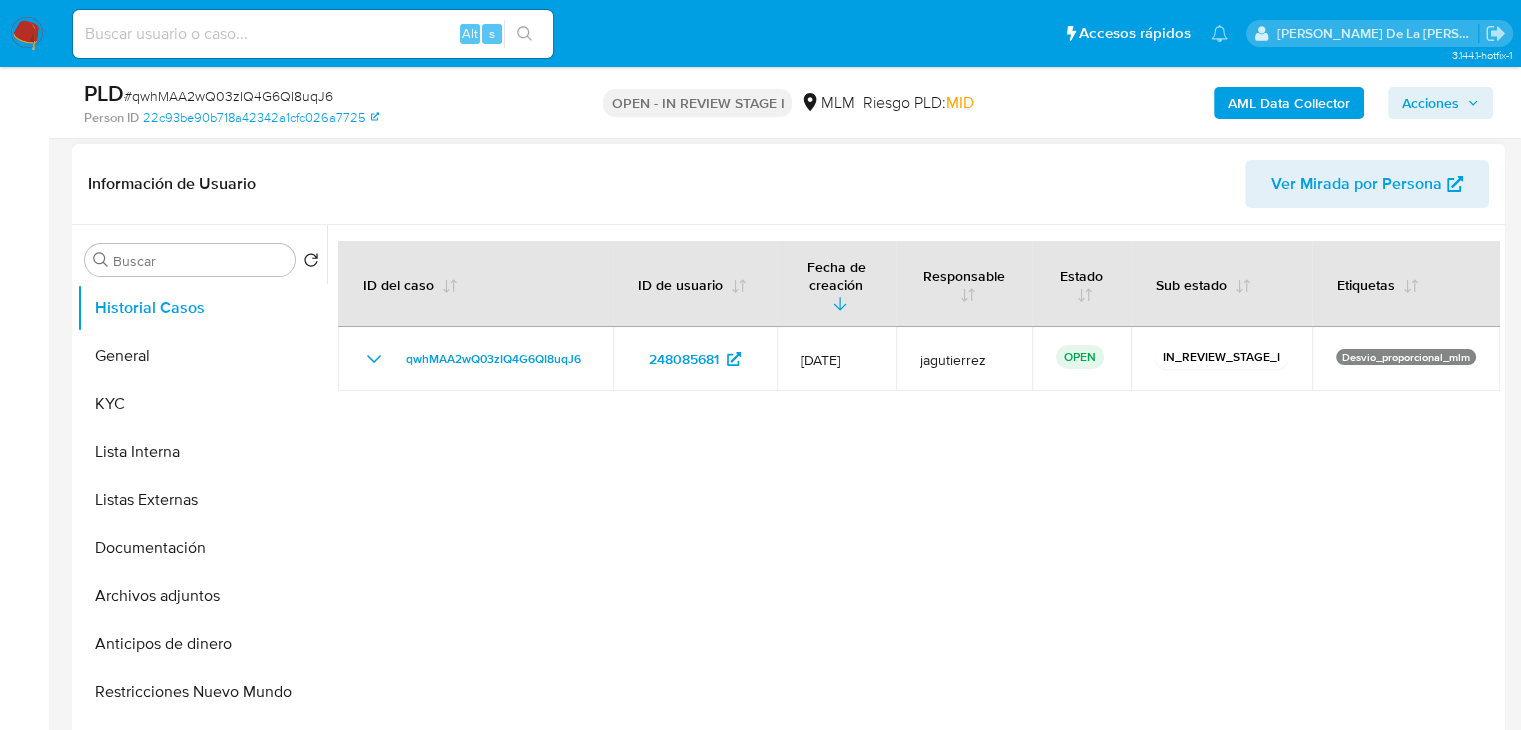 scroll, scrollTop: 319, scrollLeft: 0, axis: vertical 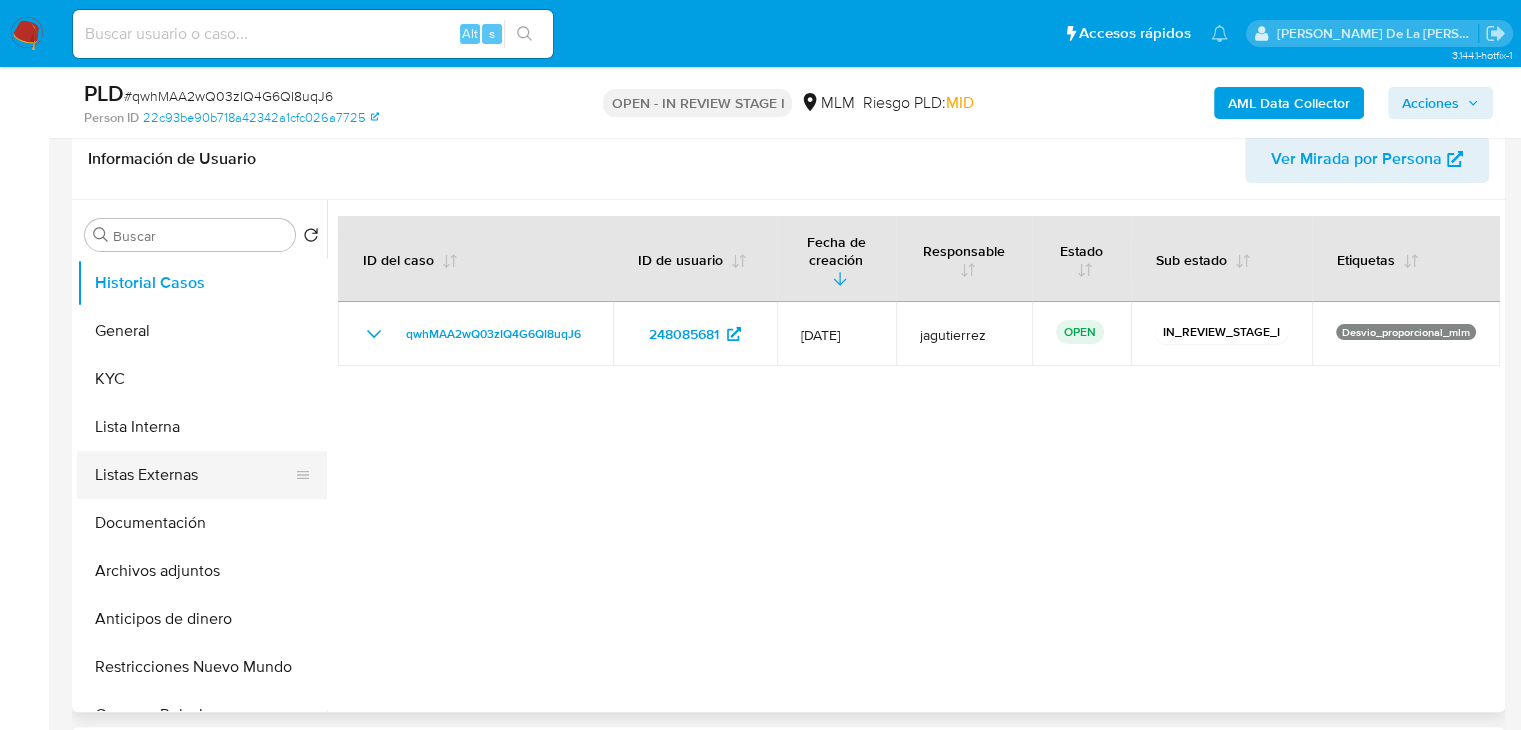 drag, startPoint x: 205, startPoint y: 502, endPoint x: 146, endPoint y: 473, distance: 65.74192 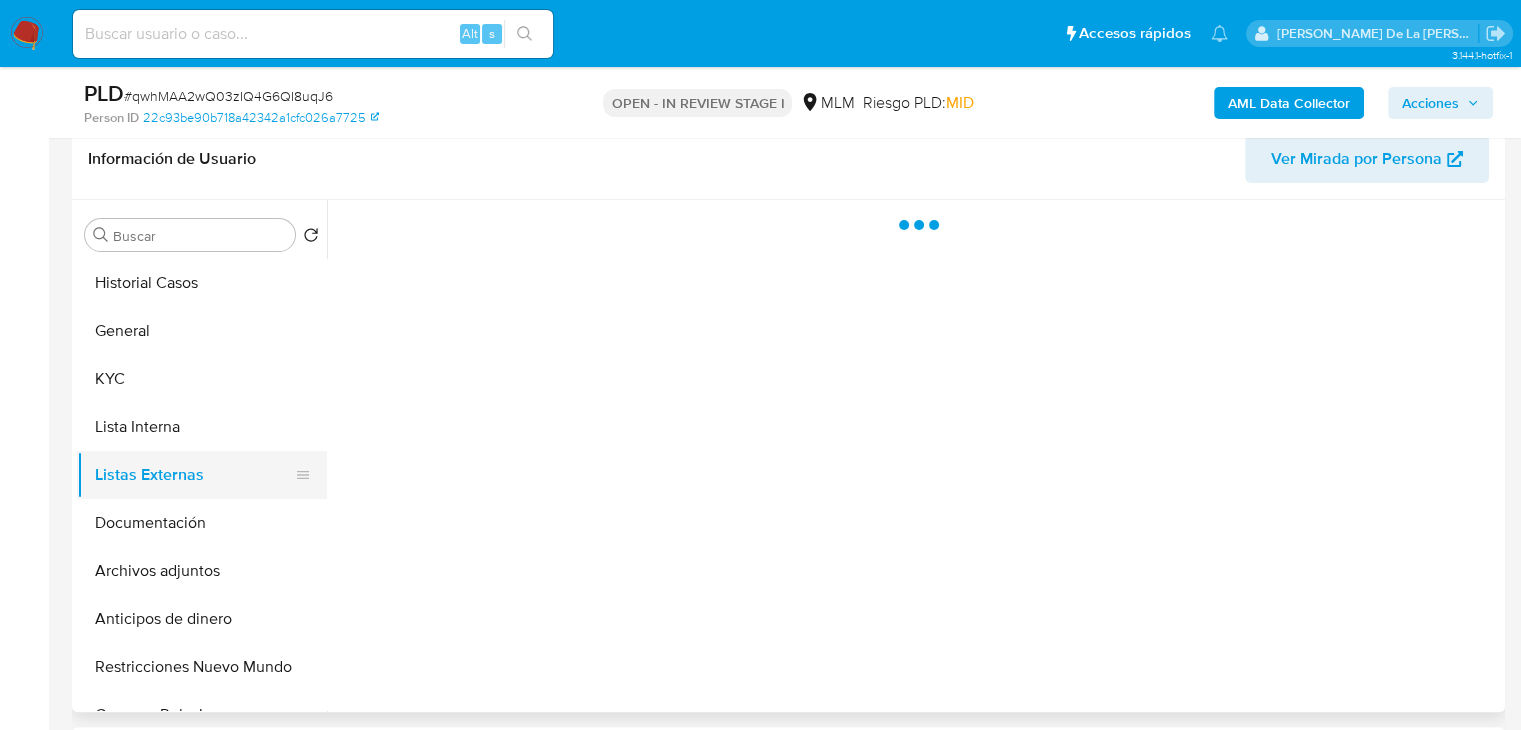 click on "Listas Externas" at bounding box center [194, 475] 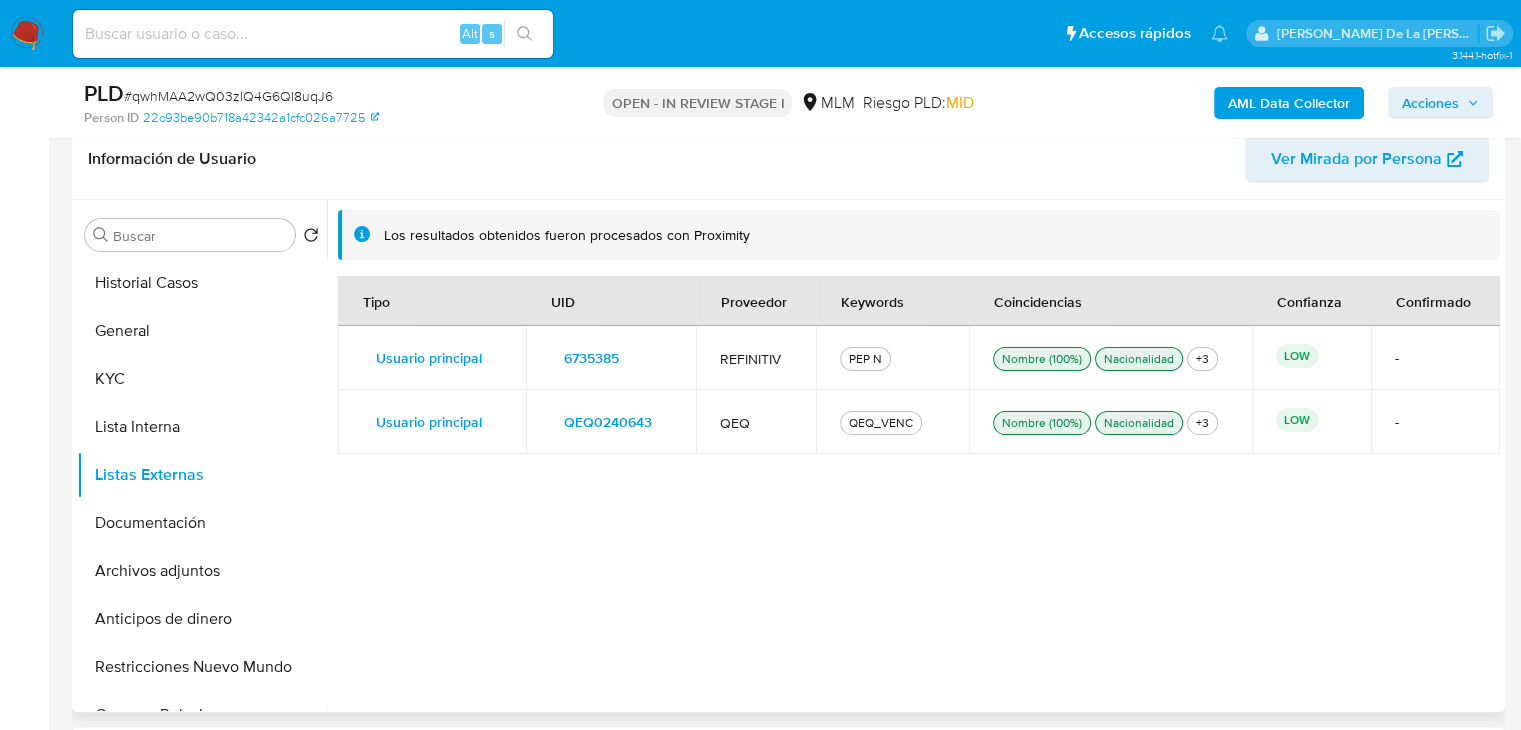 drag, startPoint x: 608, startPoint y: 410, endPoint x: 579, endPoint y: 412, distance: 29.068884 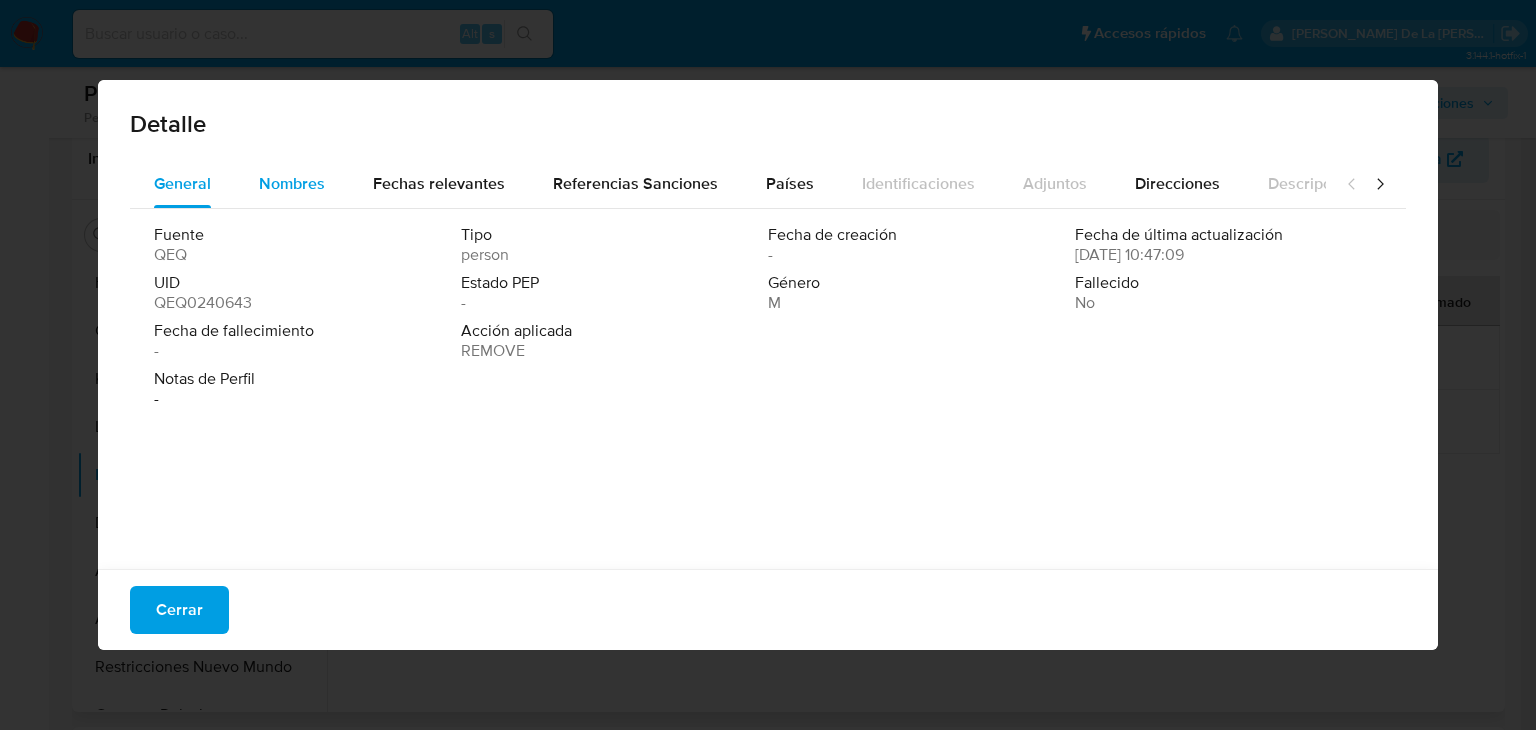 drag, startPoint x: 311, startPoint y: 189, endPoint x: 290, endPoint y: 181, distance: 22.472204 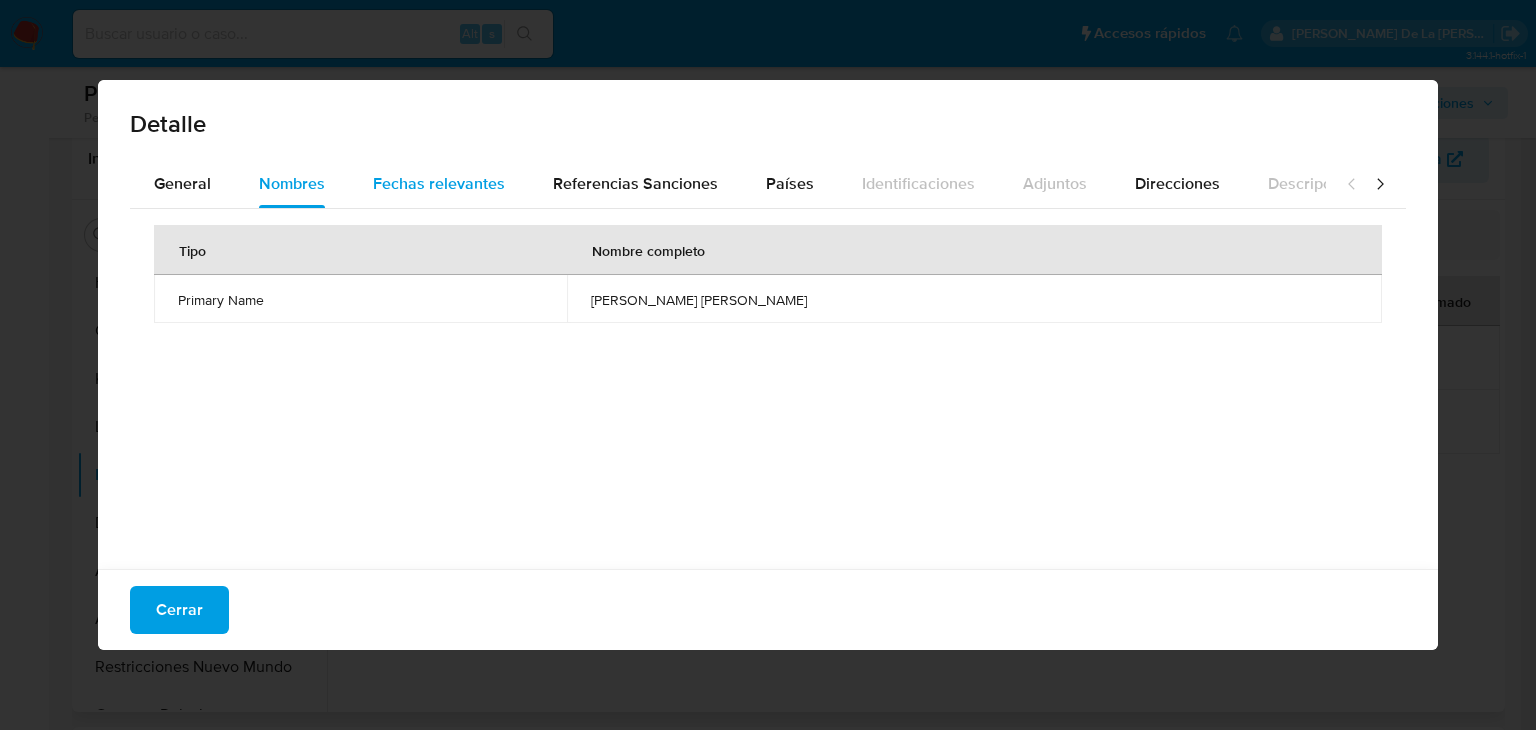click on "Fechas relevantes" at bounding box center (439, 183) 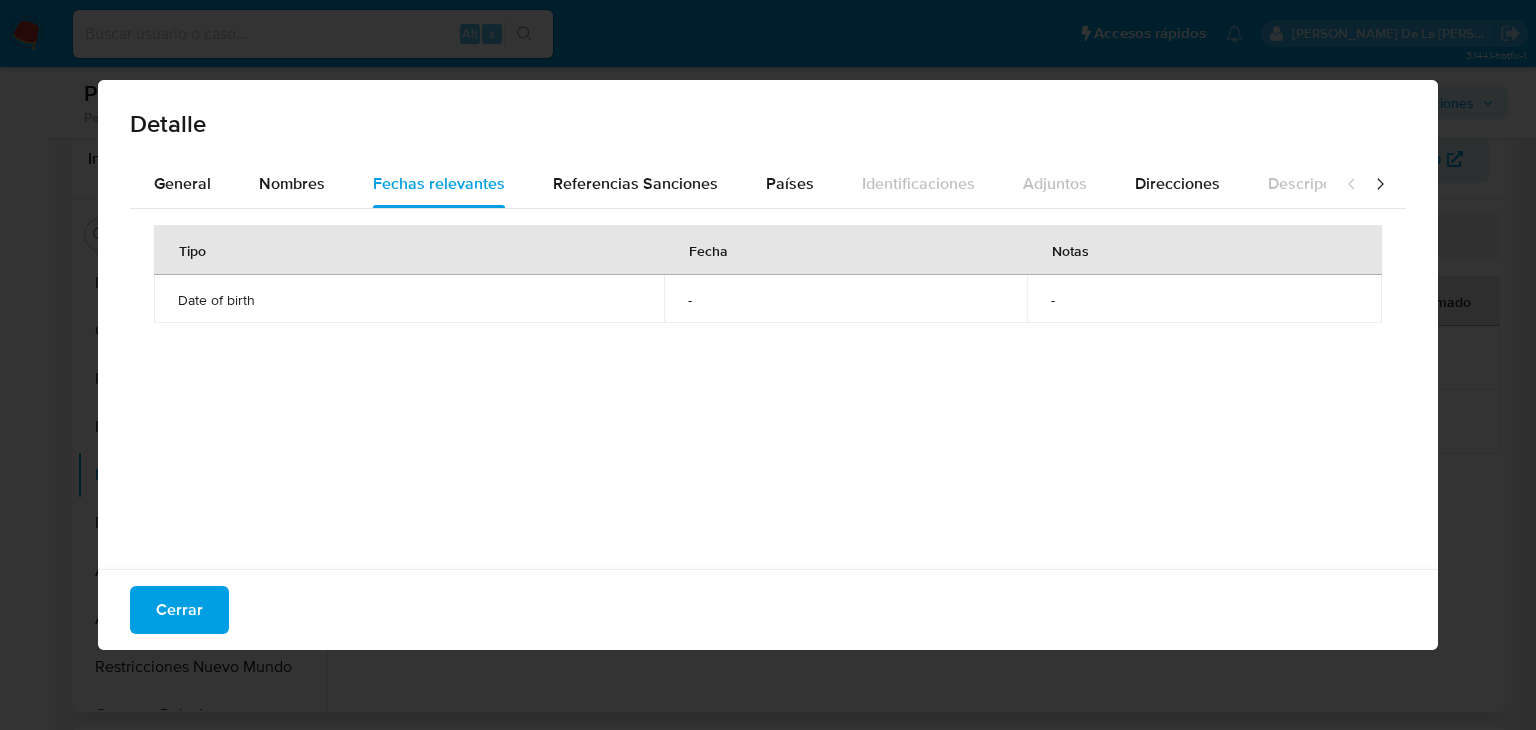 click on "Detalle" at bounding box center (768, 120) 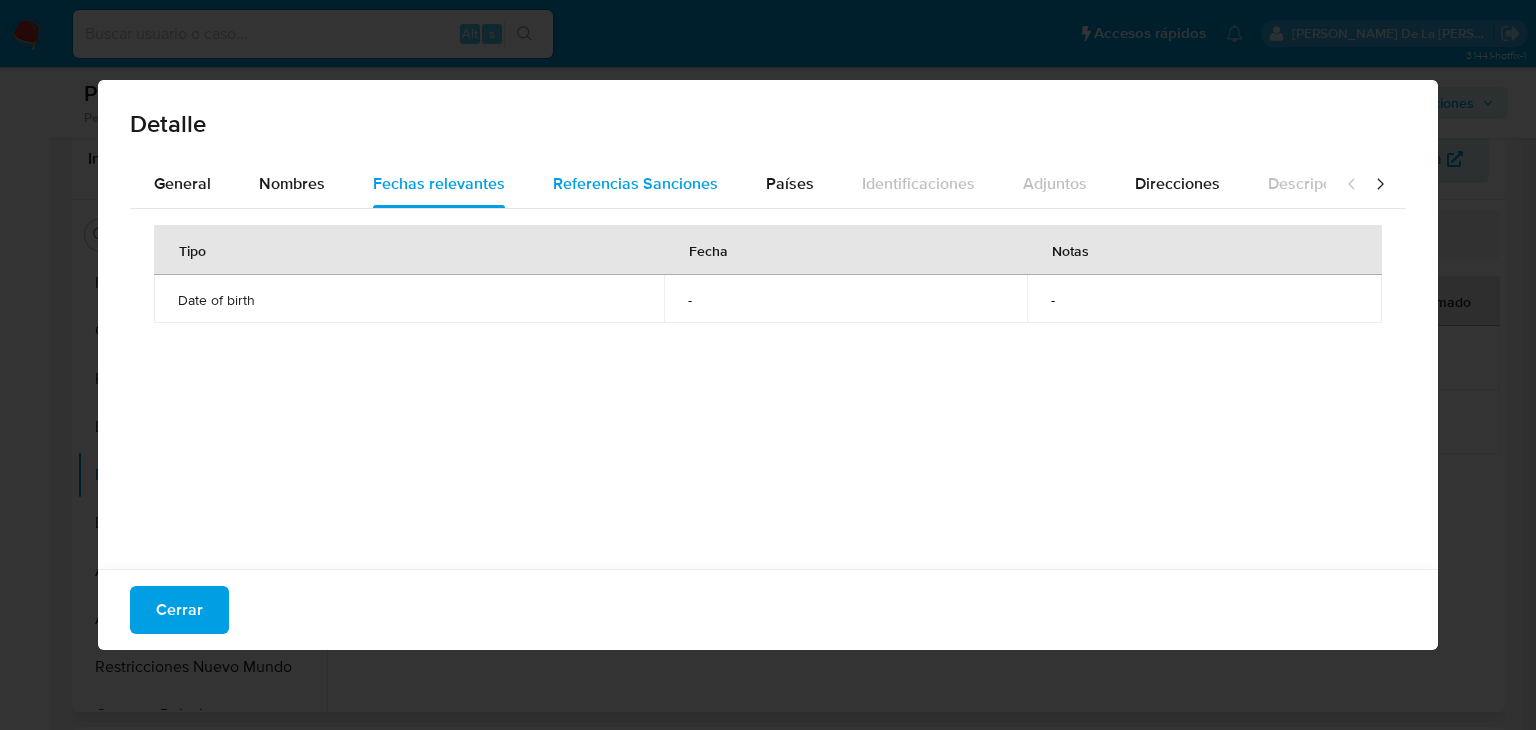 click on "Referencias Sanciones" at bounding box center [635, 183] 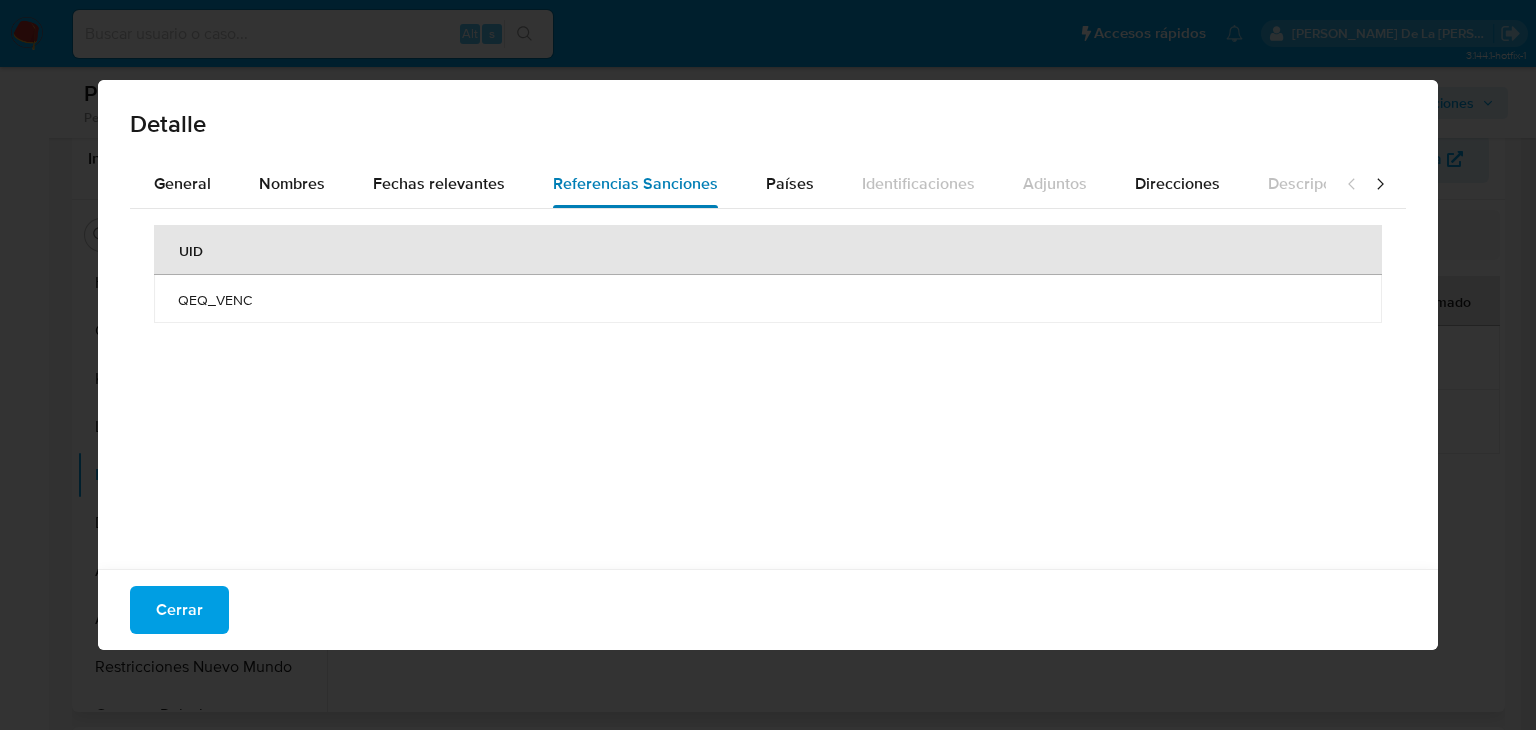 click on "Referencias Sanciones" at bounding box center (635, 184) 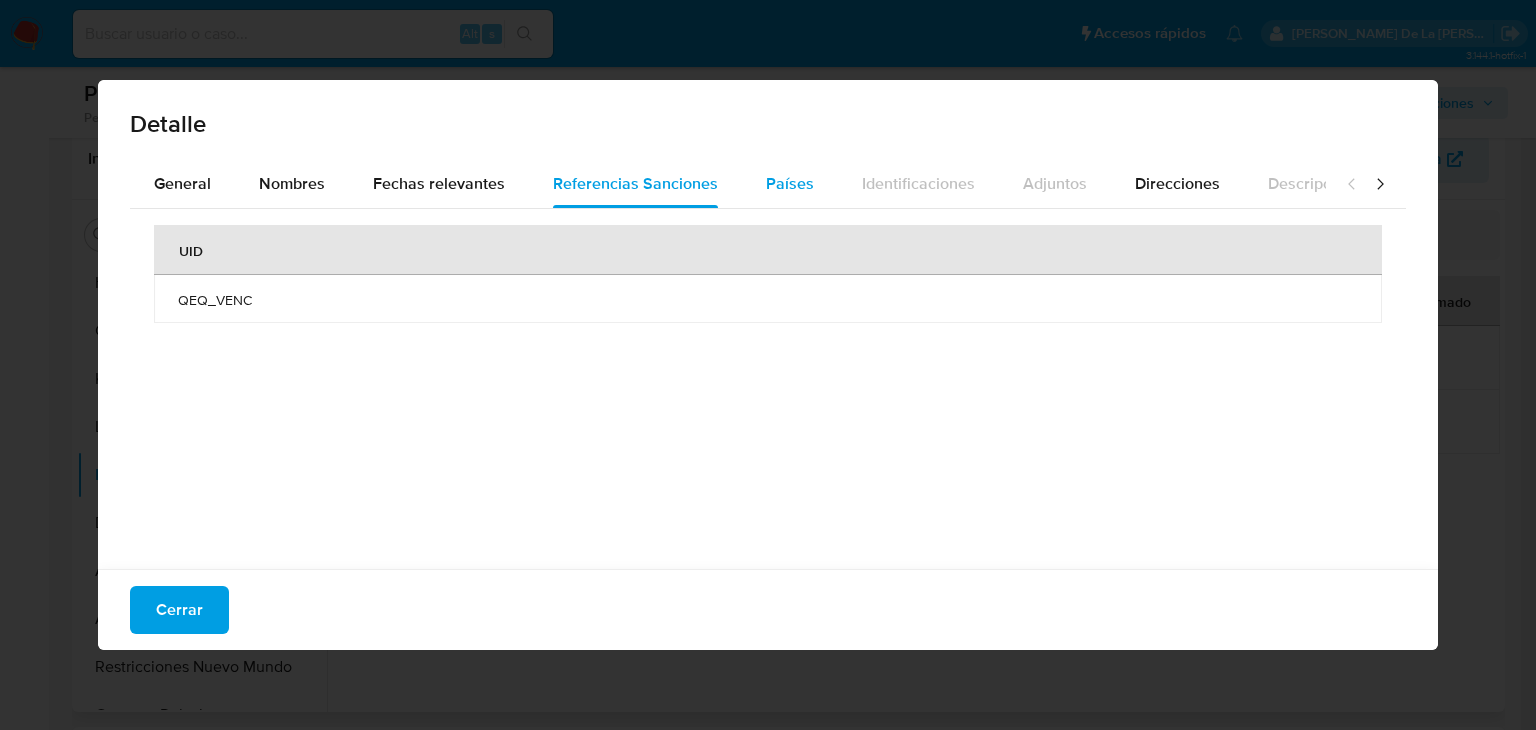 click on "Países" at bounding box center [790, 183] 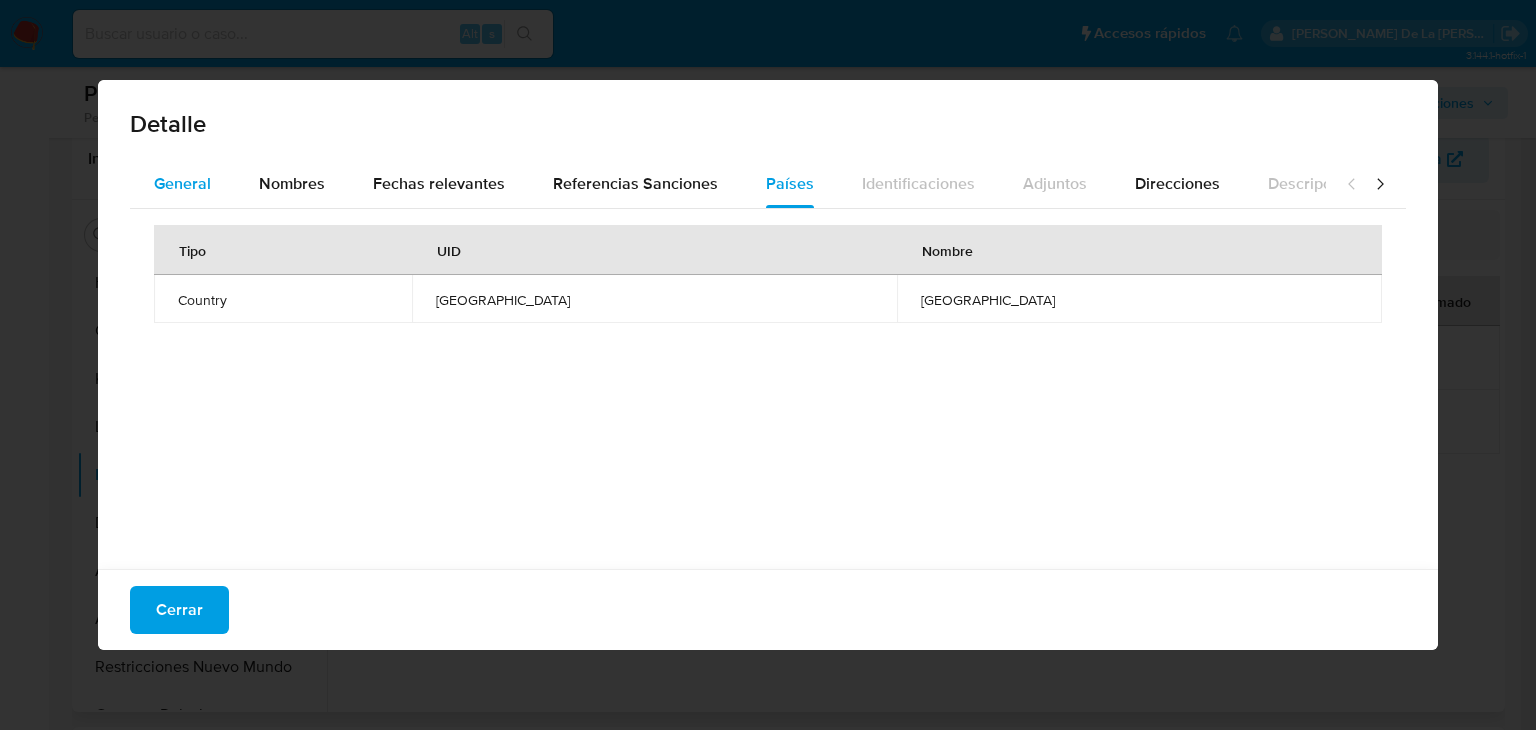 click on "General" at bounding box center (182, 184) 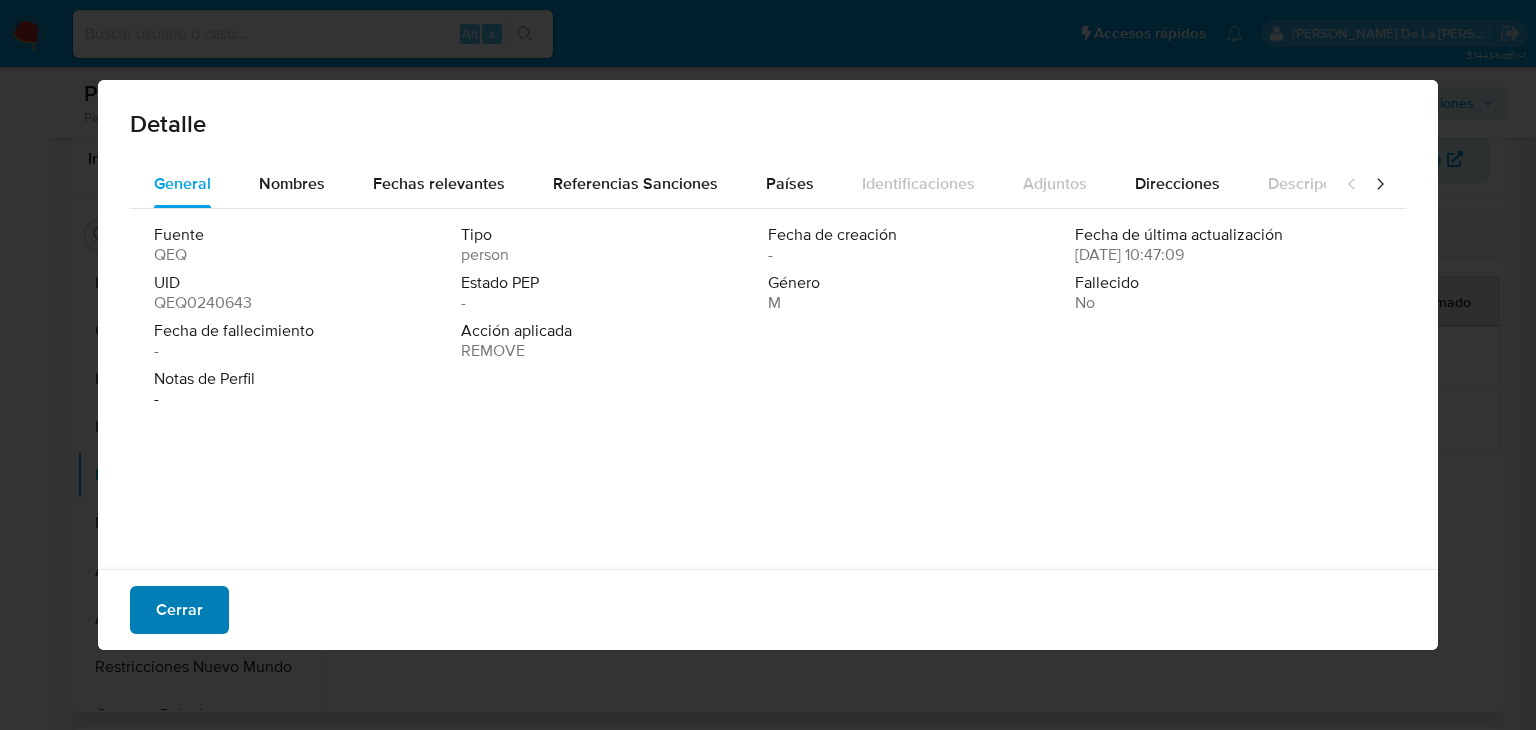 click on "Cerrar" at bounding box center [179, 610] 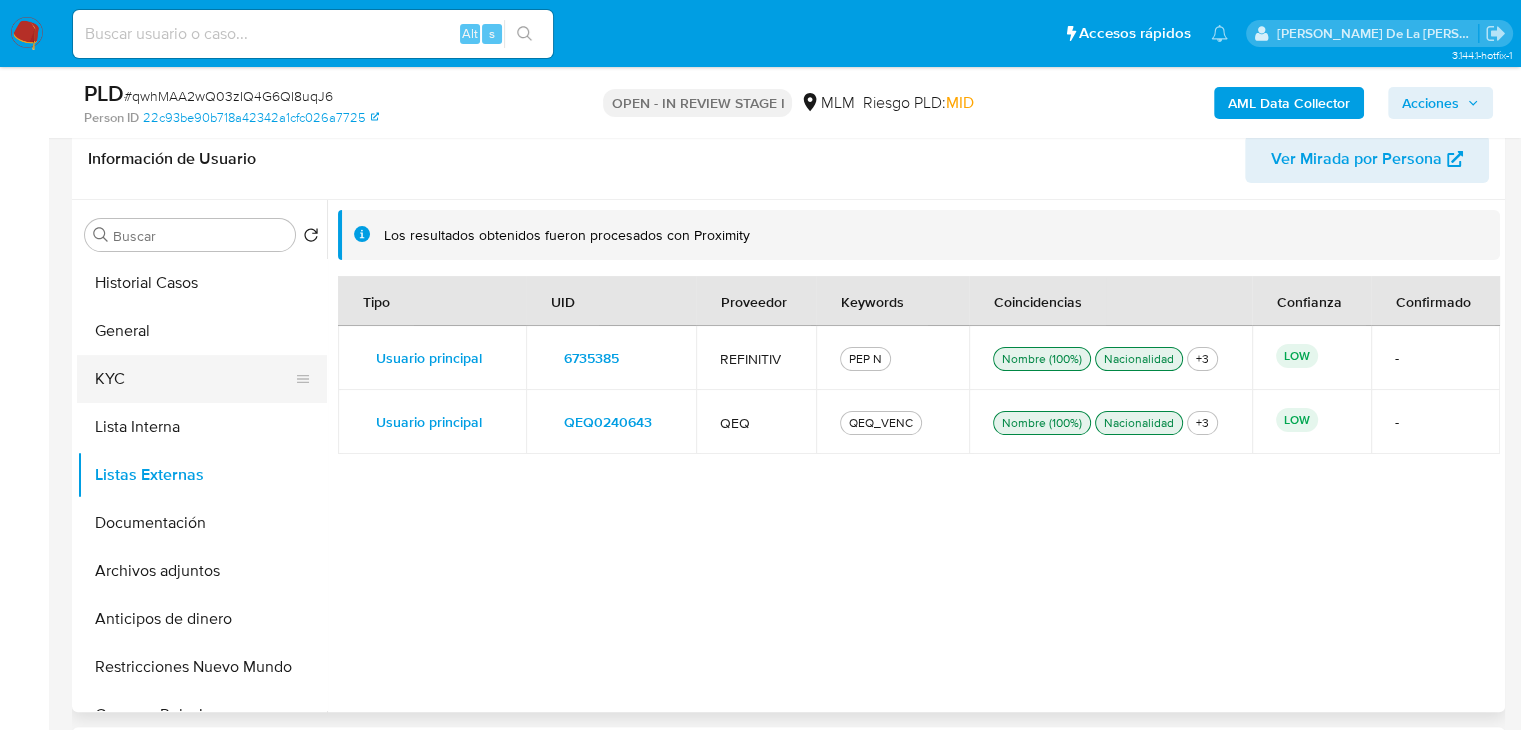 click on "KYC" at bounding box center (194, 379) 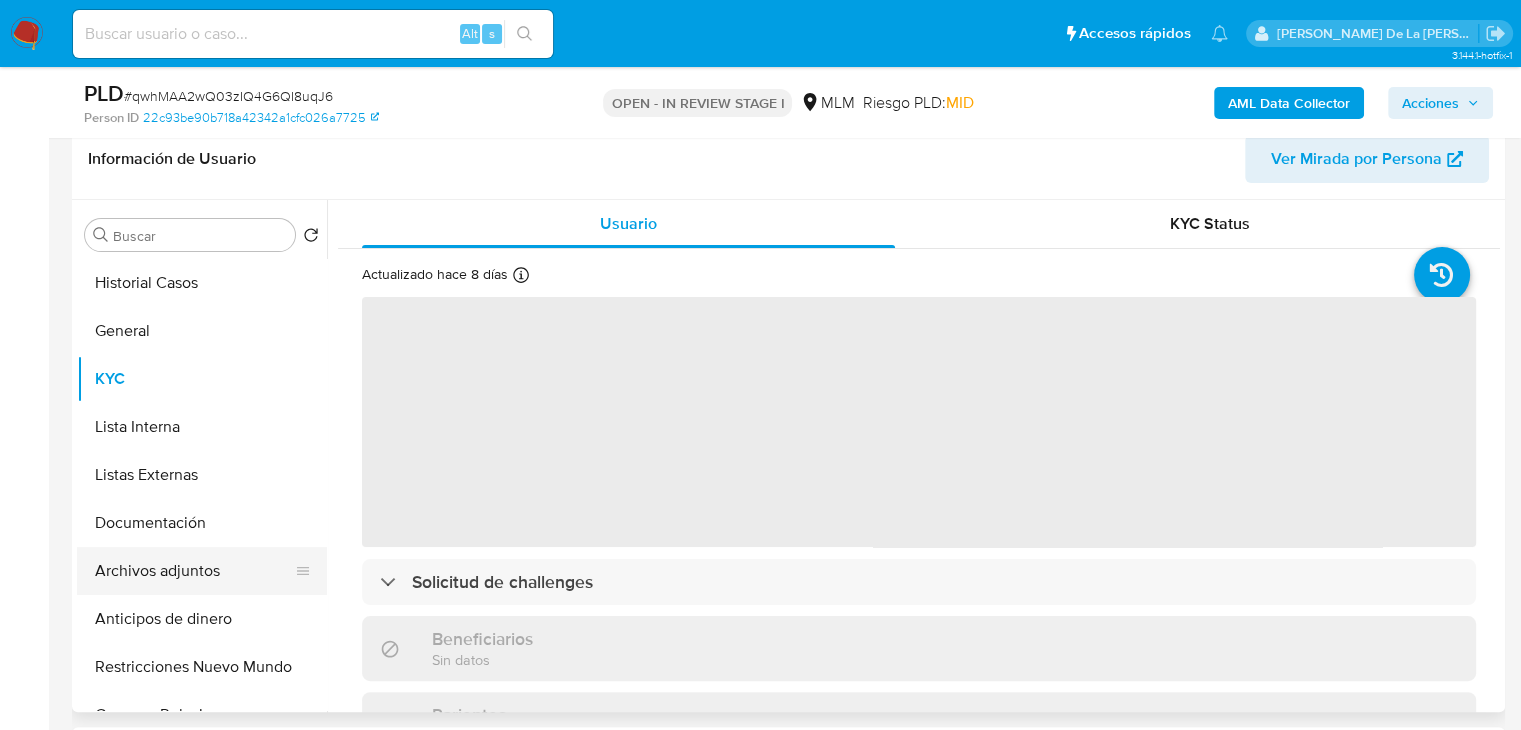 click on "Archivos adjuntos" at bounding box center (194, 571) 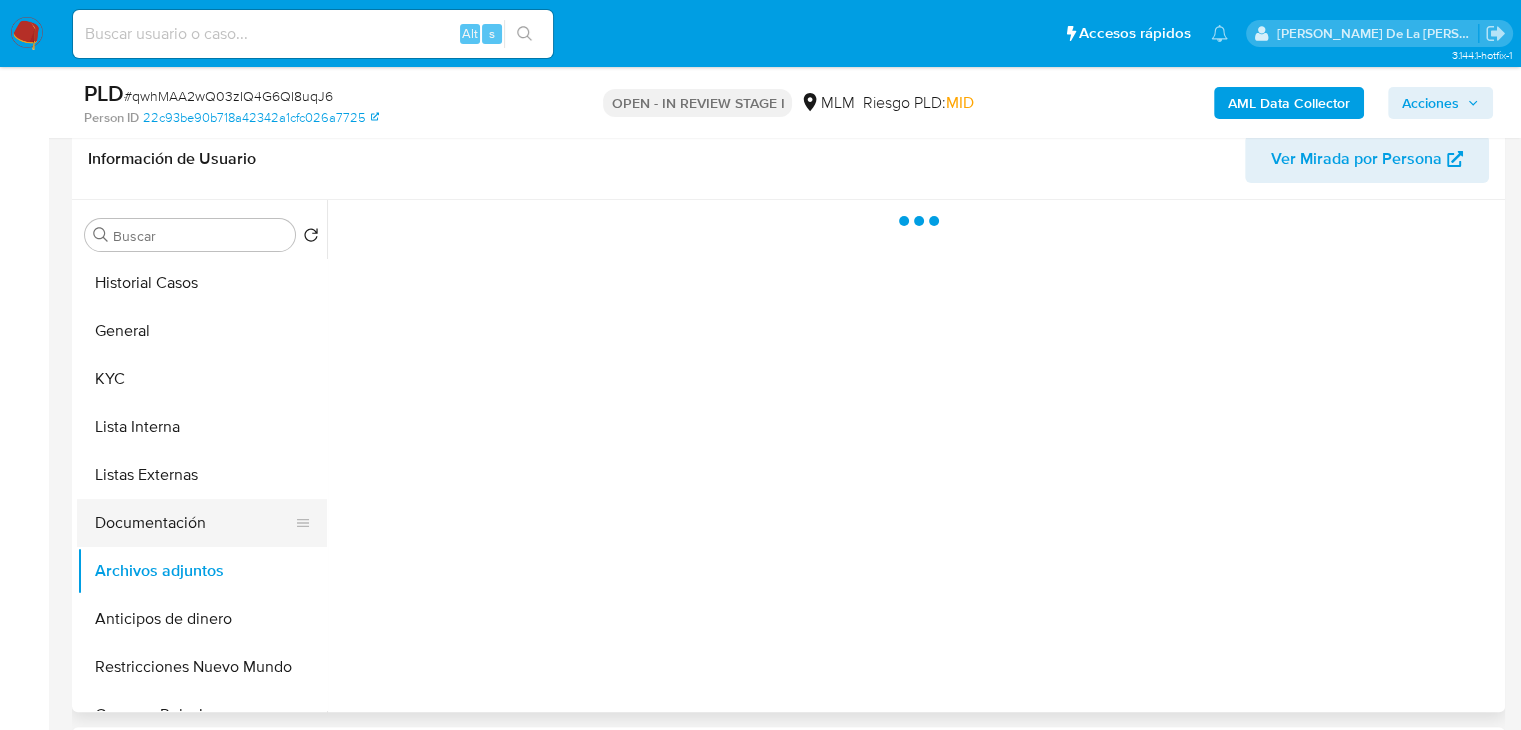 click on "Documentación" at bounding box center [194, 523] 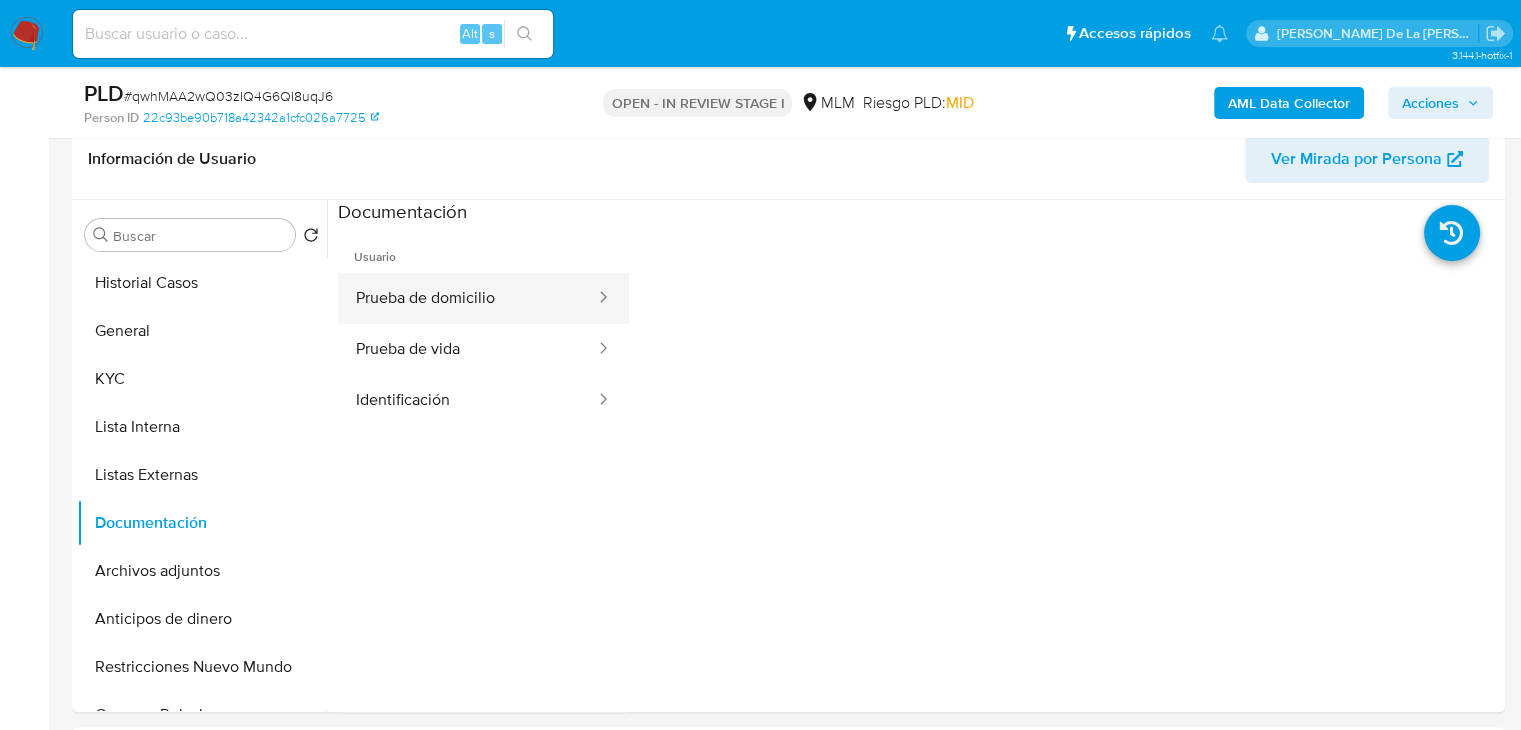 click on "Prueba de domicilio" at bounding box center [467, 298] 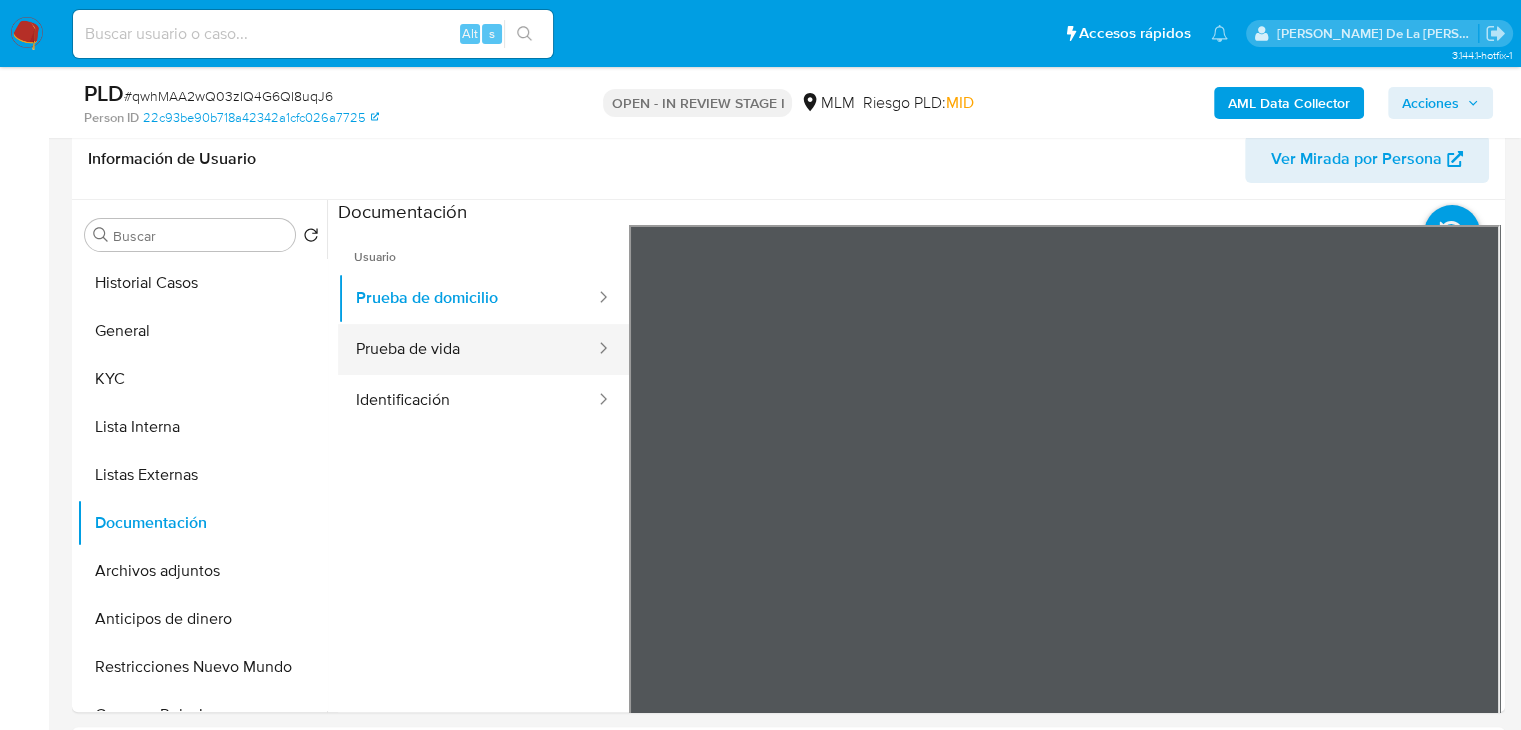 click on "Prueba de vida" at bounding box center (467, 349) 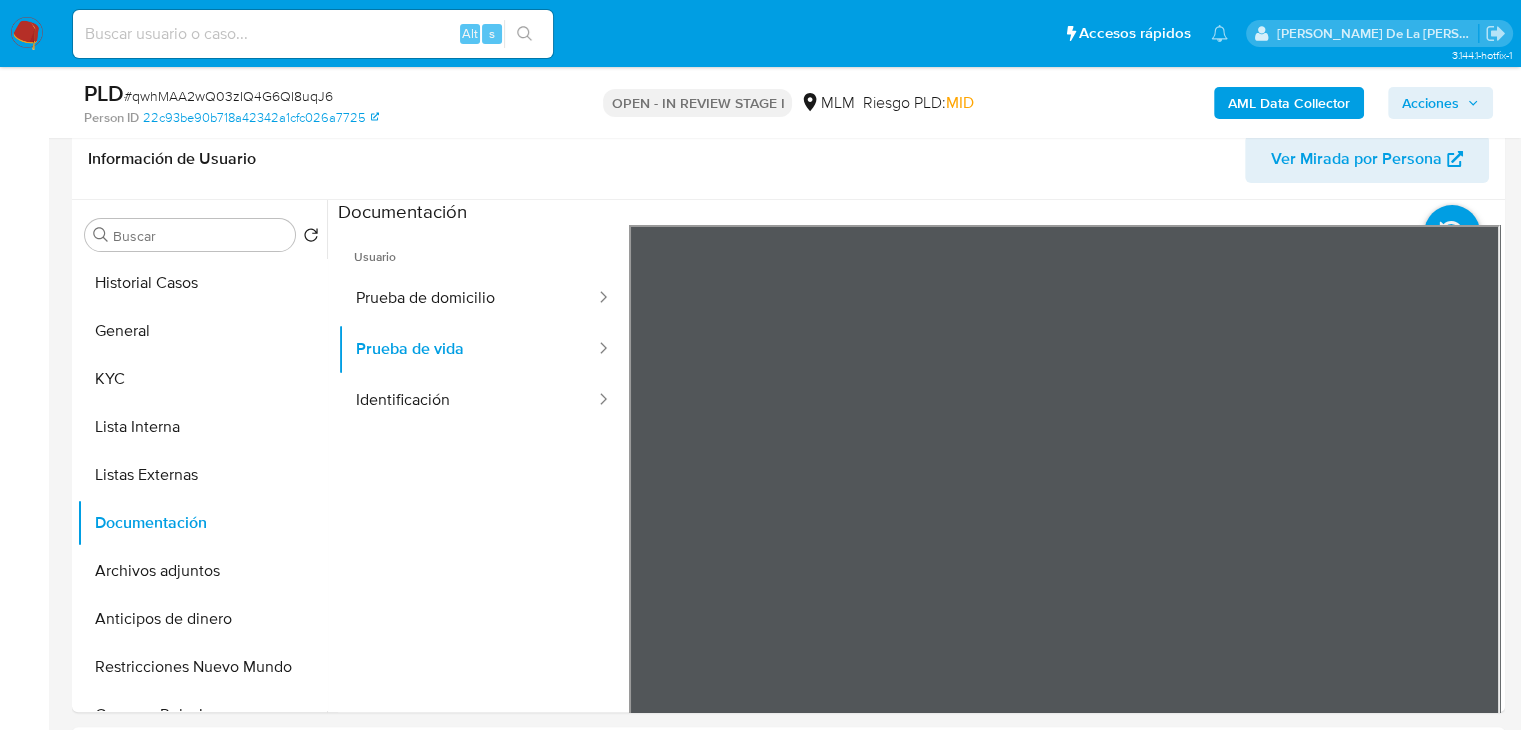 click on "Usuario Prueba de domicilio Prueba de vida Identificación" at bounding box center (483, 513) 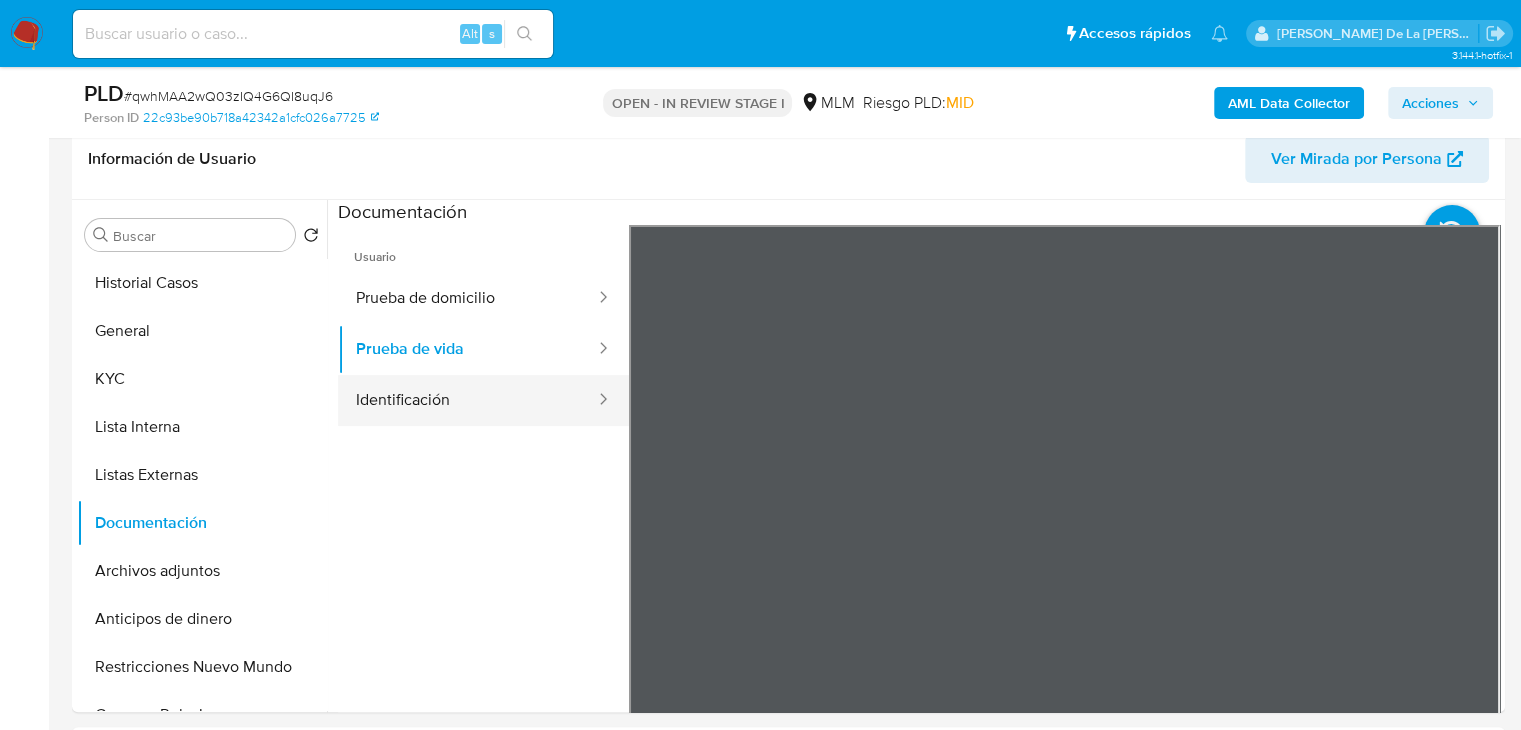 click on "Identificación" at bounding box center [467, 400] 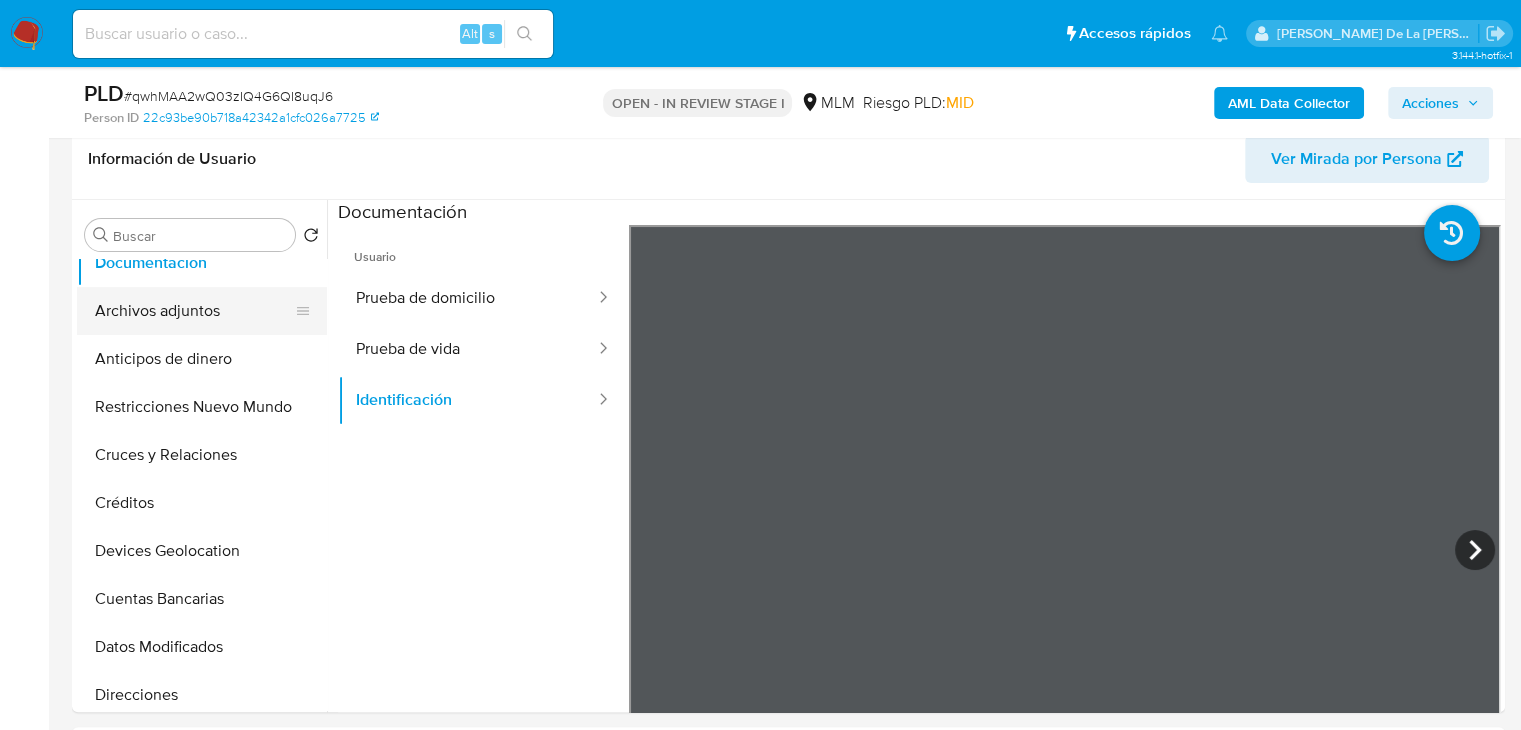 scroll, scrollTop: 260, scrollLeft: 0, axis: vertical 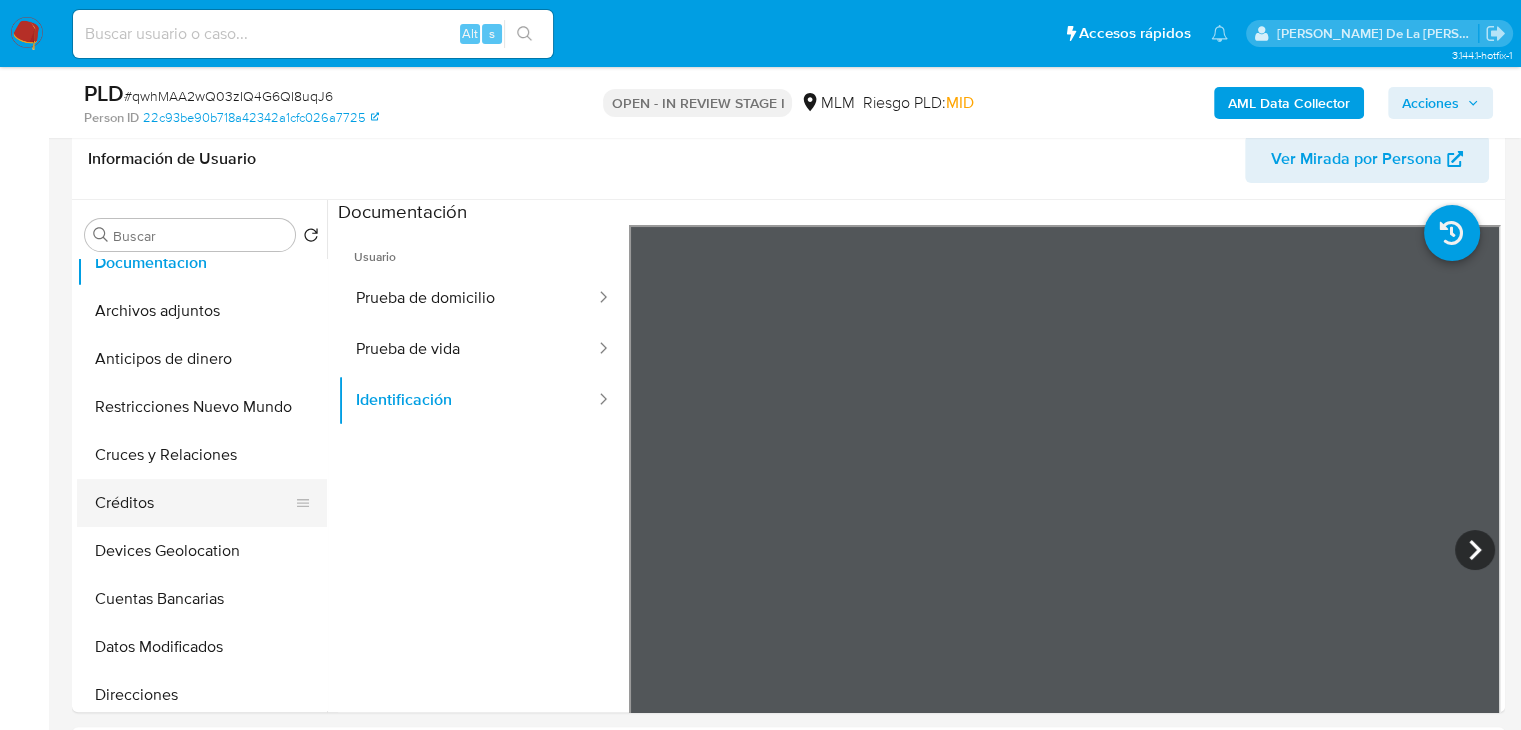 click on "Créditos" at bounding box center [194, 503] 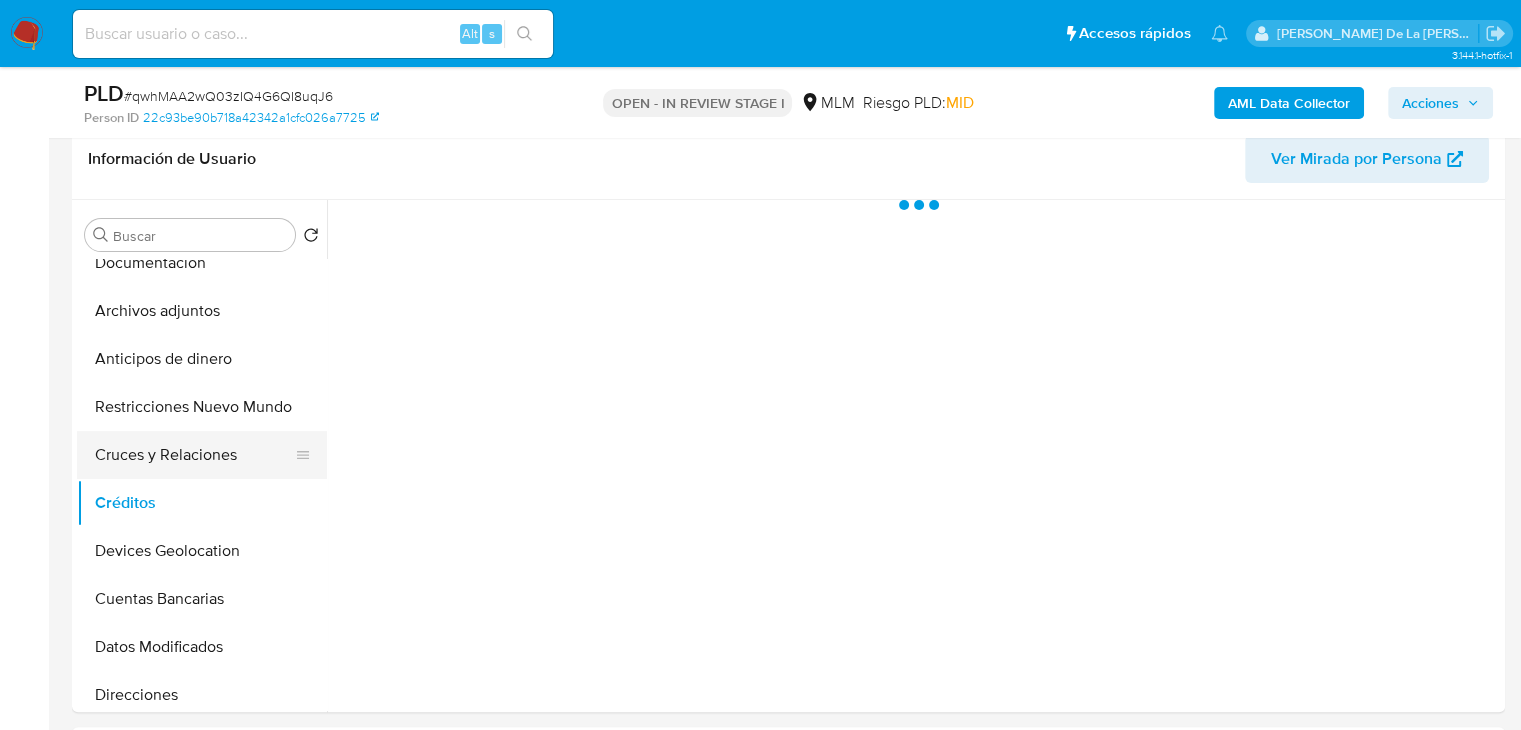 click on "Cruces y Relaciones" at bounding box center [194, 455] 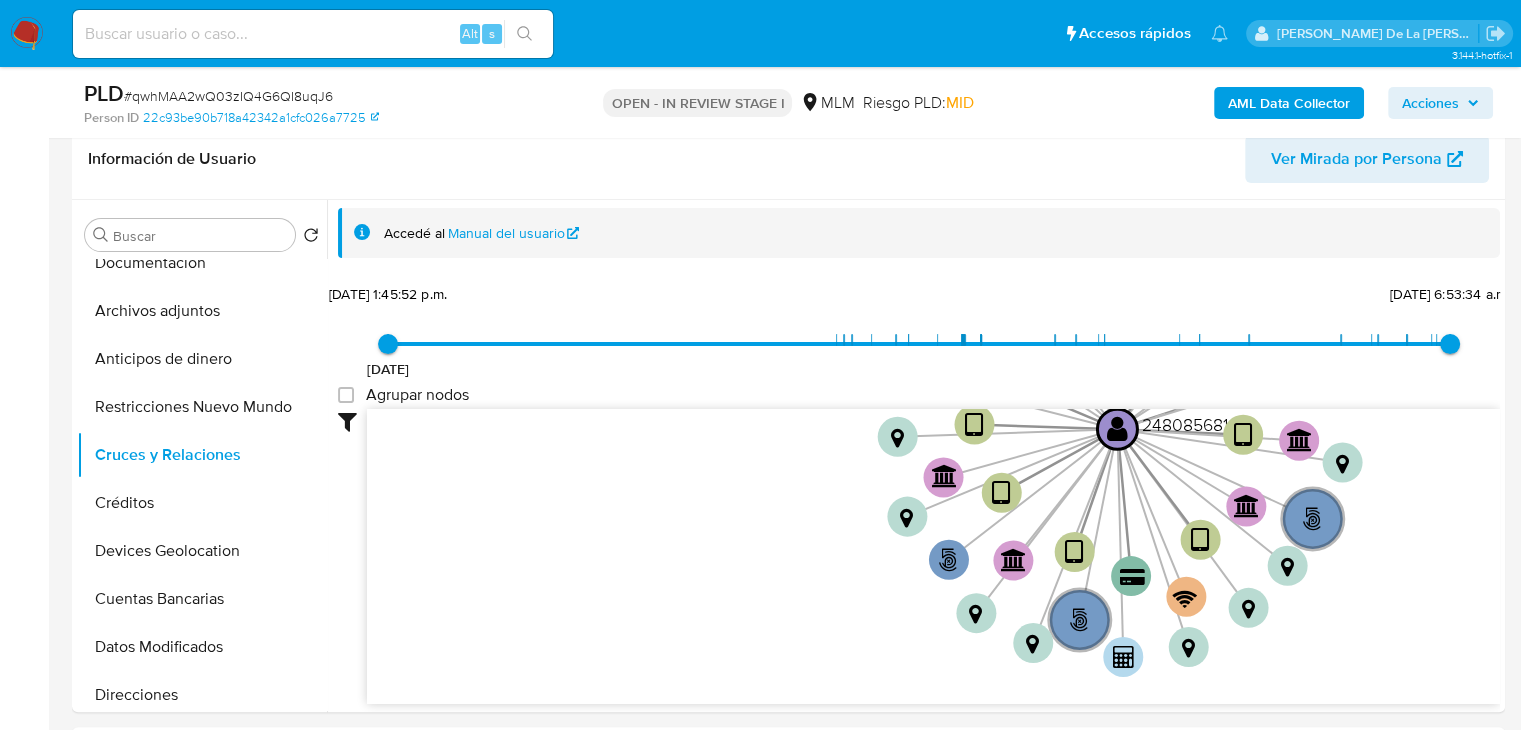 drag, startPoint x: 700, startPoint y: 523, endPoint x: 851, endPoint y: 505, distance: 152.06906 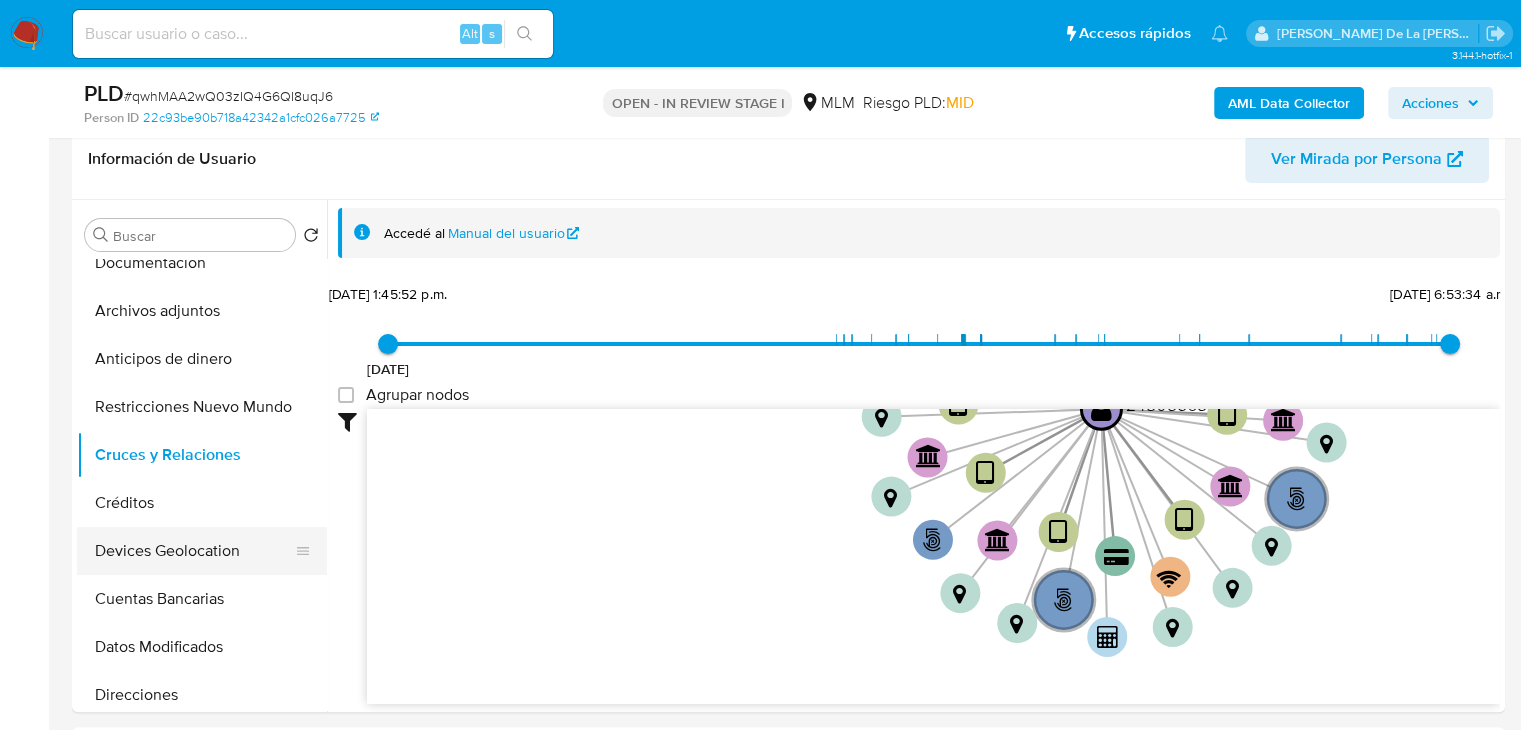 scroll, scrollTop: 796, scrollLeft: 0, axis: vertical 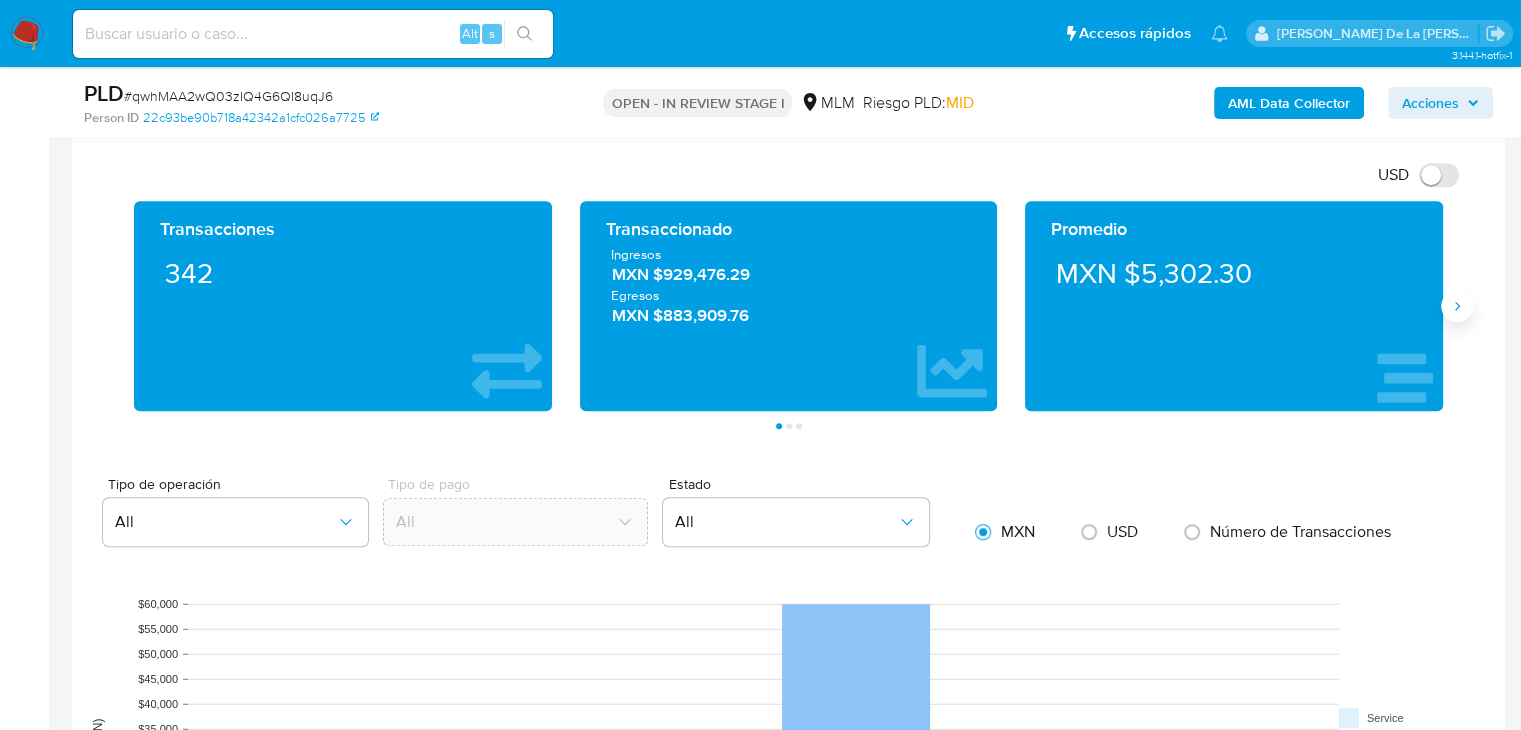 click 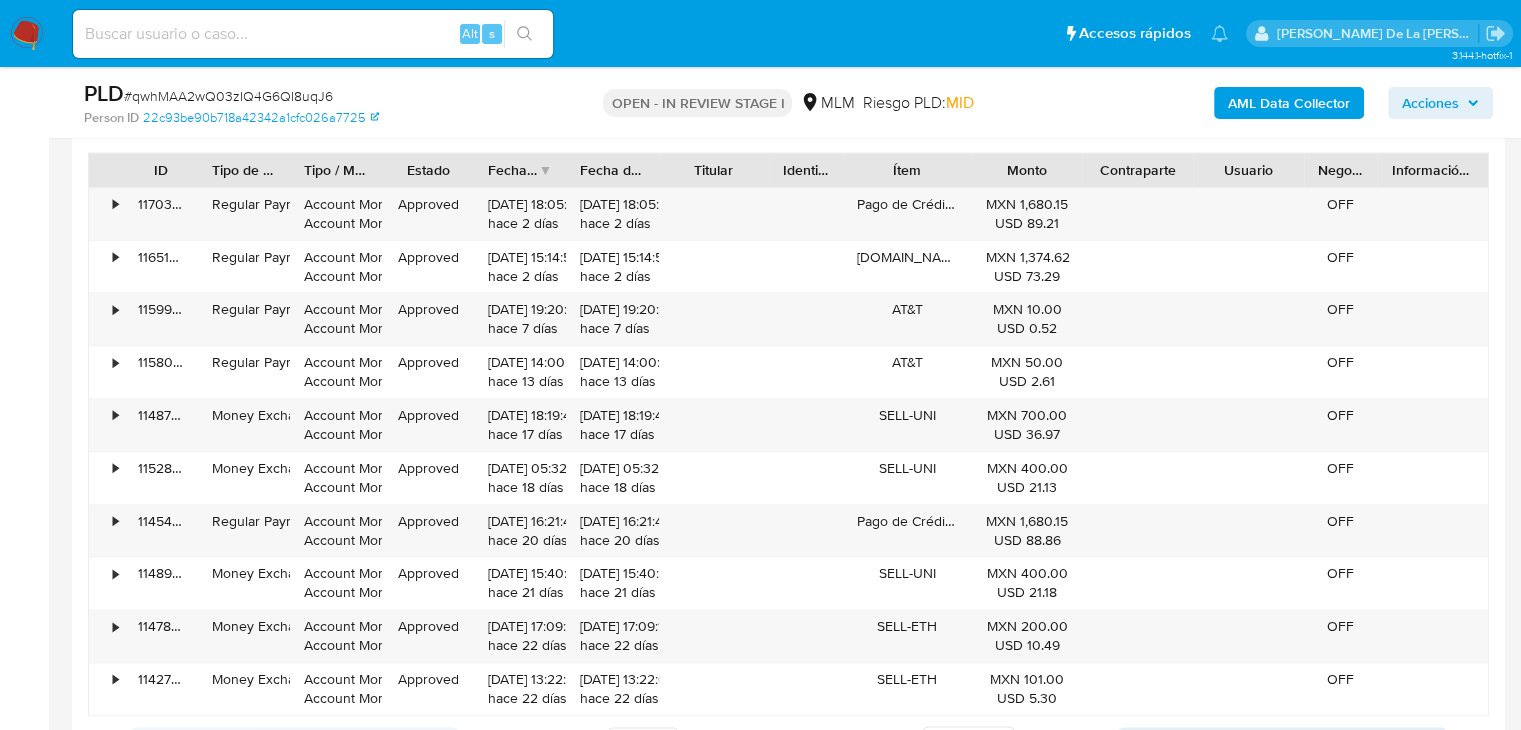 scroll, scrollTop: 2411, scrollLeft: 0, axis: vertical 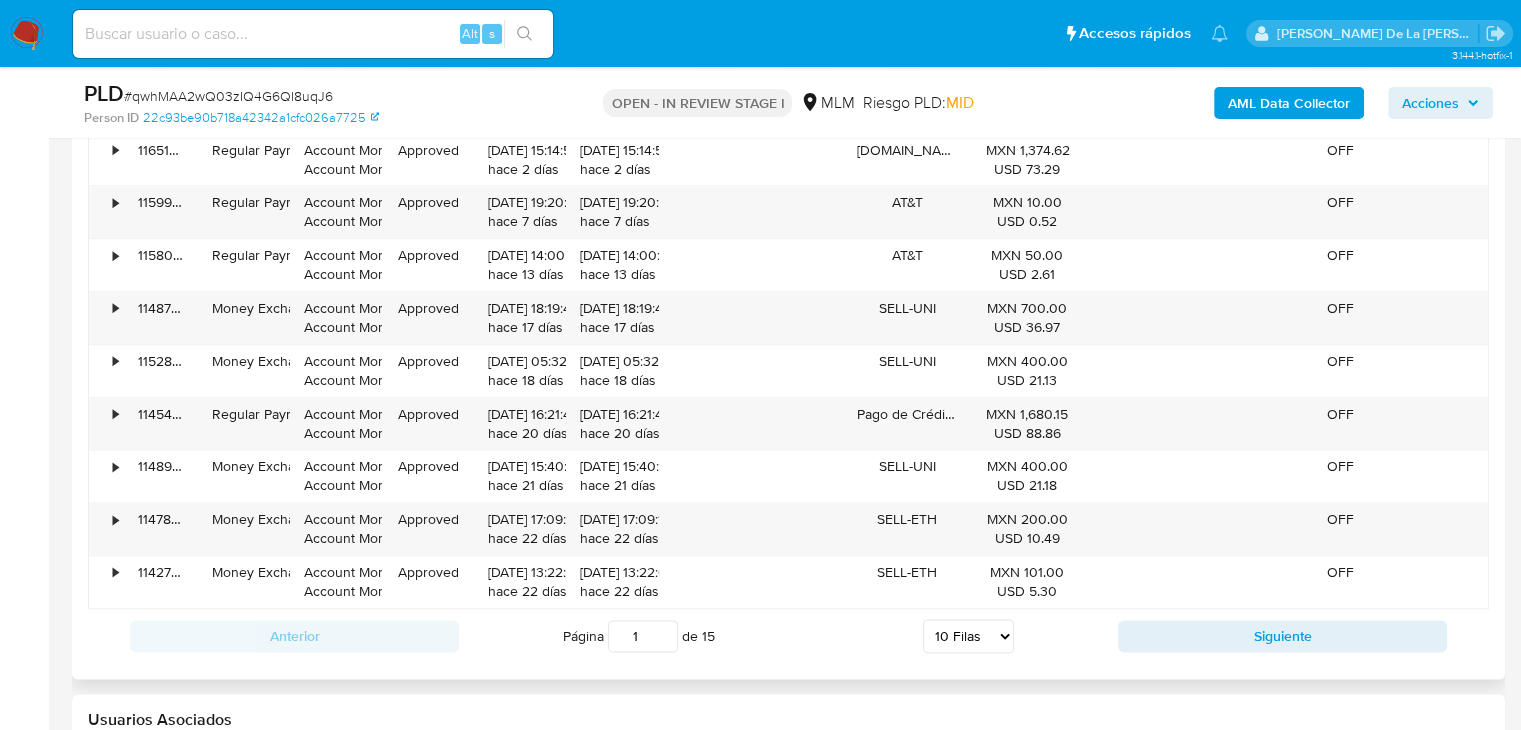 click on "Anterior Página   1   de   15 5   Filas 10   Filas 20   Filas 25   Filas 50   Filas 100   Filas Siguiente" at bounding box center (788, 636) 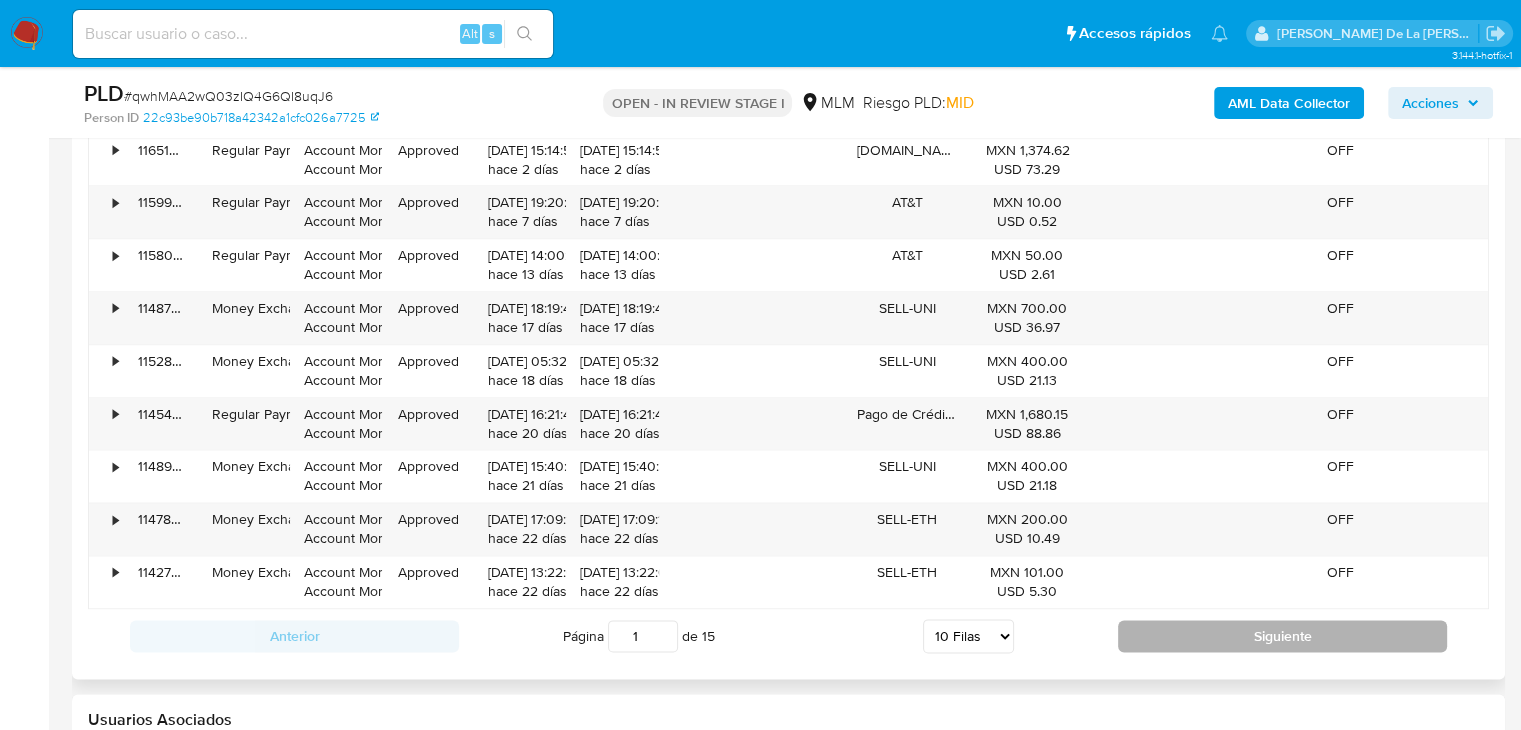 click on "Siguiente" at bounding box center [1282, 636] 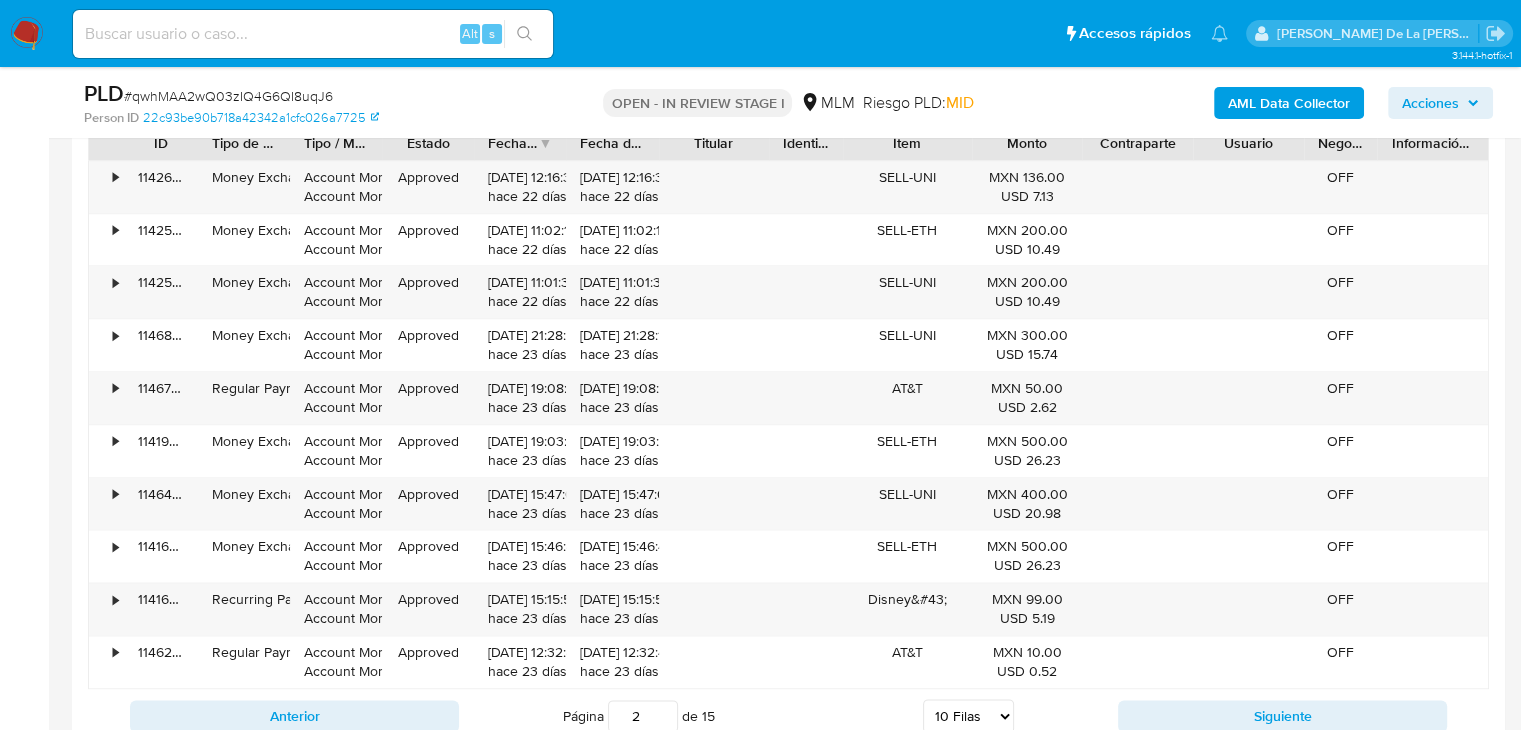 scroll, scrollTop: 2376, scrollLeft: 0, axis: vertical 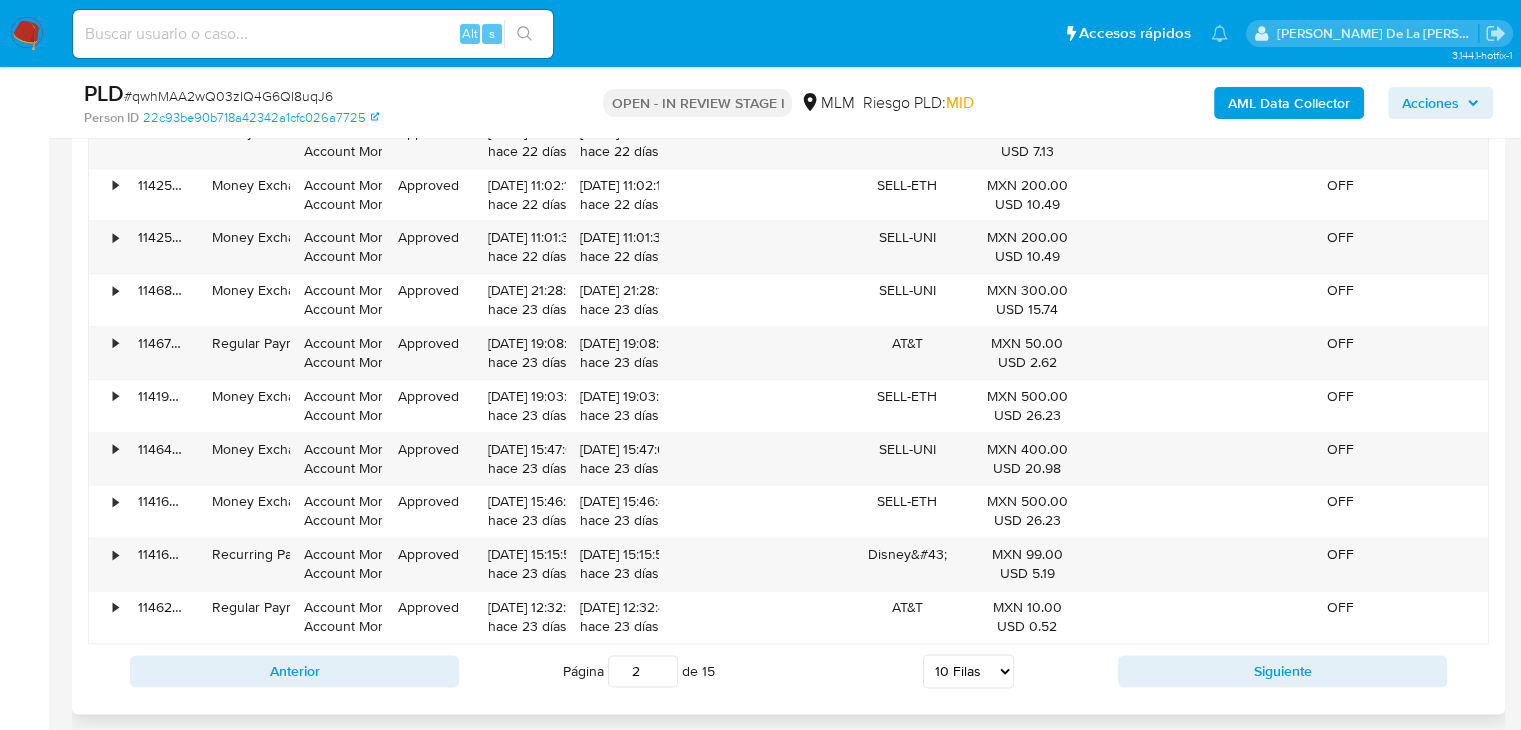 drag, startPoint x: 1260, startPoint y: 649, endPoint x: 1187, endPoint y: 693, distance: 85.23497 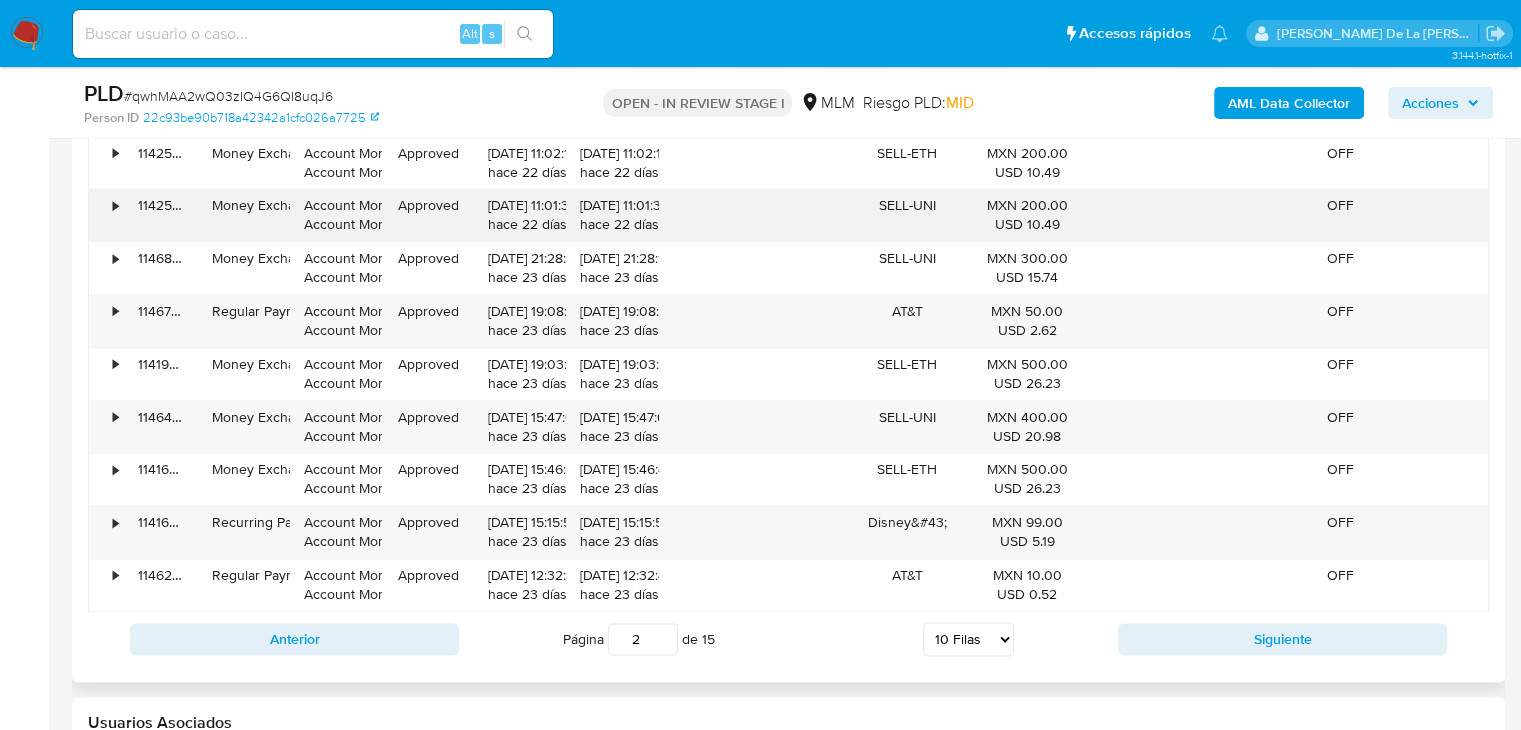scroll, scrollTop: 2430, scrollLeft: 0, axis: vertical 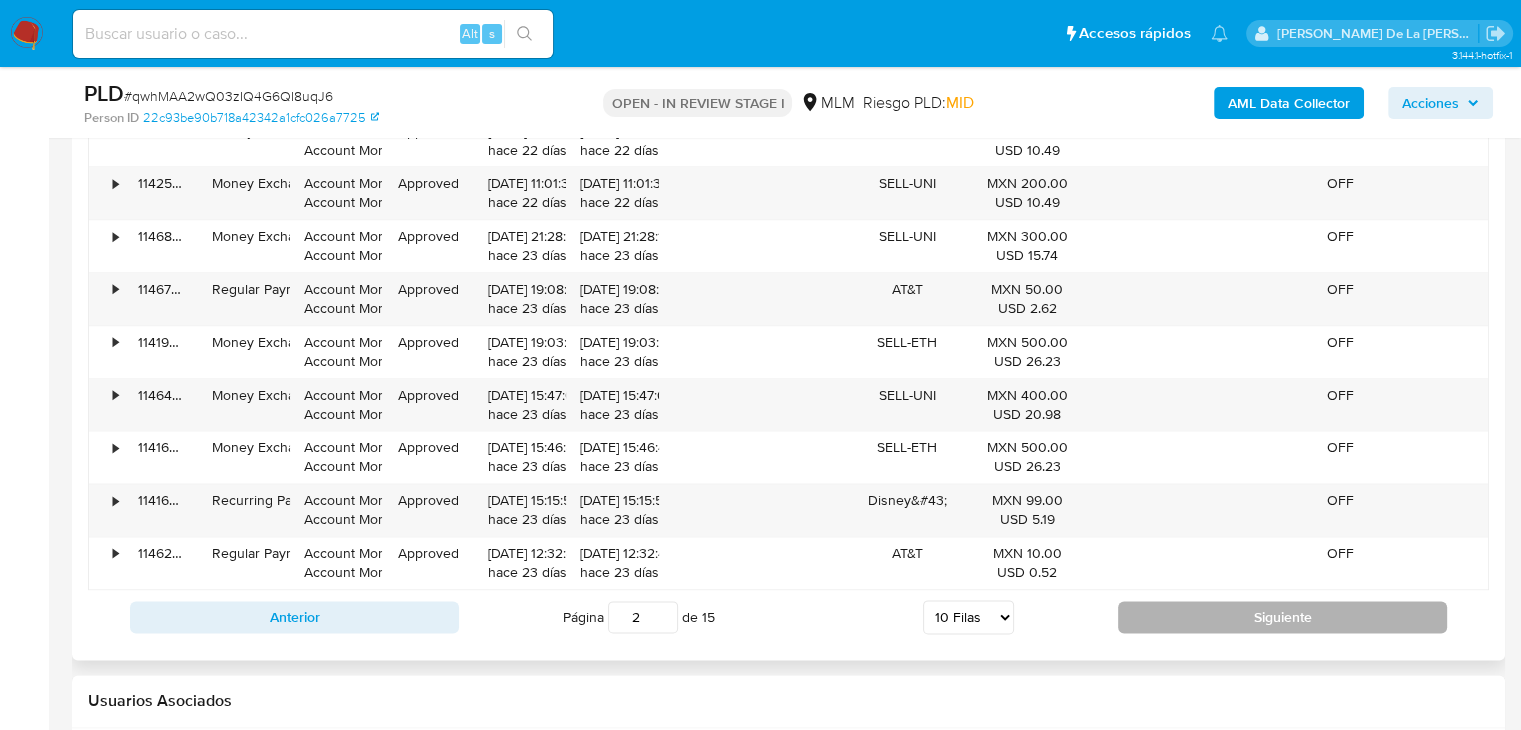 click on "Siguiente" at bounding box center [1282, 617] 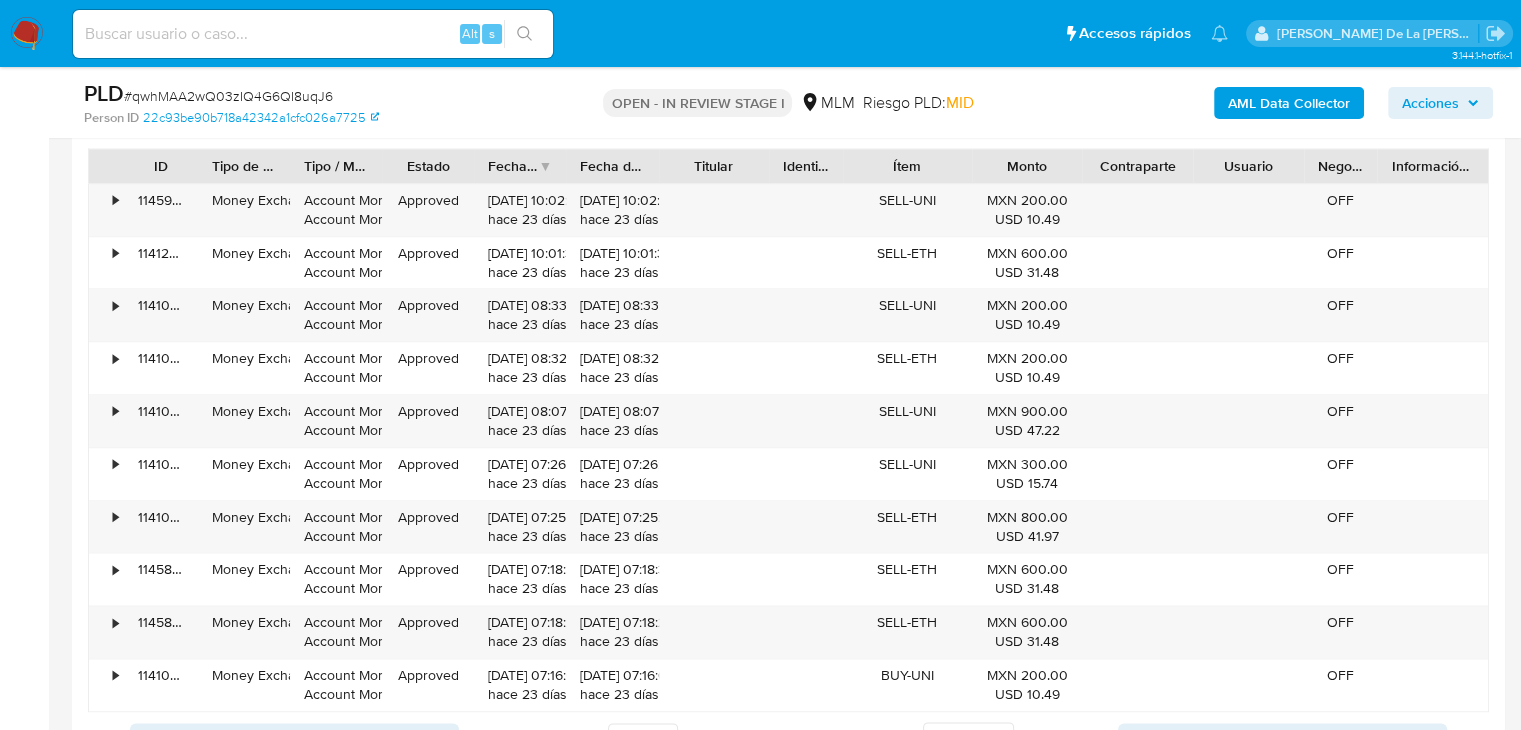 scroll, scrollTop: 2366, scrollLeft: 0, axis: vertical 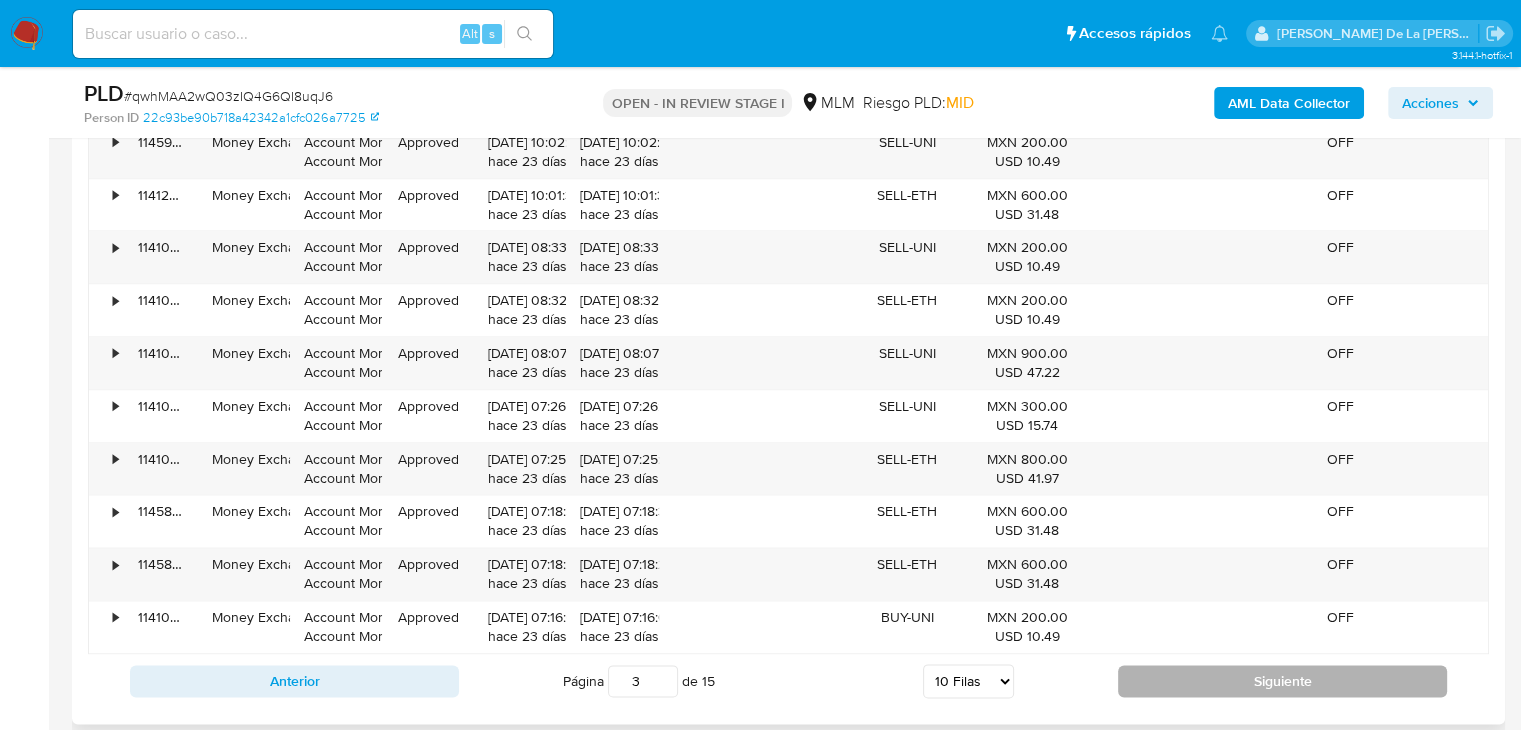 click on "Siguiente" at bounding box center [1282, 681] 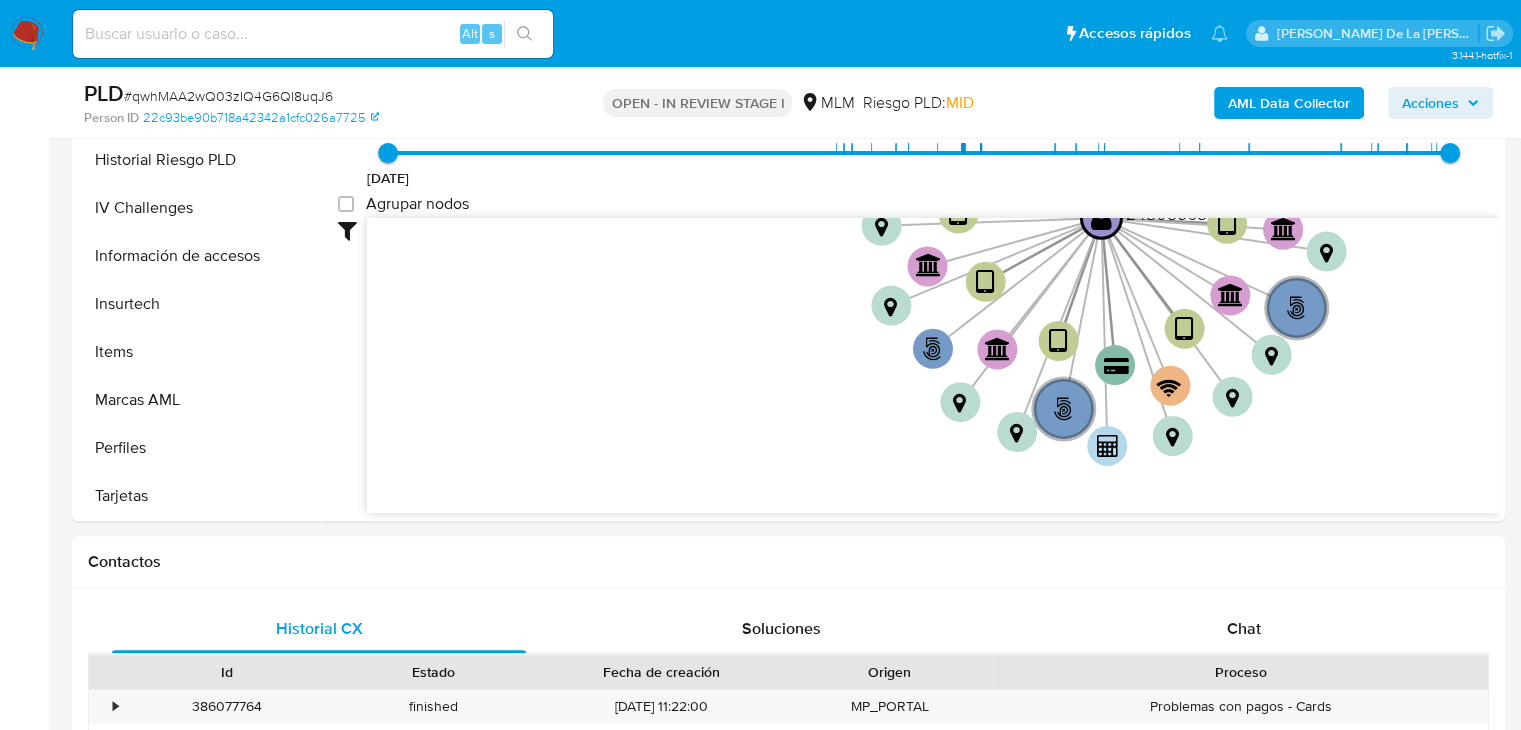 scroll, scrollTop: 555, scrollLeft: 0, axis: vertical 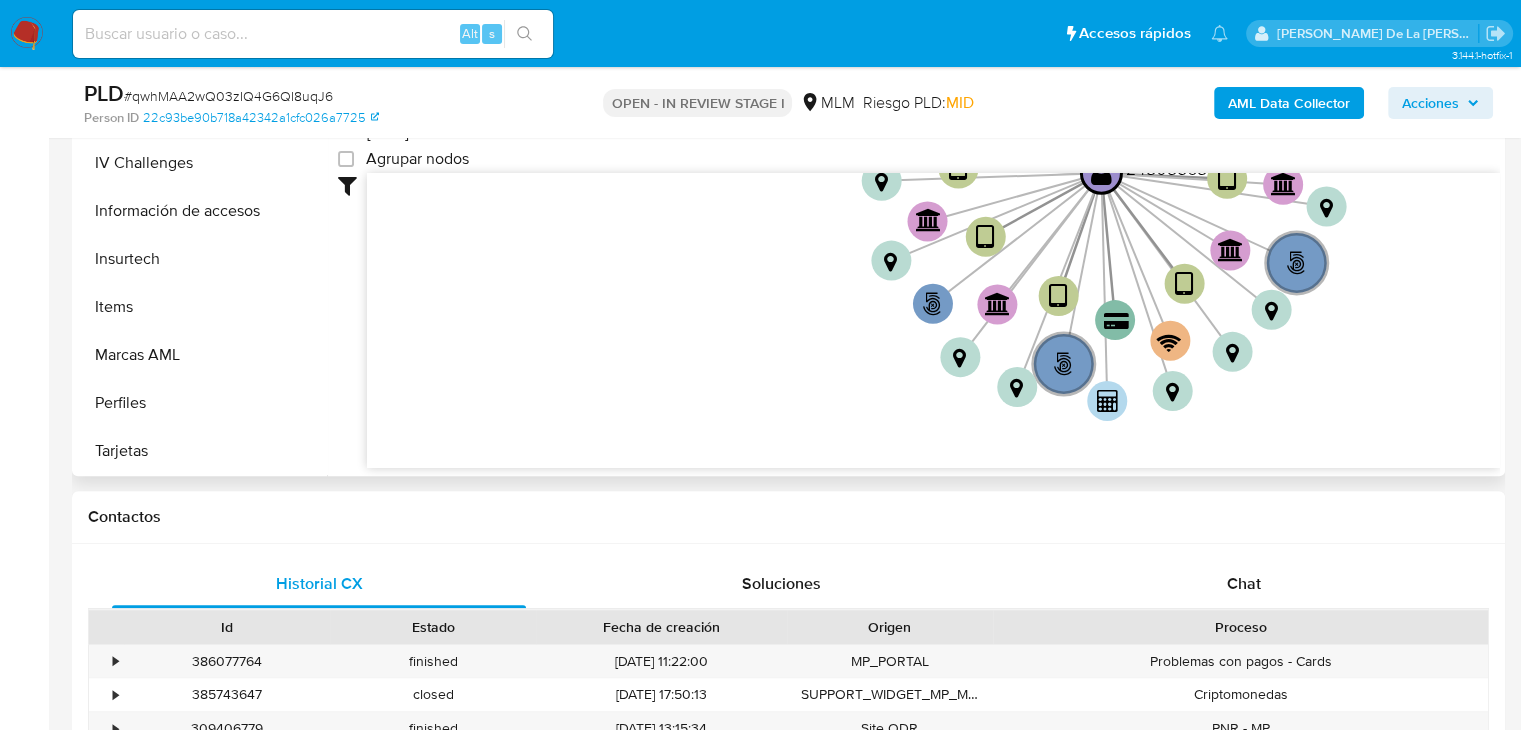 click on "phone-b1bc2e72117aae480ff0518a2644a0d5  user-248085681  248085681 person-22c93be90b718a42342a1cfc026a7725  device-653882abaec10ffc2e34456a  device-623e496808813b0018b636ea  device-5b07482a6c602d05b6fbd7a0  device-624216b108813b00188adcd1  device-6408ff6908813b0018cd303a  device-5c6d79066c602d58a62245bf  device-6195958308813b00173e6d61  card-EXEJSZZYSMYEYCYOAIOAHVBCZVLMILQZZJTGRFJZ  card-QDZPIQGIPBFKNYKNSXJLSZVFXJAQHGUSIHAFAICO  card-JYLZUTCHSXKJRLWSLIOGDLOSIMQLNRPMRDMPLQCG  bank_account-991b3c86979cdbe9df7ddf91bd6cdc81  bank_account-1fb88d54e71da42d2eaea1f07ad9fe0a  bank_account-7d08e1474a00fcbb56df8137a192dc1e  bank_account-0d5149d2c5aab77a63ea61cf0803d834  bank_account-71922101b62b962802756d404766acac  smart_id-d8e1ee128f884e3b810b26fd23c4d874  smart_id-edbb1c679ea6419c98f0c5fa1e20cbab  smart_id-aa03ebde06254be0bf97ddd5bc335873  smart_id-551a9c984793415d951d51e8fe62a14b  smart_id-92307c9c8b184c4cbdef2593434680f7       " 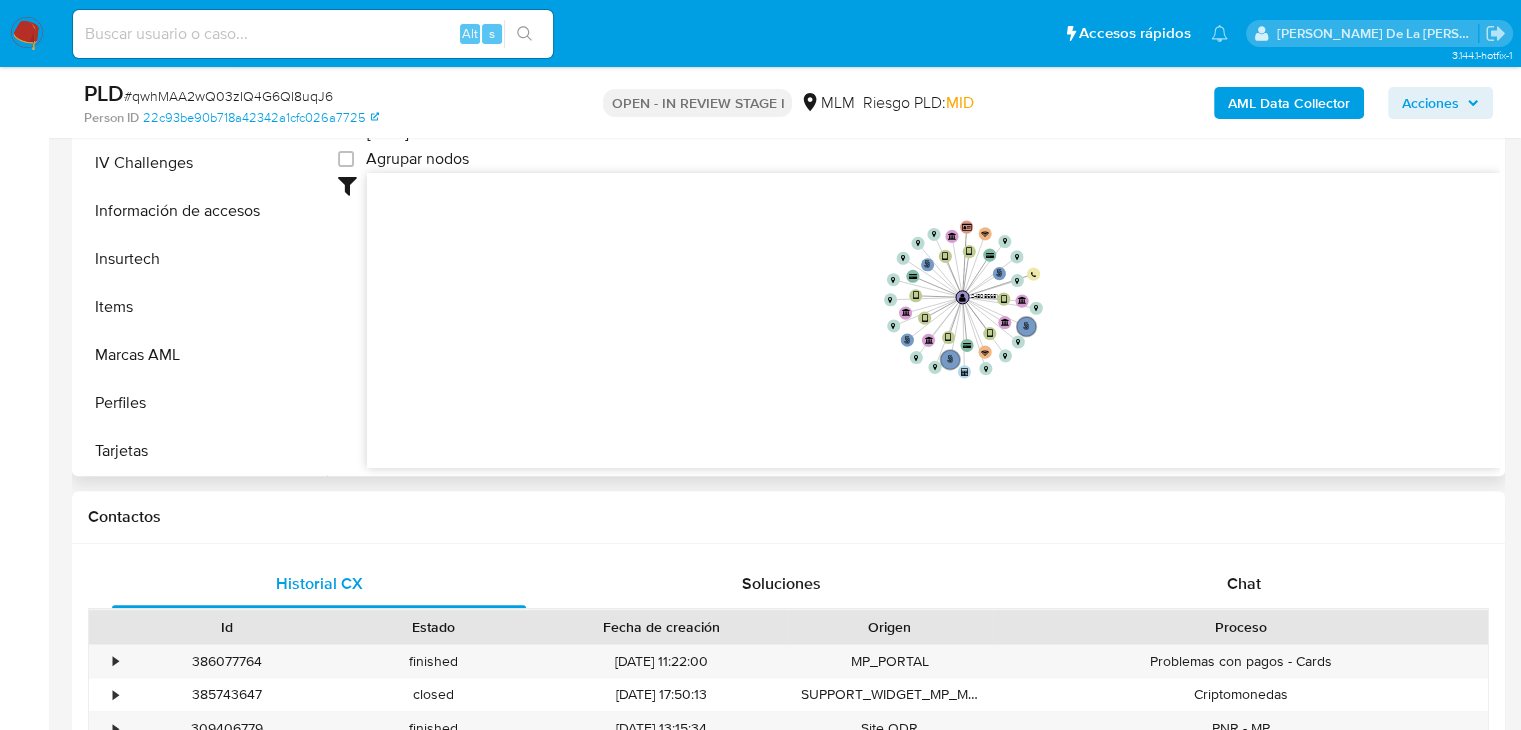 drag, startPoint x: 948, startPoint y: 257, endPoint x: 912, endPoint y: 323, distance: 75.17979 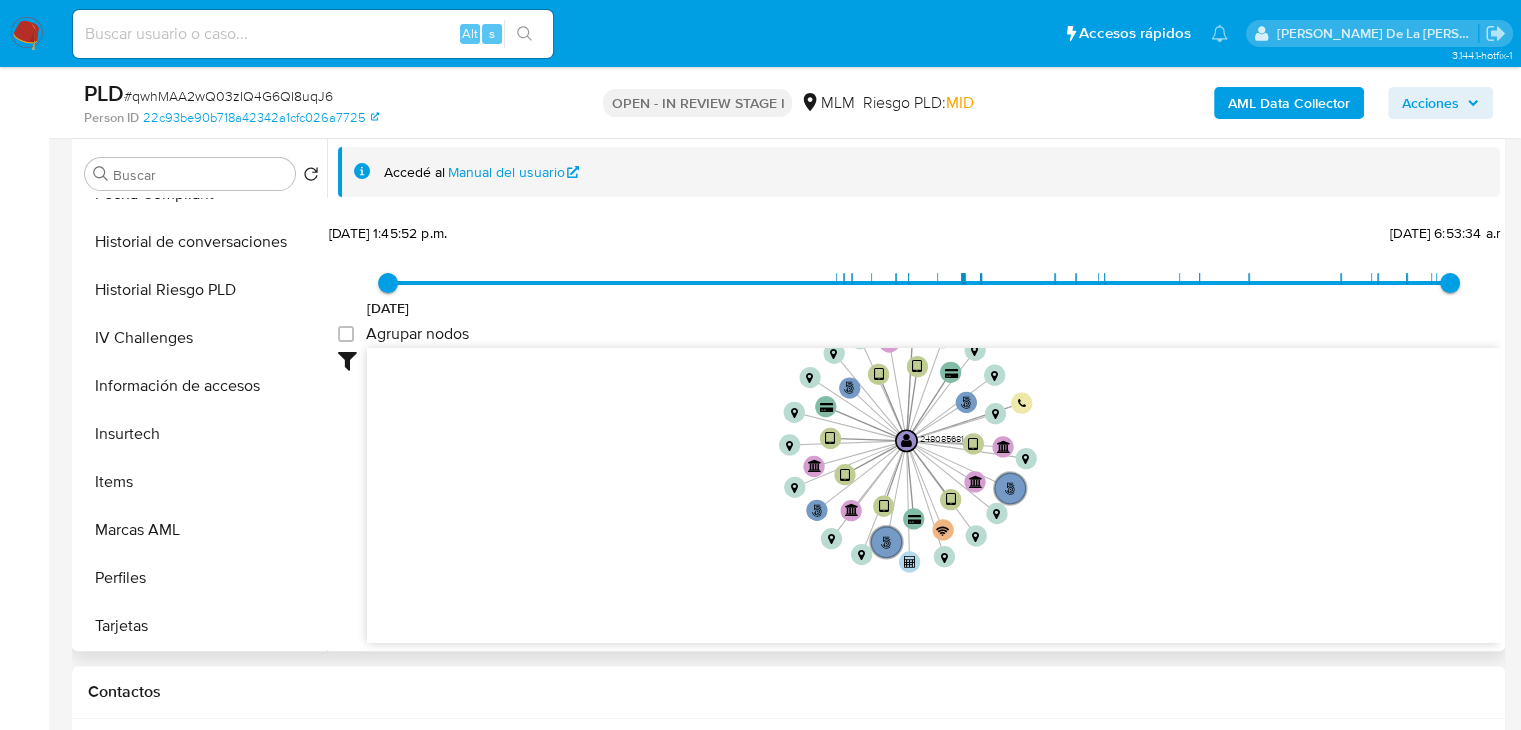 scroll, scrollTop: 355, scrollLeft: 0, axis: vertical 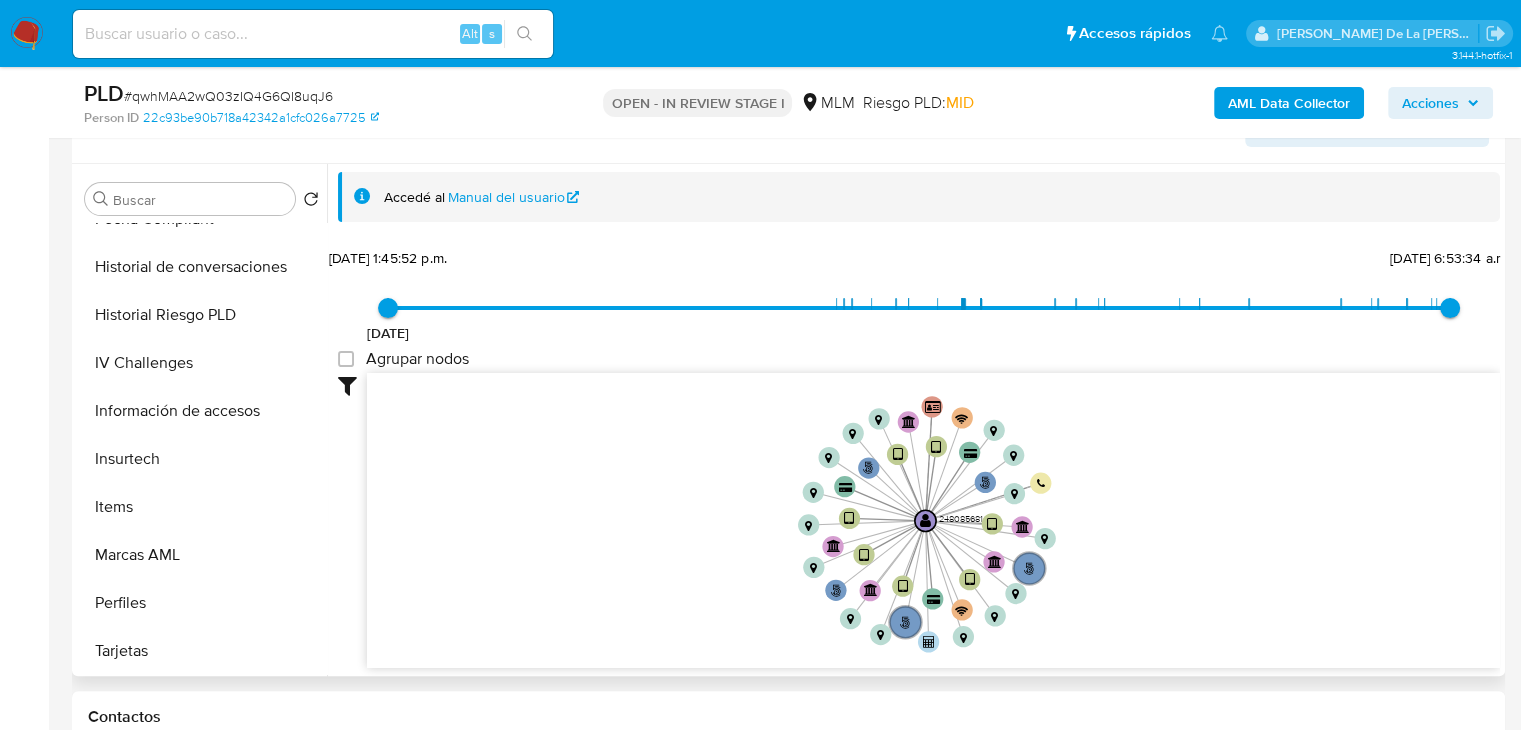 drag, startPoint x: 1093, startPoint y: 444, endPoint x: 1108, endPoint y: 489, distance: 47.434166 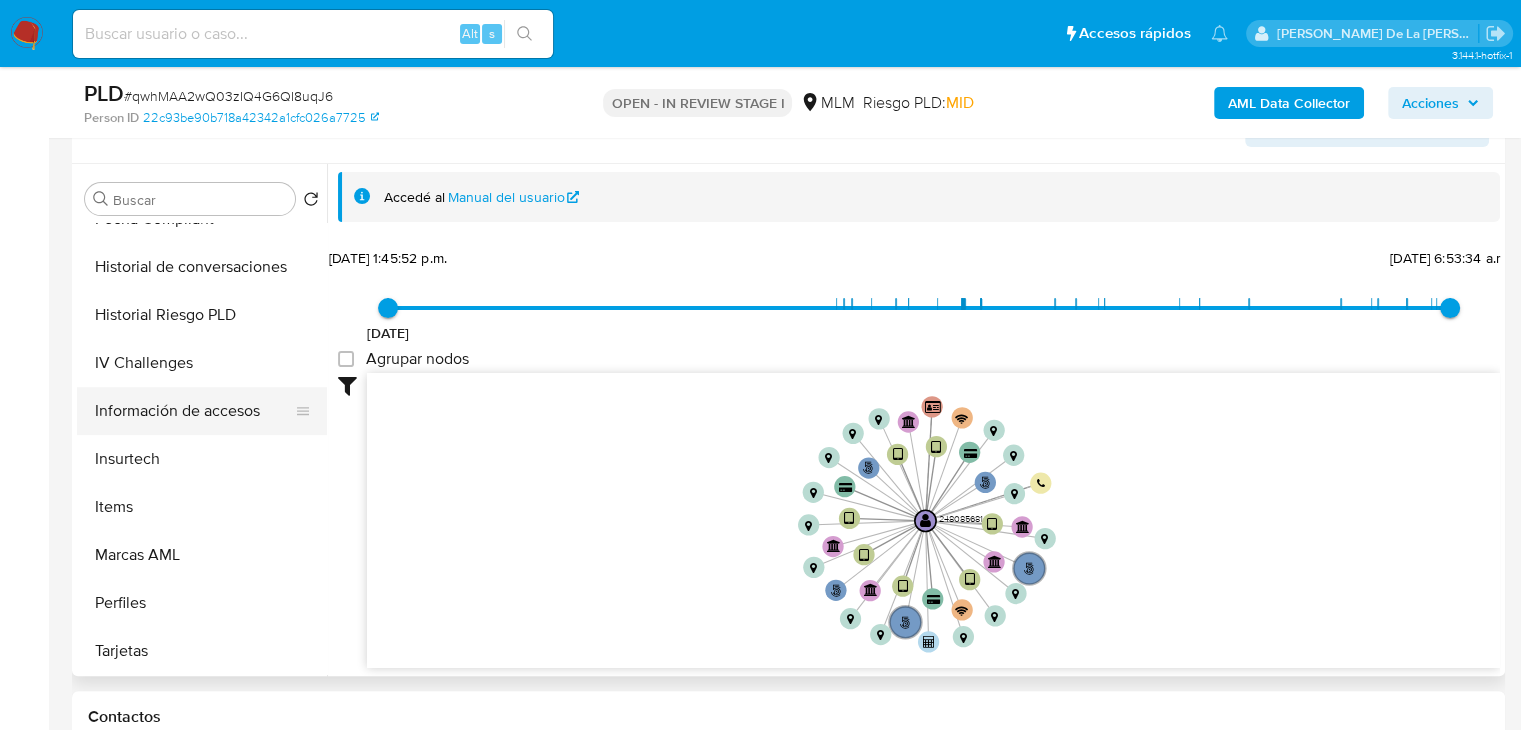 click on "Información de accesos" at bounding box center (194, 411) 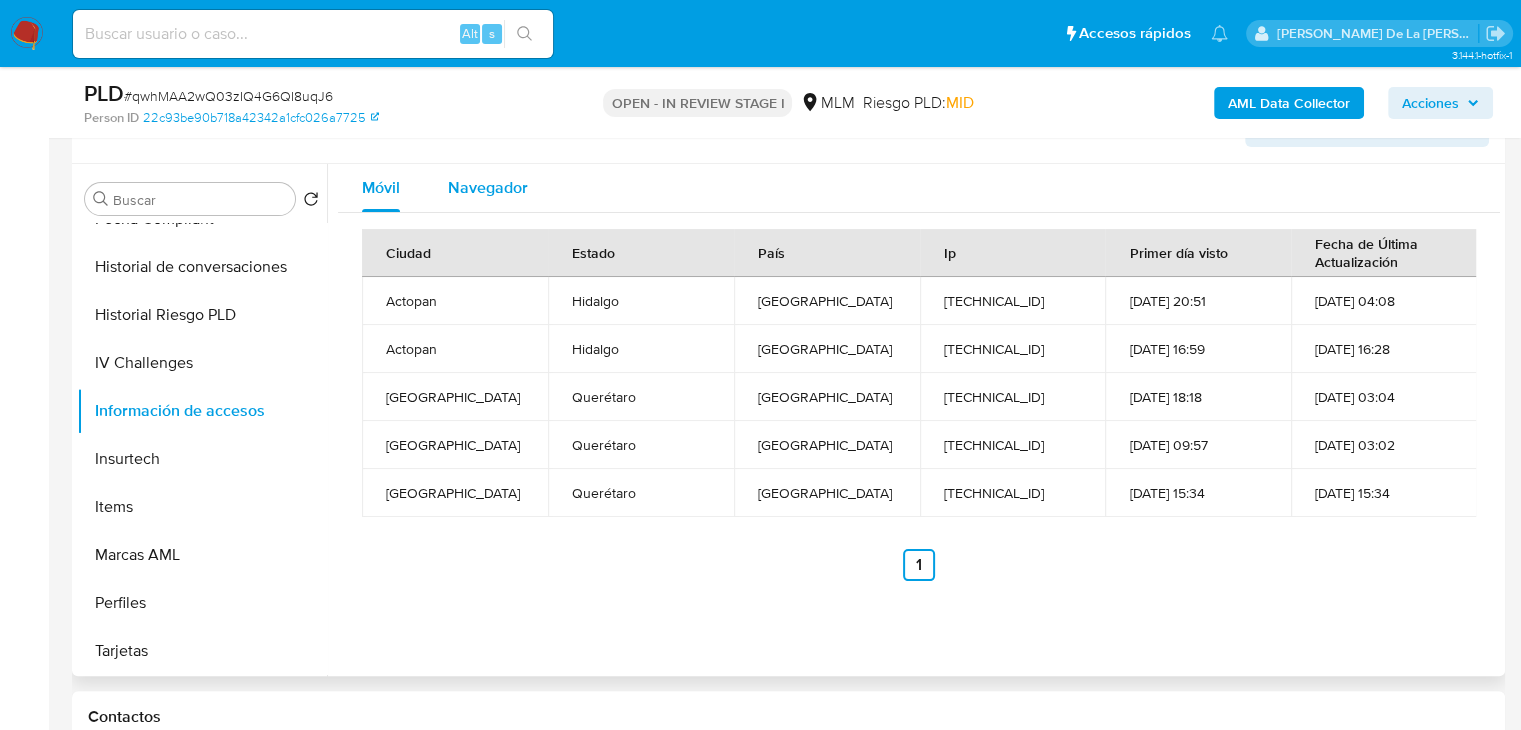 click on "Navegador" at bounding box center (488, 187) 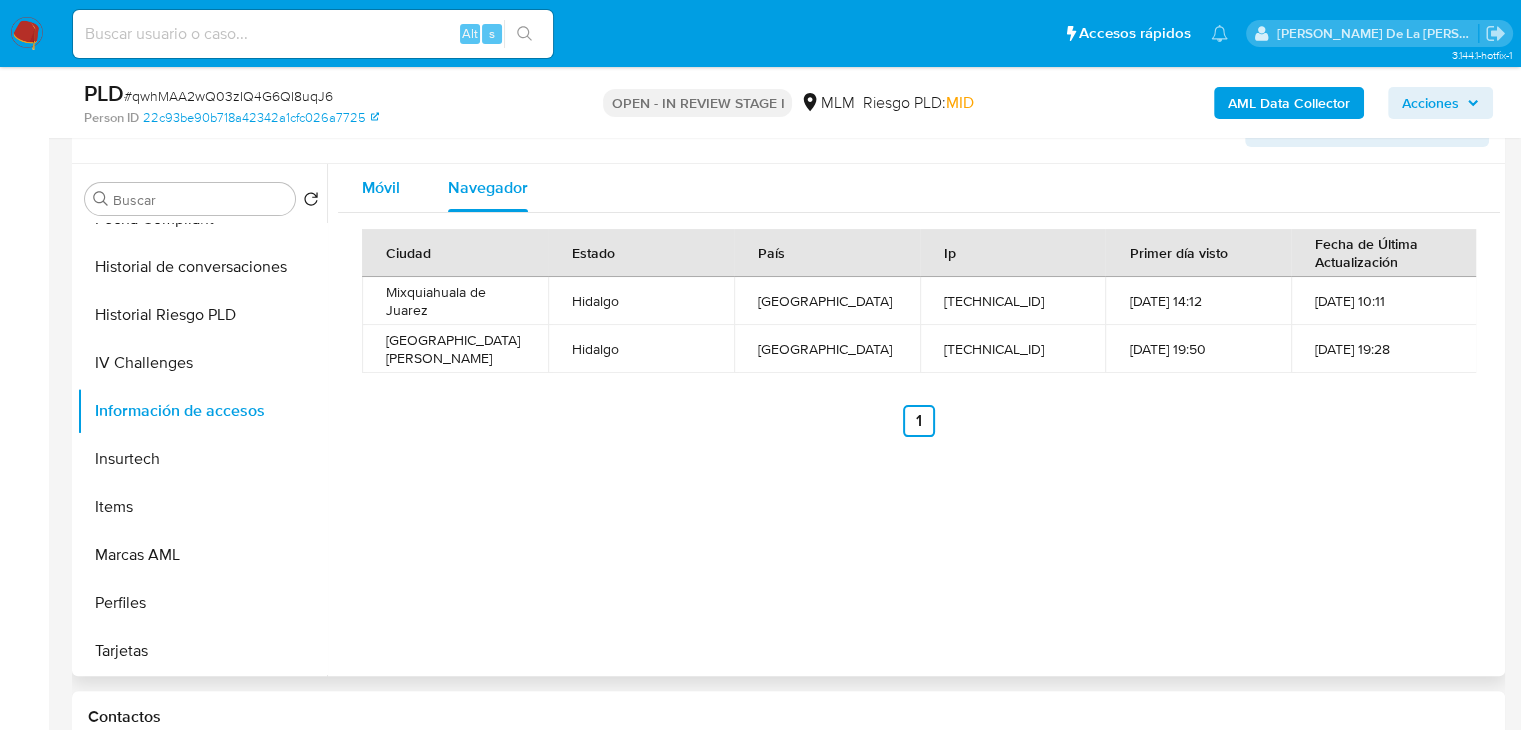 click on "Móvil" at bounding box center (381, 188) 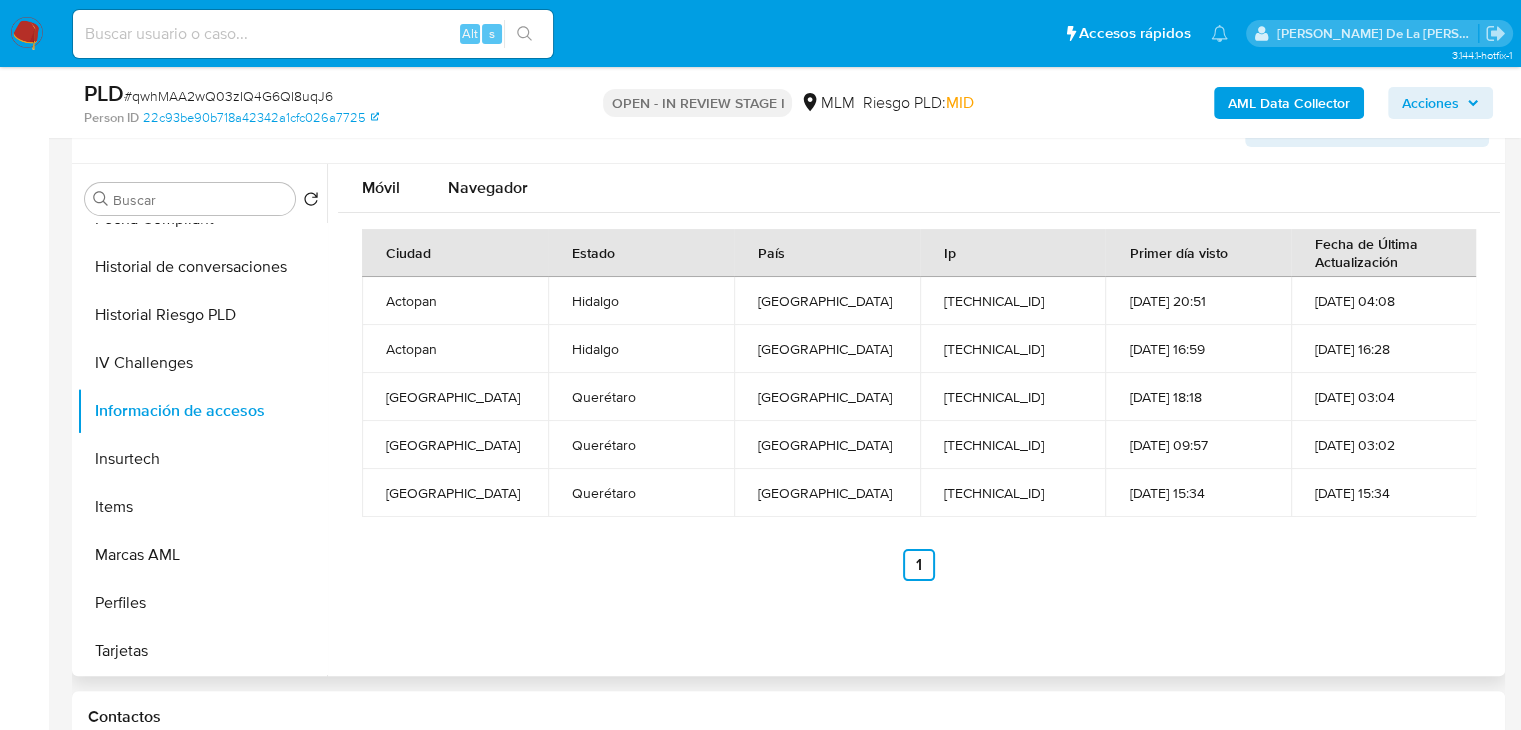 drag, startPoint x: 384, startPoint y: 297, endPoint x: 1430, endPoint y: 494, distance: 1064.3895 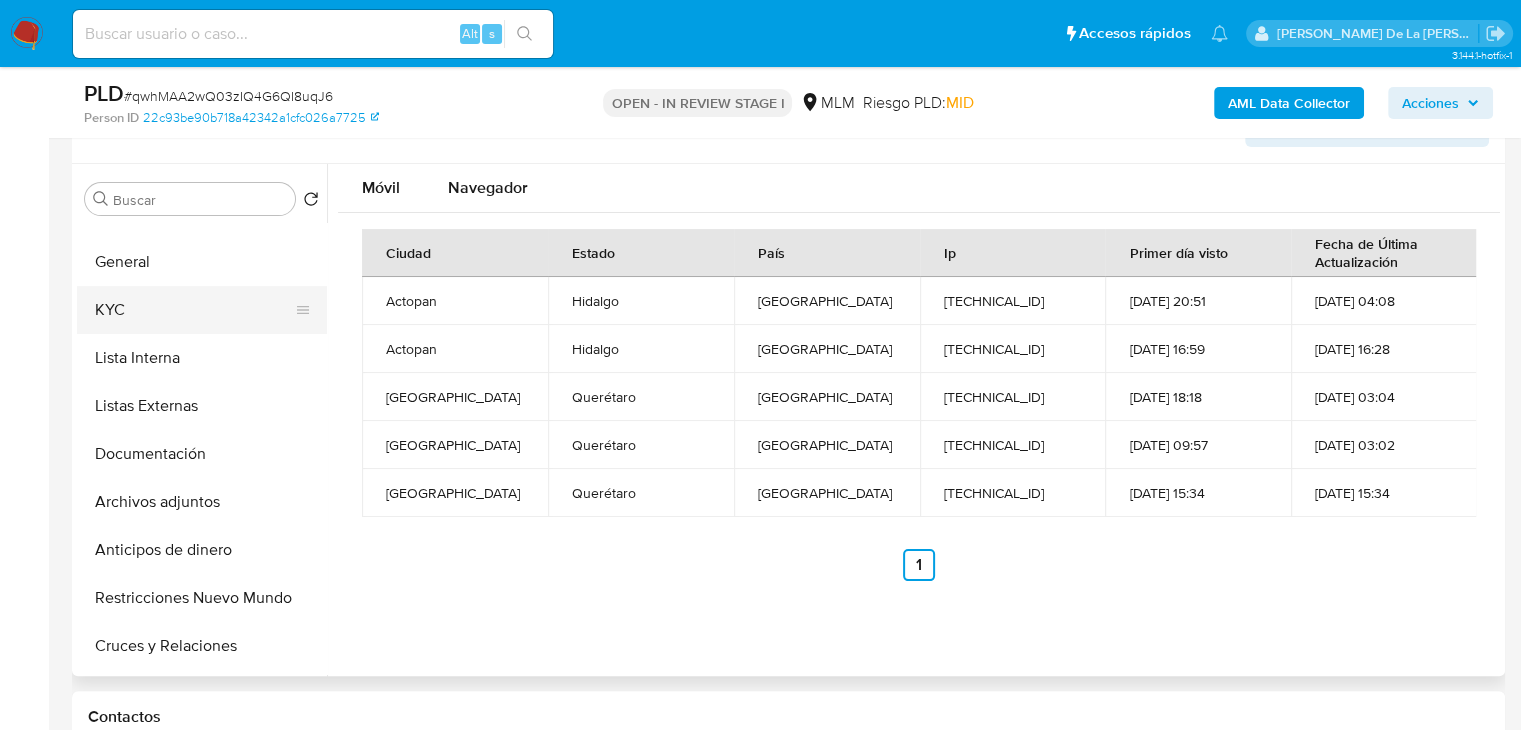 scroll, scrollTop: 0, scrollLeft: 0, axis: both 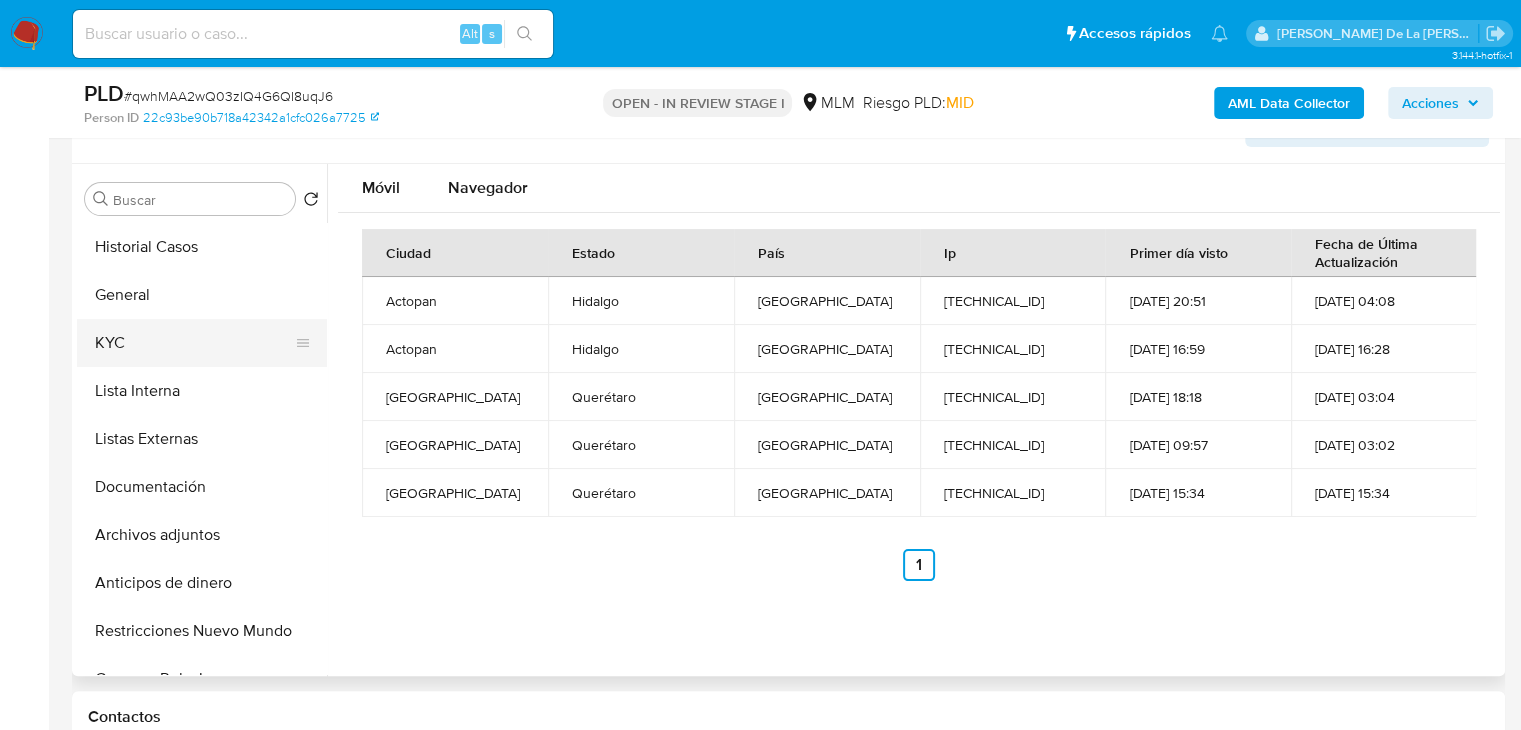 click on "KYC" at bounding box center [194, 343] 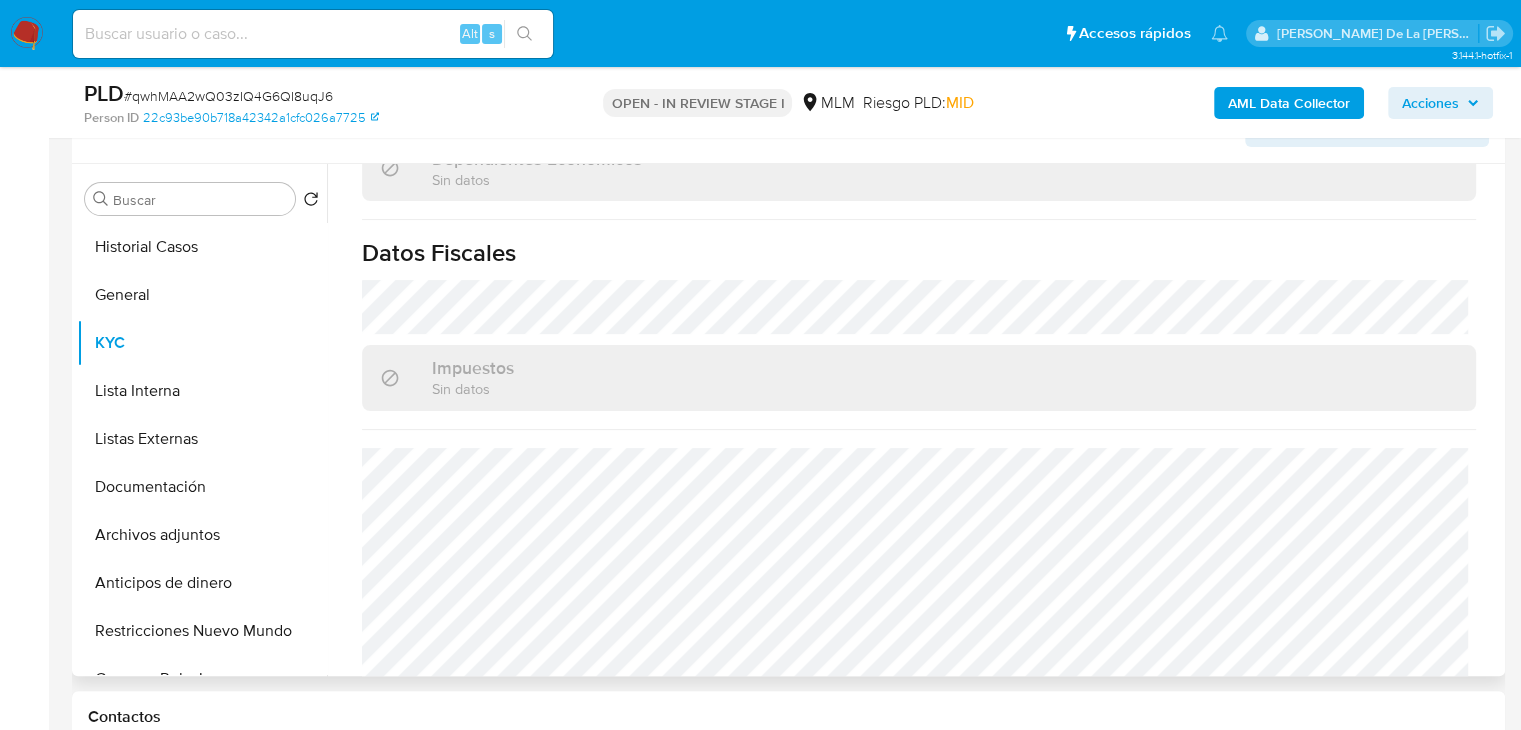 scroll, scrollTop: 1243, scrollLeft: 0, axis: vertical 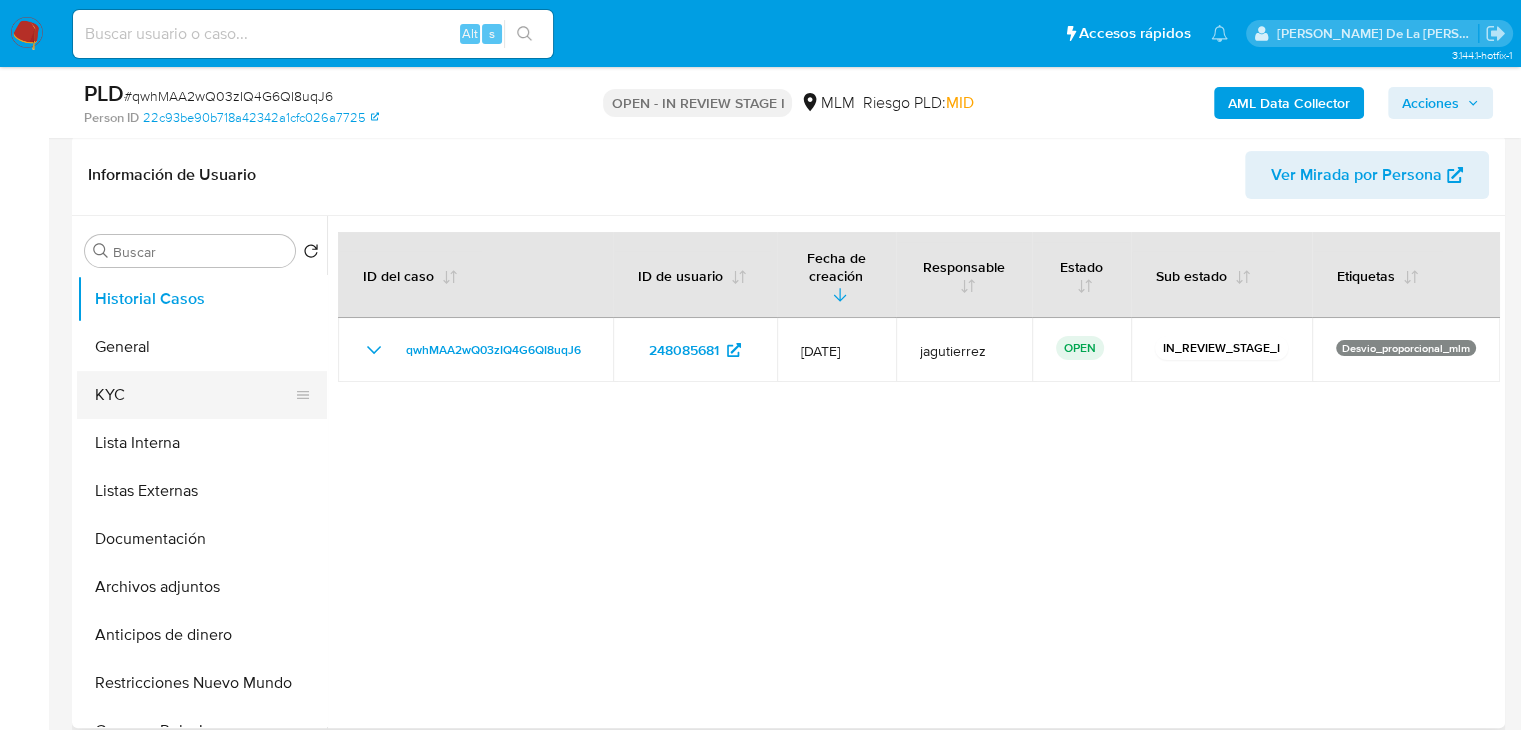 click on "KYC" at bounding box center [194, 395] 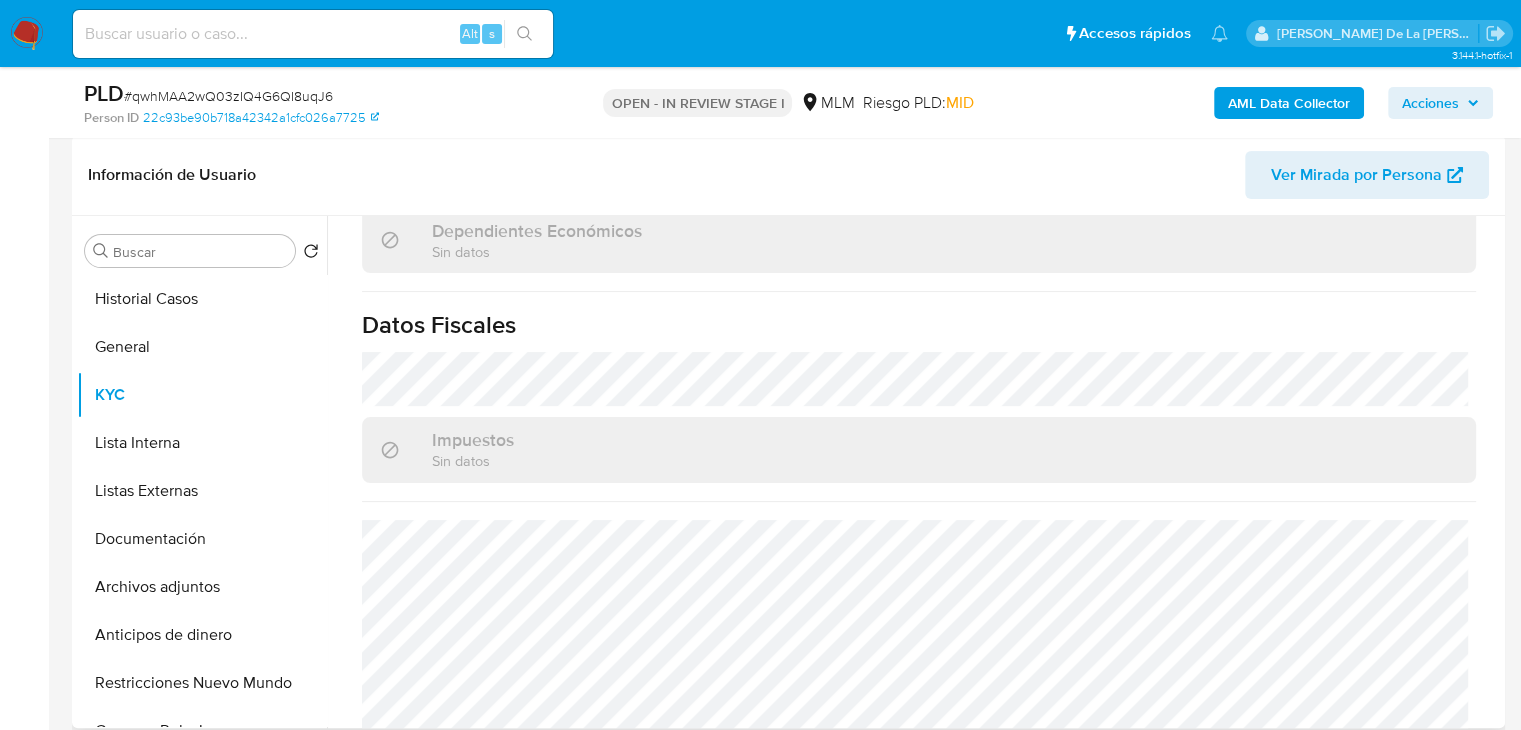 scroll, scrollTop: 1243, scrollLeft: 0, axis: vertical 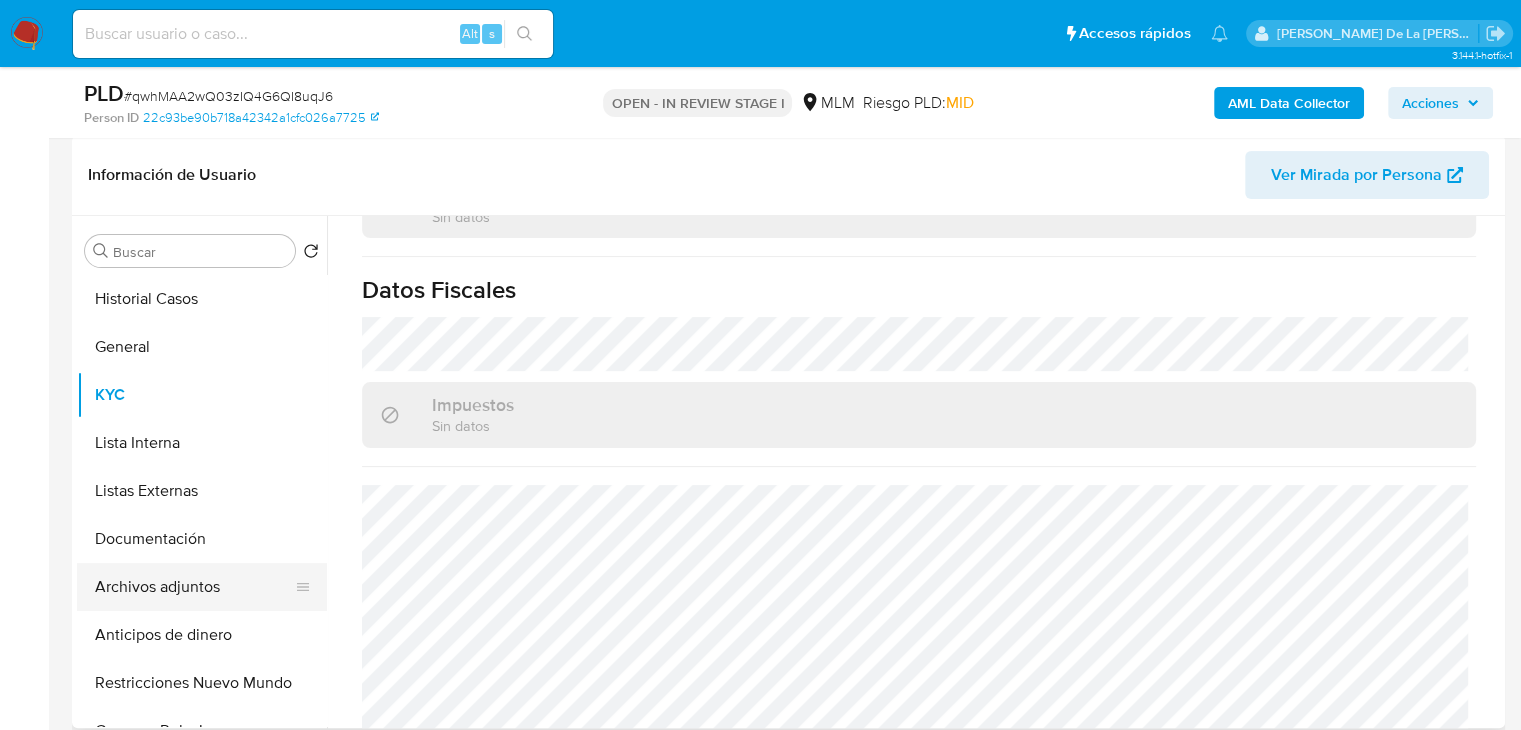 click on "Archivos adjuntos" at bounding box center [194, 587] 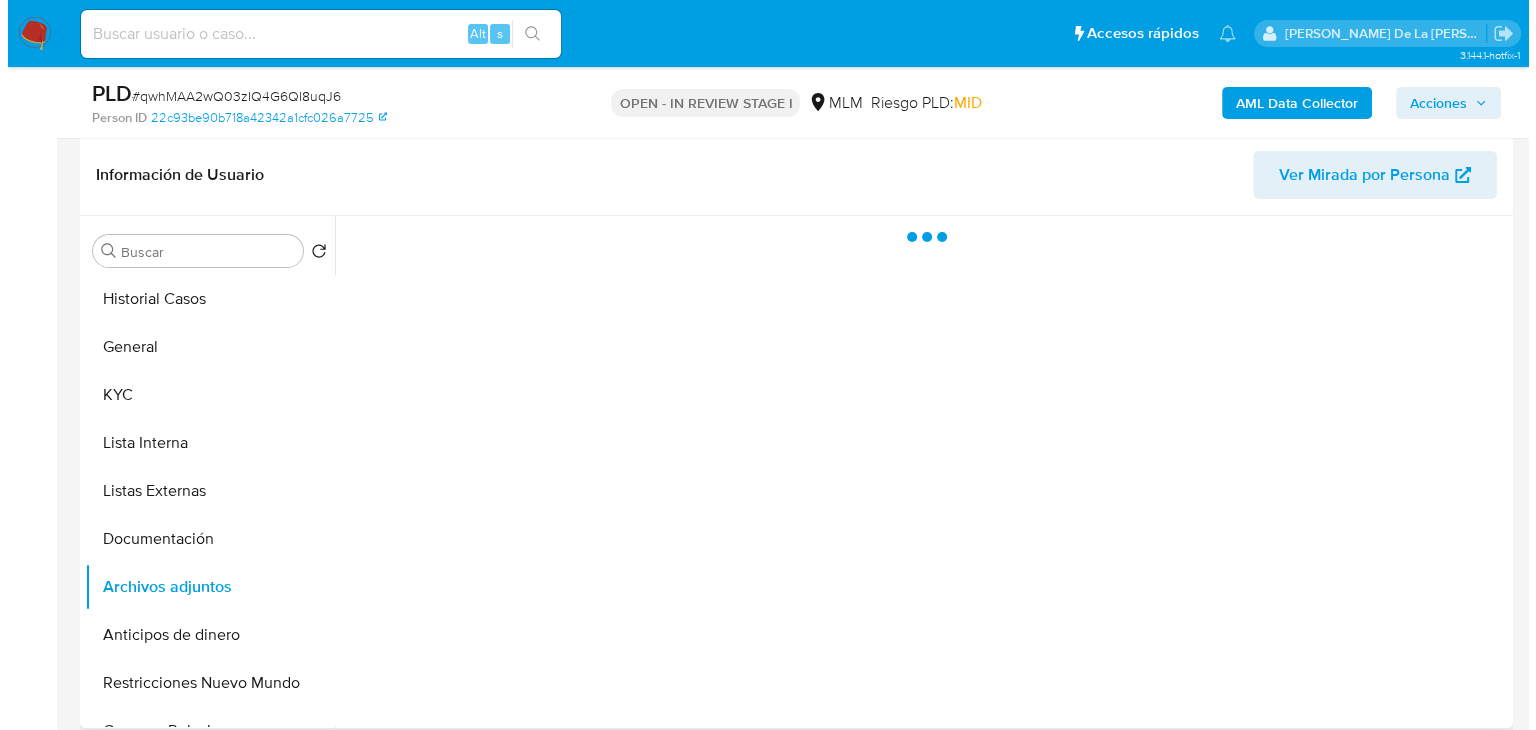 scroll, scrollTop: 0, scrollLeft: 0, axis: both 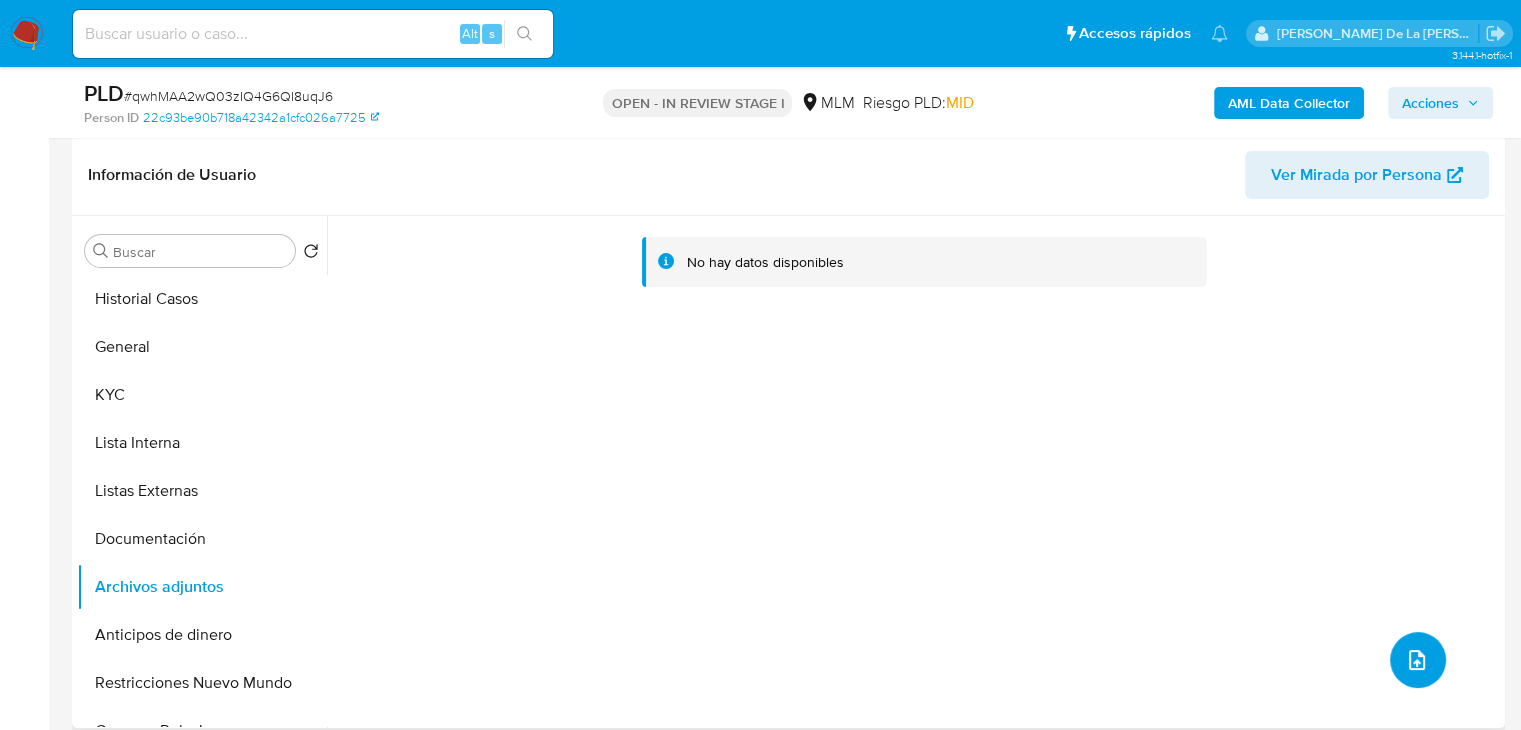 click 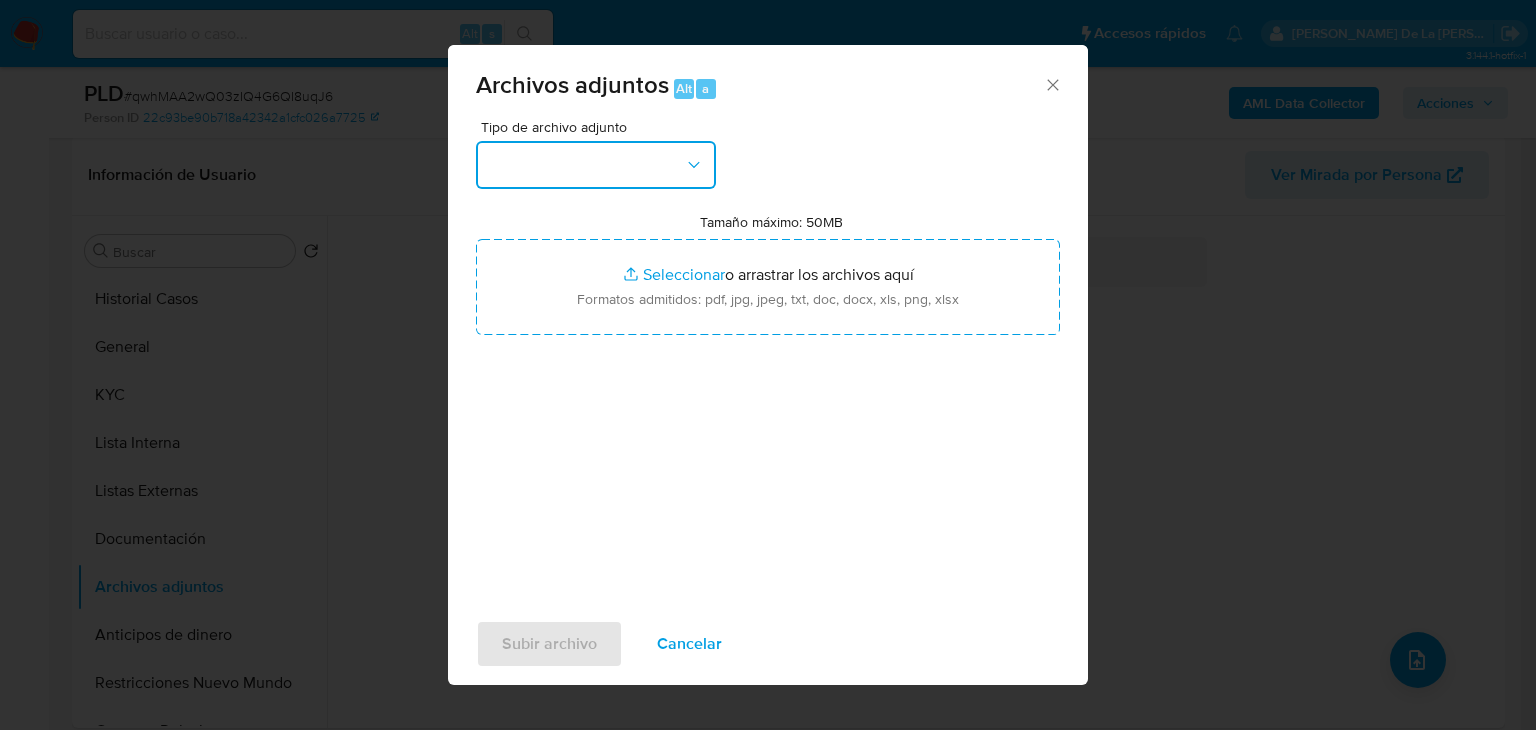 click at bounding box center (596, 165) 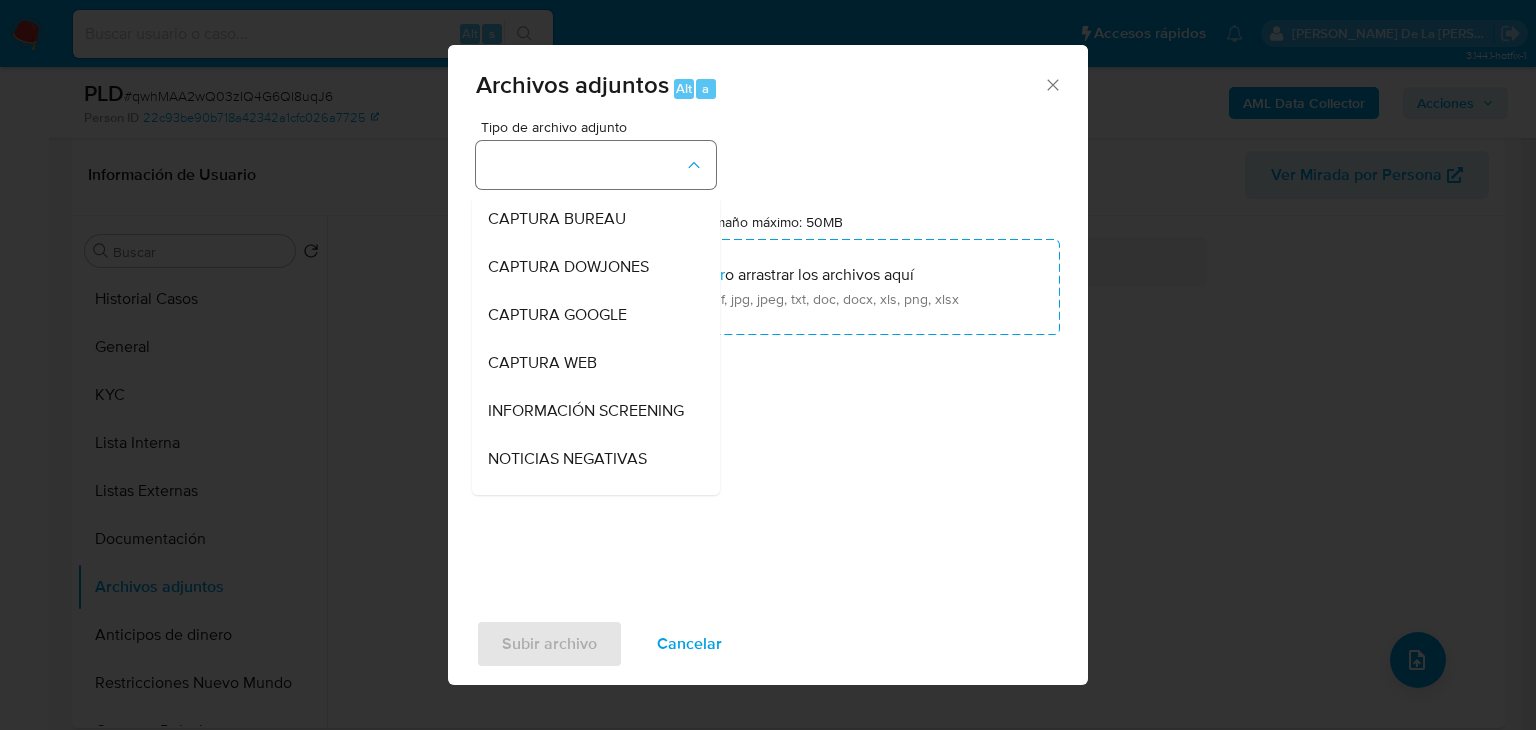 type 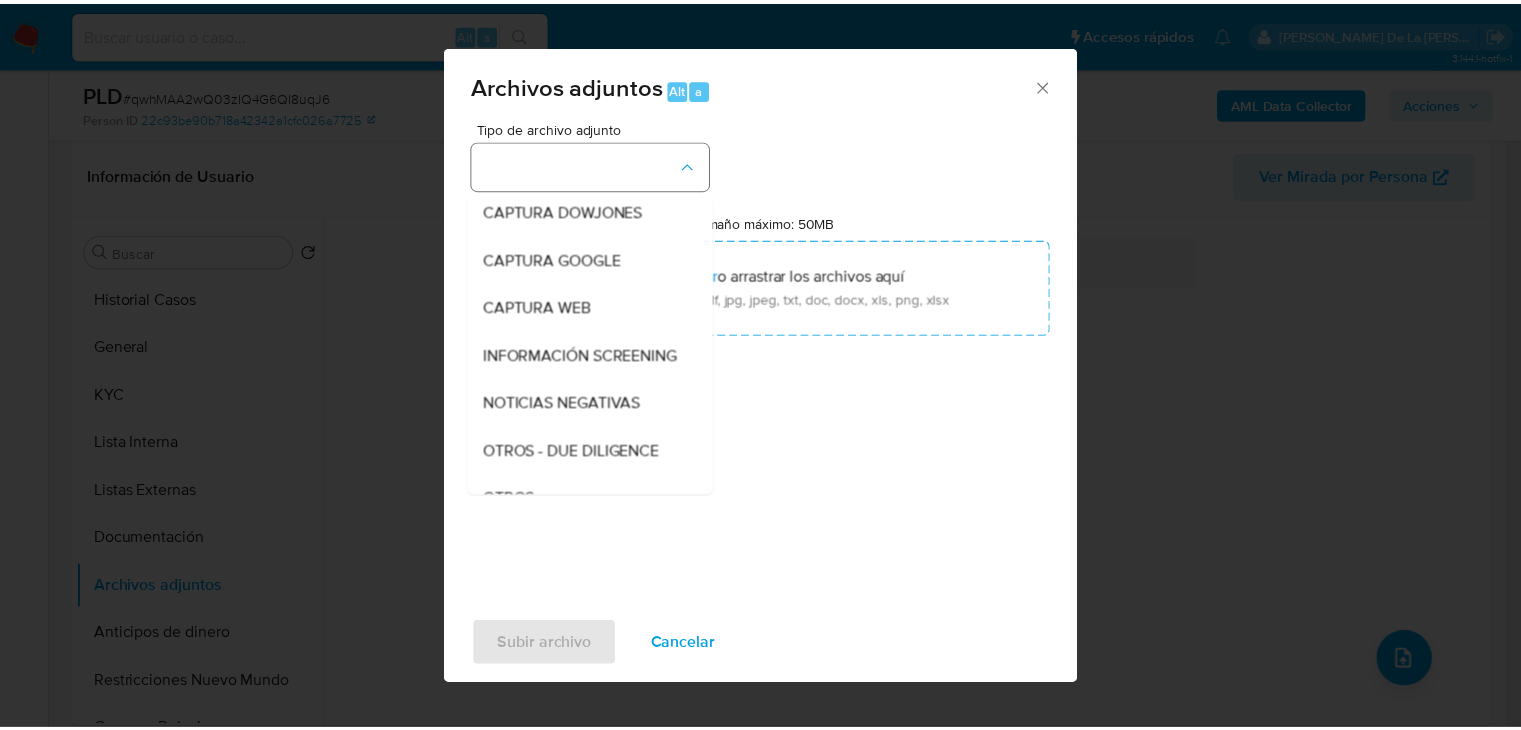 scroll, scrollTop: 104, scrollLeft: 0, axis: vertical 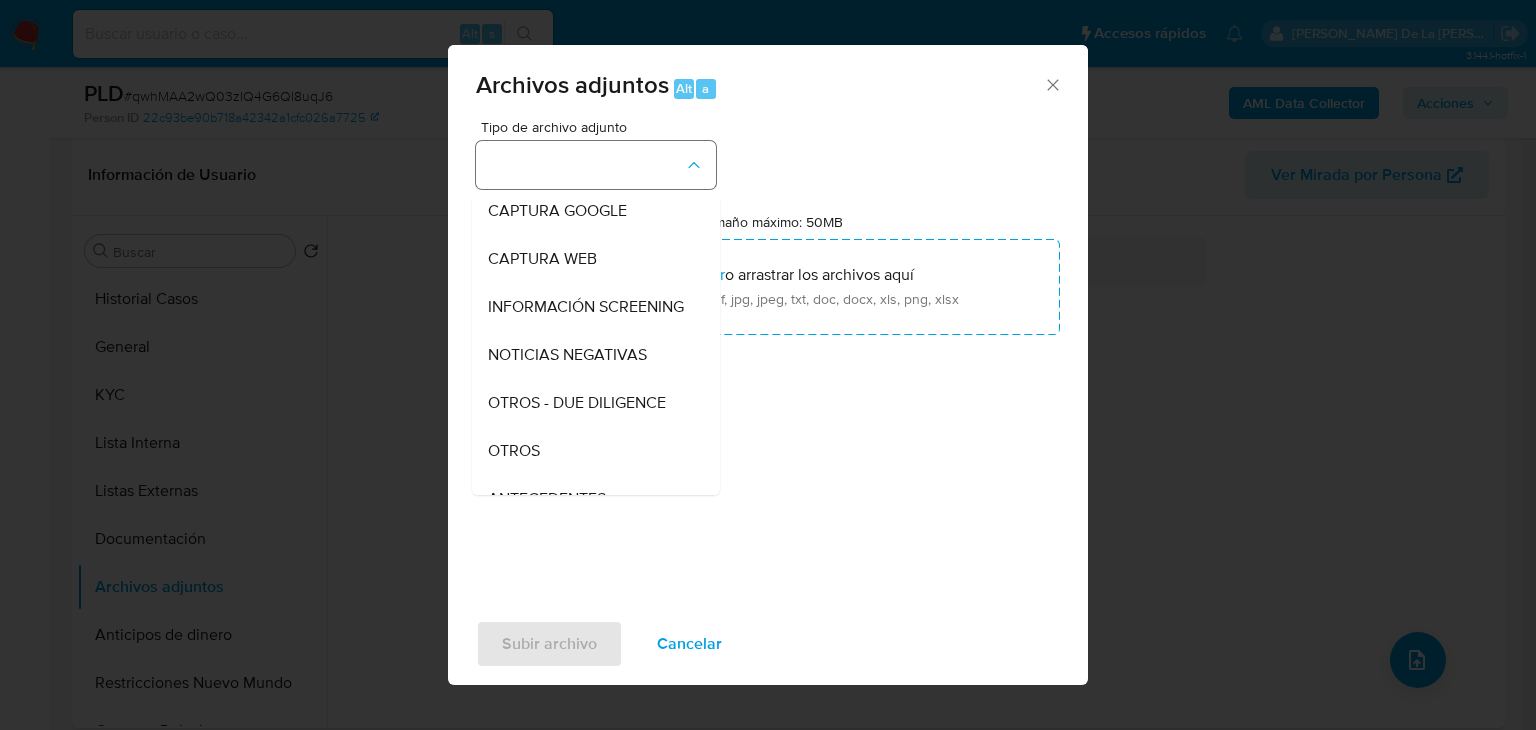 type 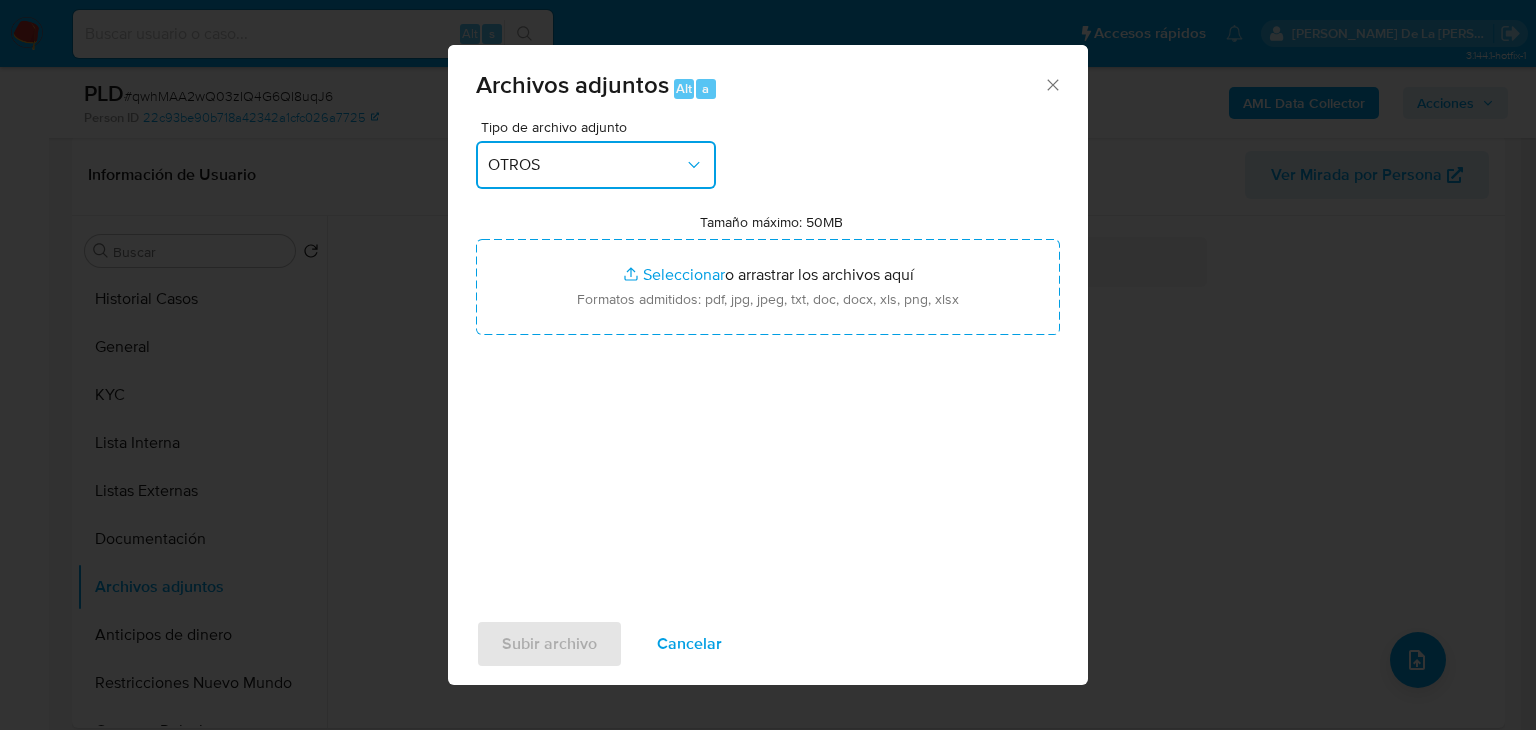 type 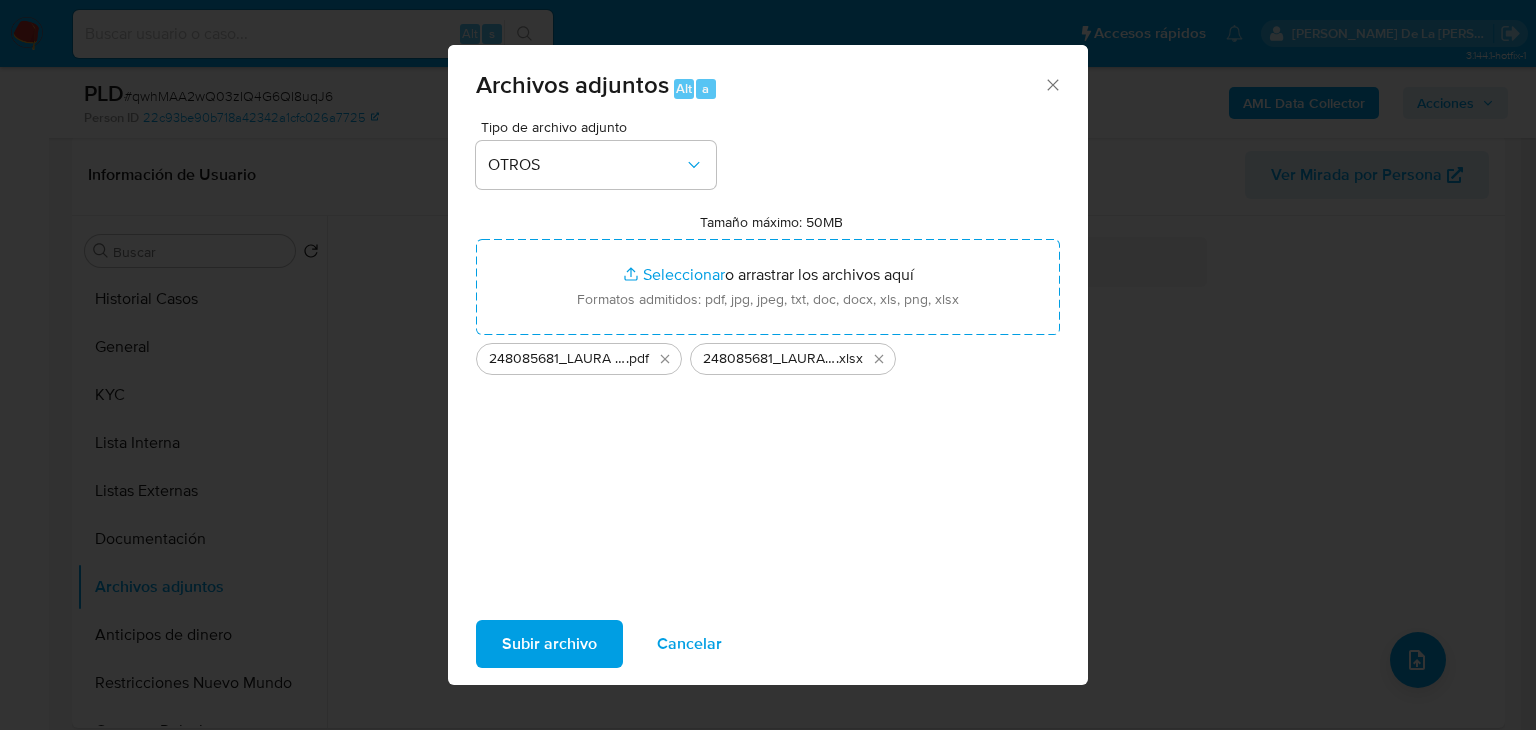 click on "Subir archivo" at bounding box center [549, 644] 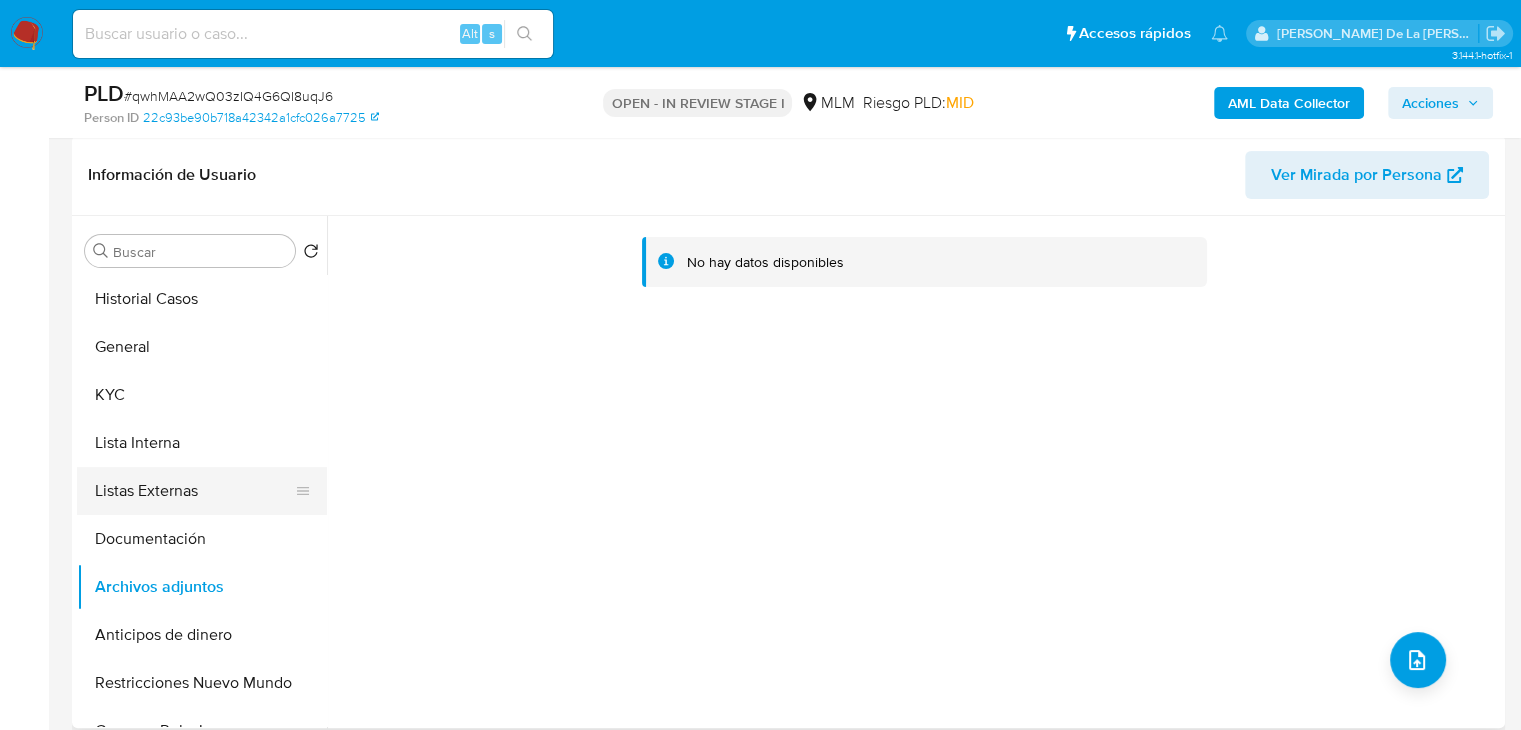 click on "Listas Externas" at bounding box center [194, 491] 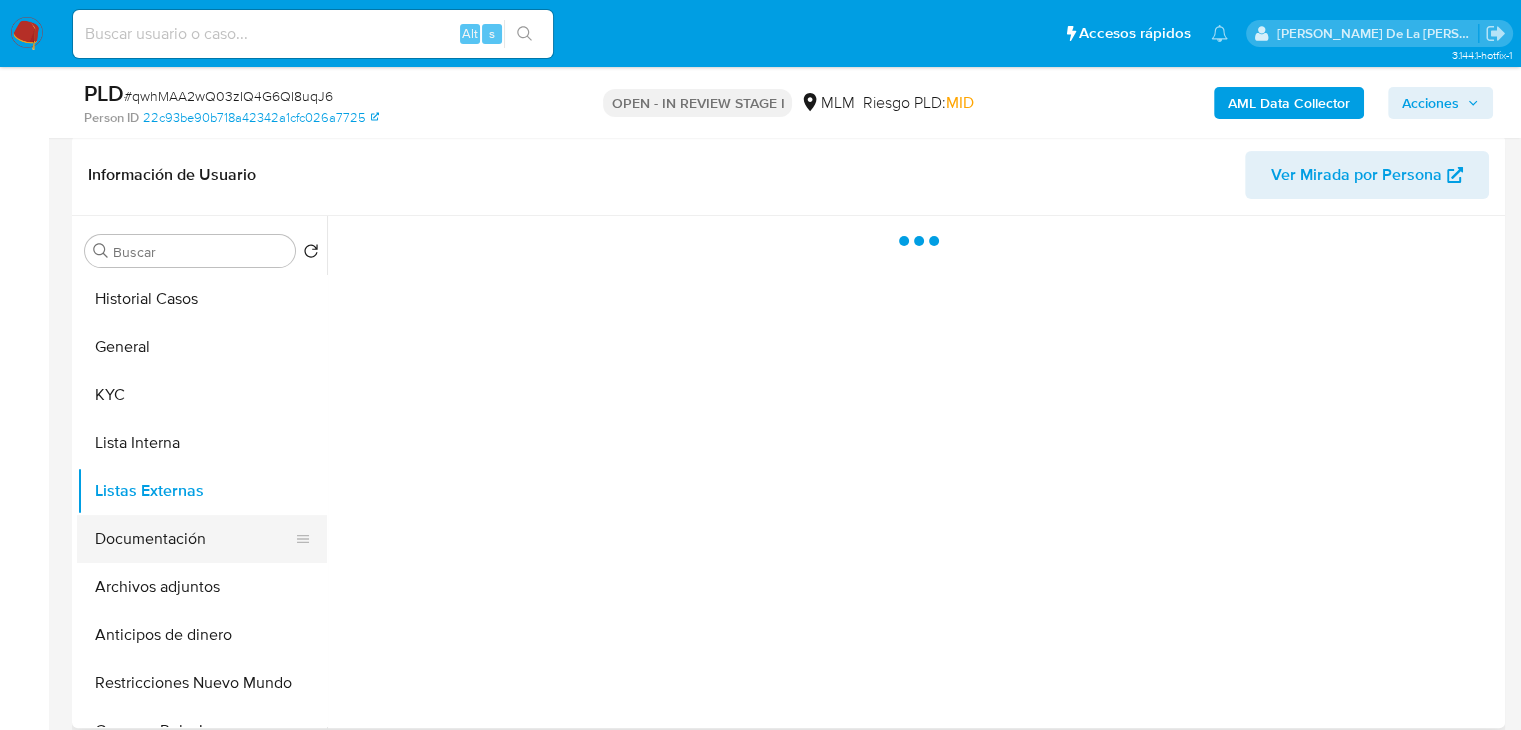 click on "Documentación" at bounding box center [194, 539] 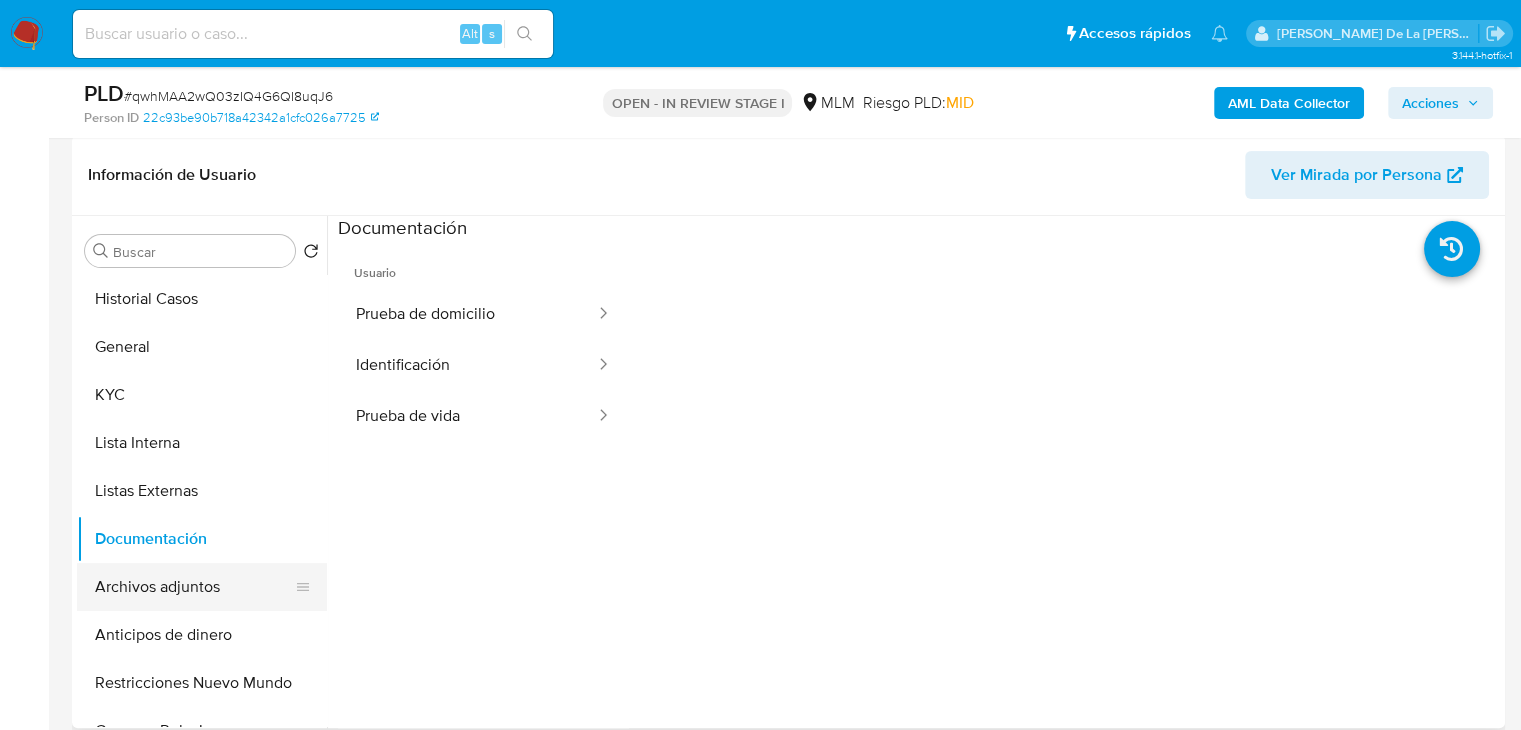 click on "Archivos adjuntos" at bounding box center (194, 587) 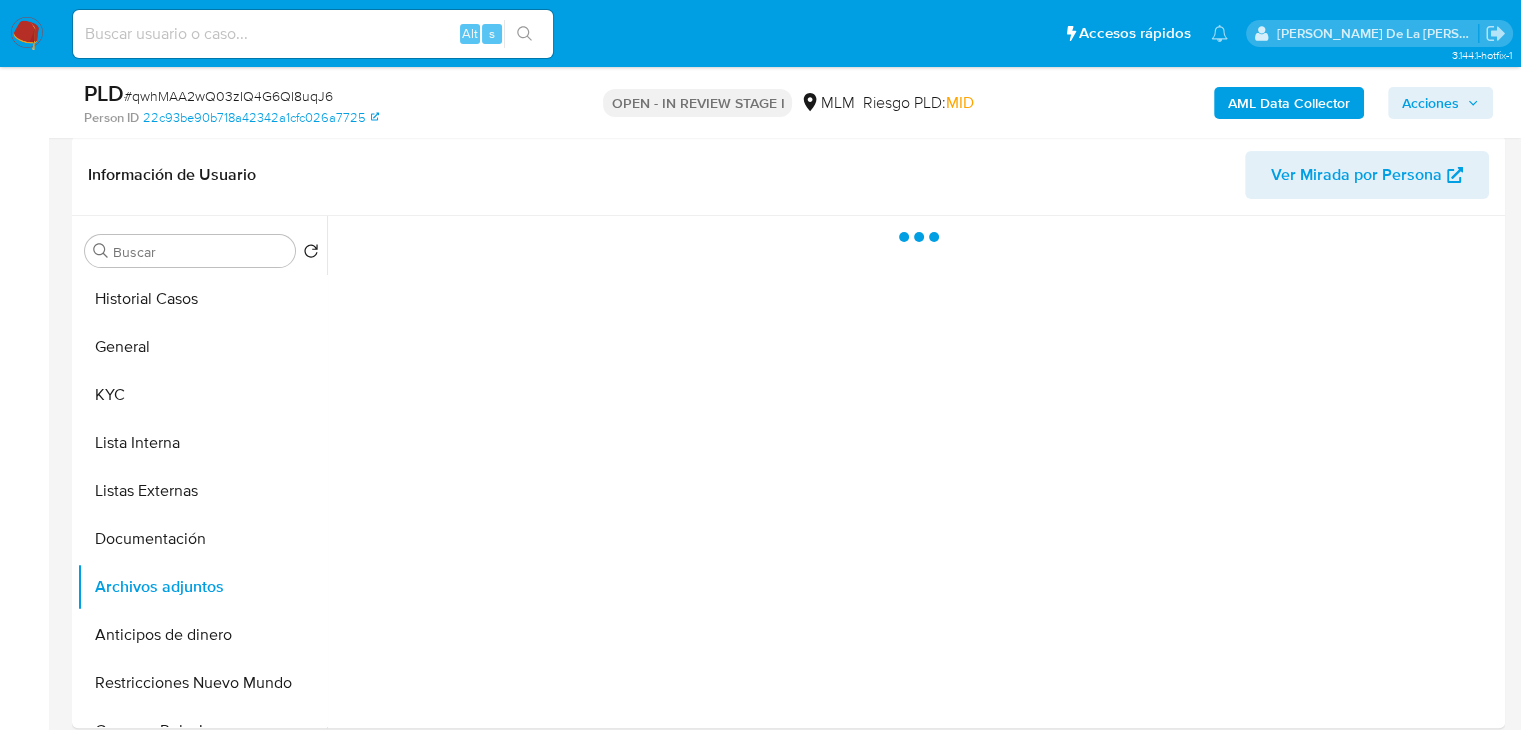 click on "Acciones" at bounding box center (1430, 103) 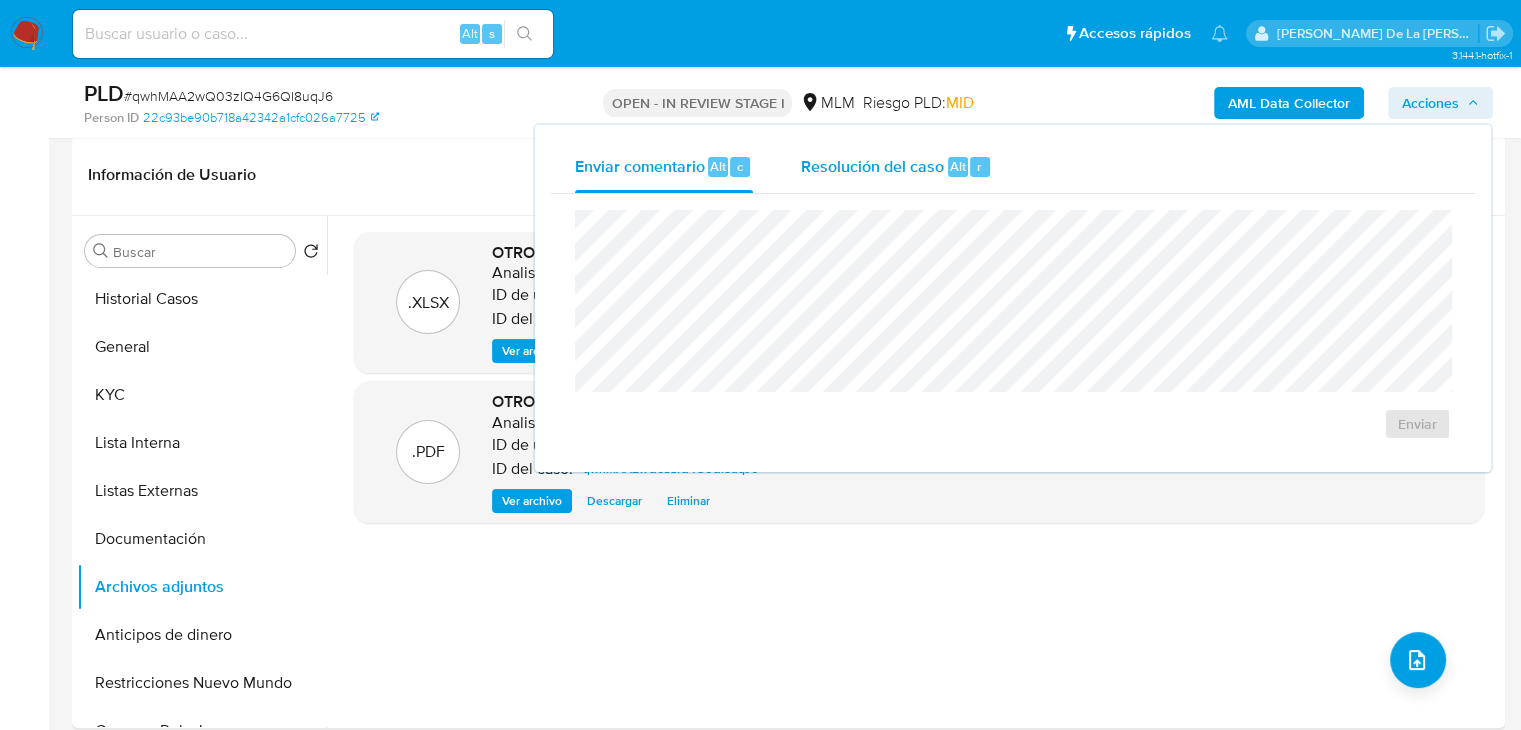 click on "Resolución del caso" at bounding box center [872, 165] 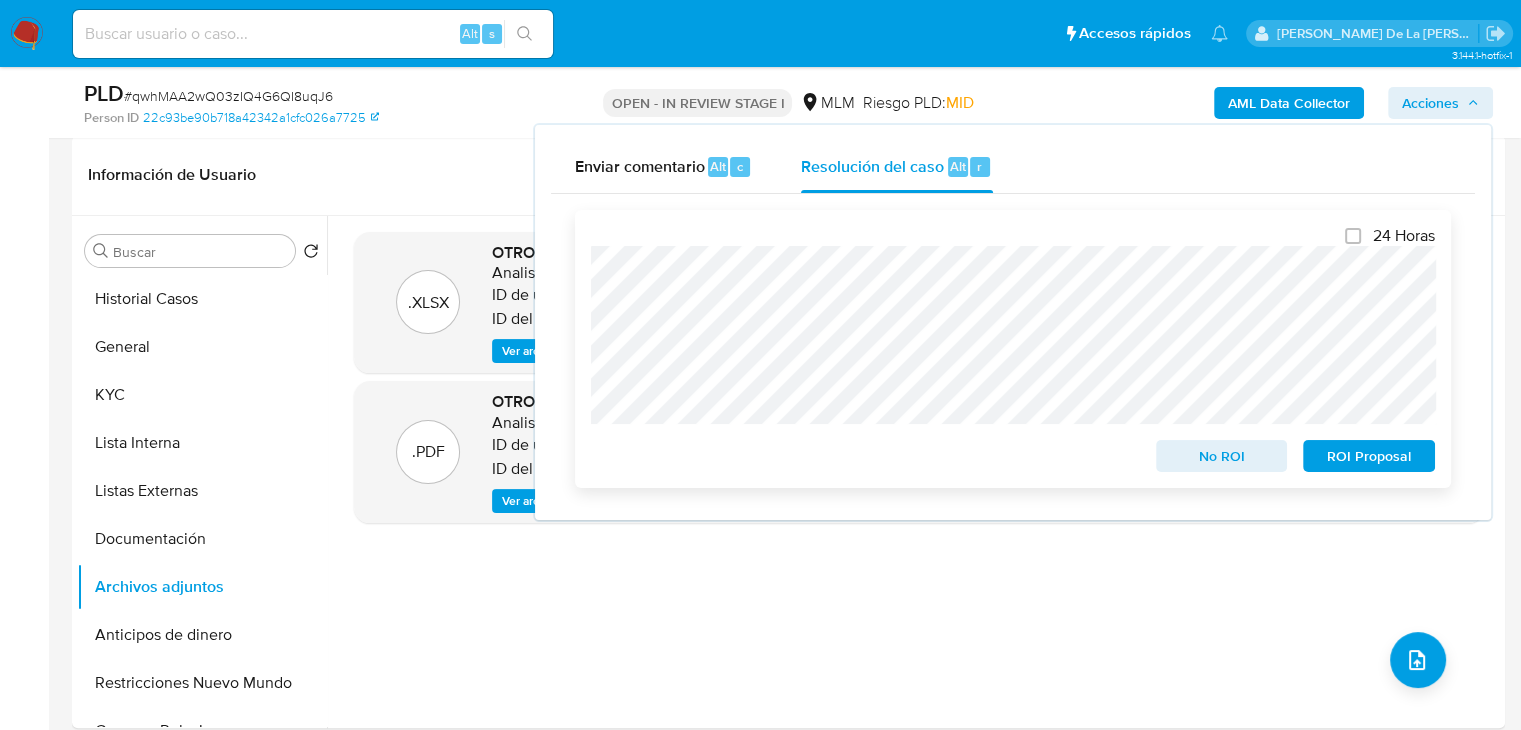 click on "ROI Proposal" at bounding box center (1369, 456) 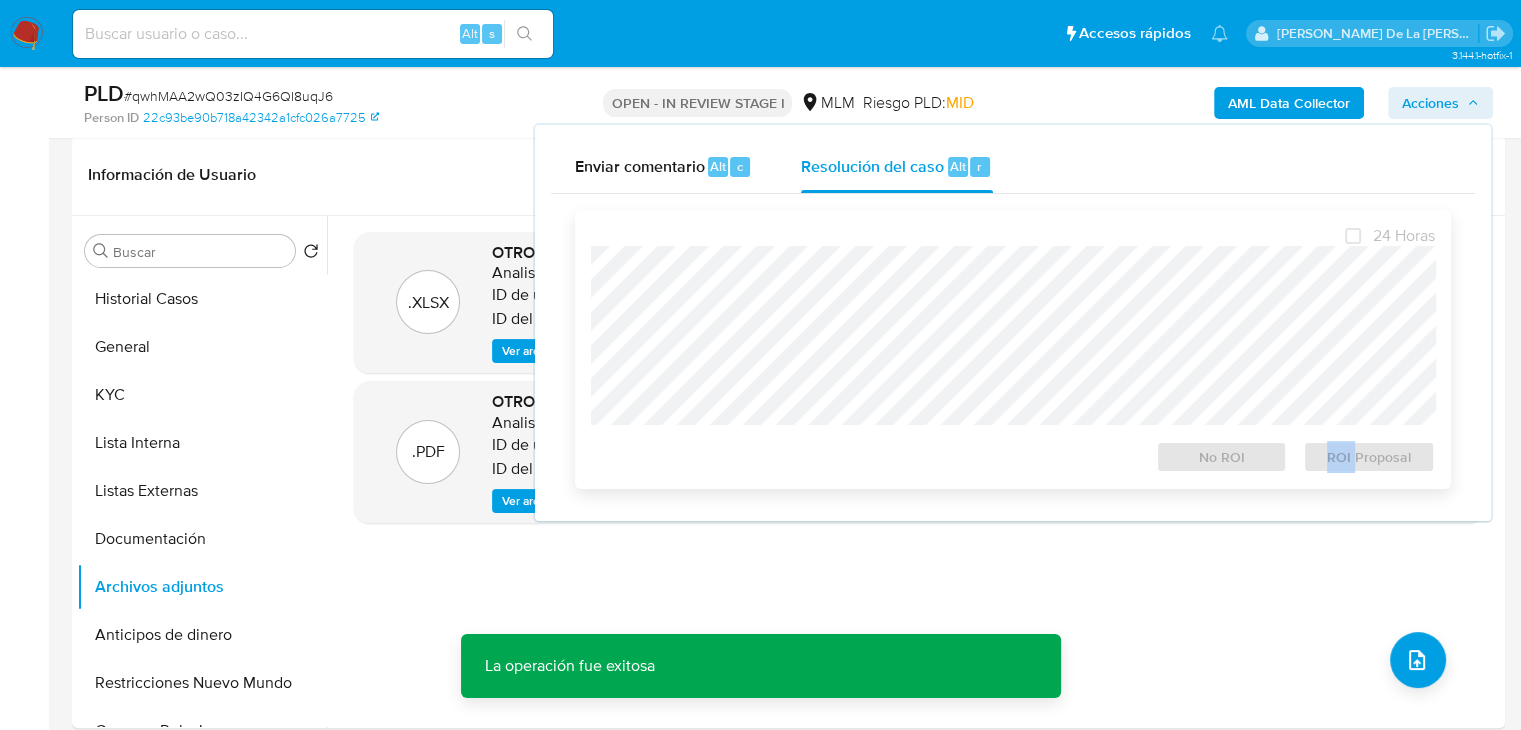 click on "ROI Proposal" at bounding box center [1365, 453] 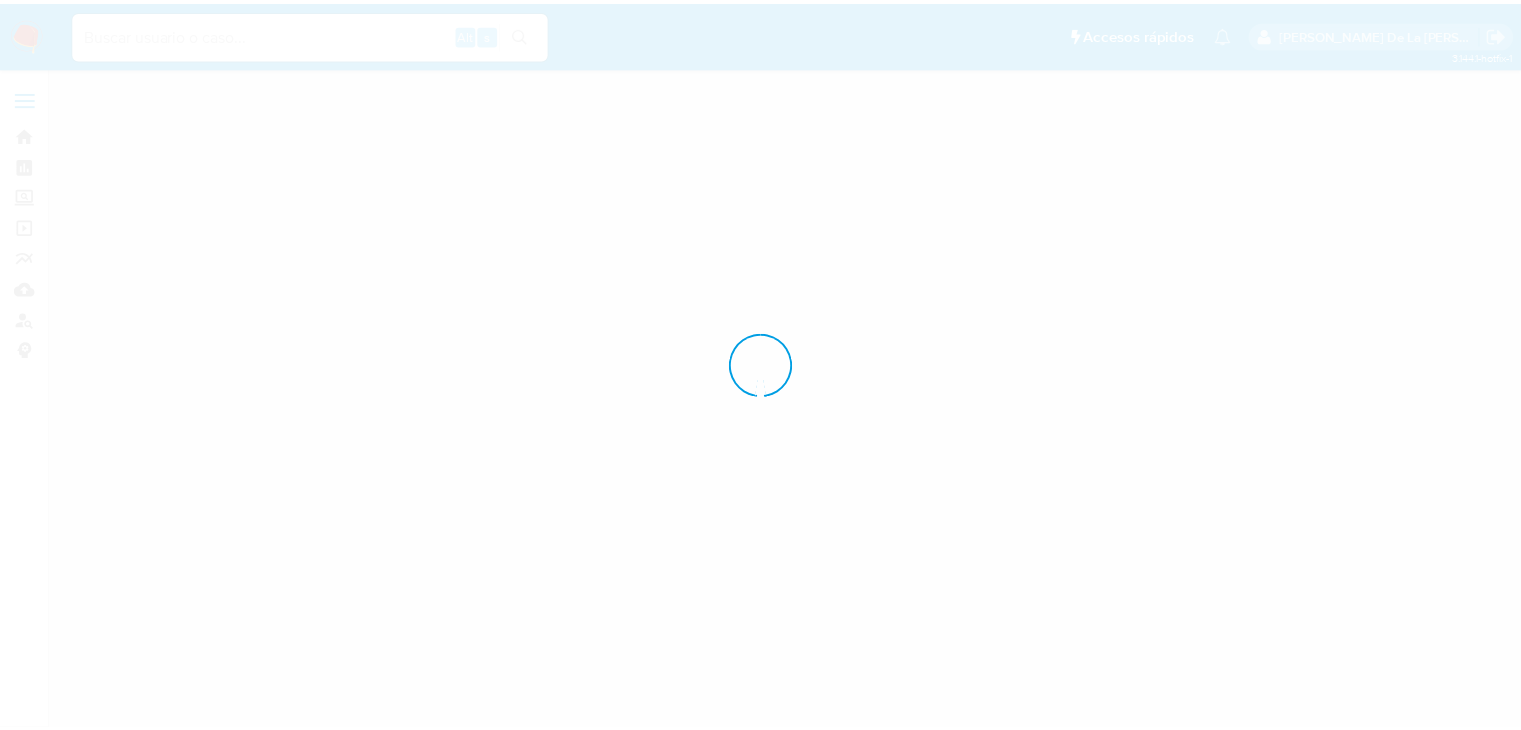 scroll, scrollTop: 0, scrollLeft: 0, axis: both 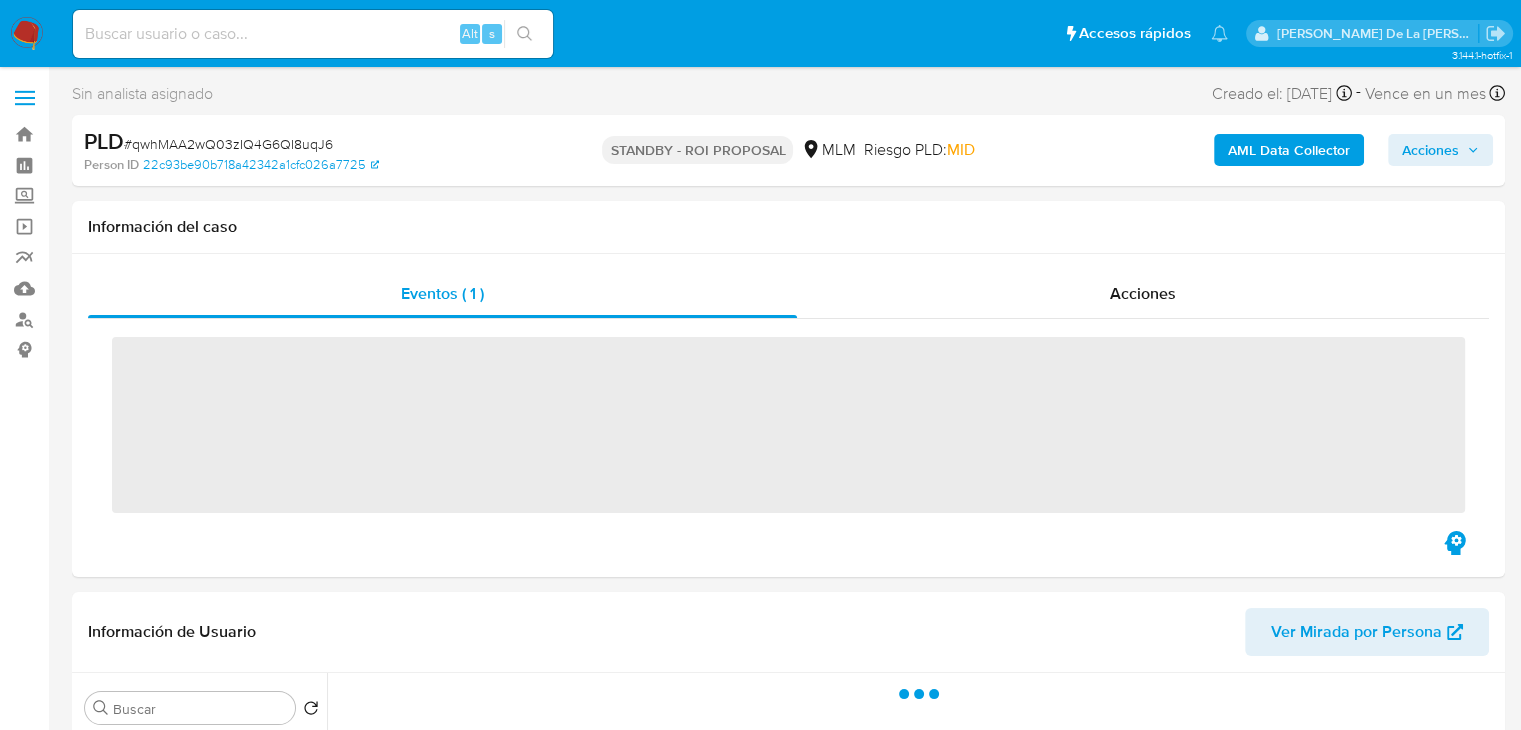 click at bounding box center [27, 34] 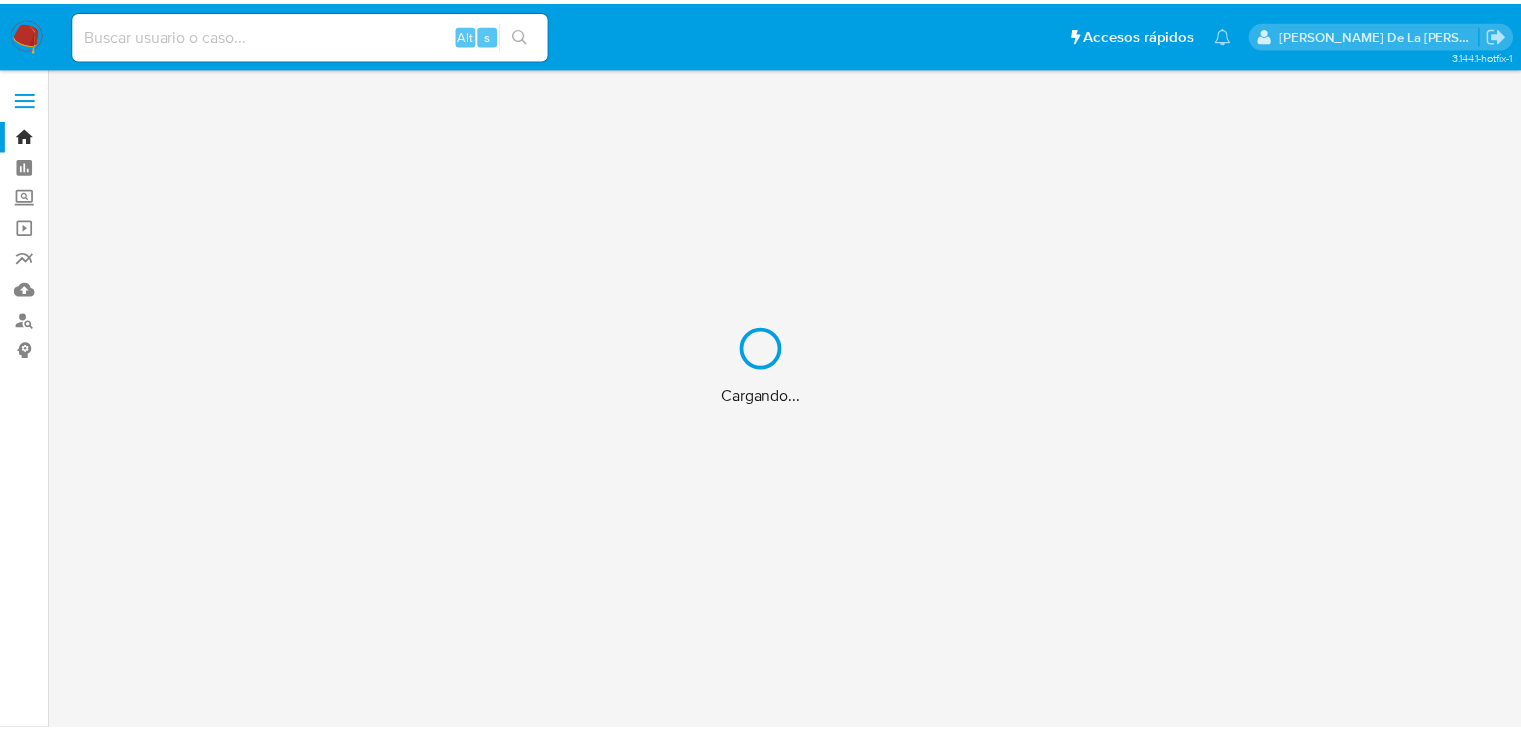 scroll, scrollTop: 0, scrollLeft: 0, axis: both 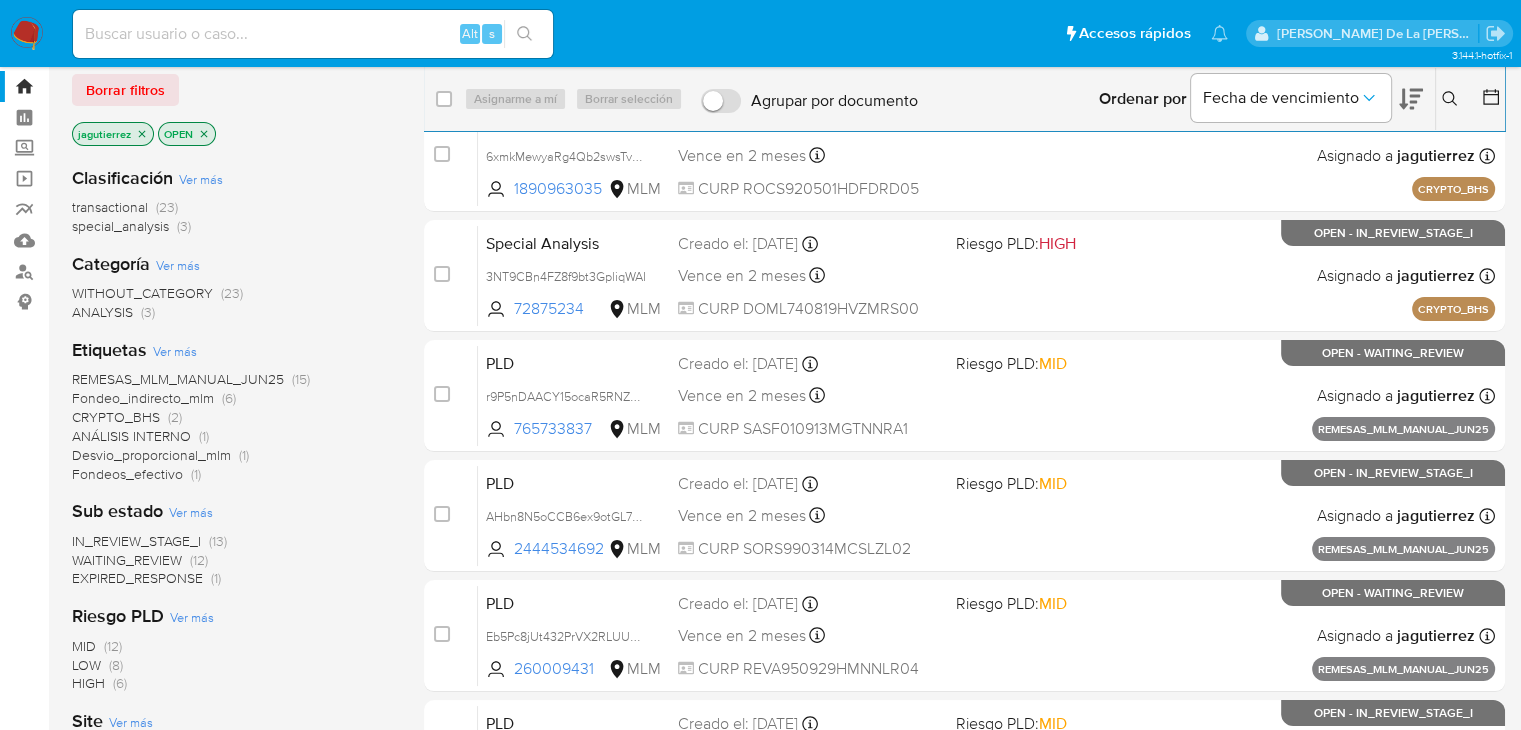 click on "EXPIRED_RESPONSE" at bounding box center [137, 578] 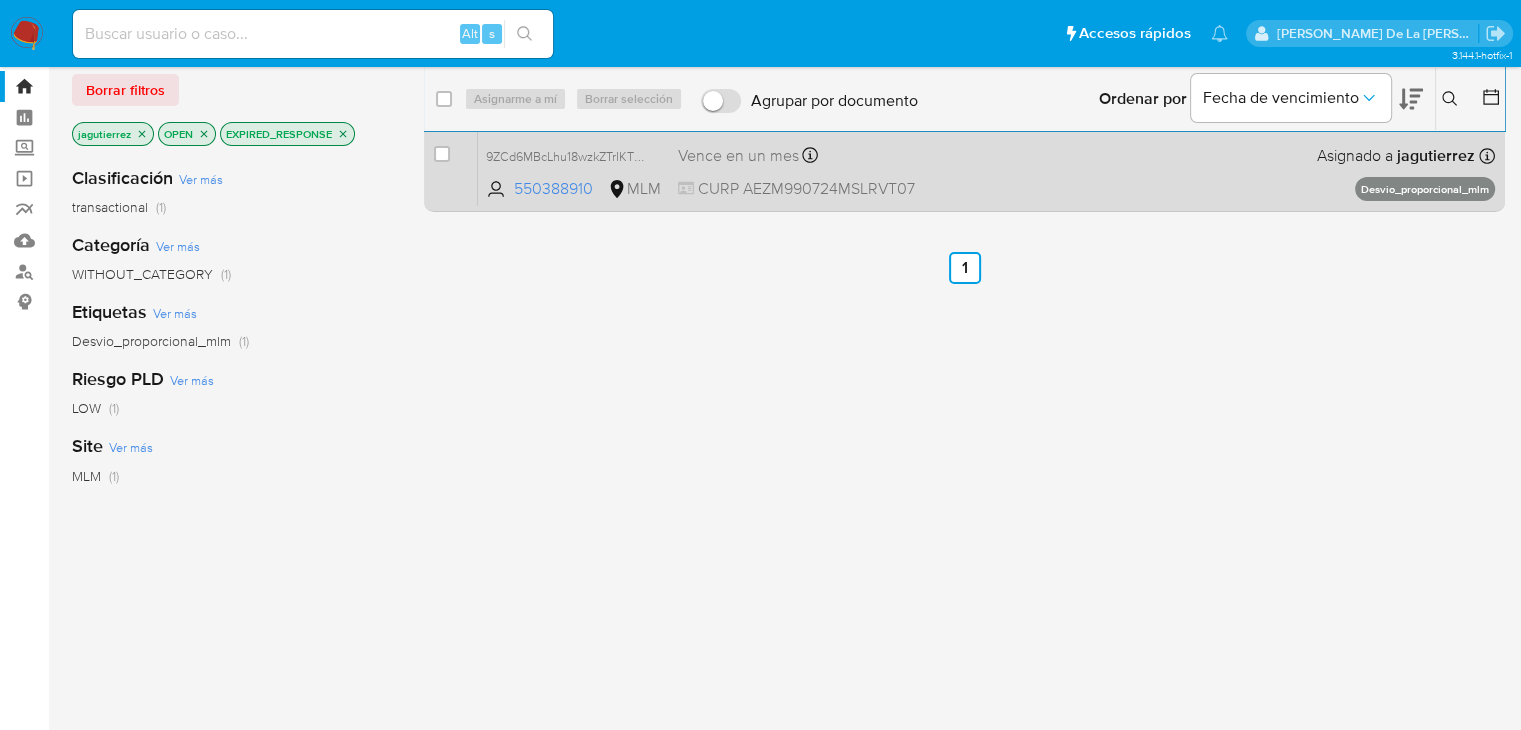 click on "PLD 9ZCd6MBcLhu18wzkZTrIKThC 550388910 MLM Riesgo PLD:  LOW Creado el: [DATE]   Creado el: [DATE] 02:11:21 Vence en un mes   Vence el [DATE] 02:11:22 CURP   AEZM990724MSLRVT07 Asignado a   jagutierrez   Asignado el: [DATE] 16:28:21 Desvio_proporcional_mlm OPEN - EXPIRED_RESPONSE" at bounding box center (986, 155) 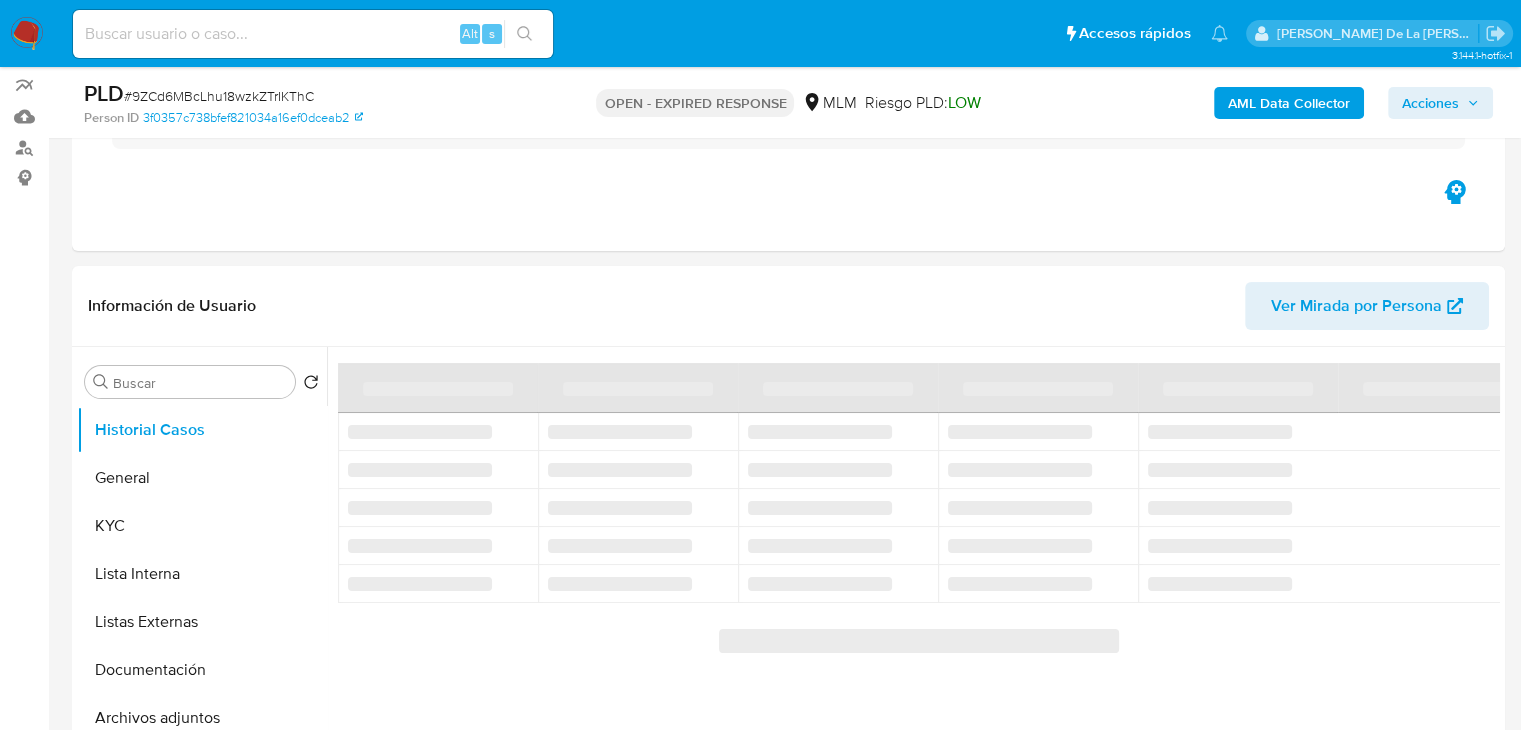 scroll, scrollTop: 216, scrollLeft: 0, axis: vertical 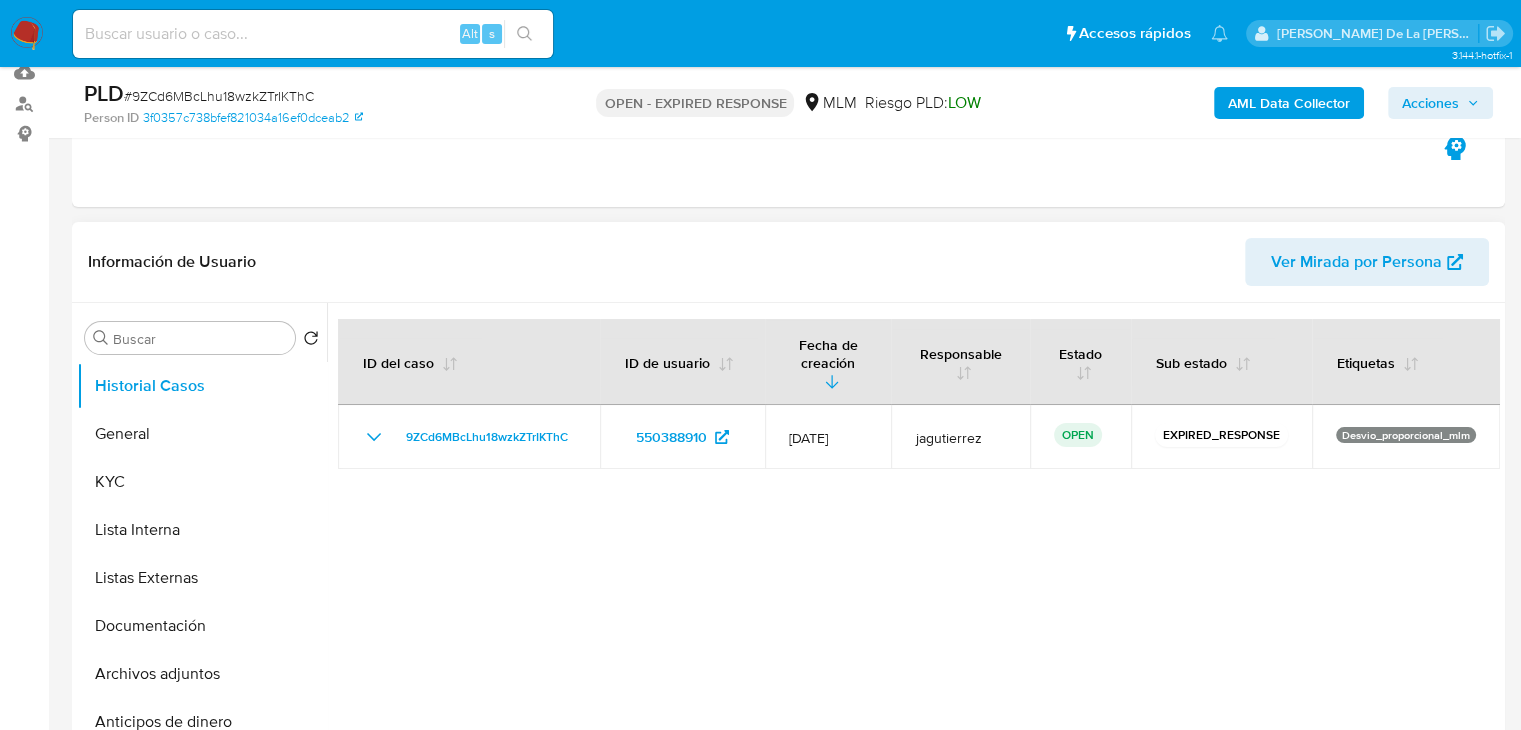 select on "10" 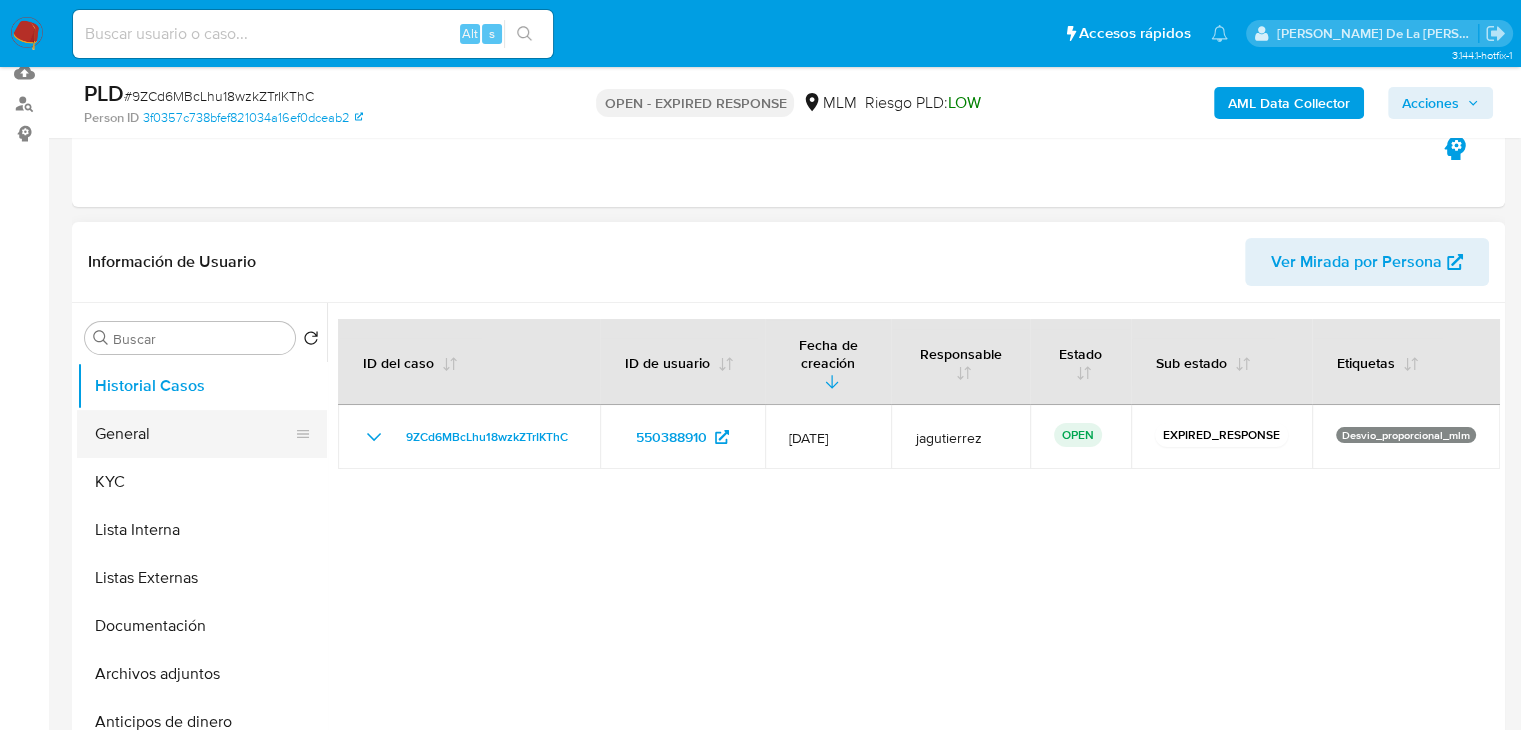 click on "General" at bounding box center (194, 434) 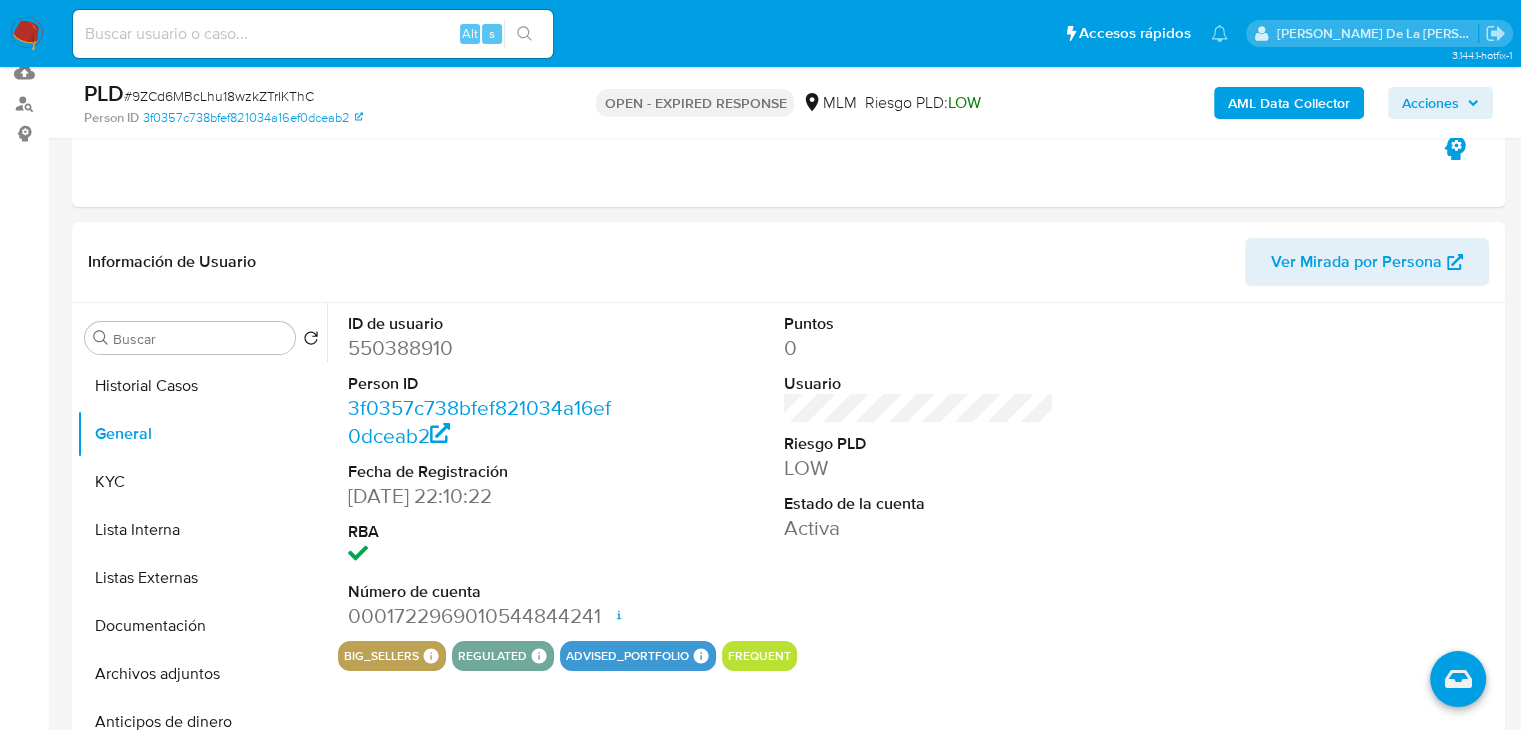 click on "550388910" at bounding box center (483, 348) 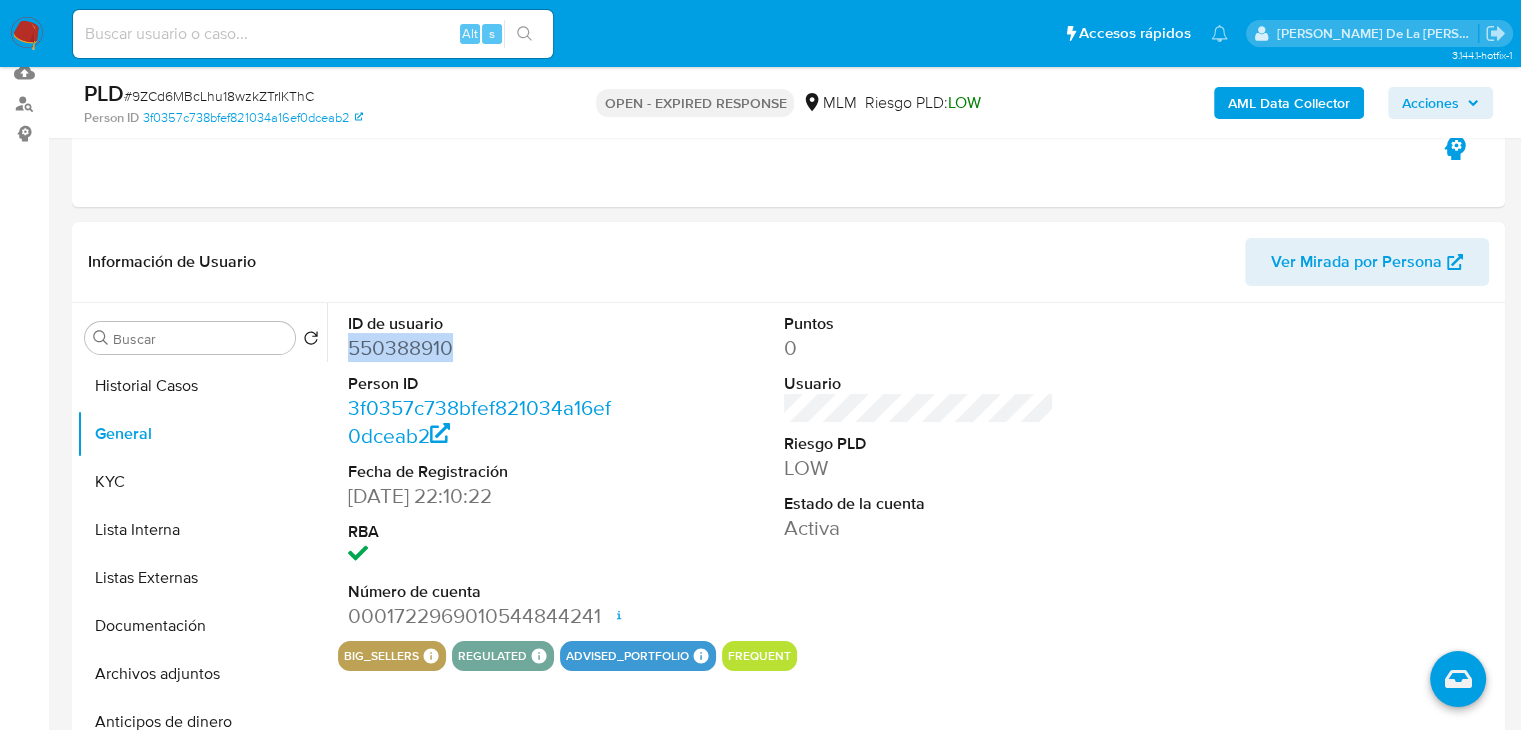 click on "550388910" at bounding box center [483, 348] 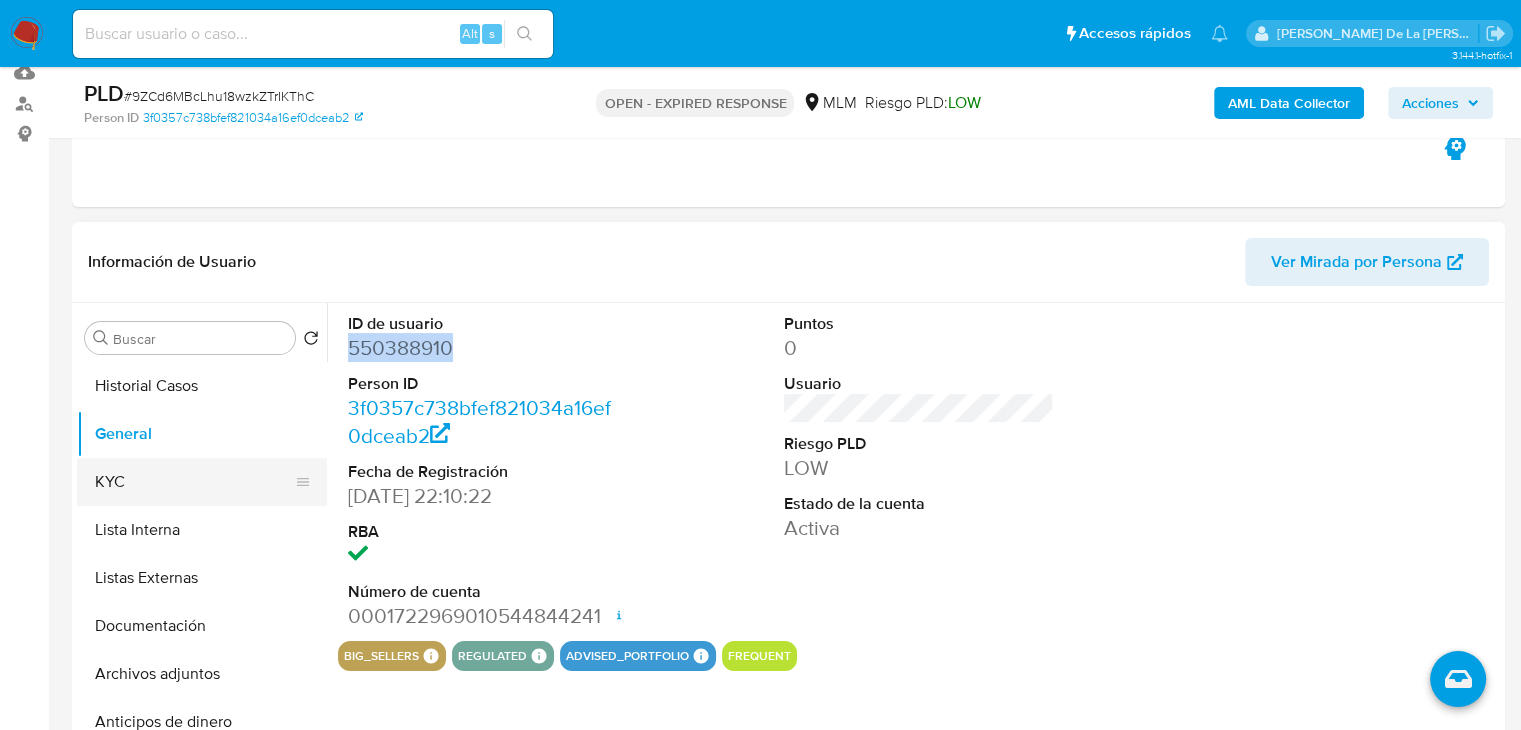 click on "KYC" at bounding box center [194, 482] 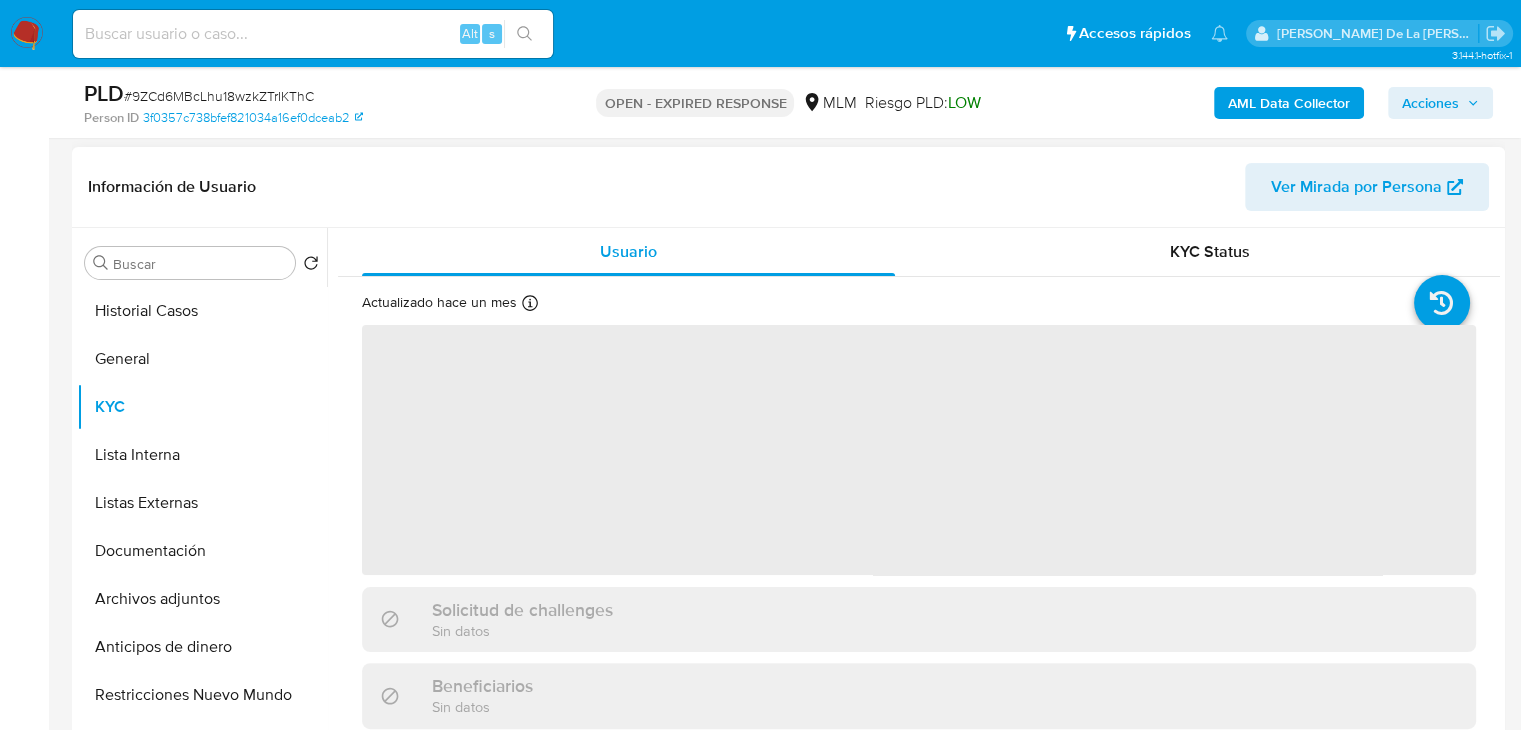 scroll, scrollTop: 416, scrollLeft: 0, axis: vertical 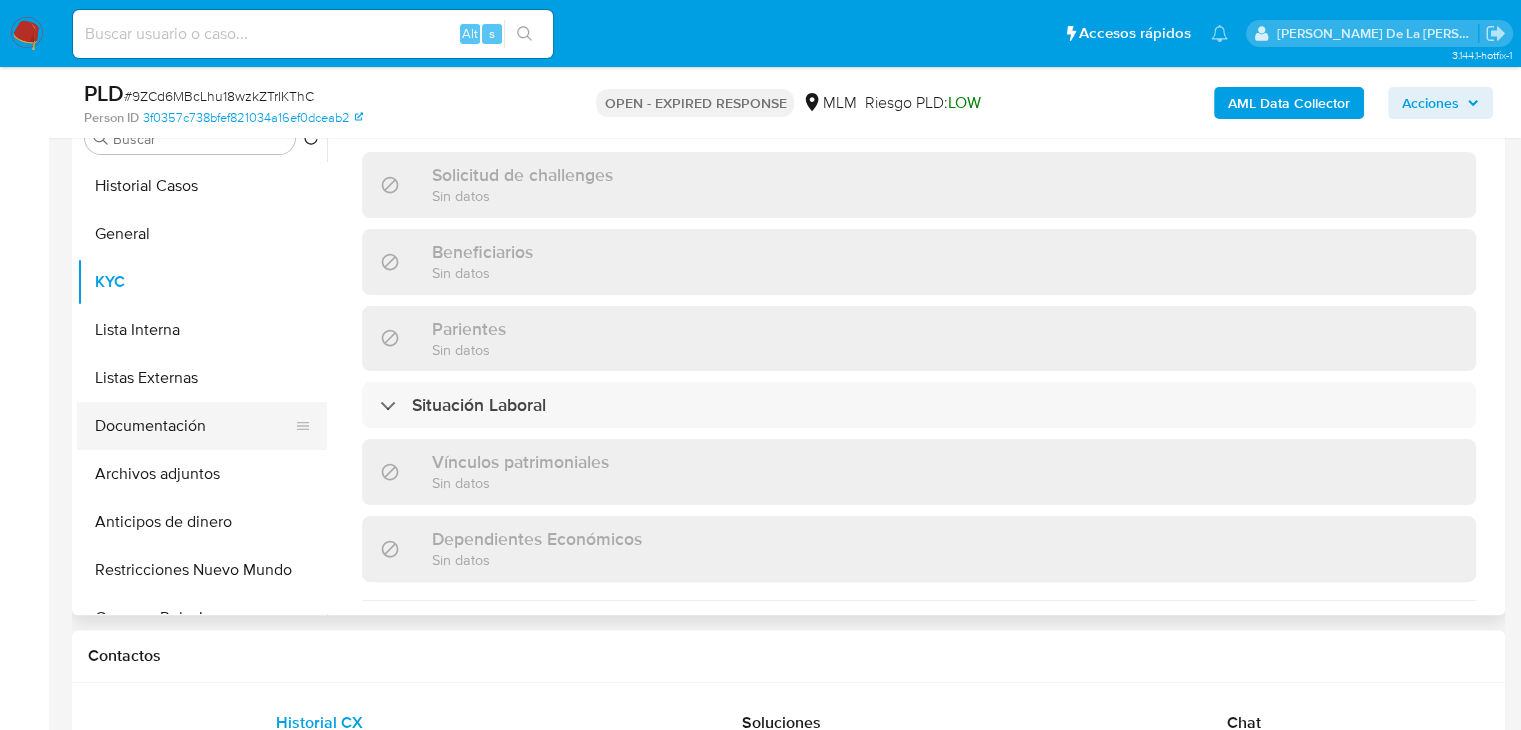 click on "Documentación" at bounding box center [194, 426] 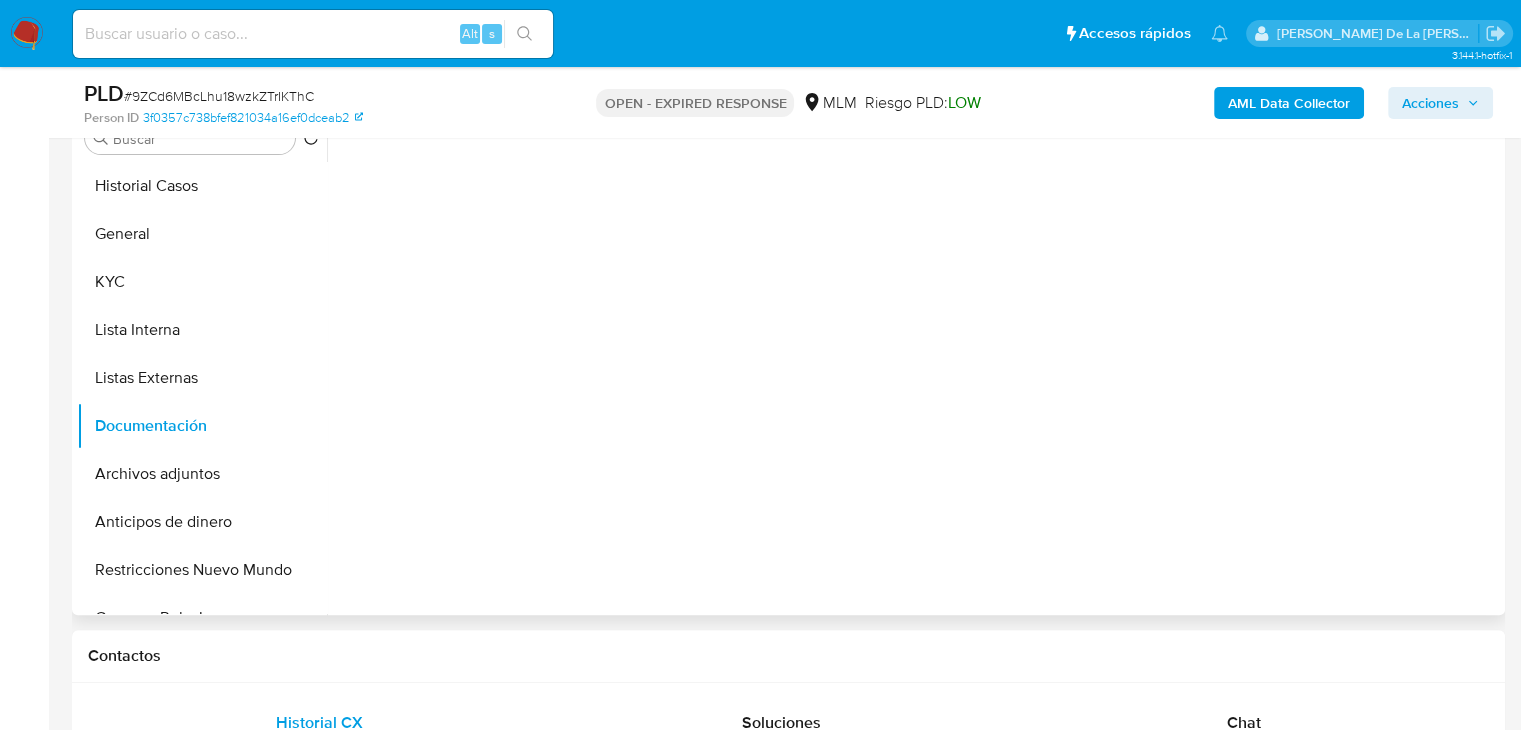 scroll, scrollTop: 0, scrollLeft: 0, axis: both 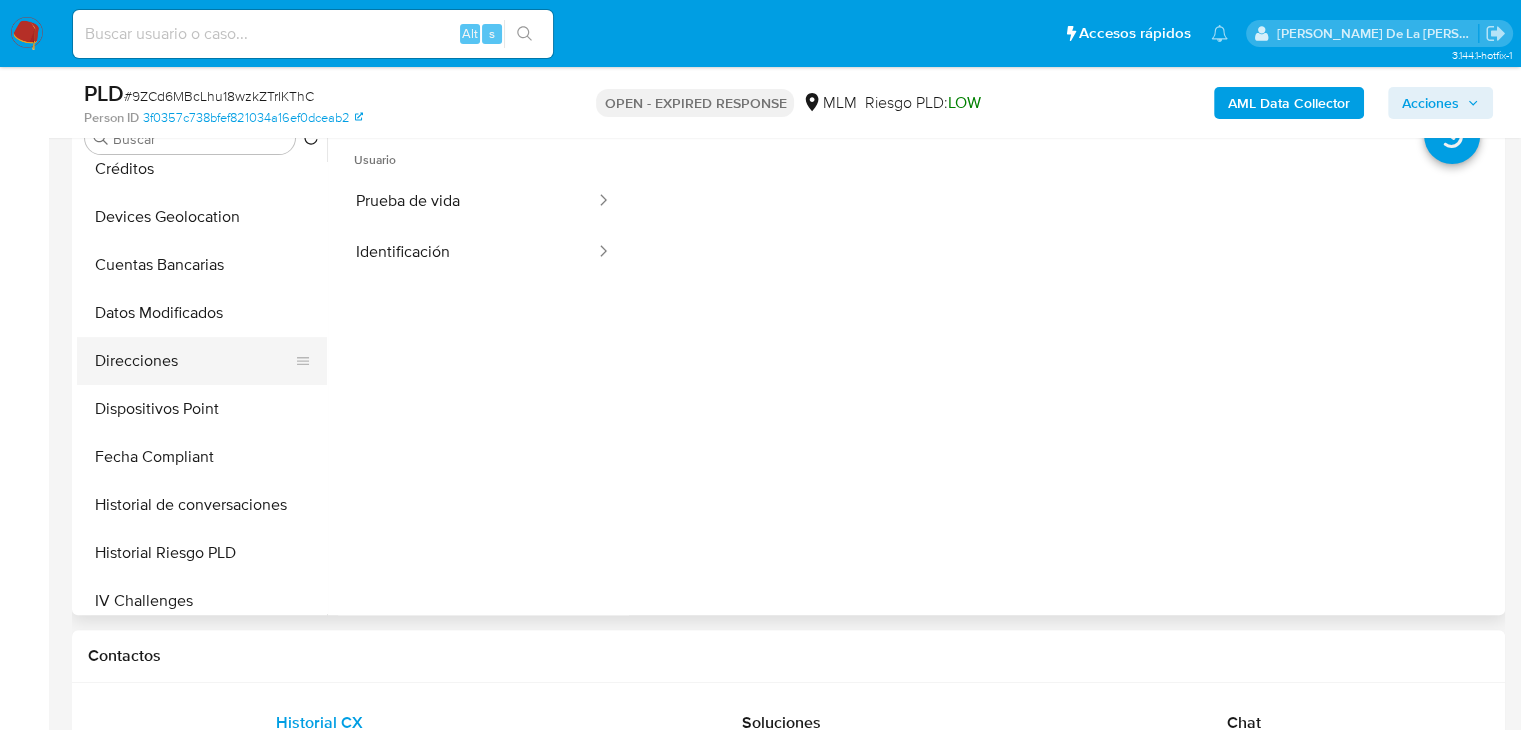 click on "Direcciones" at bounding box center [194, 361] 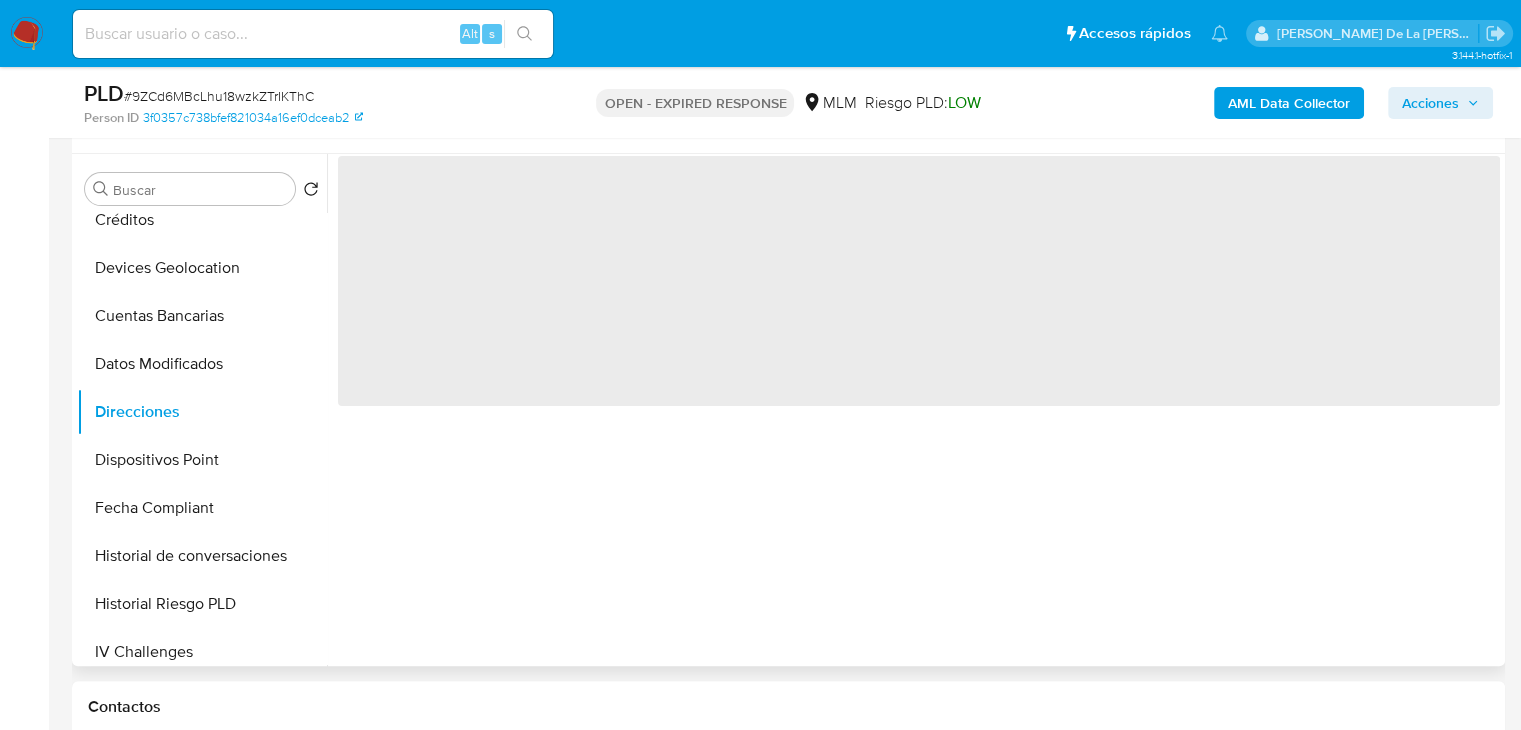scroll, scrollTop: 316, scrollLeft: 0, axis: vertical 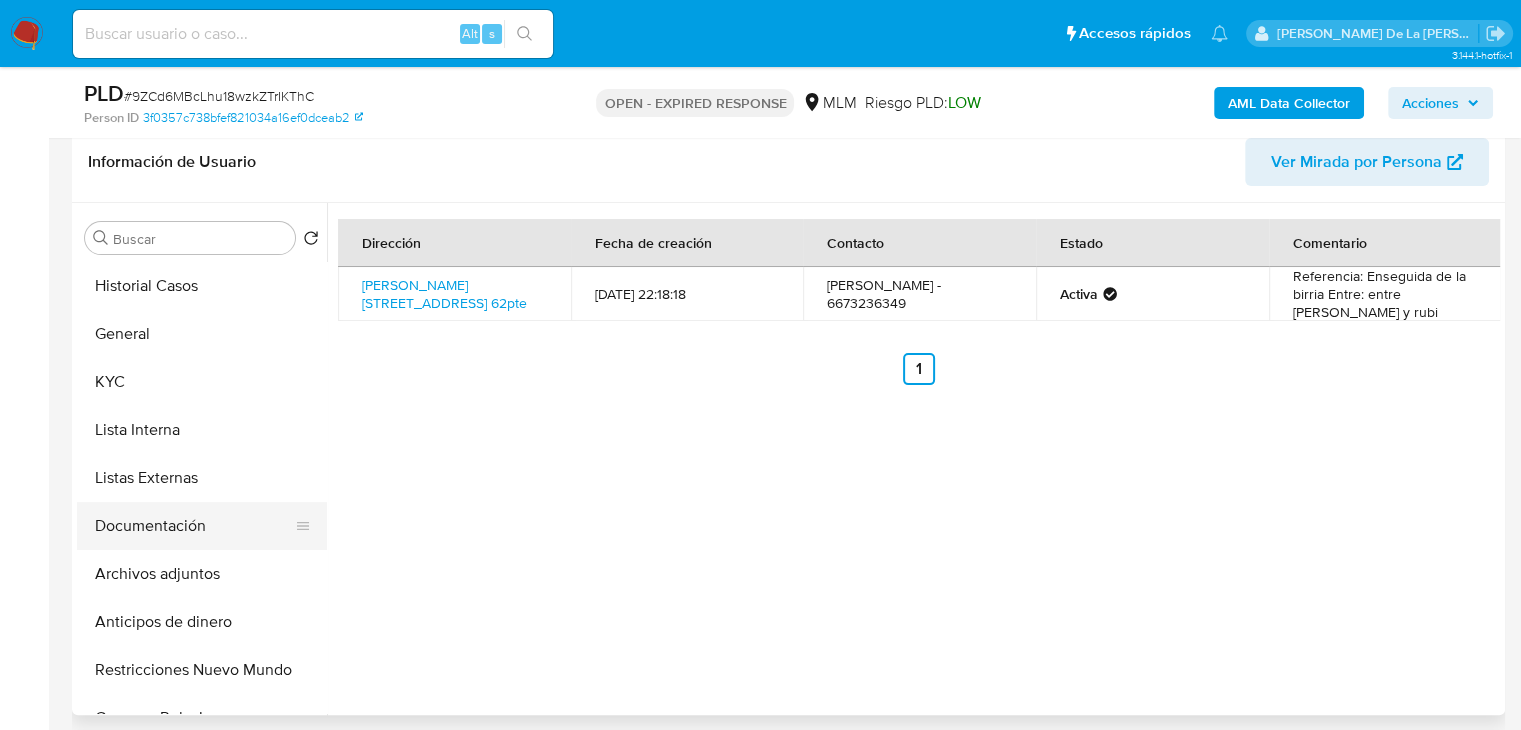 click on "Documentación" at bounding box center [194, 526] 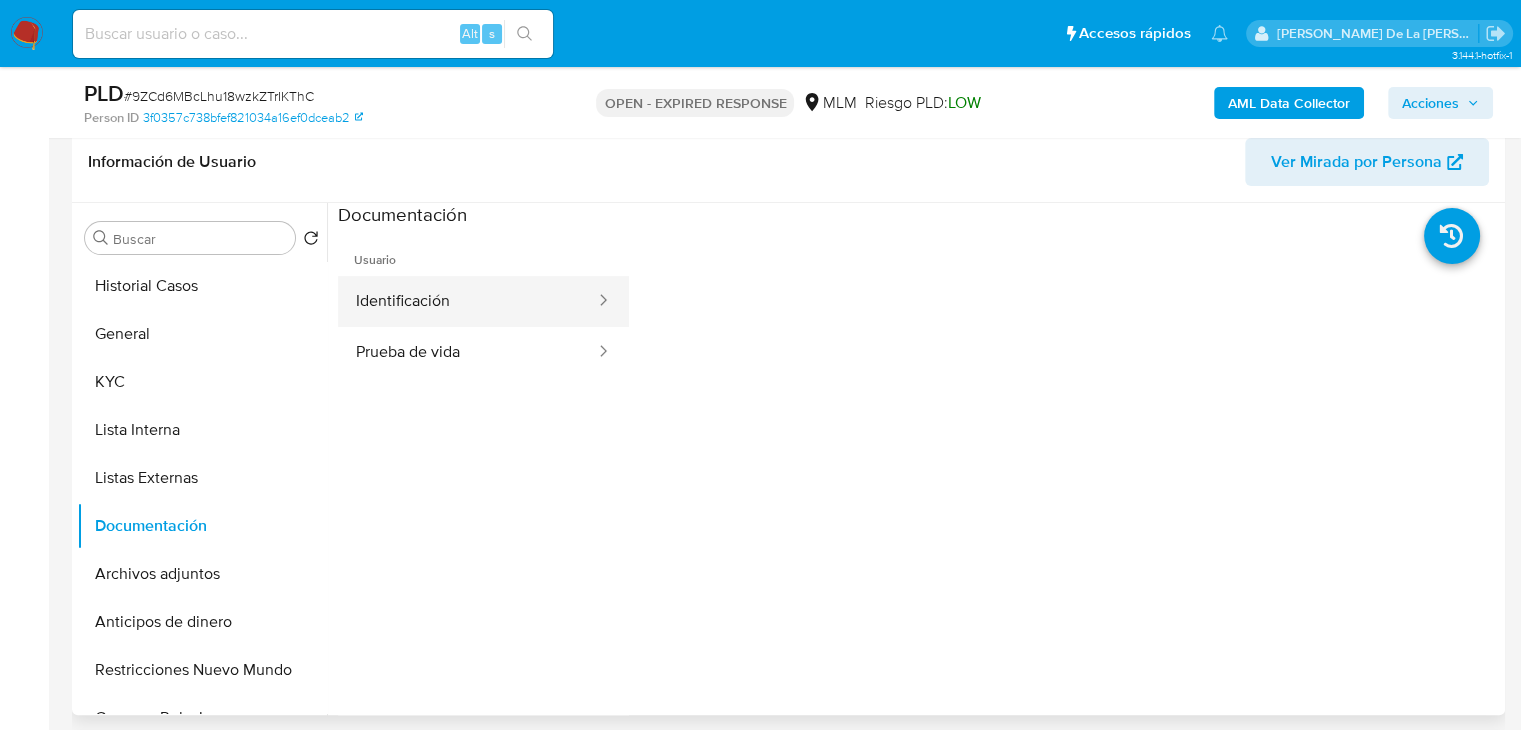 click on "Identificación" at bounding box center [467, 301] 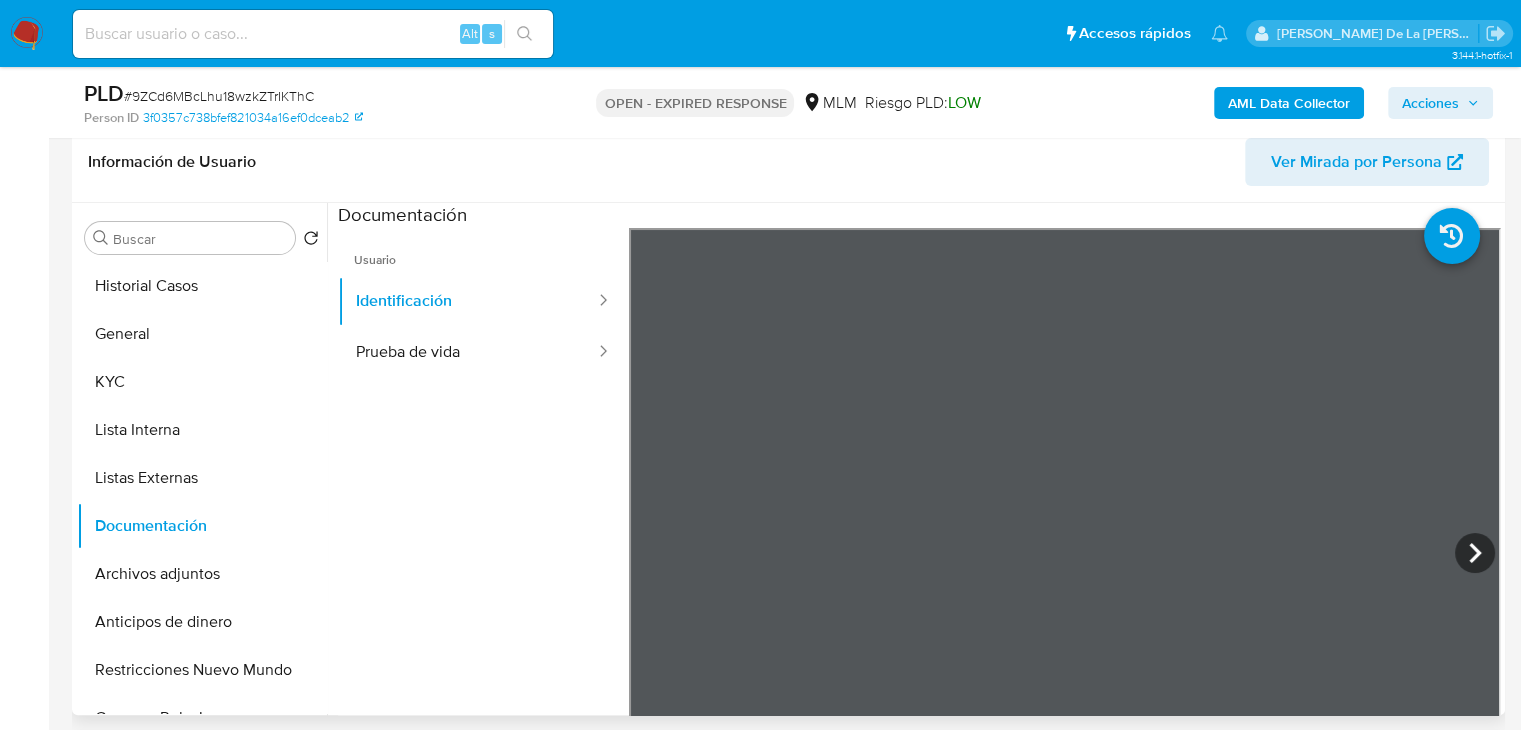 click at bounding box center (1065, 556) 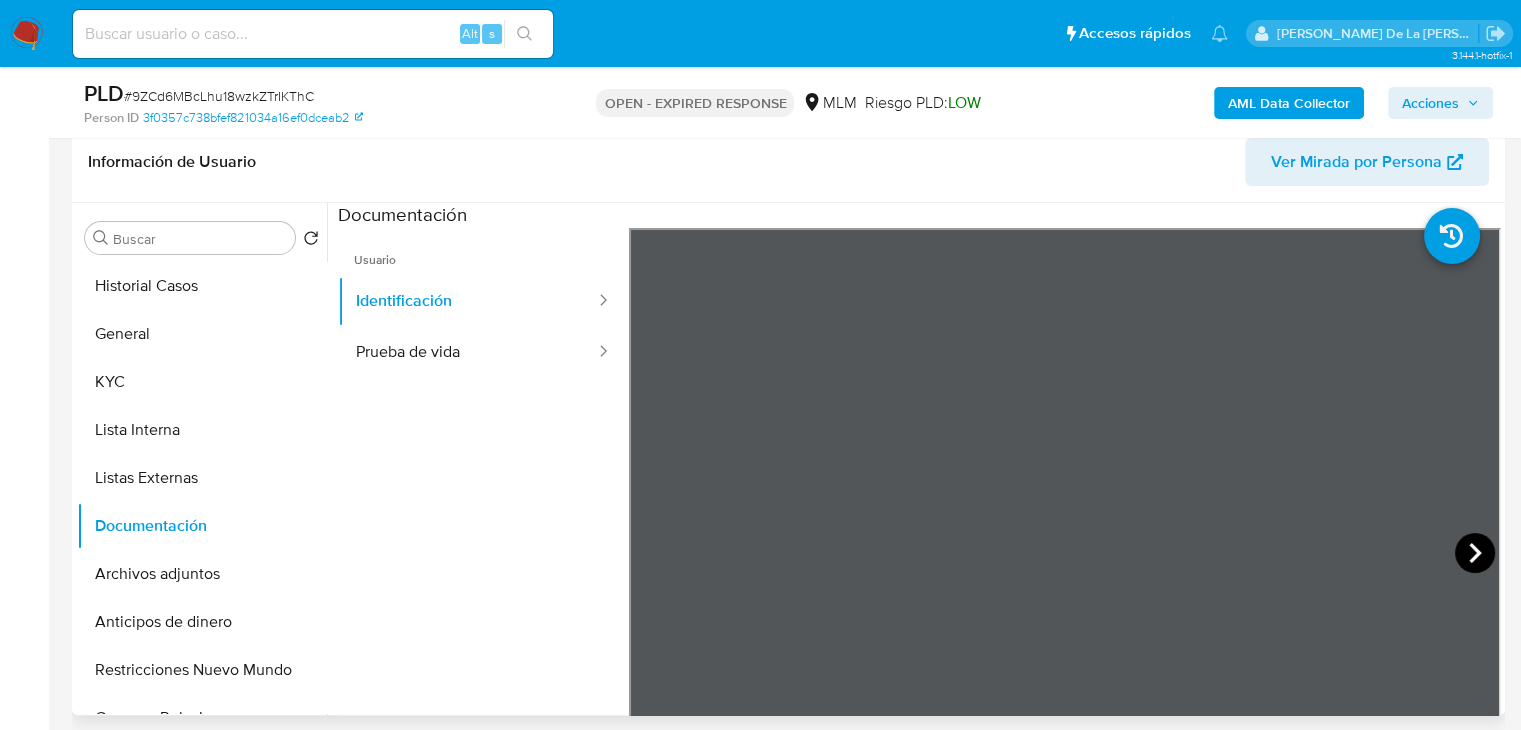 click 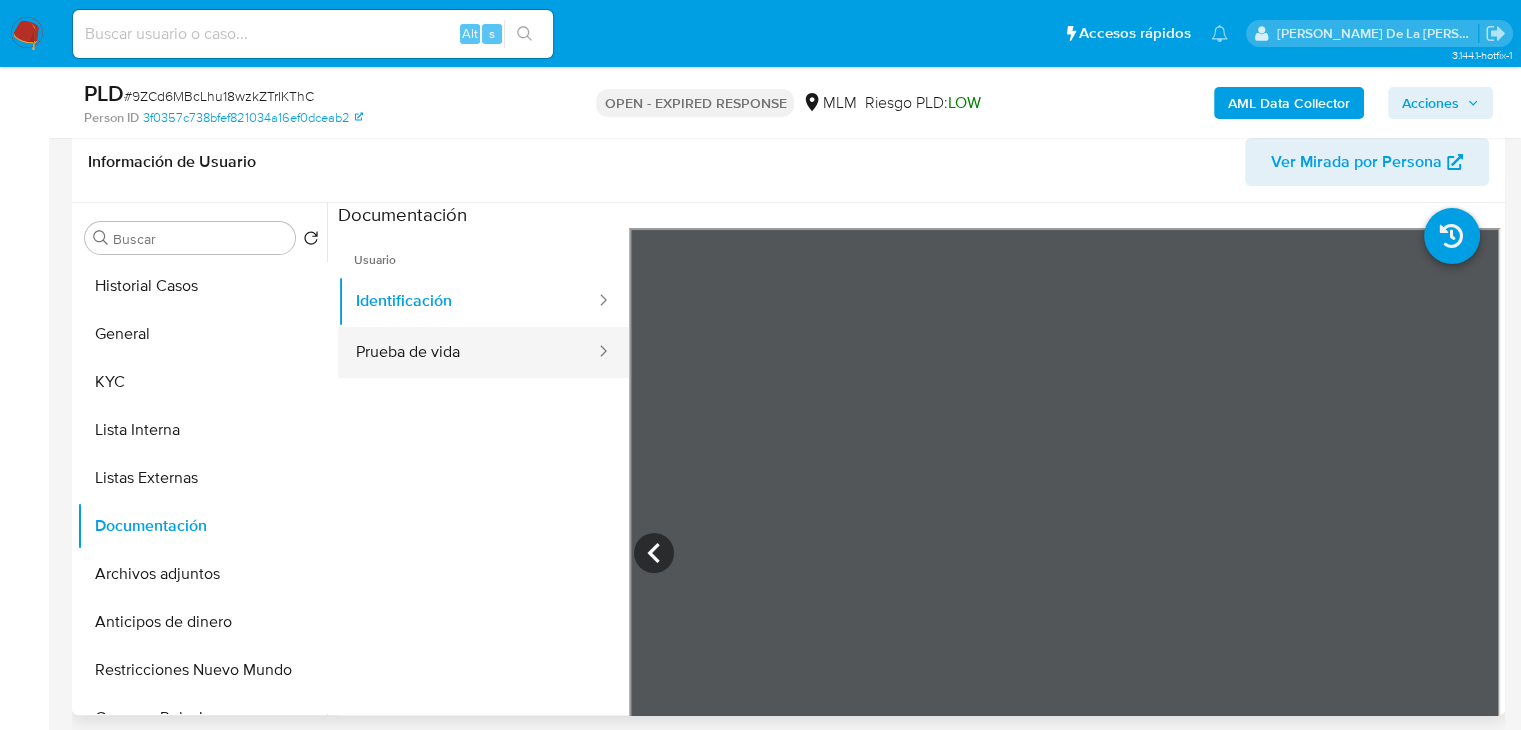 click on "Prueba de vida" at bounding box center (467, 352) 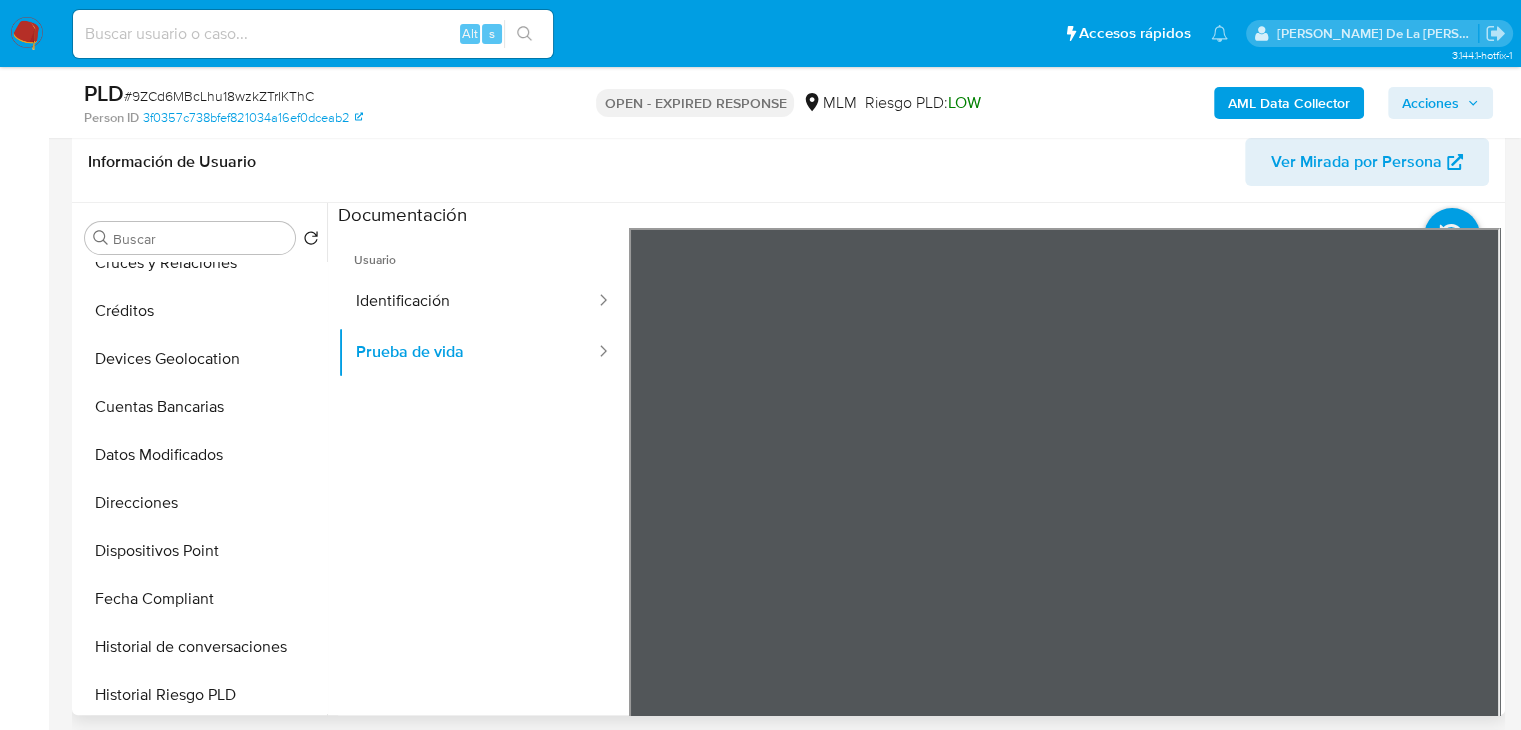 scroll, scrollTop: 600, scrollLeft: 0, axis: vertical 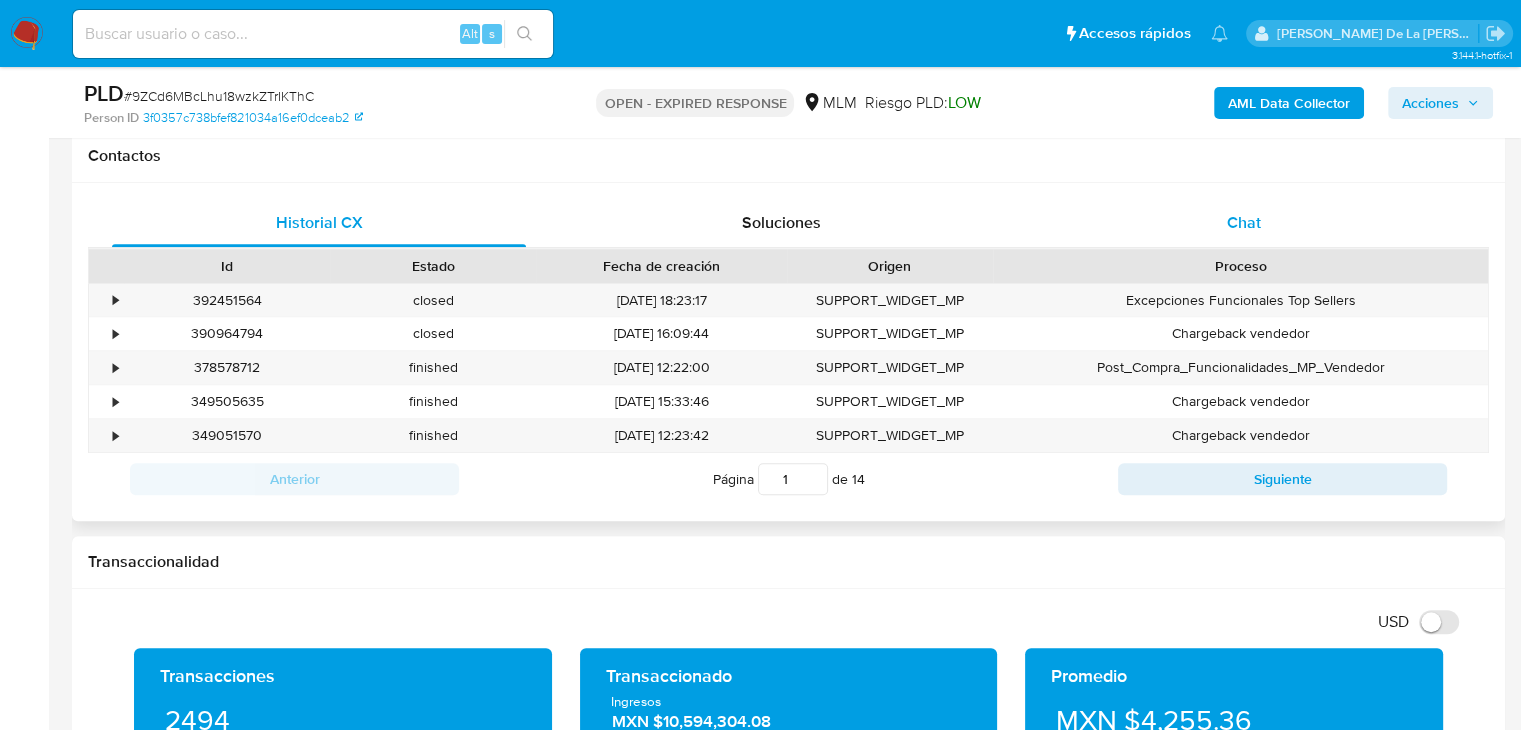 click on "Chat" at bounding box center [1244, 223] 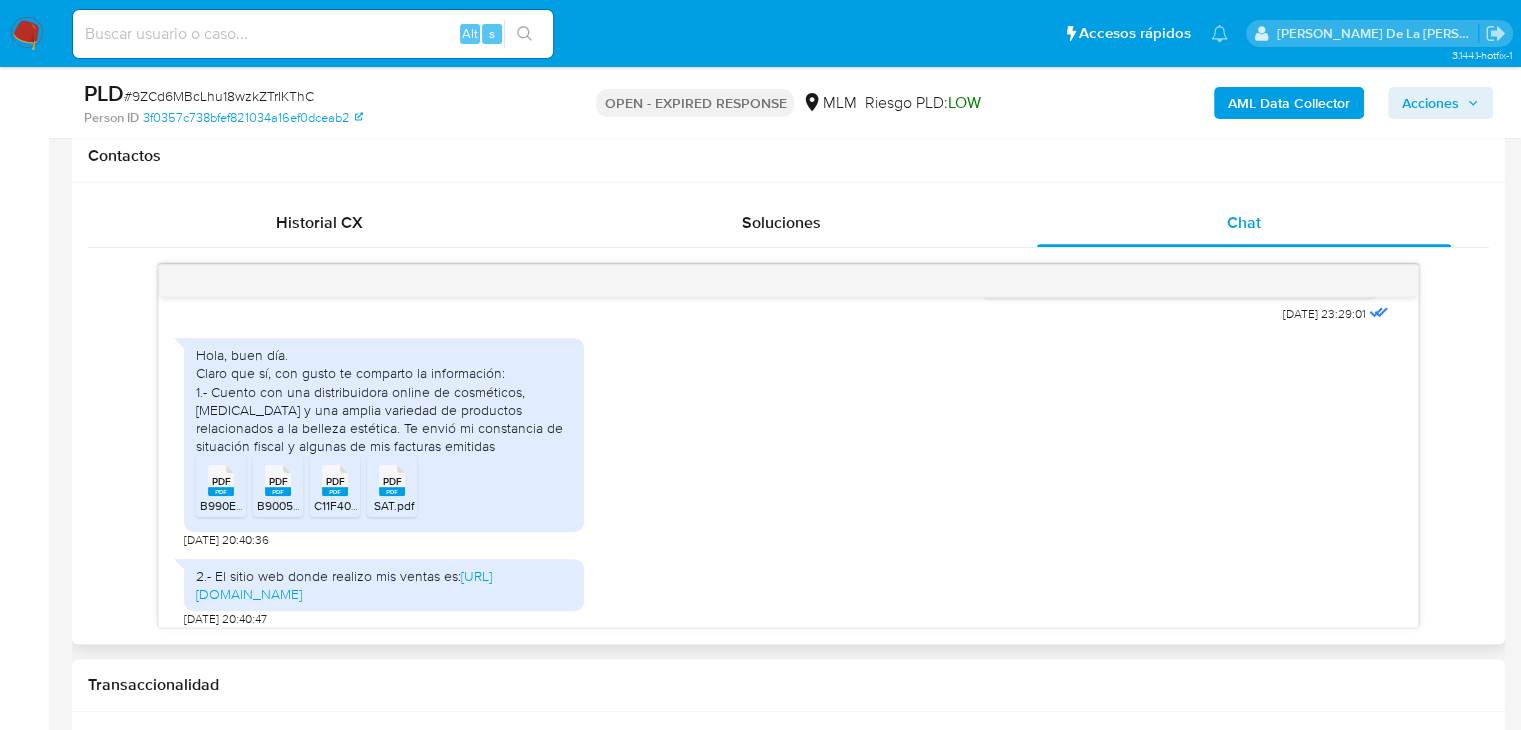 scroll, scrollTop: 529, scrollLeft: 0, axis: vertical 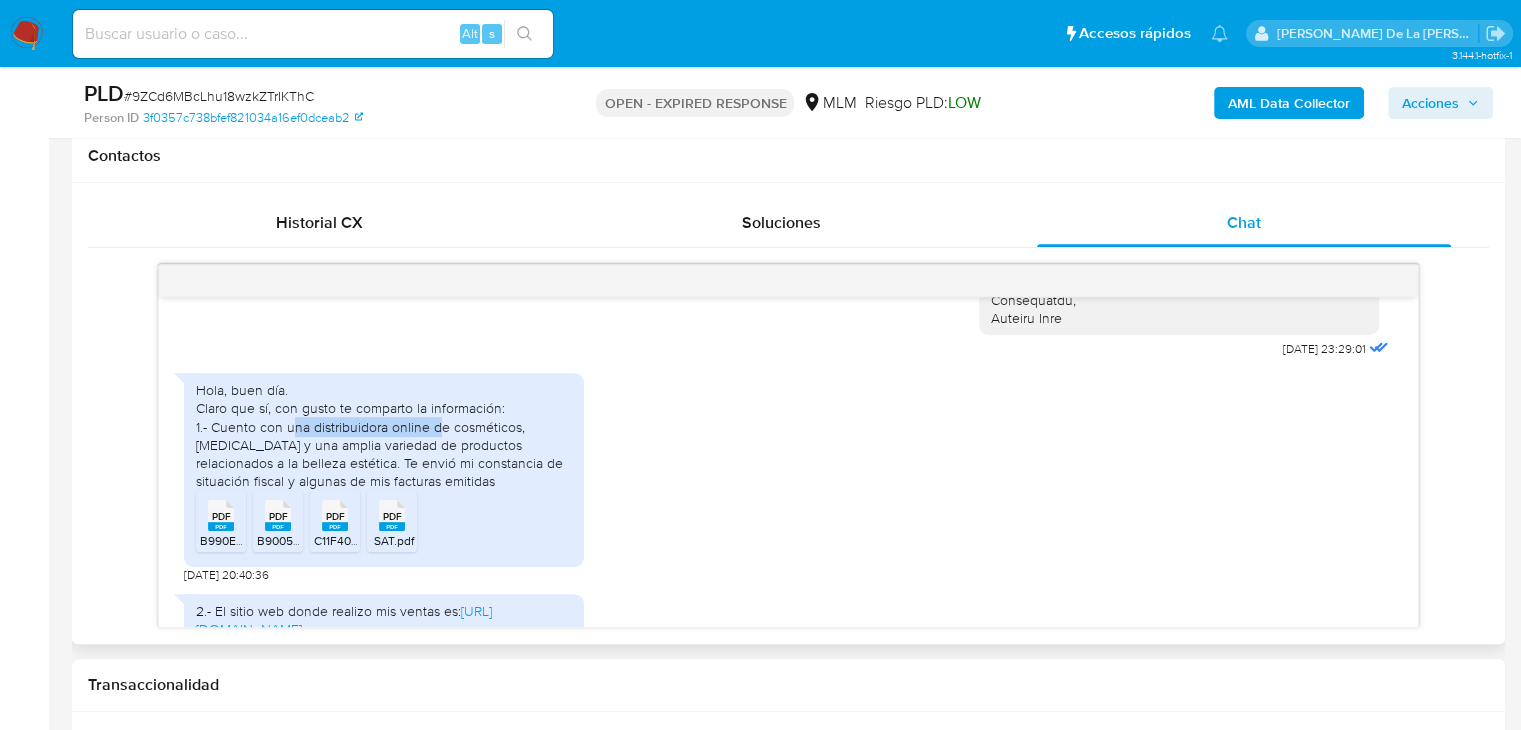 drag, startPoint x: 289, startPoint y: 416, endPoint x: 438, endPoint y: 433, distance: 149.96666 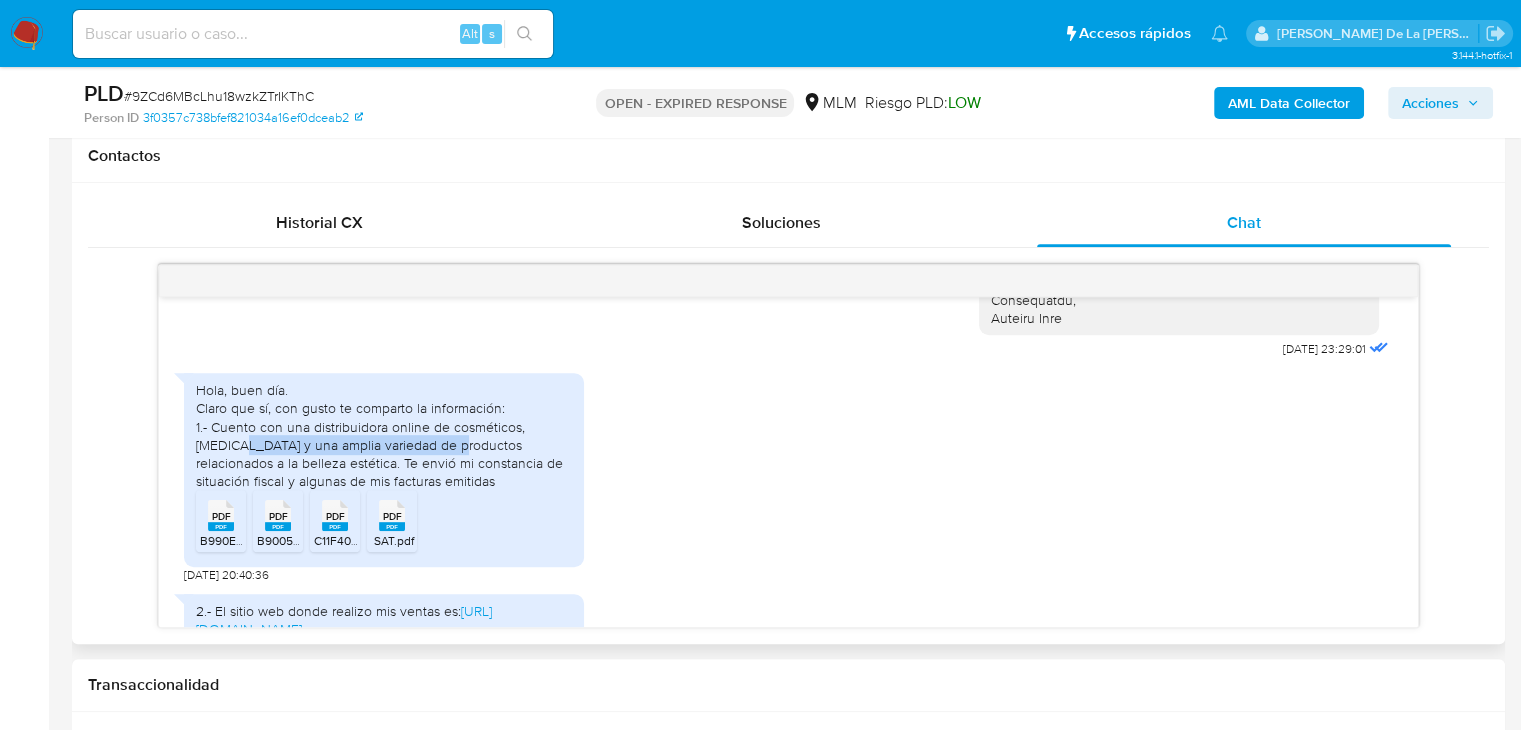 drag, startPoint x: 255, startPoint y: 442, endPoint x: 461, endPoint y: 449, distance: 206.1189 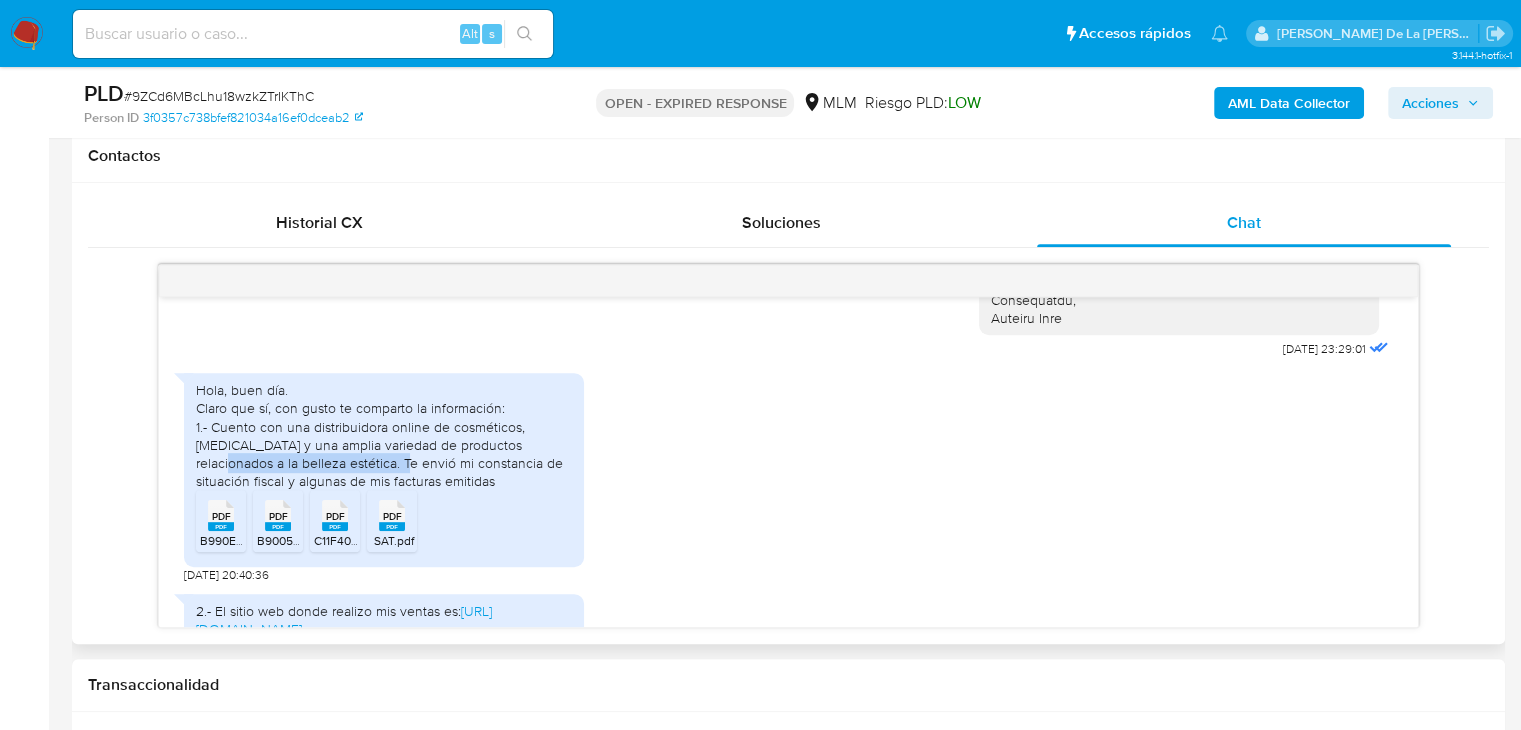 drag, startPoint x: 249, startPoint y: 453, endPoint x: 433, endPoint y: 465, distance: 184.39088 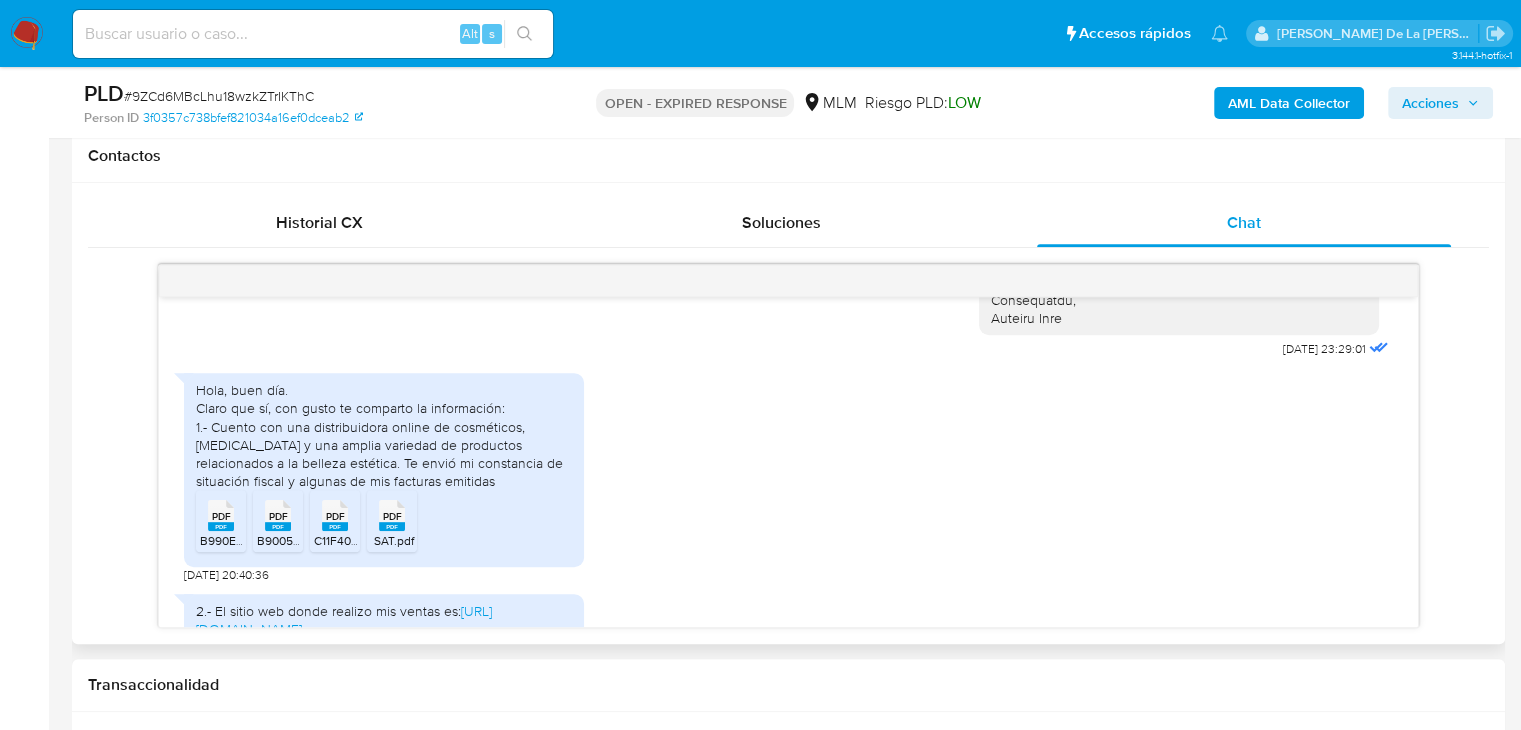 click on "Hola, buen día.
Claro que sí, con gusto te comparto la información:
1.- Cuento con una distribuidora online de cosméticos, mesoterapia y una amplia variedad de productos relacionados a la belleza estética. Te envió mi constancia de situación fiscal y algunas de mis facturas emitidas" at bounding box center (384, 435) 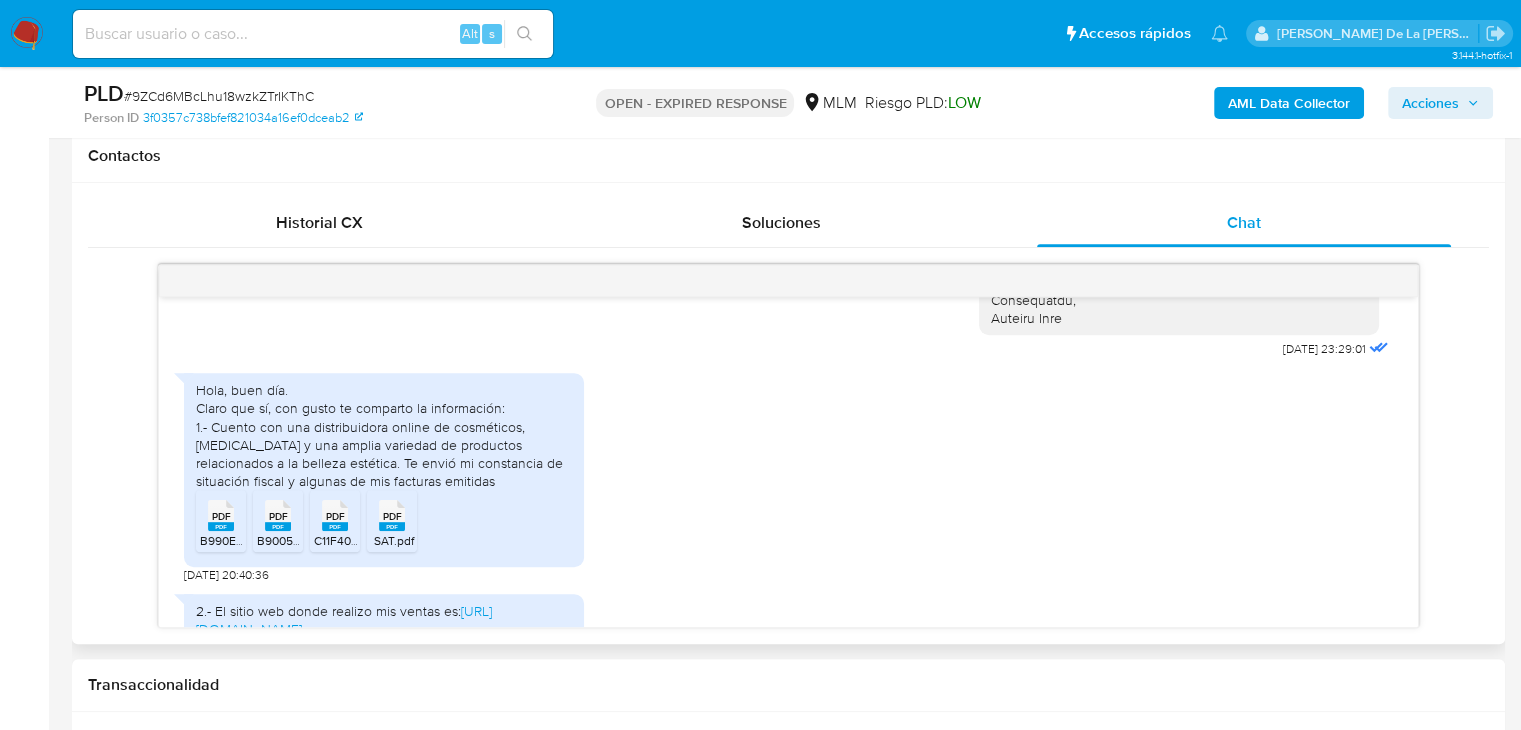 click on "PDF" at bounding box center [392, 516] 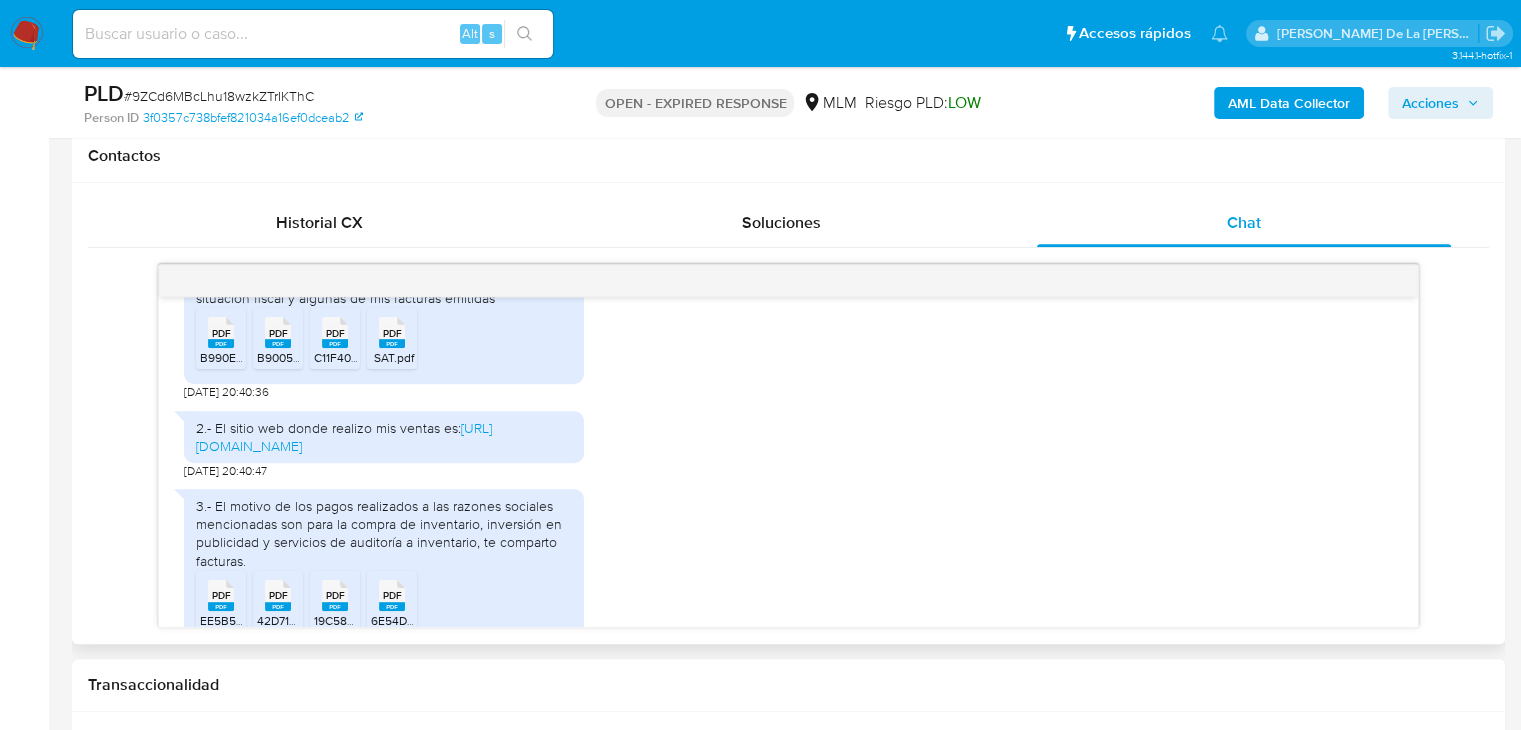 scroll, scrollTop: 729, scrollLeft: 0, axis: vertical 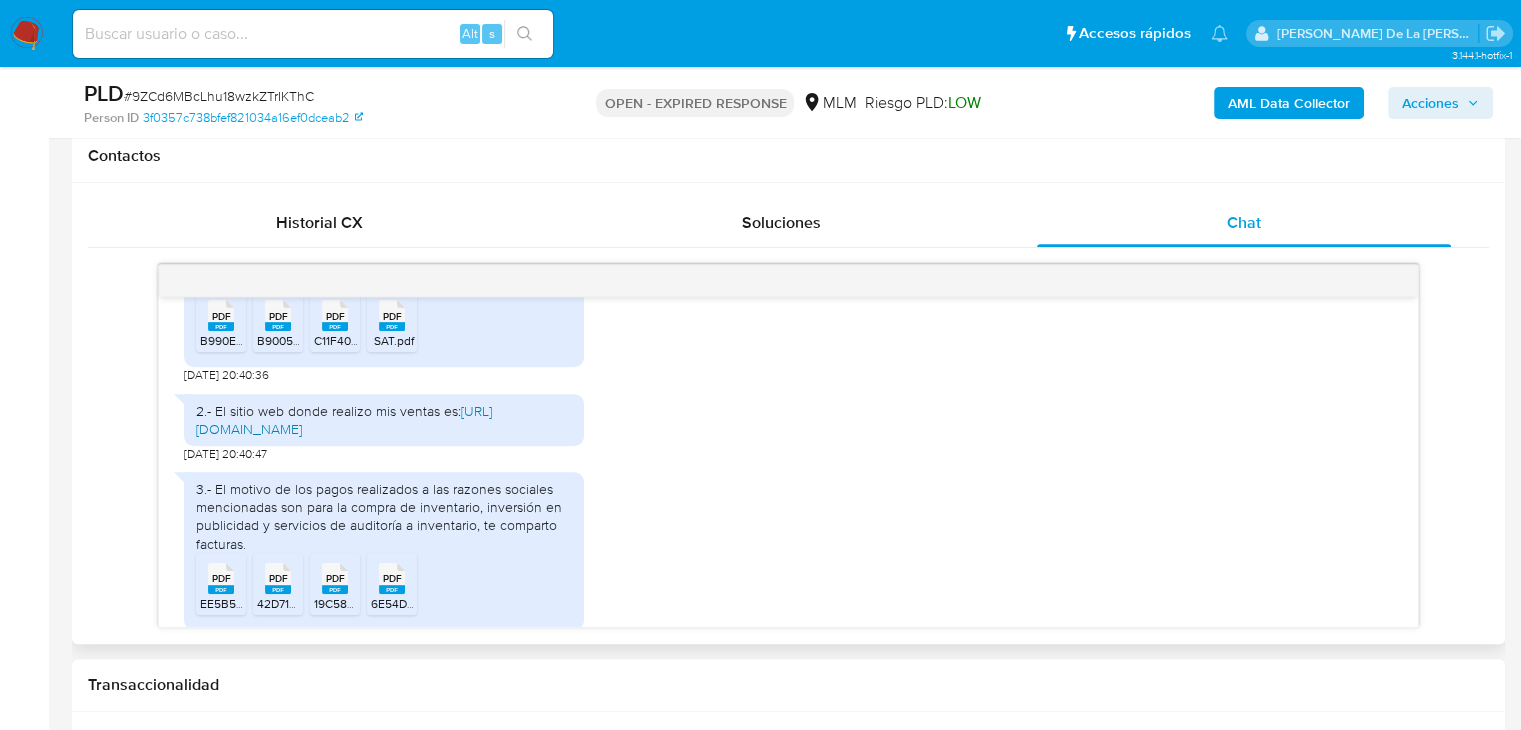 click on "https://redrejuvenece.com/" at bounding box center [344, 420] 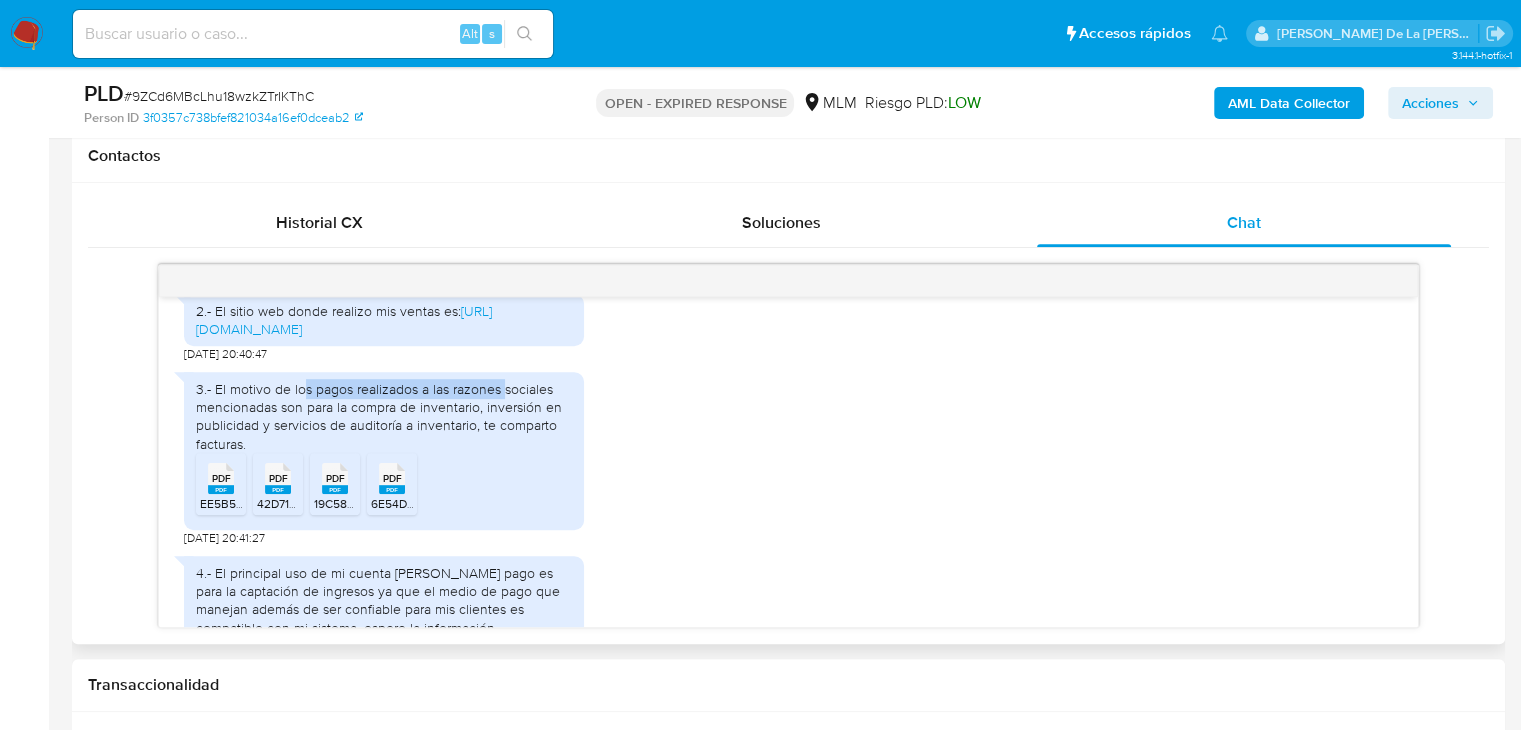 drag, startPoint x: 304, startPoint y: 379, endPoint x: 502, endPoint y: 390, distance: 198.30531 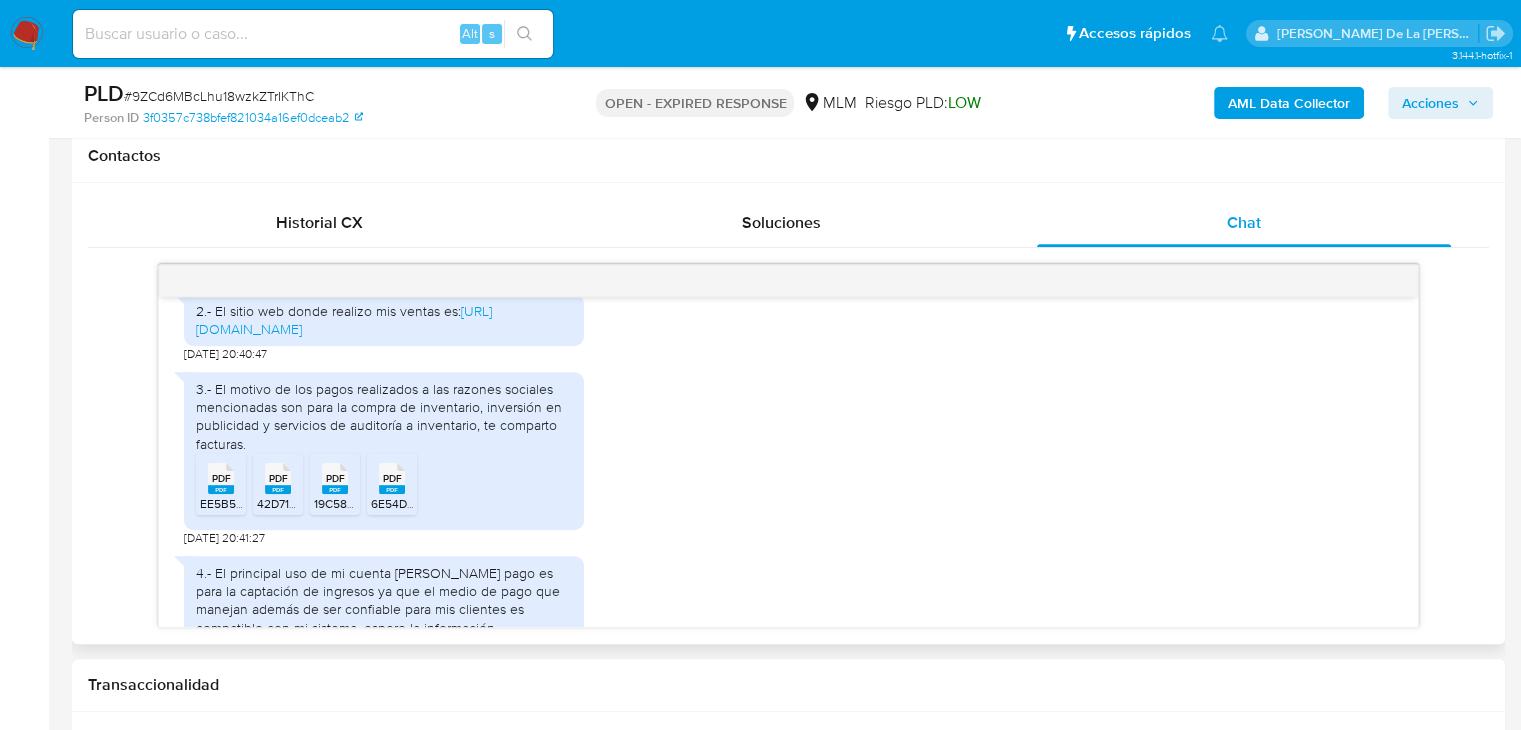 click on "PDF" at bounding box center [221, 478] 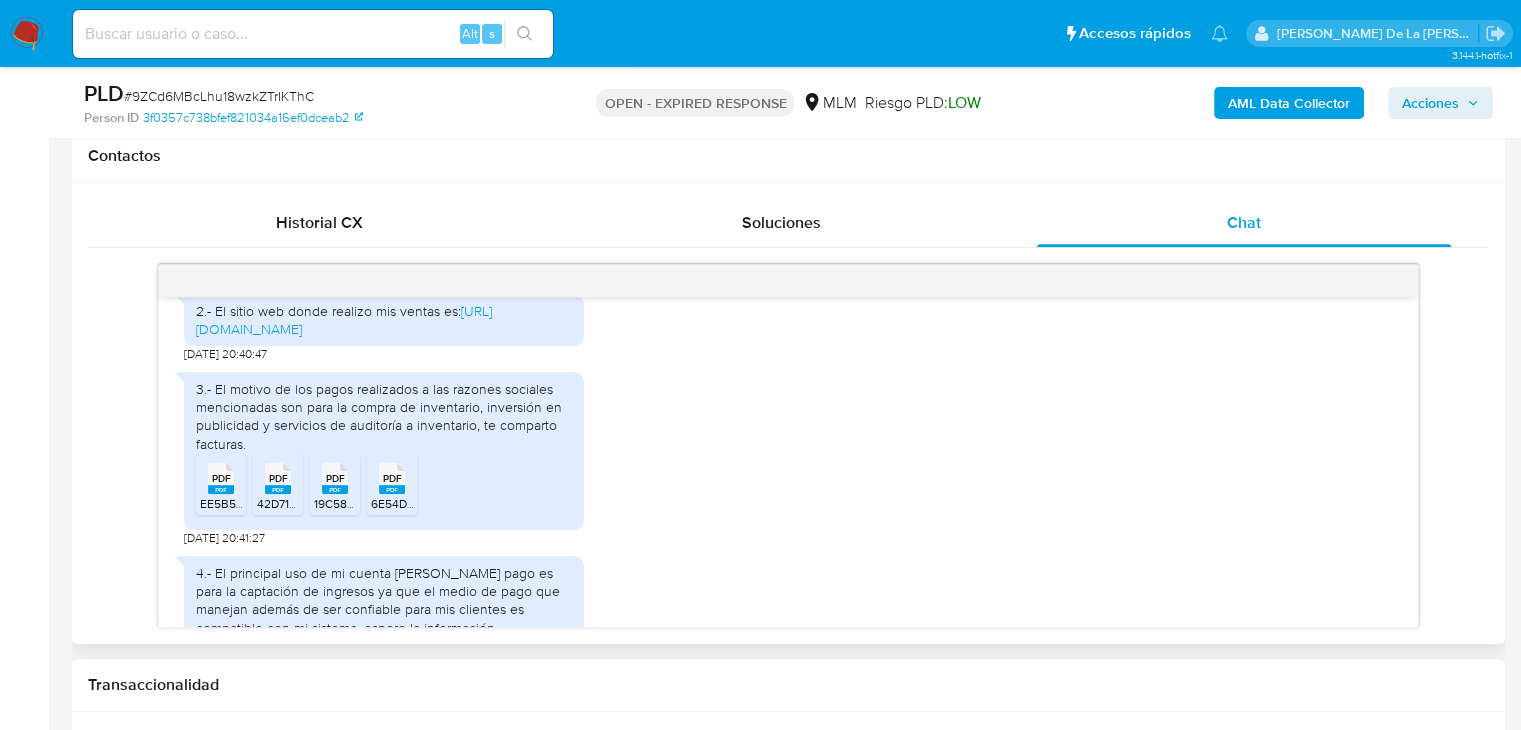 click on "PDF PDF" at bounding box center [335, 476] 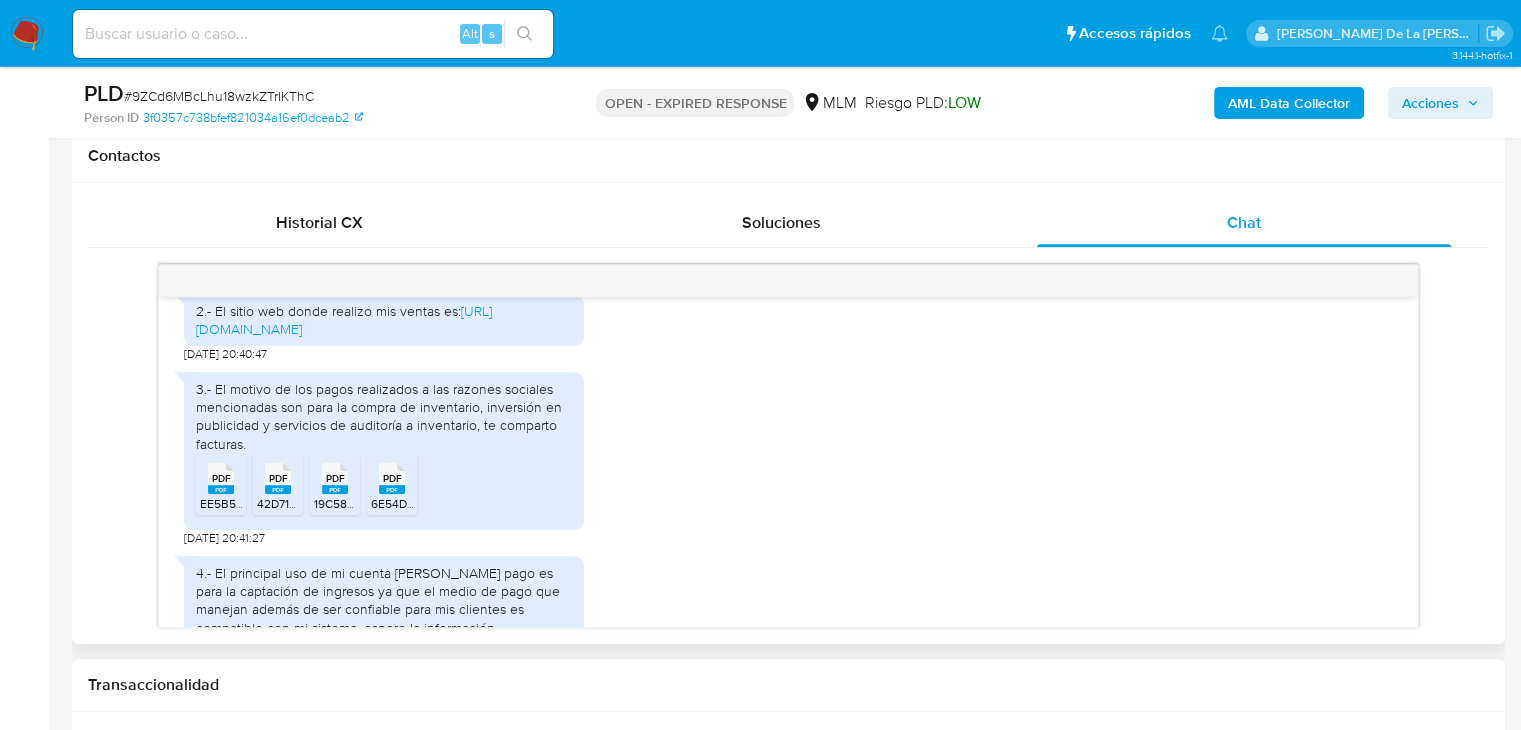 click on "PDF" at bounding box center (392, 478) 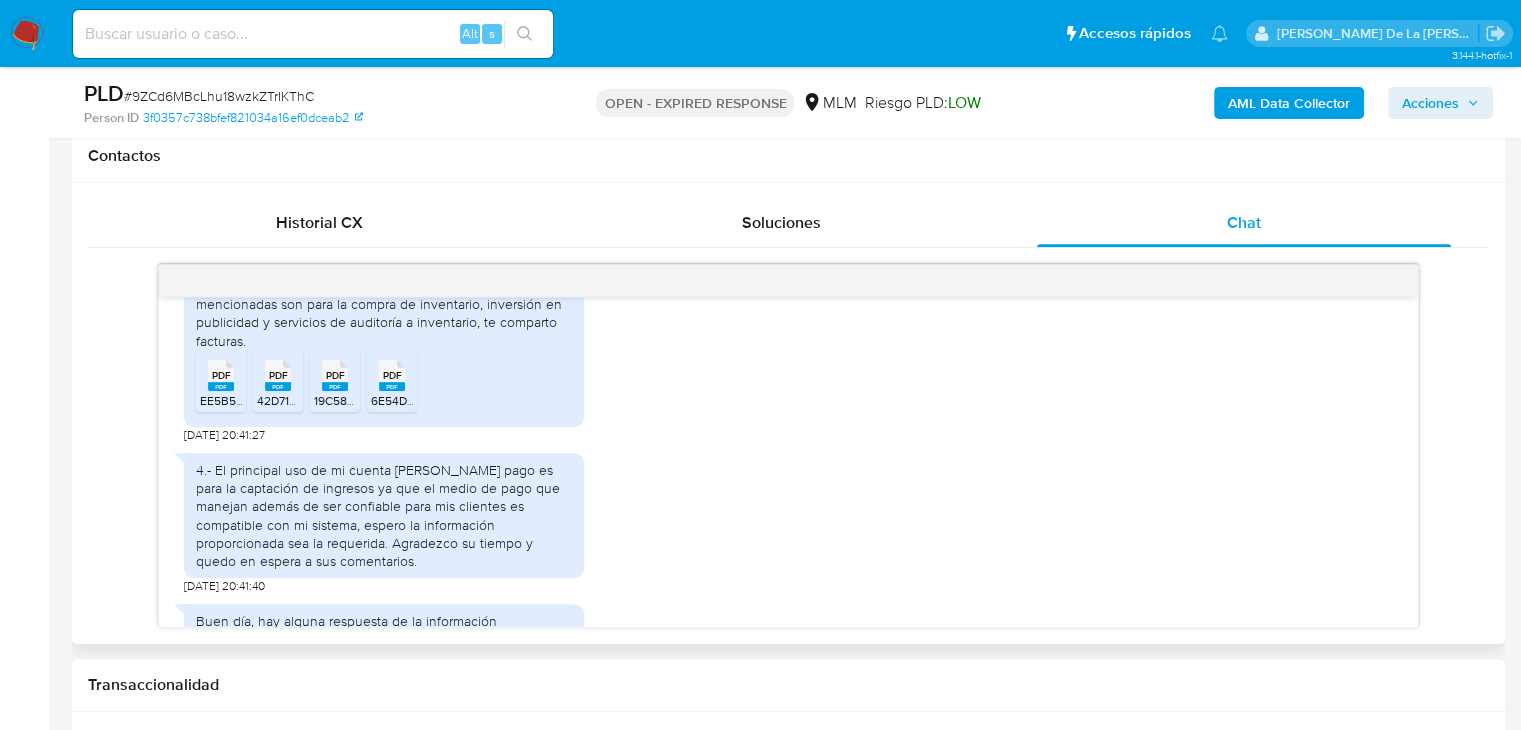 scroll, scrollTop: 1029, scrollLeft: 0, axis: vertical 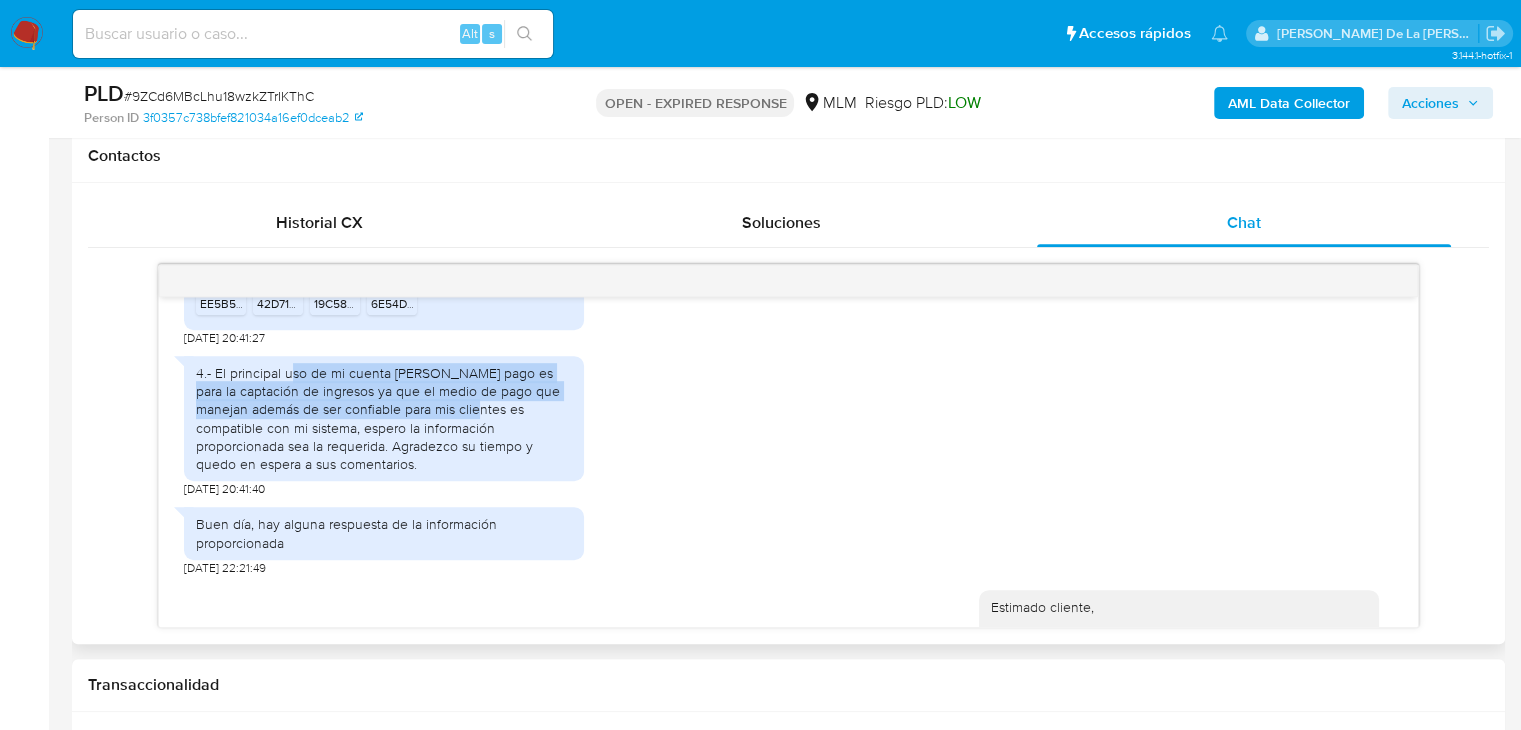 drag, startPoint x: 293, startPoint y: 377, endPoint x: 442, endPoint y: 410, distance: 152.61061 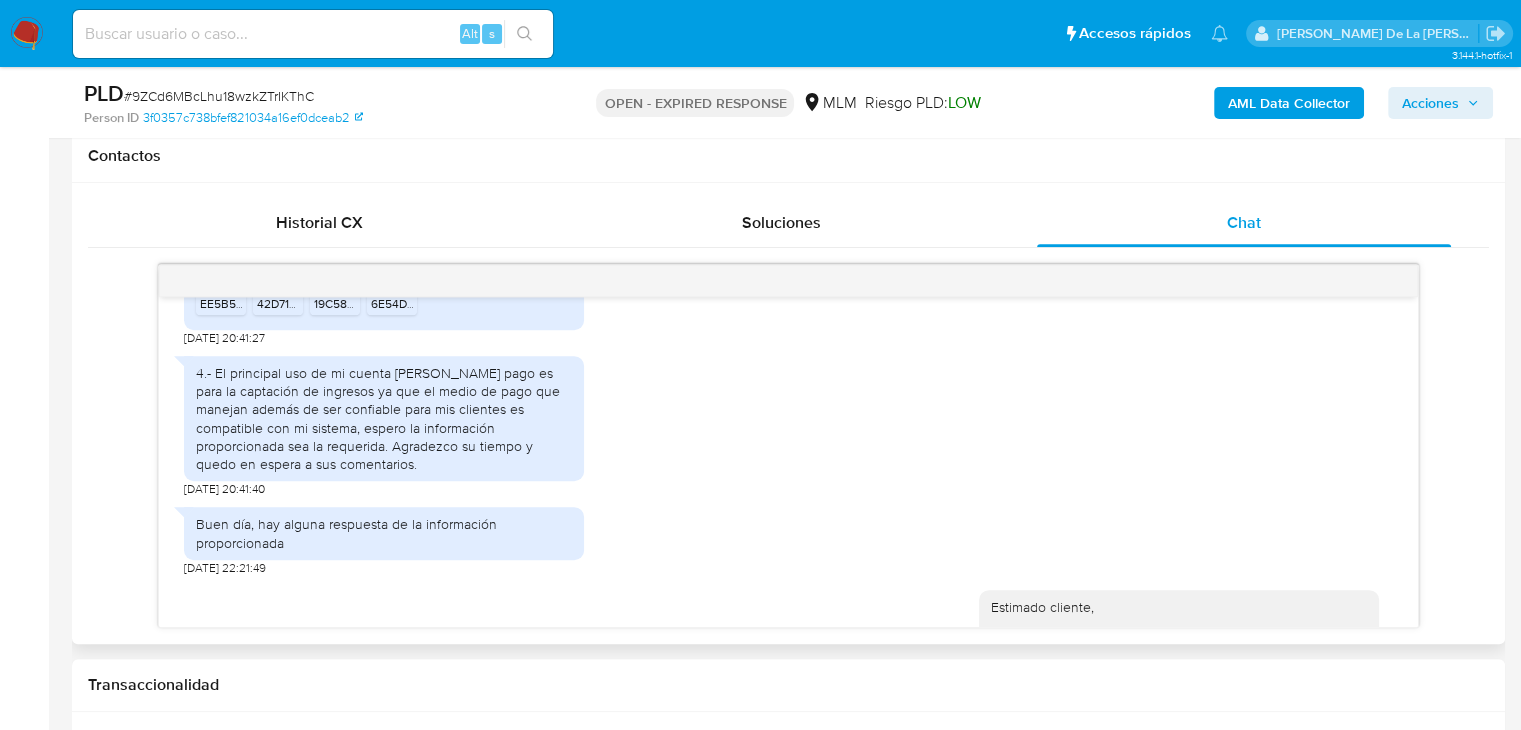 drag, startPoint x: 331, startPoint y: 403, endPoint x: 348, endPoint y: 396, distance: 18.384777 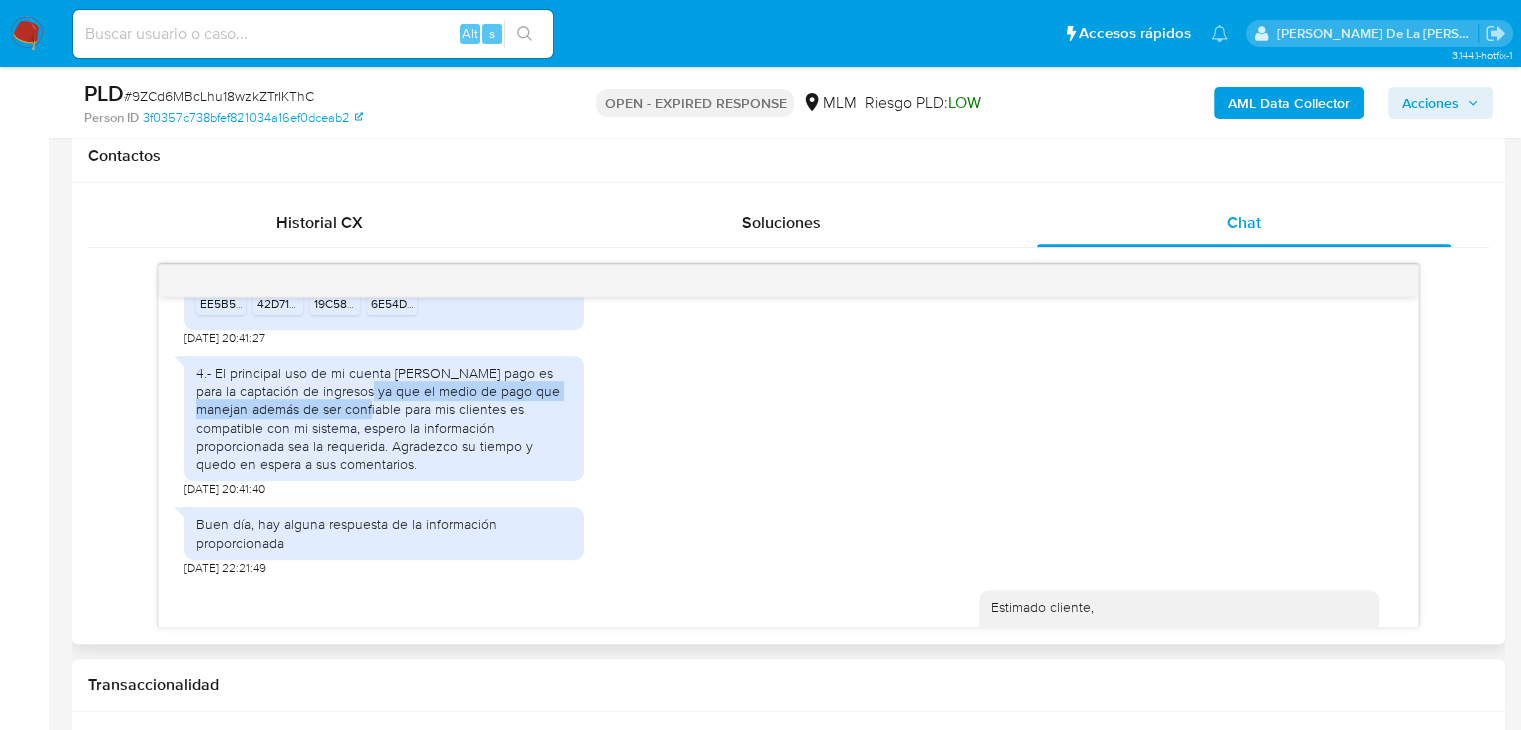 click on "4.- El principal uso de mi cuenta de mercado pago es para la captación de ingresos ya que el medio de pago que manejan además de ser confiable para mis clientes es compatible con mi sistema, espero la información proporcionada sea la requerida. Agradezco su tiempo y quedo en espera a sus comentarios." at bounding box center [384, 418] 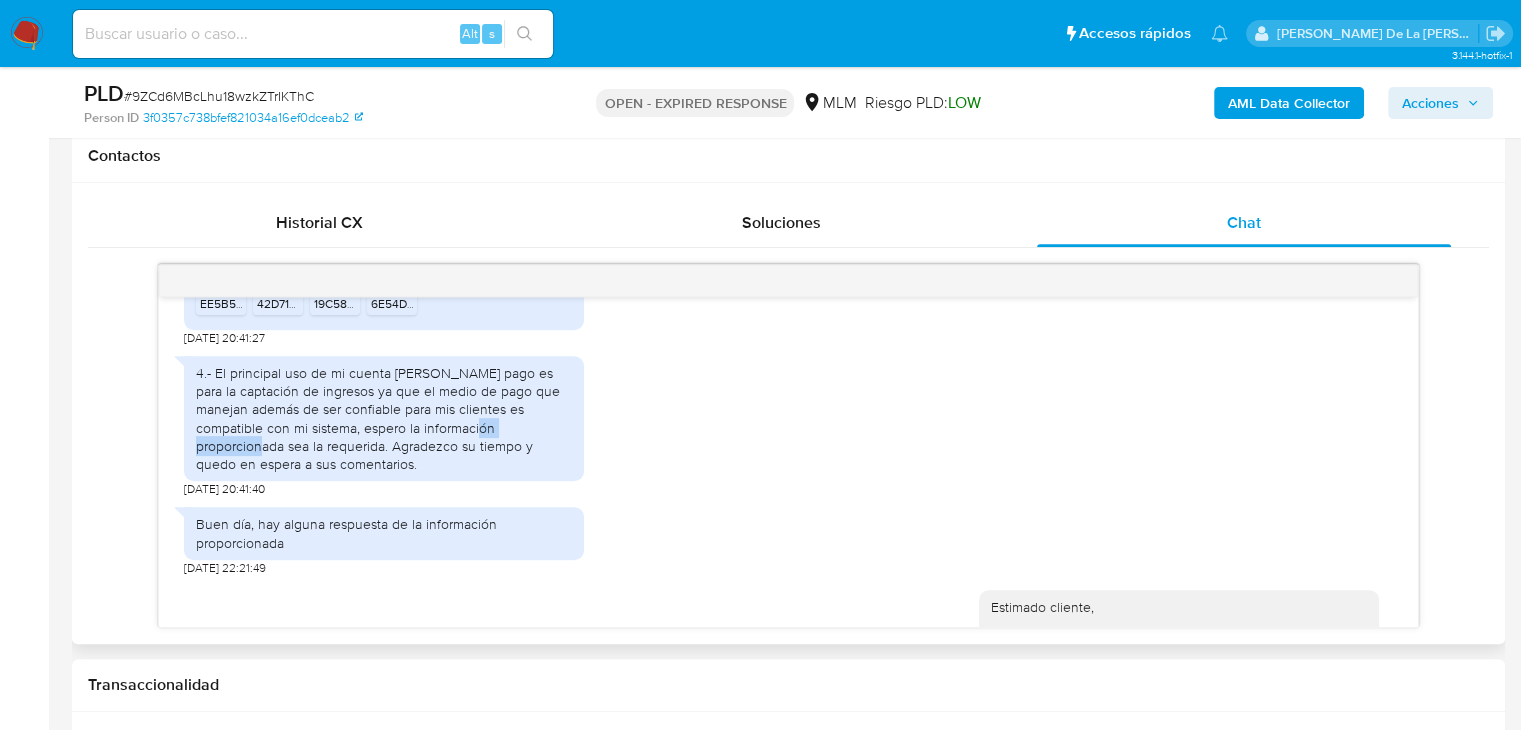 click on "4.- El principal uso de mi cuenta de mercado pago es para la captación de ingresos ya que el medio de pago que manejan además de ser confiable para mis clientes es compatible con mi sistema, espero la información proporcionada sea la requerida. Agradezco su tiempo y quedo en espera a sus comentarios." at bounding box center [384, 418] 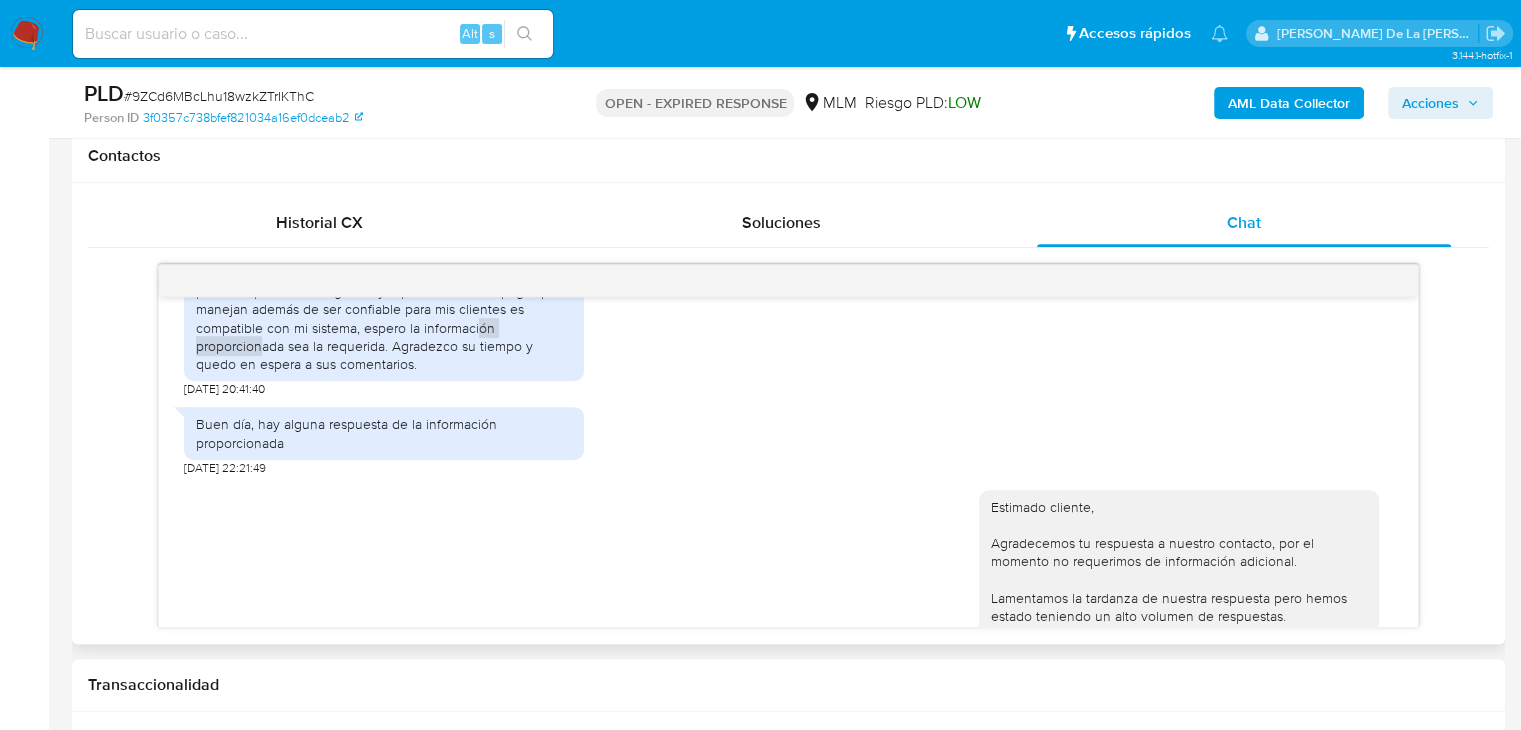 scroll, scrollTop: 1229, scrollLeft: 0, axis: vertical 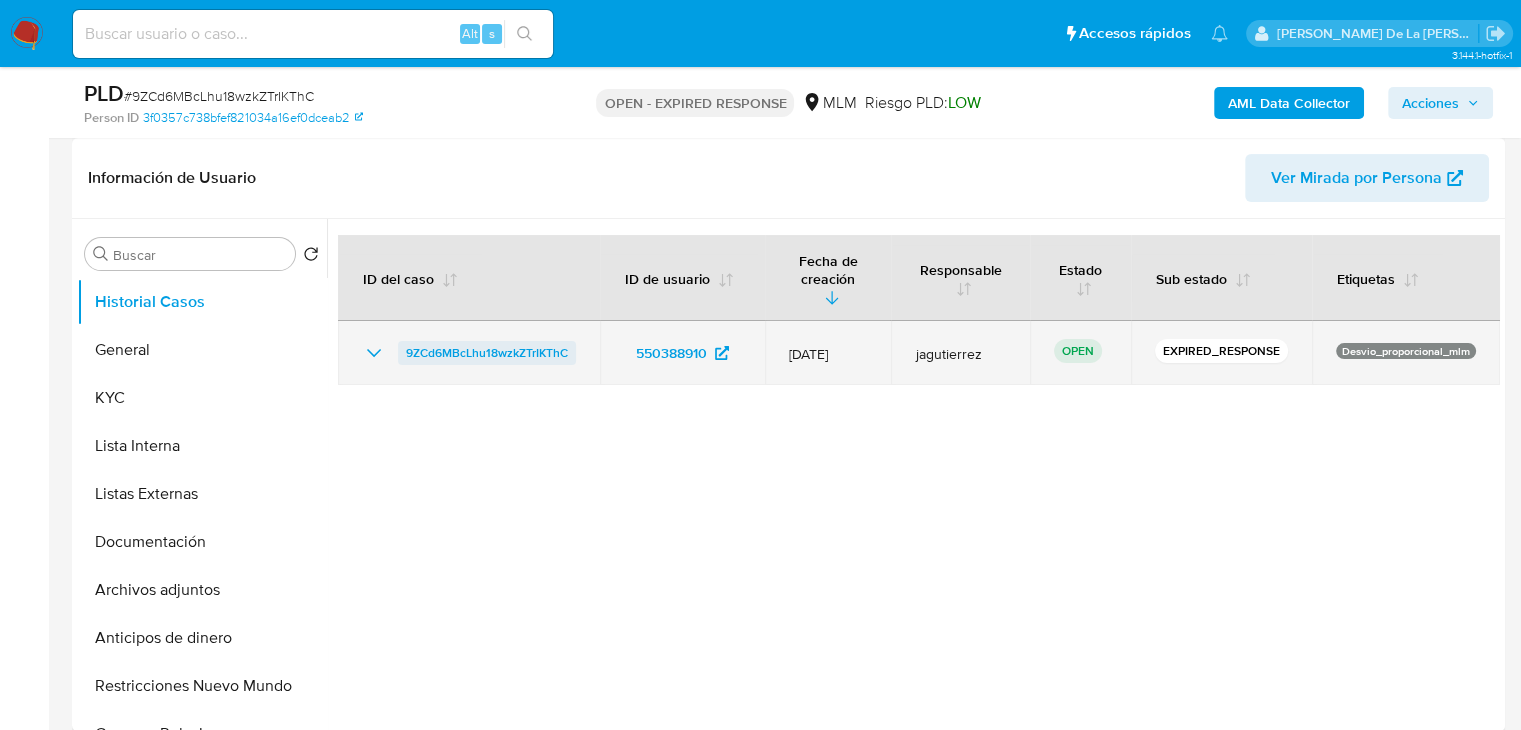select on "10" 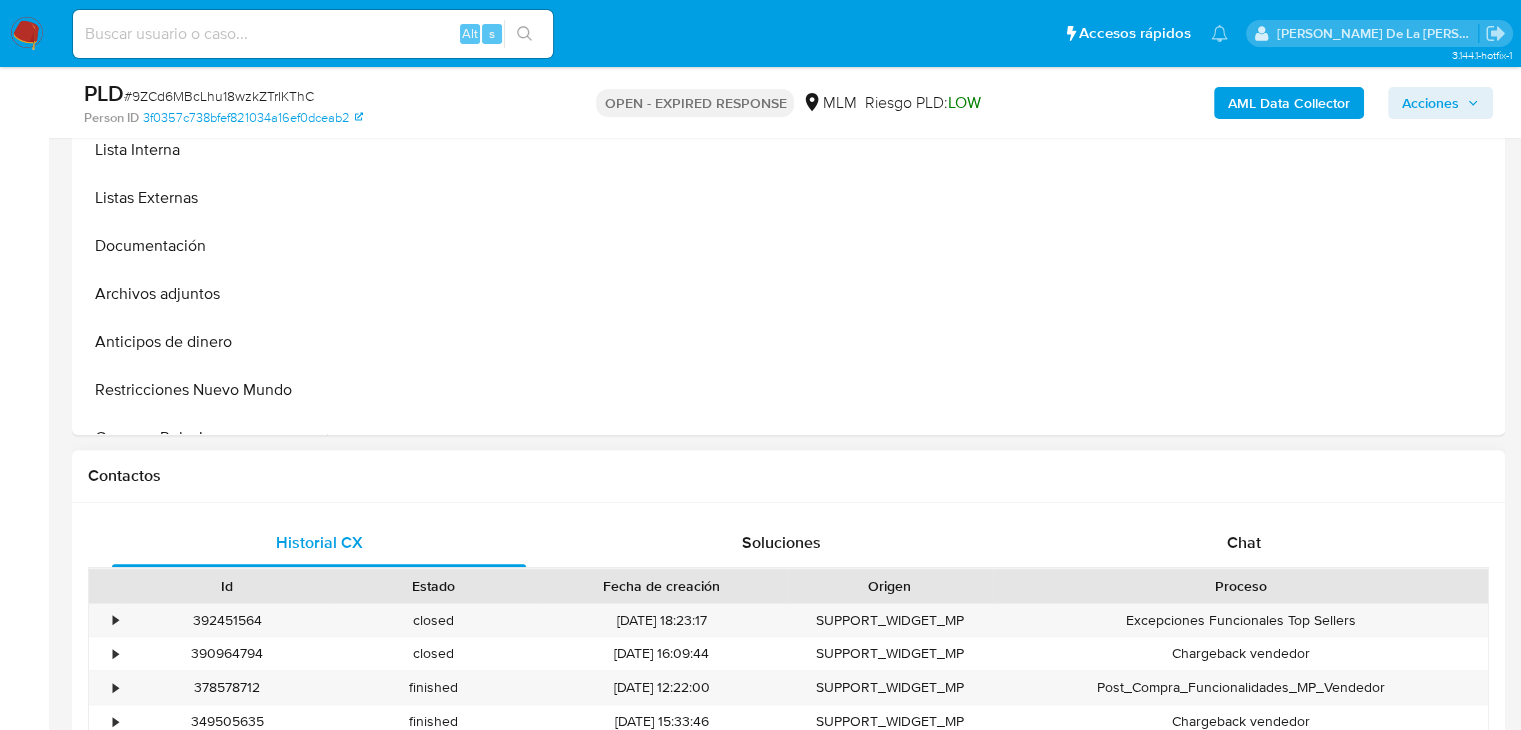 scroll, scrollTop: 400, scrollLeft: 0, axis: vertical 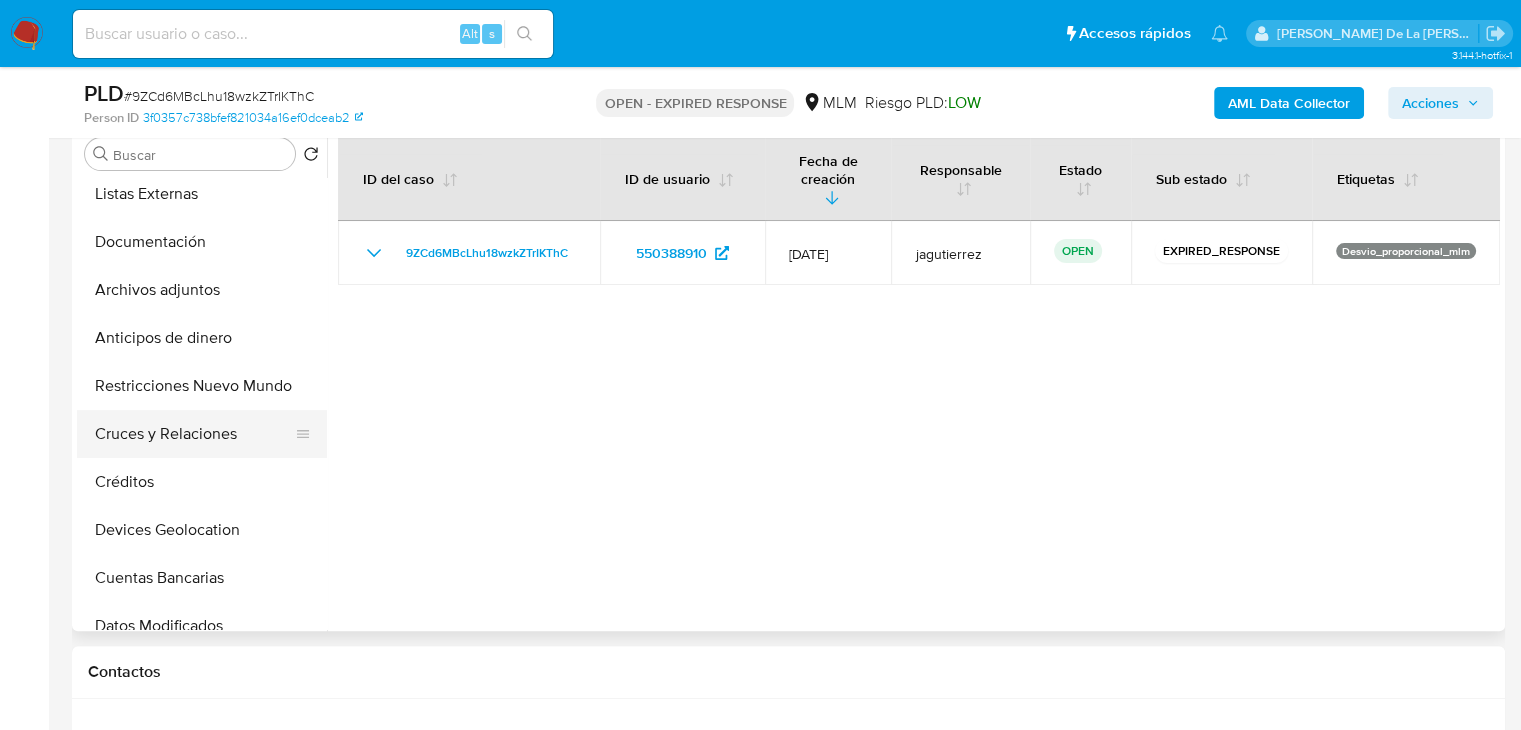 click on "Cruces y Relaciones" at bounding box center [194, 434] 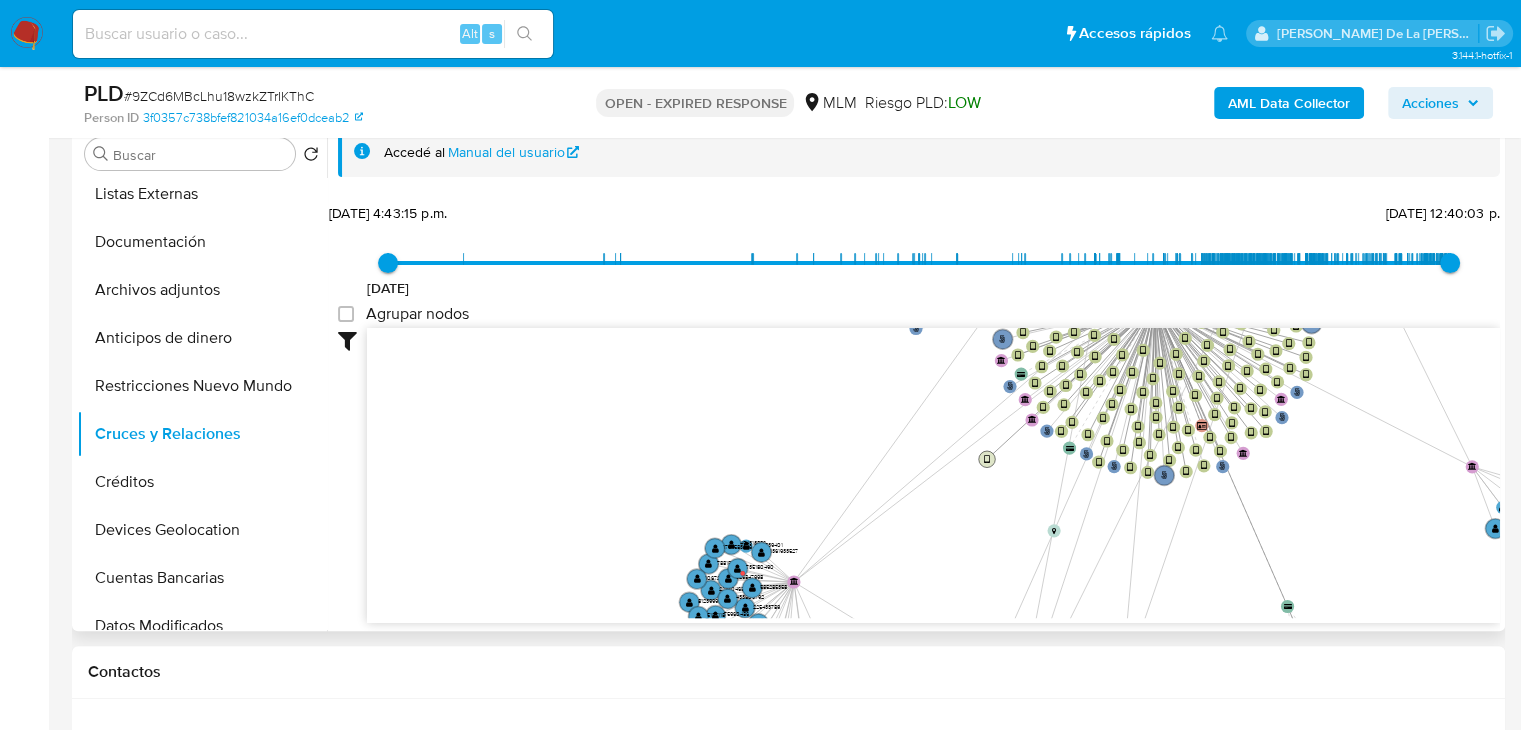 drag, startPoint x: 1116, startPoint y: 426, endPoint x: 862, endPoint y: 533, distance: 275.6175 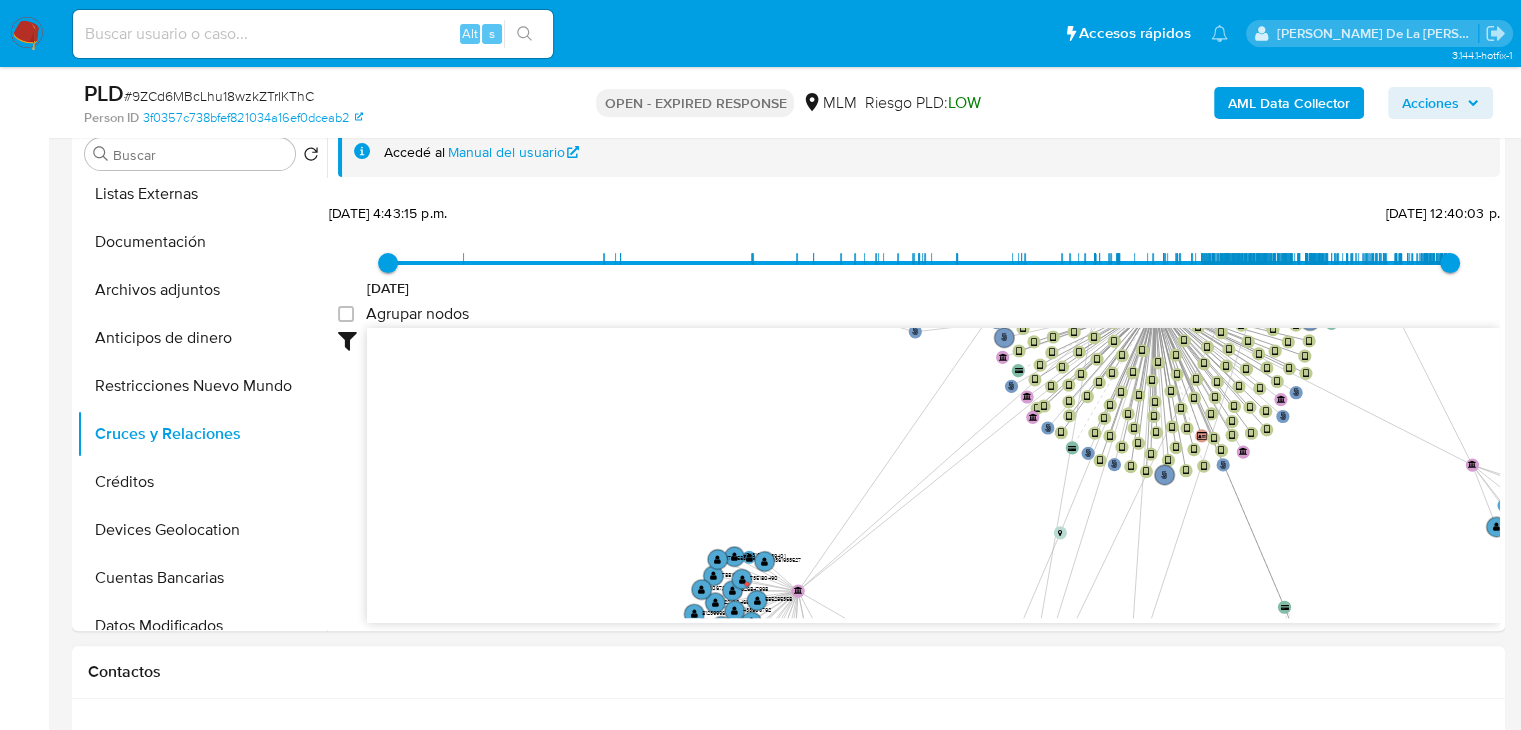 drag, startPoint x: 932, startPoint y: 506, endPoint x: 831, endPoint y: 661, distance: 185.0027 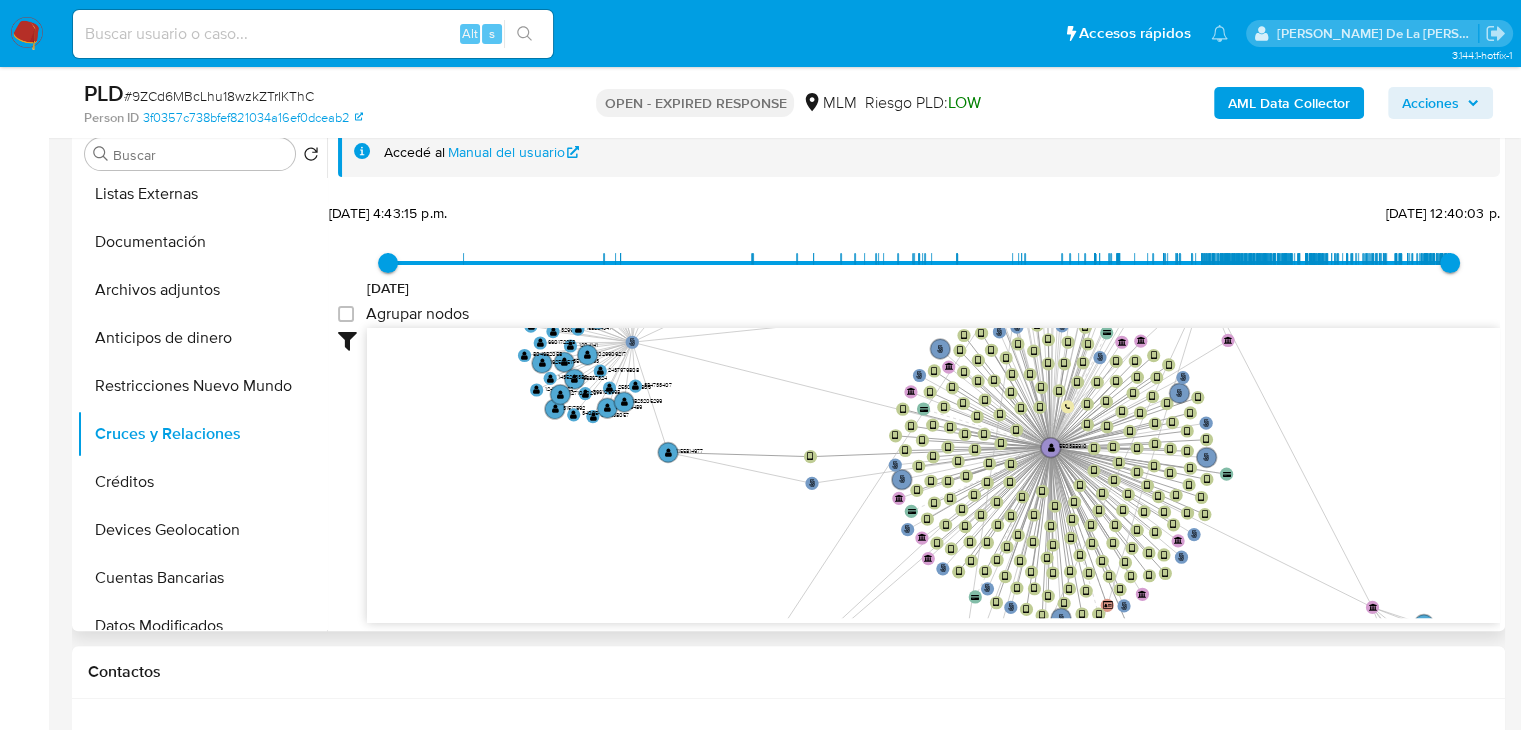 drag, startPoint x: 821, startPoint y: 521, endPoint x: 725, endPoint y: 553, distance: 101.19289 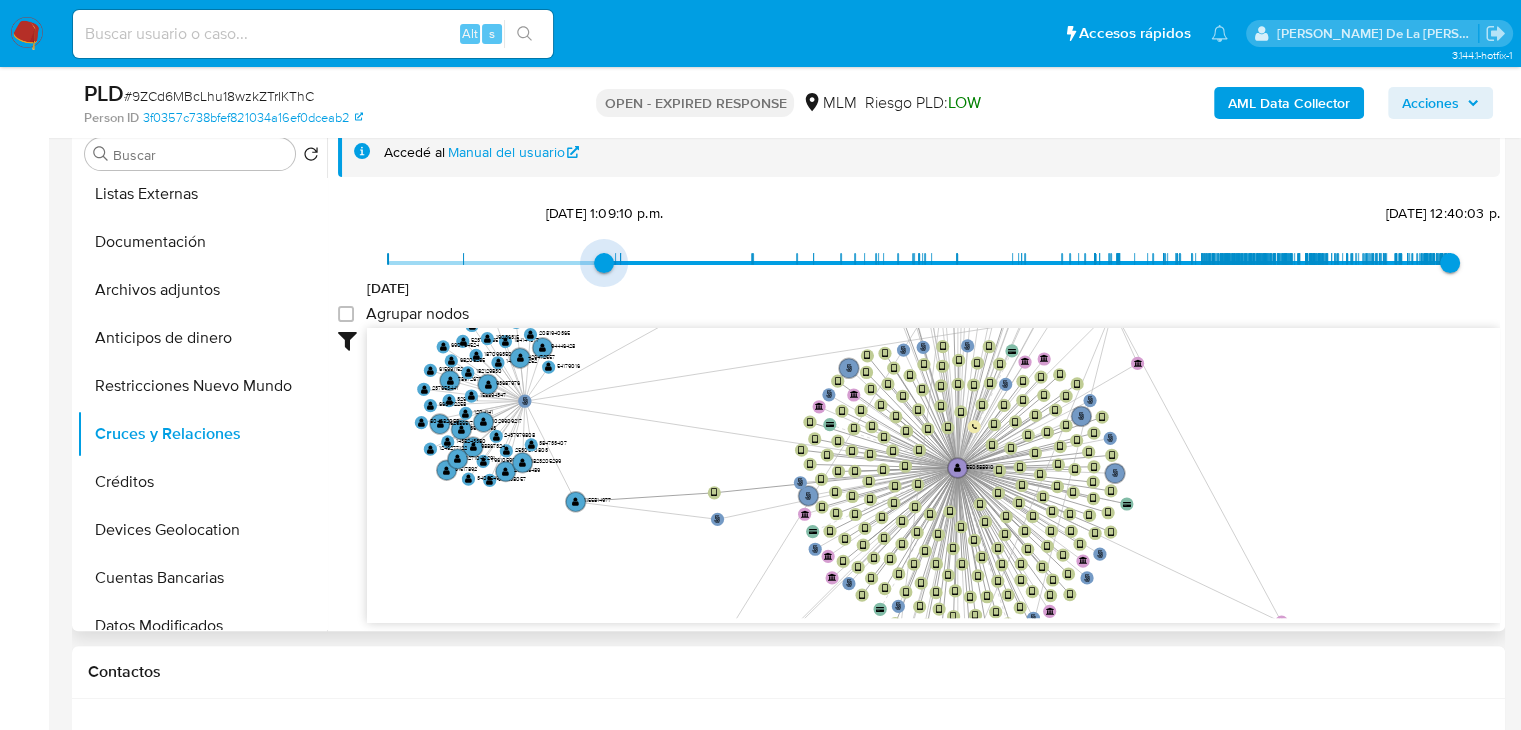 drag, startPoint x: 592, startPoint y: 270, endPoint x: 756, endPoint y: 266, distance: 164.04877 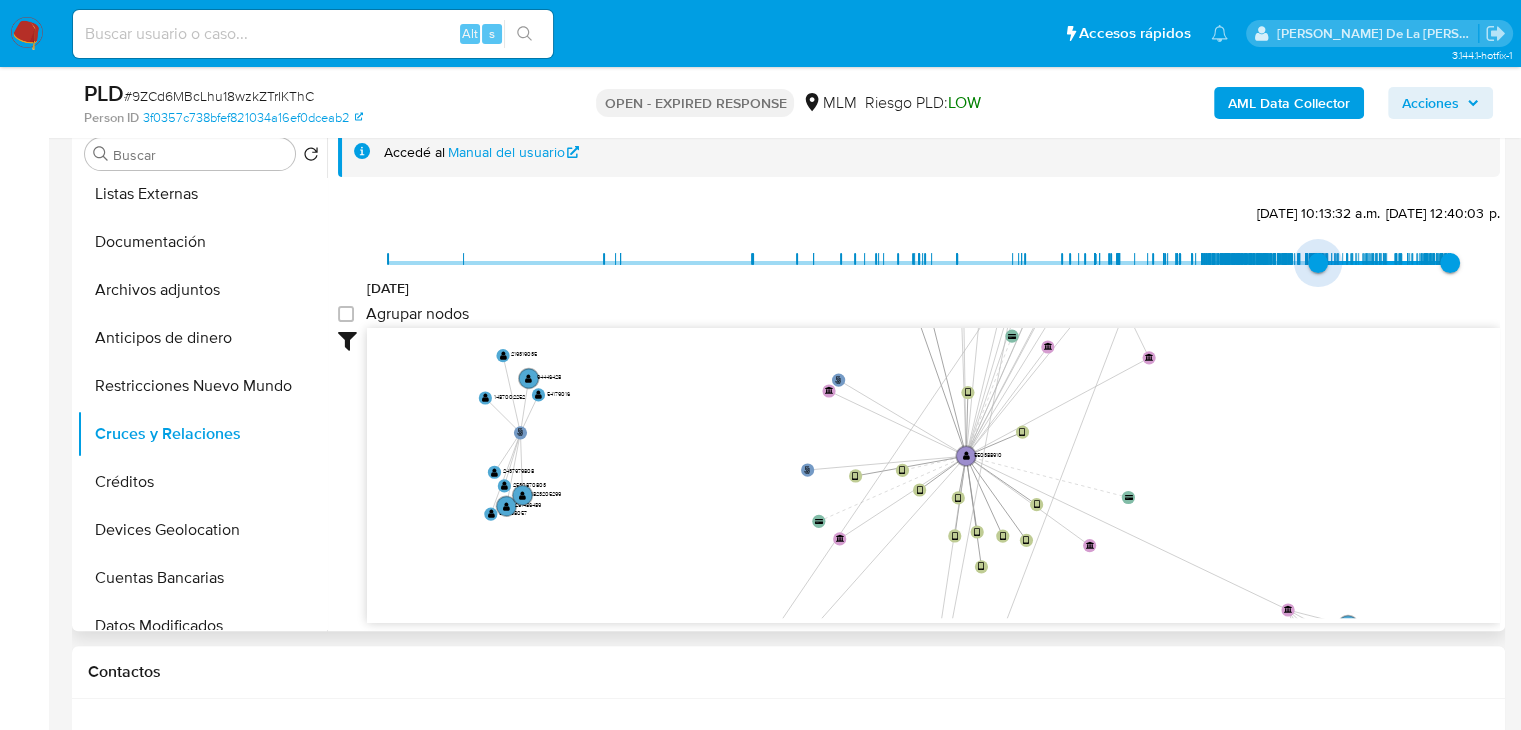 drag, startPoint x: 1196, startPoint y: 258, endPoint x: 1312, endPoint y: 273, distance: 116.965805 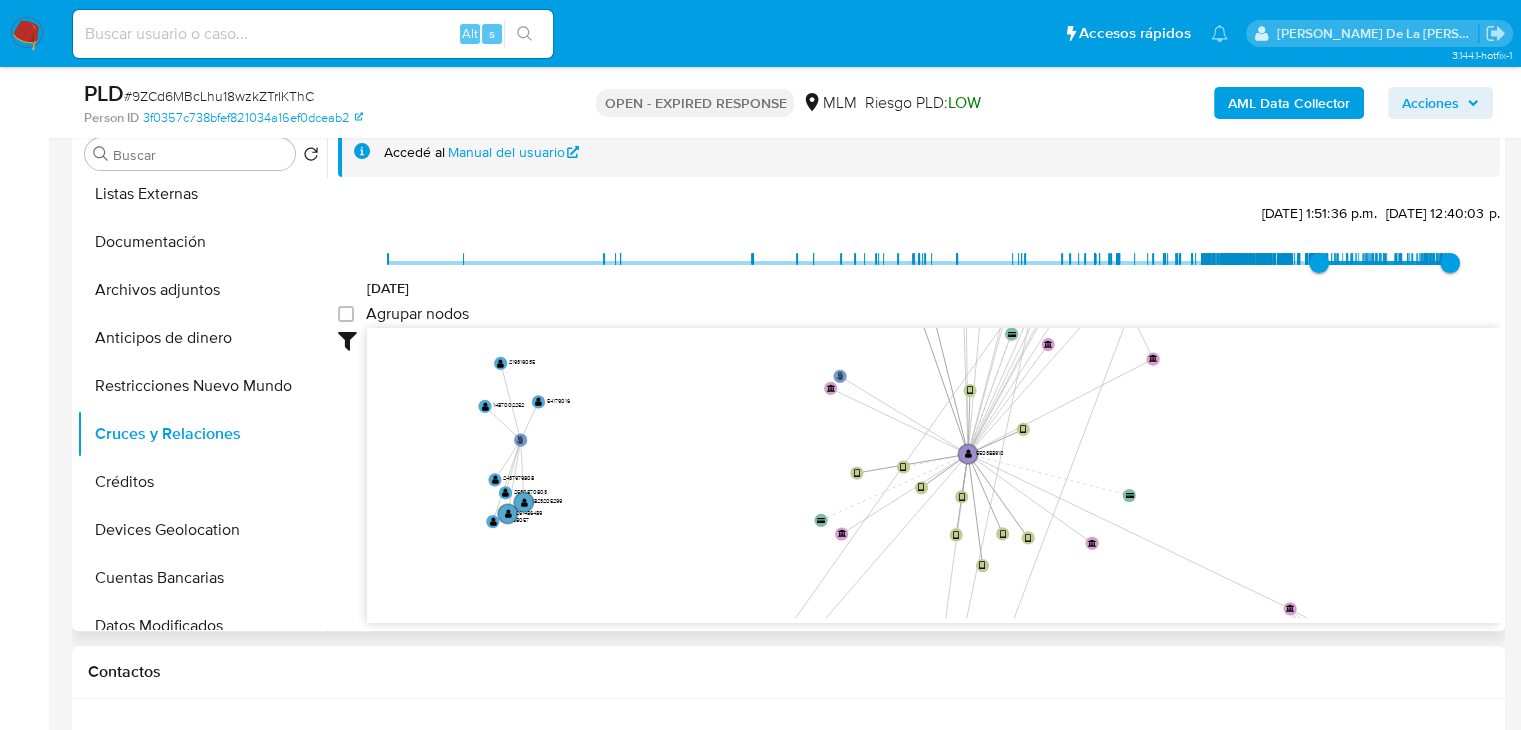 click on "20/11/2024, 1:51:36 p.m." at bounding box center [1319, 263] 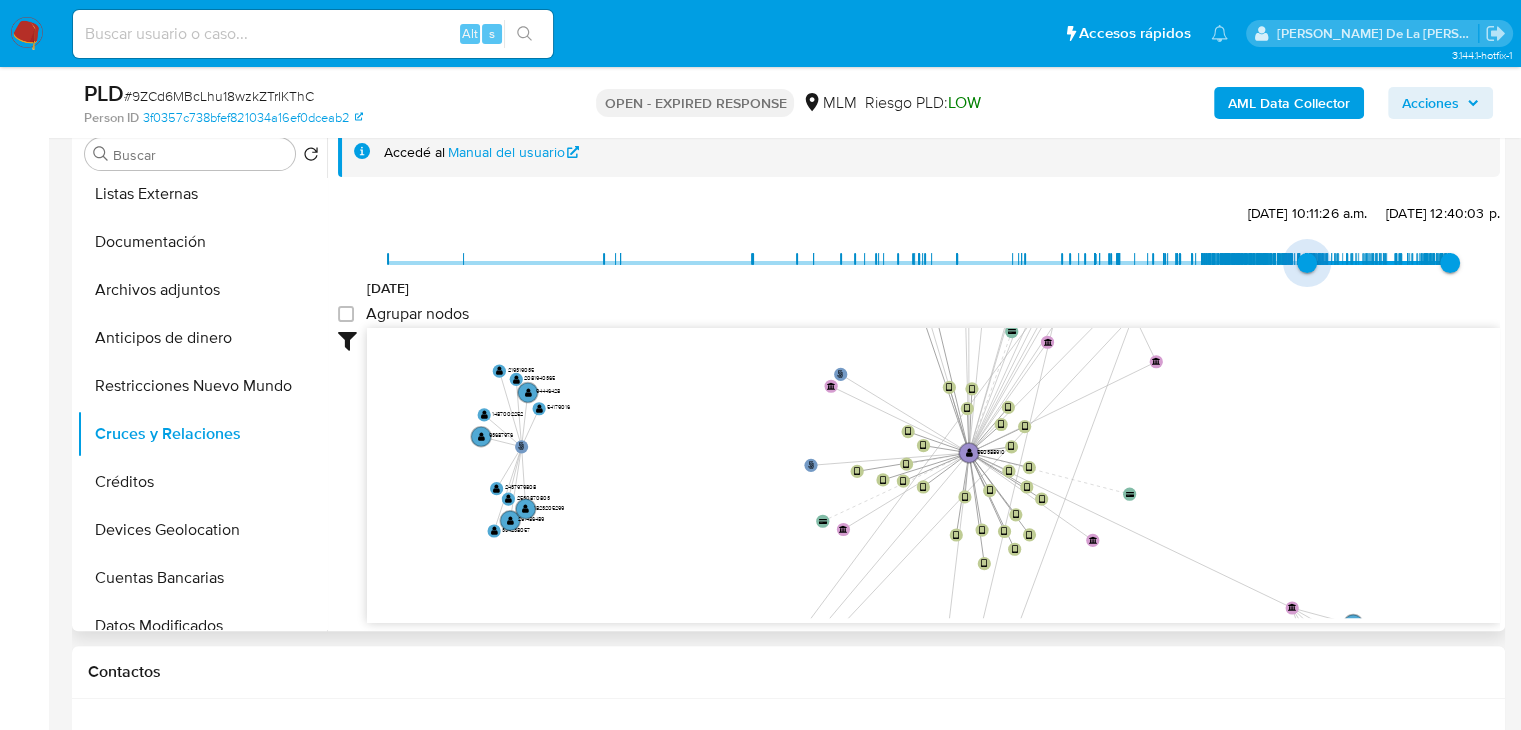 type on "1730391086000" 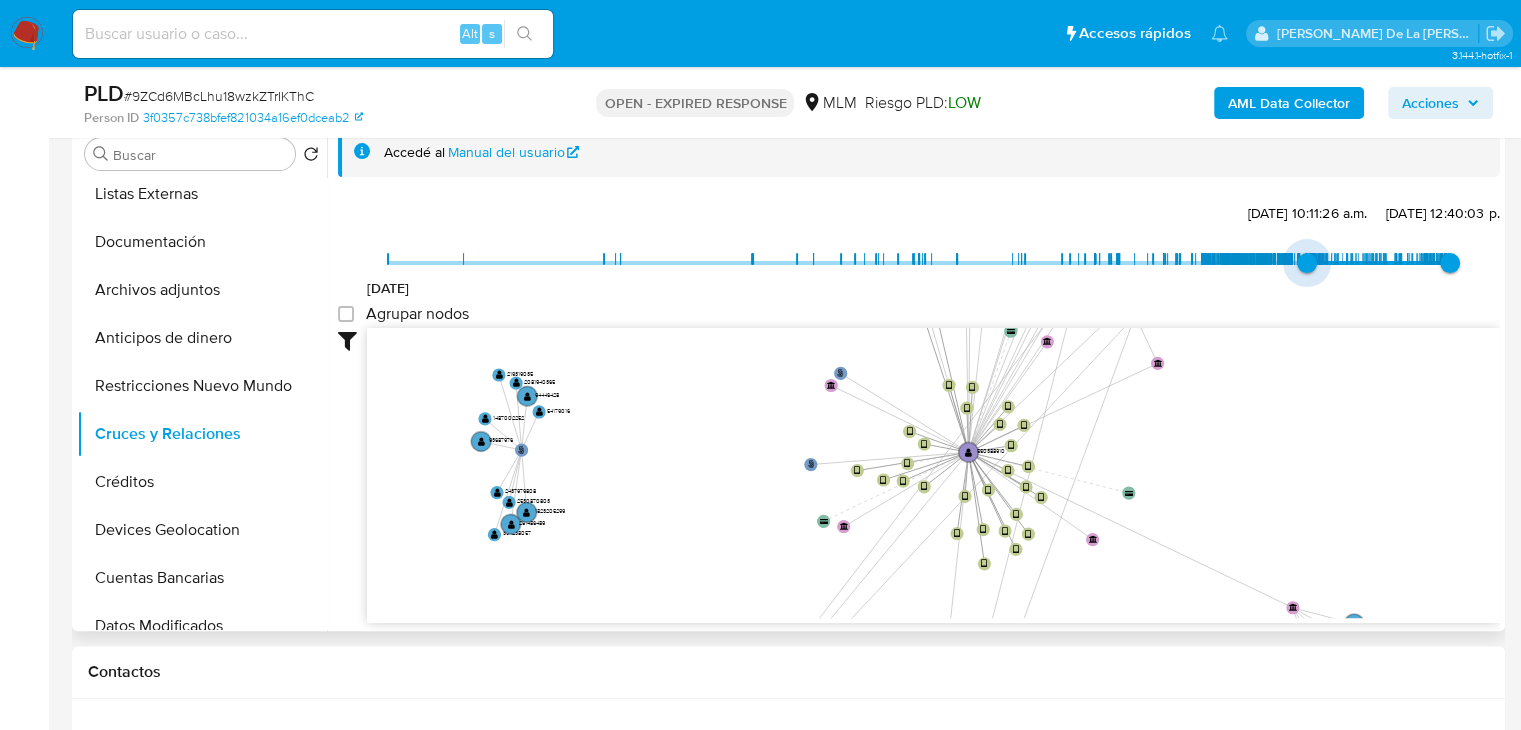 drag, startPoint x: 1317, startPoint y: 253, endPoint x: 1300, endPoint y: 254, distance: 17.029387 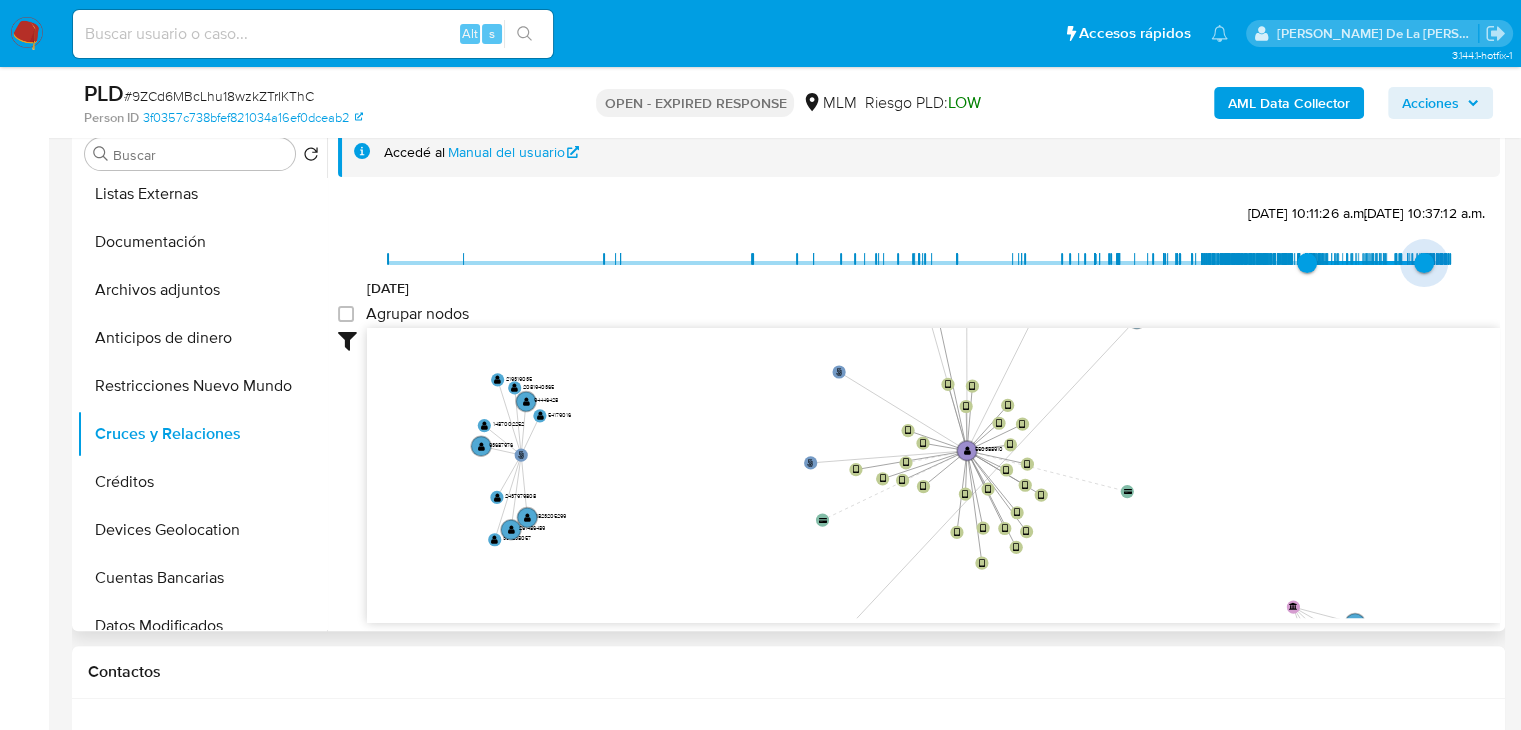 drag, startPoint x: 1437, startPoint y: 261, endPoint x: 1417, endPoint y: 261, distance: 20 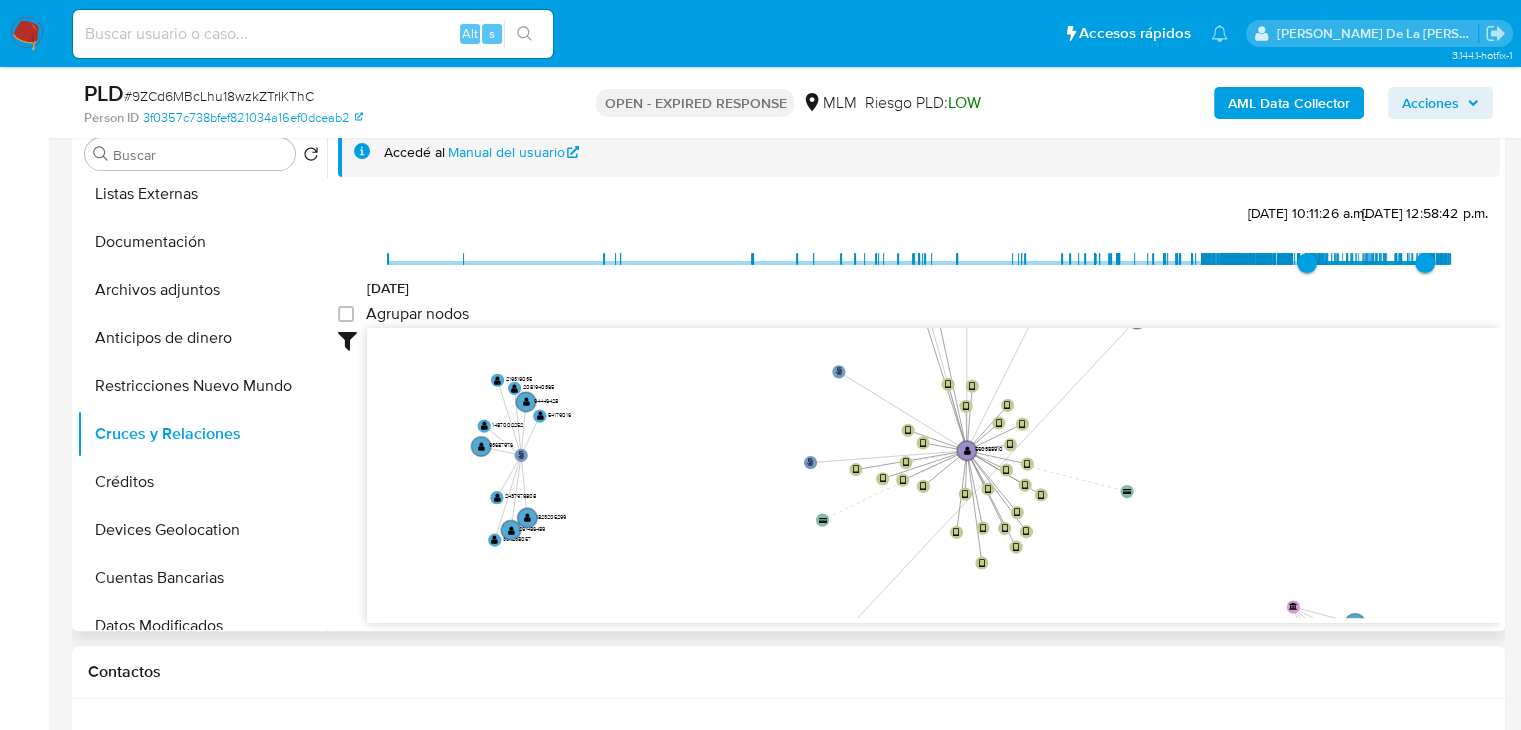 type on "1747853922000" 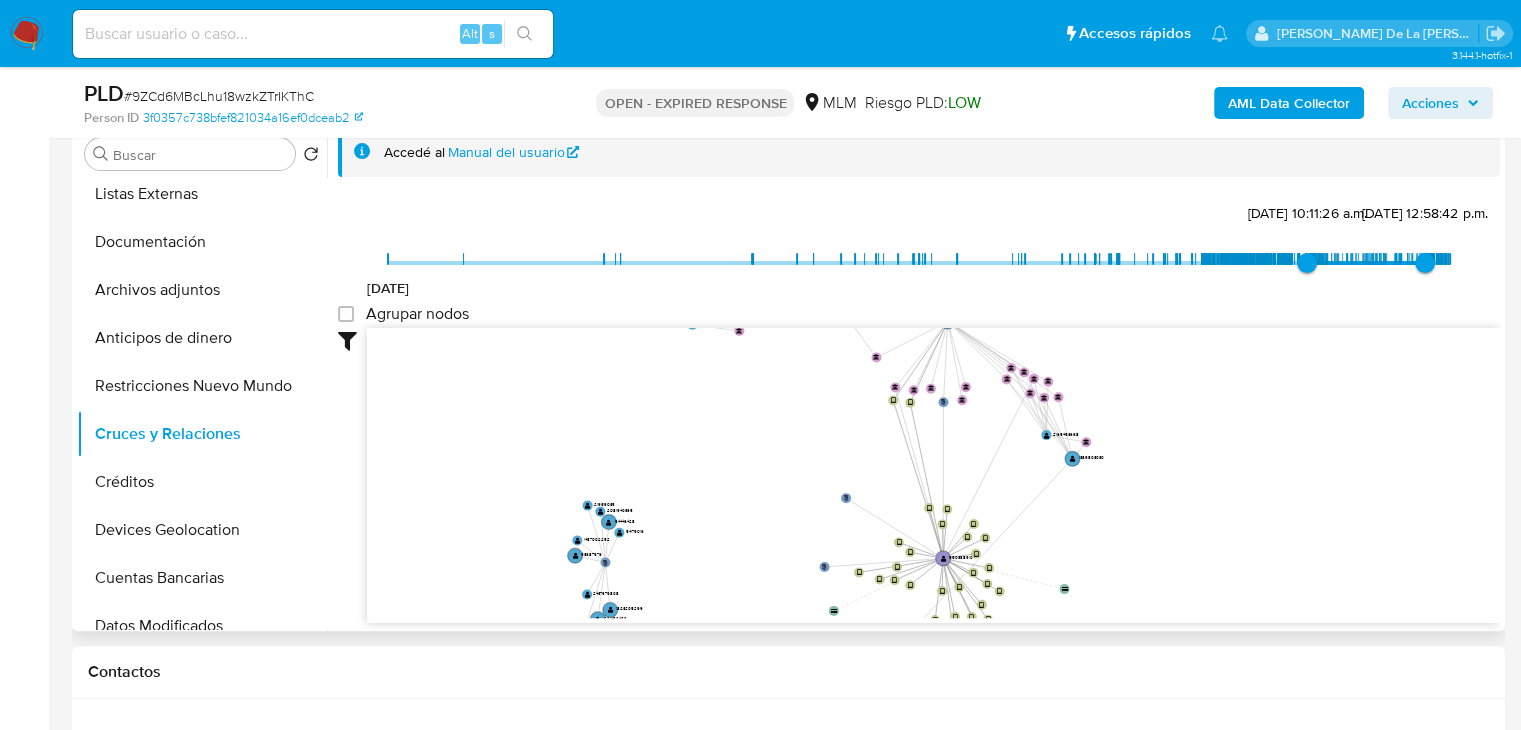 drag, startPoint x: 1150, startPoint y: 513, endPoint x: 1130, endPoint y: 545, distance: 37.735924 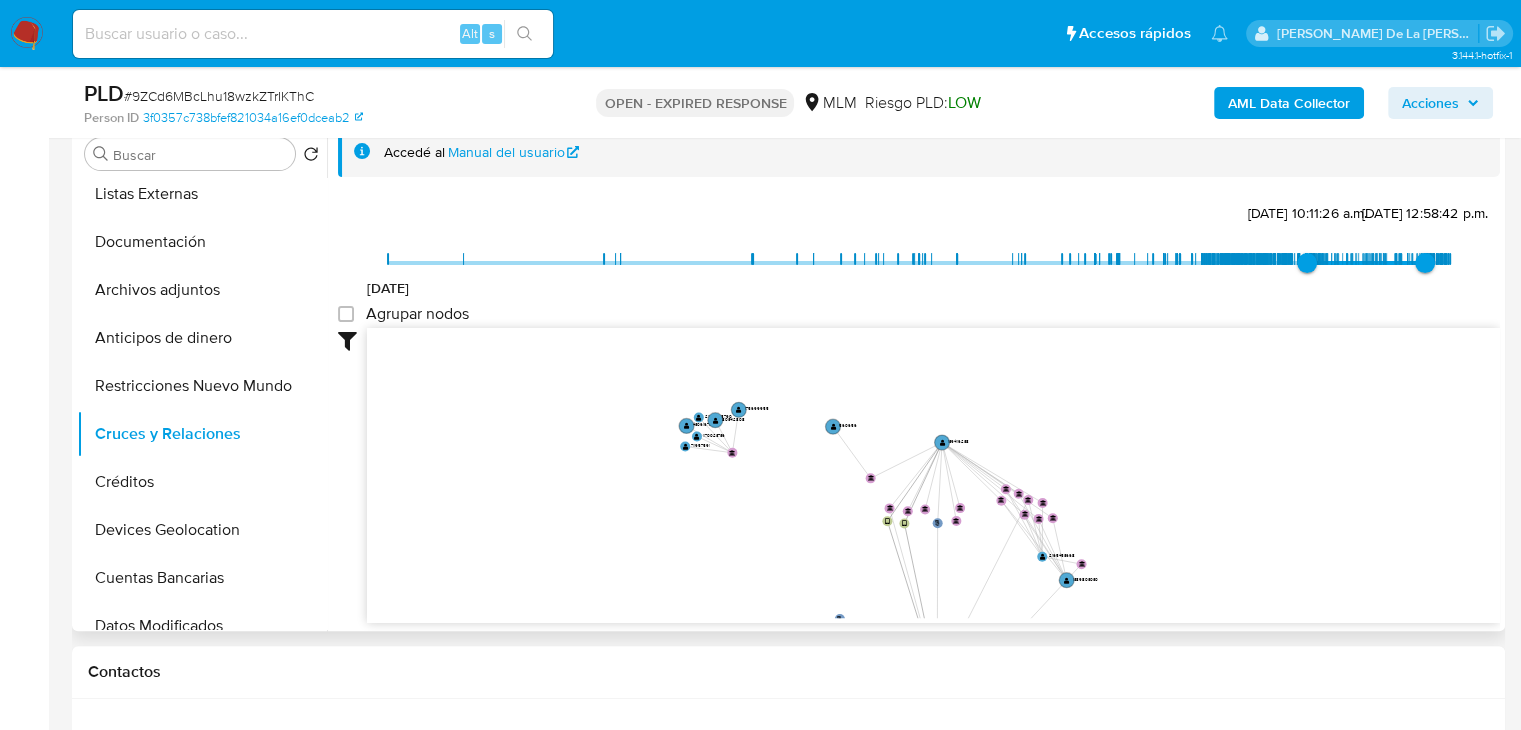 drag, startPoint x: 1161, startPoint y: 426, endPoint x: 1169, endPoint y: 481, distance: 55.578773 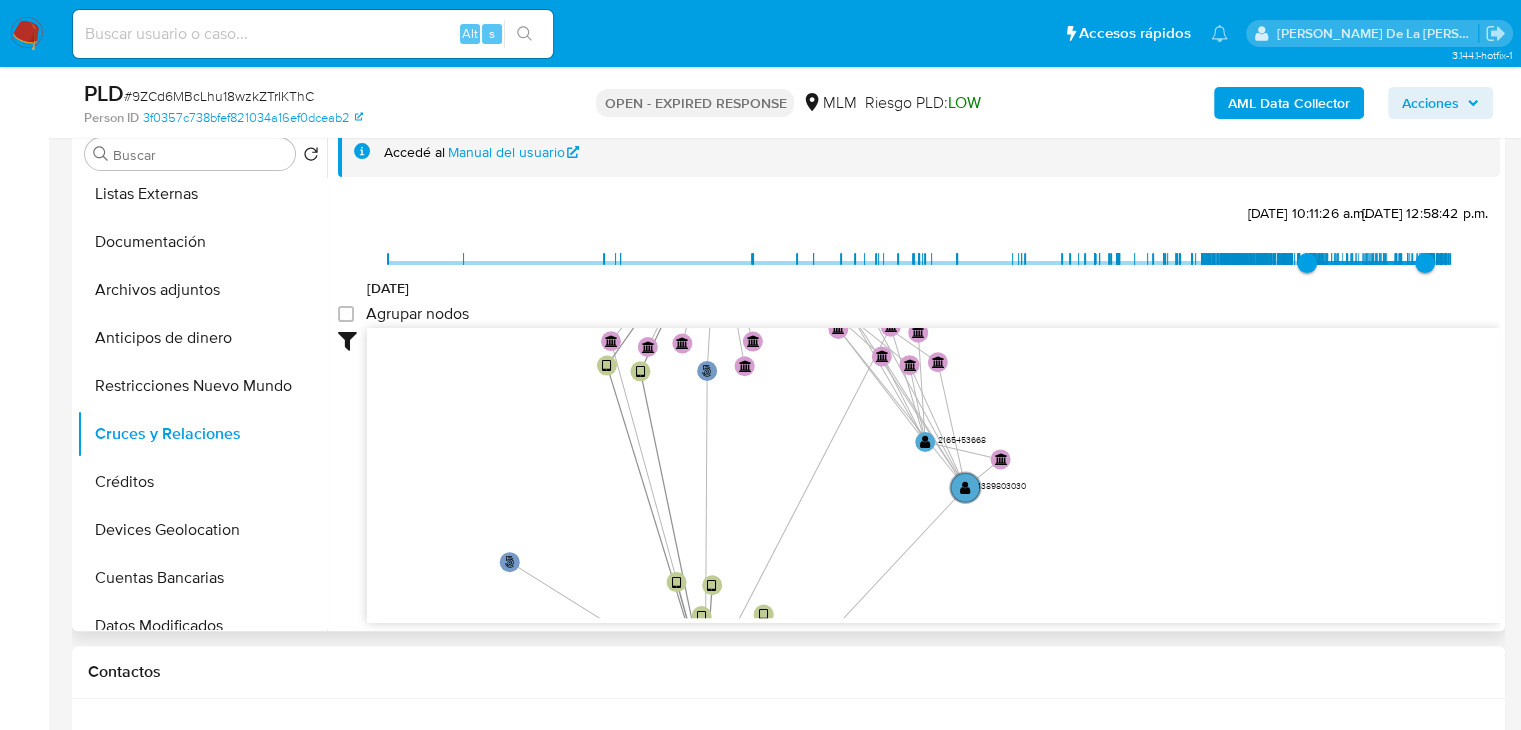 drag, startPoint x: 1090, startPoint y: 497, endPoint x: 1046, endPoint y: 291, distance: 210.64662 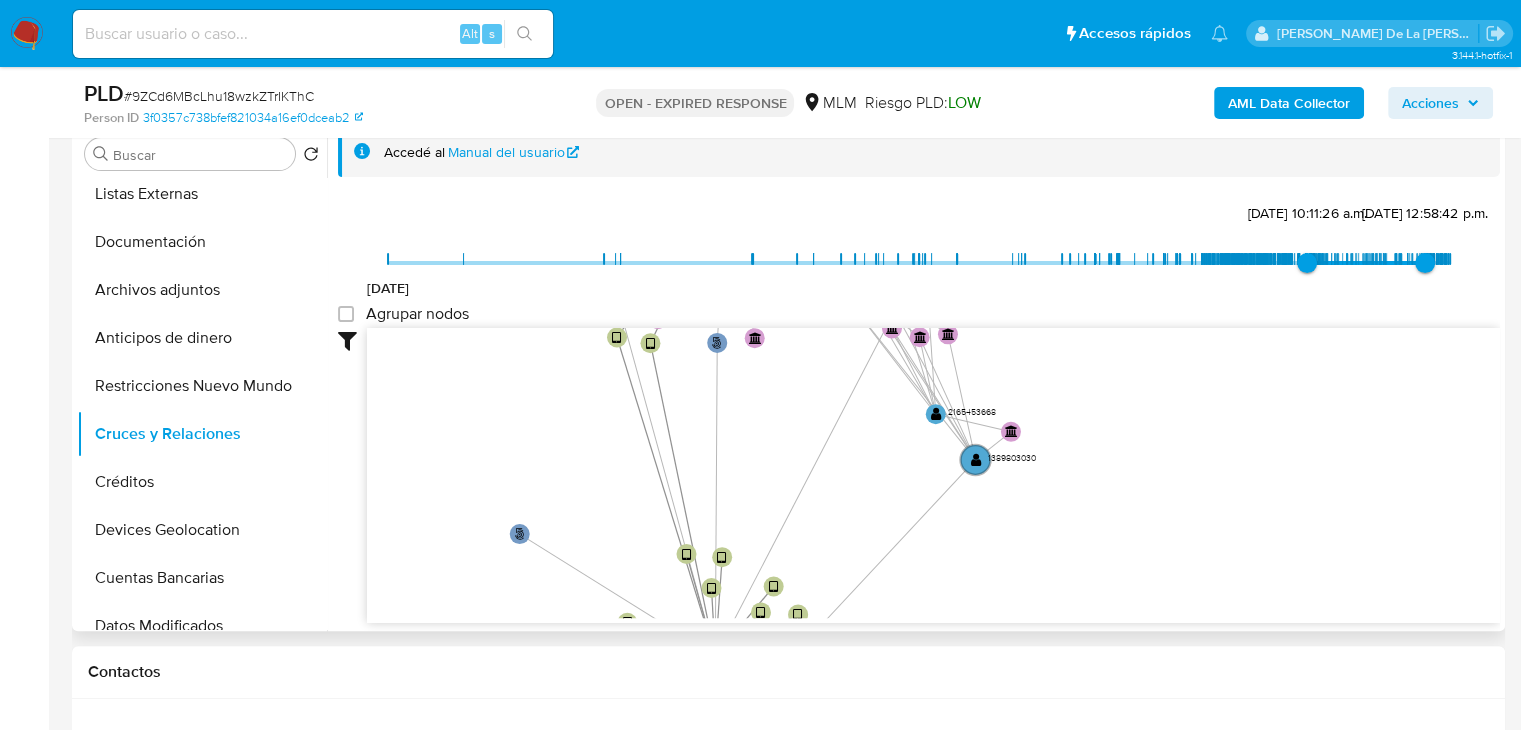 drag, startPoint x: 1060, startPoint y: 434, endPoint x: 1094, endPoint y: 305, distance: 133.4054 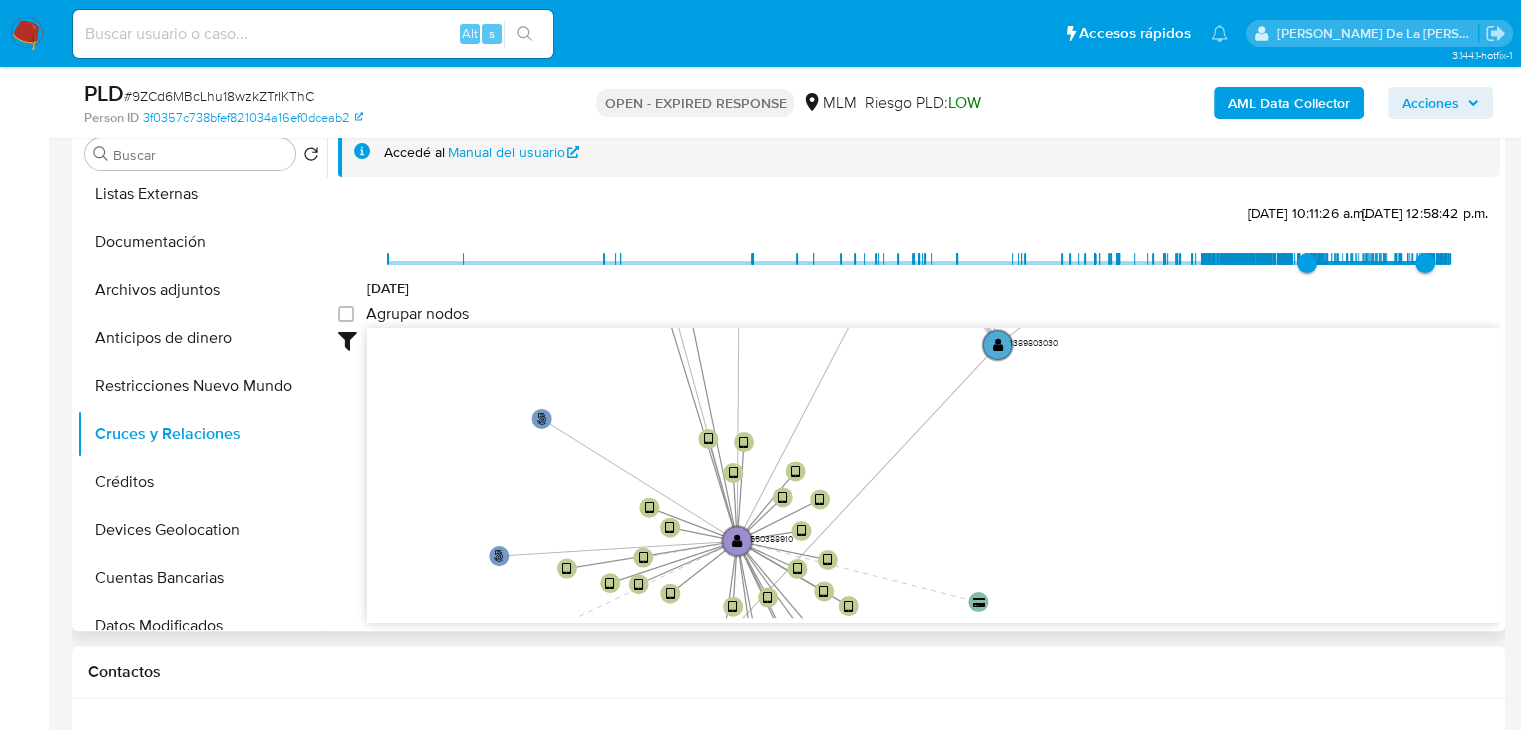 drag, startPoint x: 1039, startPoint y: 513, endPoint x: 1044, endPoint y: 346, distance: 167.07483 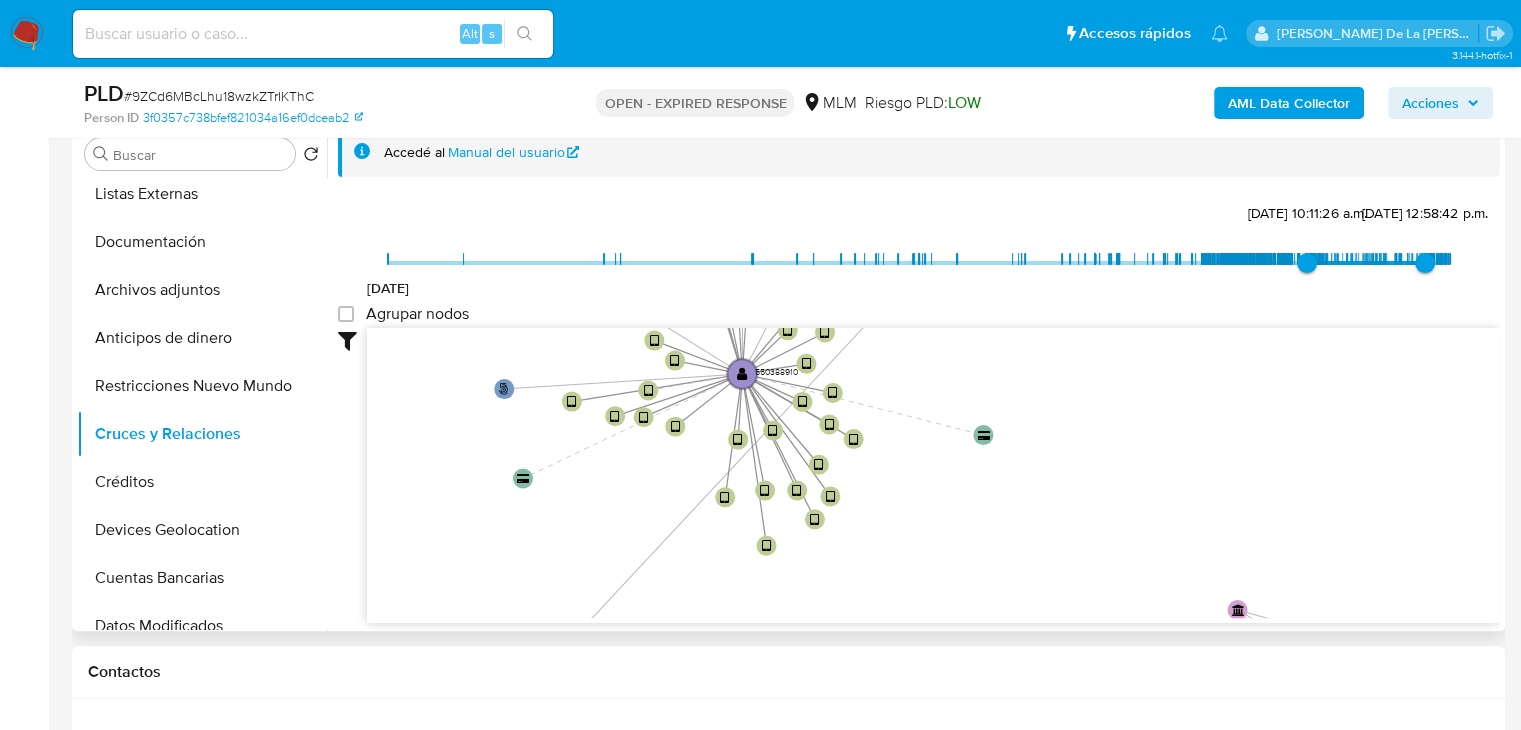 click on "user-550388910  550388910 phone-ca19635afba7863058dc115b7d3e90a8  phone-ca19635afba7863058dc115b7d3e90a8  phone-ca19635afba7863058dc115b7d3e90a8  phone-ca19635afba7863058dc115b7d3e90a8  phone-ca19635afba7863058dc115b7d3e90a8  phone-ca19635afba7863058dc115b7d3e90a8  phone-ca19635afba7863058dc115b7d3e90a8  phone-ca19635afba7863058dc115b7d3e90a8  phone-ca19635afba7863058dc115b7d3e90a8  phone-ca19635afba7863058dc115b7d3e90a8  phone-ca19635afba7863058dc115b7d3e90a8  phone-ca19635afba7863058dc115b7d3e90a8  phone-ca19635afba7863058dc115b7d3e90a8  phone-ca19635afba7863058dc115b7d3e90a8  phone-ca19635afba7863058dc115b7d3e90a8  phone-ca19635afba7863058dc115b7d3e90a8  phone-ca19635afba7863058dc115b7d3e90a8  phone-ca19635afba7863058dc115b7d3e90a8  phone-ca19635afba7863058dc115b7d3e90a8  phone-ca19635afba7863058dc115b7d3e90a8  phone-ca19635afba7863058dc115b7d3e90a8  phone-ca19635afba7863058dc115b7d3e90a8  phone-ca19635afba7863058dc115b7d3e90a8  " 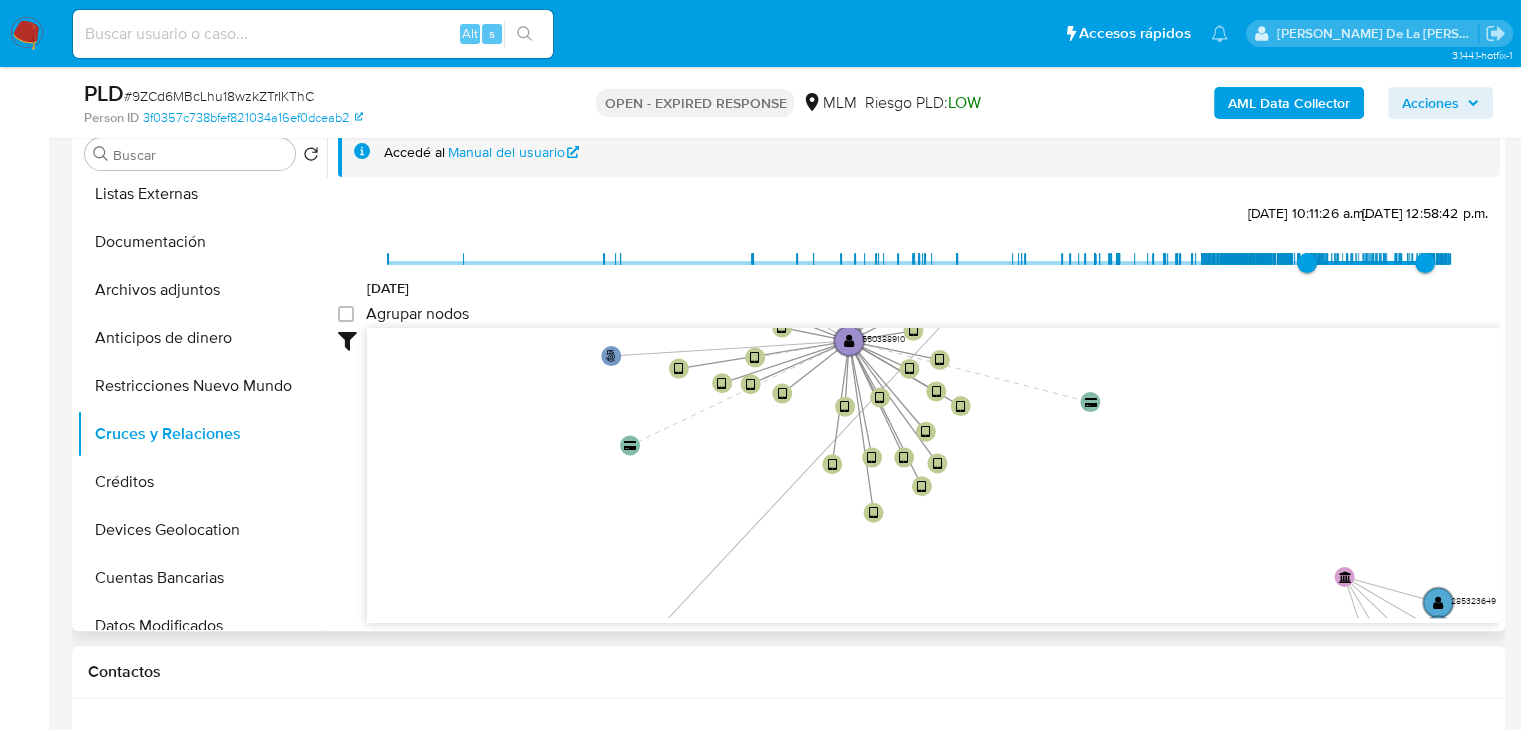 drag, startPoint x: 1027, startPoint y: 533, endPoint x: 1084, endPoint y: 378, distance: 165.14842 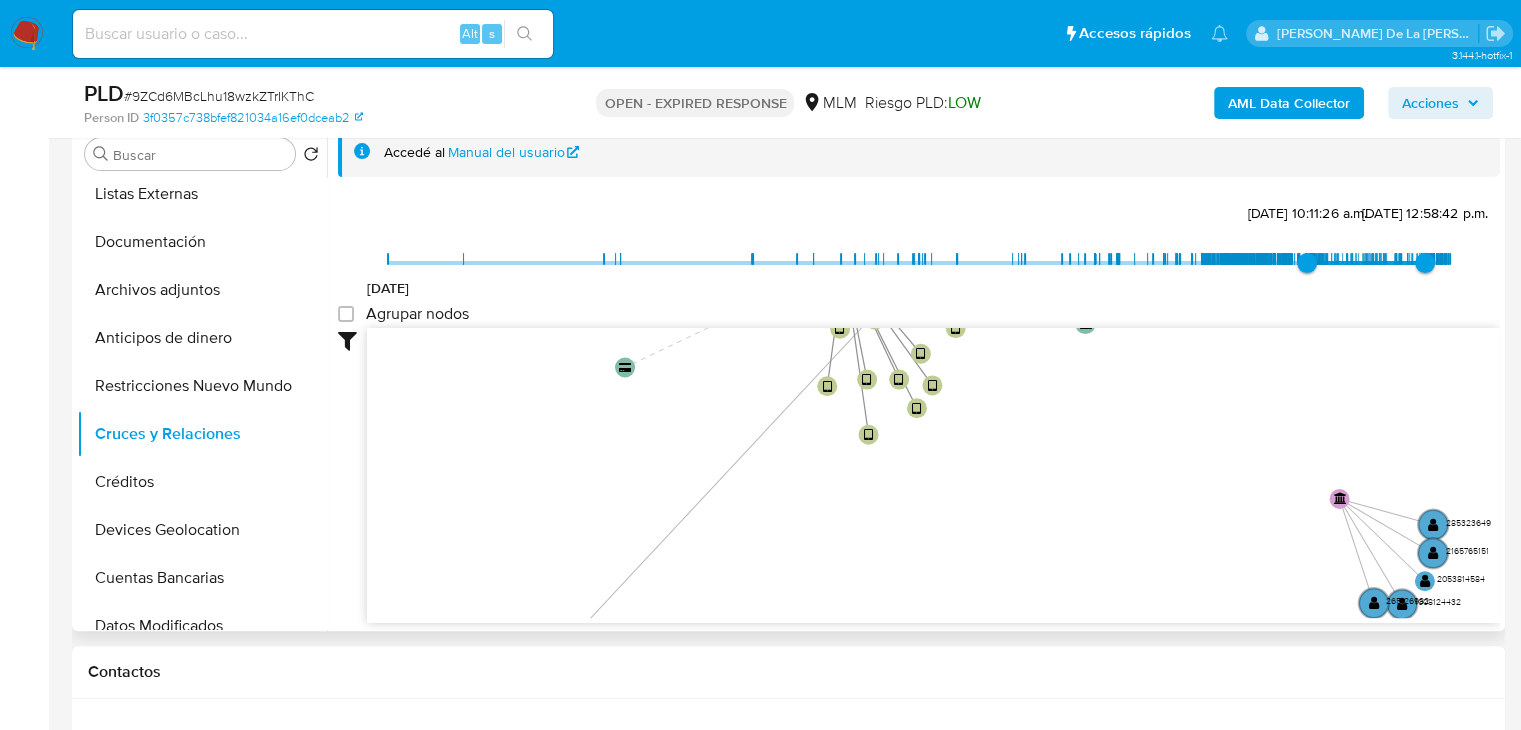 drag, startPoint x: 1084, startPoint y: 378, endPoint x: 1087, endPoint y: 289, distance: 89.050545 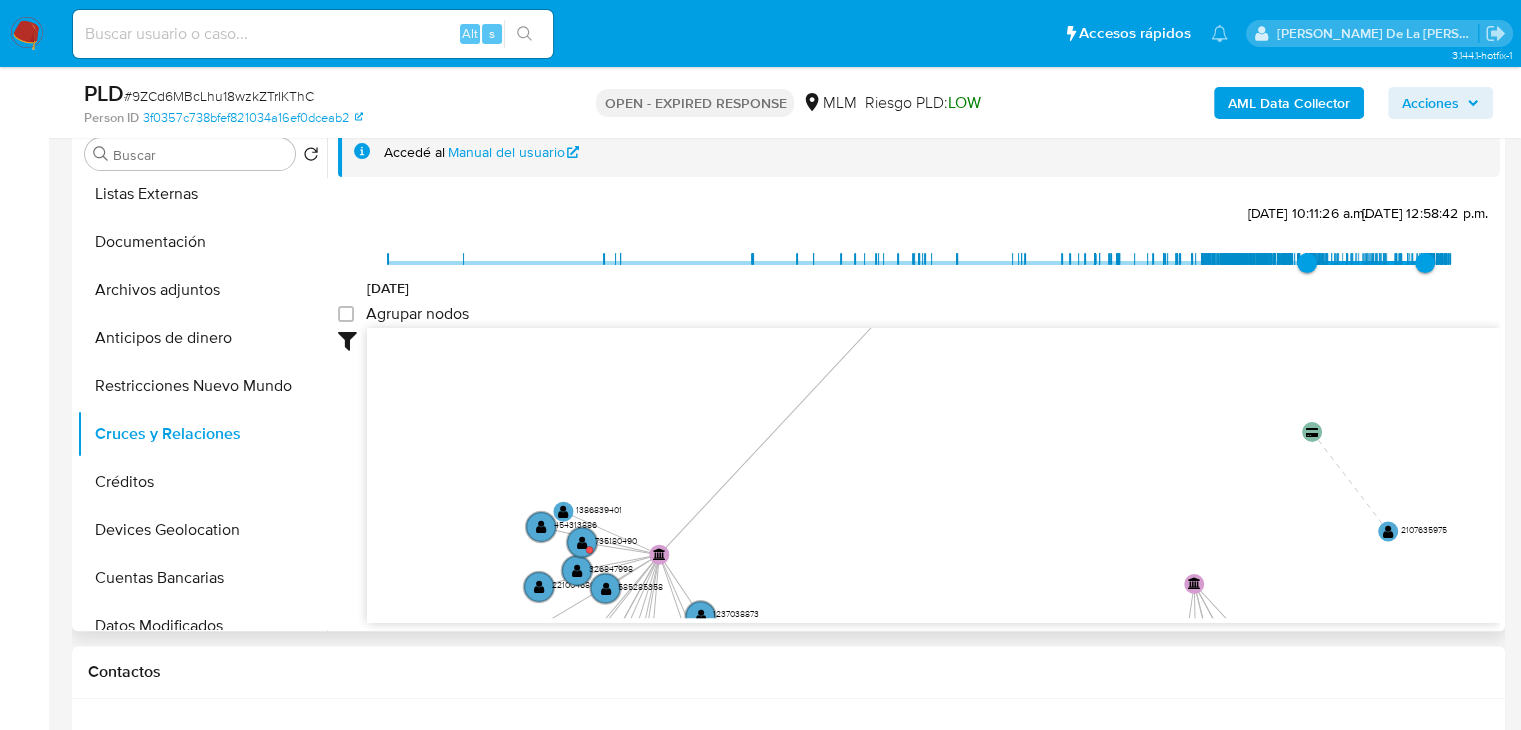 drag, startPoint x: 829, startPoint y: 518, endPoint x: 1060, endPoint y: 357, distance: 281.5706 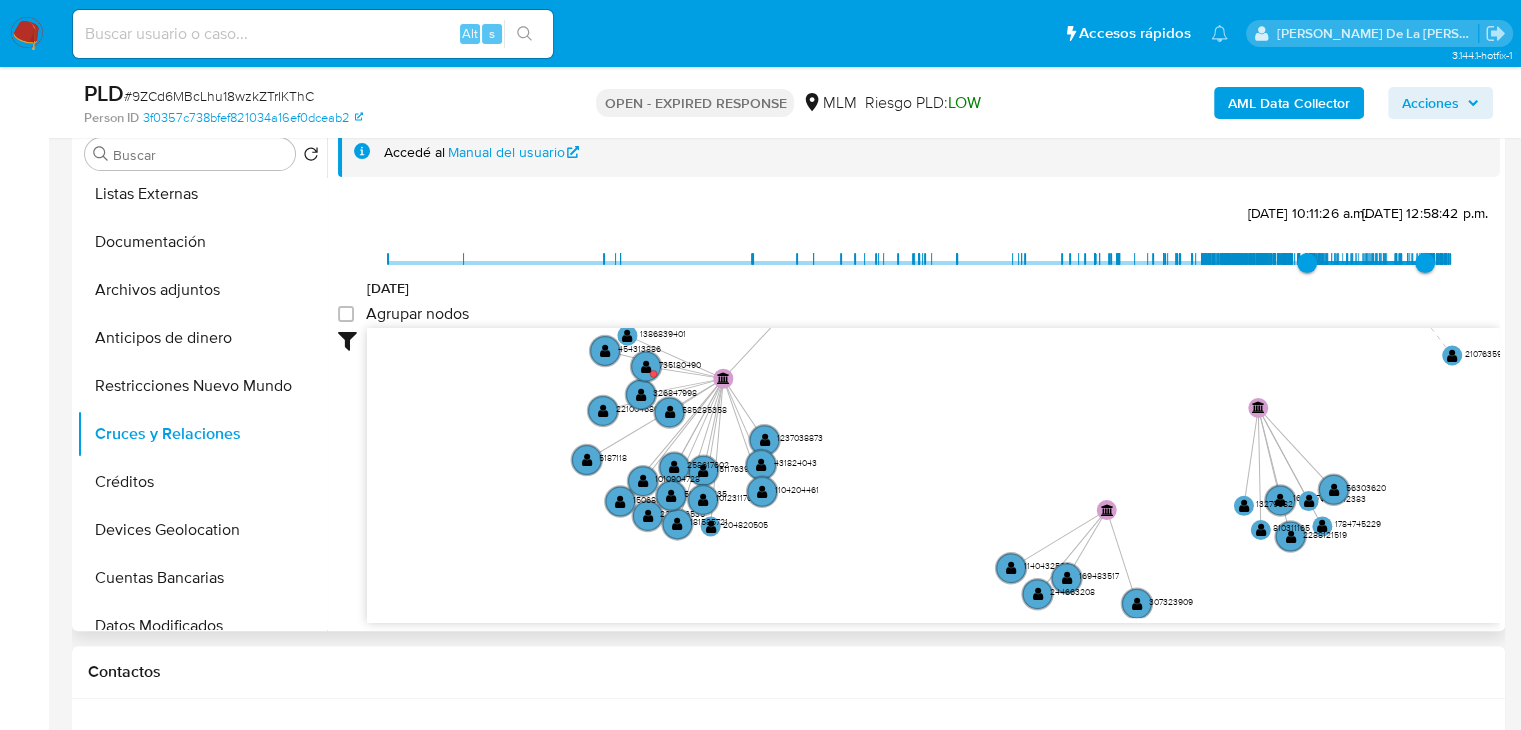 drag, startPoint x: 922, startPoint y: 461, endPoint x: 973, endPoint y: 302, distance: 166.97903 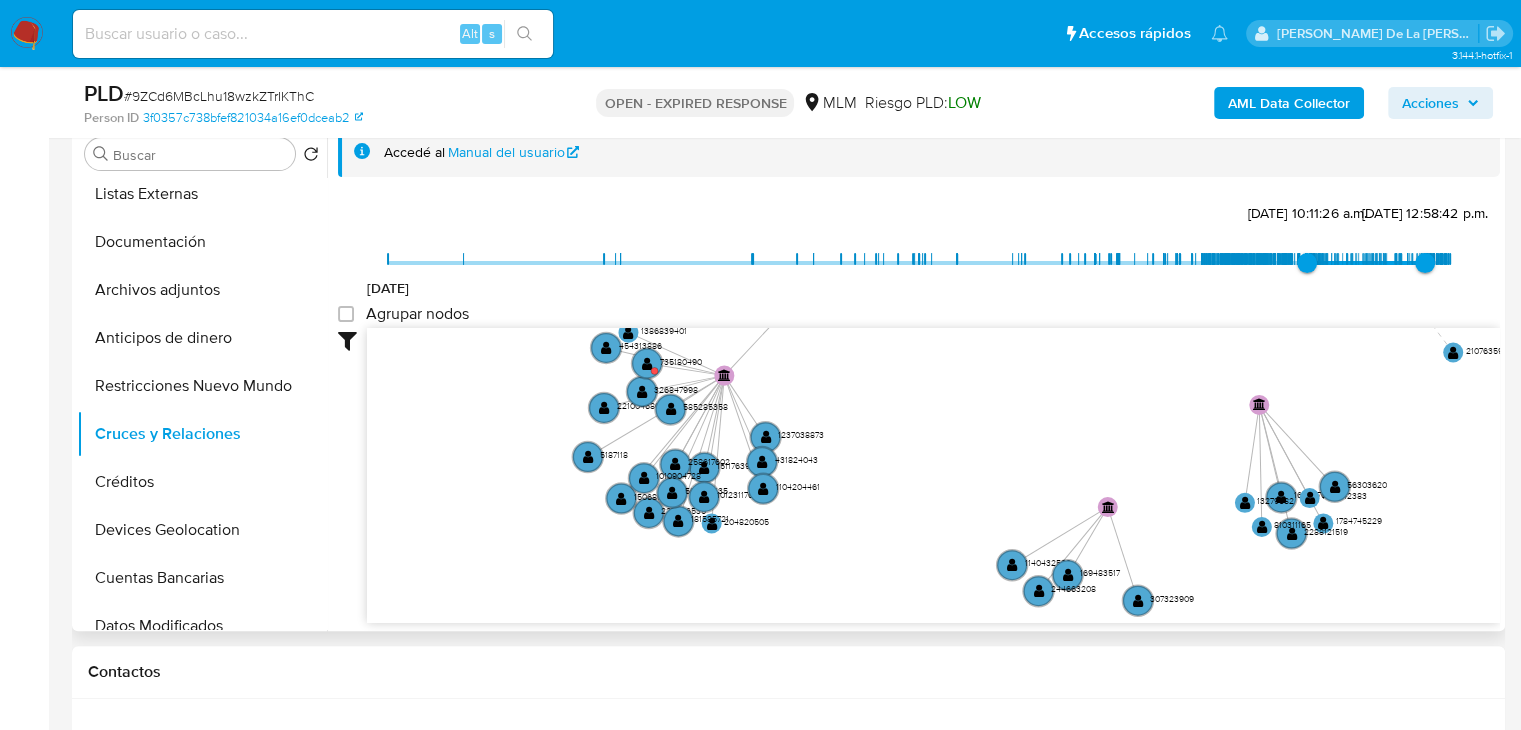 click on "user-550388910  550388910 phone-ca19635afba7863058dc115b7d3e90a8  phone-ca19635afba7863058dc115b7d3e90a8  phone-ca19635afba7863058dc115b7d3e90a8  phone-ca19635afba7863058dc115b7d3e90a8  phone-ca19635afba7863058dc115b7d3e90a8  phone-ca19635afba7863058dc115b7d3e90a8  phone-ca19635afba7863058dc115b7d3e90a8  phone-ca19635afba7863058dc115b7d3e90a8  phone-ca19635afba7863058dc115b7d3e90a8  phone-ca19635afba7863058dc115b7d3e90a8  phone-ca19635afba7863058dc115b7d3e90a8  phone-ca19635afba7863058dc115b7d3e90a8  phone-ca19635afba7863058dc115b7d3e90a8  phone-ca19635afba7863058dc115b7d3e90a8  phone-ca19635afba7863058dc115b7d3e90a8  phone-ca19635afba7863058dc115b7d3e90a8  phone-ca19635afba7863058dc115b7d3e90a8  phone-ca19635afba7863058dc115b7d3e90a8  phone-ca19635afba7863058dc115b7d3e90a8  phone-ca19635afba7863058dc115b7d3e90a8  phone-ca19635afba7863058dc115b7d3e90a8  phone-ca19635afba7863058dc115b7d3e90a8  phone-ca19635afba7863058dc115b7d3e90a8  " 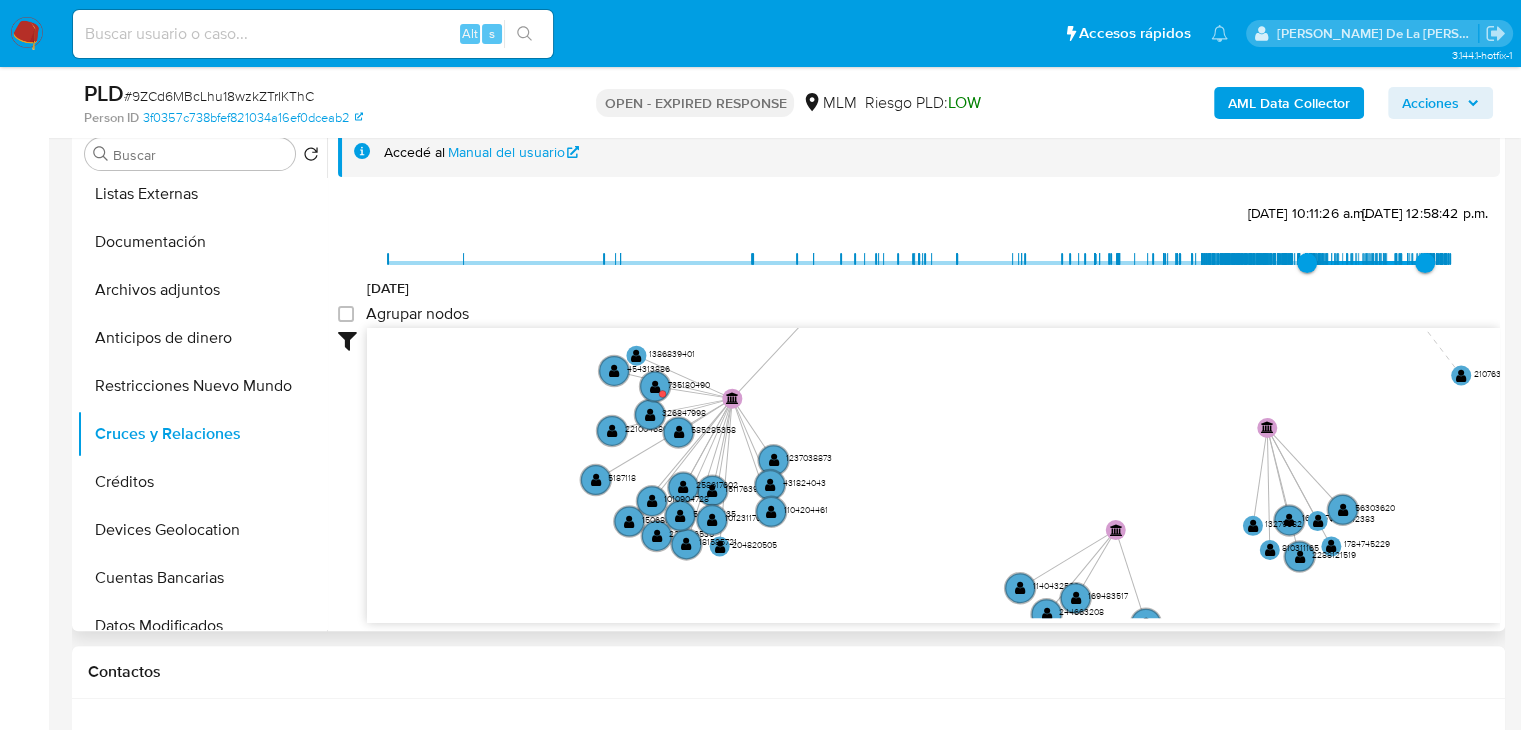 drag, startPoint x: 903, startPoint y: 478, endPoint x: 889, endPoint y: 478, distance: 14 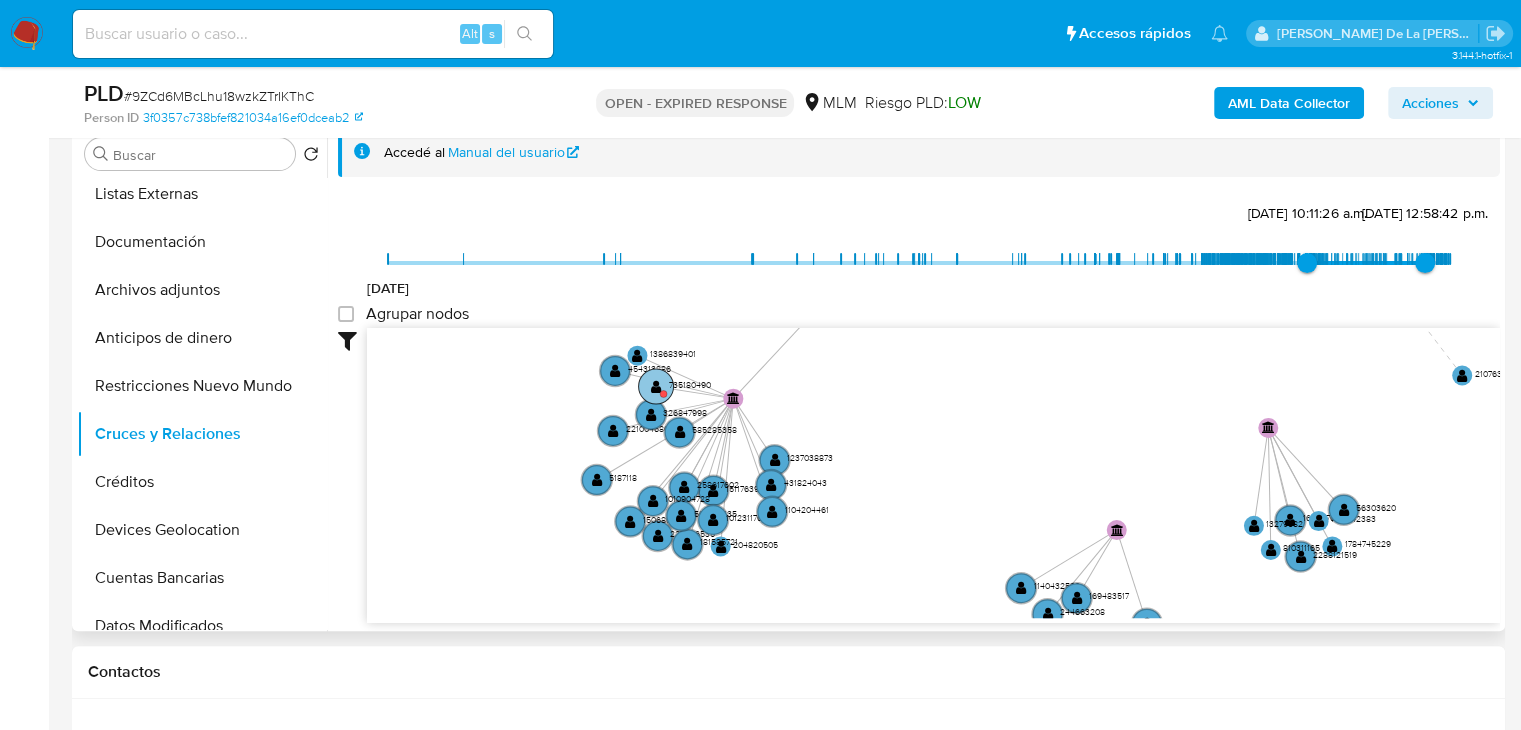 click on "" 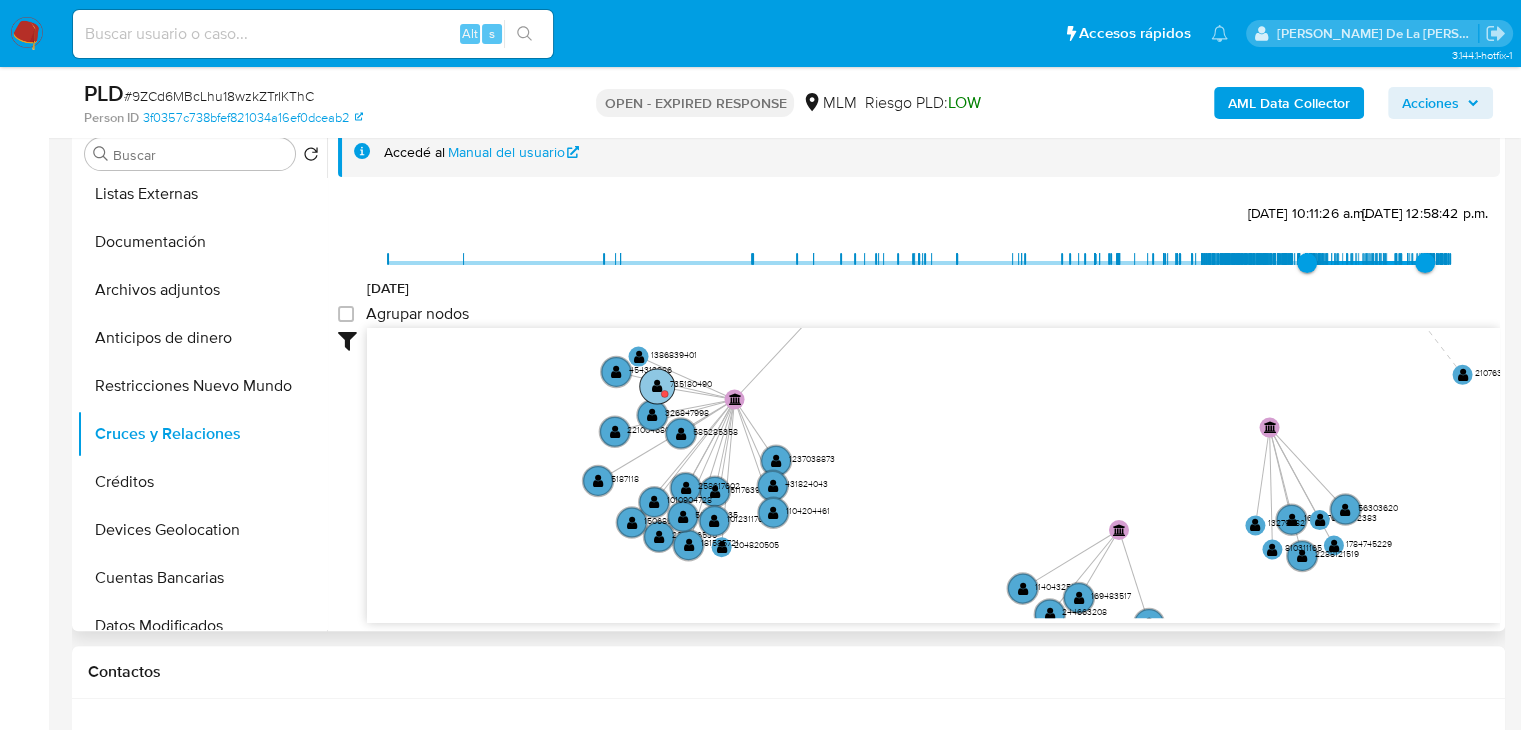 click on "" 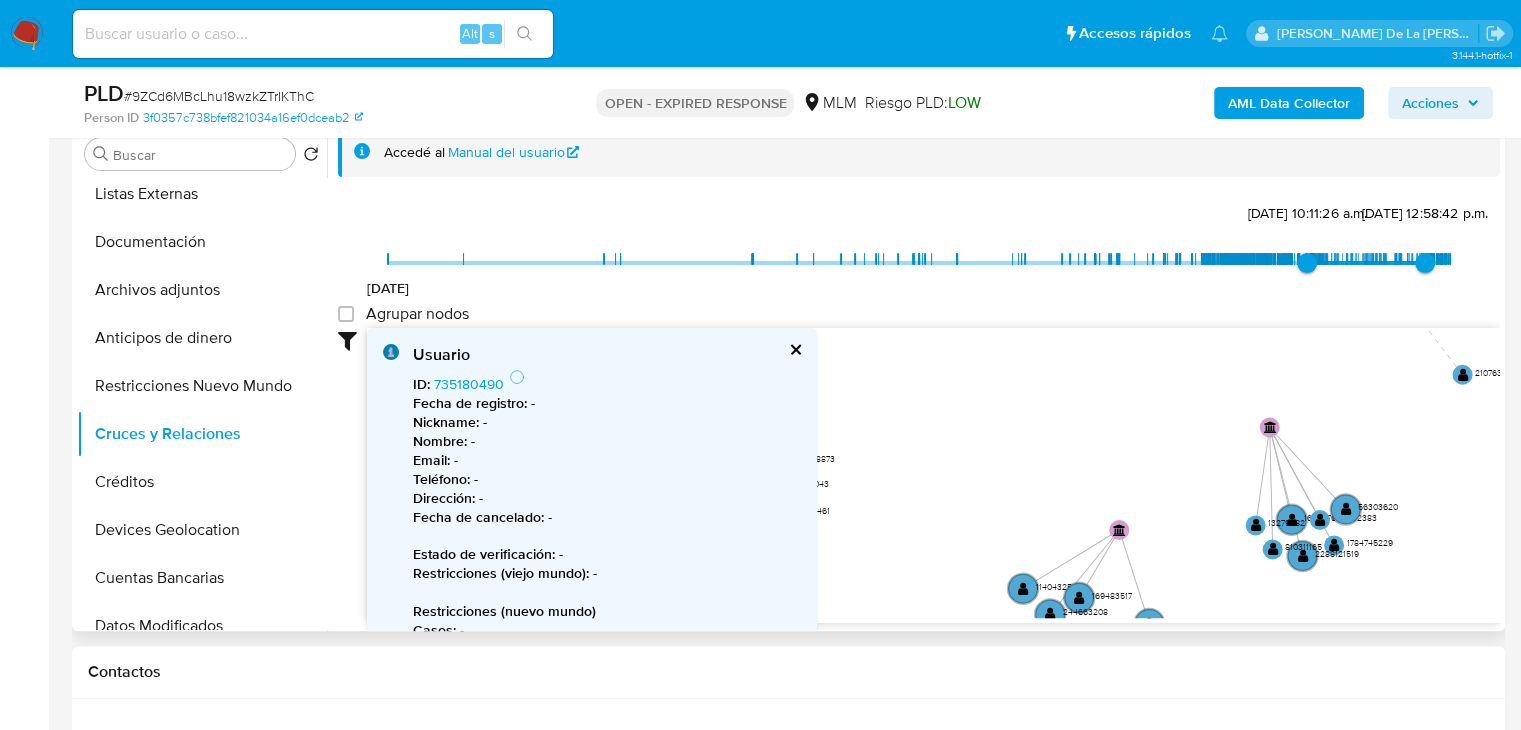 click on "ID :    735180490 Fecha de registro :    - Nickname :    - Nombre :    - Email :    - Teléfono :    - Dirección :    - Fecha de cancelado :    - Estado de verificación :    - Restricciones (viejo mundo) :    - Restricciones (nuevo mundo) Casos :    - Restricciones :    - Cuentas bancarias :    - Drivers :    -   No podemos mostrar los cruces dado que conecta con   867 En caso de expandir el grafo por este nodo se mostrarán hasta 500 cruces." at bounding box center [607, 589] 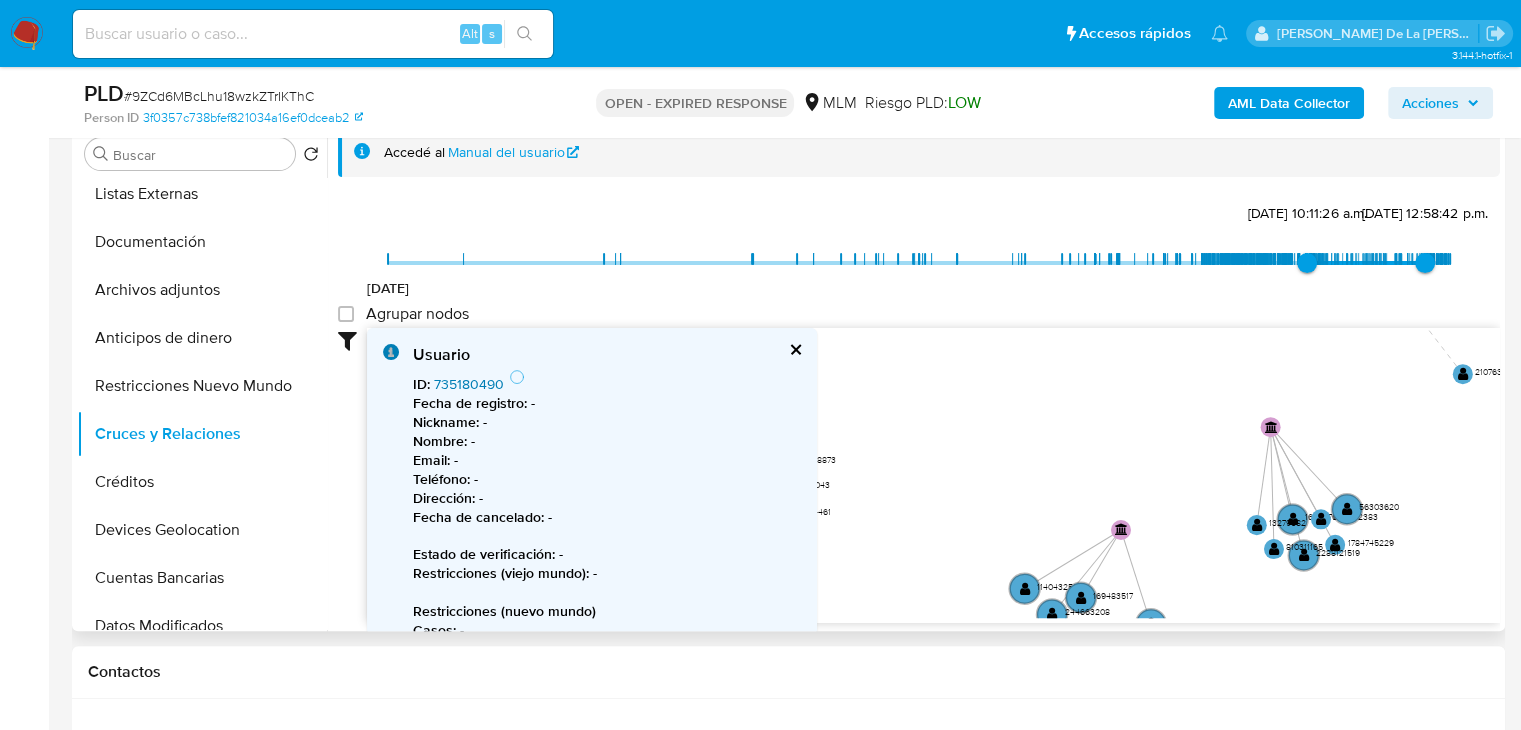 click on "735180490" at bounding box center [469, 384] 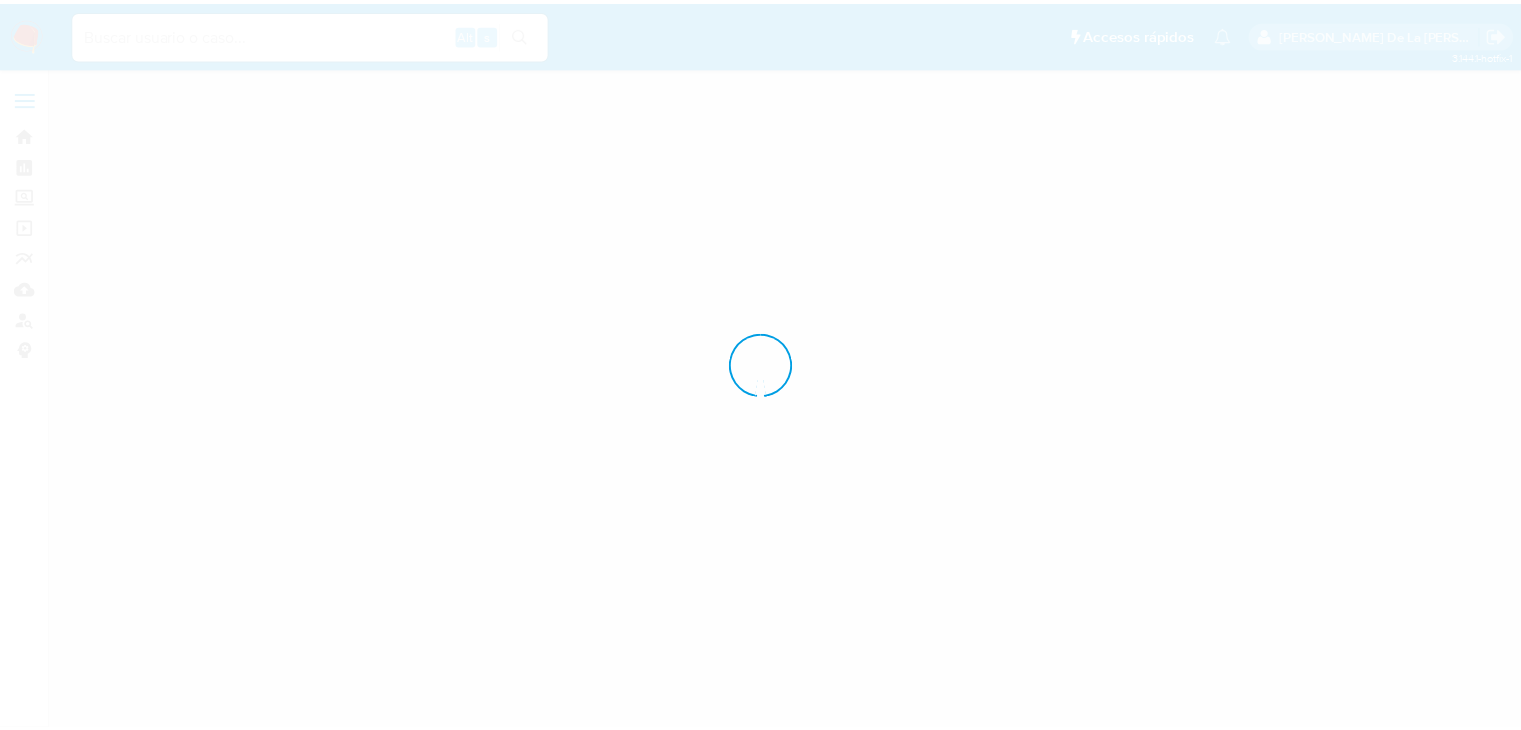 scroll, scrollTop: 0, scrollLeft: 0, axis: both 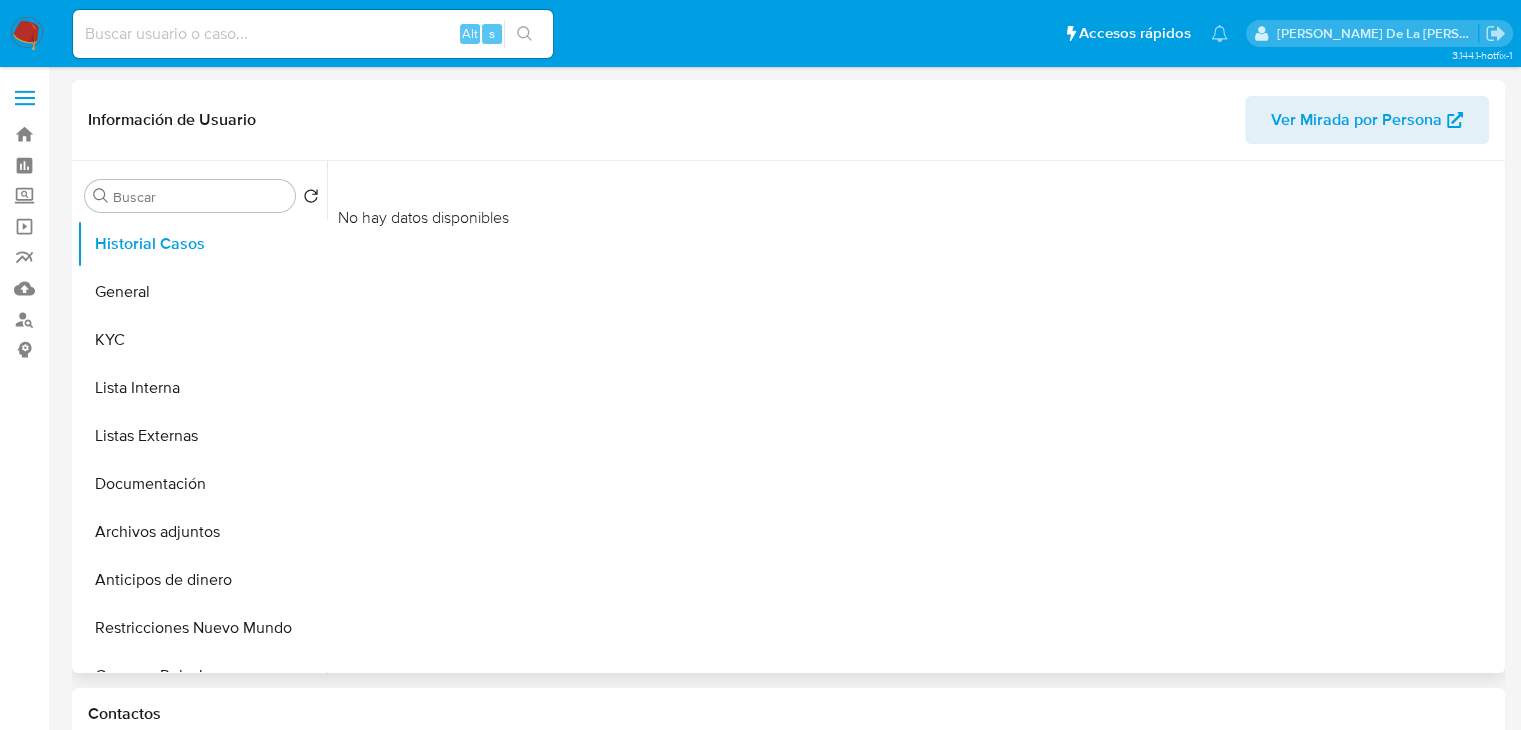 select on "10" 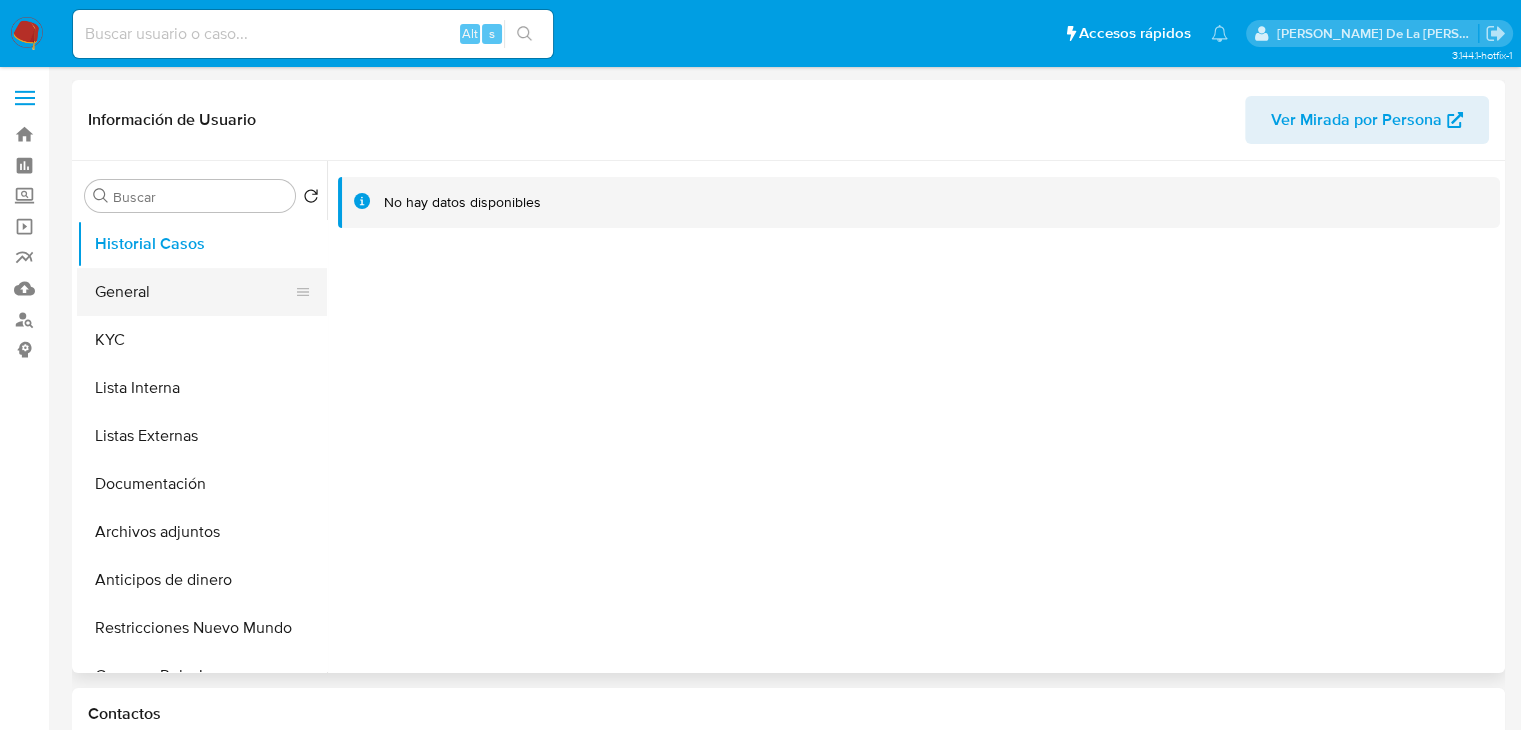 click on "General" at bounding box center [194, 292] 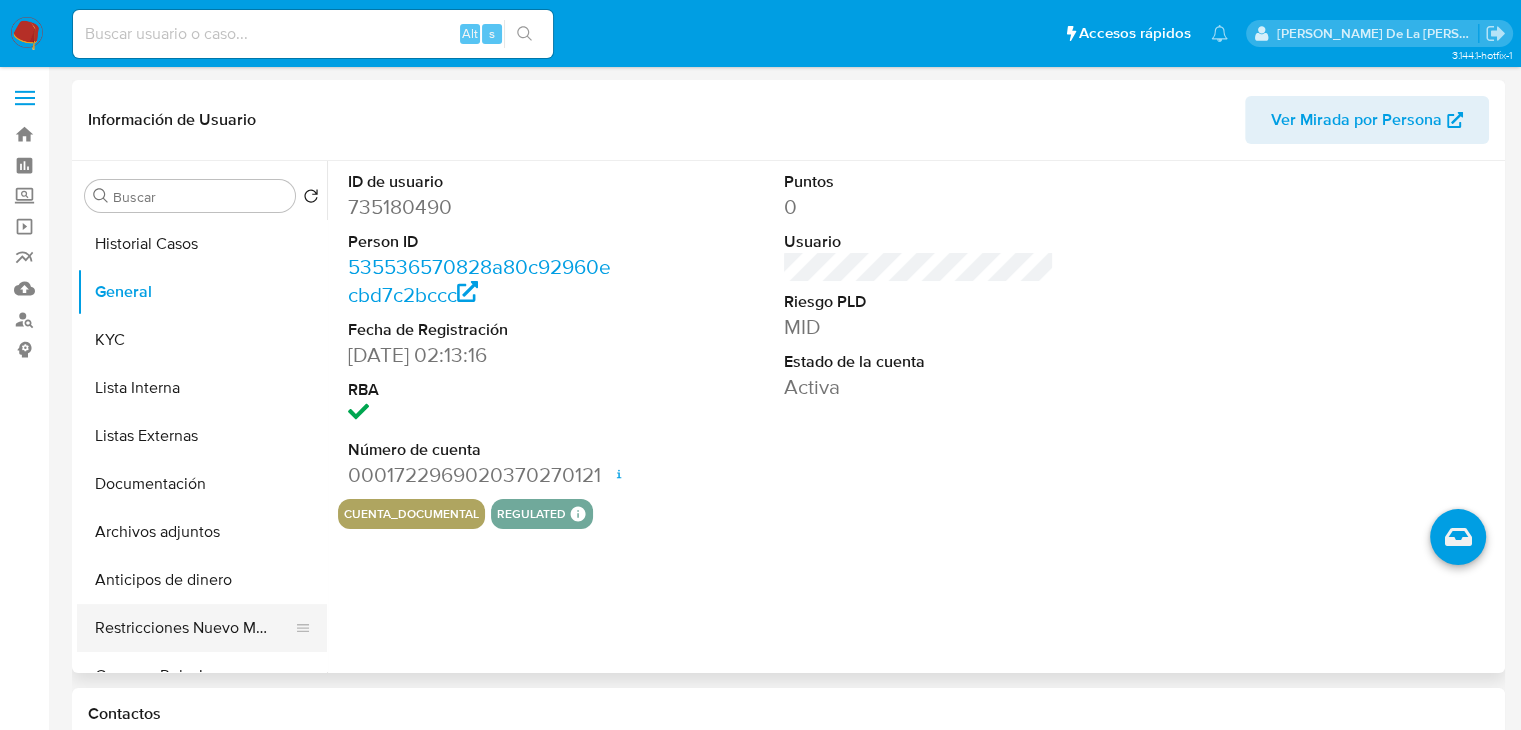 click on "Restricciones Nuevo Mundo" at bounding box center (194, 628) 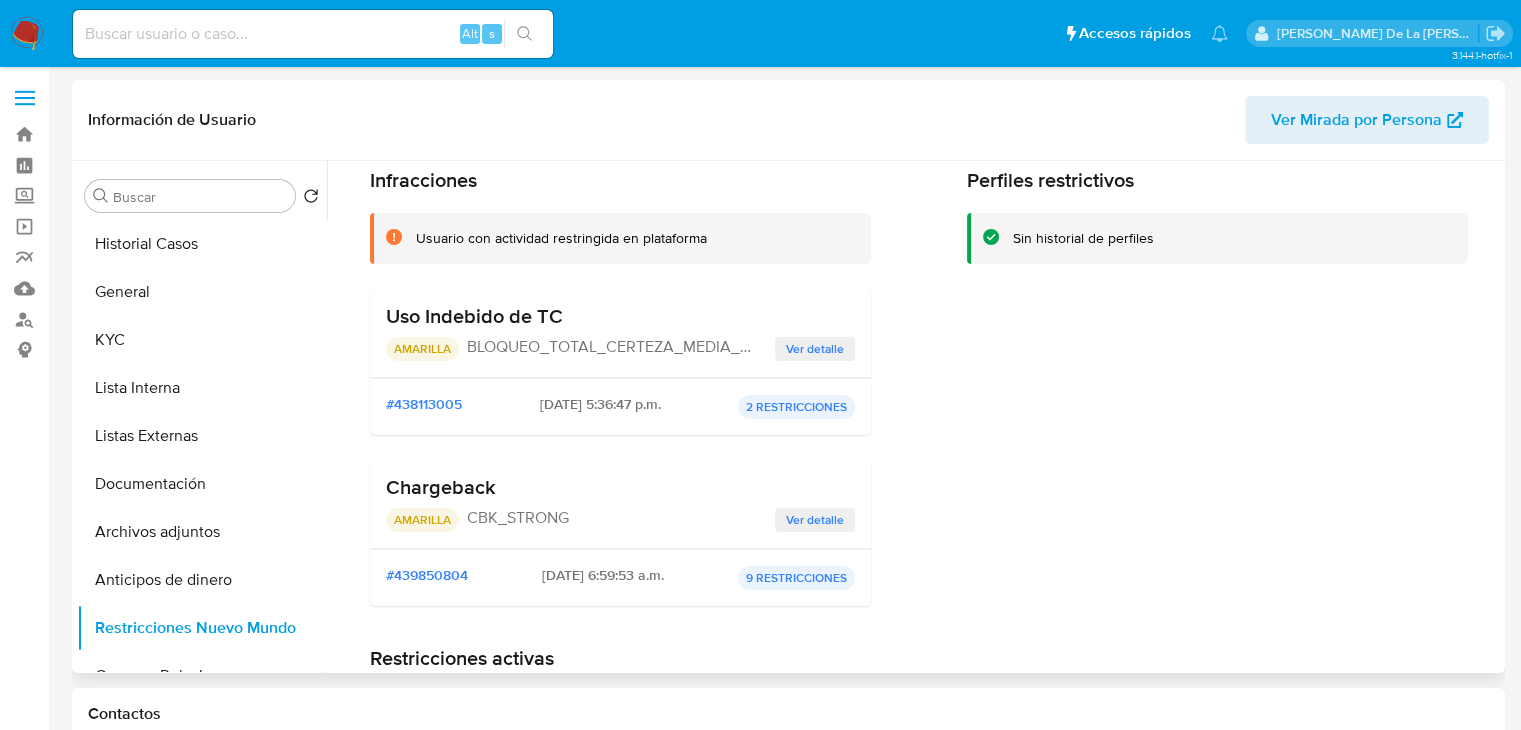 scroll, scrollTop: 100, scrollLeft: 0, axis: vertical 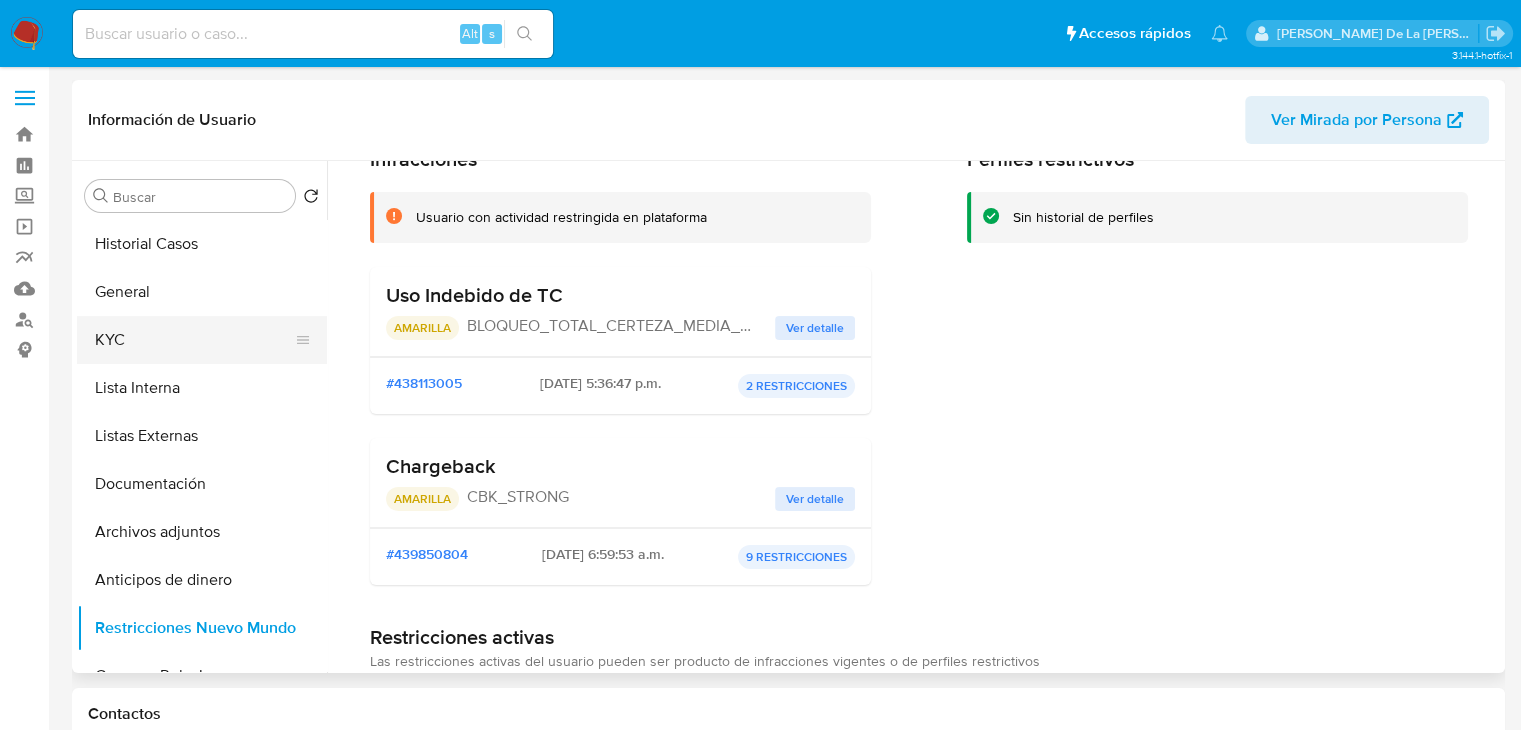 click on "KYC" at bounding box center [194, 340] 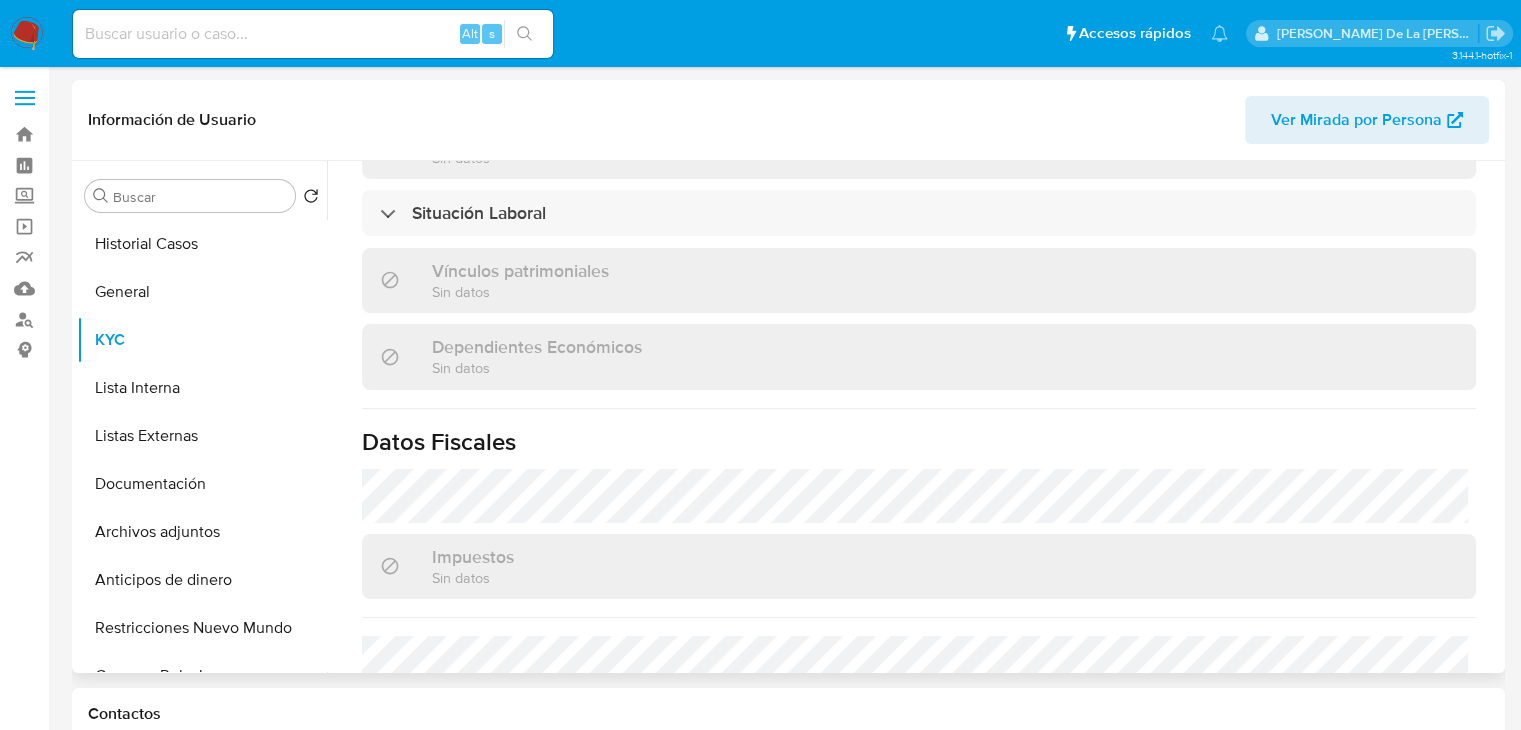 scroll, scrollTop: 1243, scrollLeft: 0, axis: vertical 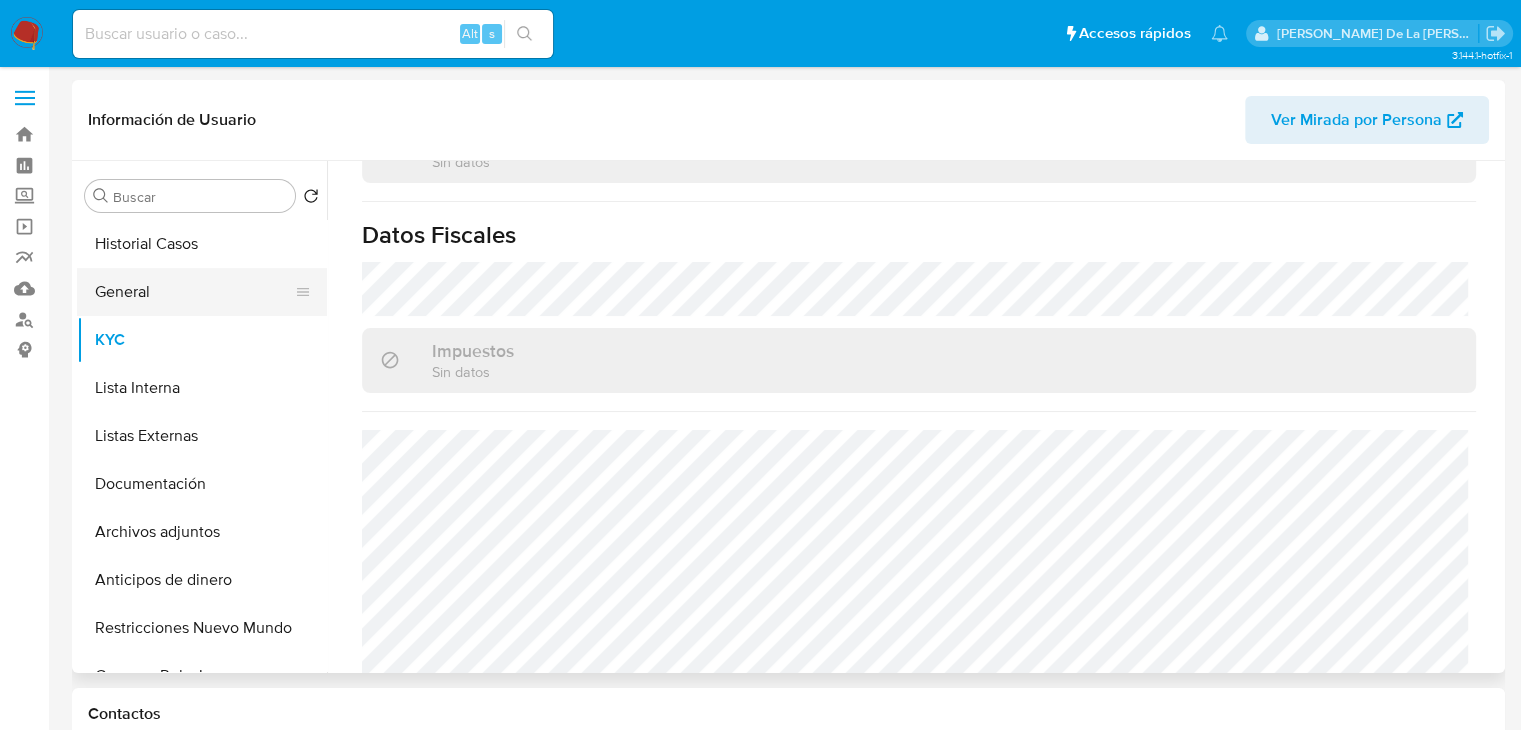 click on "General" at bounding box center [194, 292] 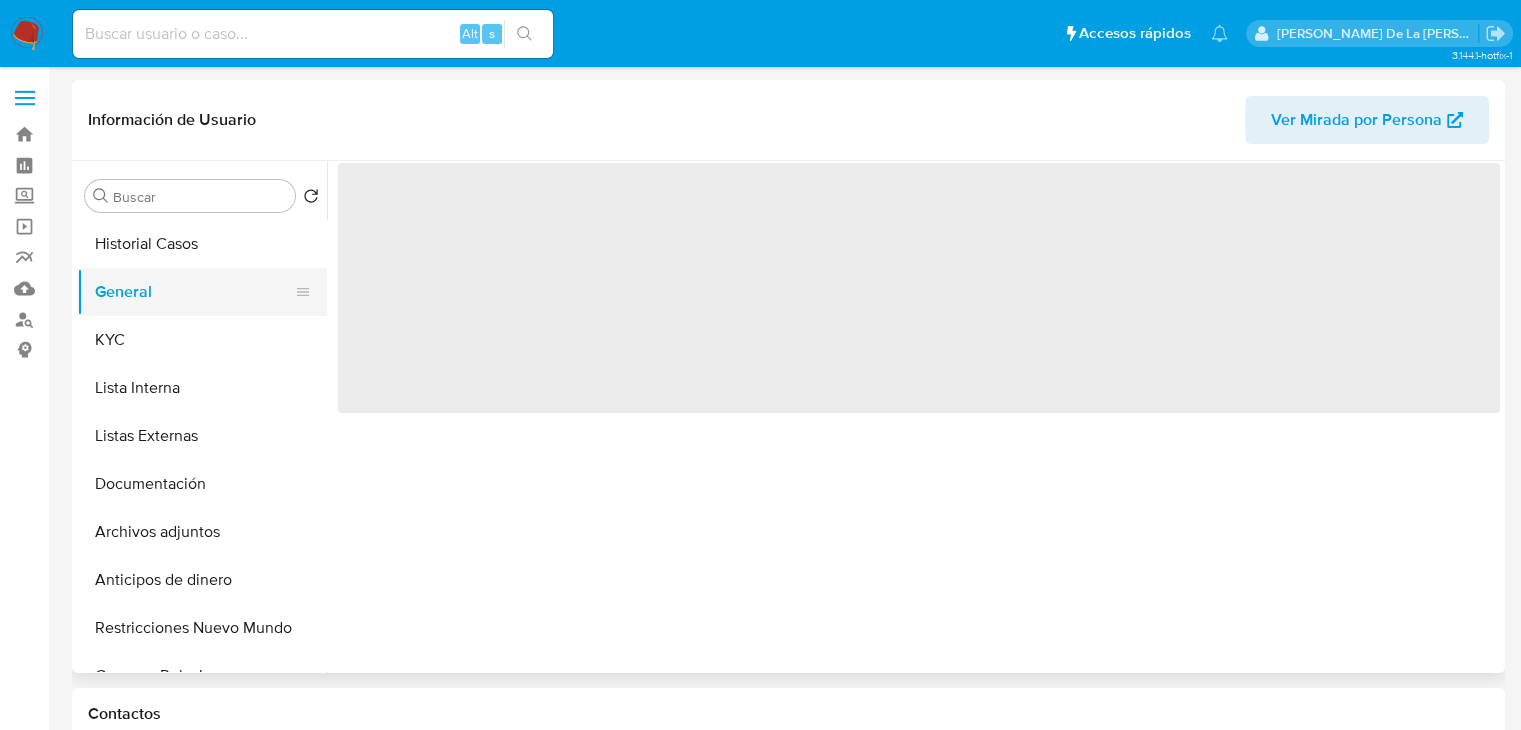 scroll, scrollTop: 0, scrollLeft: 0, axis: both 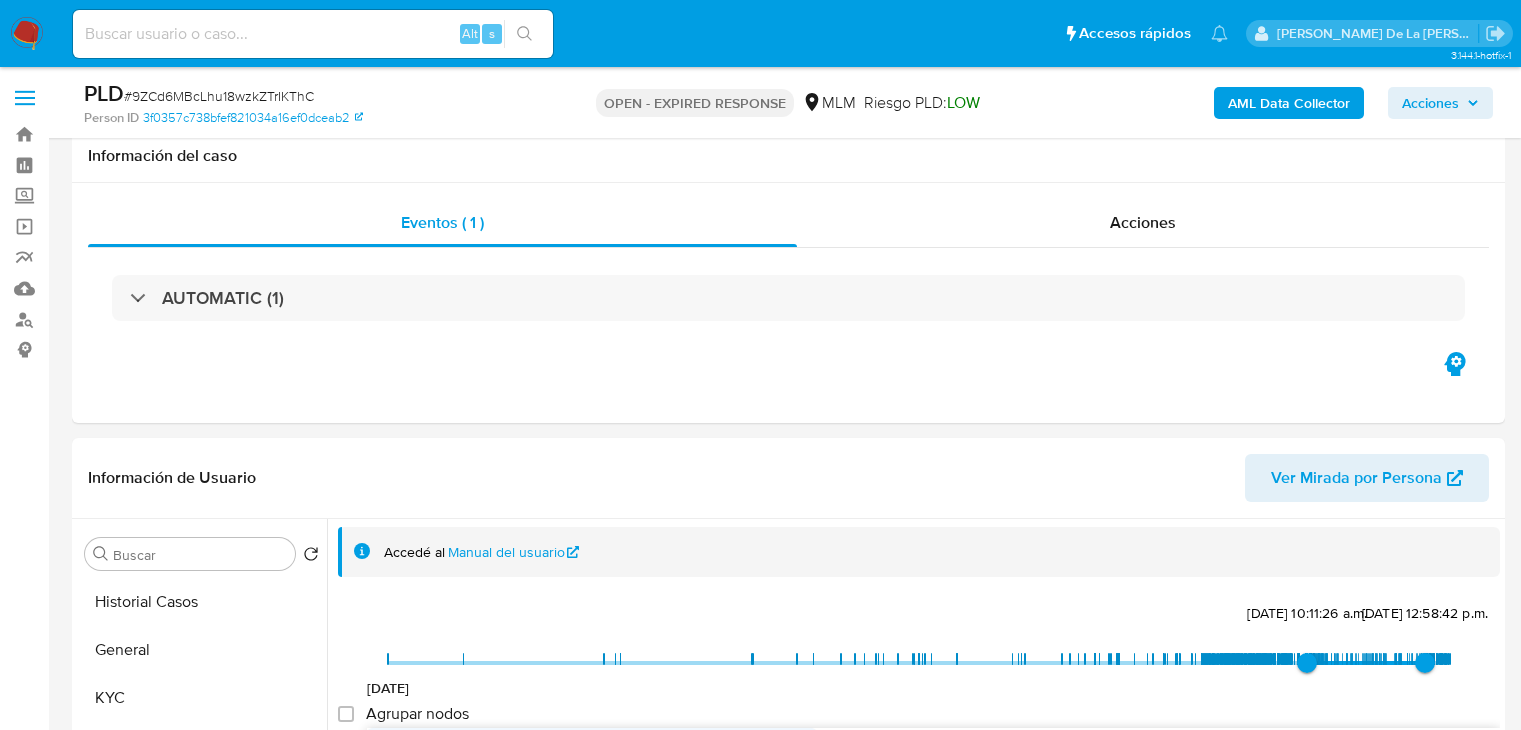 select on "10" 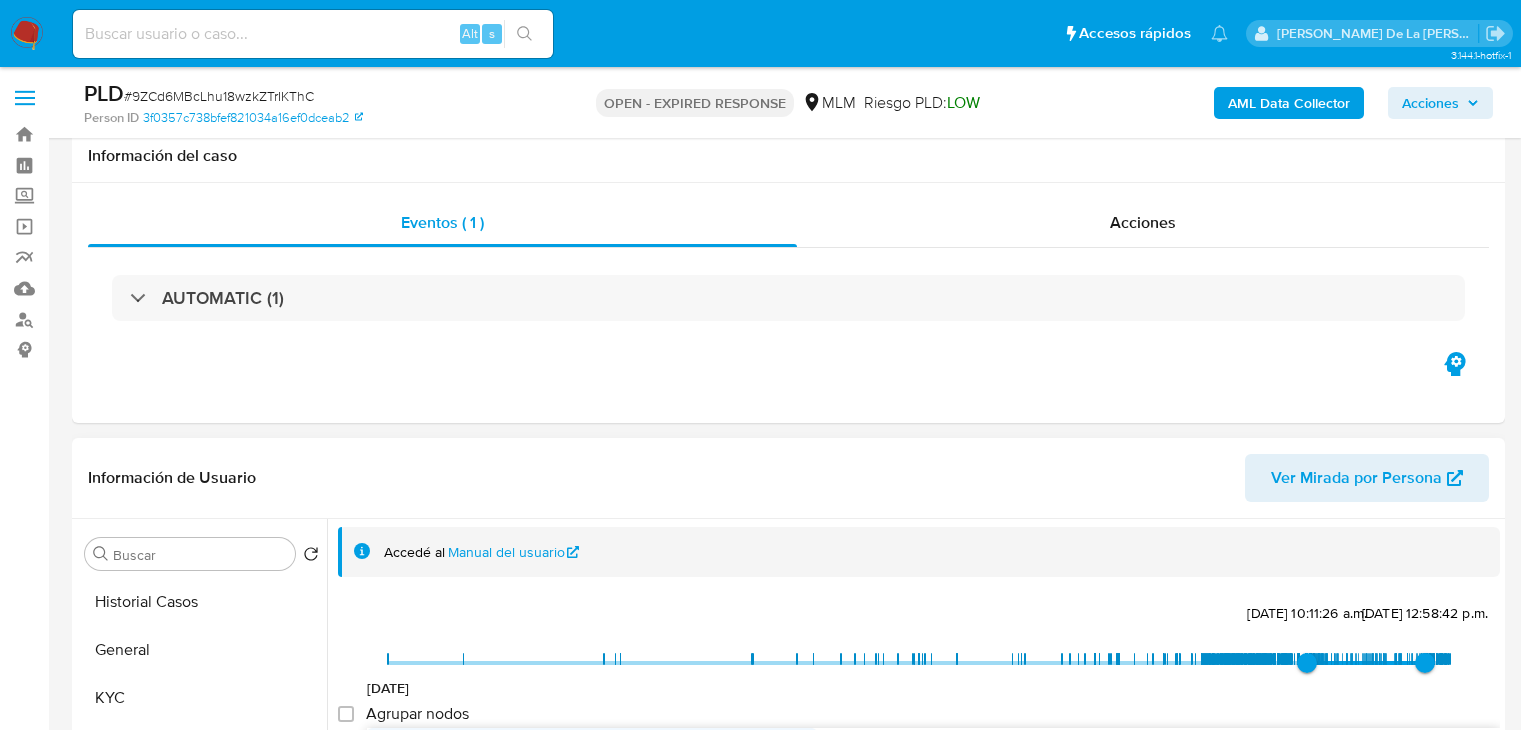 scroll, scrollTop: 400, scrollLeft: 0, axis: vertical 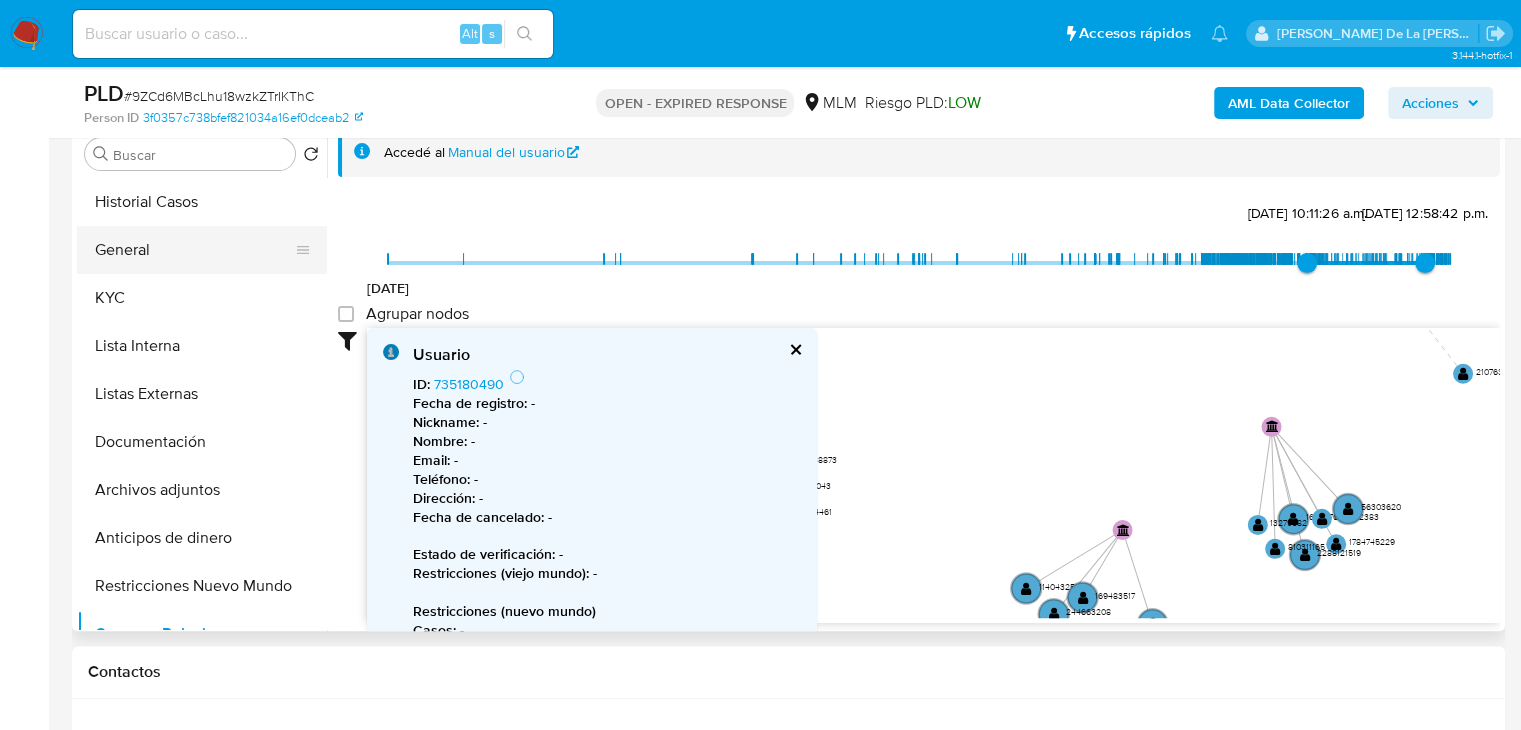 click on "General" at bounding box center [194, 250] 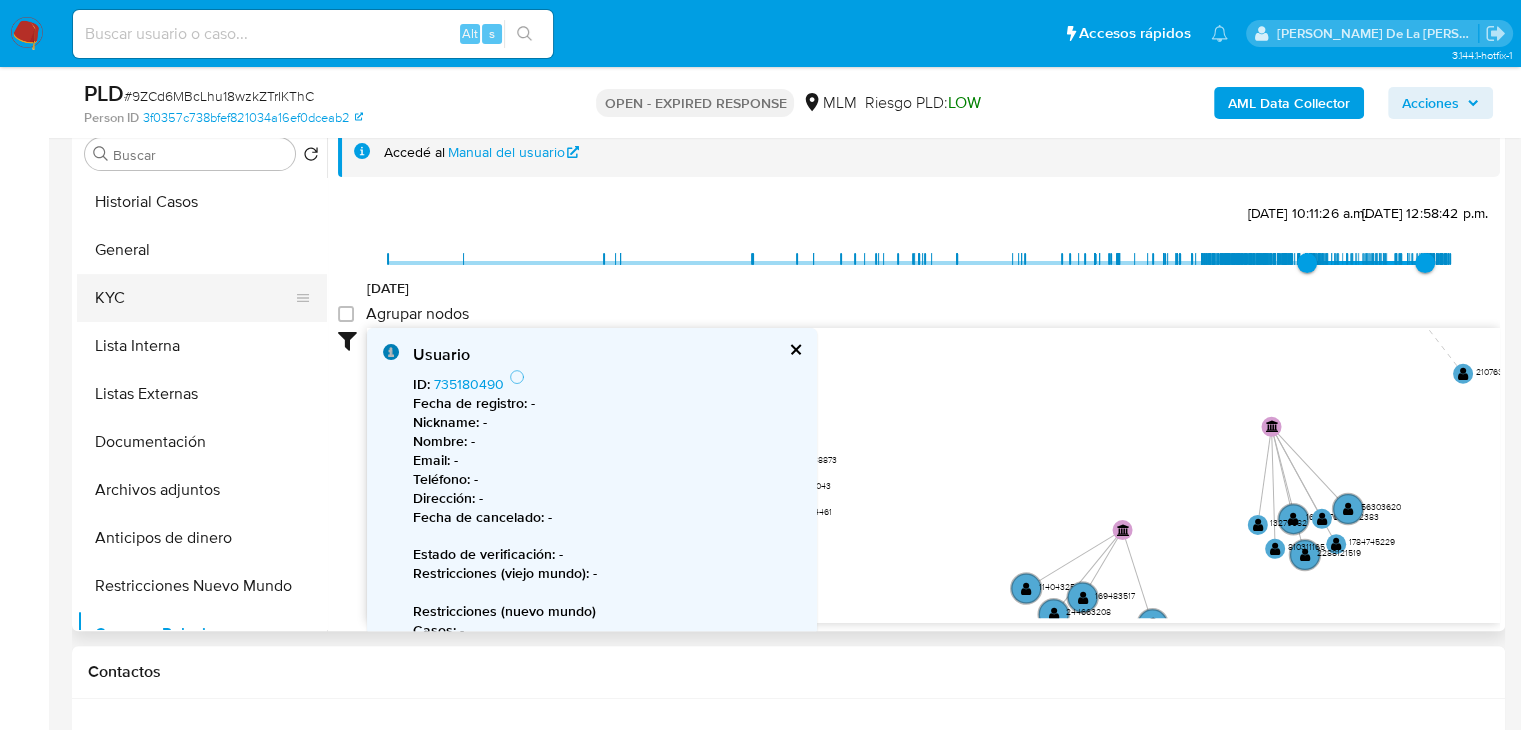 scroll, scrollTop: 400, scrollLeft: 0, axis: vertical 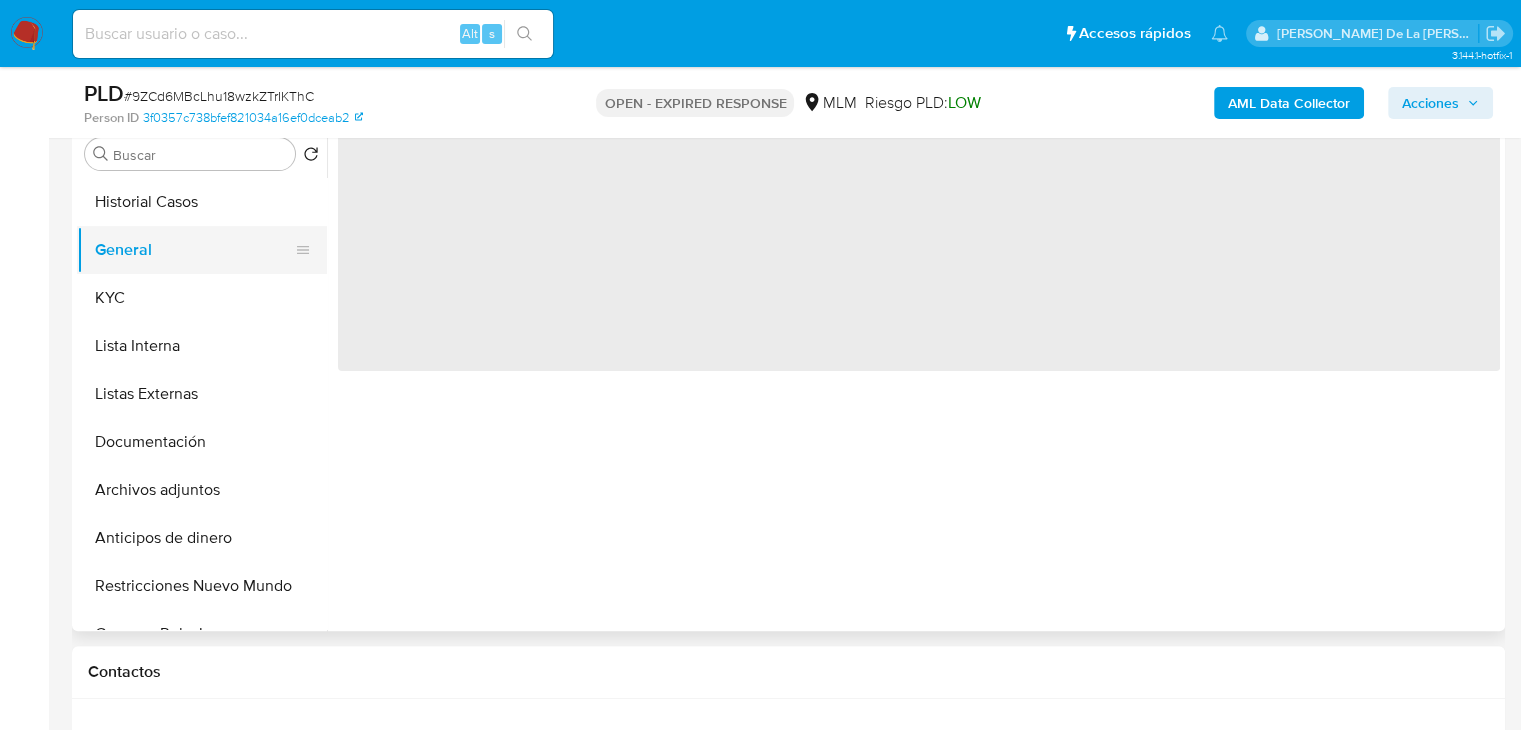 click on "General" at bounding box center (194, 250) 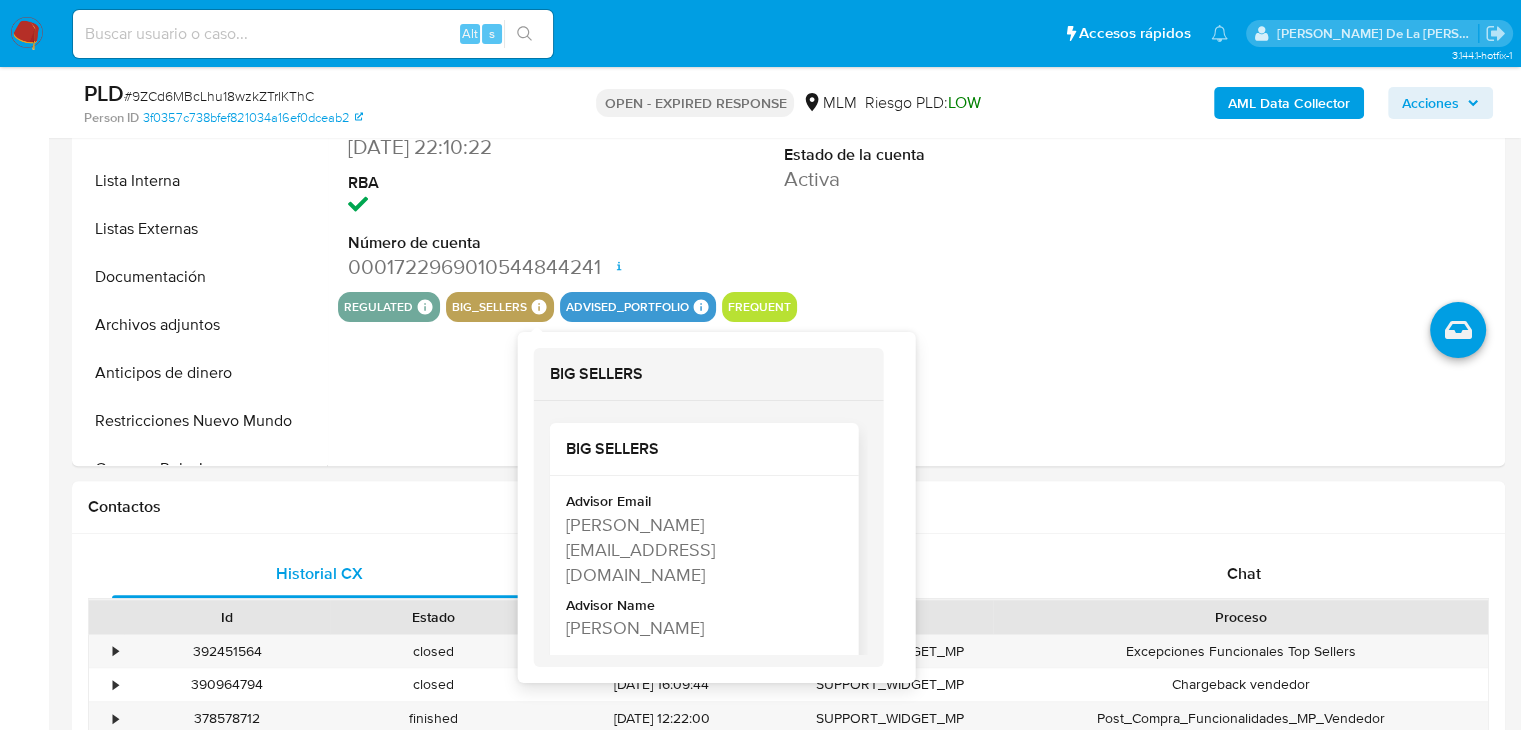scroll, scrollTop: 600, scrollLeft: 0, axis: vertical 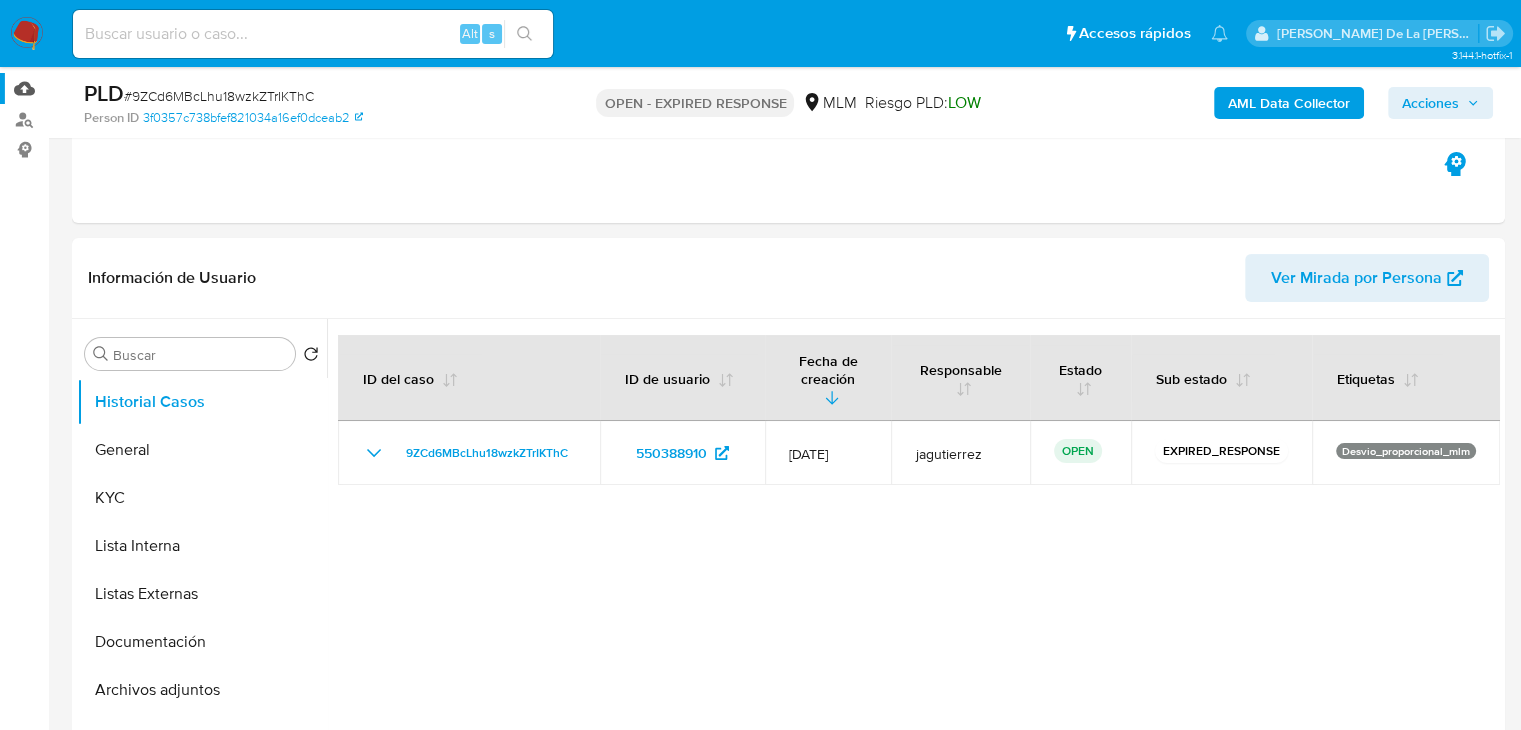 select on "10" 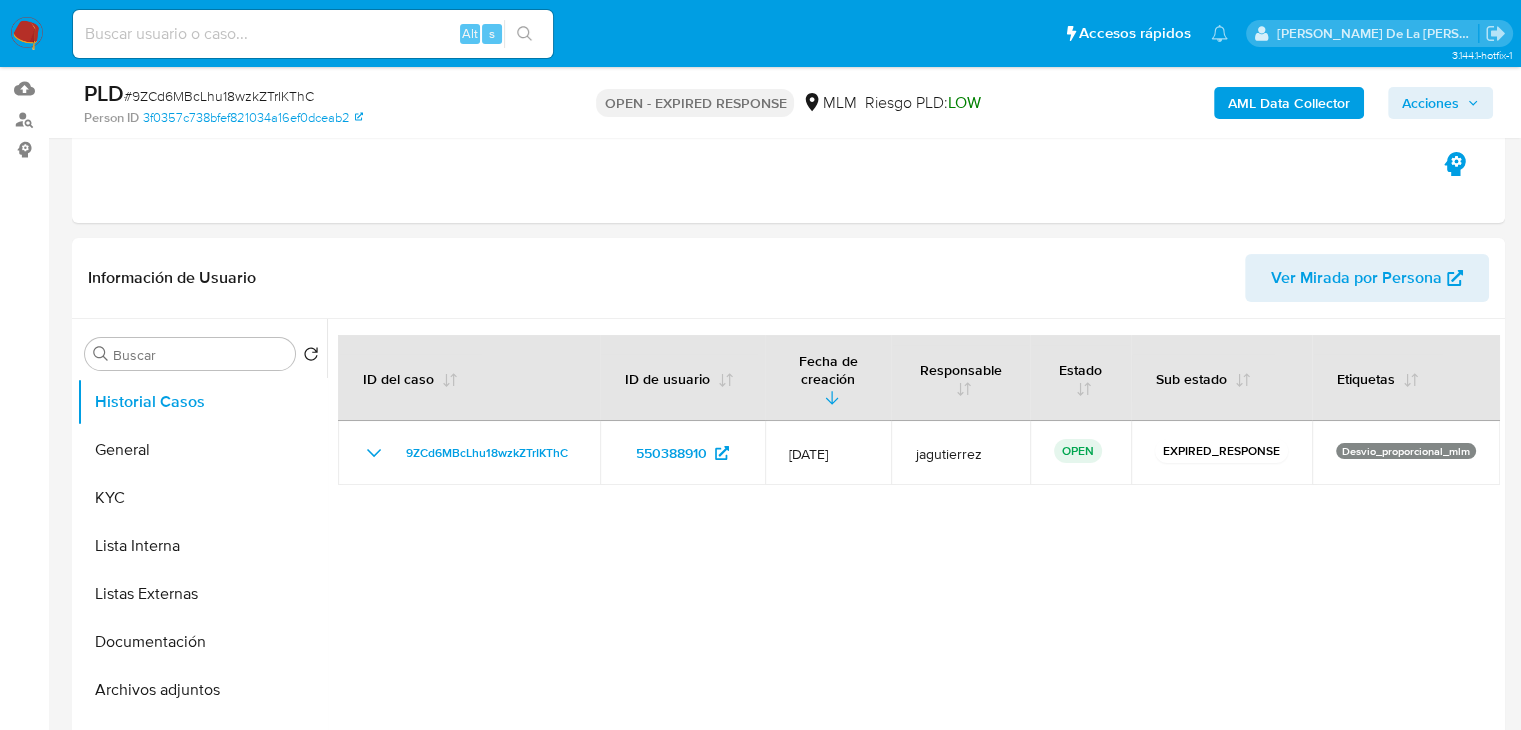click on "Pausado Ver notificaciones Alt s Accesos rápidos   Presiona las siguientes teclas para acceder a algunas de las funciones Buscar caso o usuario Alt s Volver al home Alt h Agregar un comentario Alt c Ir a la resolucion de un caso Alt r Agregar un archivo adjunto Alt [PERSON_NAME] De La [PERSON_NAME]" at bounding box center (760, 33) 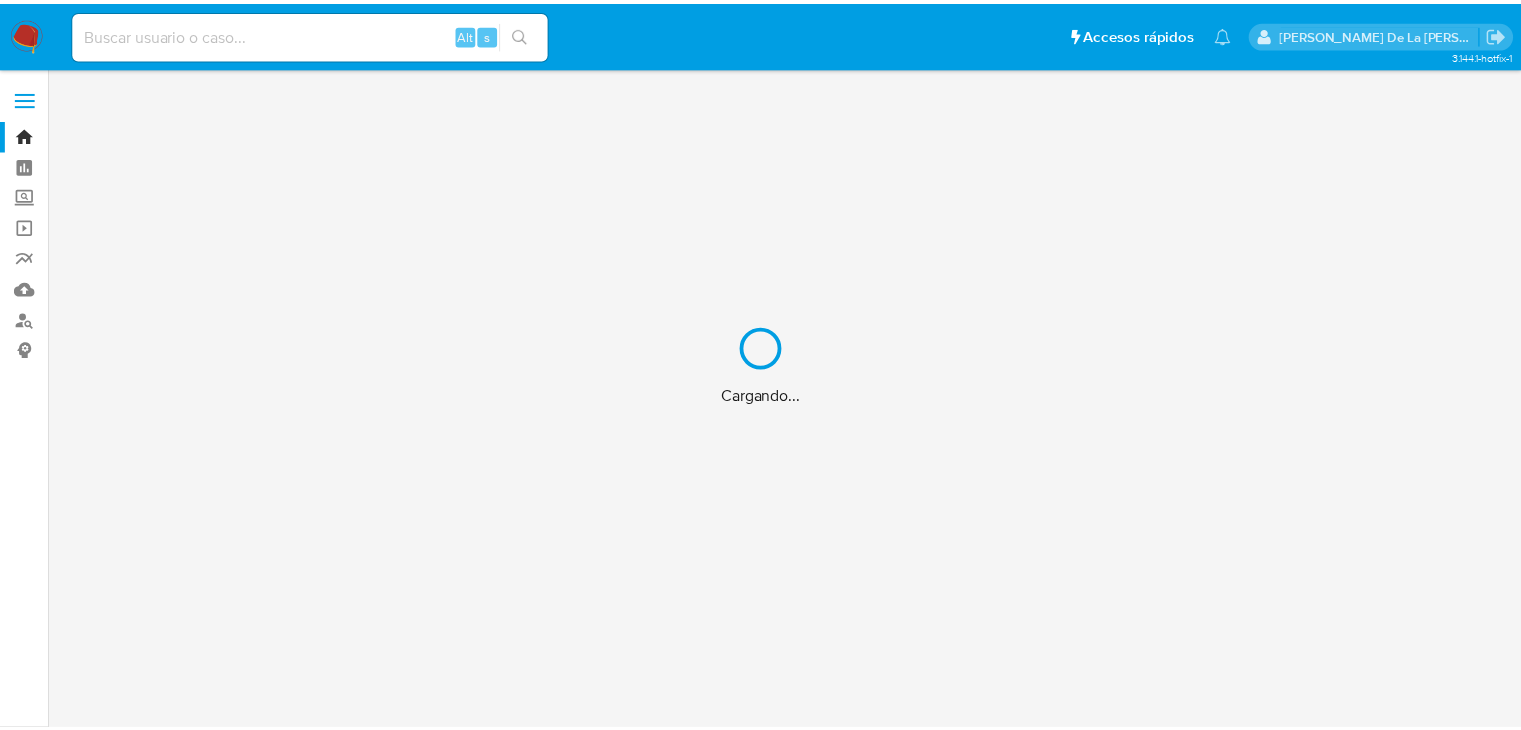 scroll, scrollTop: 0, scrollLeft: 0, axis: both 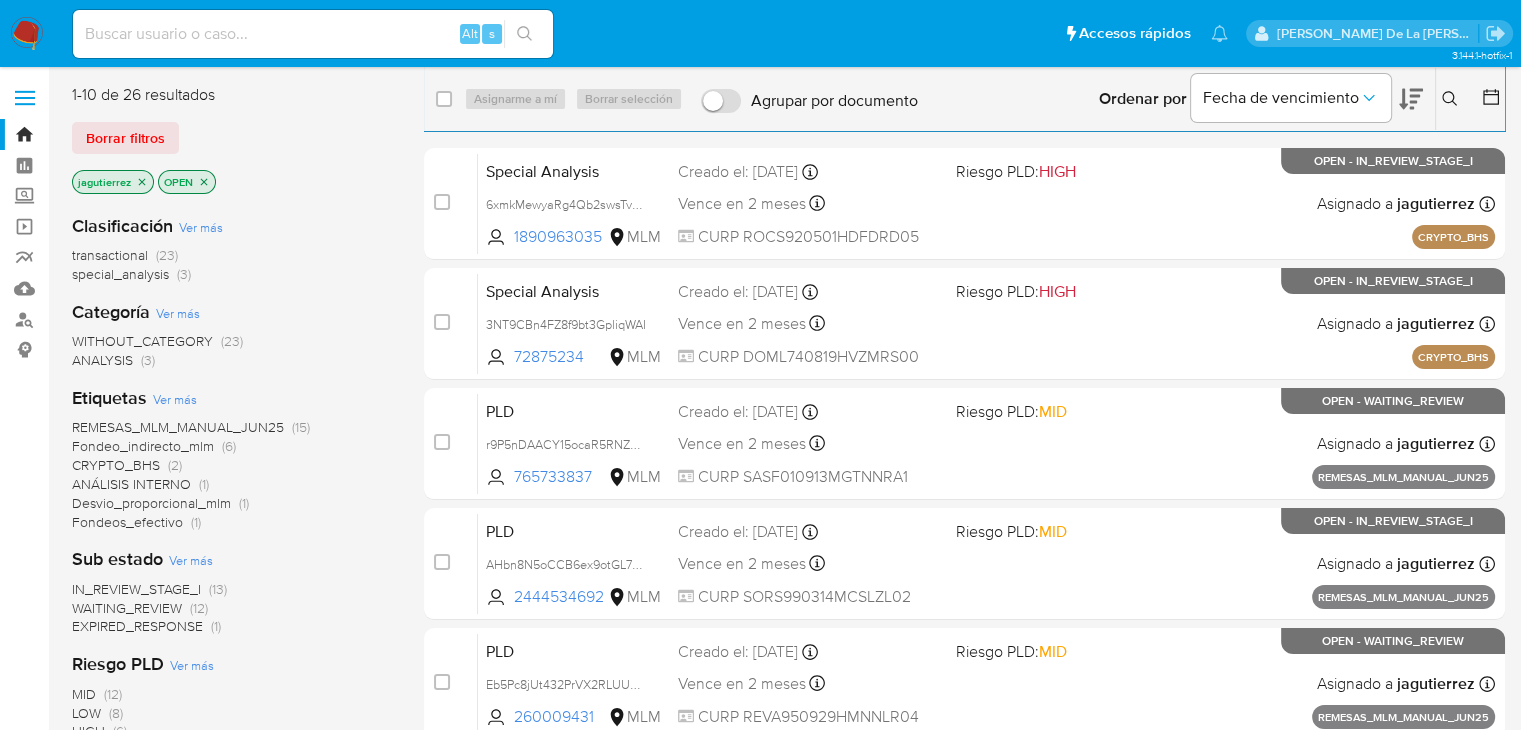 drag, startPoint x: 160, startPoint y: 605, endPoint x: 208, endPoint y: 614, distance: 48.83646 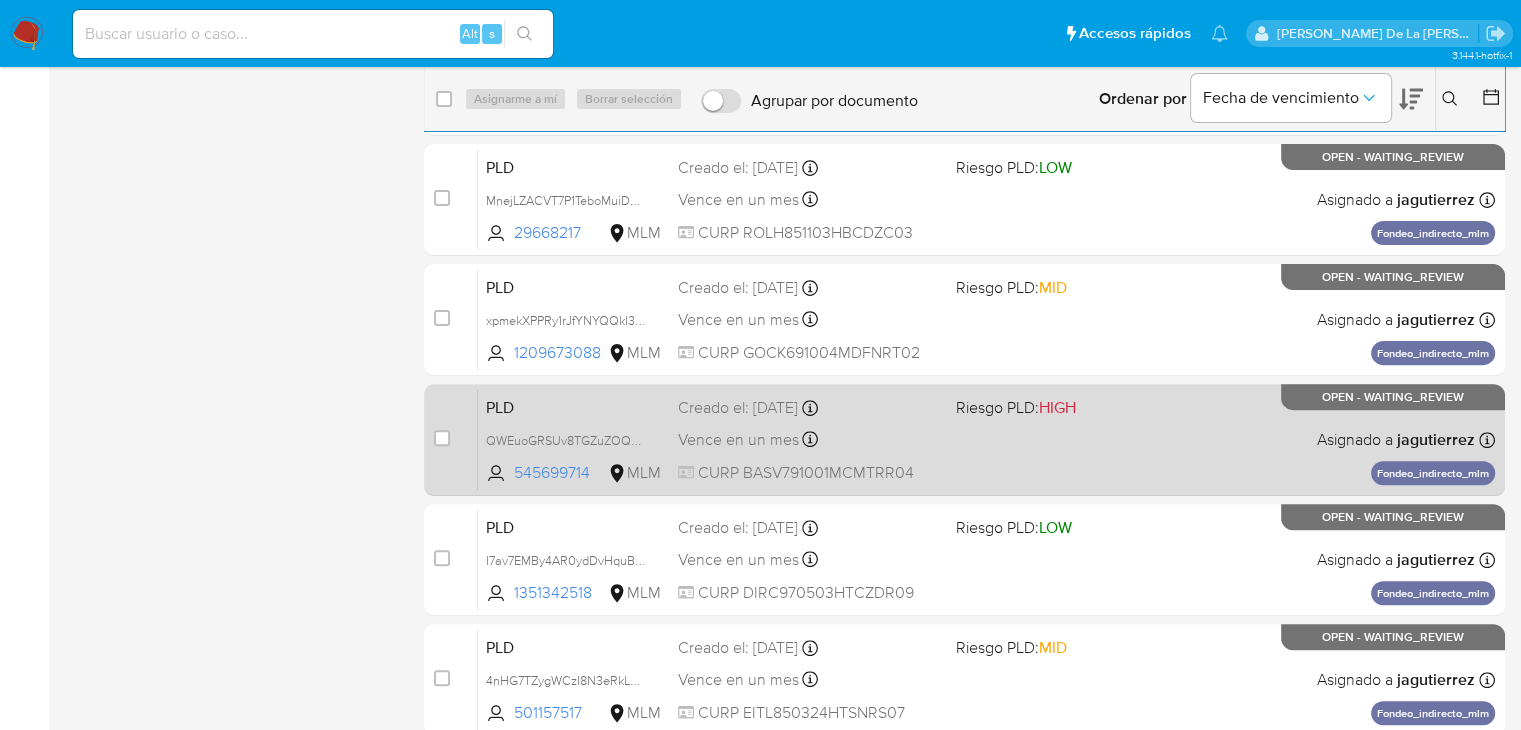 scroll, scrollTop: 695, scrollLeft: 0, axis: vertical 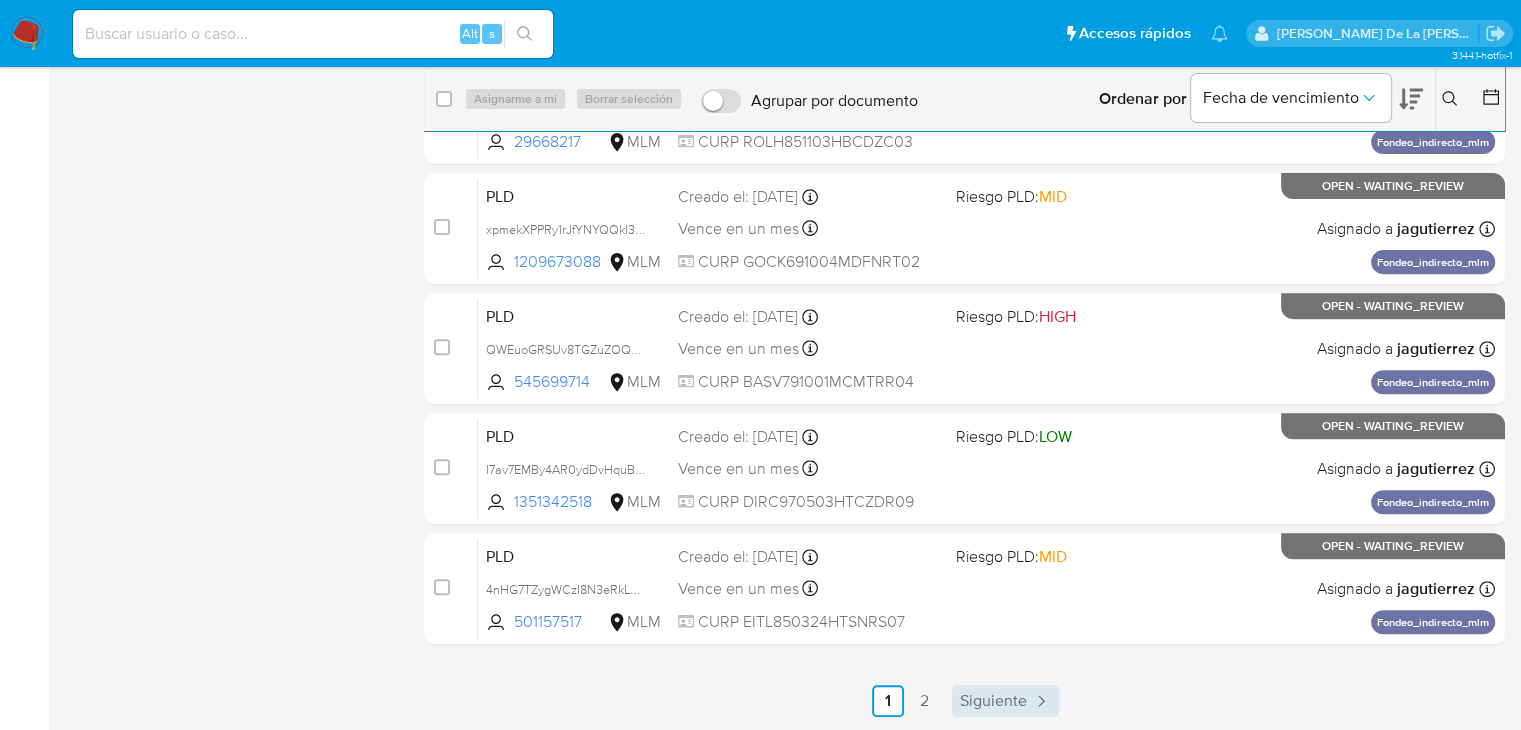 click on "Siguiente" at bounding box center (993, 701) 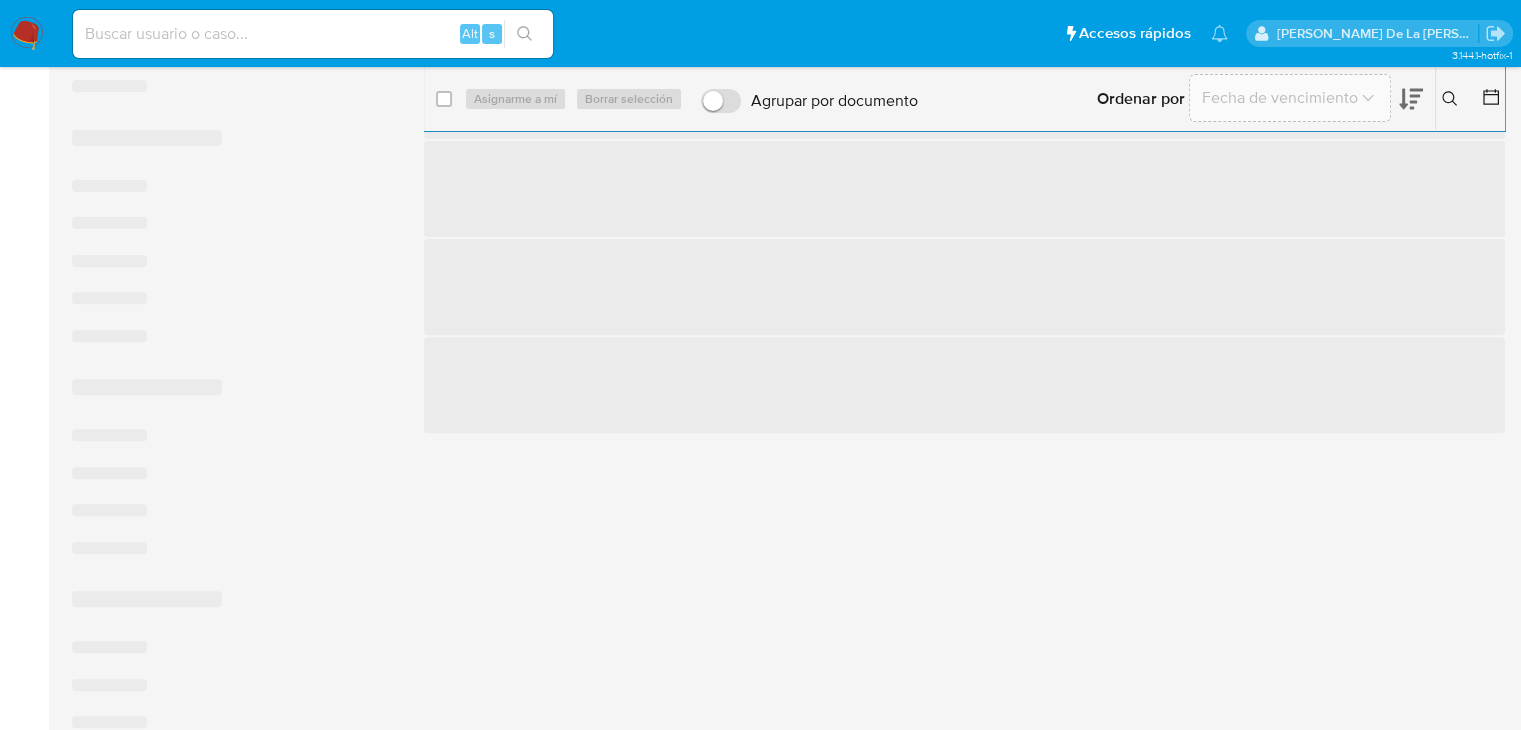 scroll, scrollTop: 0, scrollLeft: 0, axis: both 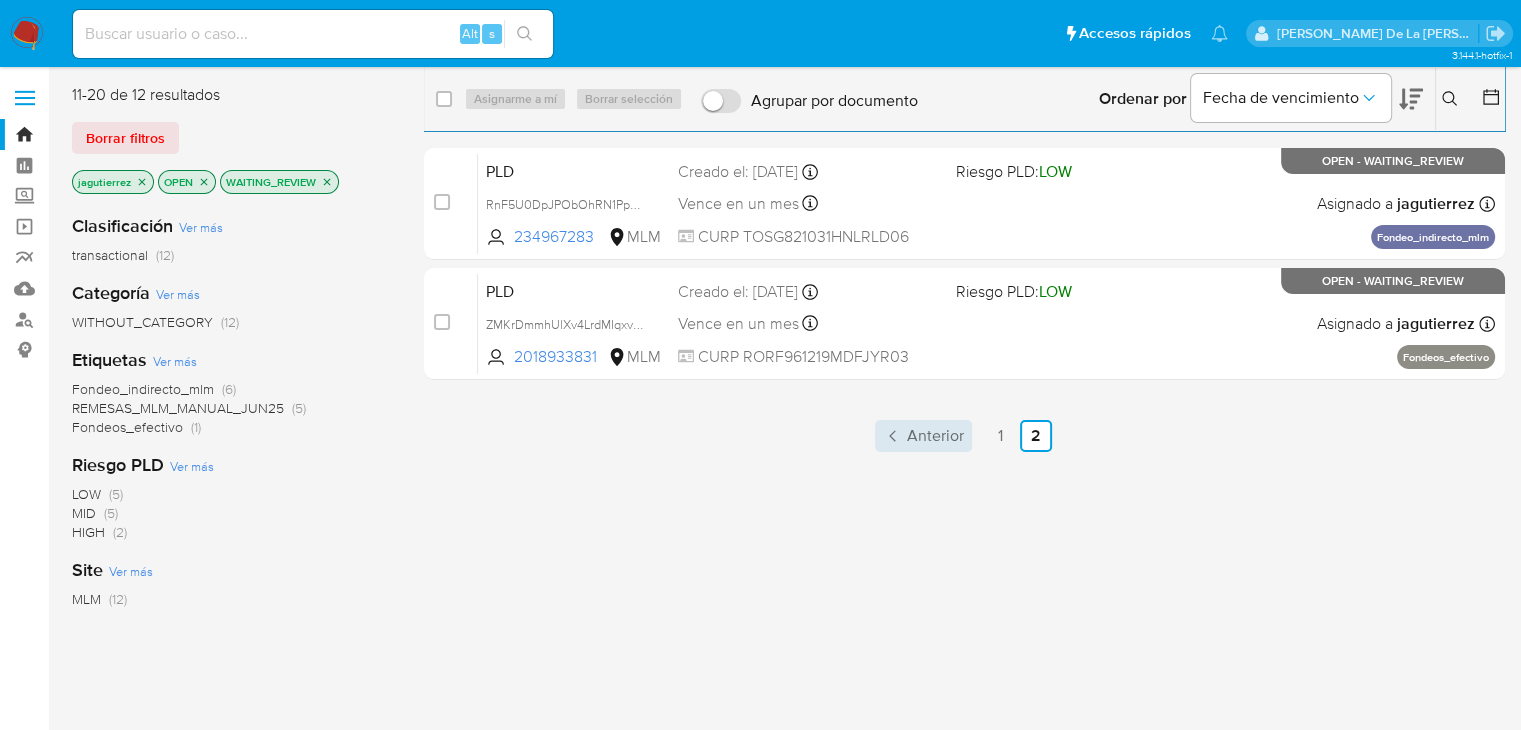 click on "Anterior" at bounding box center [935, 436] 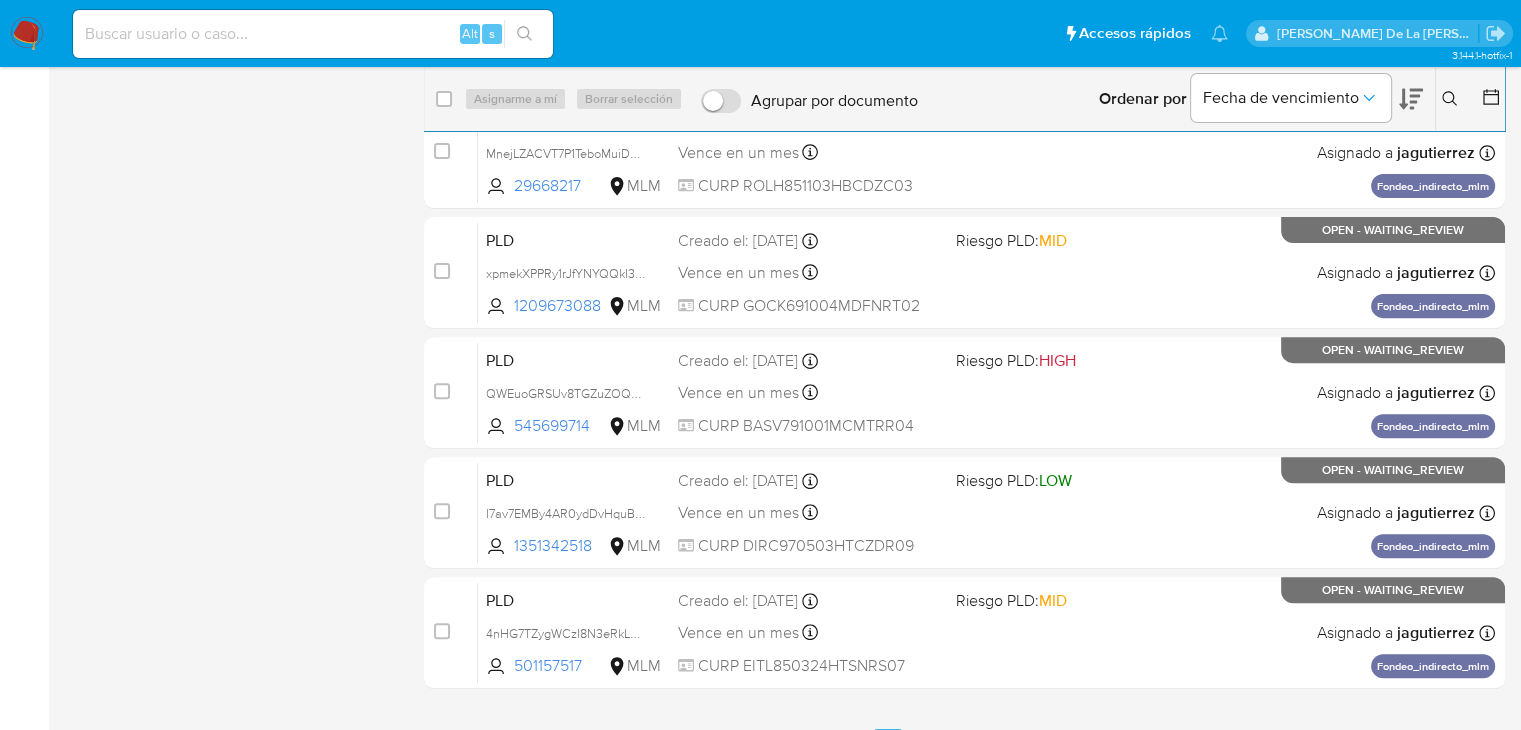 scroll, scrollTop: 695, scrollLeft: 0, axis: vertical 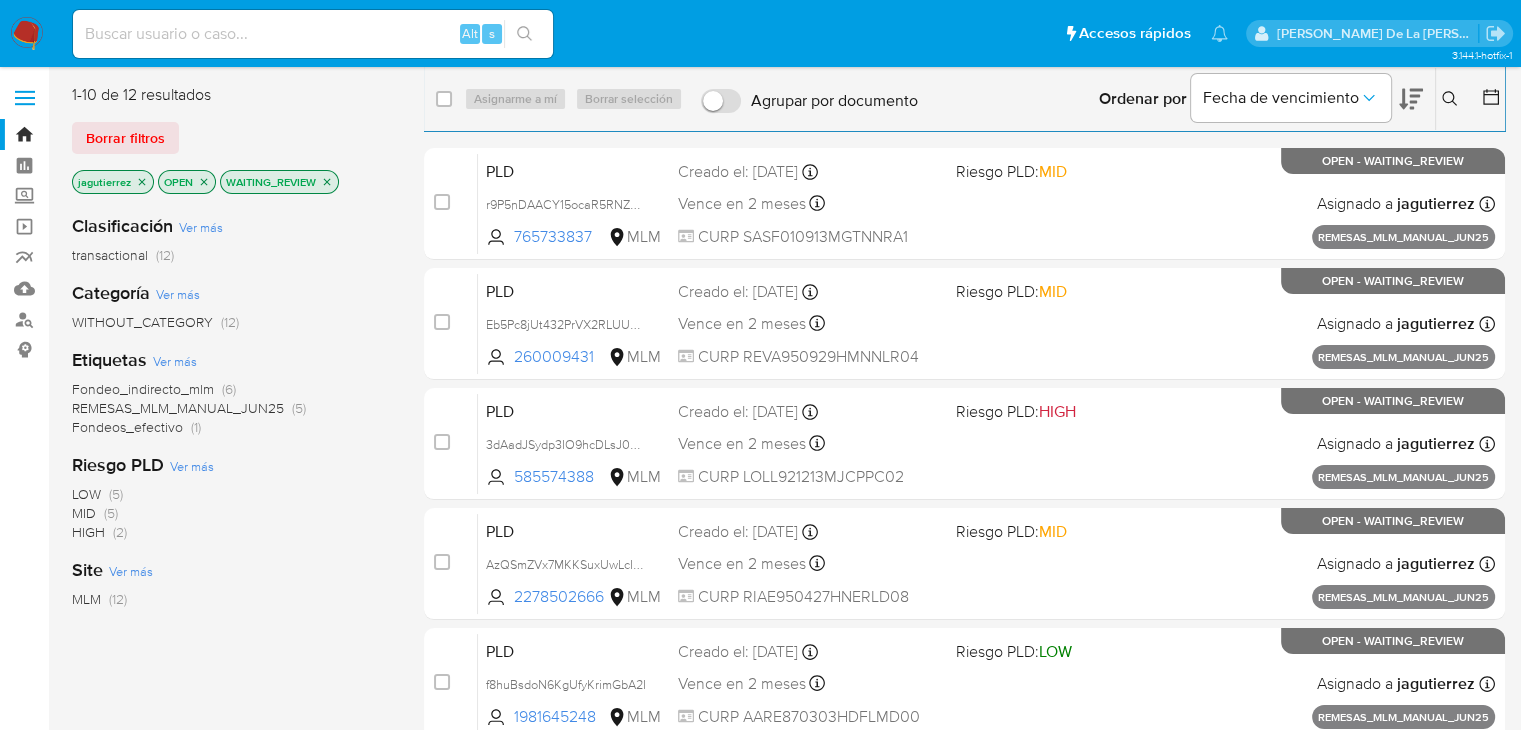 click at bounding box center (27, 34) 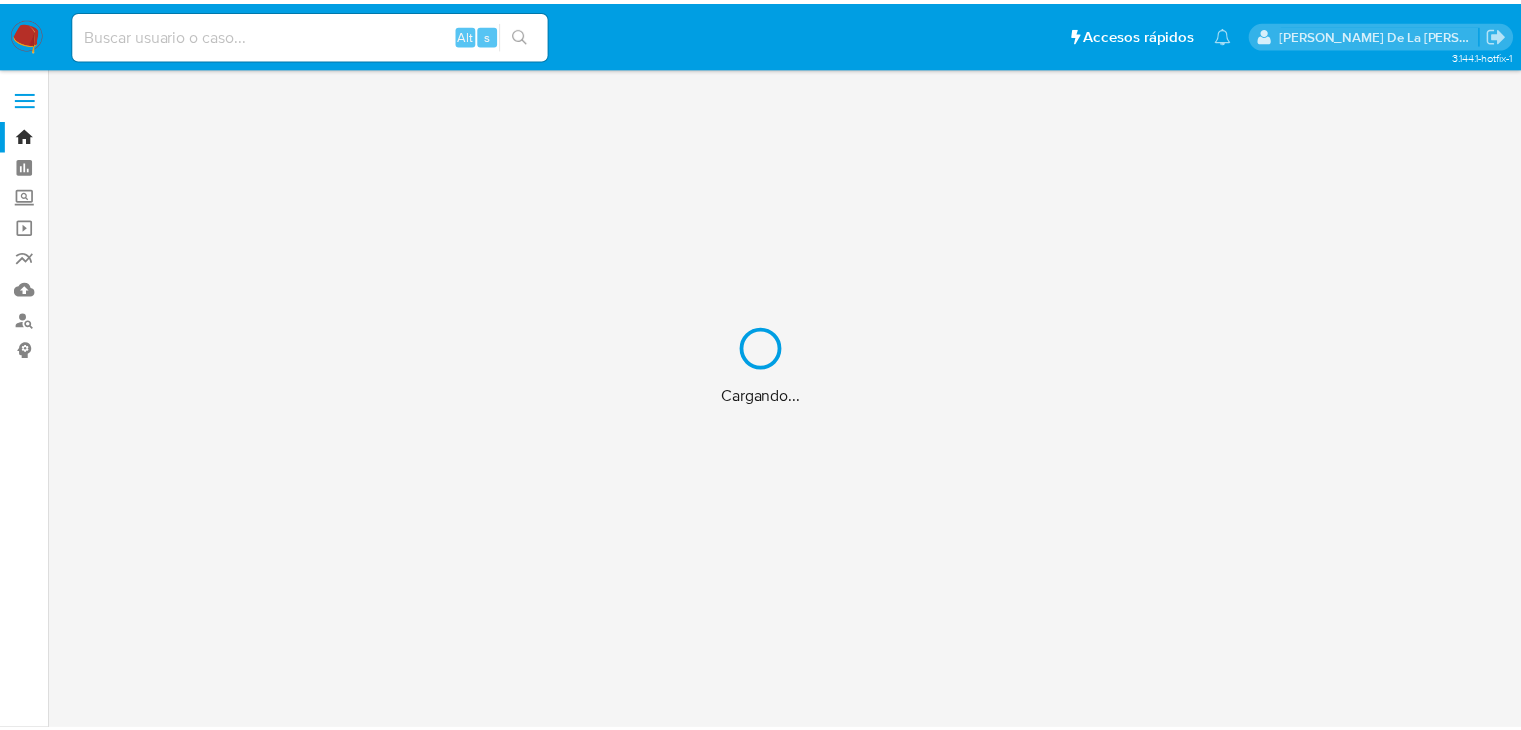 scroll, scrollTop: 0, scrollLeft: 0, axis: both 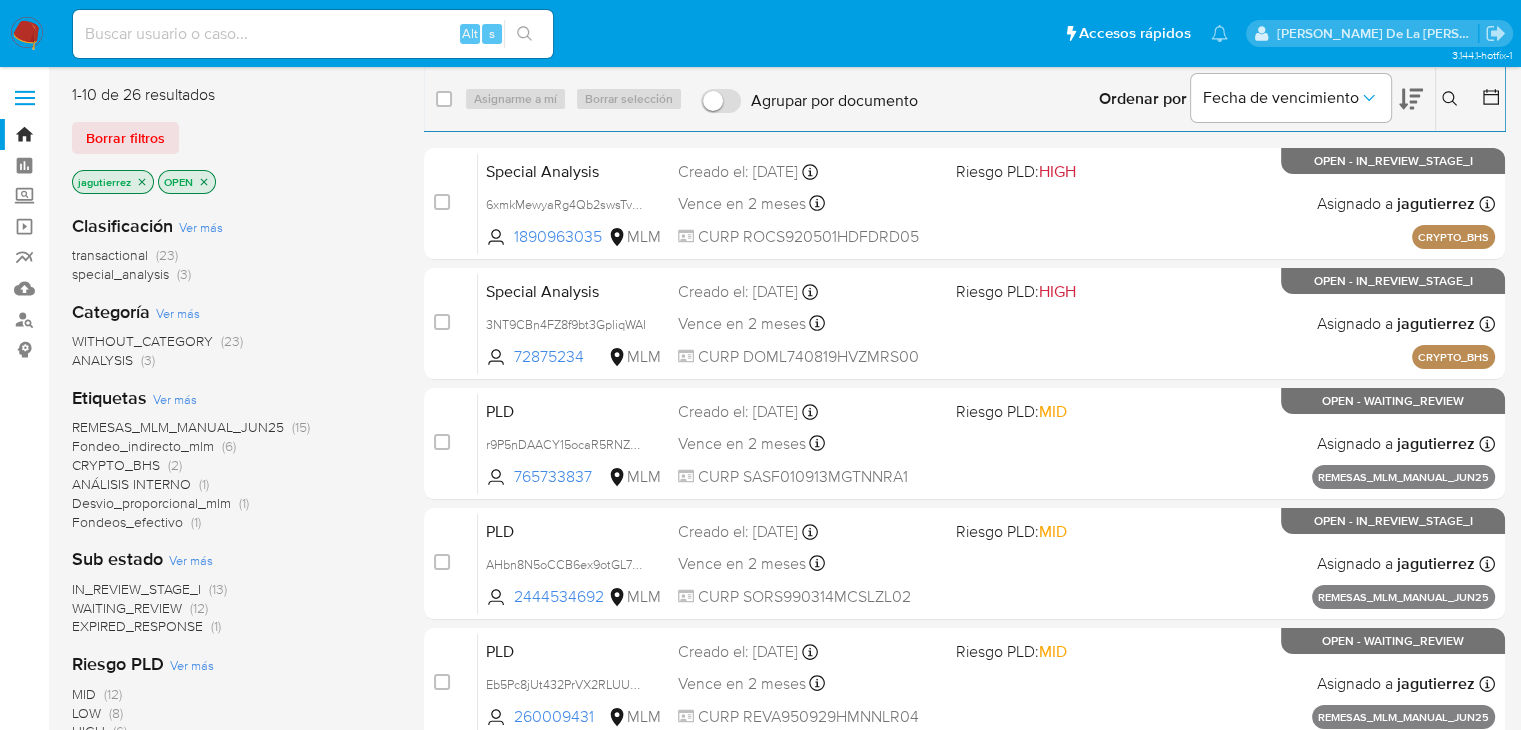 click on "jagutierrez" at bounding box center [113, 182] 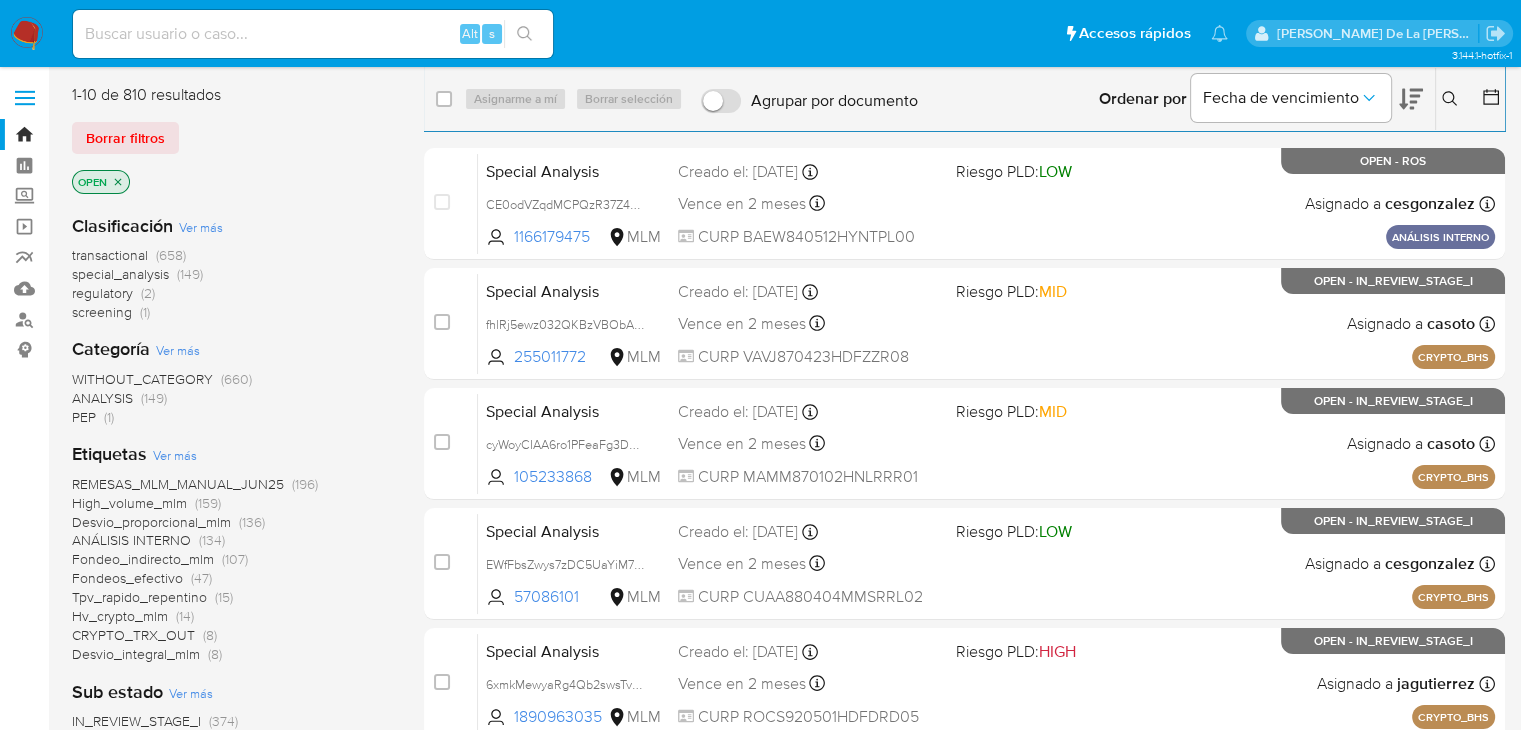 click on "screening" at bounding box center (102, 312) 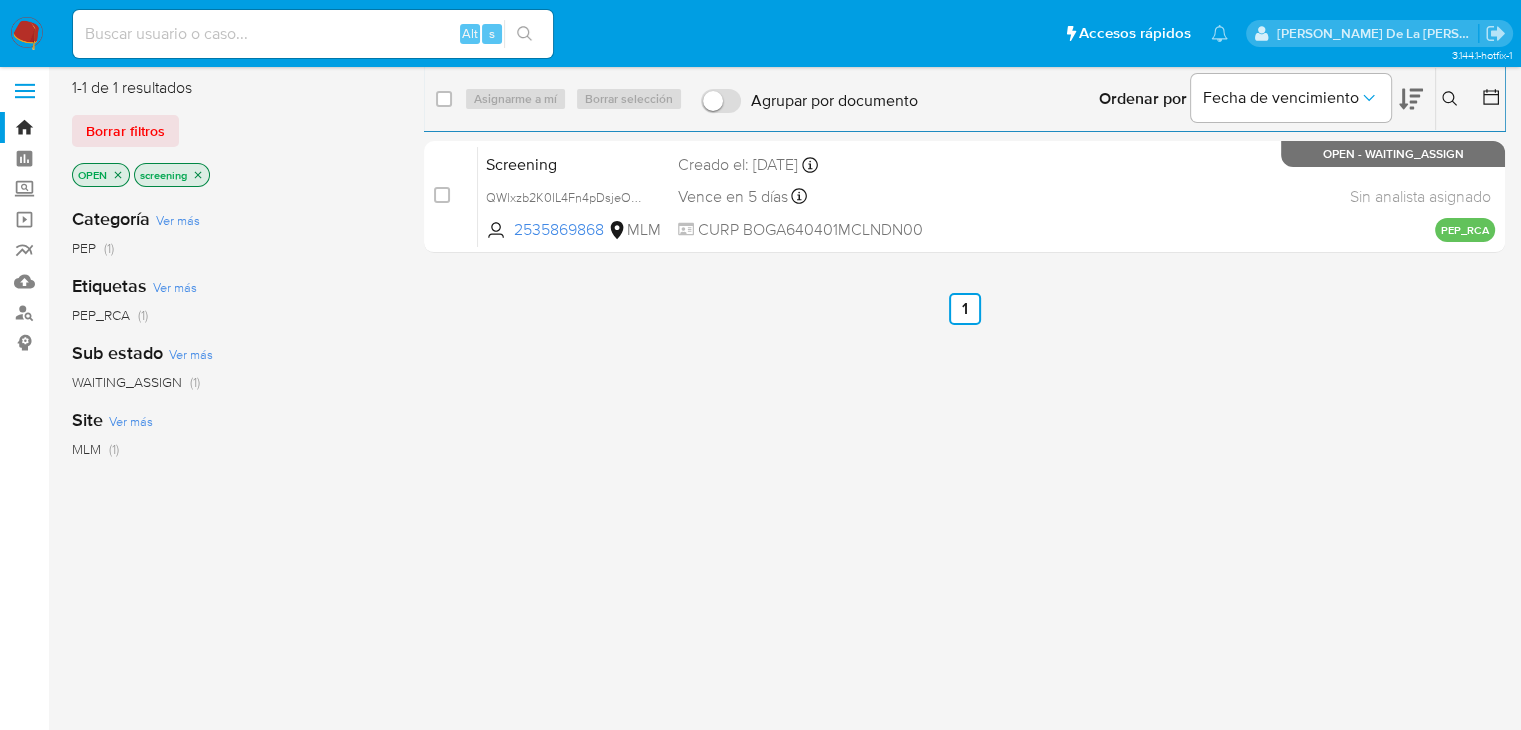 scroll, scrollTop: 0, scrollLeft: 0, axis: both 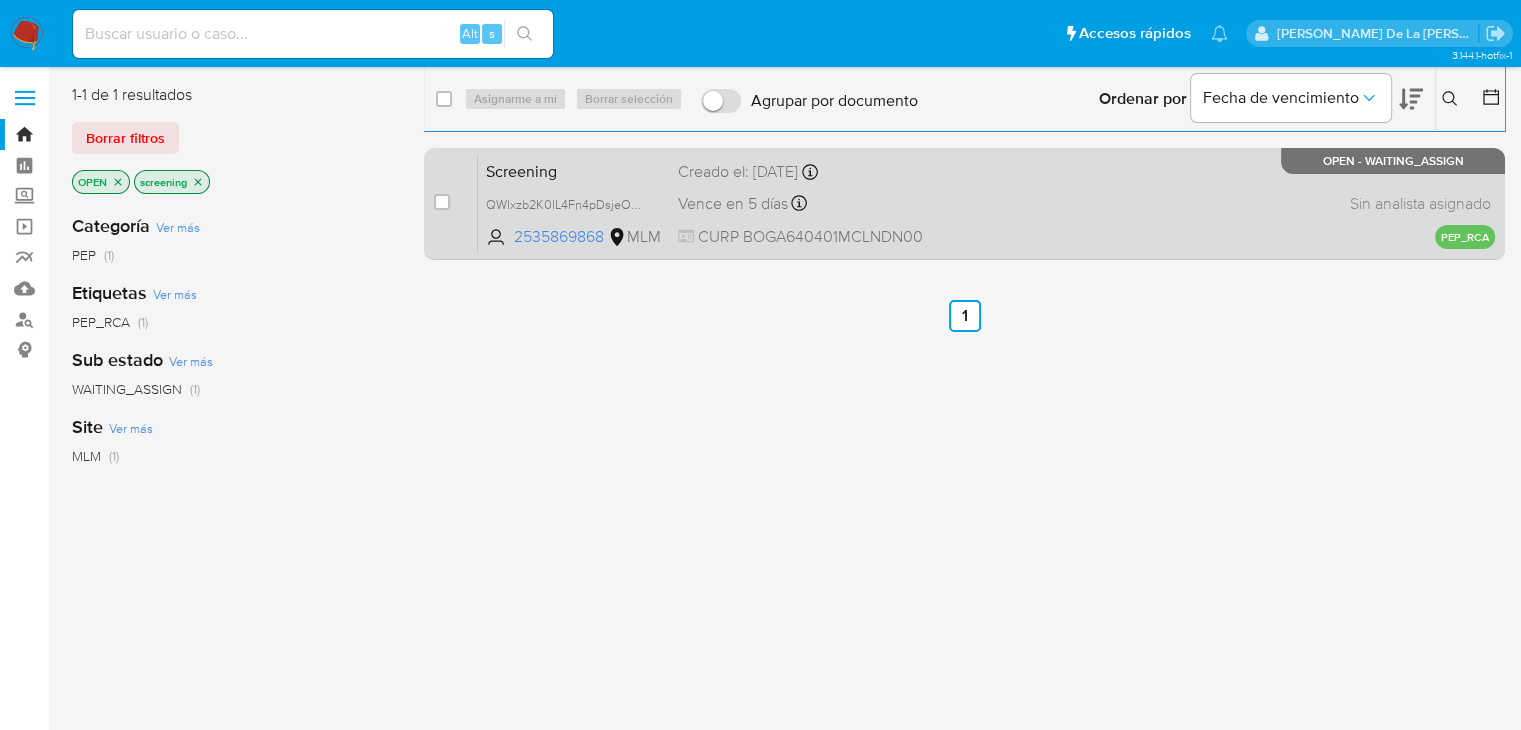click on "Vence en 5 días   Vence el 08/07/2025 14:48:44" at bounding box center (809, 203) 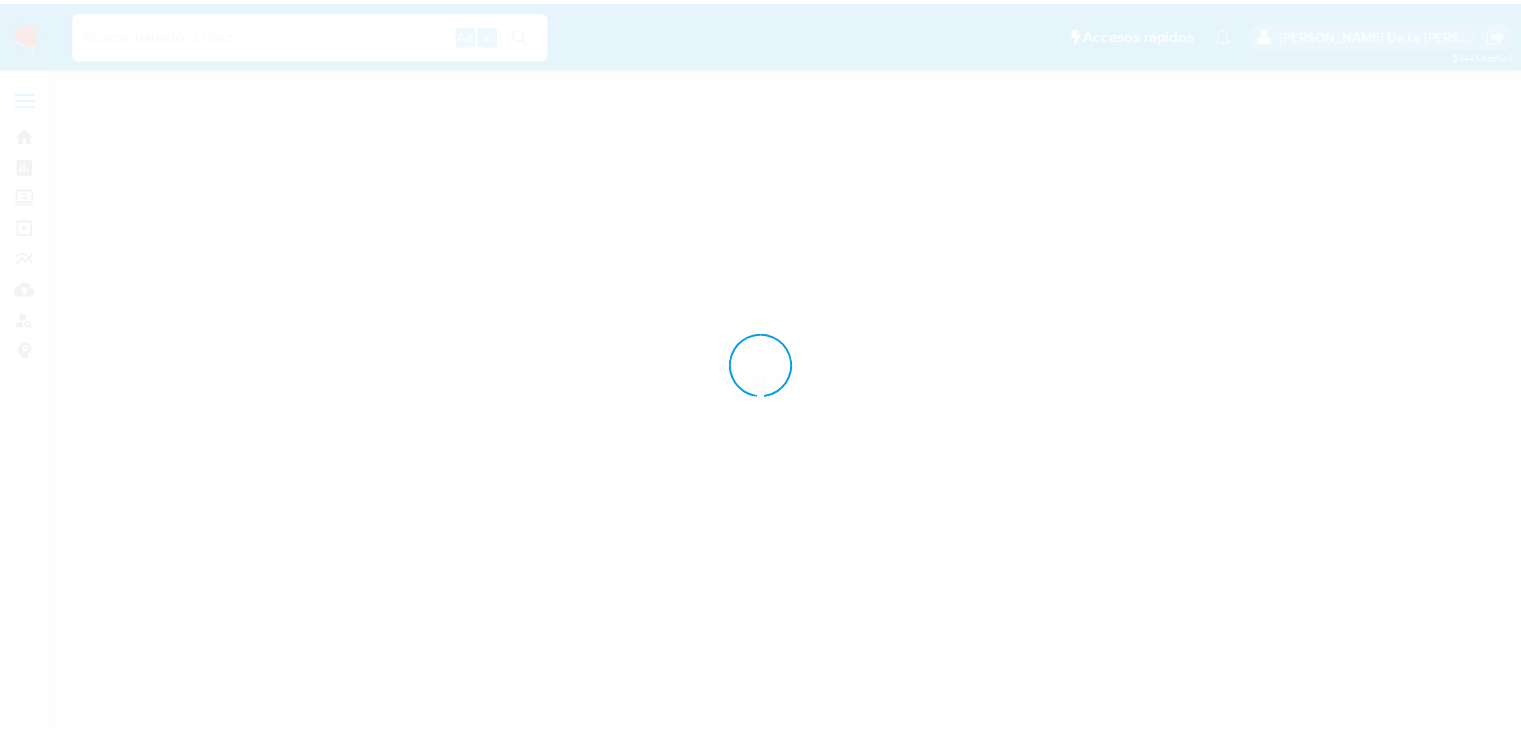 scroll, scrollTop: 0, scrollLeft: 0, axis: both 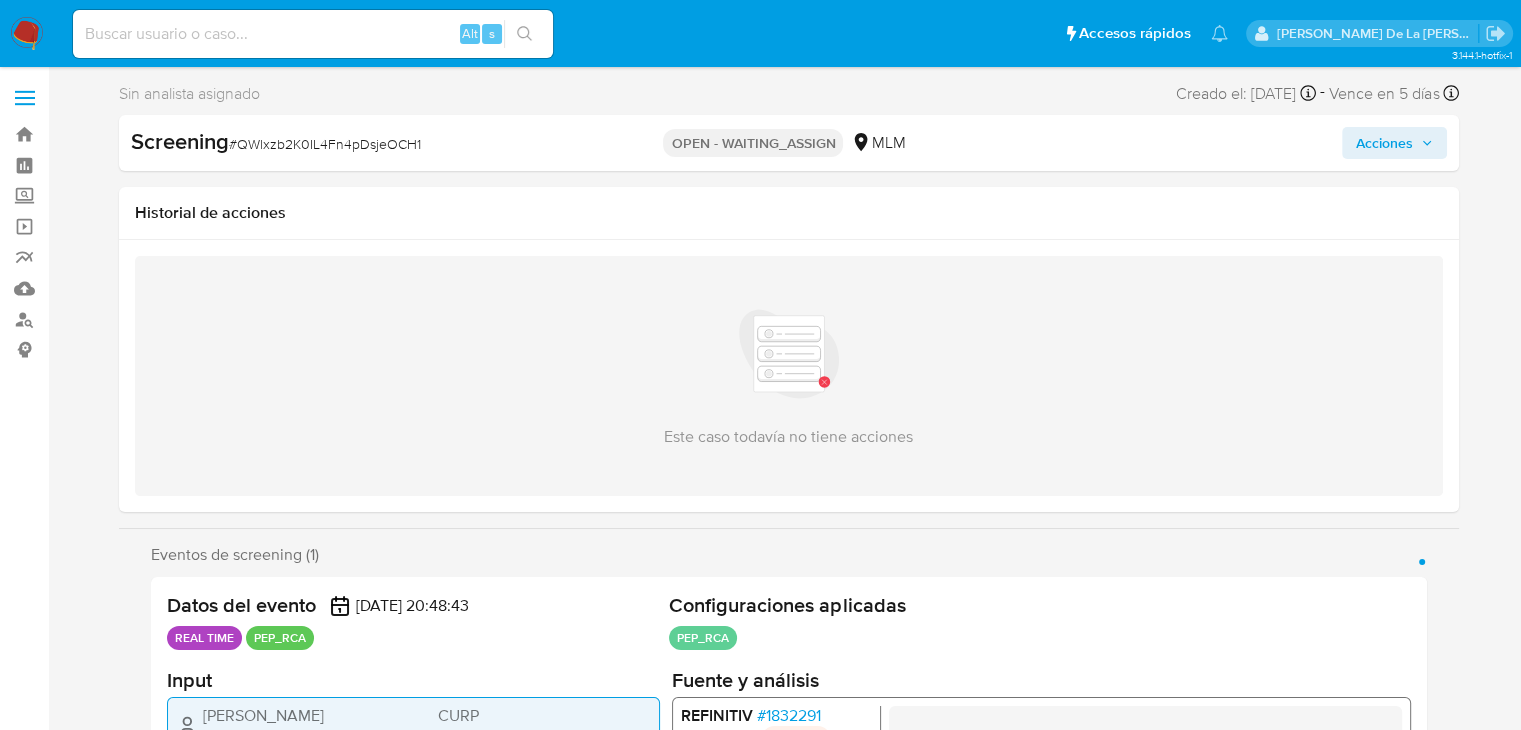 select on "10" 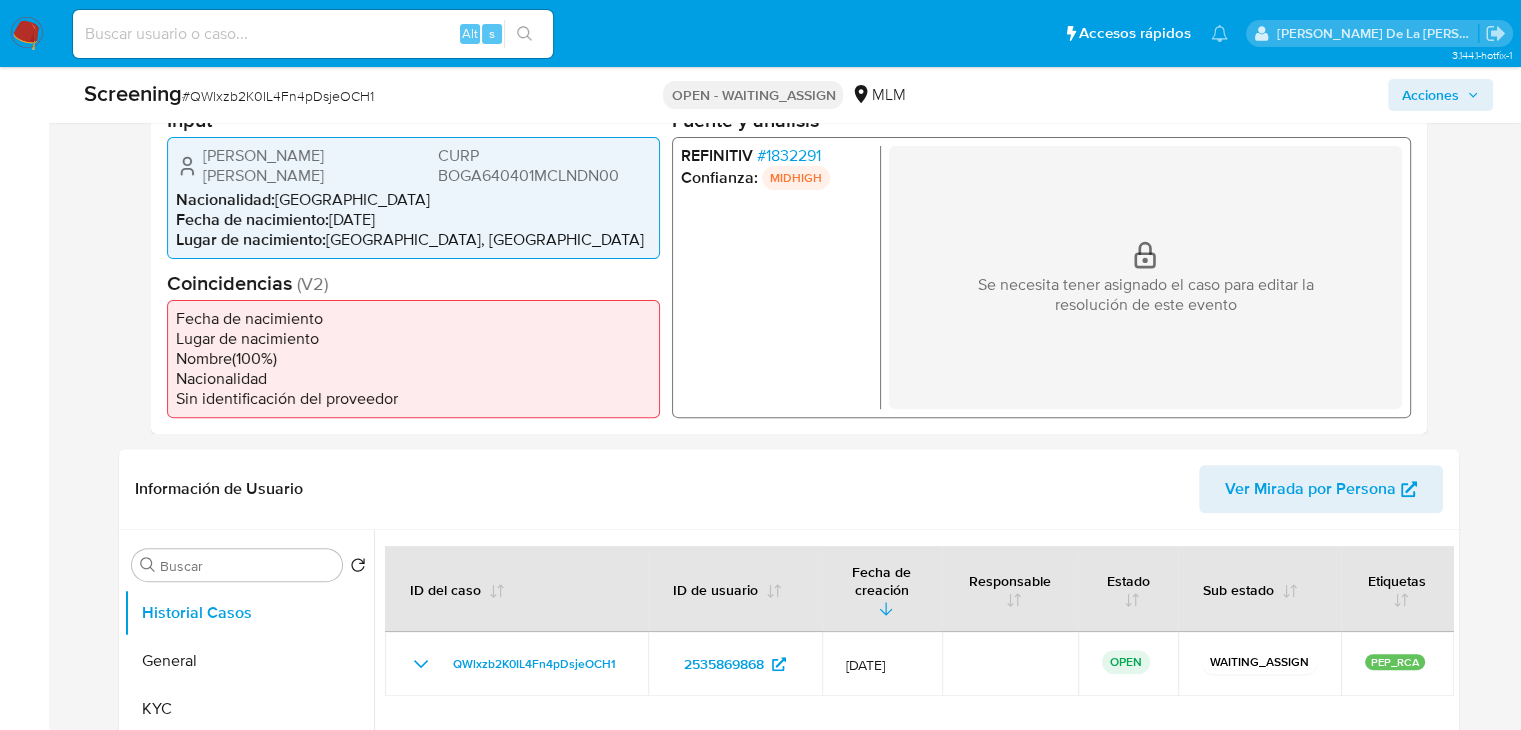 scroll, scrollTop: 648, scrollLeft: 0, axis: vertical 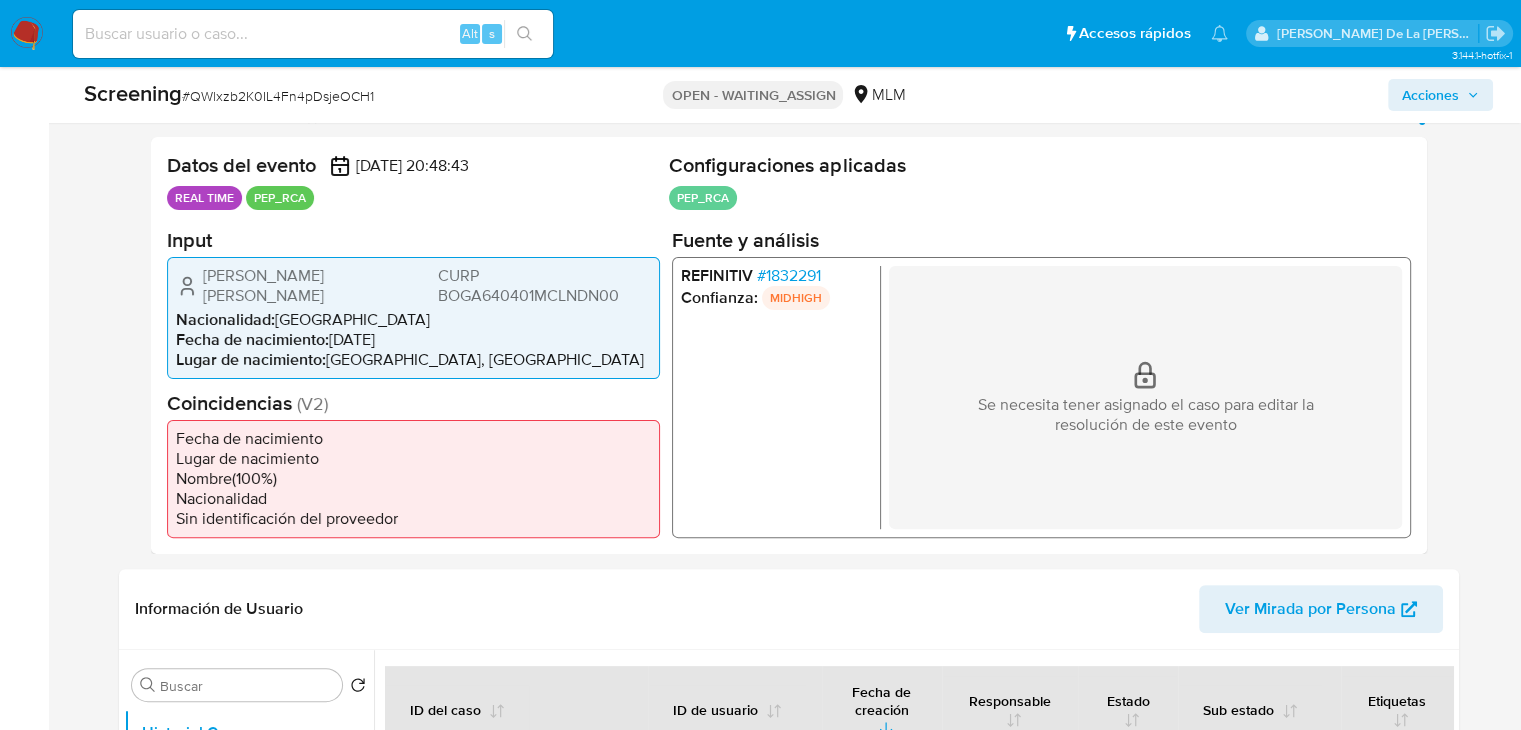 click on "# 1832291" at bounding box center [788, 275] 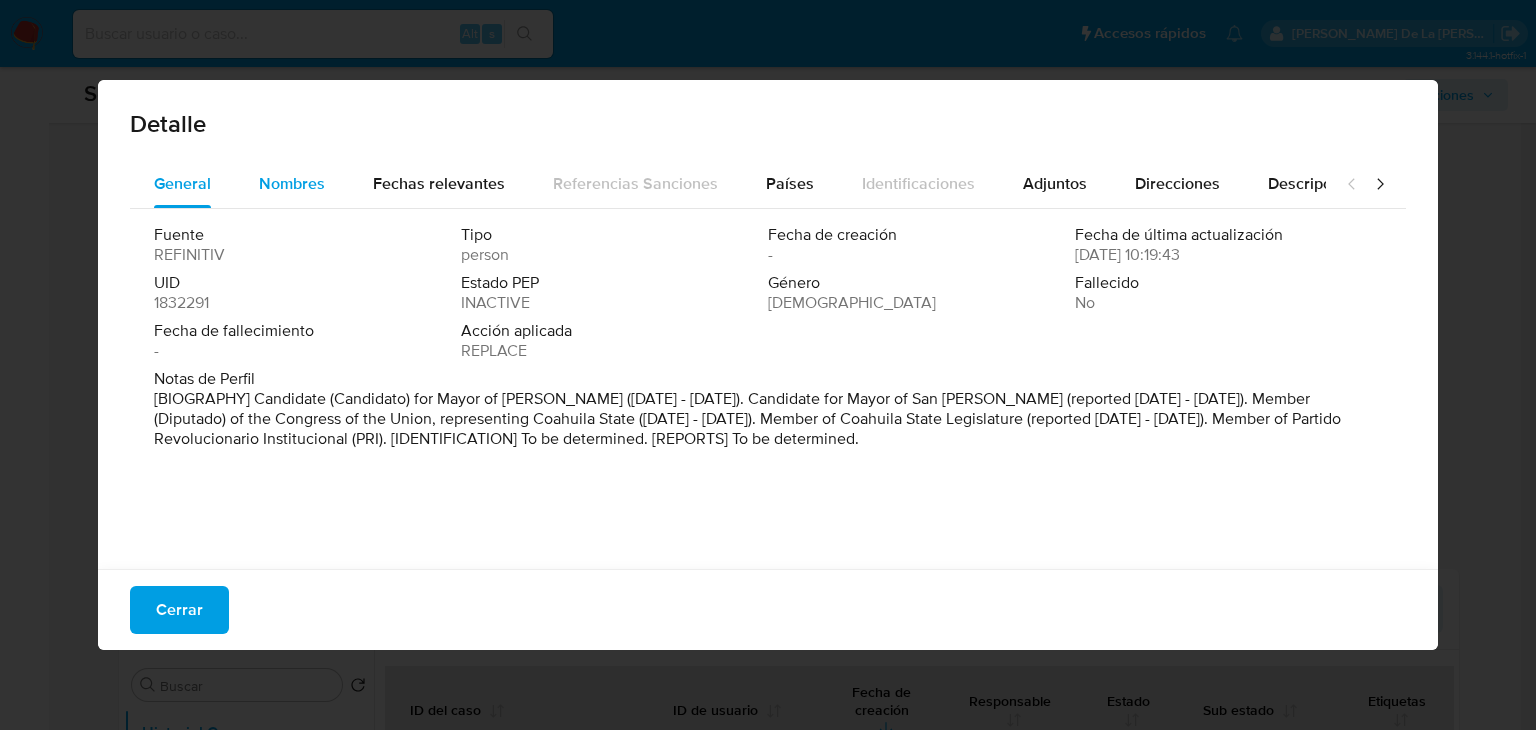 click on "Nombres" at bounding box center [292, 183] 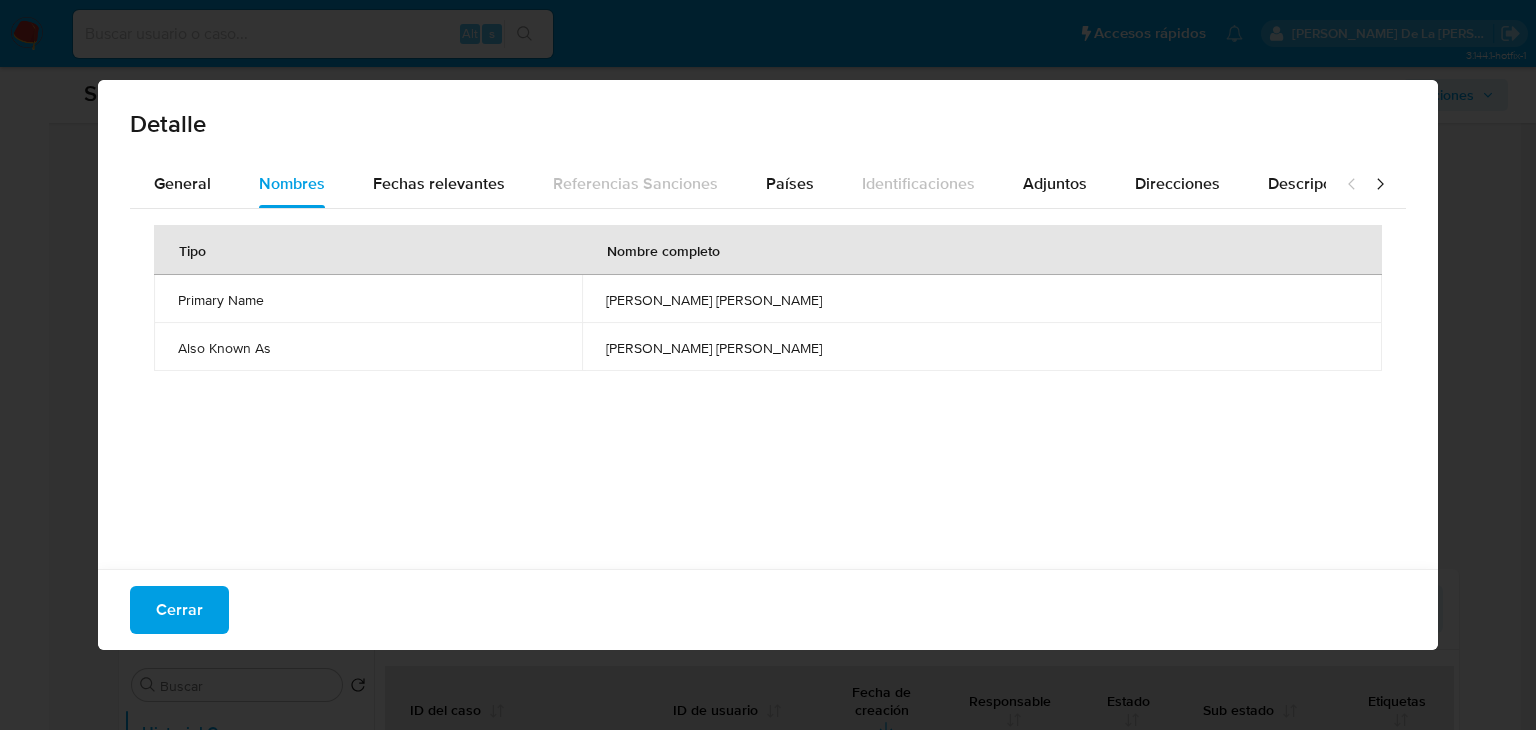 click on "Tipo Nombre completo Primary Name [PERSON_NAME] [PERSON_NAME] Also Known As [PERSON_NAME] [PERSON_NAME]" at bounding box center [768, 384] 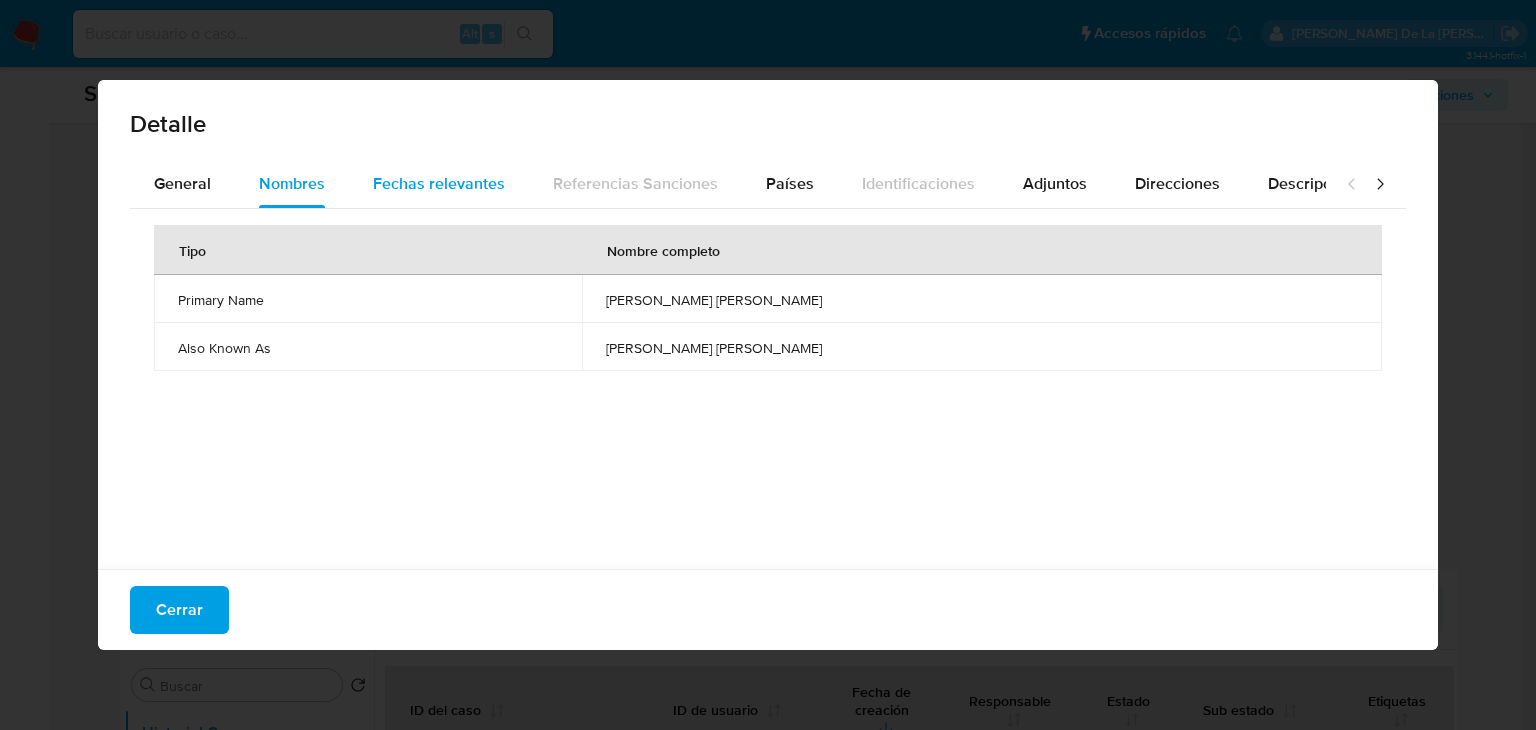 click on "Fechas relevantes" at bounding box center (439, 184) 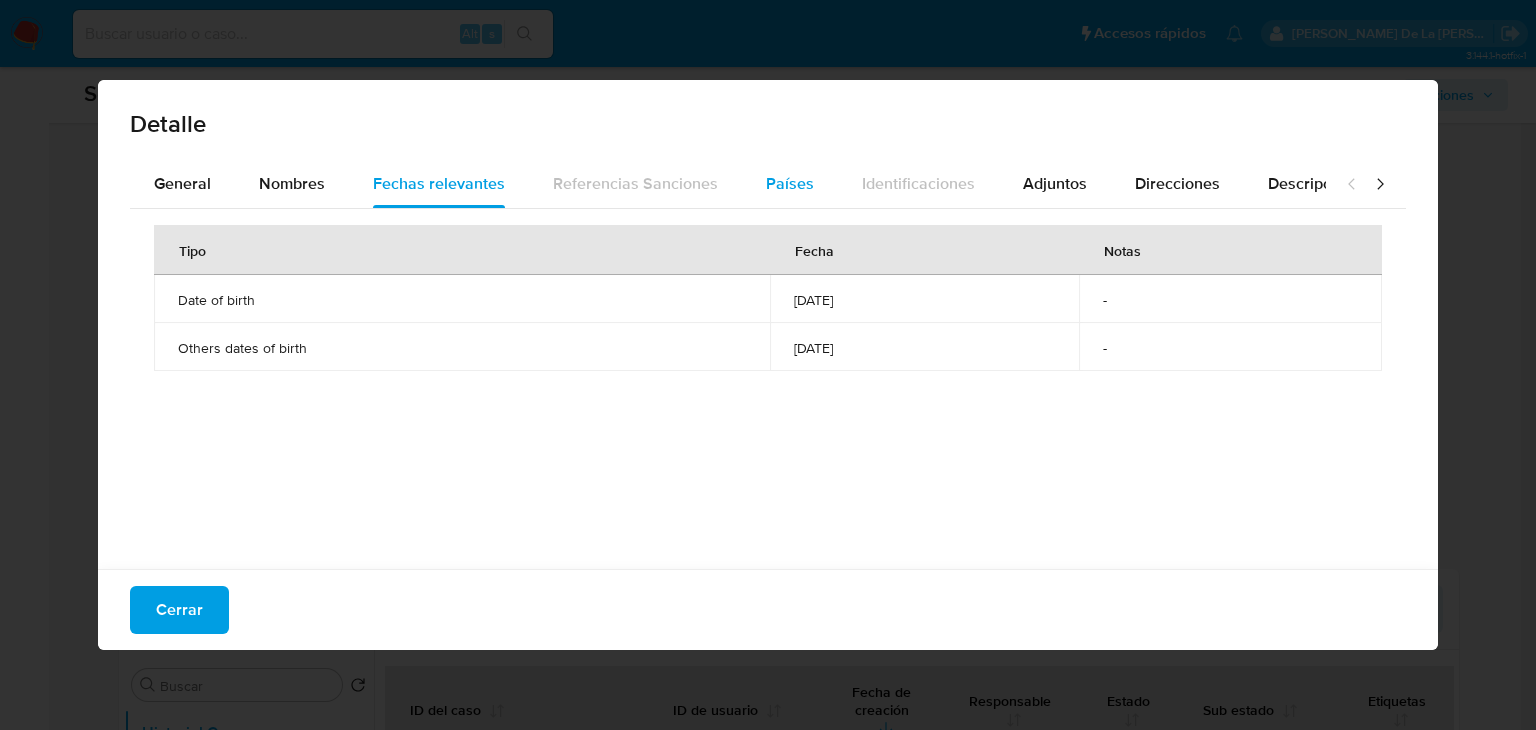click on "Países" at bounding box center [790, 183] 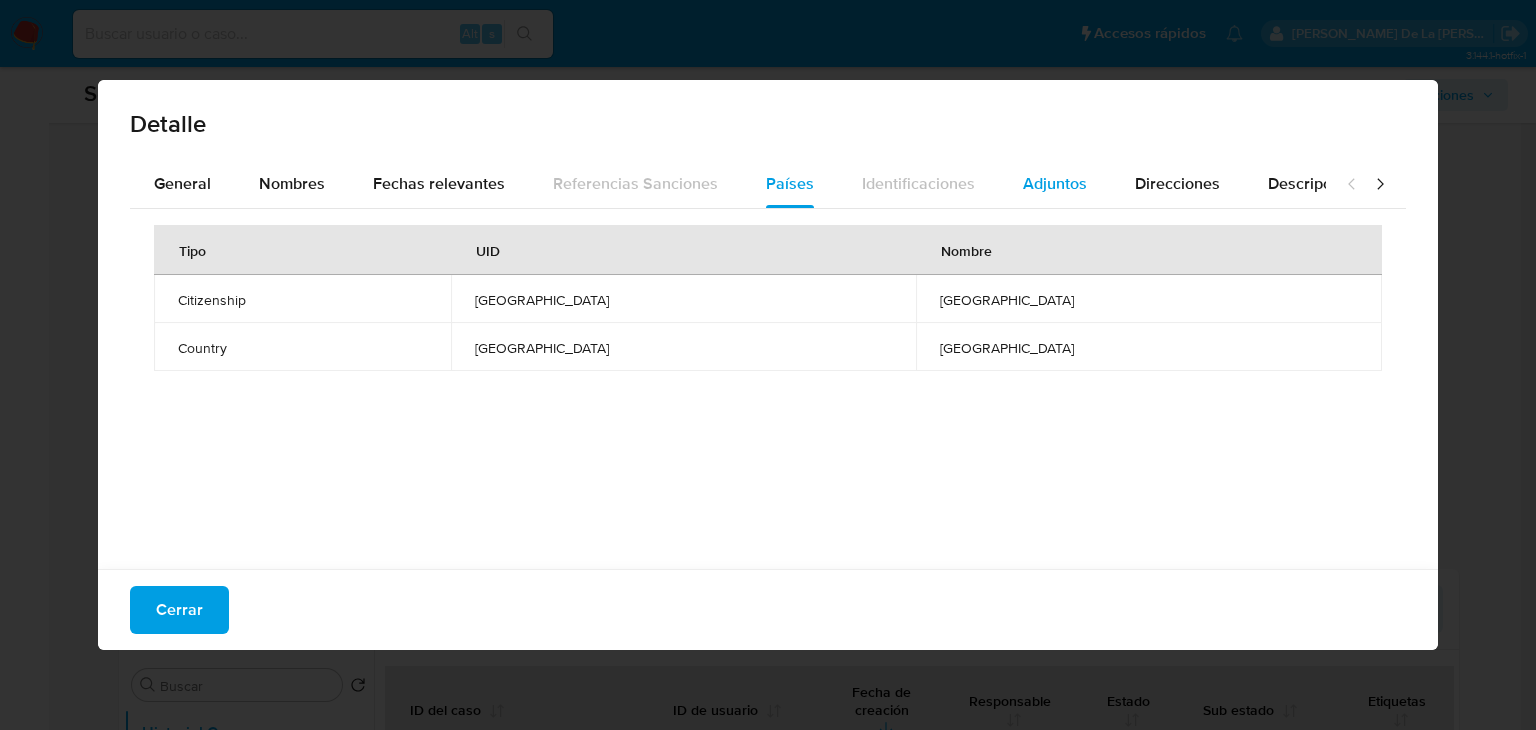 click on "Adjuntos" at bounding box center [1055, 184] 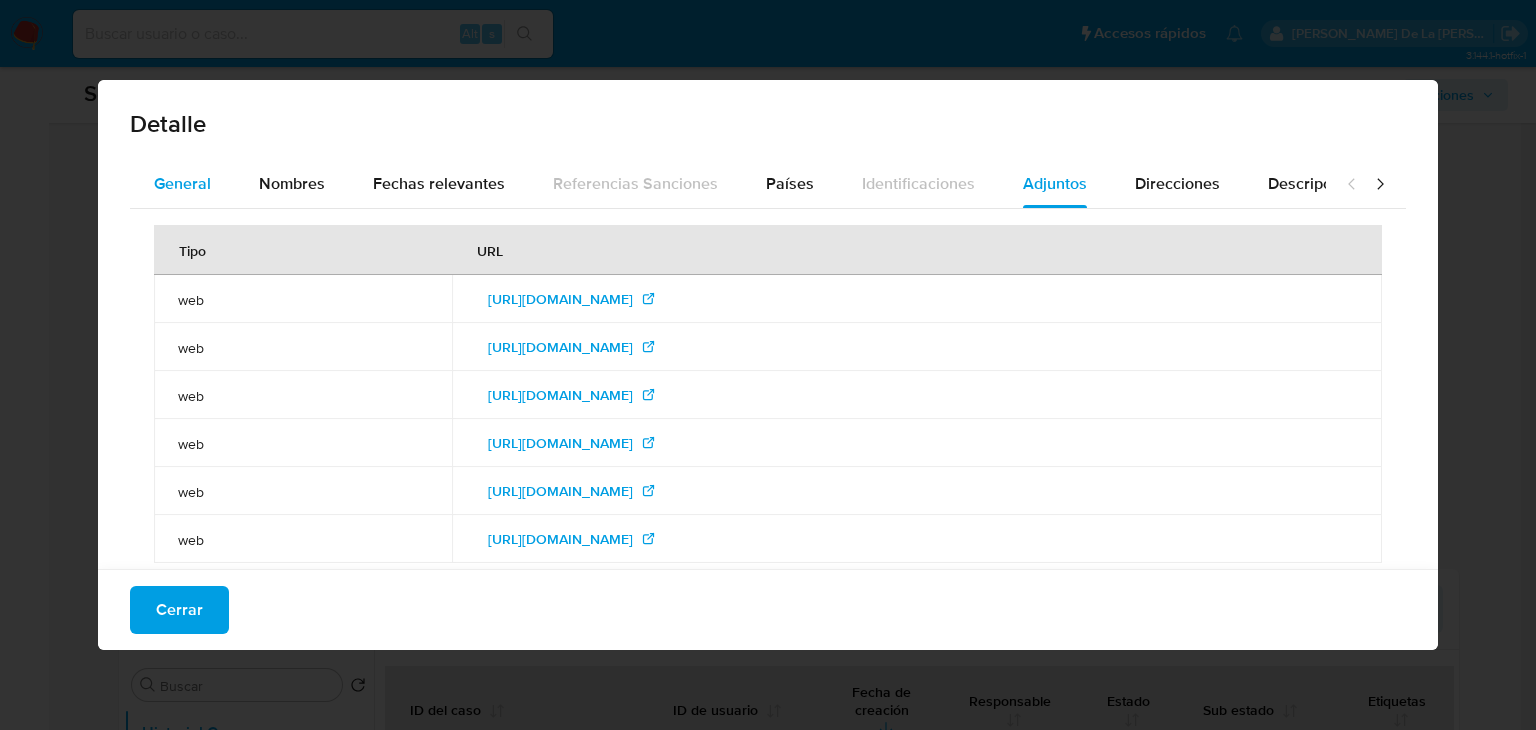 click on "General" at bounding box center [182, 183] 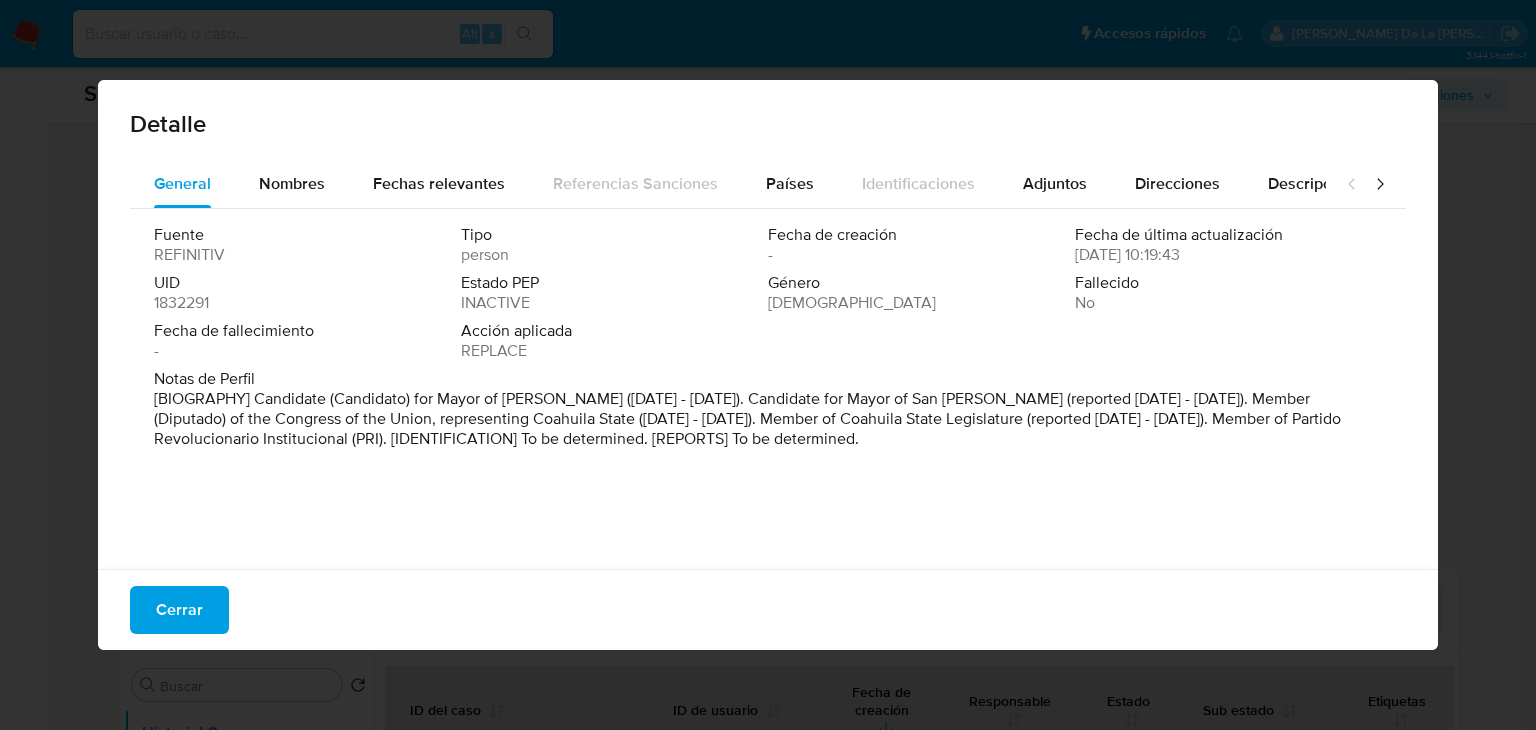 drag, startPoint x: 316, startPoint y: 407, endPoint x: 612, endPoint y: 461, distance: 300.88535 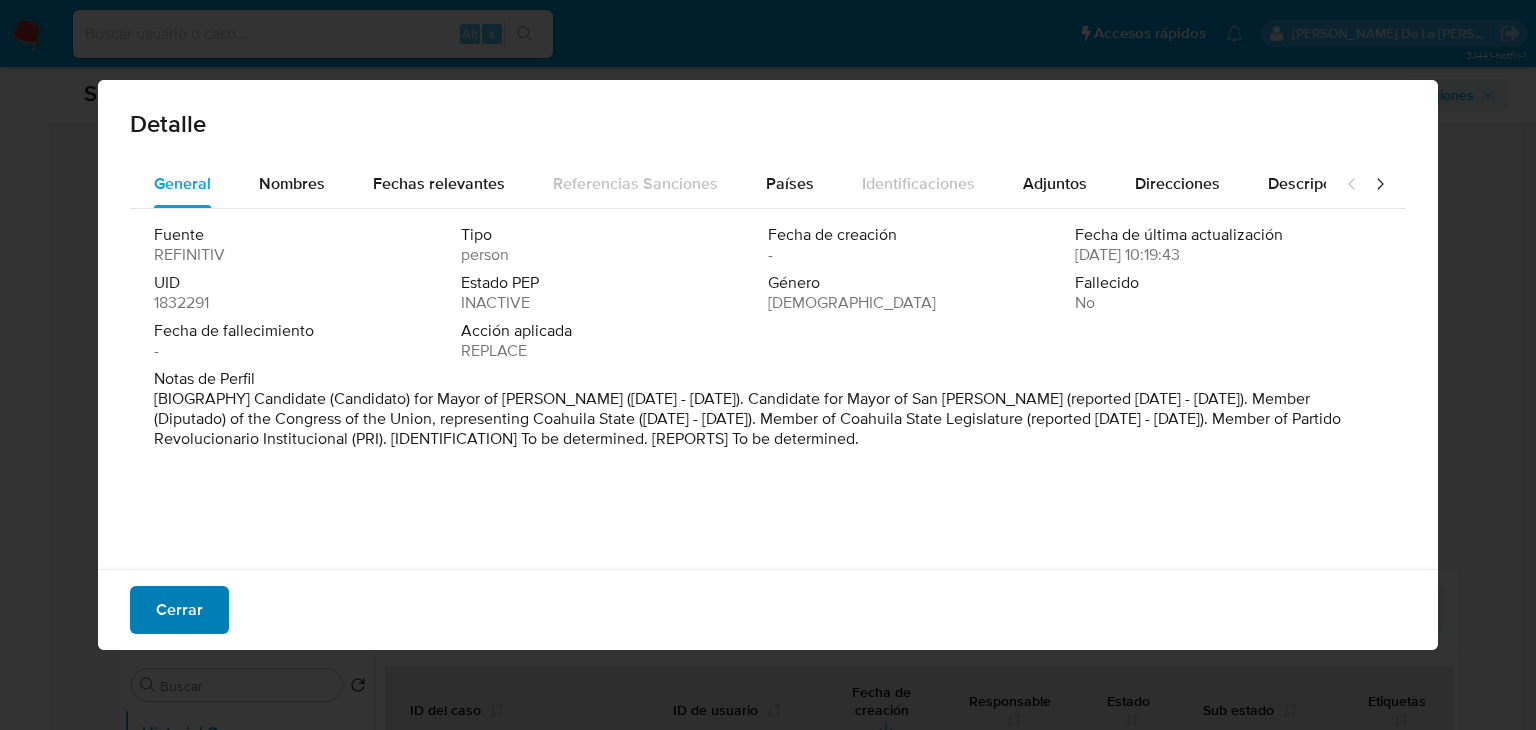 click on "Cerrar" at bounding box center [179, 610] 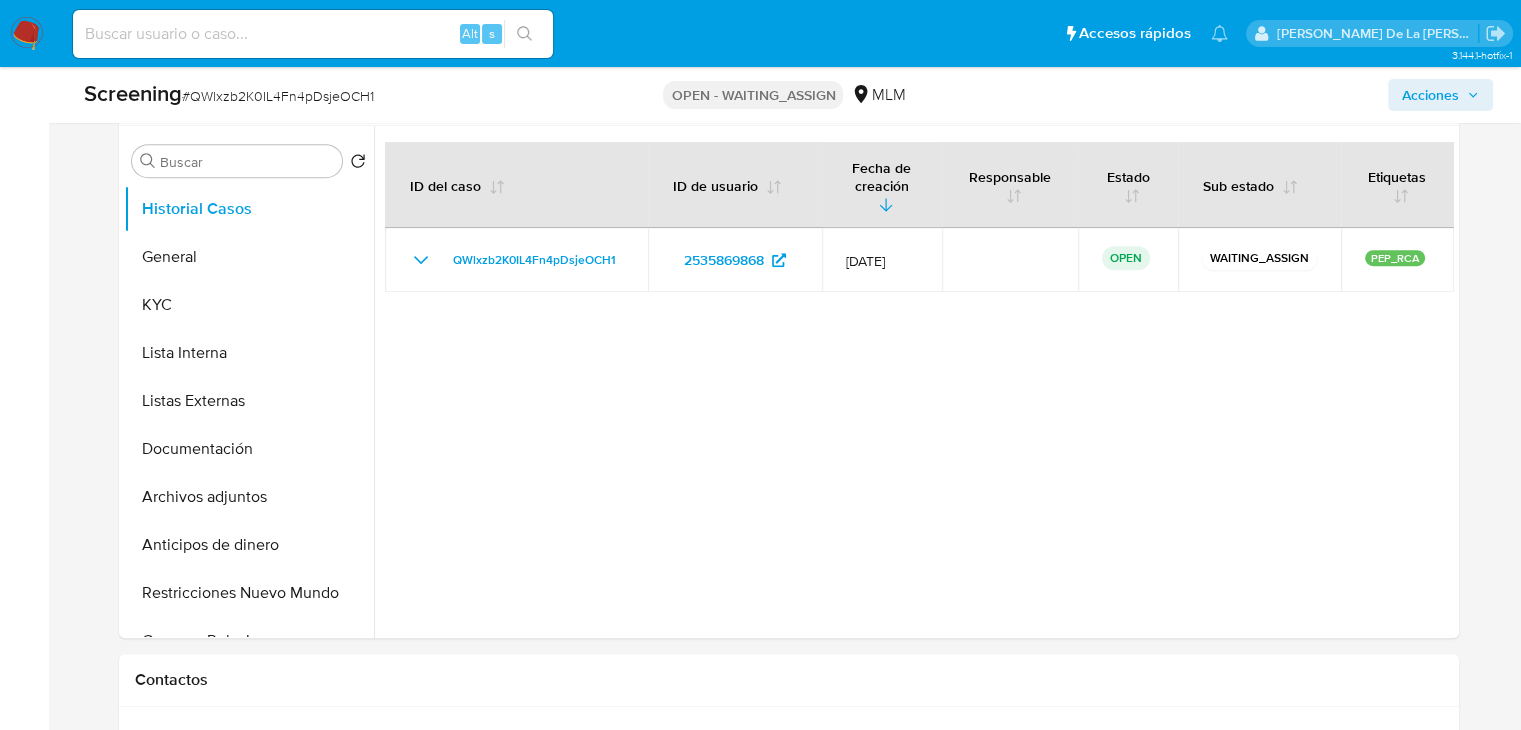 scroll, scrollTop: 907, scrollLeft: 0, axis: vertical 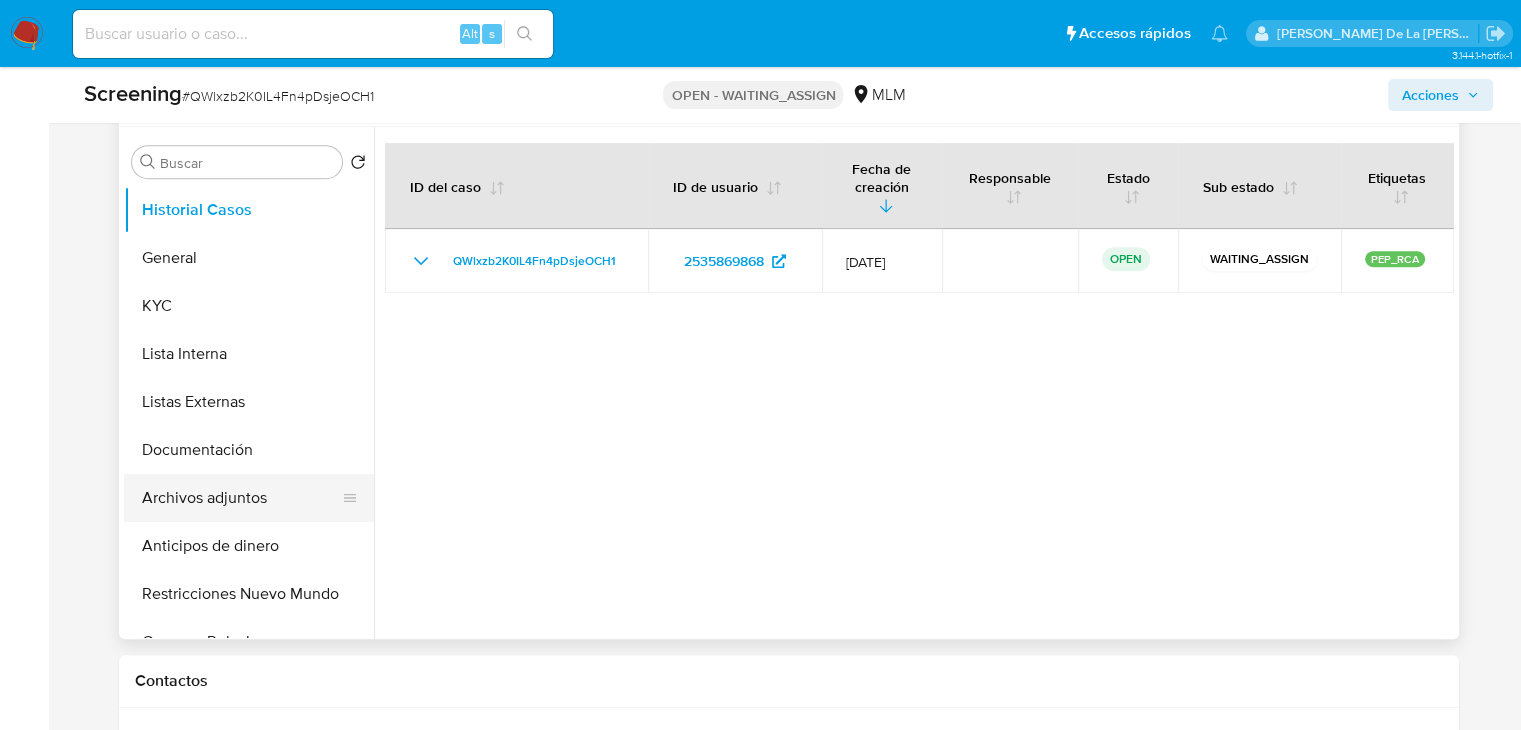 click on "Archivos adjuntos" at bounding box center [241, 498] 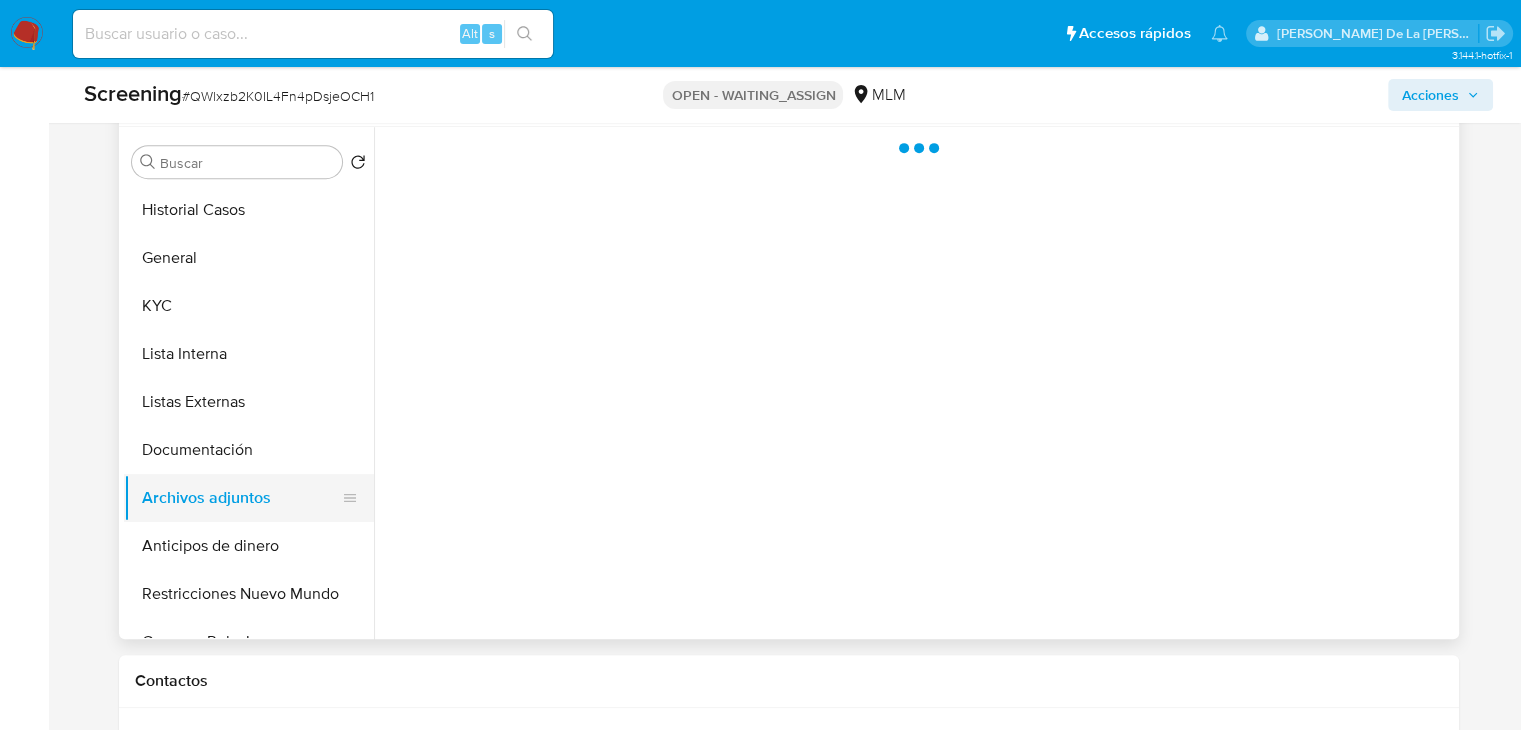 click on "Archivos adjuntos" at bounding box center [241, 498] 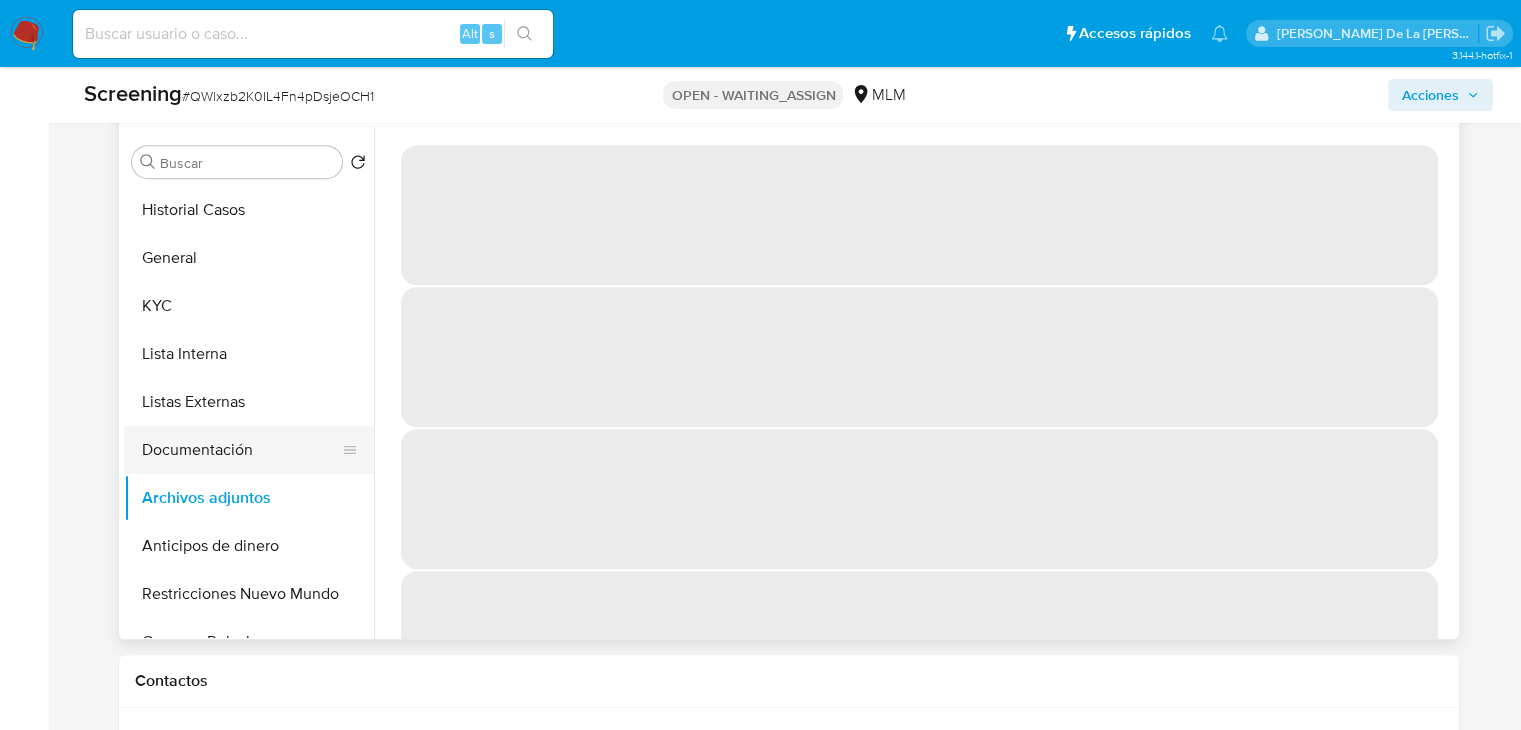 click on "Documentación" at bounding box center (241, 450) 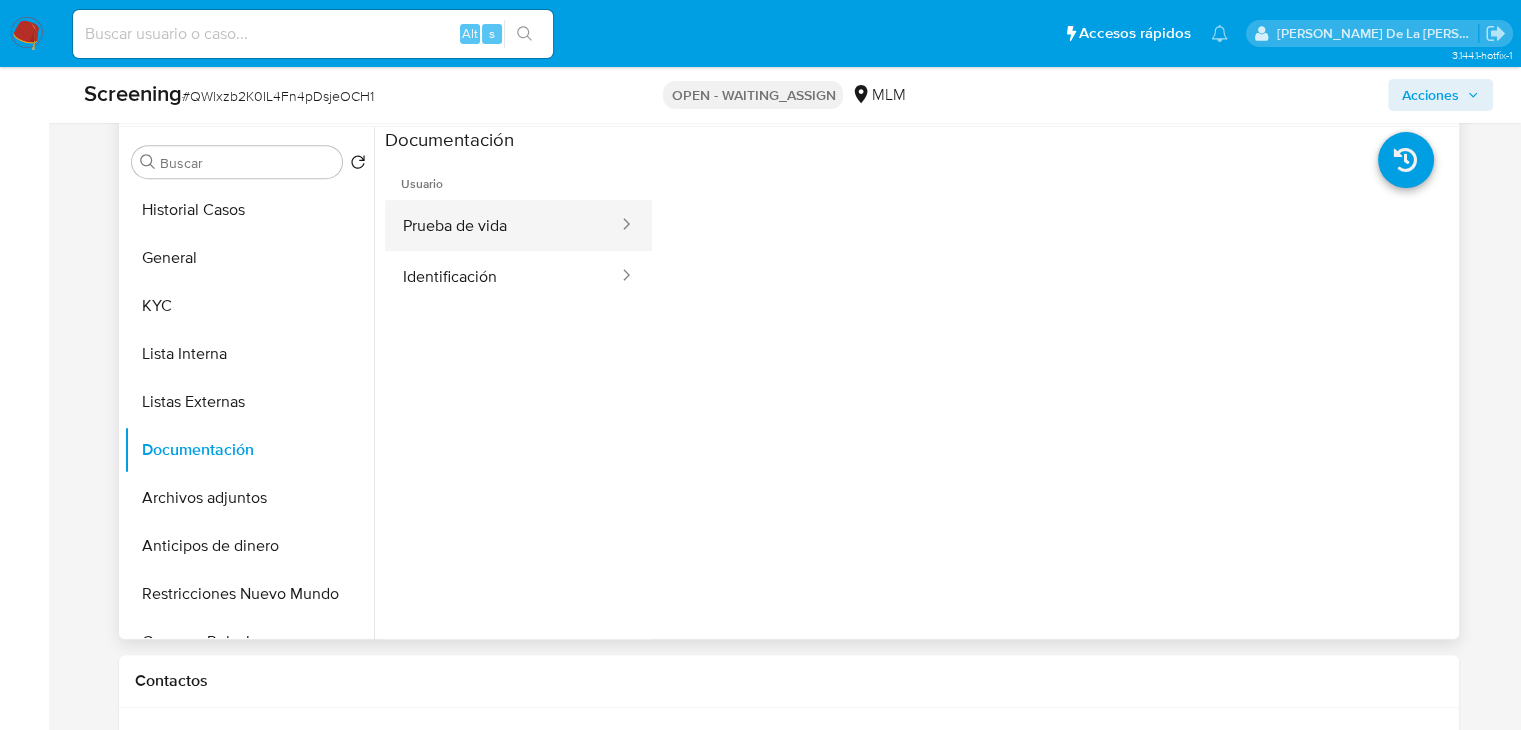 click on "Prueba de vida" at bounding box center (502, 225) 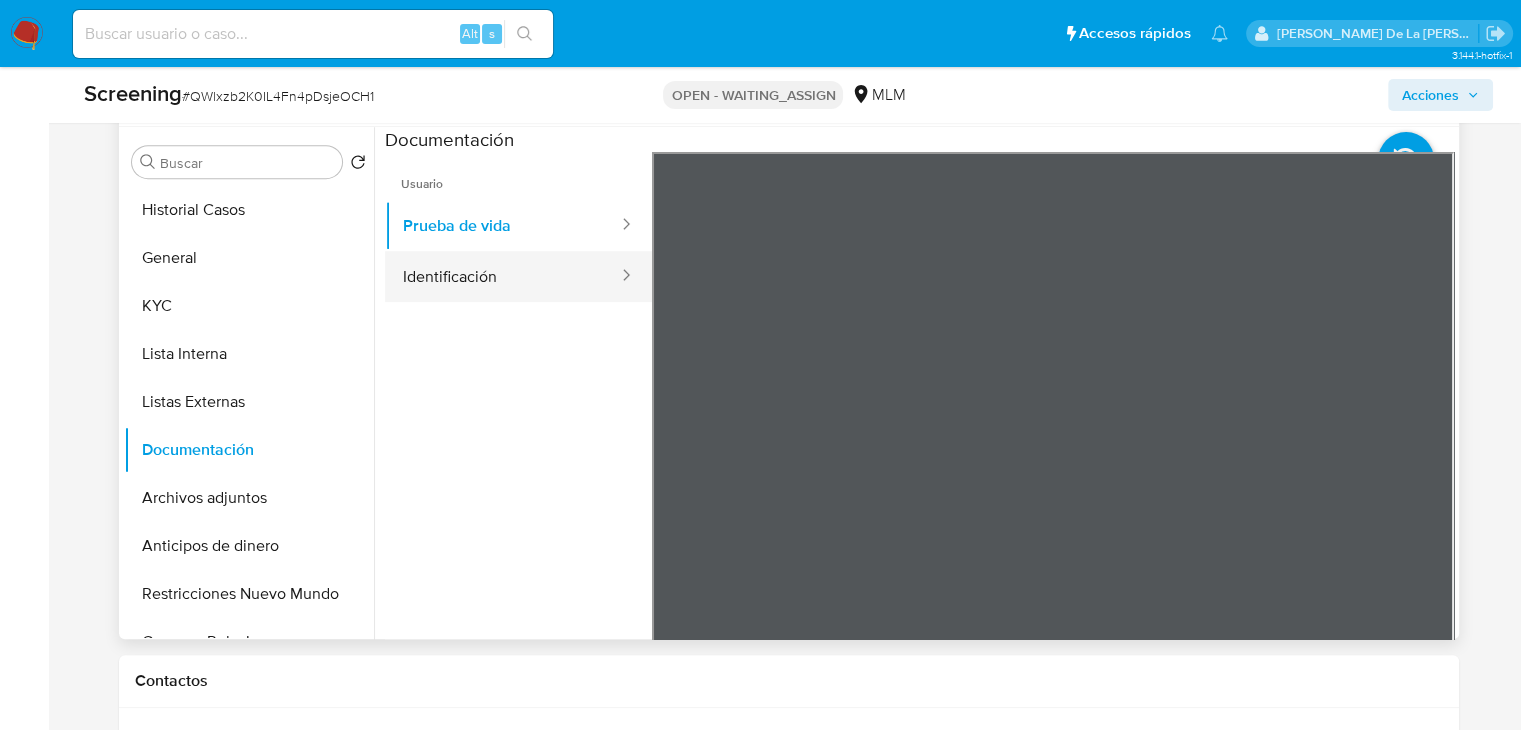 click on "Identificación" at bounding box center (502, 276) 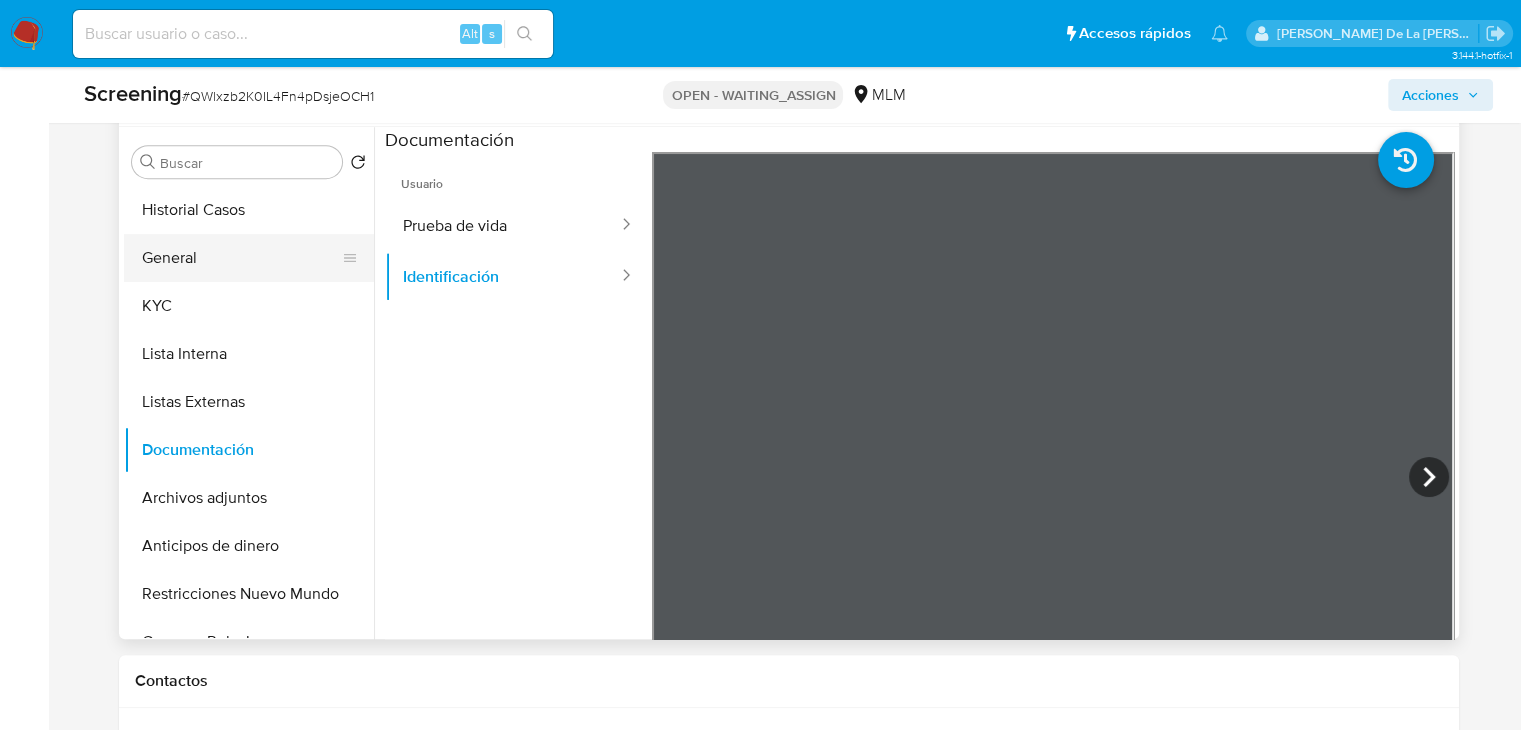click on "General" at bounding box center (241, 258) 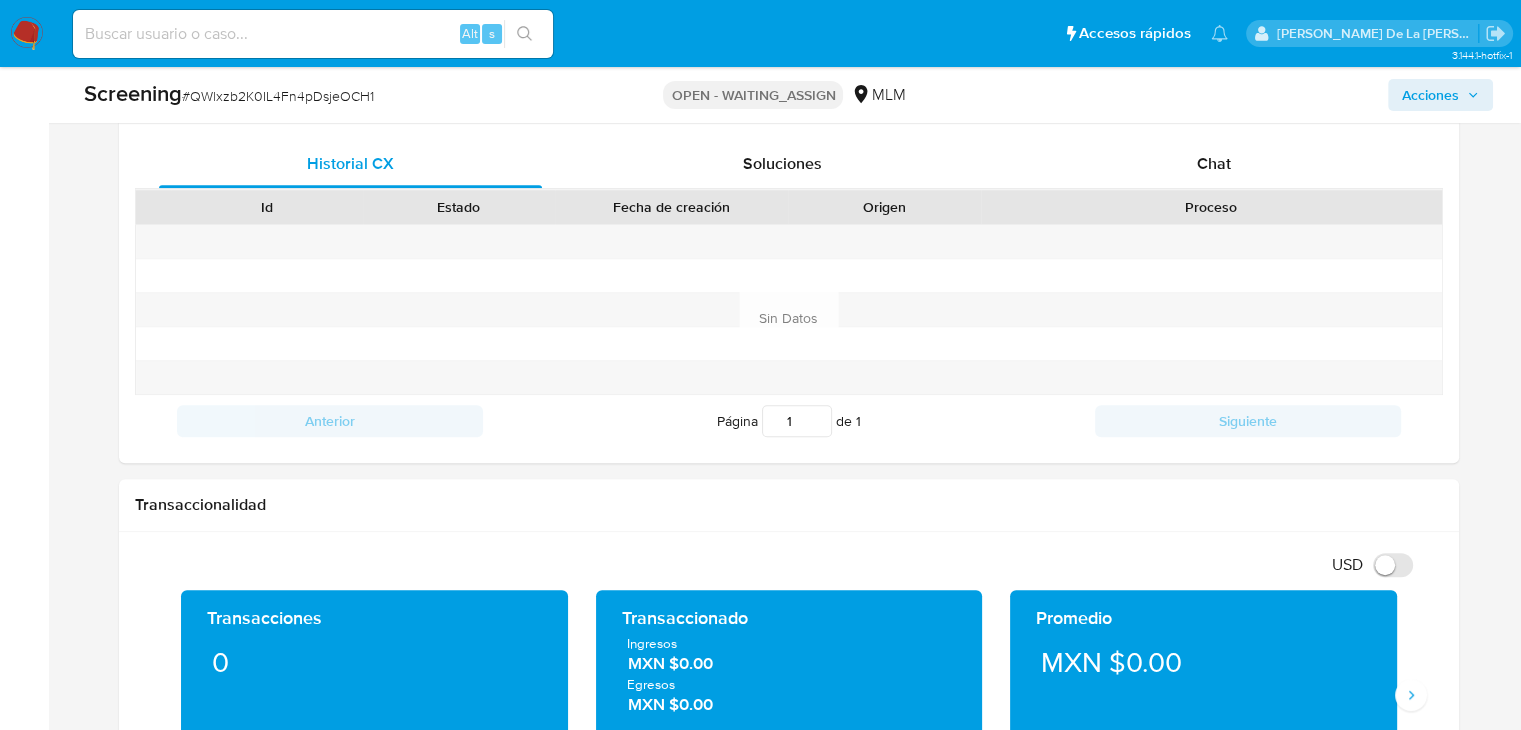 scroll, scrollTop: 1490, scrollLeft: 0, axis: vertical 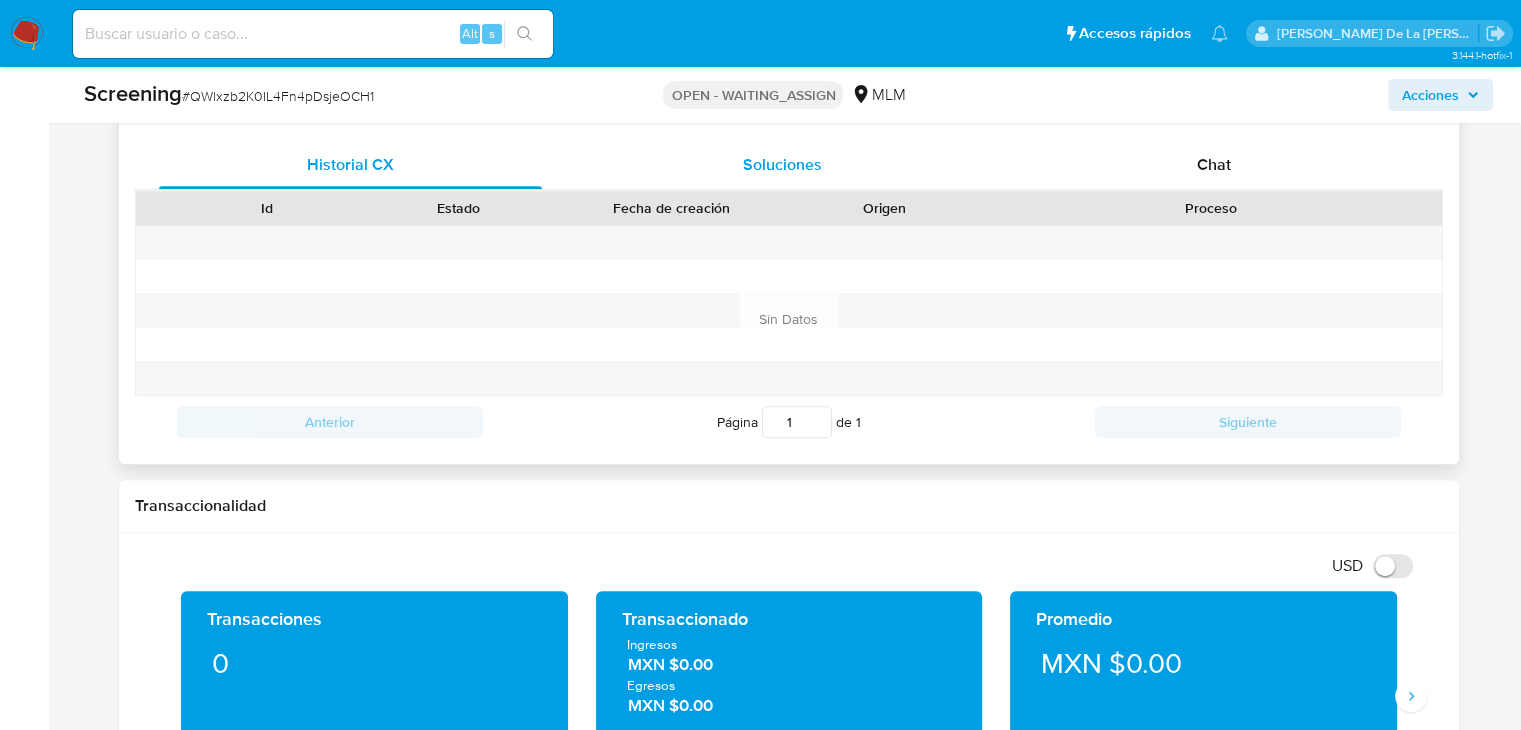 click on "Soluciones" at bounding box center (781, 164) 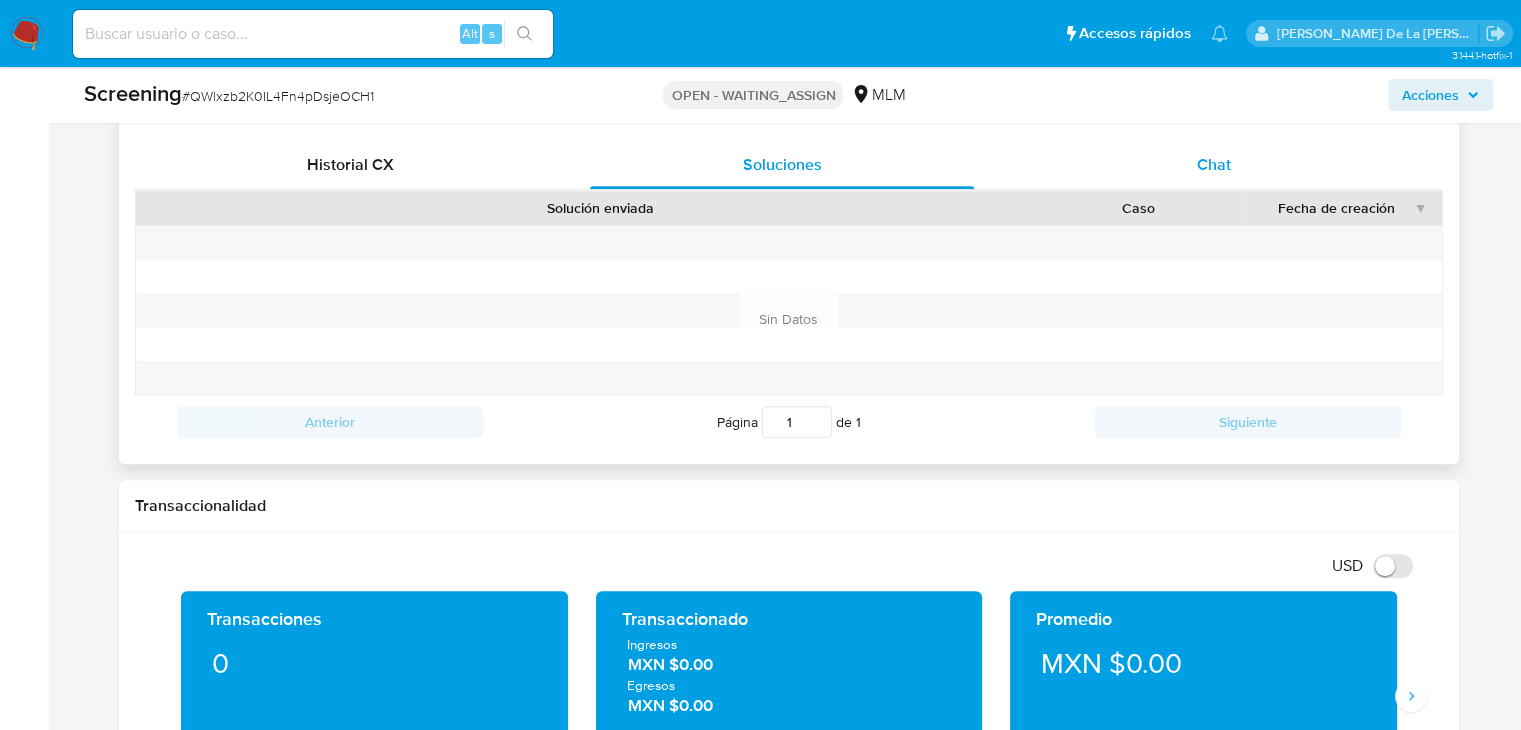 click on "Chat" at bounding box center [1214, 164] 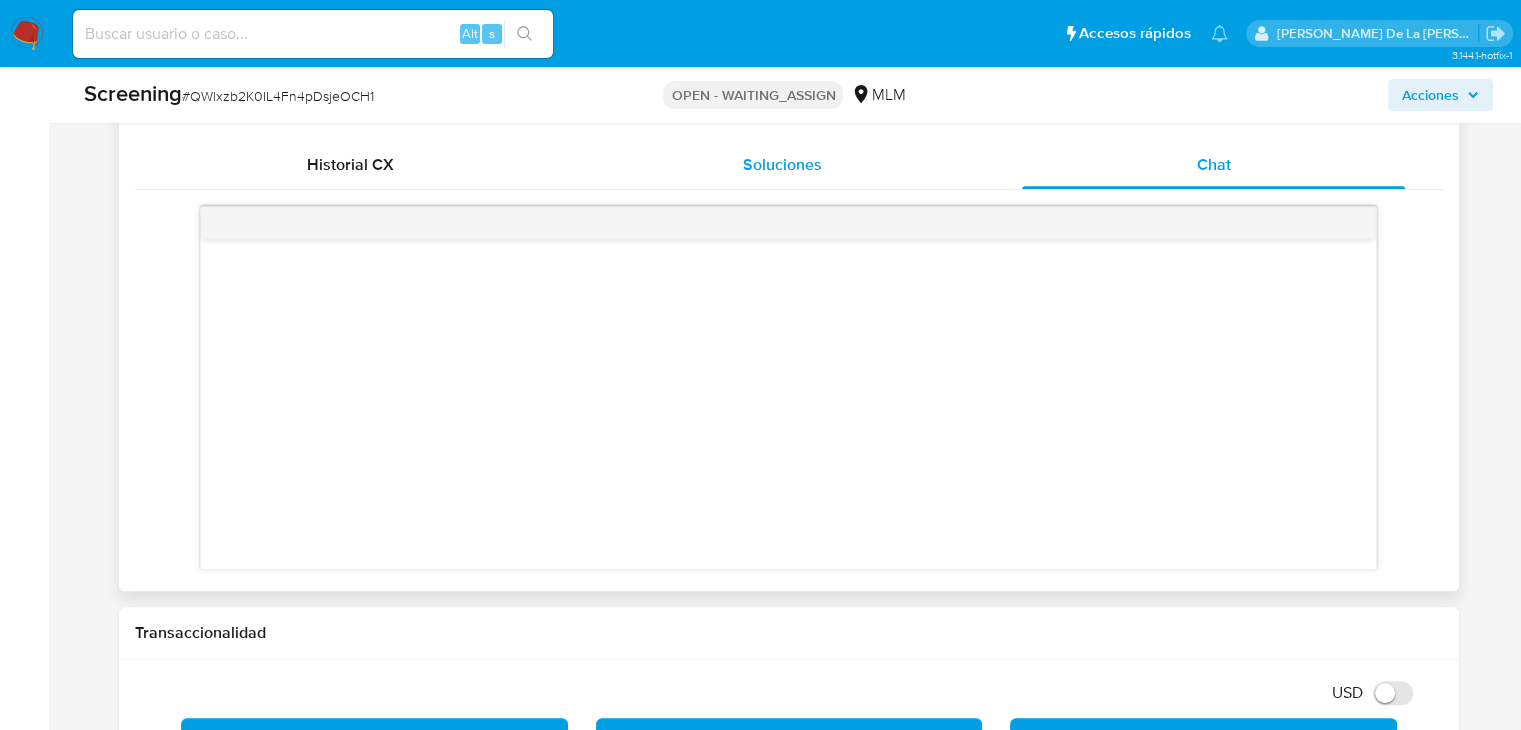 click on "Soluciones" at bounding box center (781, 164) 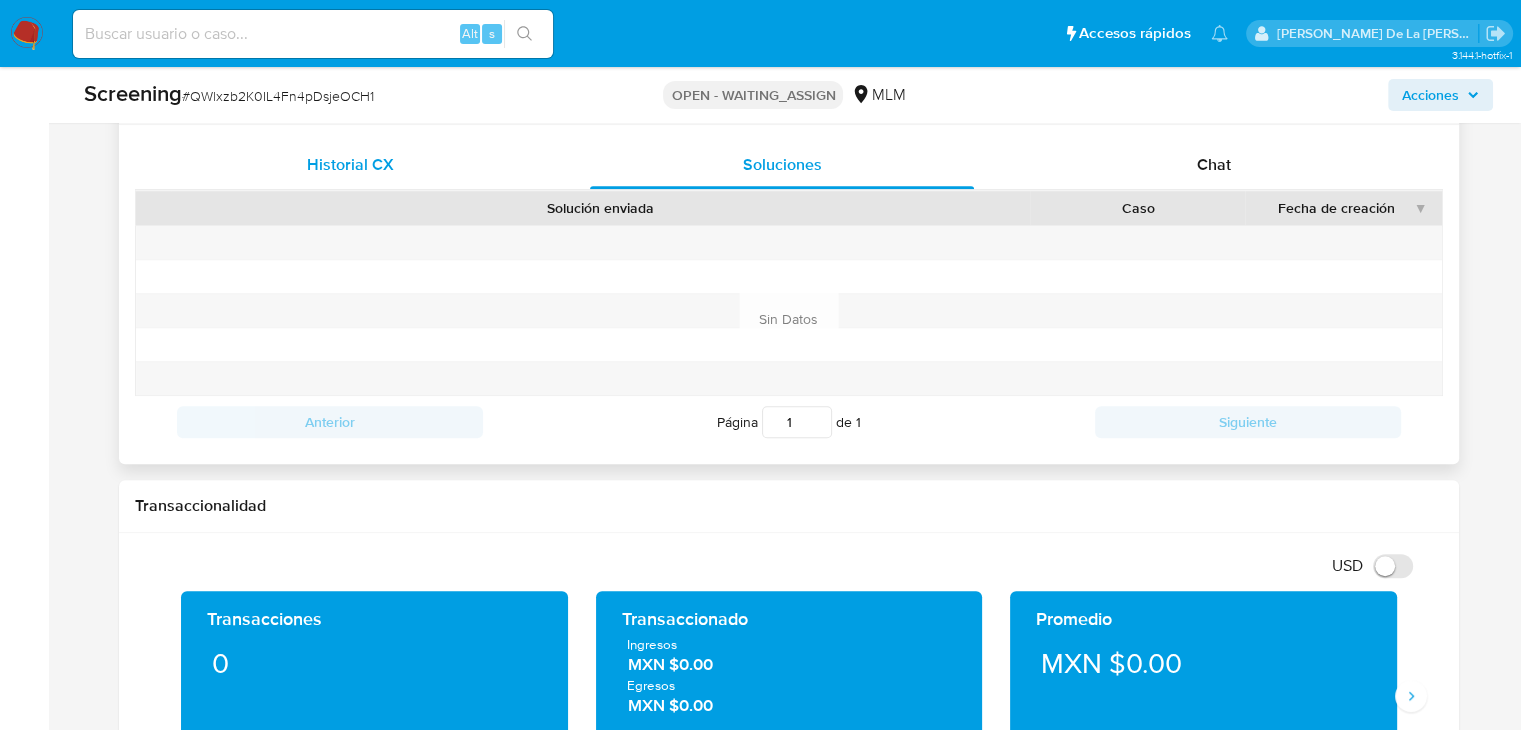click on "Historial CX" at bounding box center [351, 165] 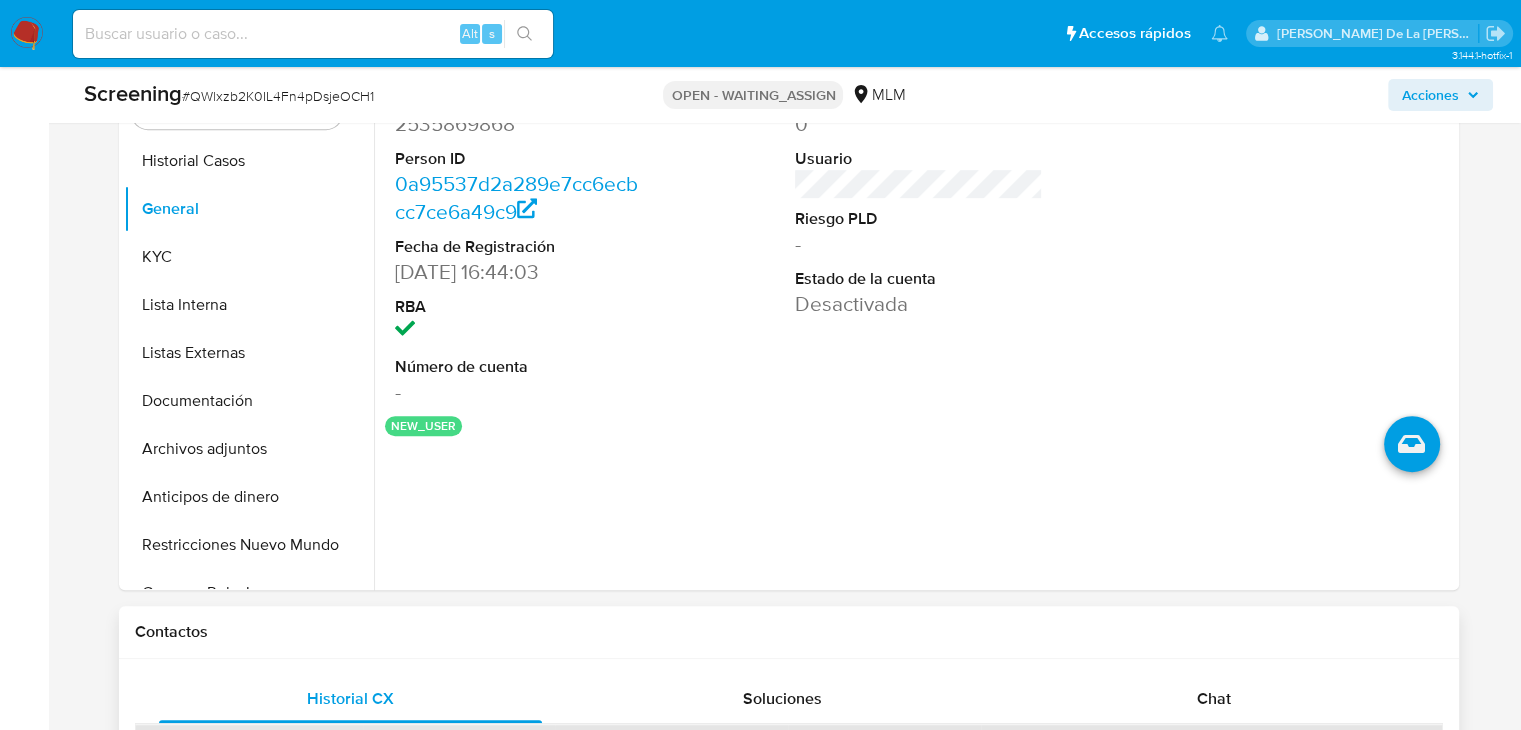 scroll, scrollTop: 932, scrollLeft: 0, axis: vertical 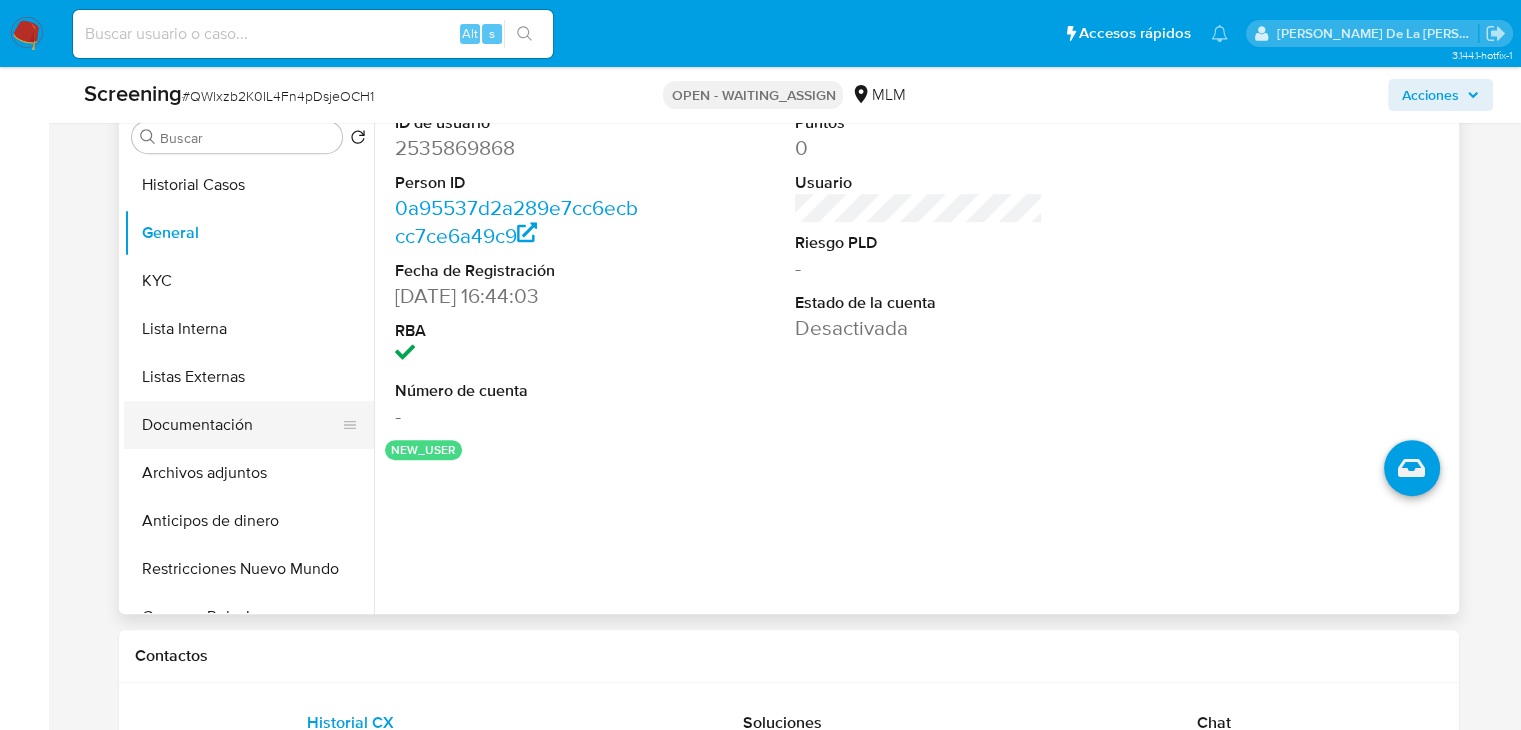 drag, startPoint x: 312, startPoint y: 231, endPoint x: 251, endPoint y: 423, distance: 201.4572 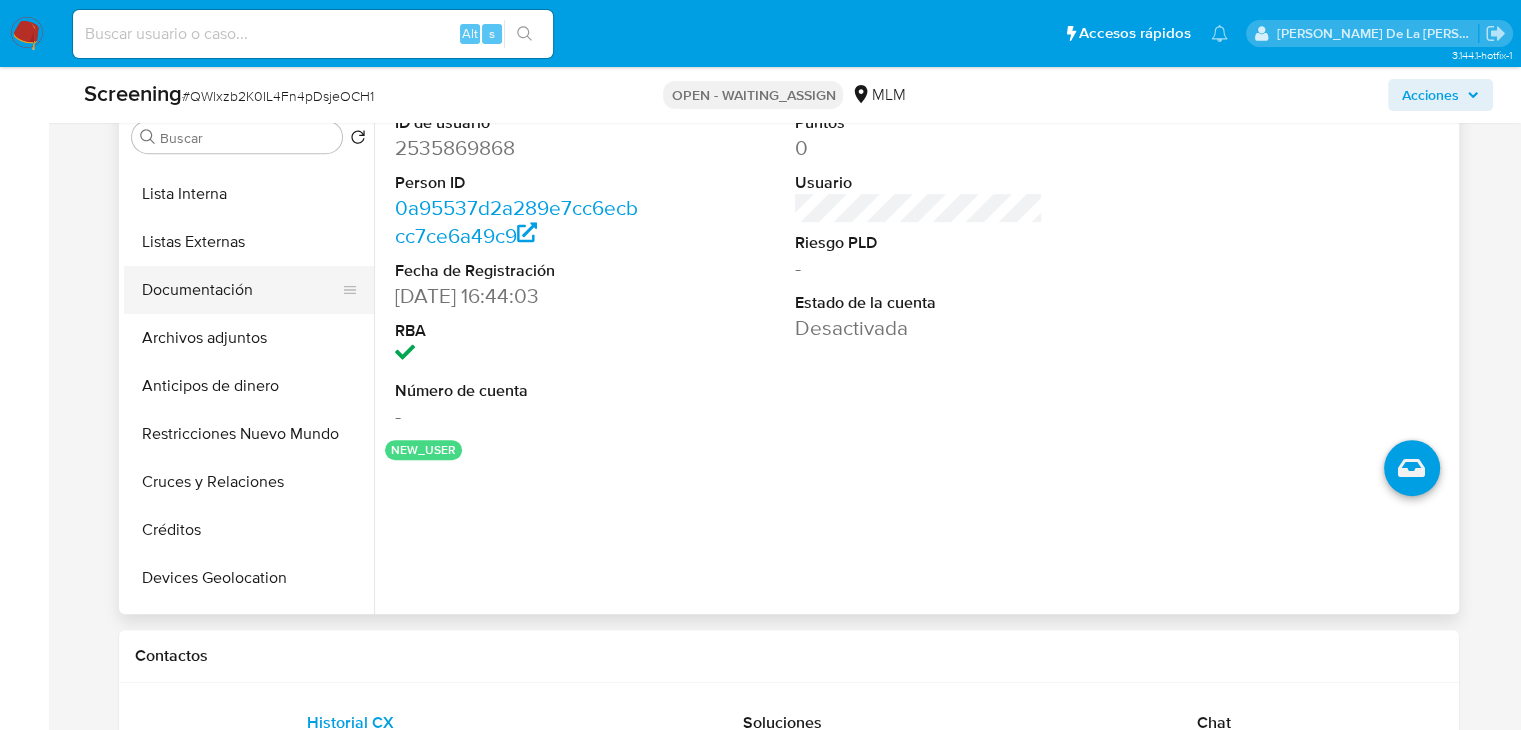 scroll, scrollTop: 143, scrollLeft: 0, axis: vertical 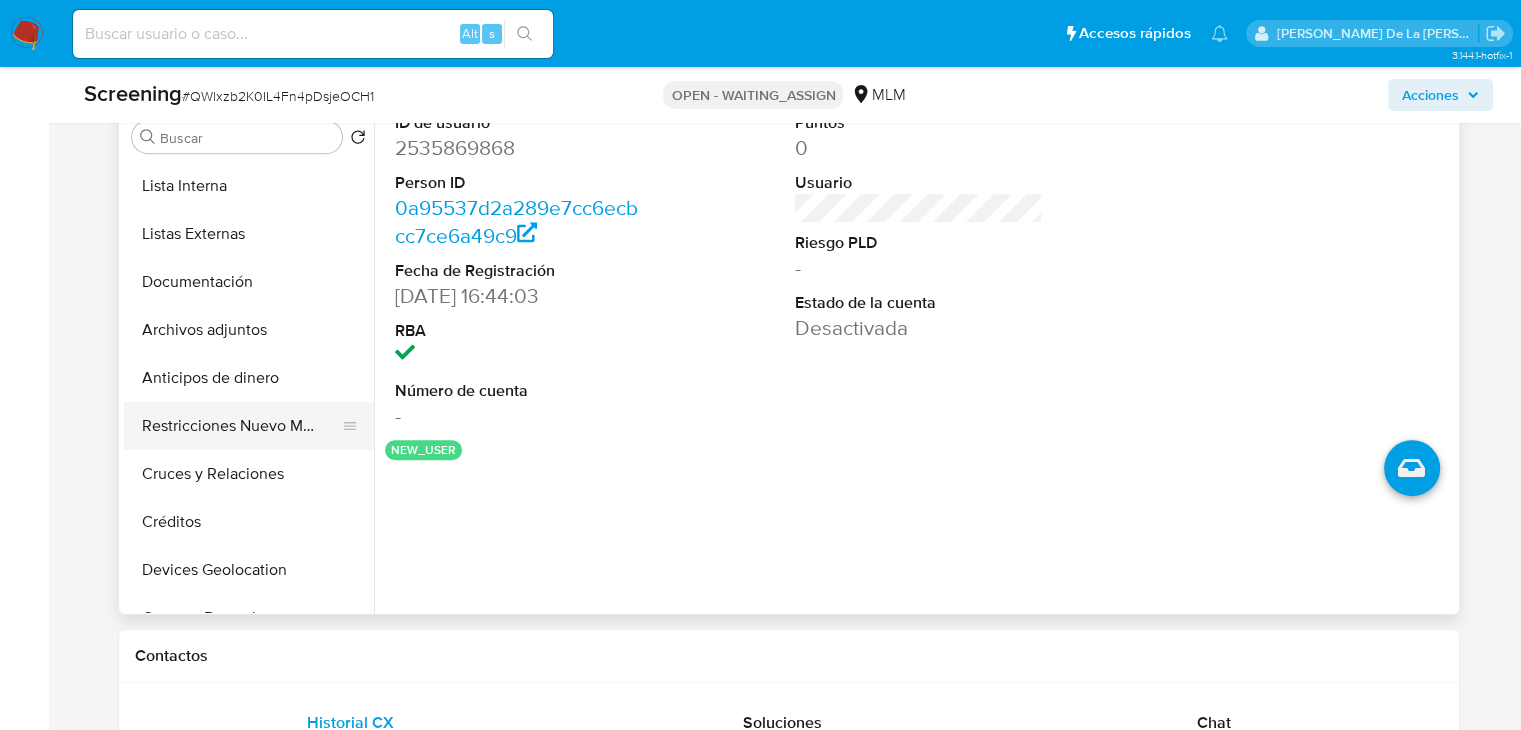 click on "Restricciones Nuevo Mundo" at bounding box center (241, 426) 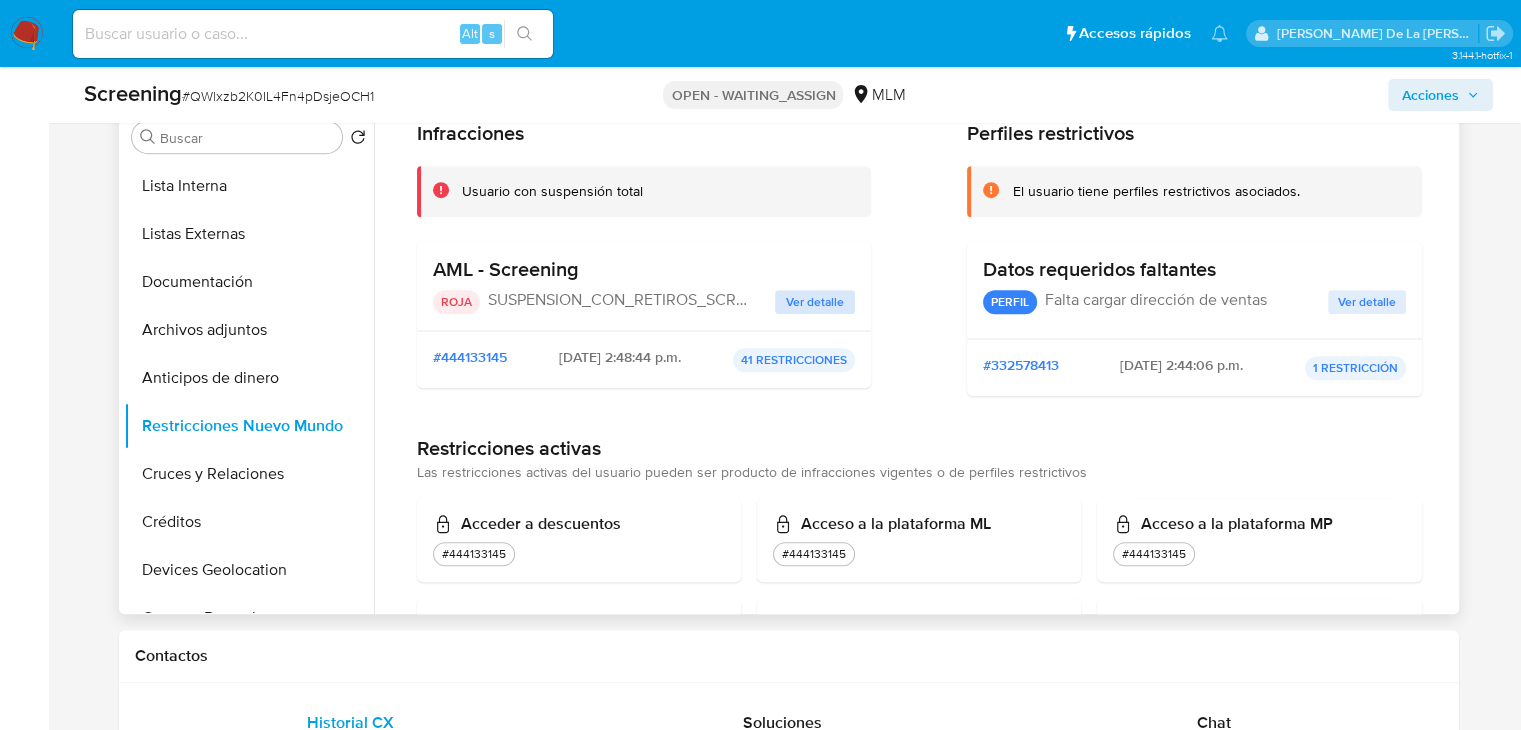 scroll, scrollTop: 62, scrollLeft: 0, axis: vertical 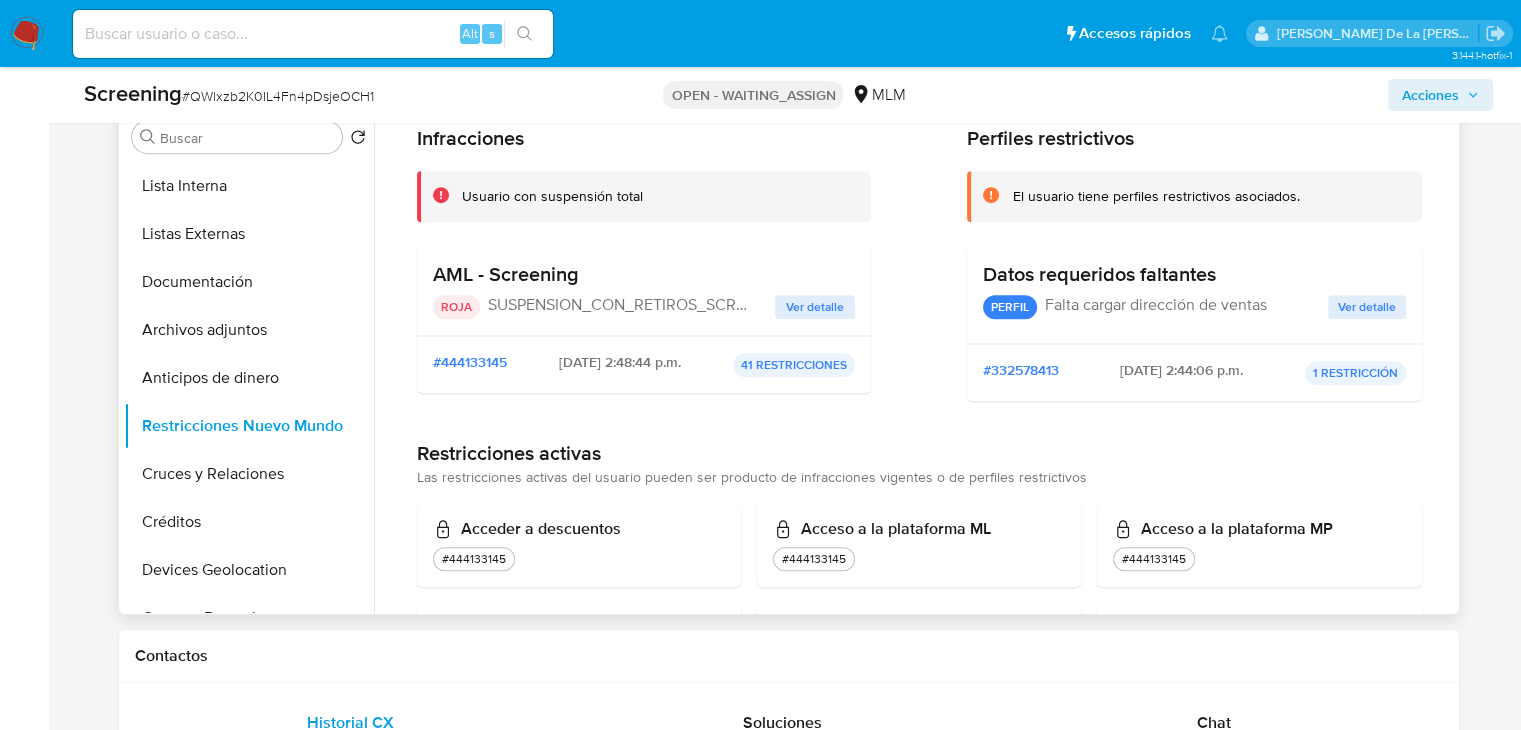 click on "Ver detalle" at bounding box center (815, 307) 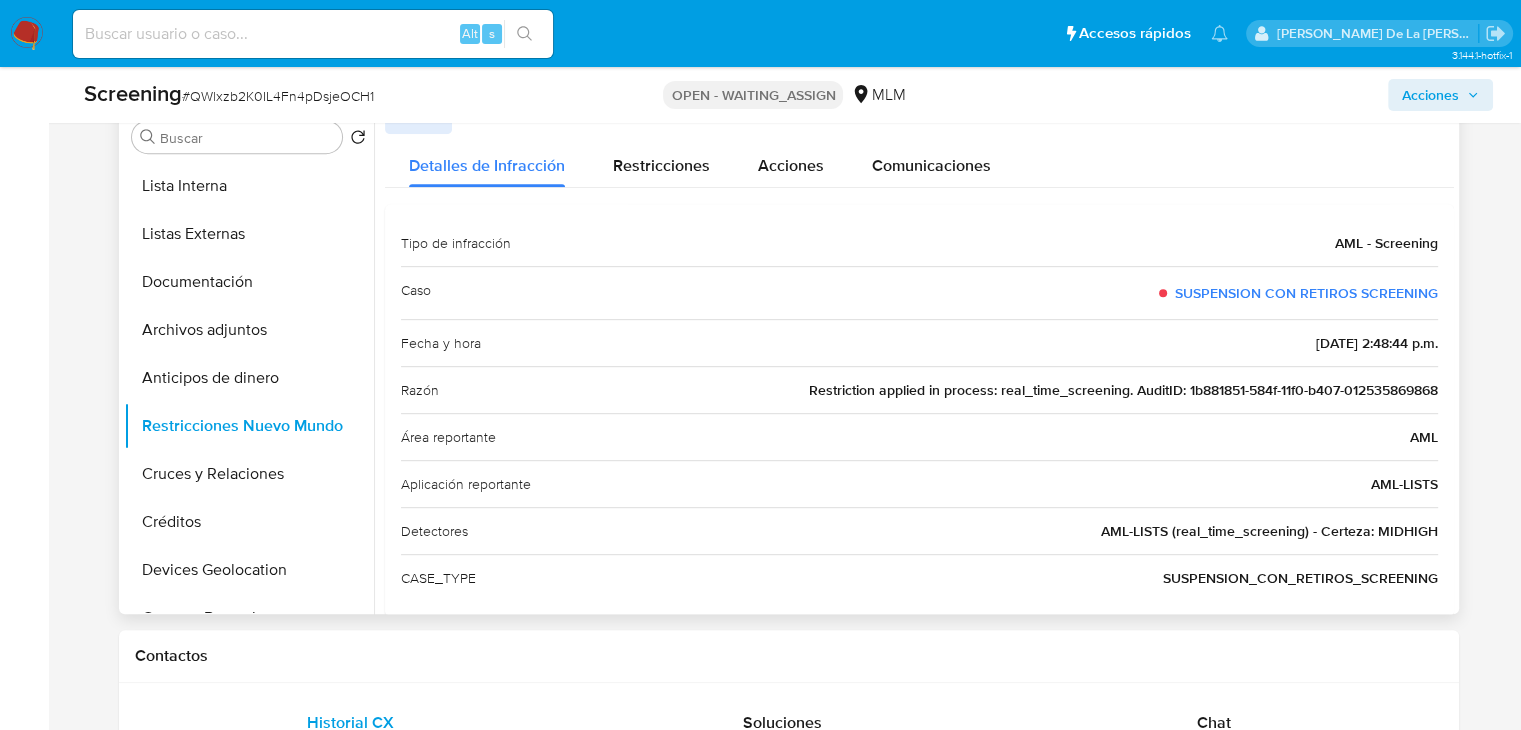 scroll, scrollTop: 3, scrollLeft: 0, axis: vertical 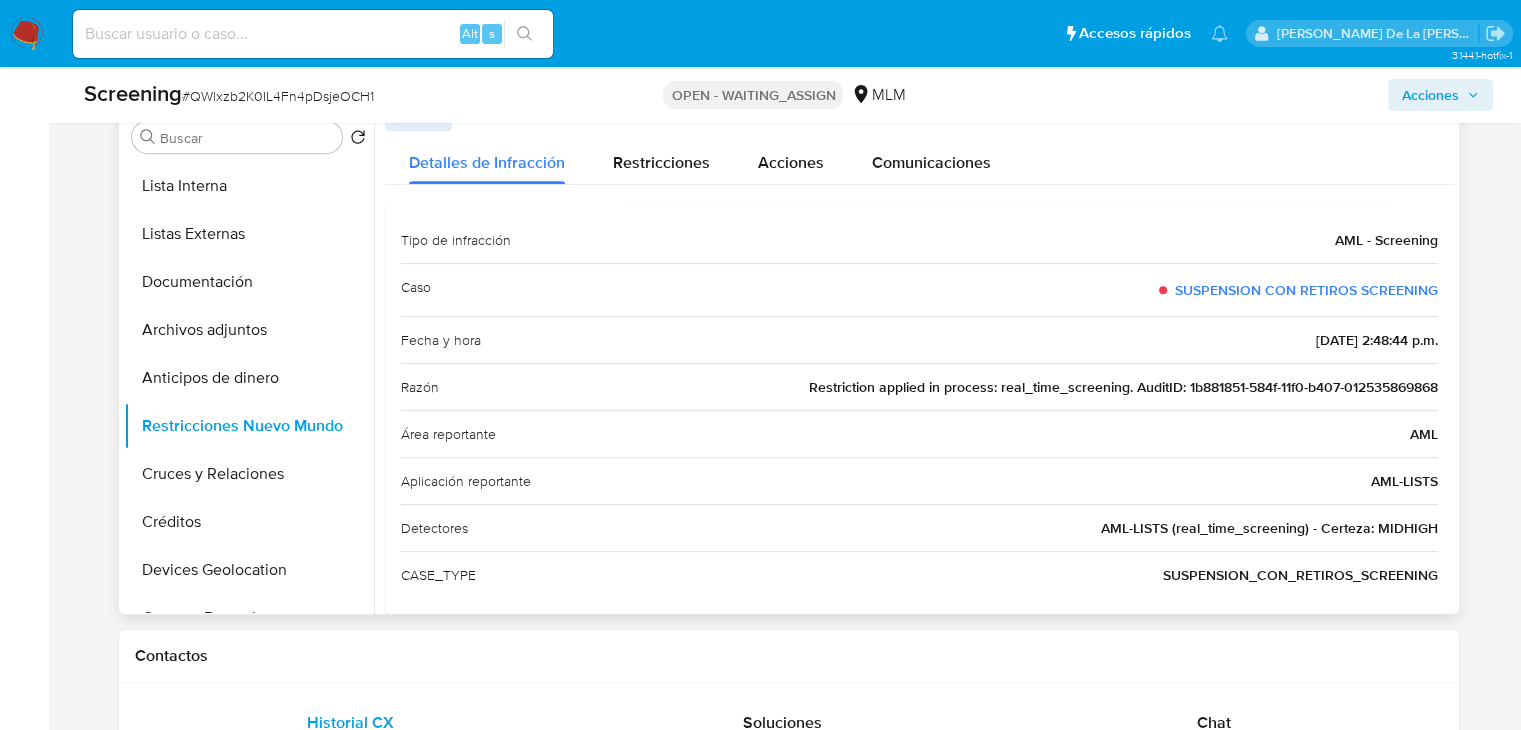click on "Razón Restriction applied in process: real_time_screening. AuditID: 1b881851-584f-11f0-b407-012535869868" at bounding box center [919, 386] 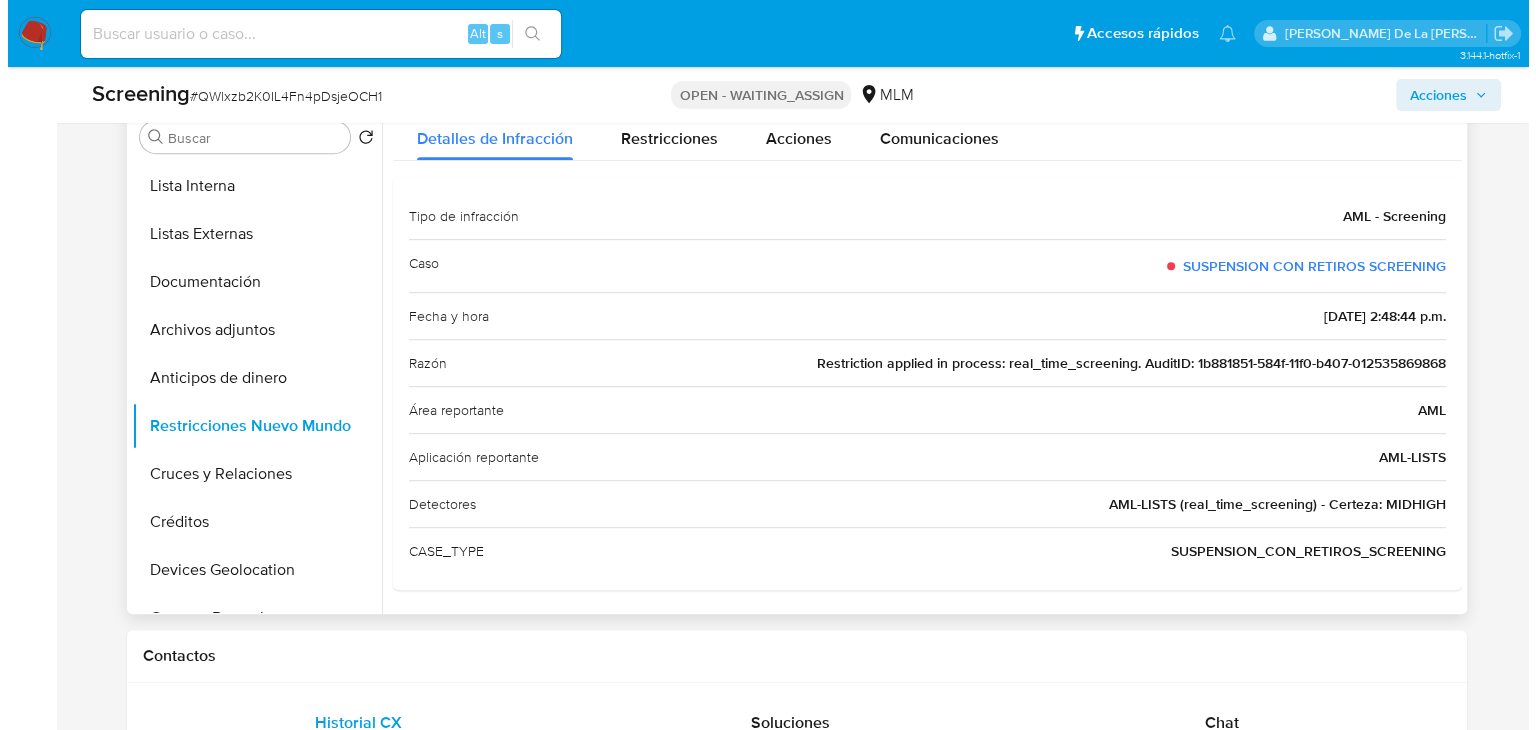 scroll, scrollTop: 0, scrollLeft: 0, axis: both 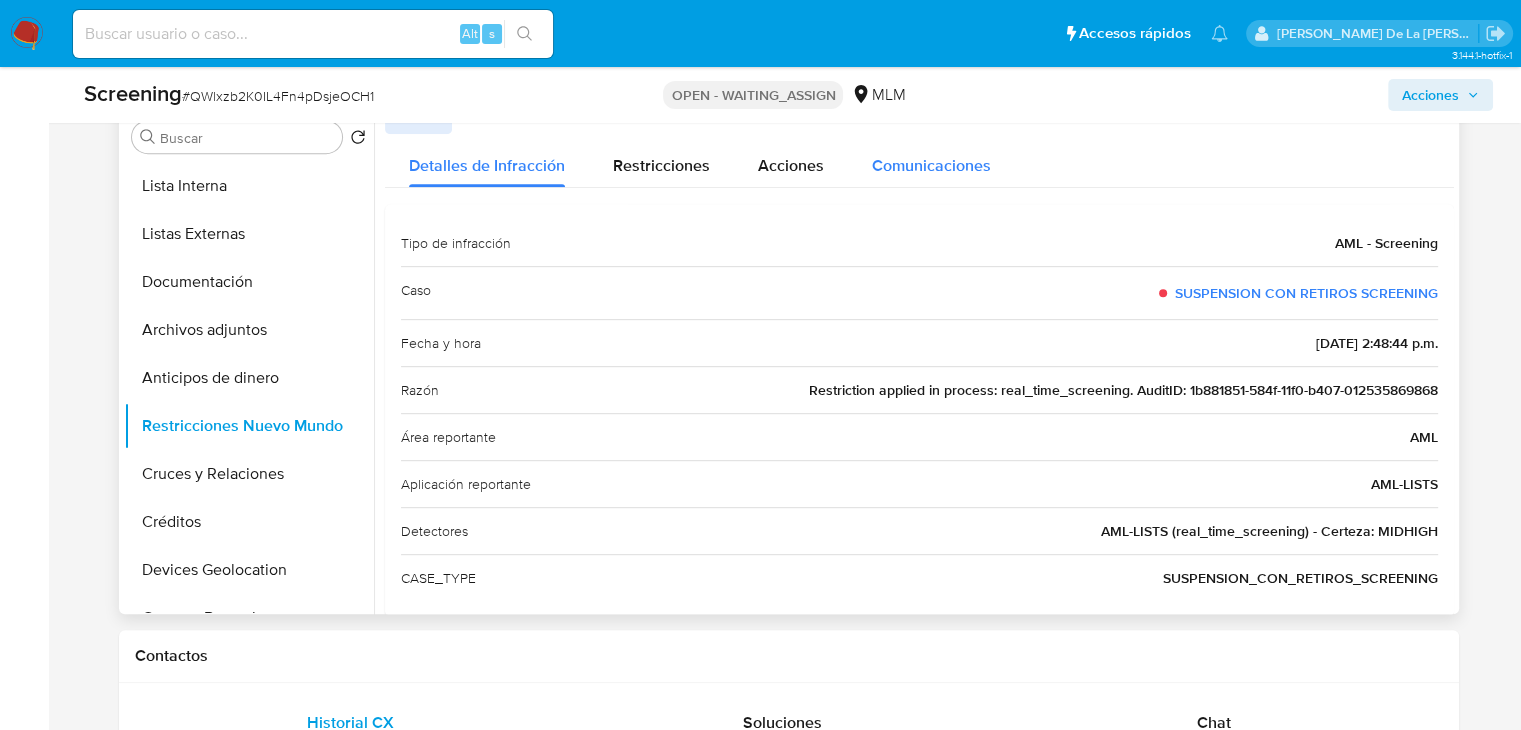 click on "Comunicaciones" at bounding box center (931, 165) 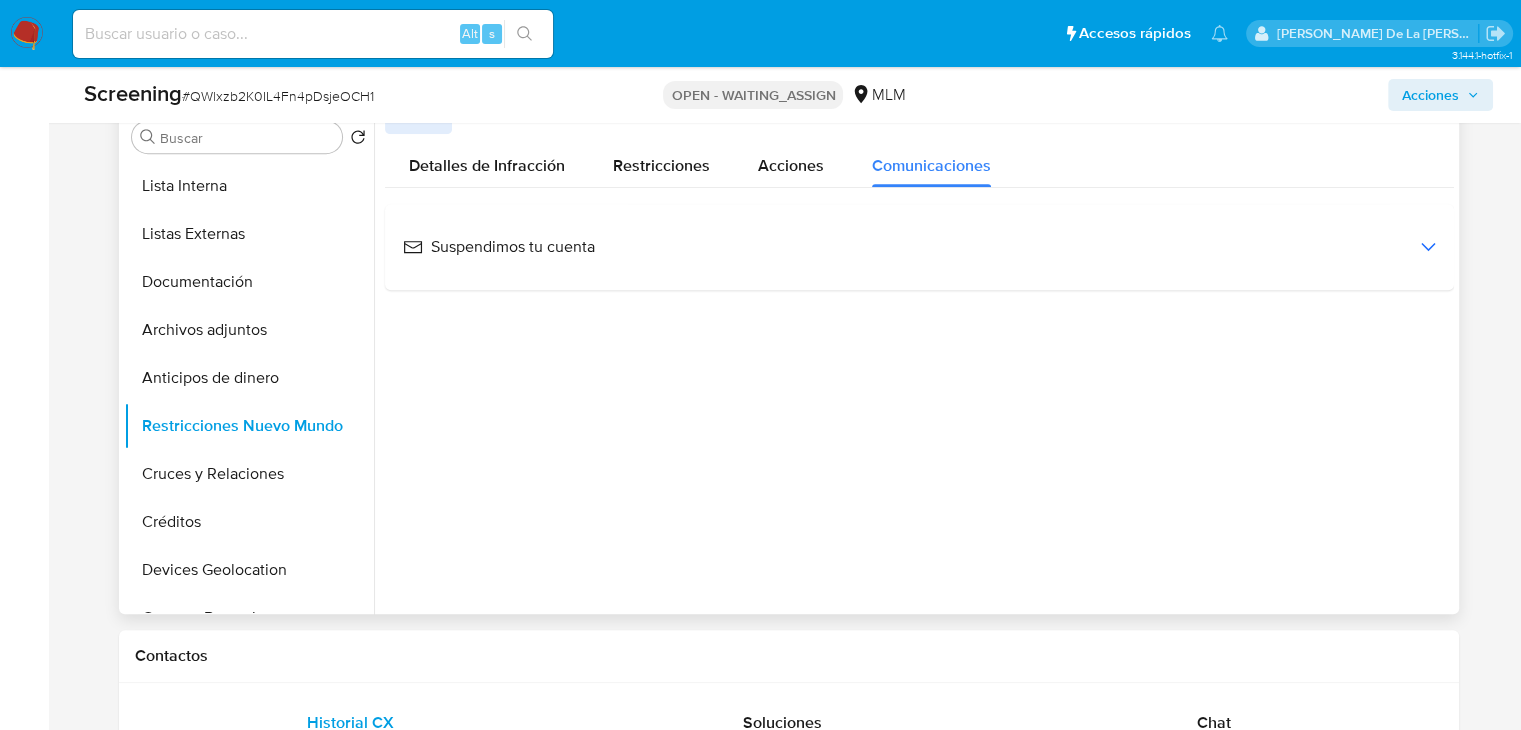 click on "Suspendimos tu cuenta" at bounding box center (919, 247) 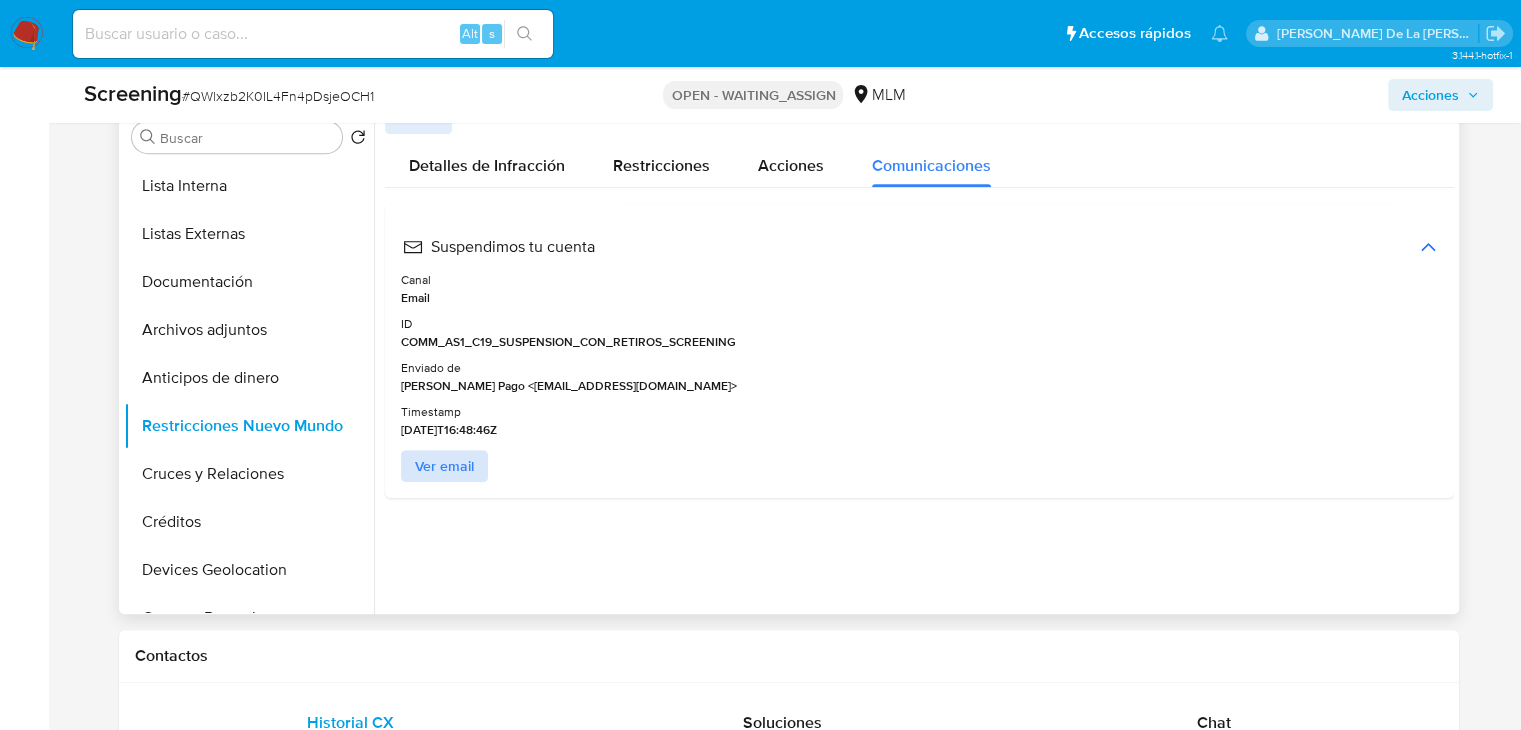 click on "Ver email" at bounding box center [444, 466] 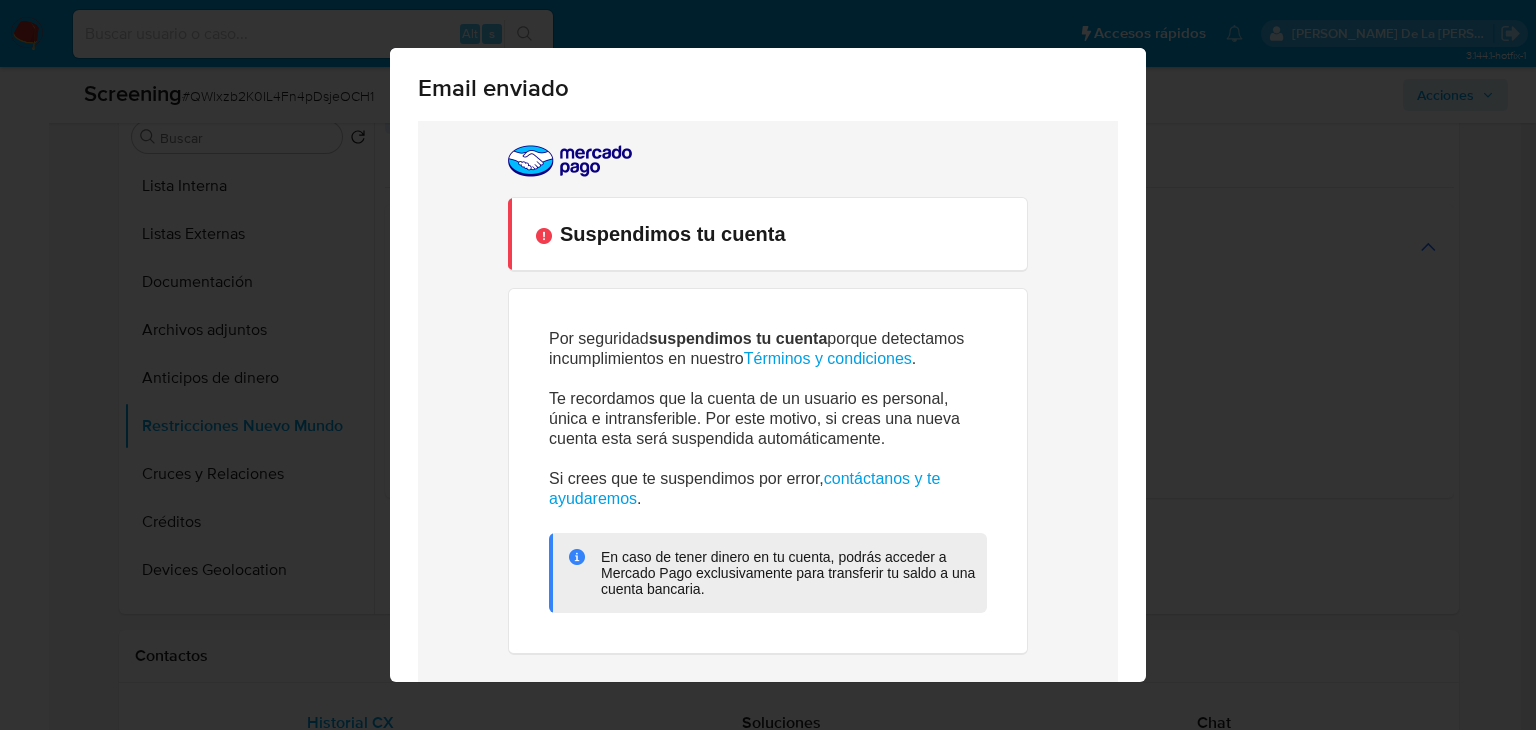 scroll, scrollTop: 44, scrollLeft: 0, axis: vertical 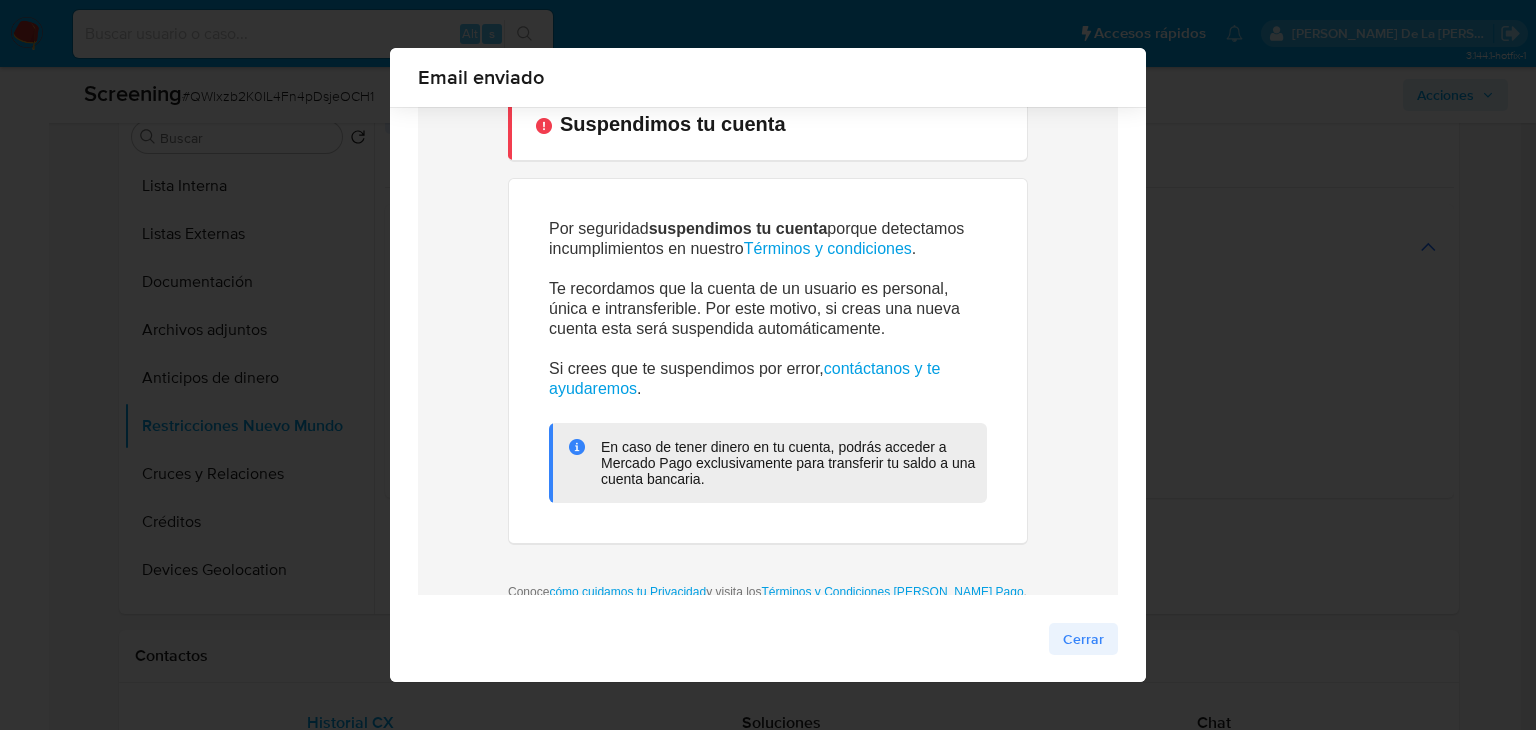 click on "Cerrar" at bounding box center (1083, 639) 